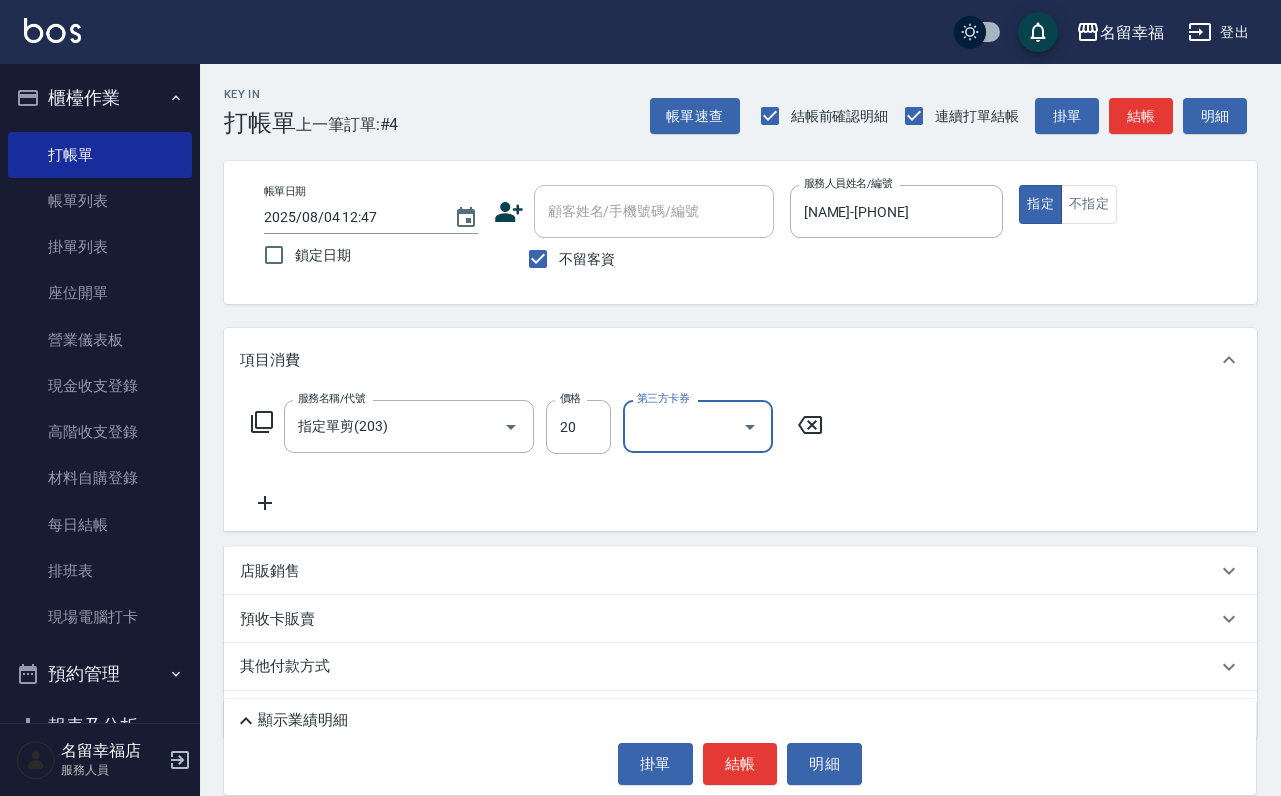 scroll, scrollTop: 0, scrollLeft: 0, axis: both 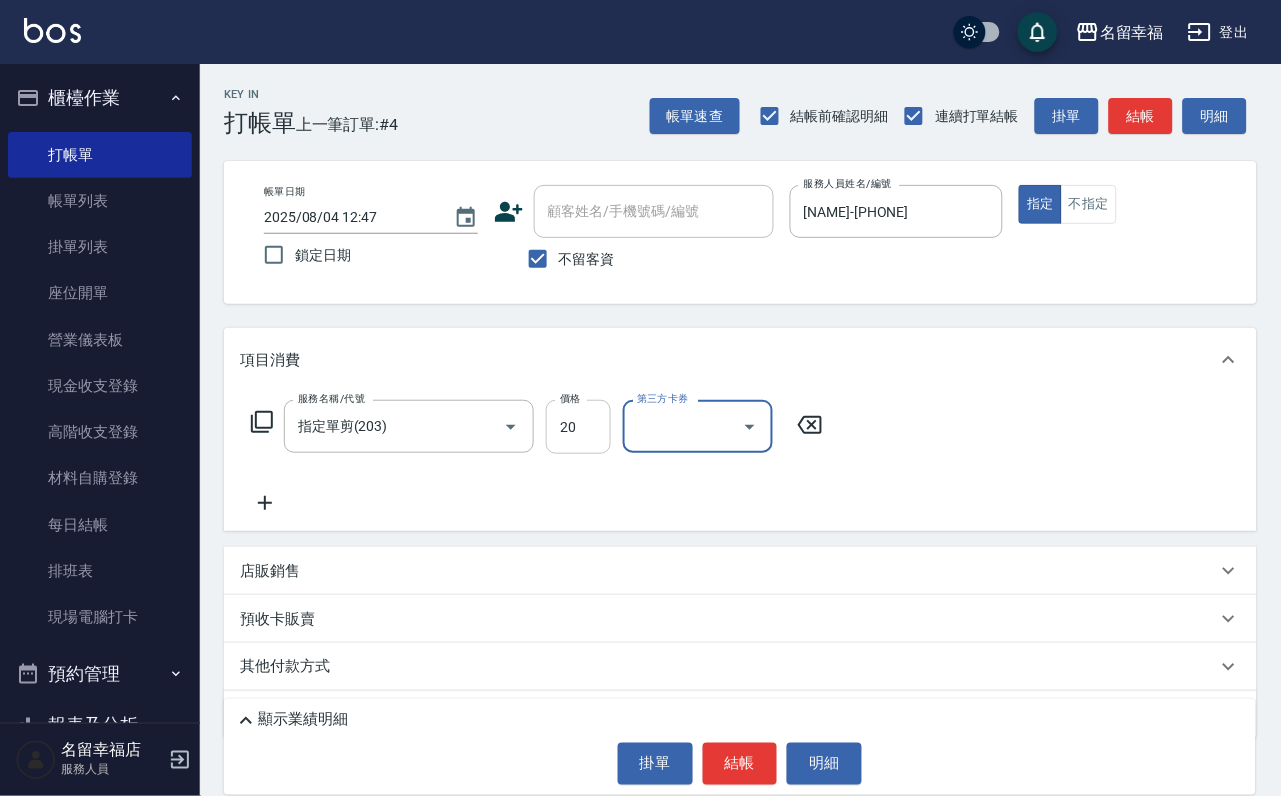 click on "20" at bounding box center (578, 427) 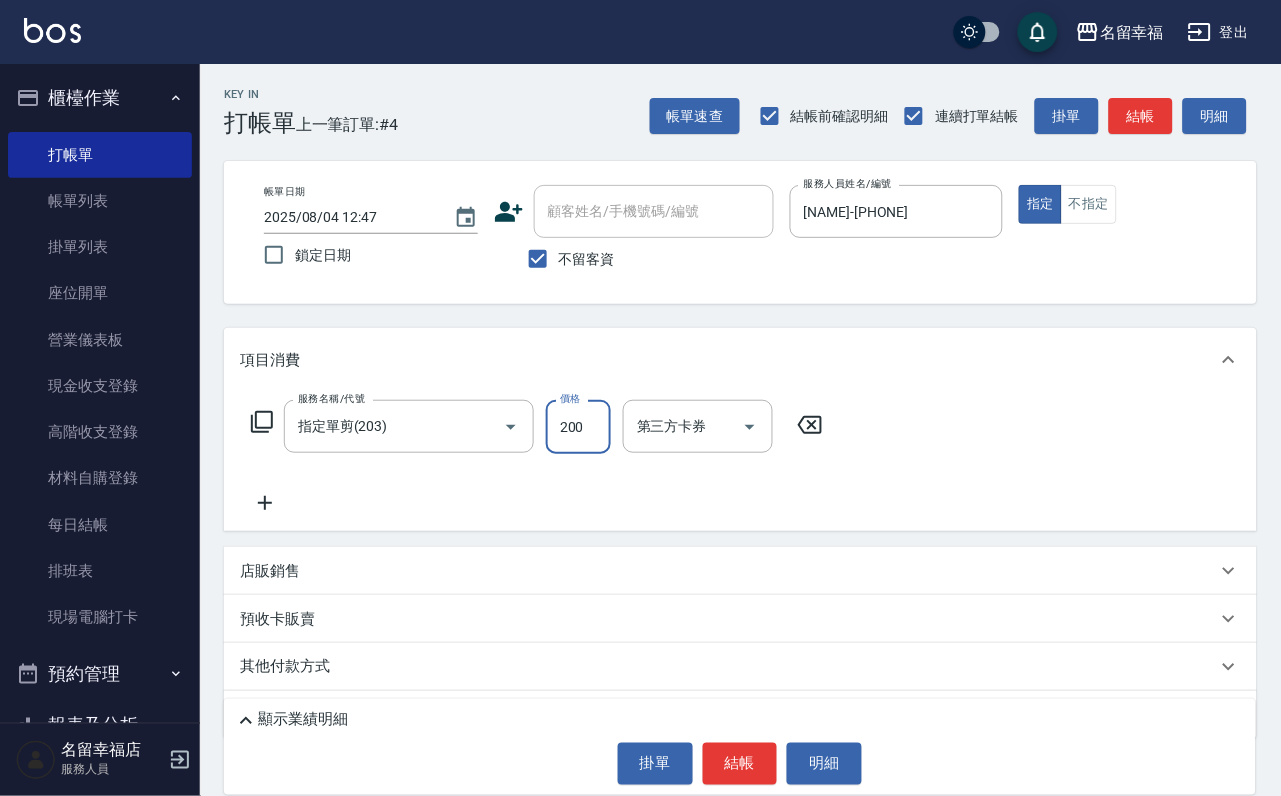 type on "200" 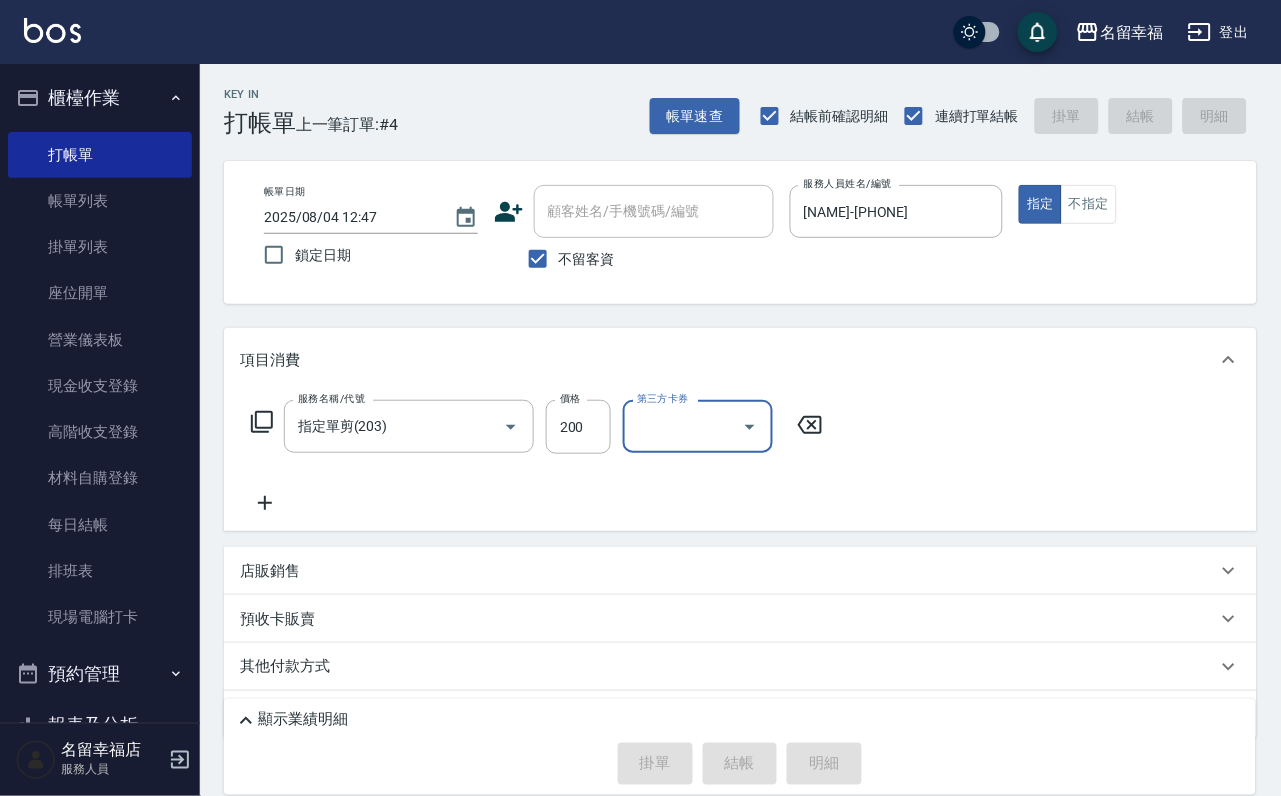 type on "[DATE] [TIME]" 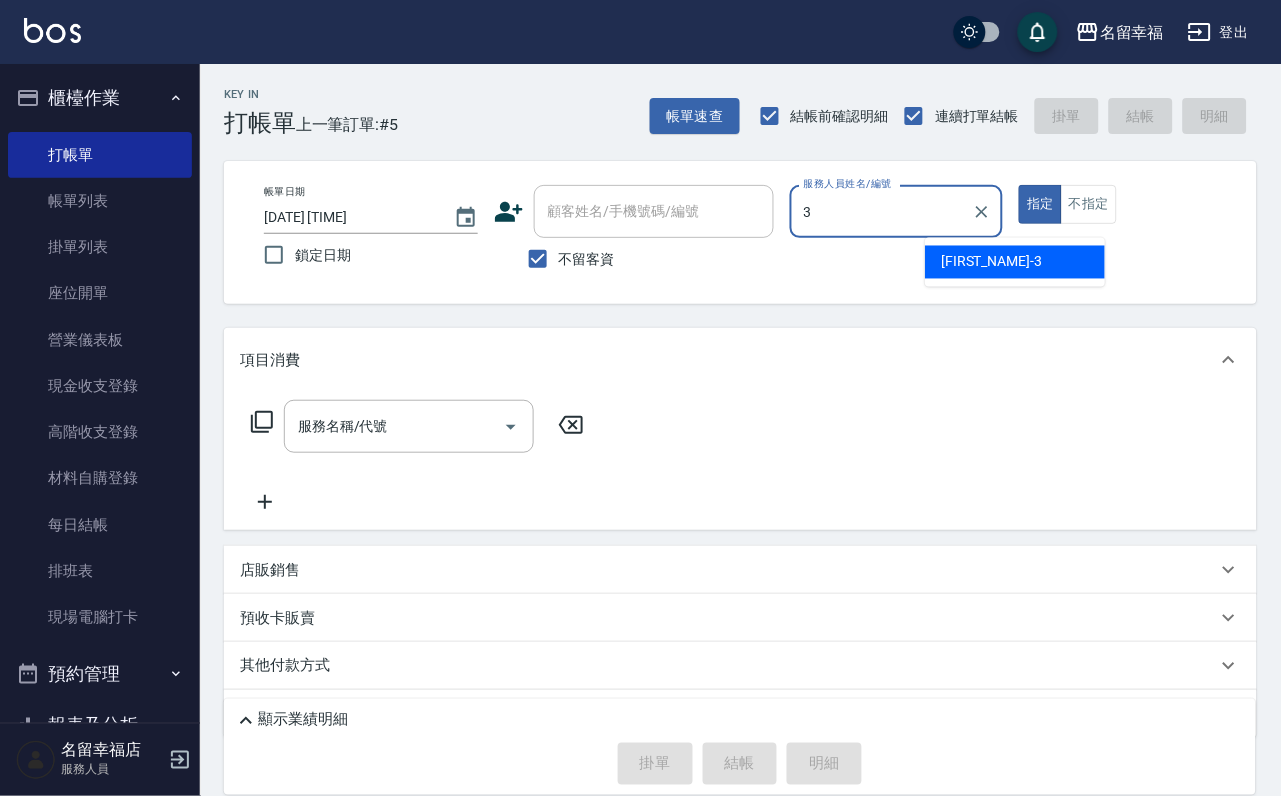 type on "[NAME]-[PHONE]" 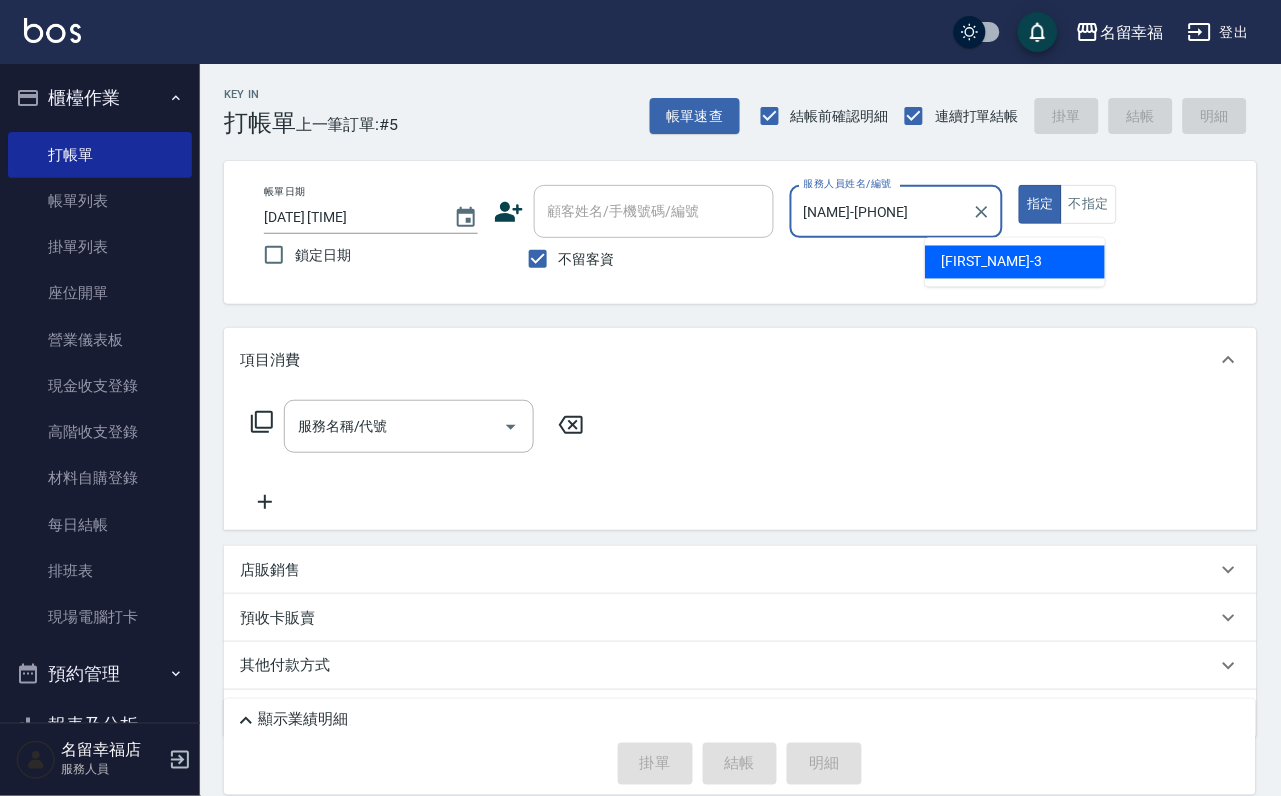 type on "true" 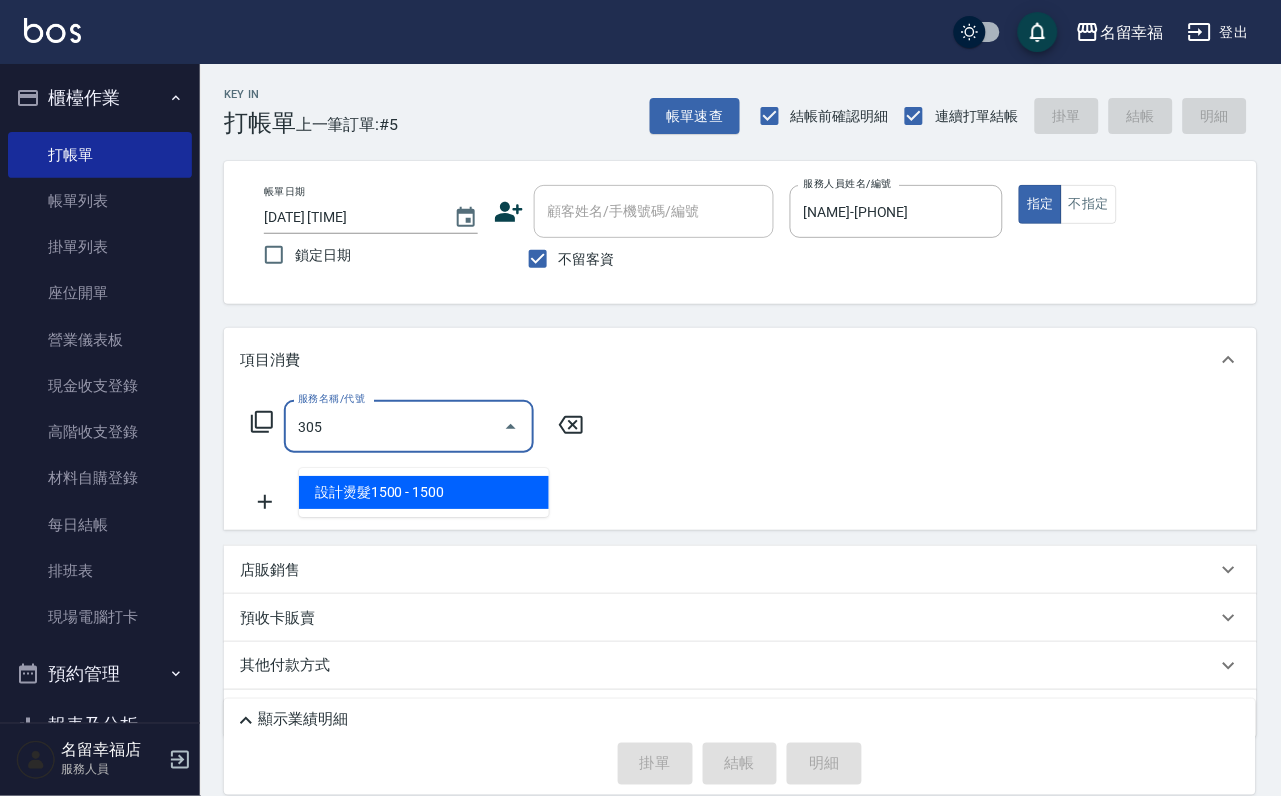 type on "設計燙髮1500(305)" 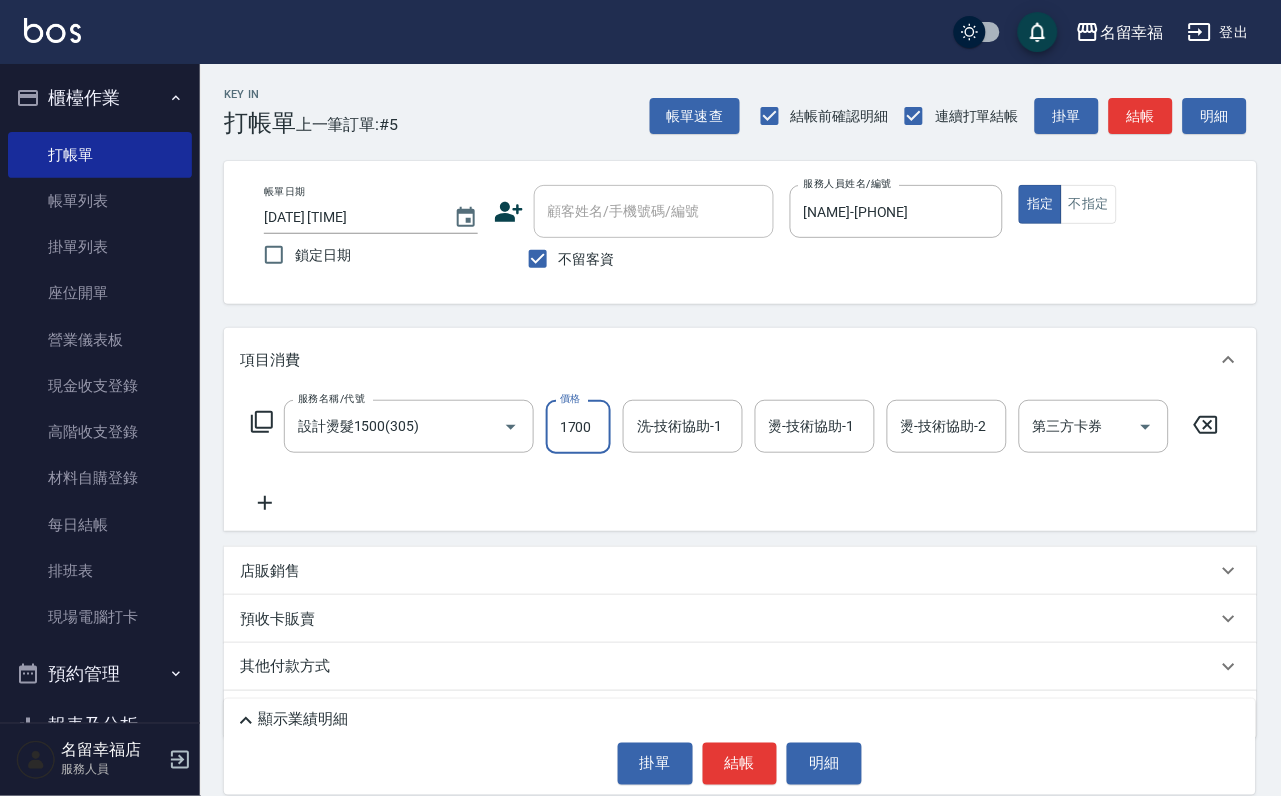 scroll, scrollTop: 0, scrollLeft: 1, axis: horizontal 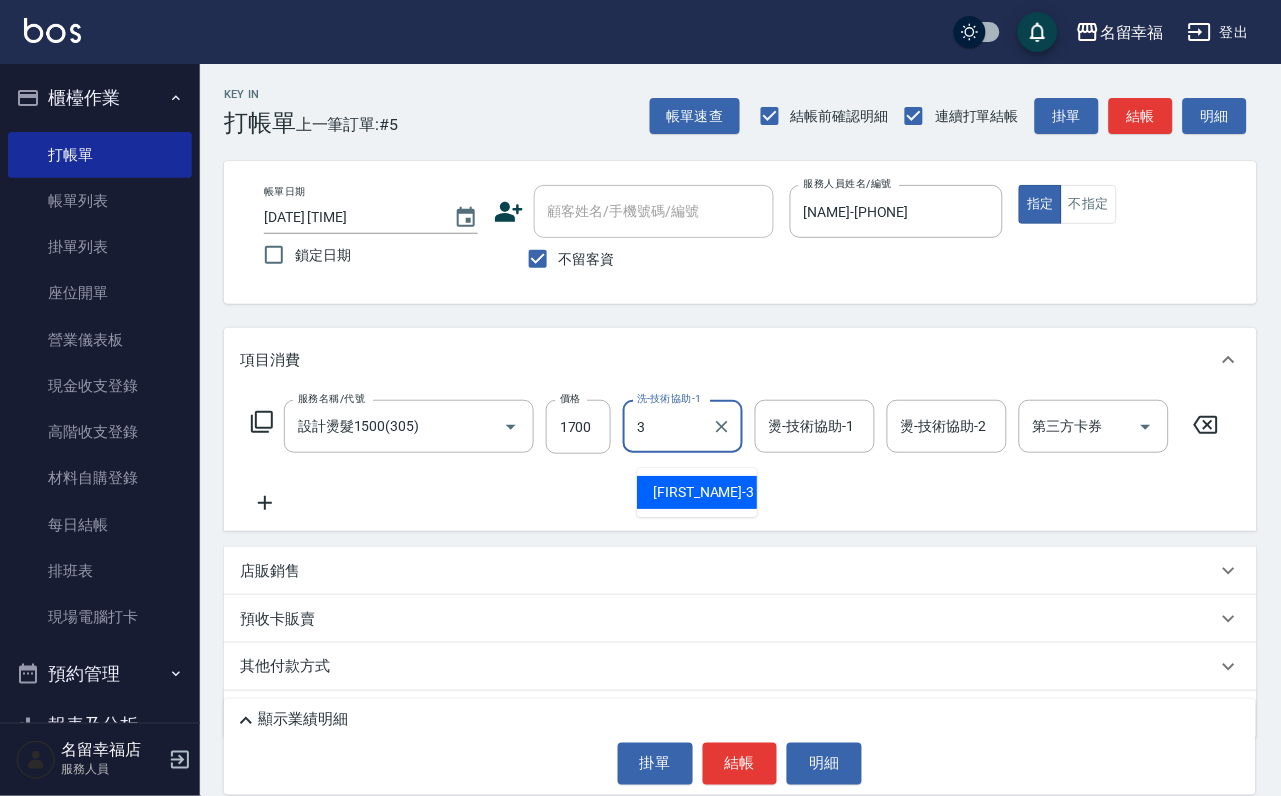 type on "[NAME]-[PHONE]" 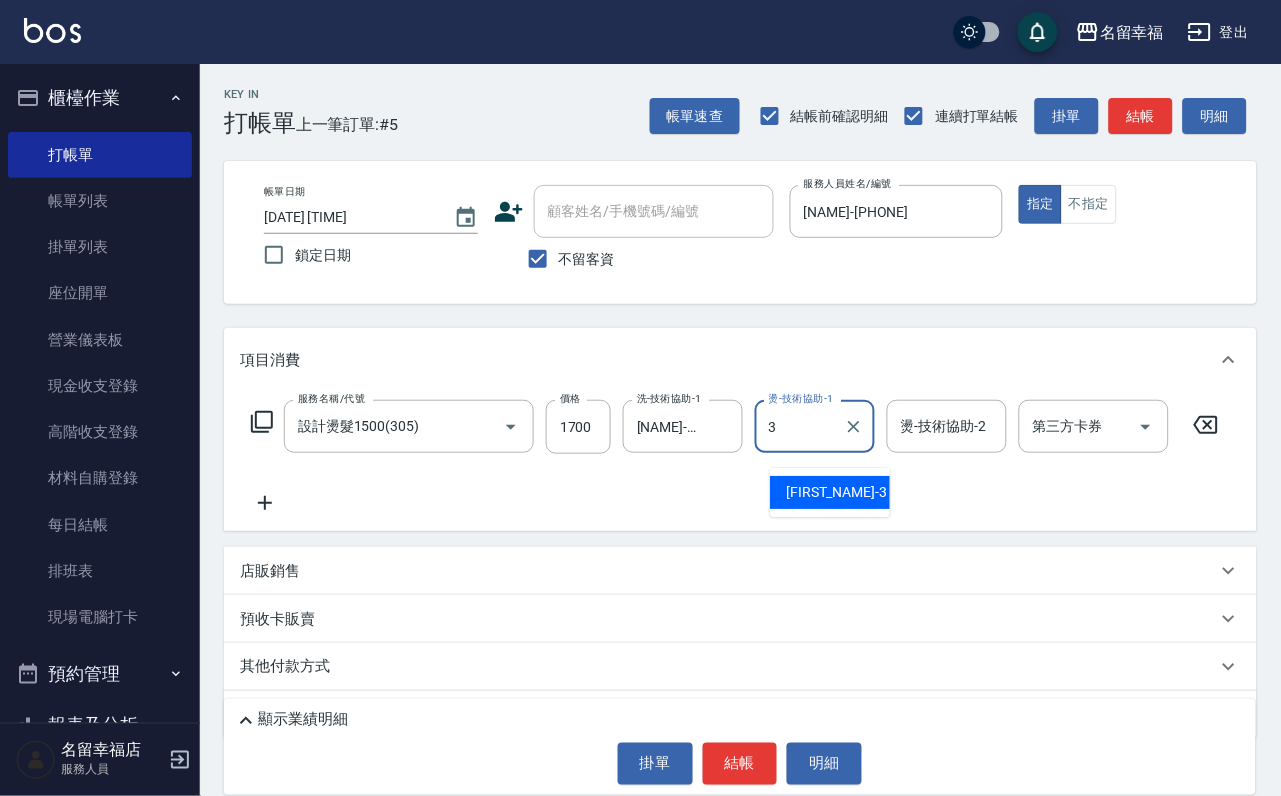 type on "[NAME]-[PHONE]" 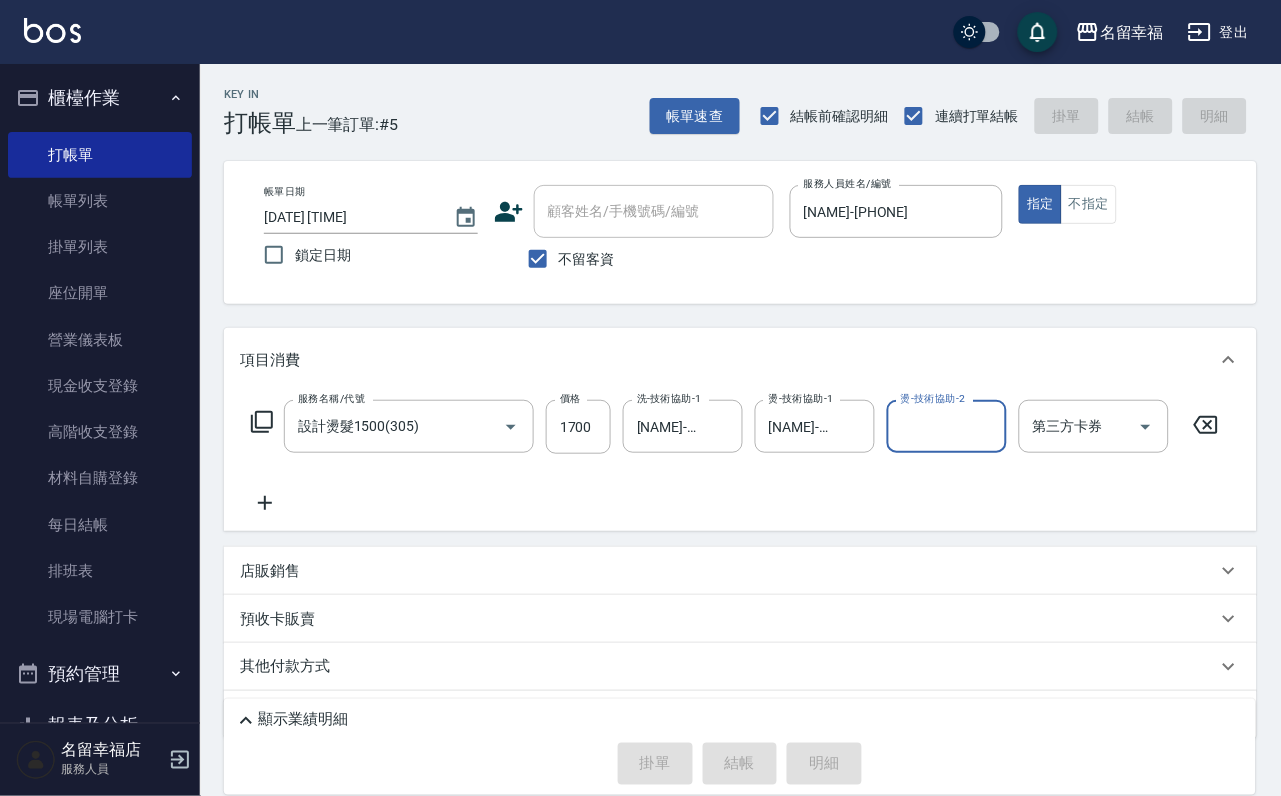 type on "2025/08/04 13:35" 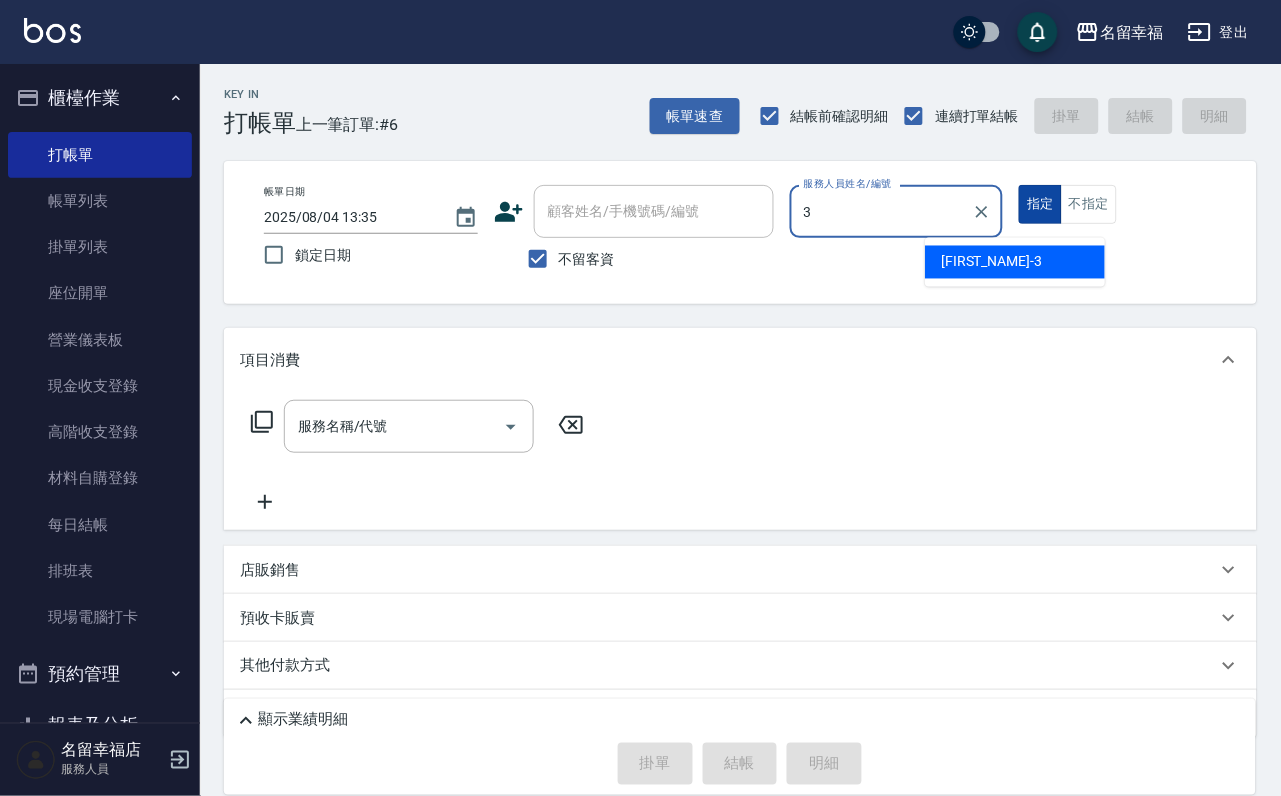 type on "[NAME]-[PHONE]" 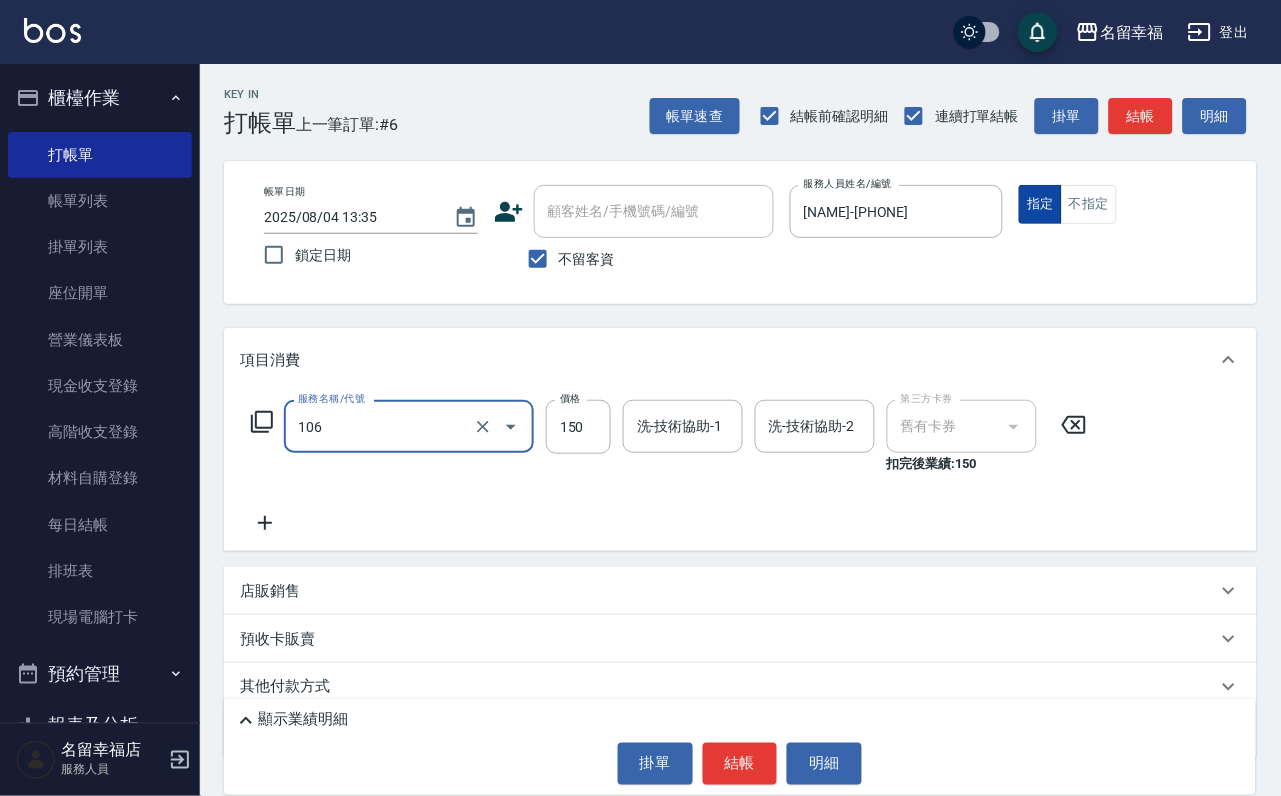 type on "洗髮券抵用(106)" 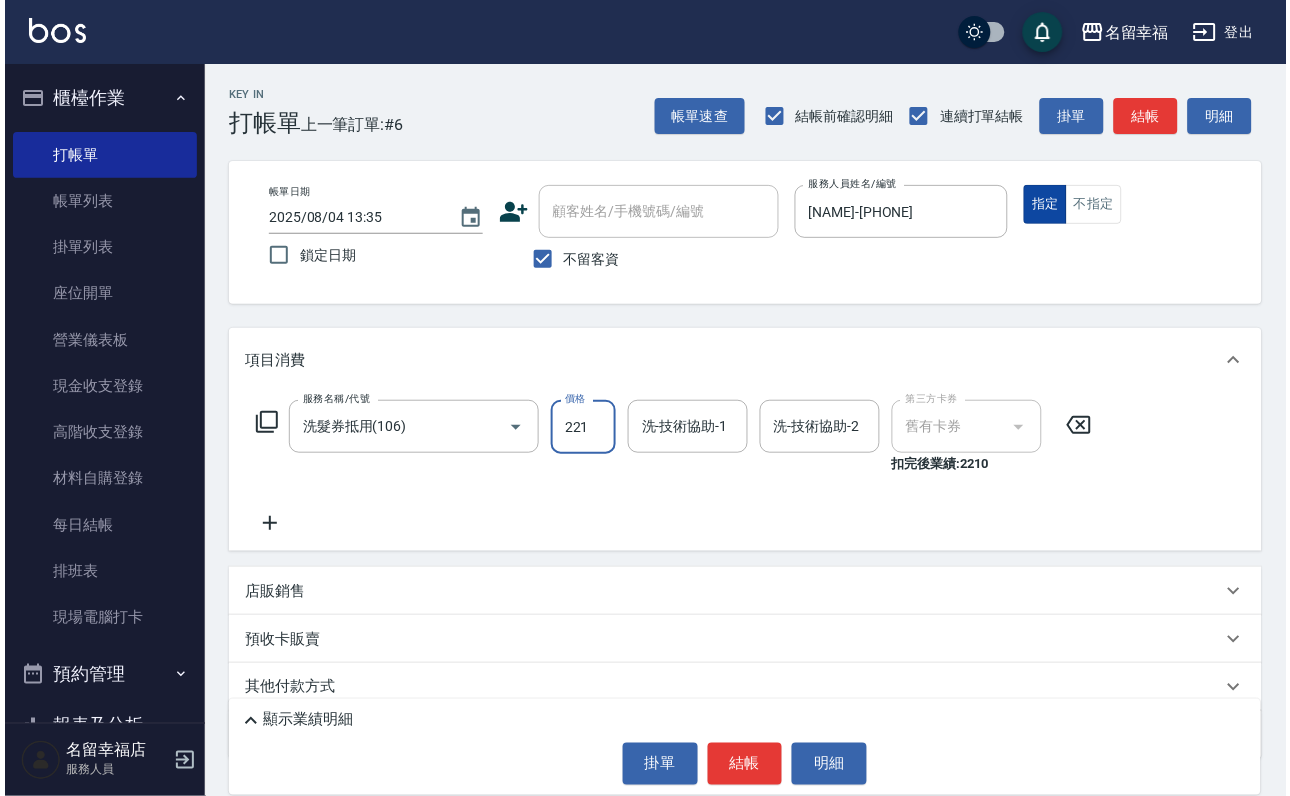 scroll, scrollTop: 0, scrollLeft: 0, axis: both 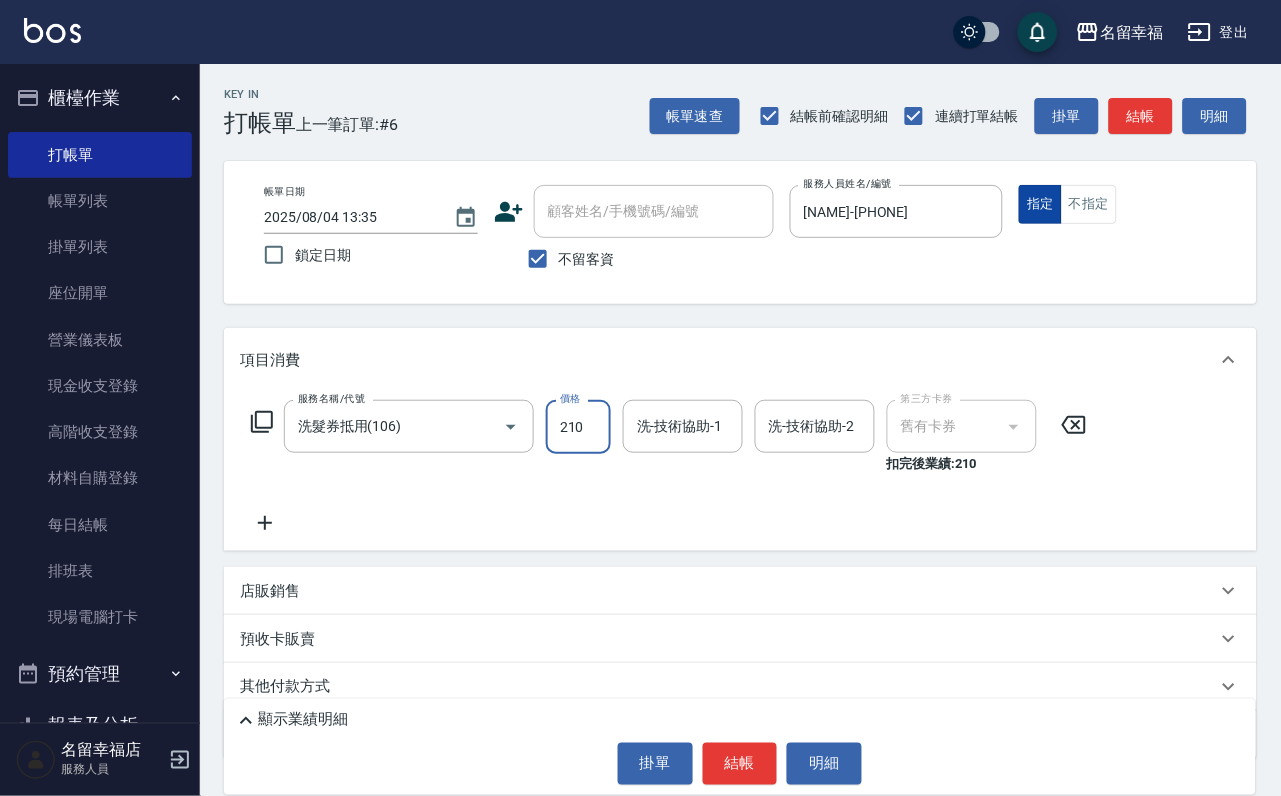 type on "210" 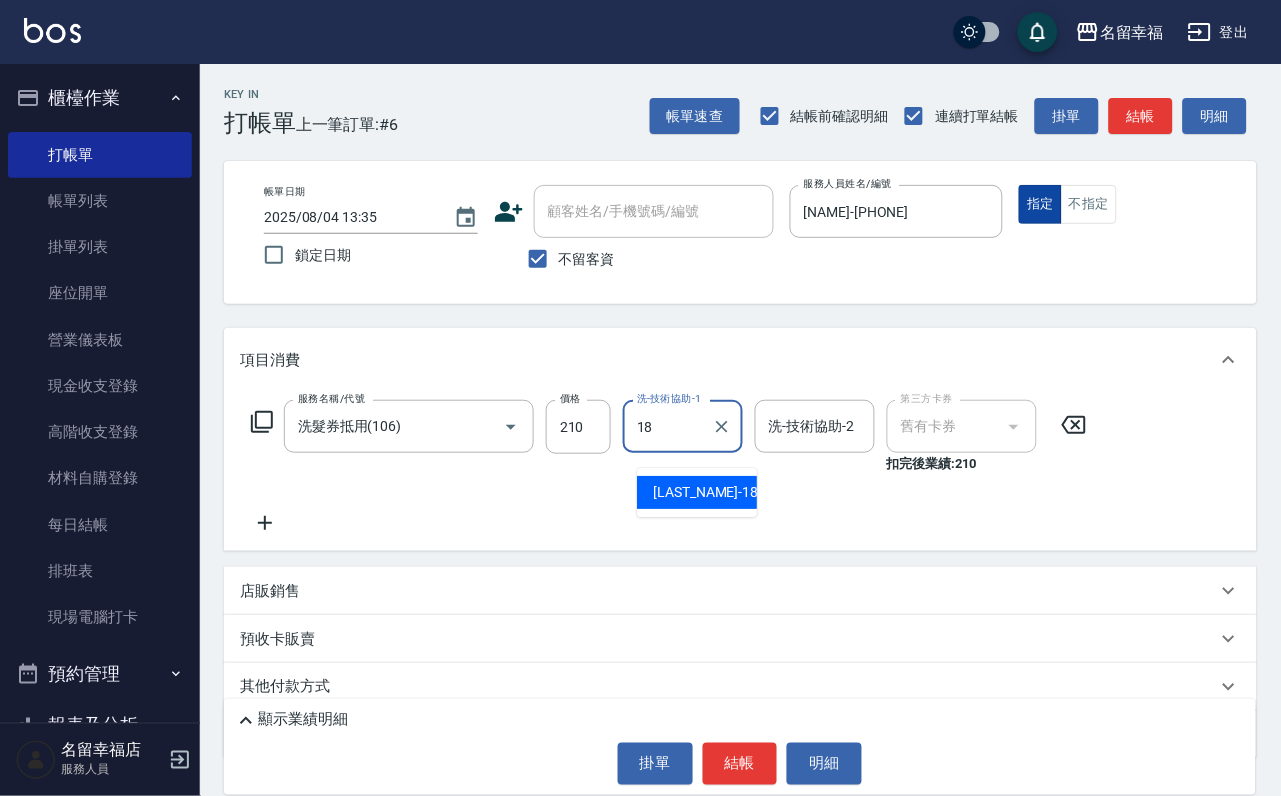 type on "[LAST_NAME]-[NUMBER]" 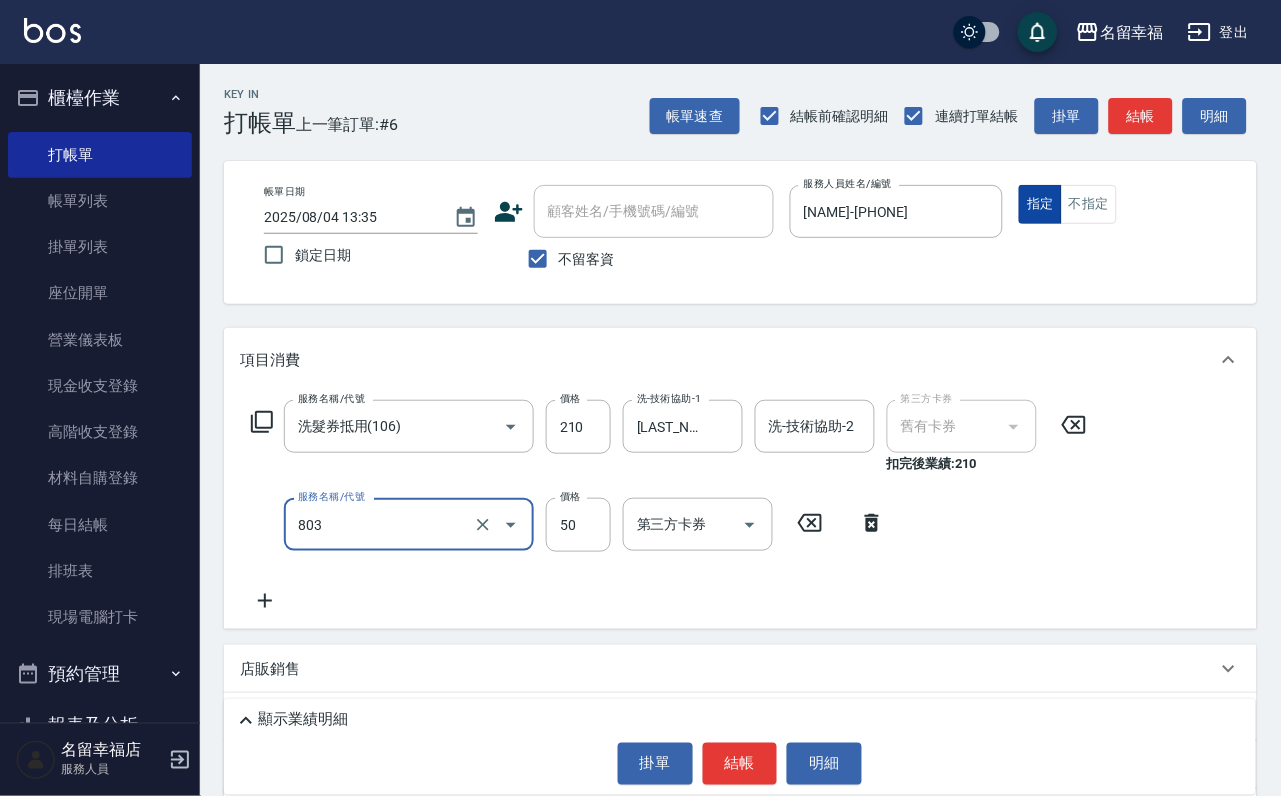 type on "吹捲/夾直/電棒/玉米鬚/青捲(803)" 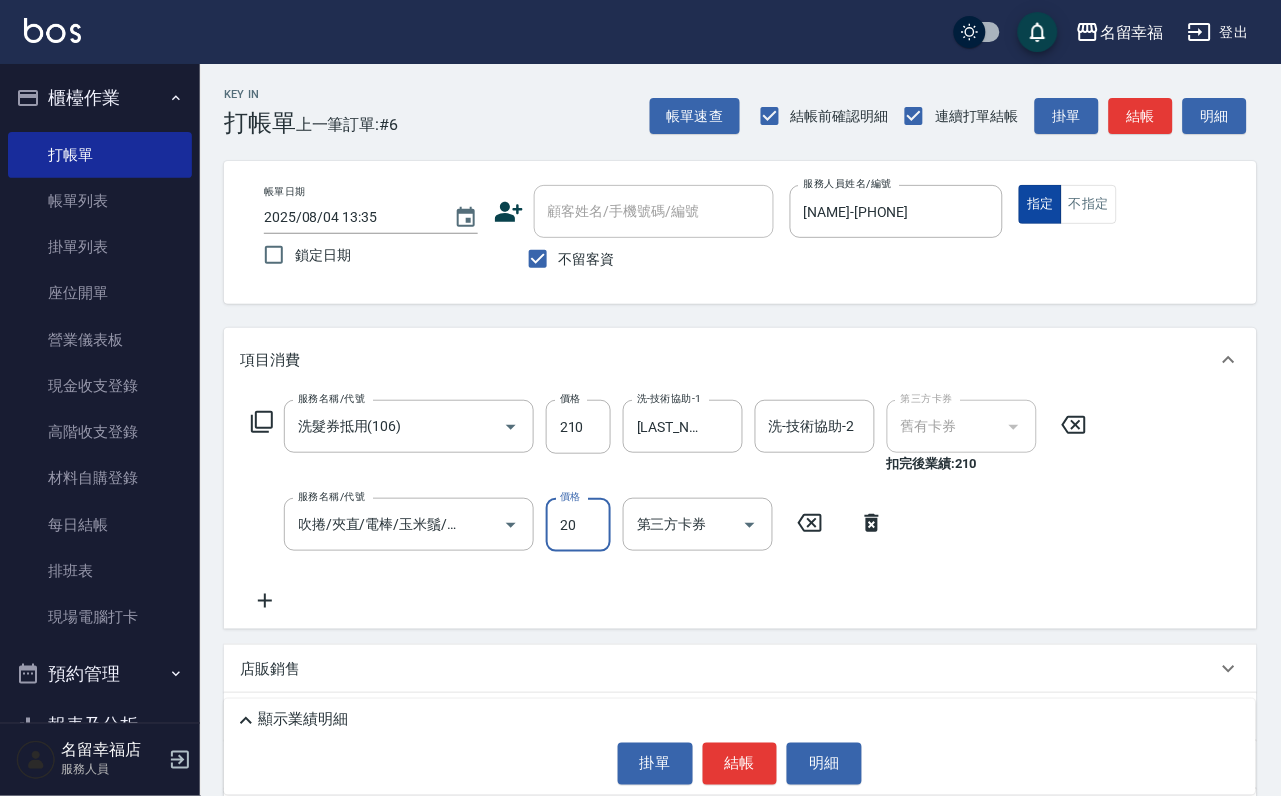 type on "20" 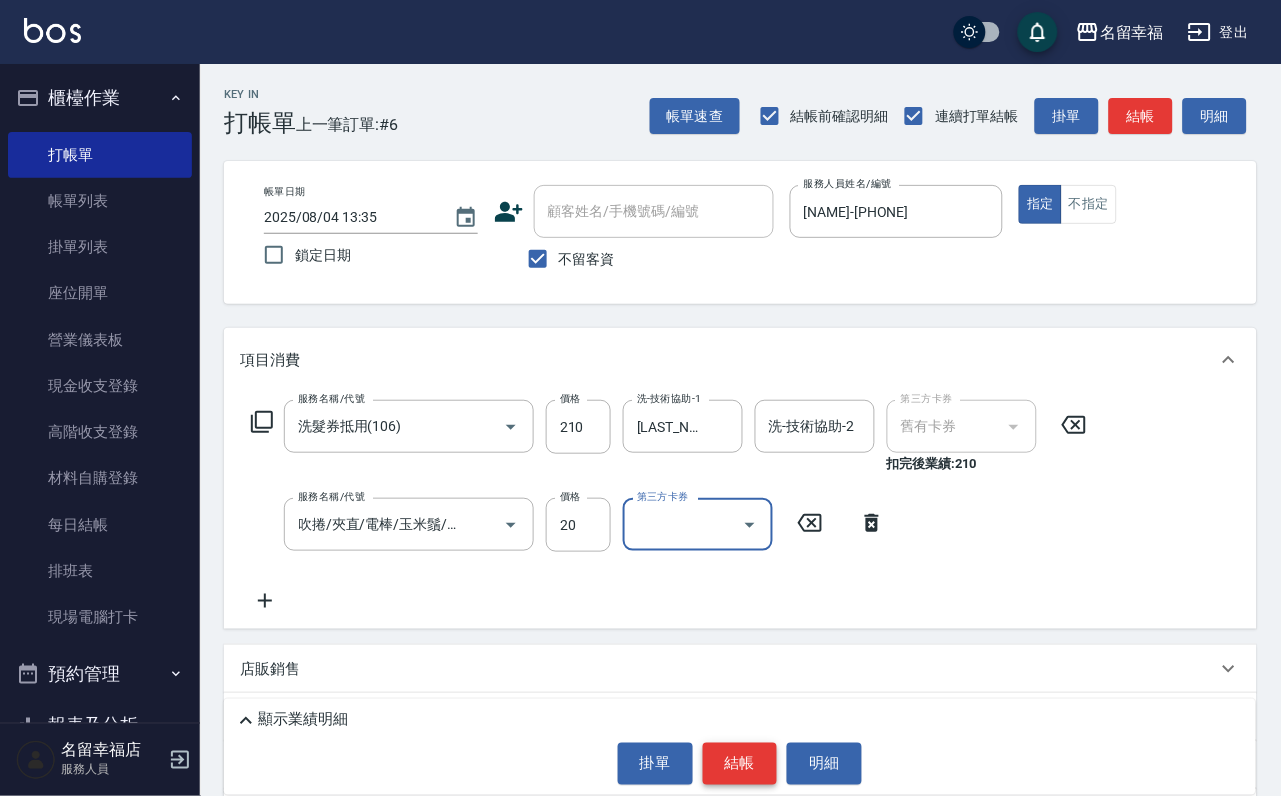 click on "結帳" at bounding box center [740, 764] 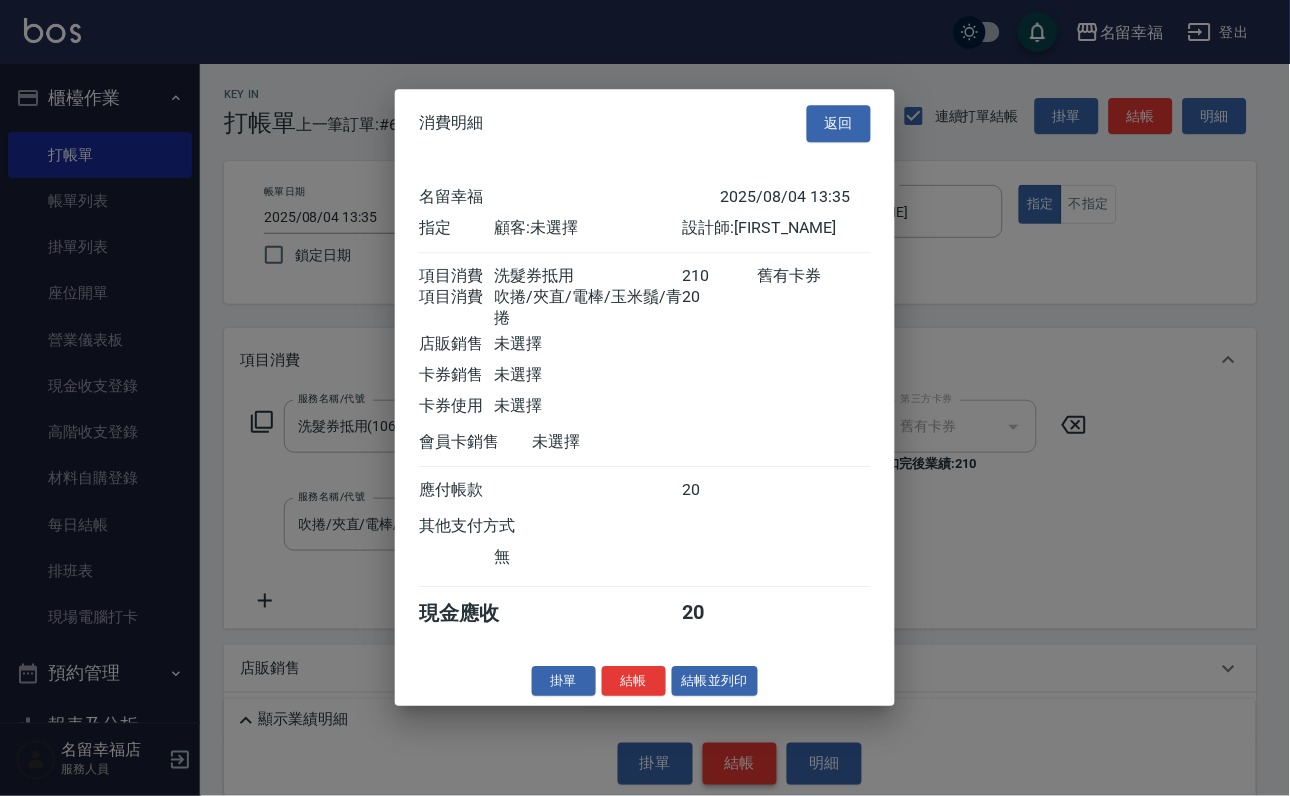 click on "名留幸福 [DATE] [TIME] 指定 顧客: 未選擇 設計師: [FIRST_NAME] 項目消費 洗髮券抵用 [PRICE] 舊有卡券 項目消費 吹捲/夾直/電棒/玉米鬚/青捲 [PRICE] 店販銷售 未選擇 卡券銷售 未選擇 卡券使用 未選擇 會員卡銷售 未選擇 應付帳款 [PRICE] 其他支付方式 無 現金應收 [PRICE]" at bounding box center [645, 407] 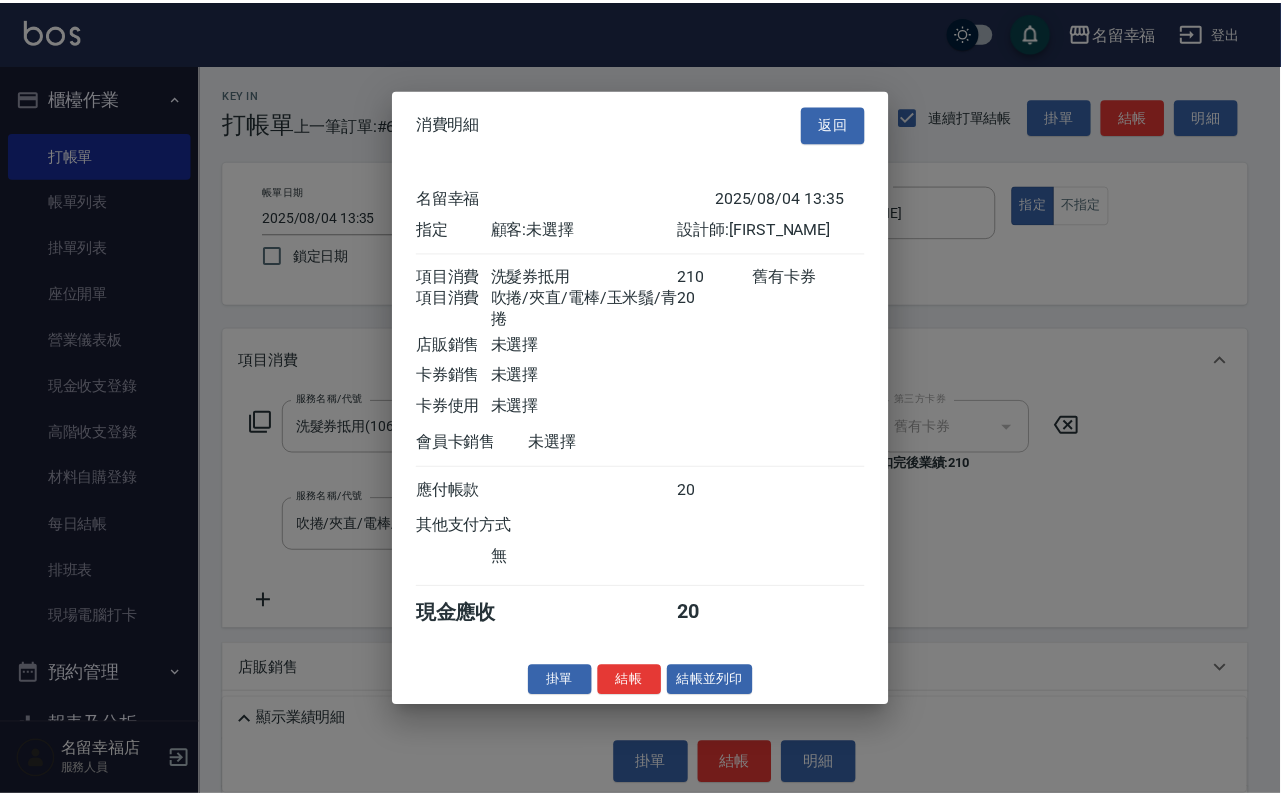 scroll, scrollTop: 322, scrollLeft: 0, axis: vertical 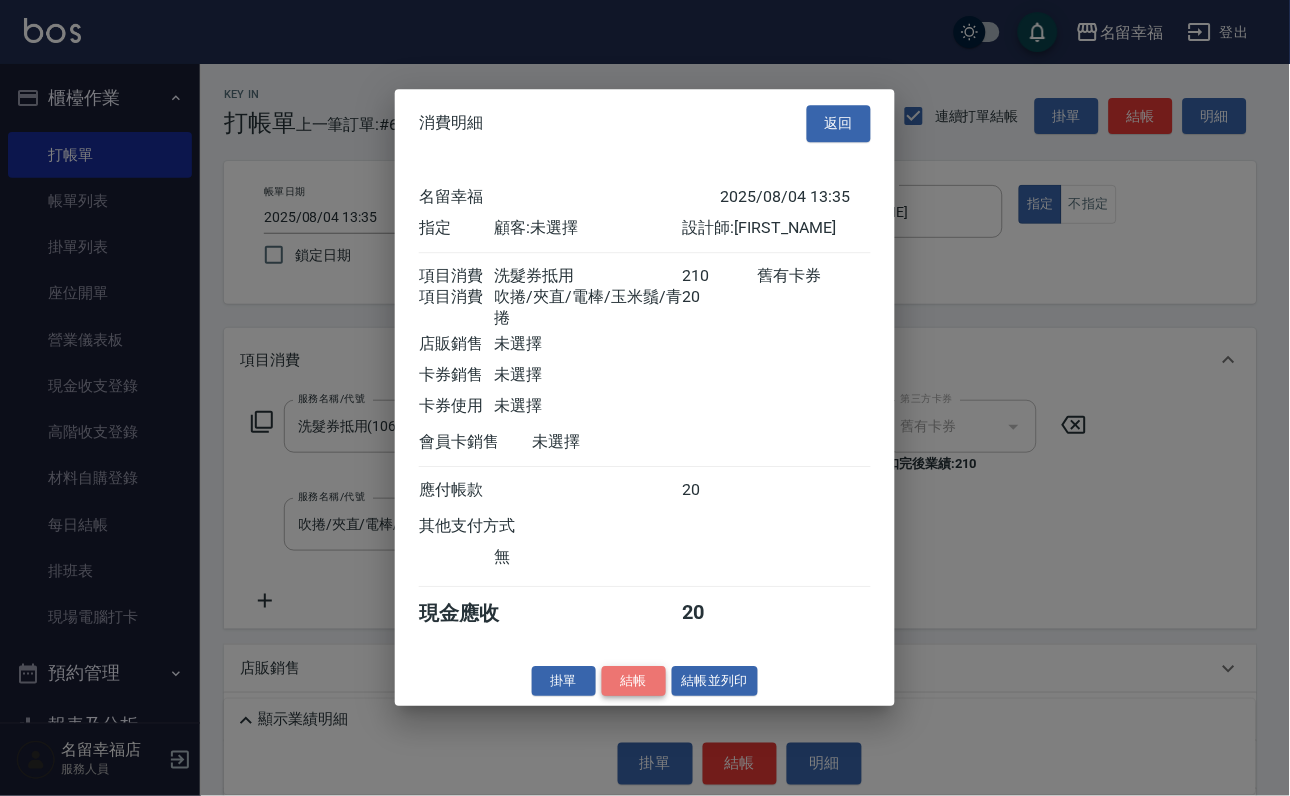 click on "結帳" at bounding box center (634, 681) 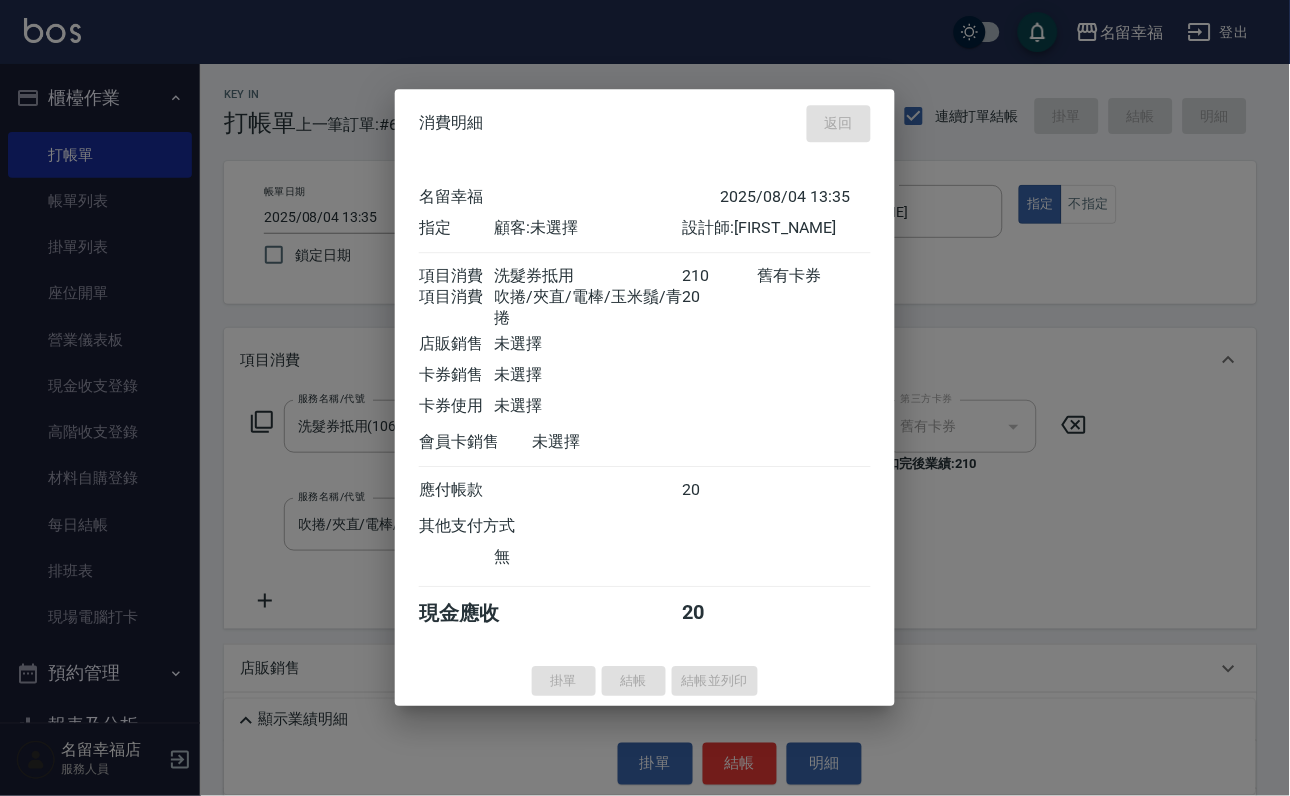 type on "2025/08/04 13:51" 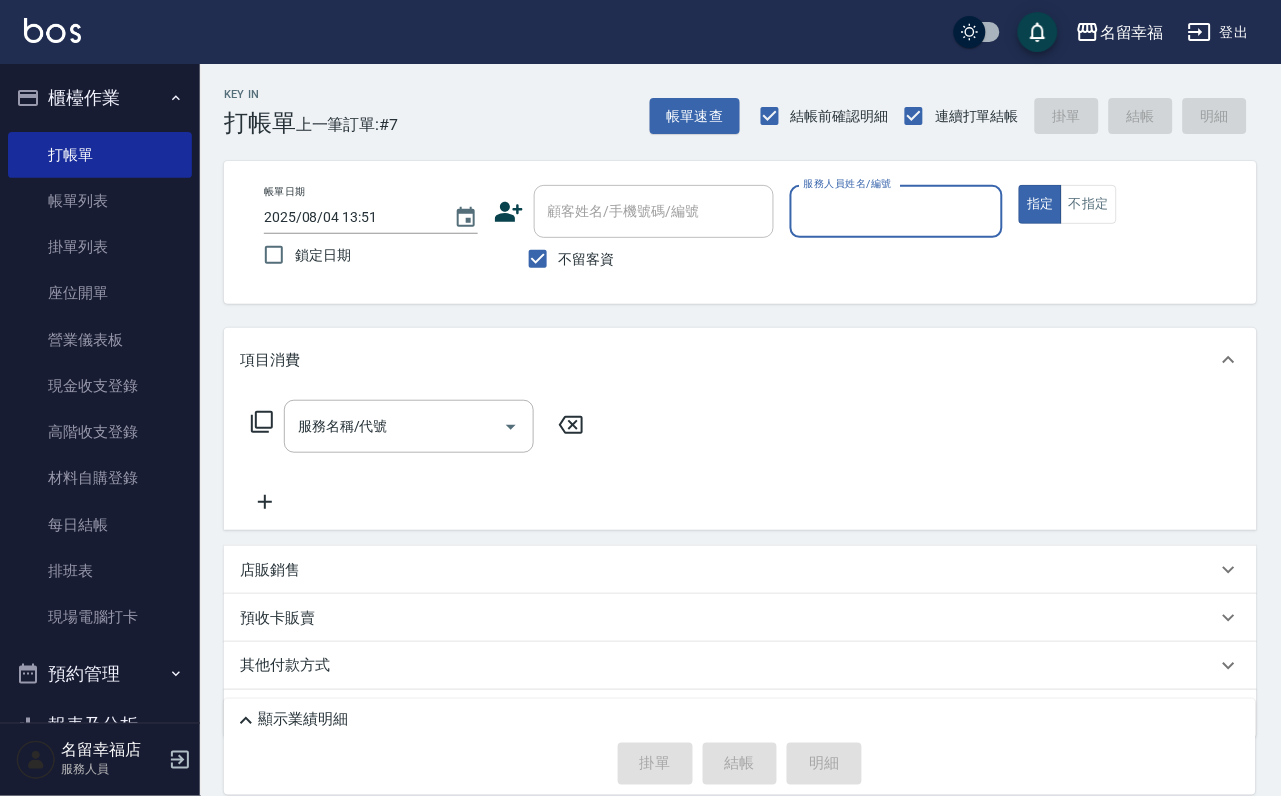 click on "帳單列表" at bounding box center (100, 201) 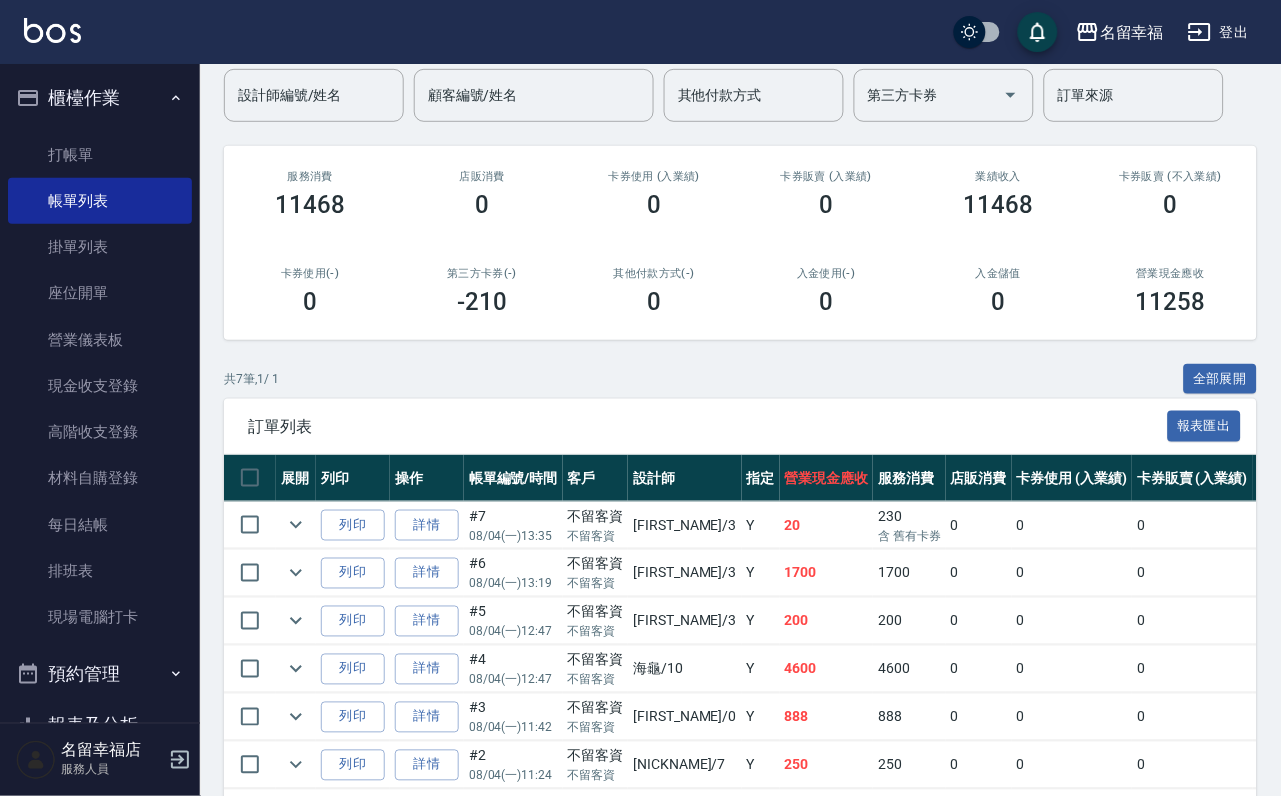 scroll, scrollTop: 300, scrollLeft: 0, axis: vertical 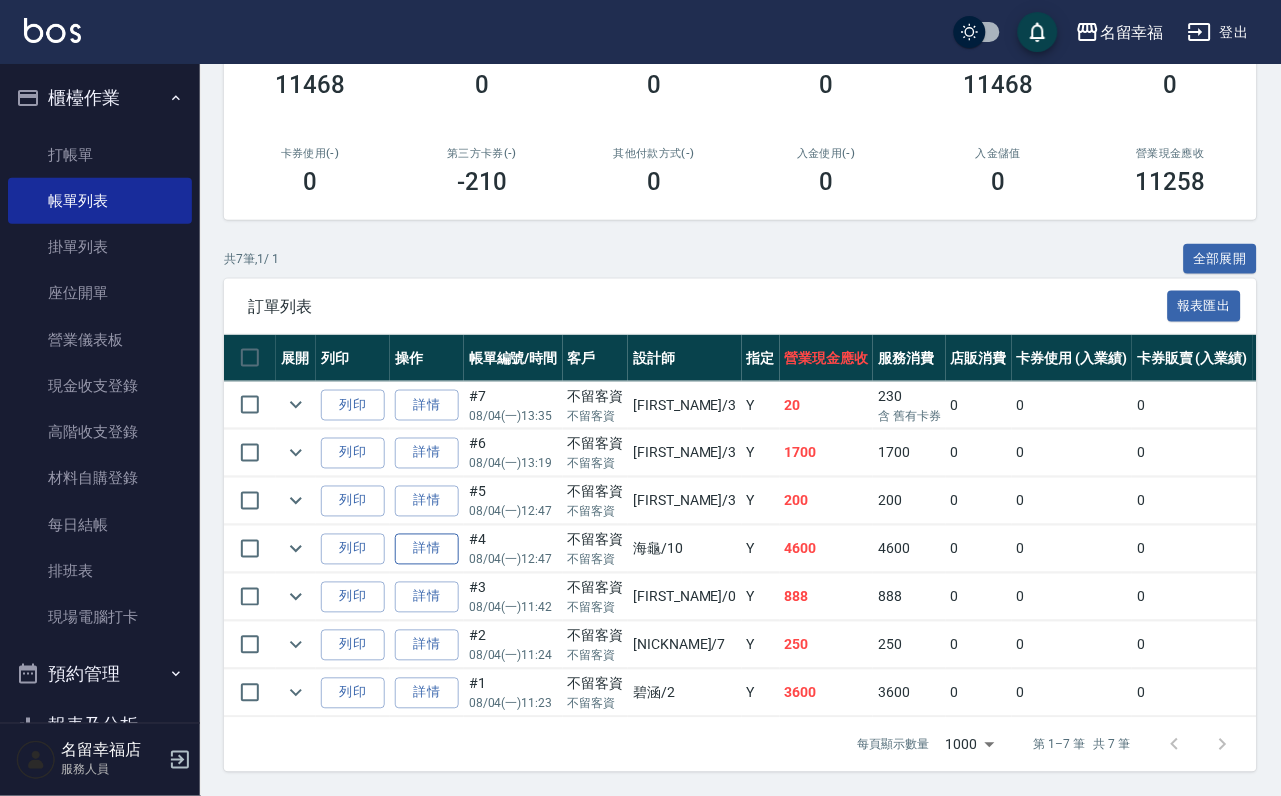 click on "詳情" at bounding box center [427, 549] 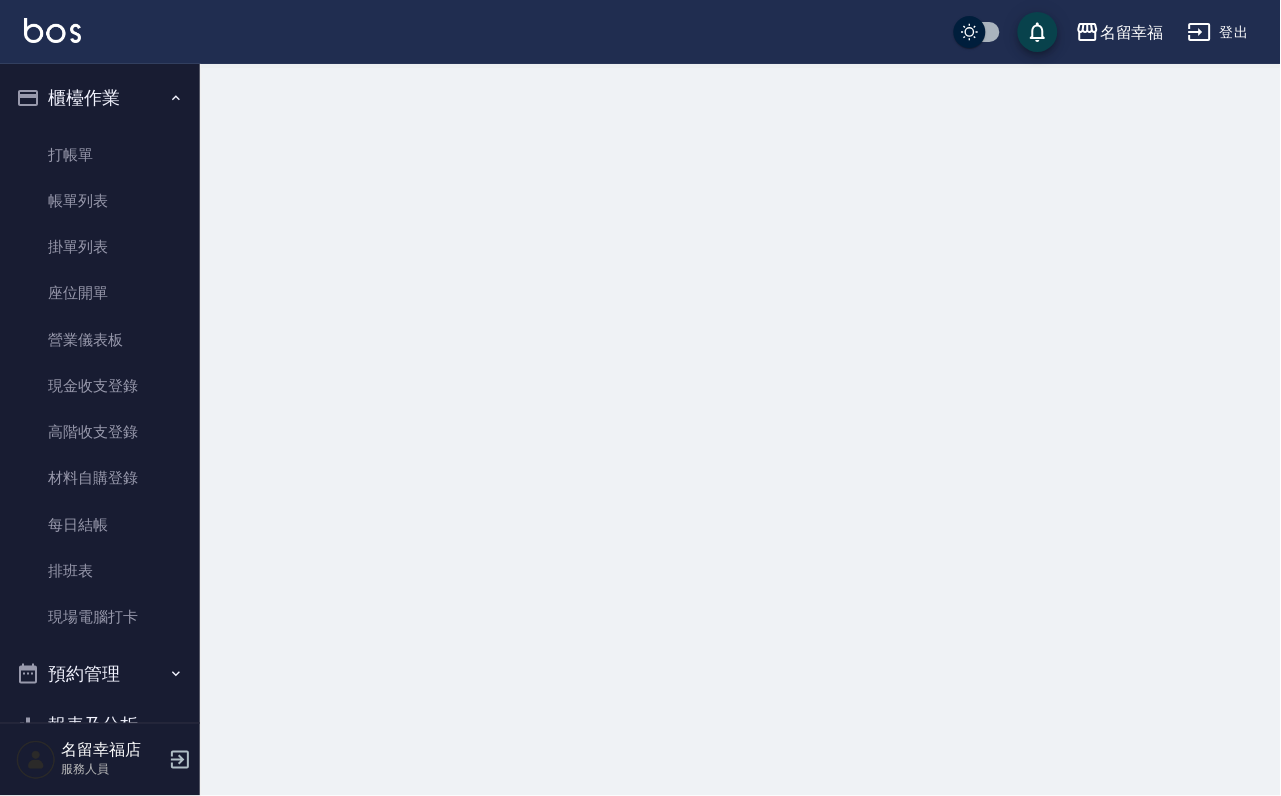 scroll, scrollTop: 0, scrollLeft: 0, axis: both 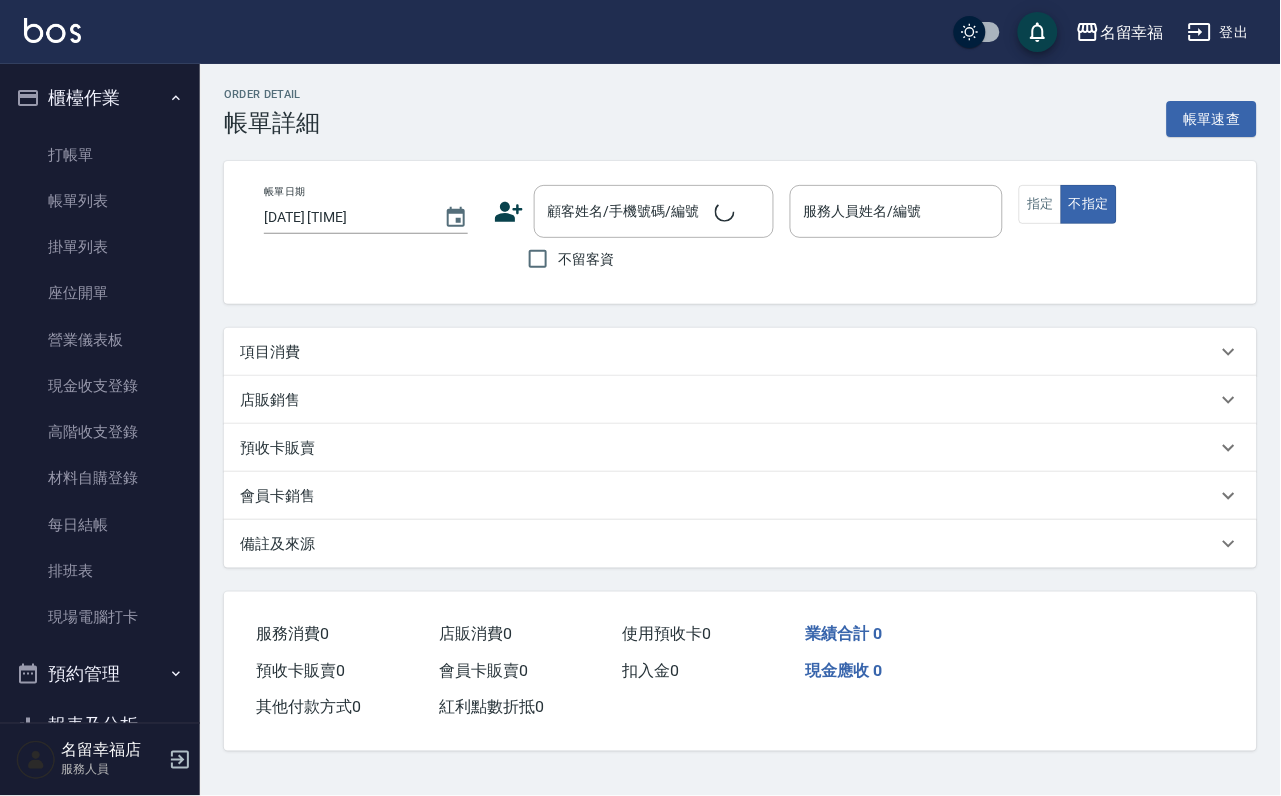 type on "2025/08/04 12:47" 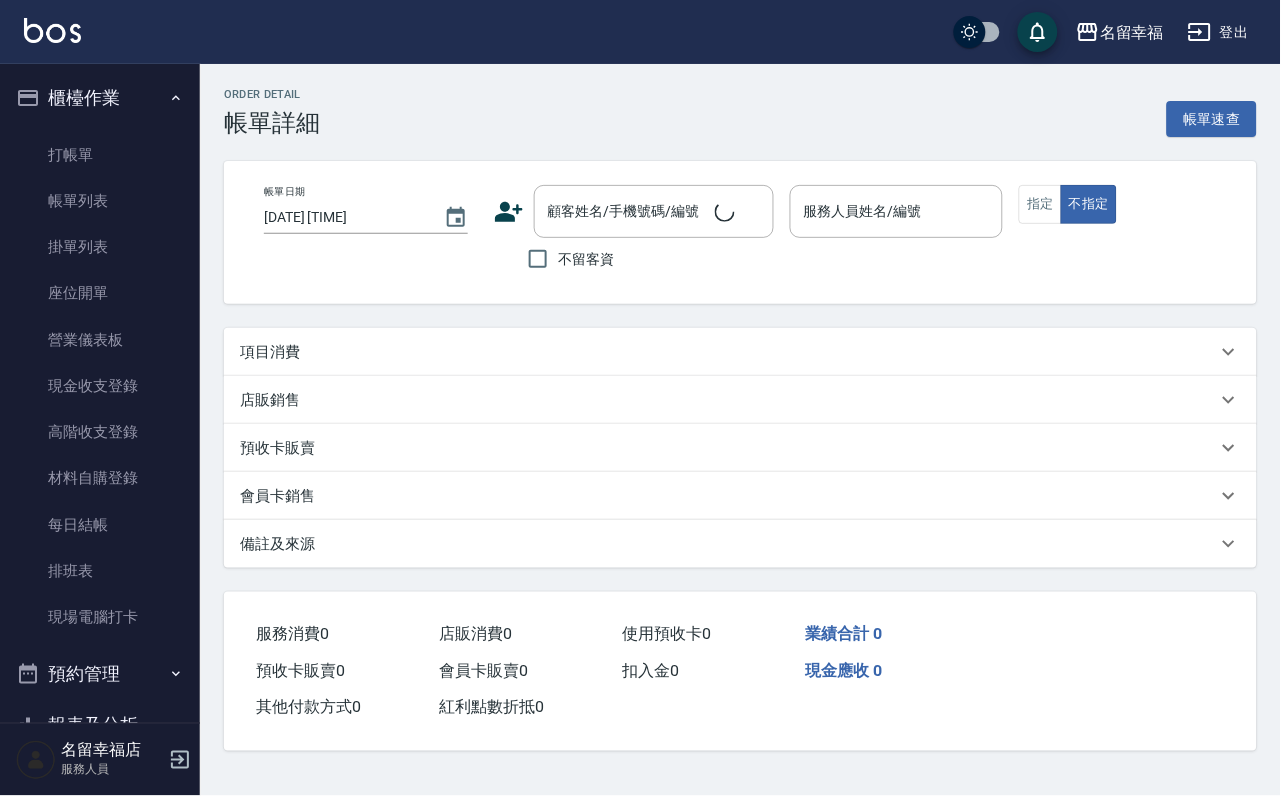 checkbox on "true" 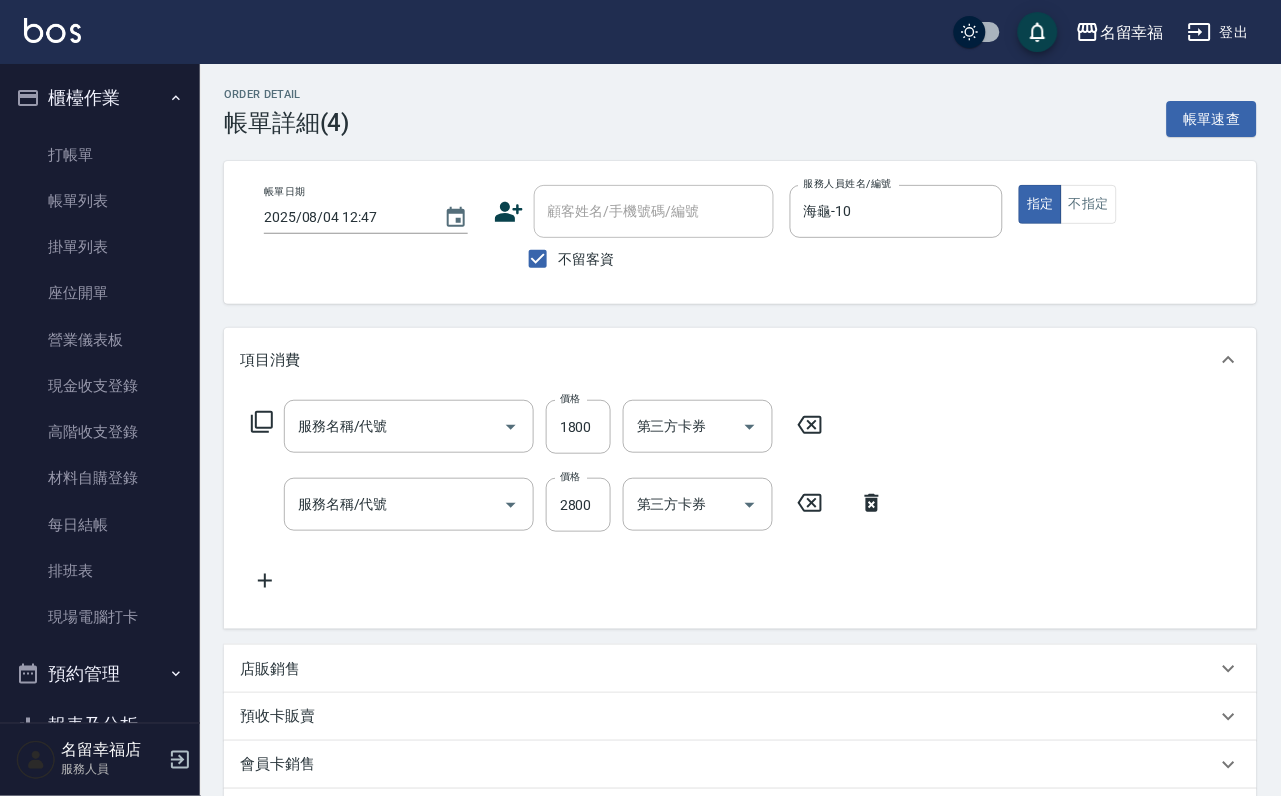 type on "設計染髮(404)" 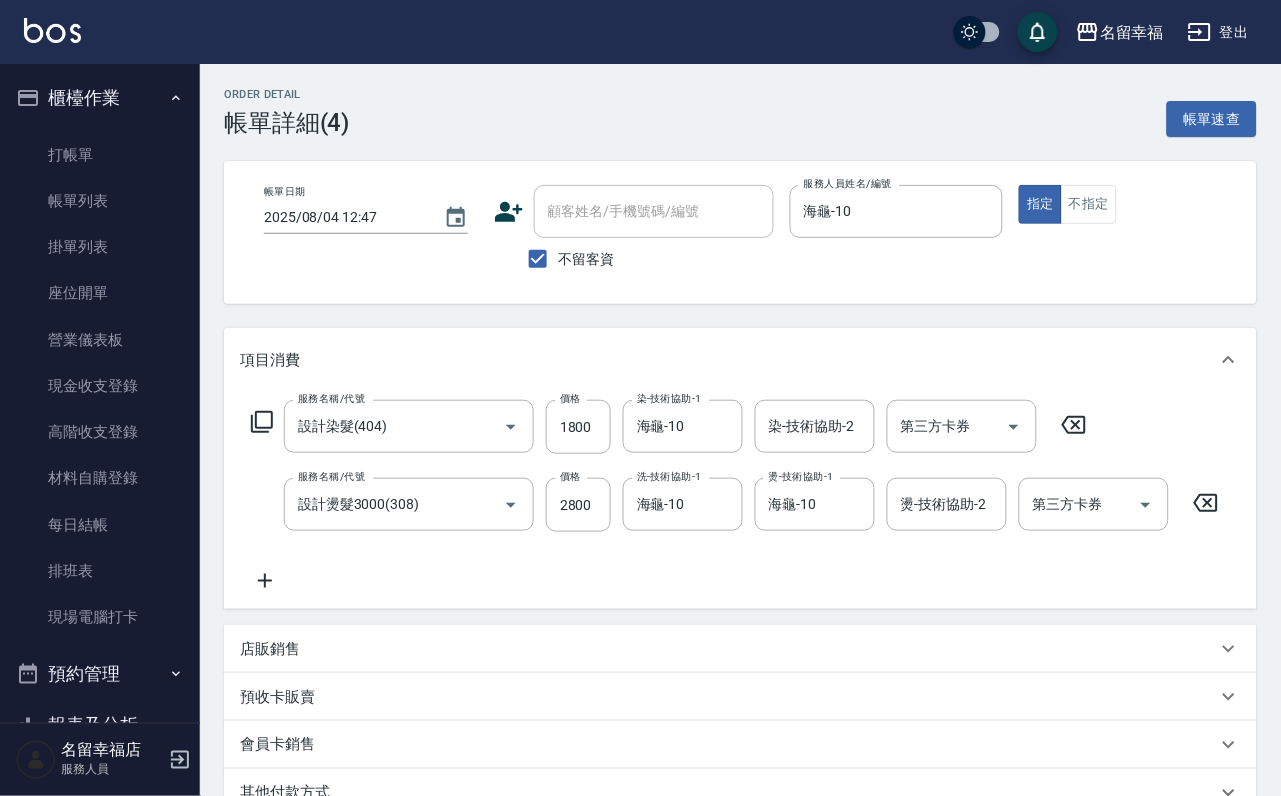 click 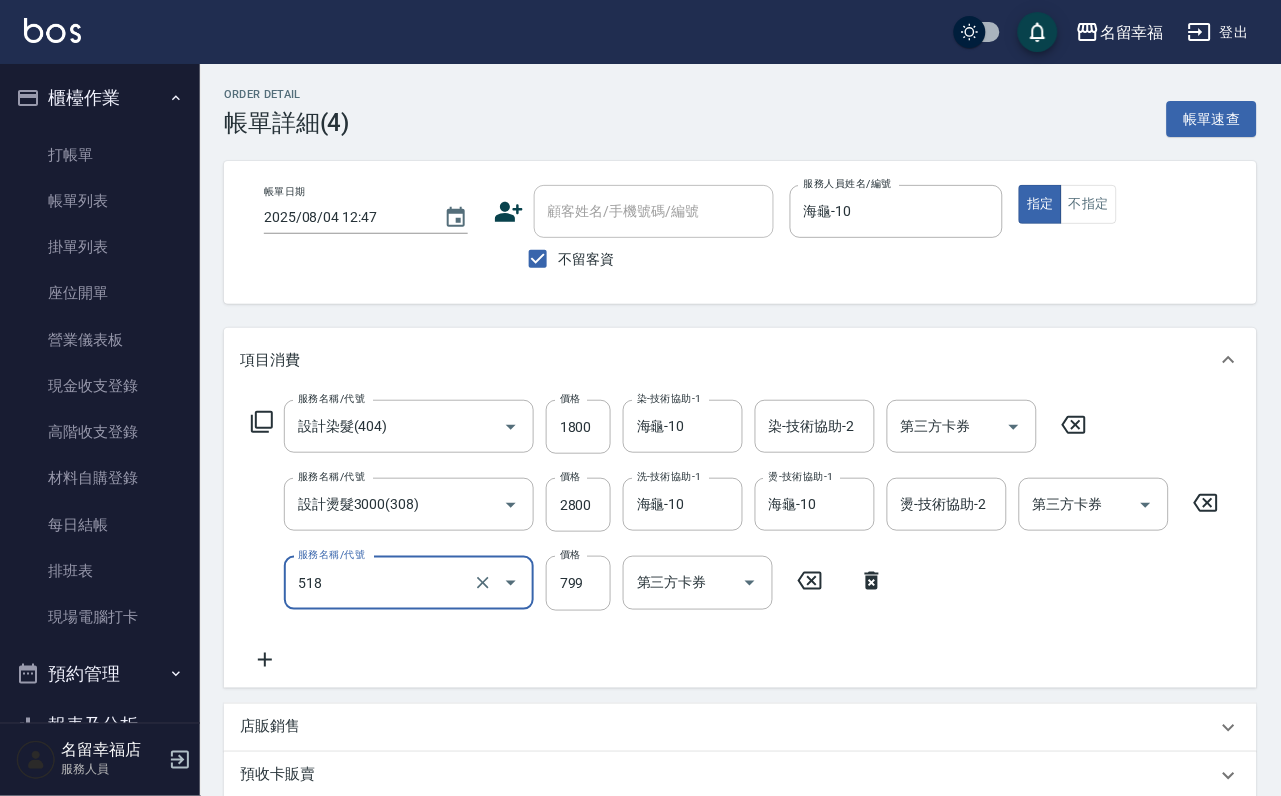 type on "水光針護髮(518)" 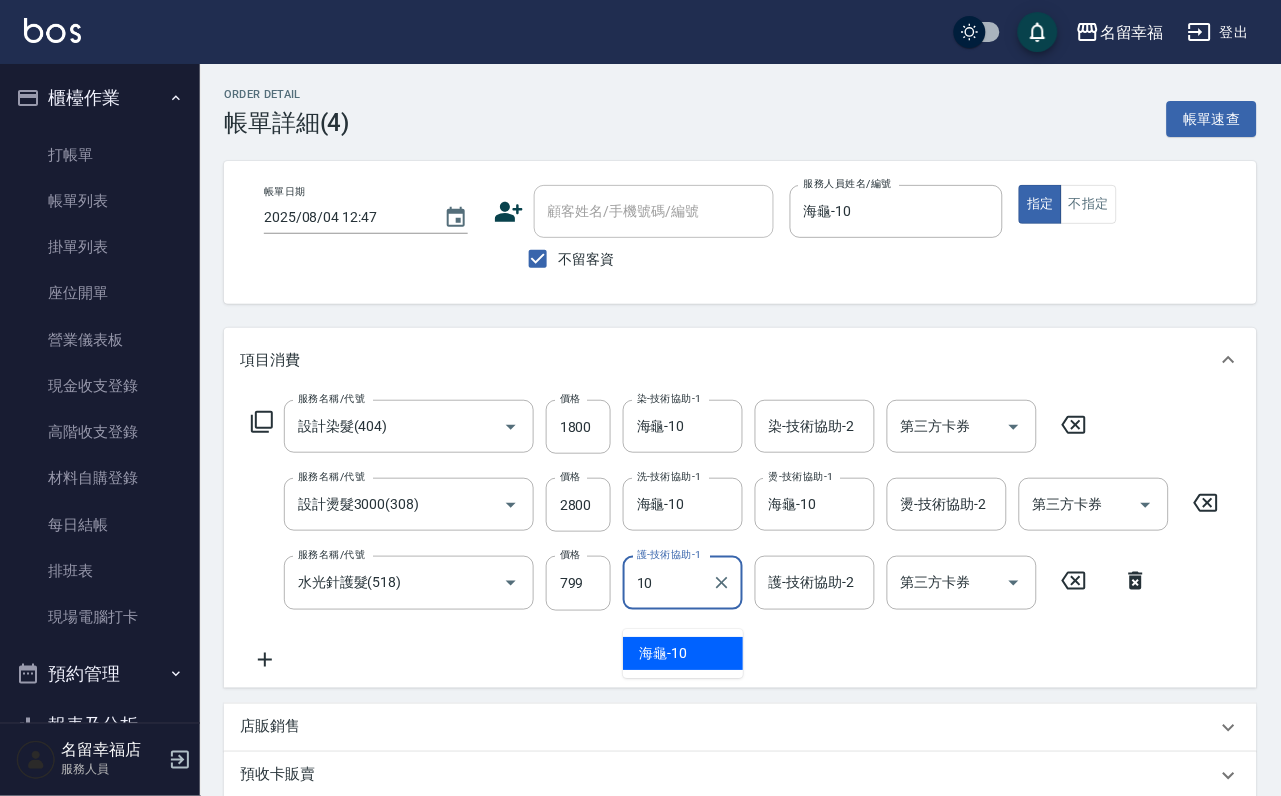type on "海龜-10" 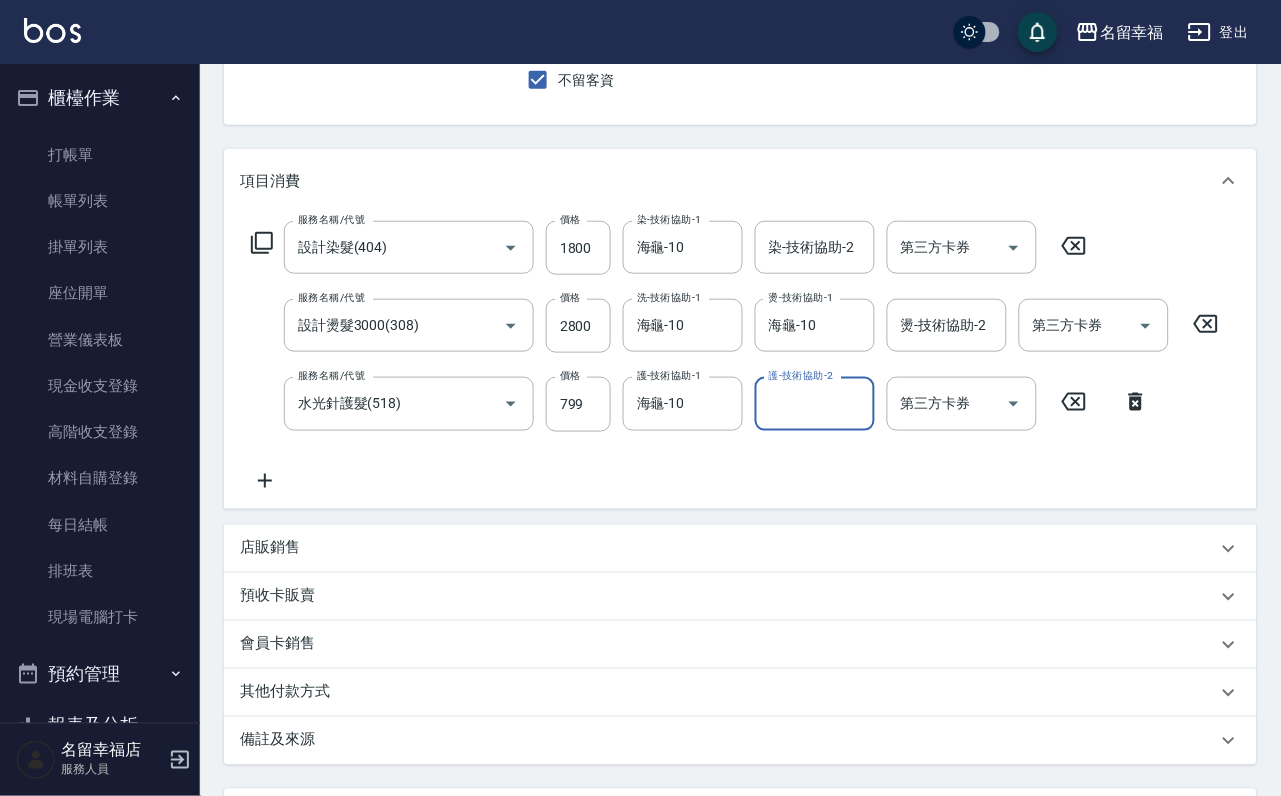 scroll, scrollTop: 450, scrollLeft: 0, axis: vertical 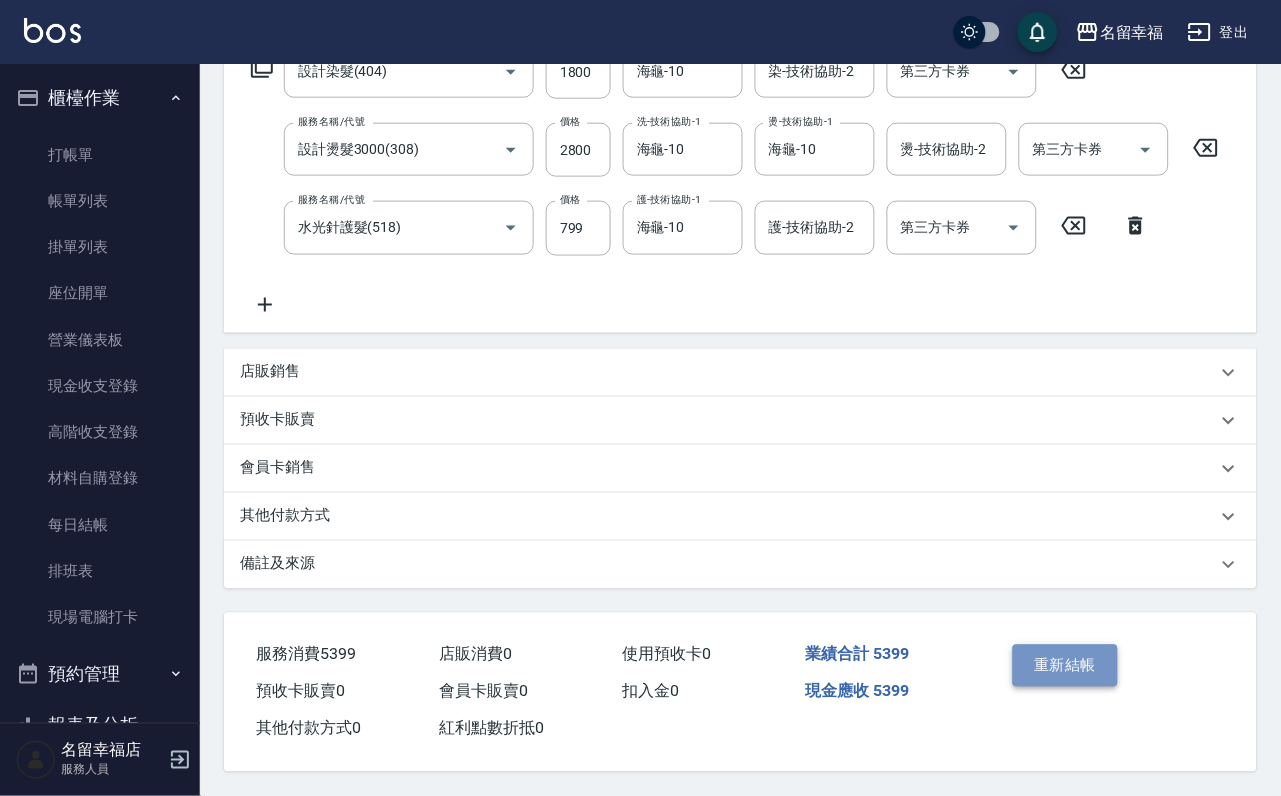 click on "重新結帳" at bounding box center (1066, 666) 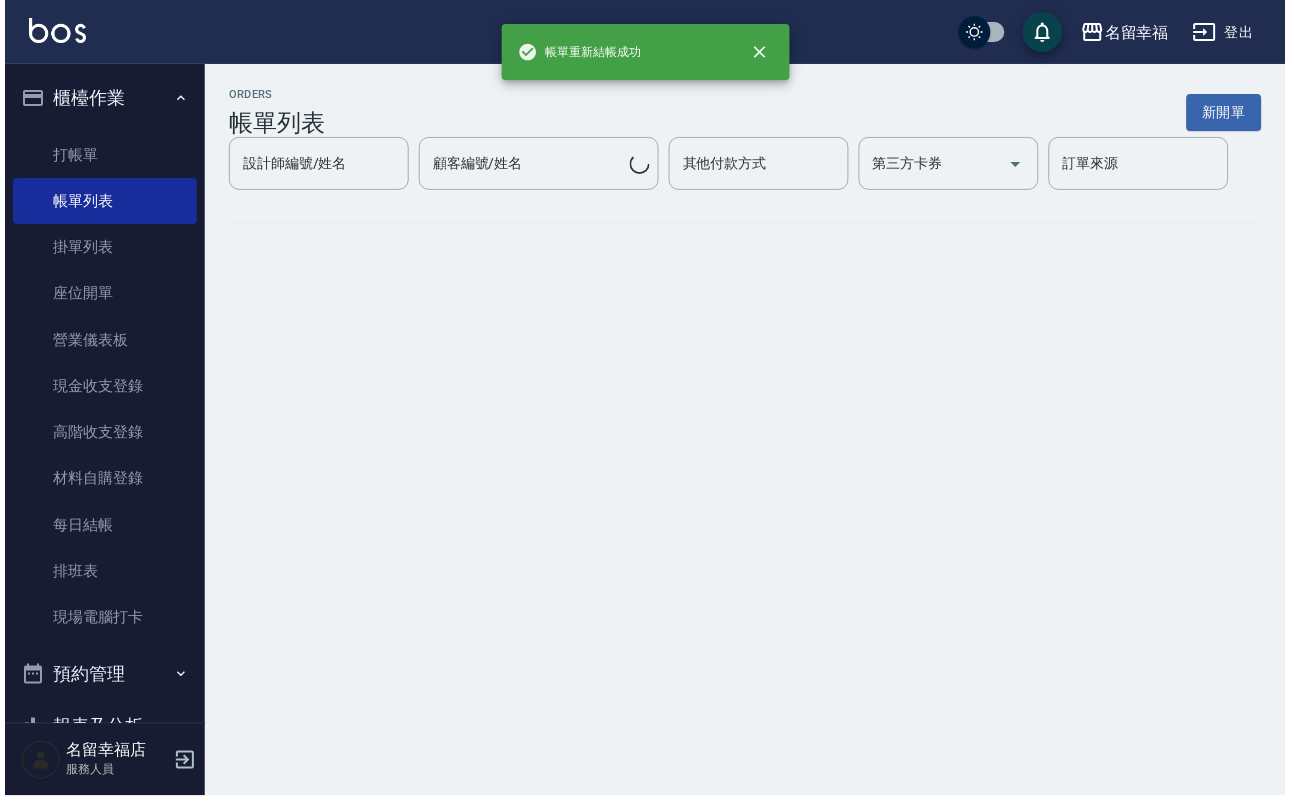 scroll, scrollTop: 0, scrollLeft: 0, axis: both 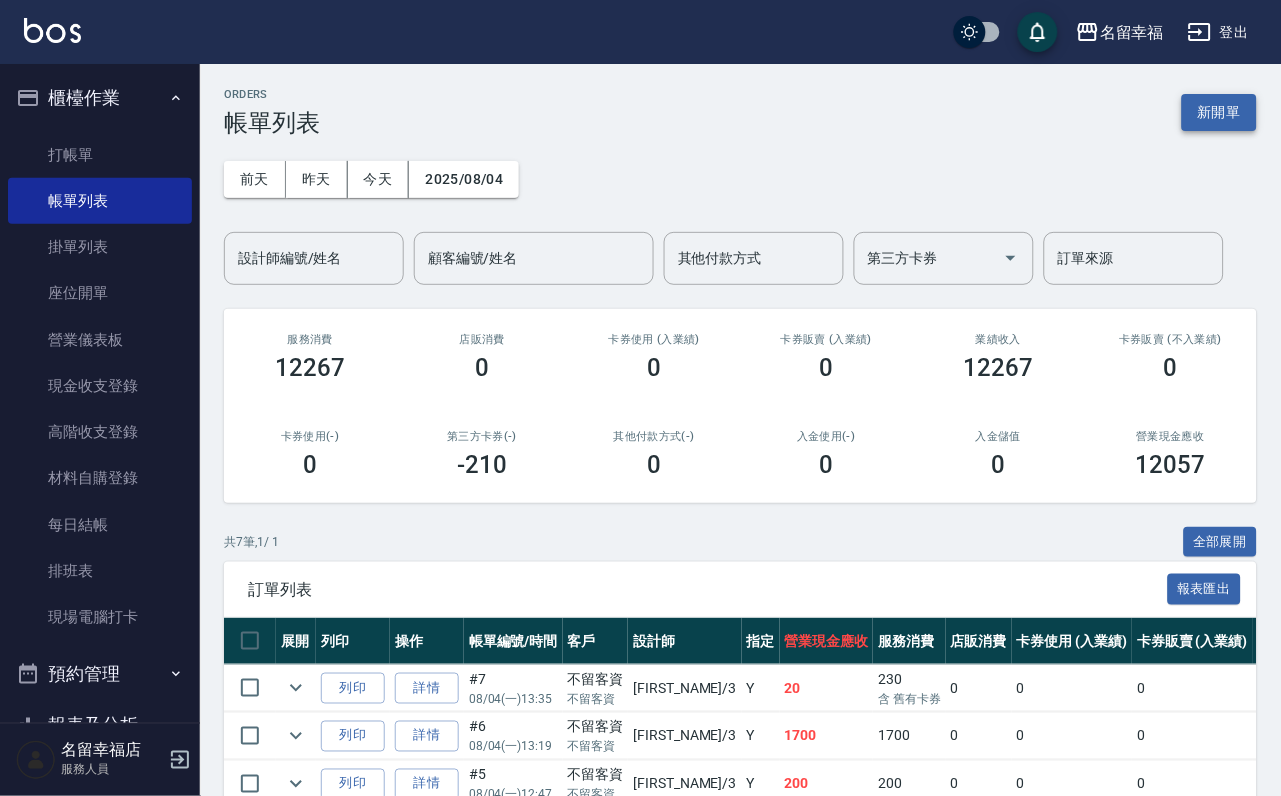 click on "新開單" at bounding box center (1219, 112) 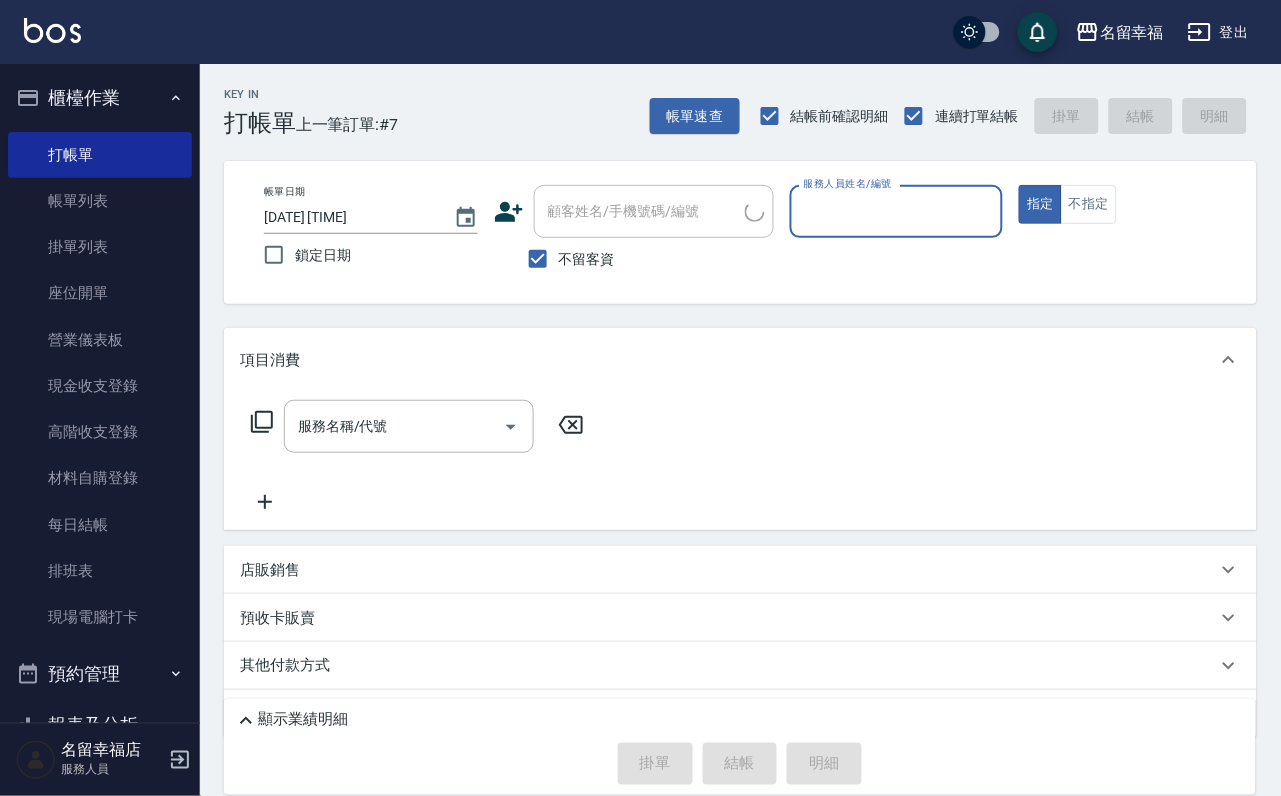 click on "服務人員姓名/編號" at bounding box center (897, 211) 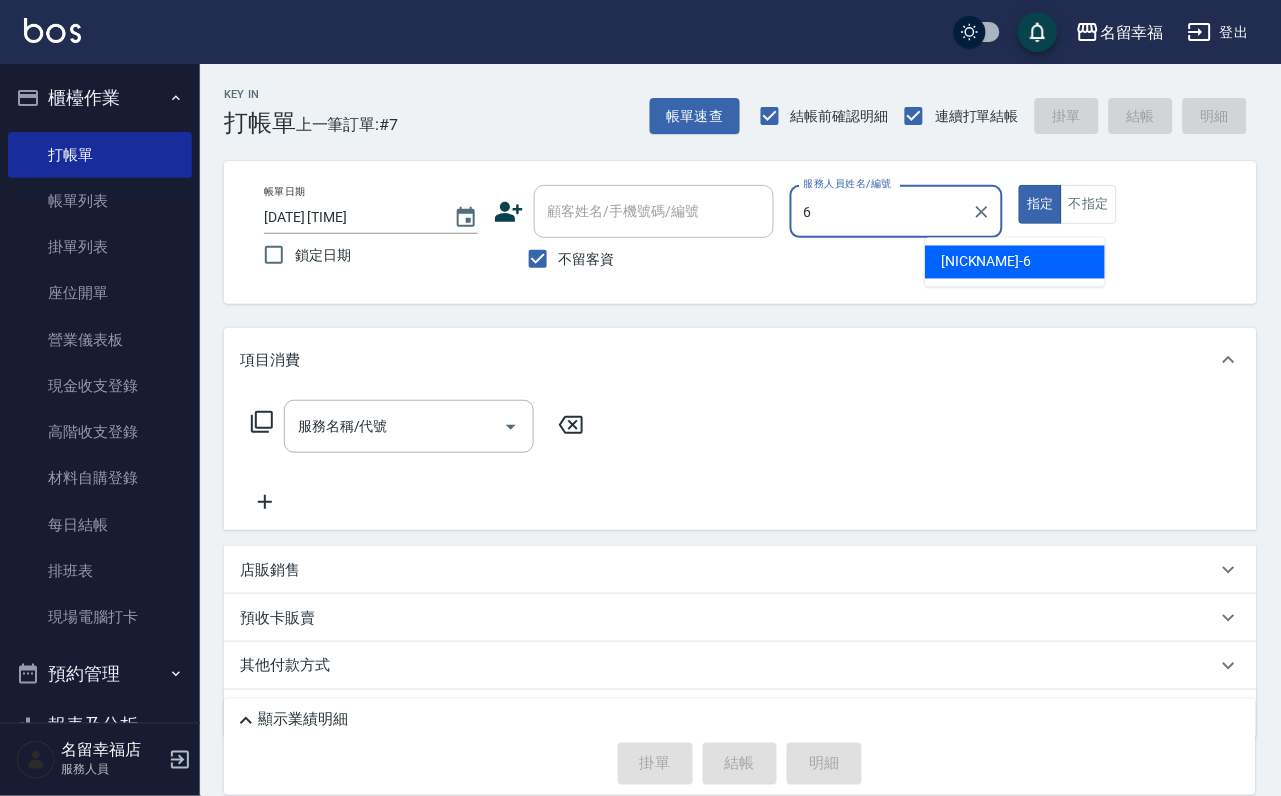 type on "[NAME]-[PHONE]" 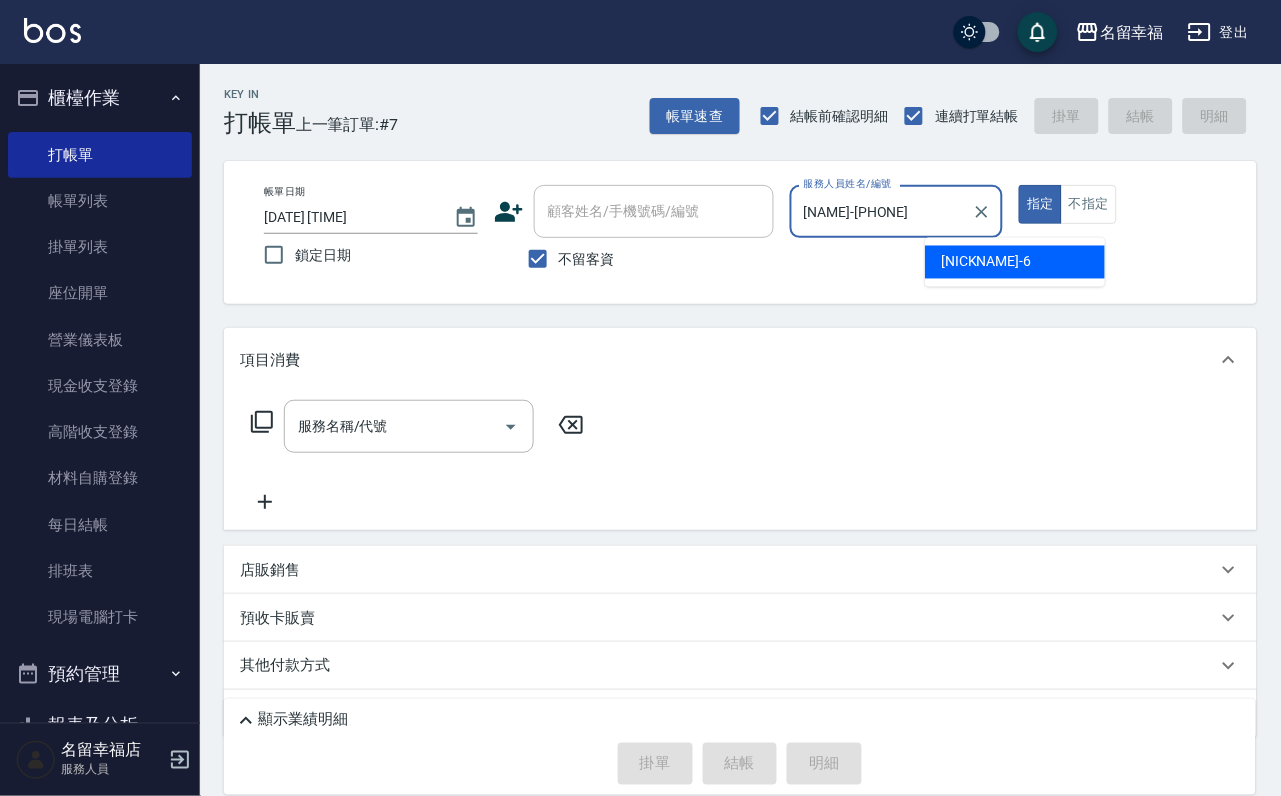 type on "true" 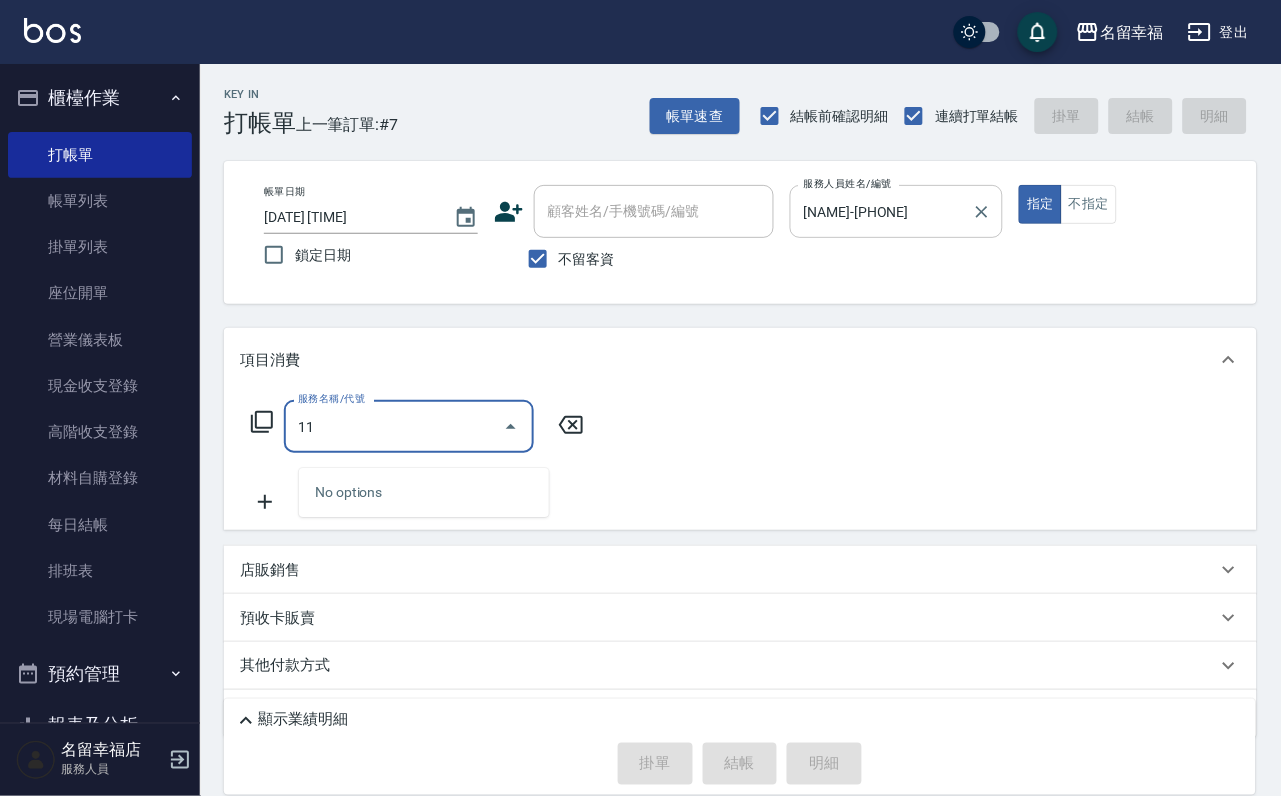 type on "1" 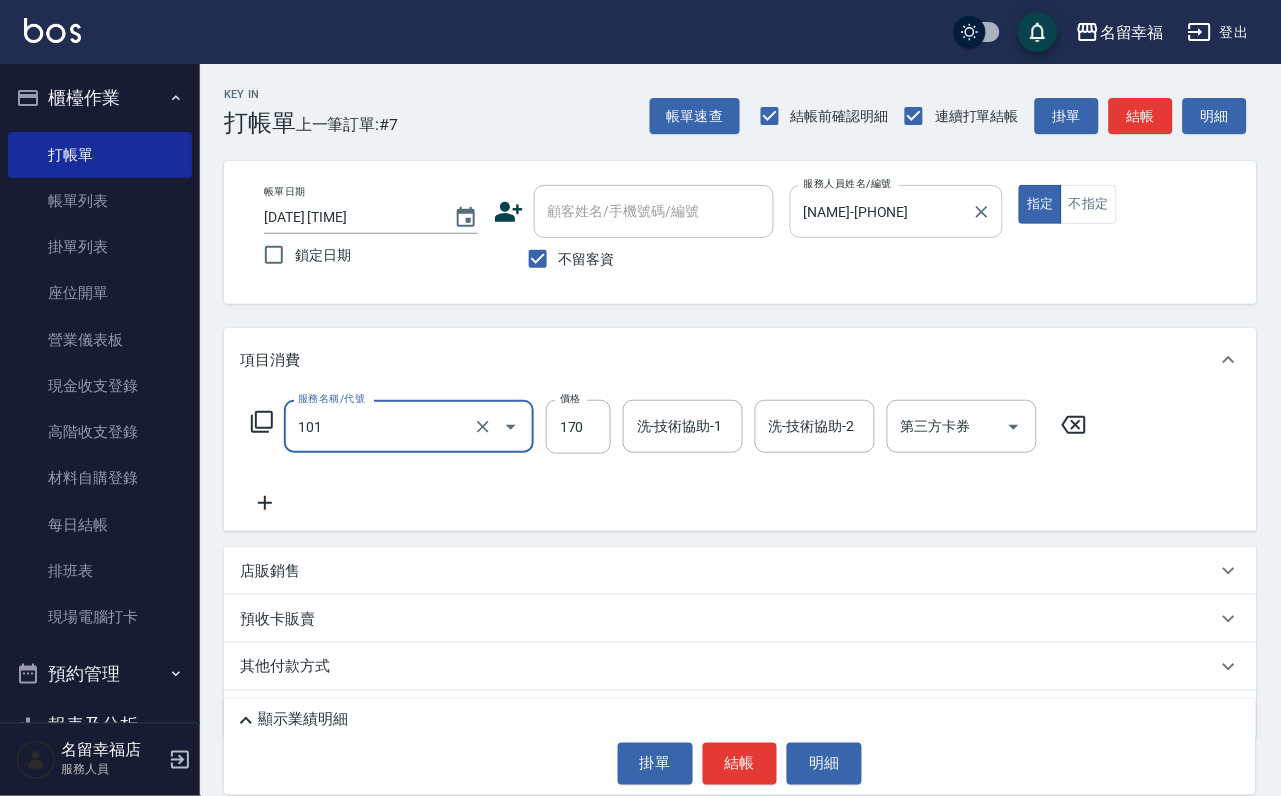 type on "洗髮(101)" 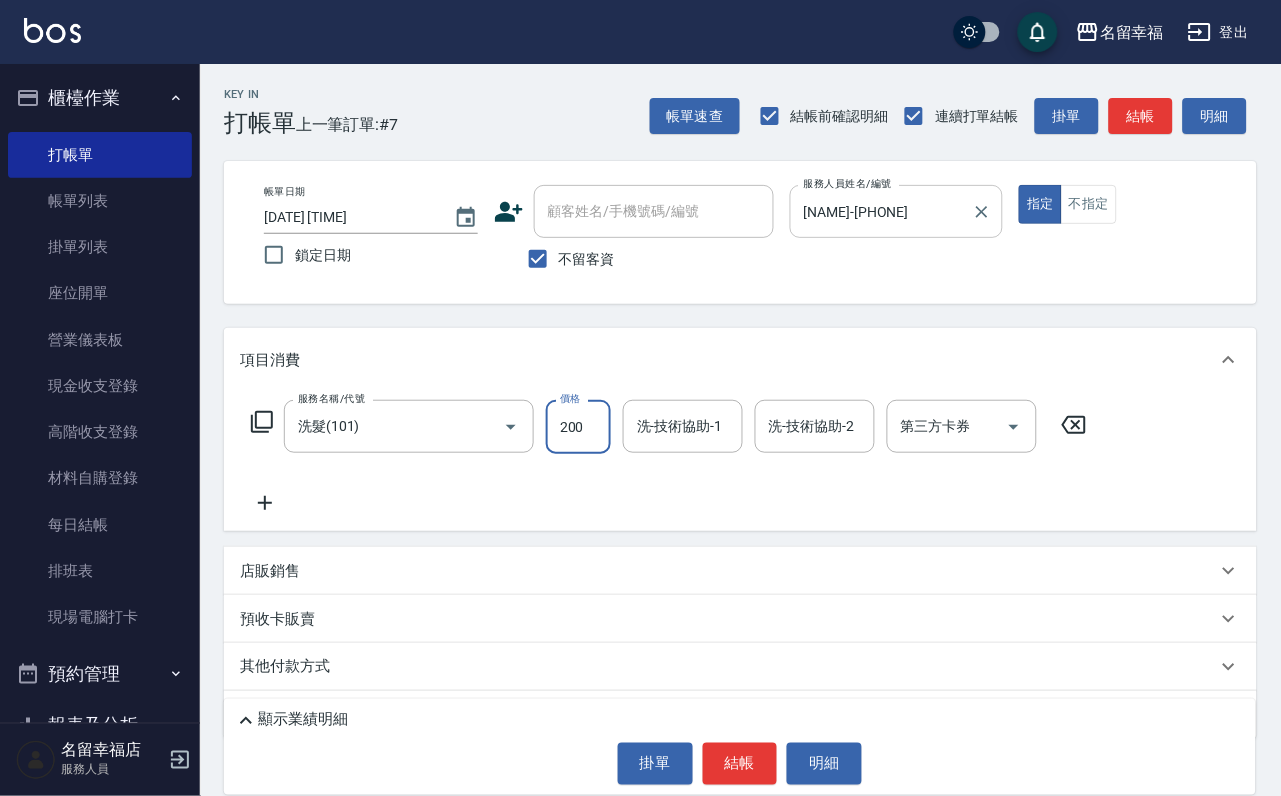 type on "200" 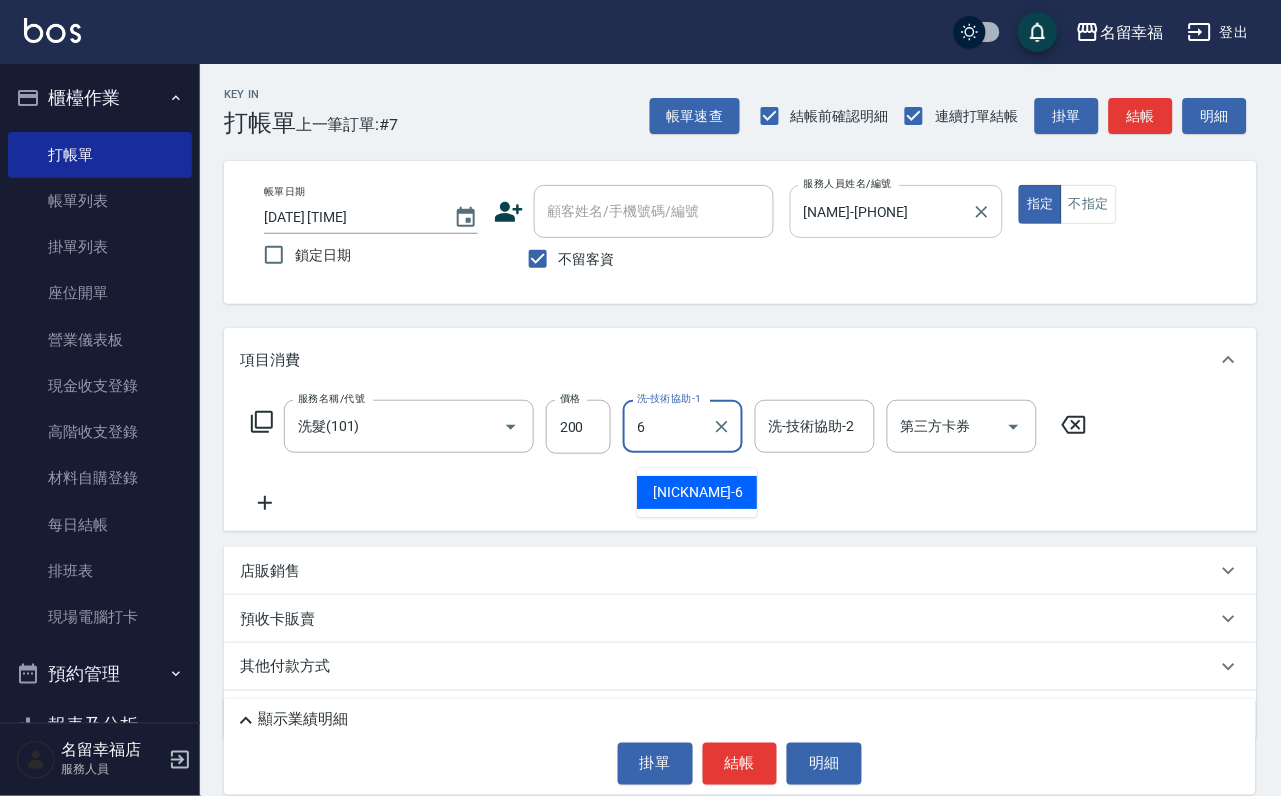 type on "[NAME]-[PHONE]" 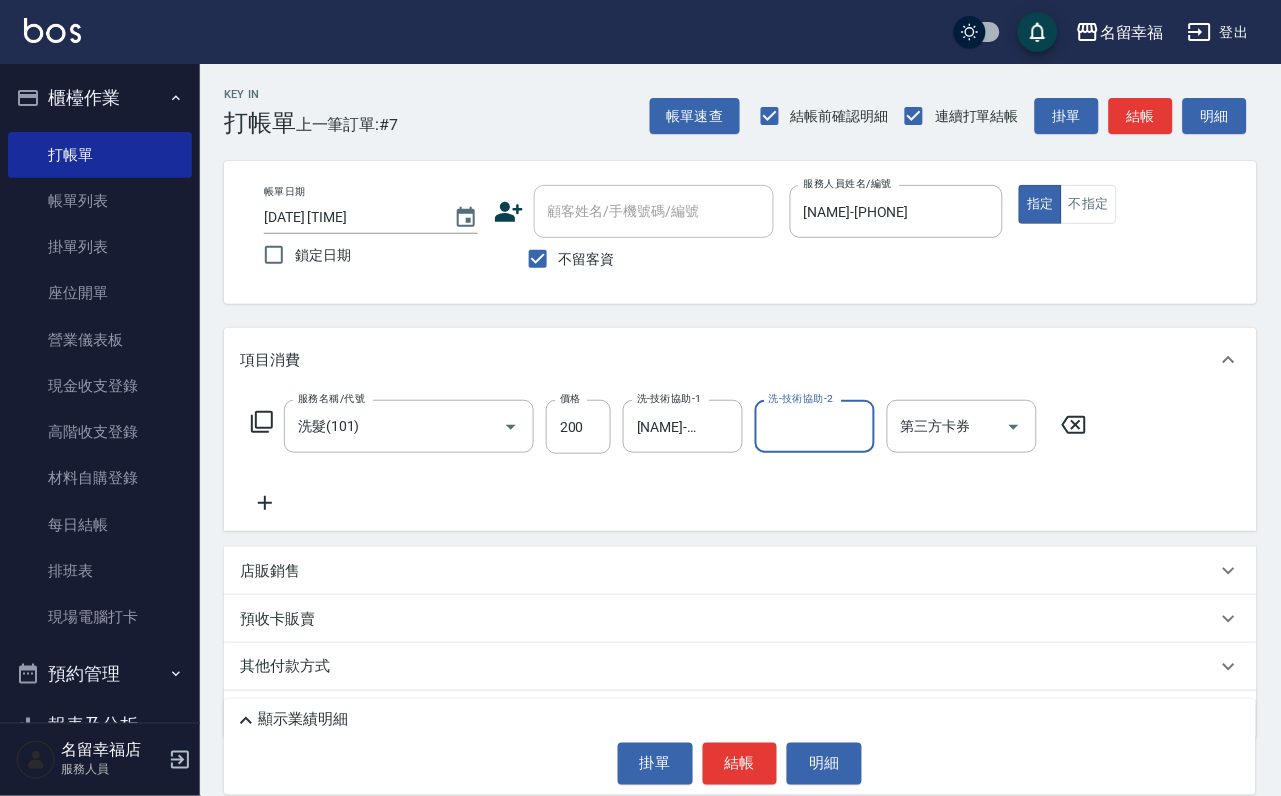 click 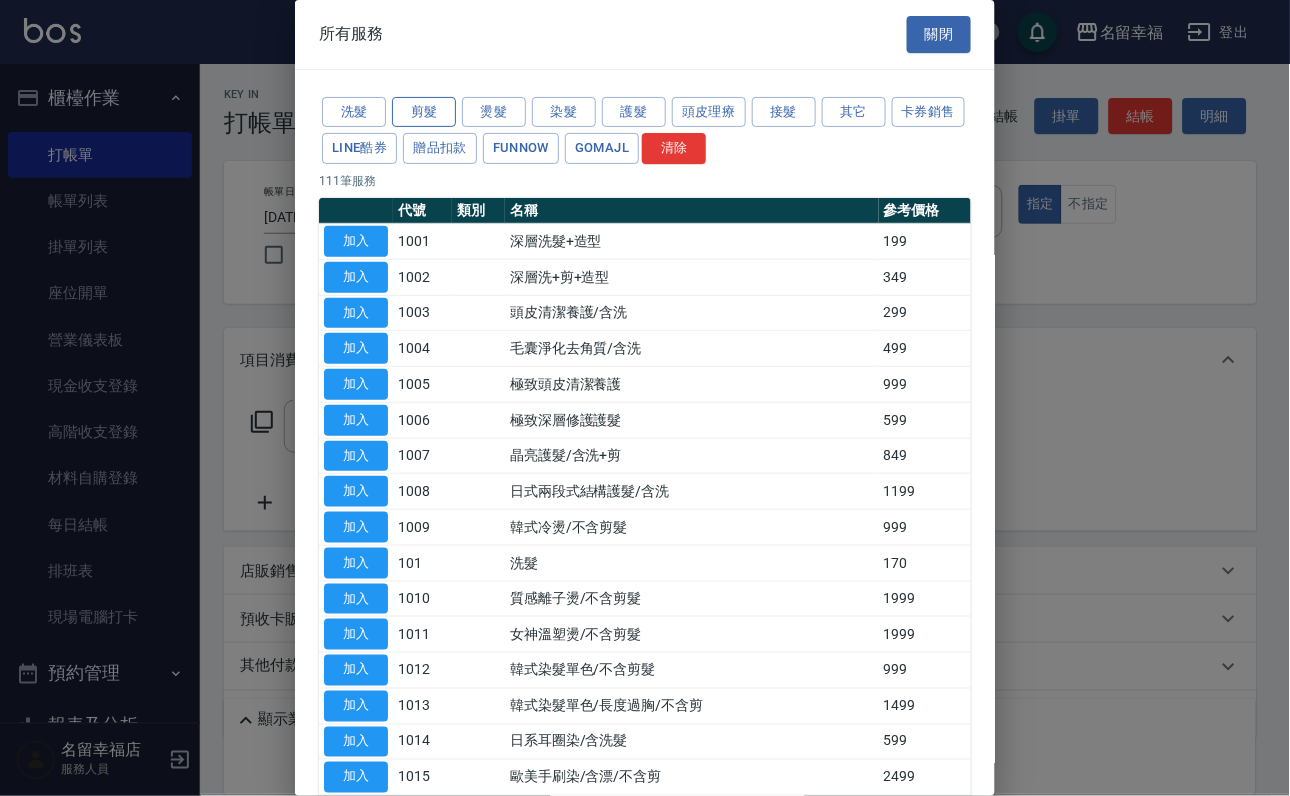 click on "剪髮" at bounding box center (424, 112) 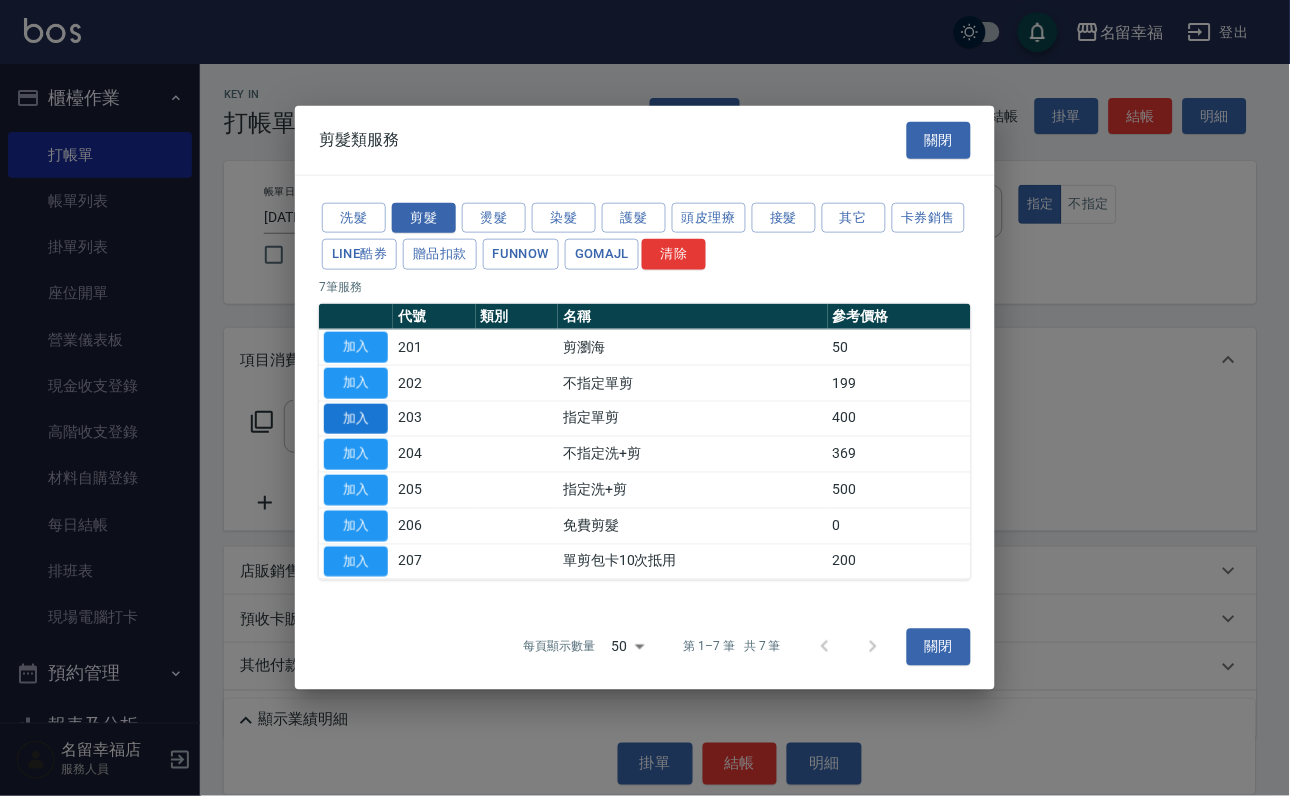 click on "加入" at bounding box center (356, 418) 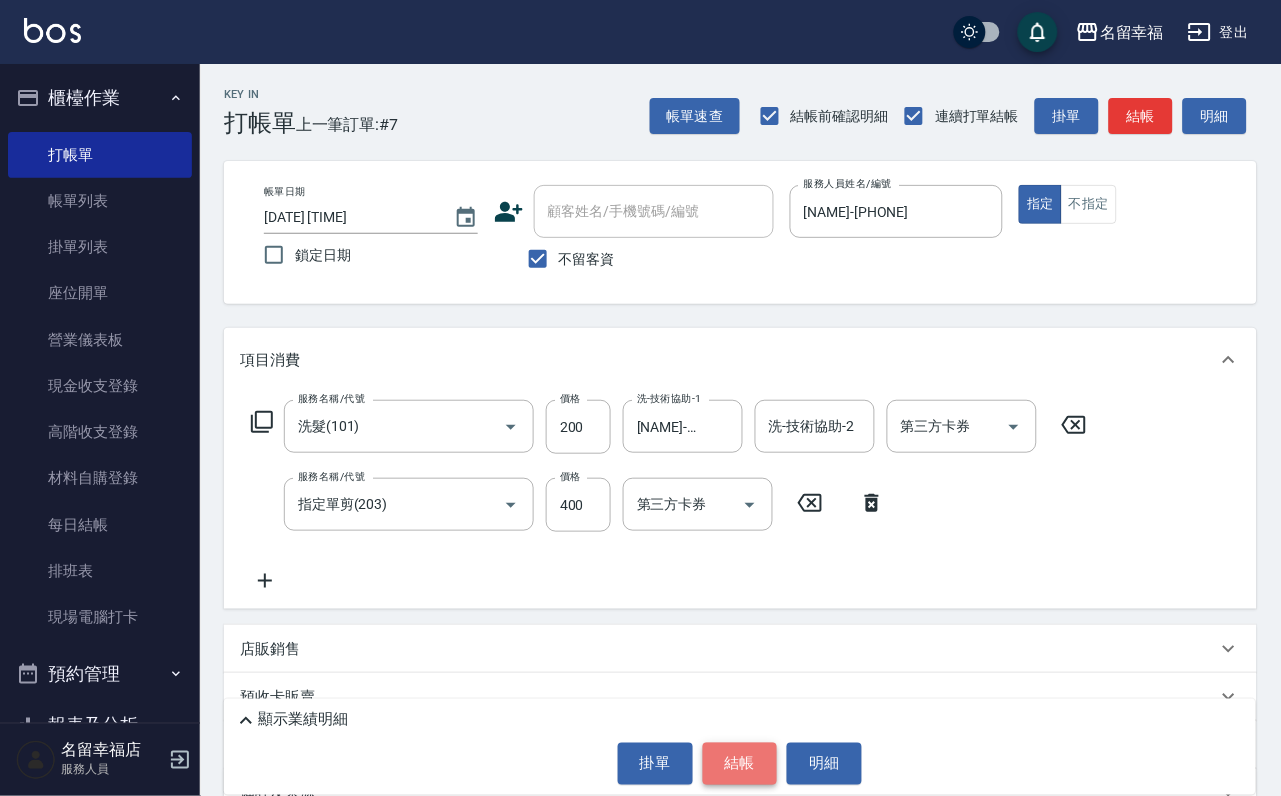 click on "結帳" at bounding box center [740, 764] 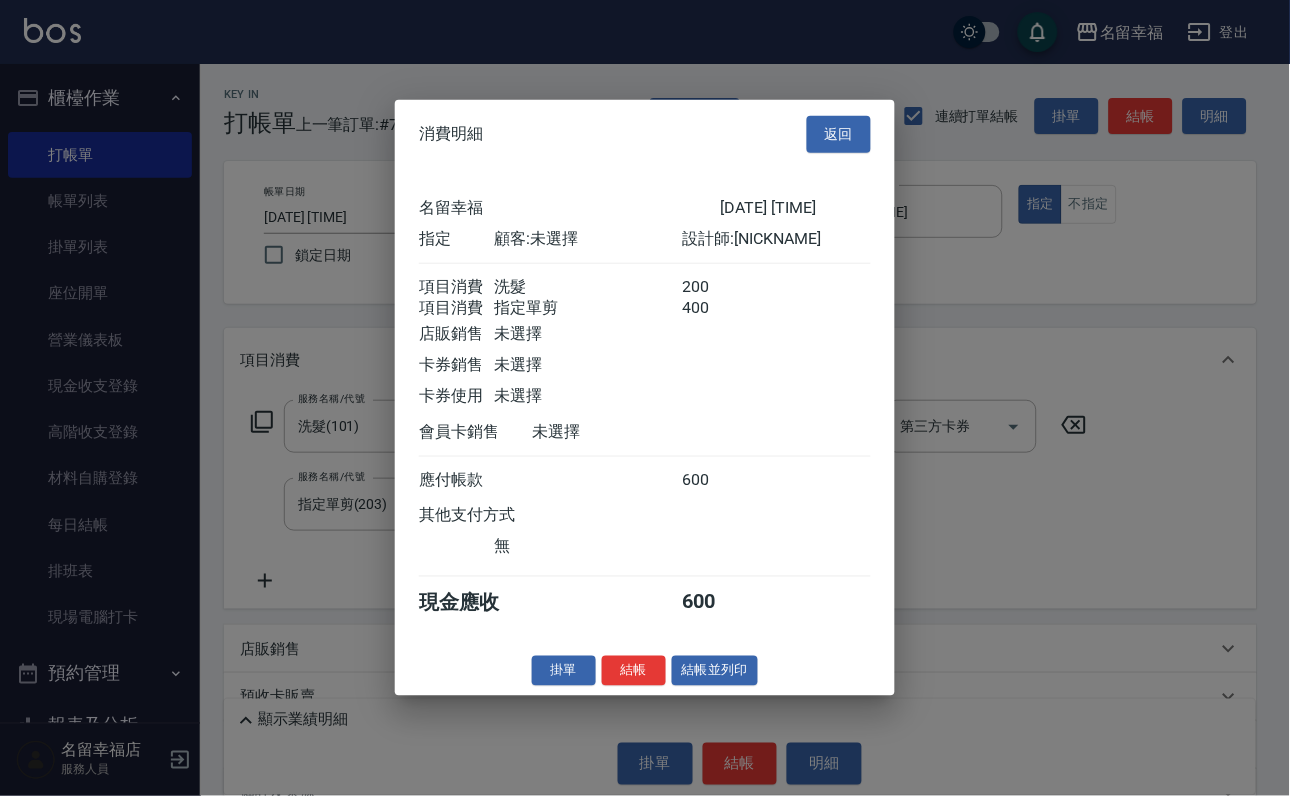scroll, scrollTop: 322, scrollLeft: 0, axis: vertical 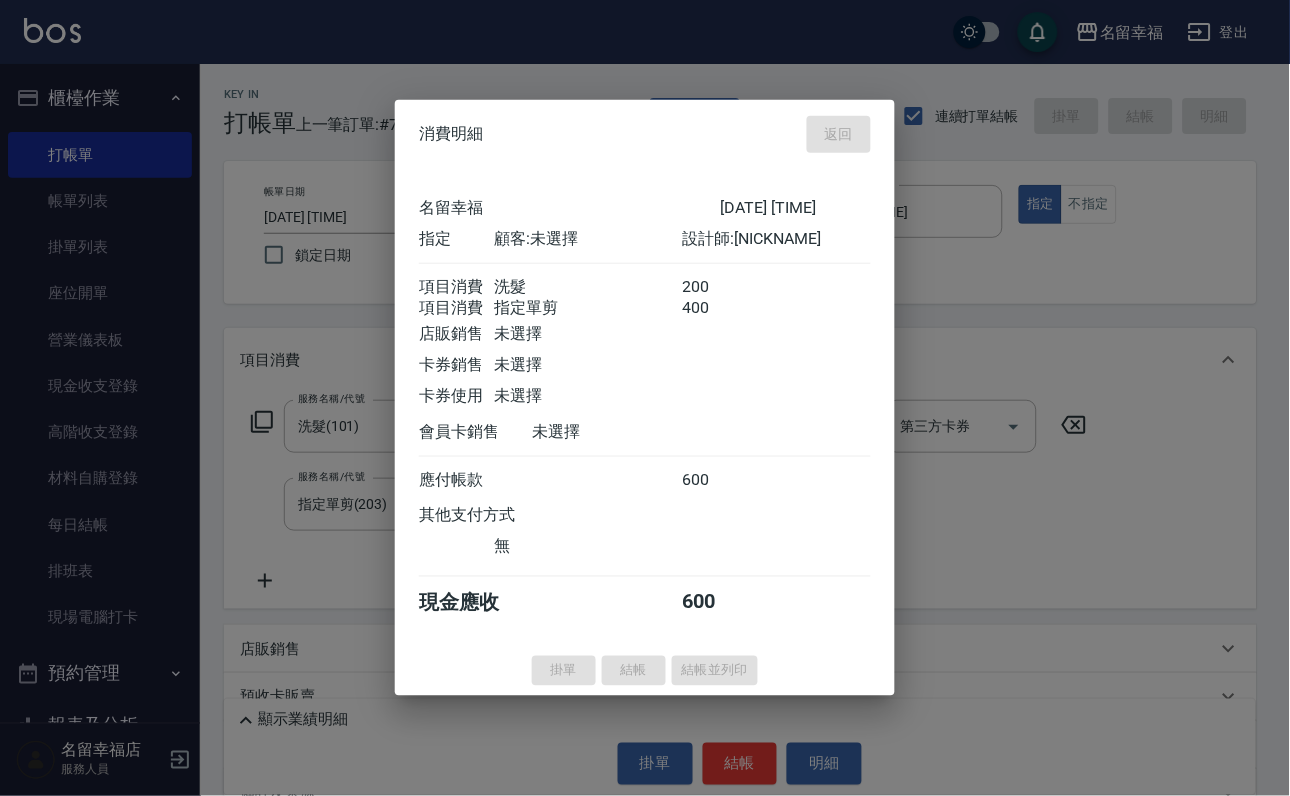 type 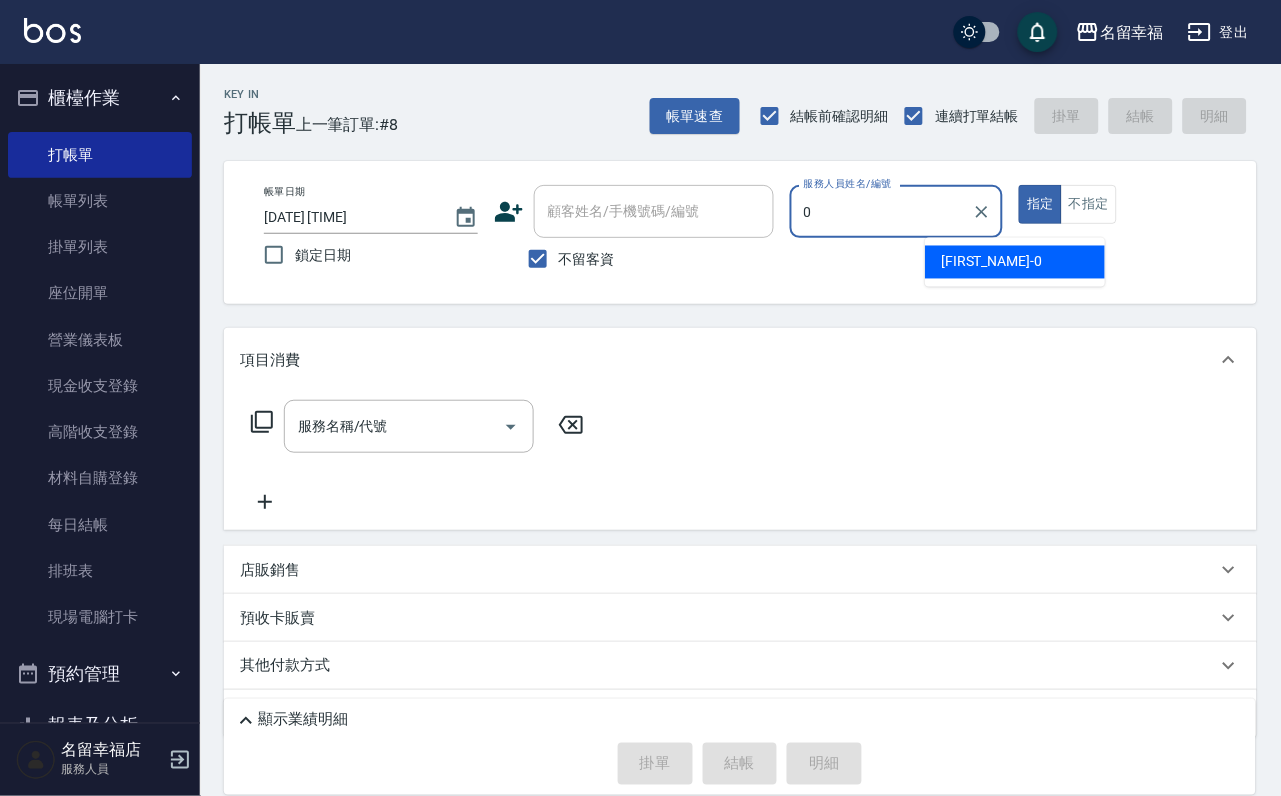 type on "小靜-0" 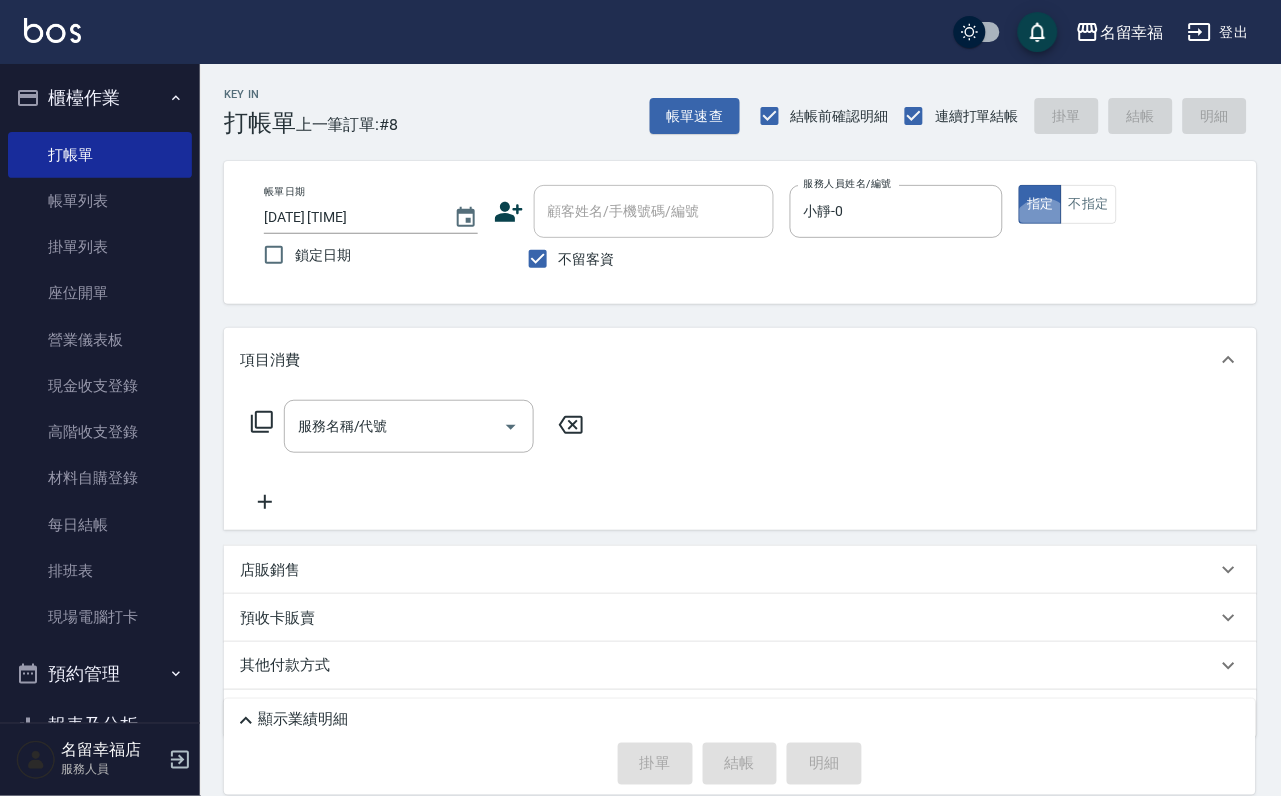 click 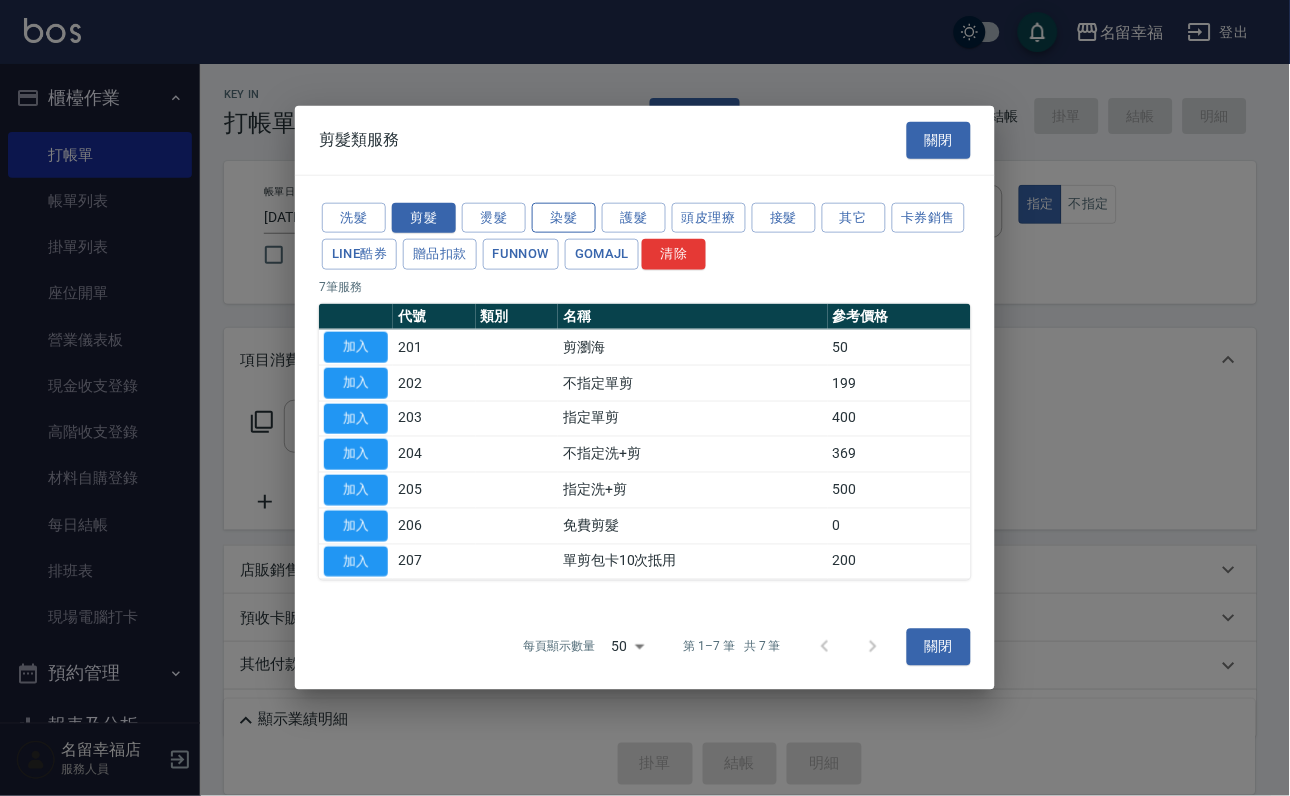 click on "染髮" at bounding box center (564, 217) 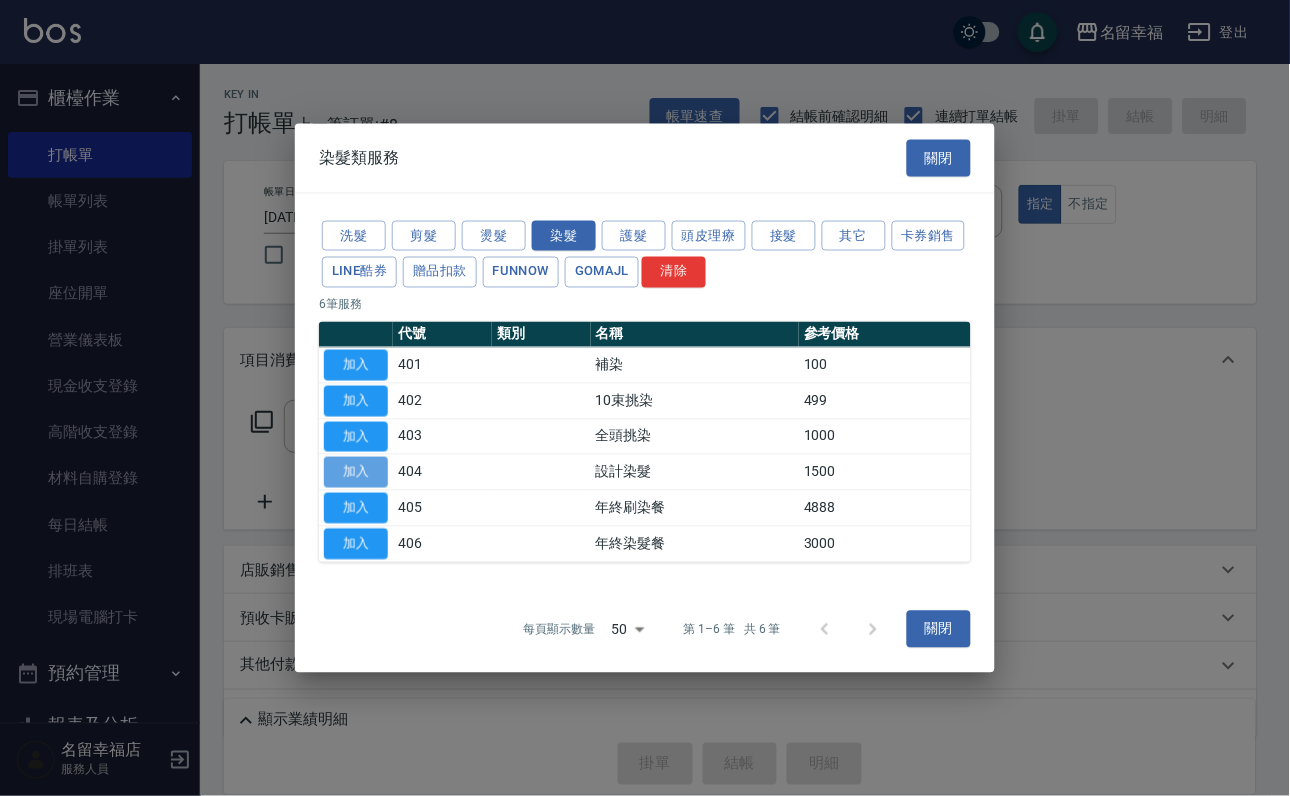 click on "加入" at bounding box center [356, 472] 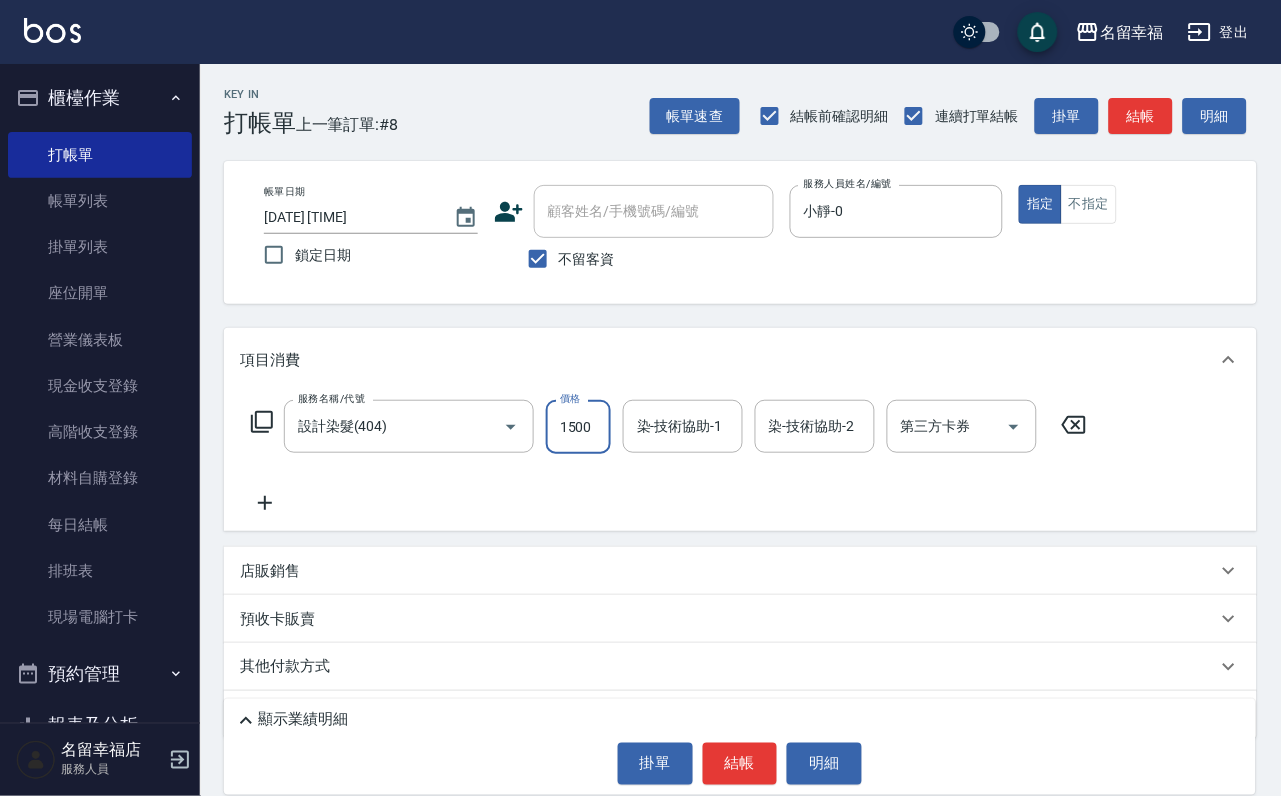 click on "1500" at bounding box center (578, 427) 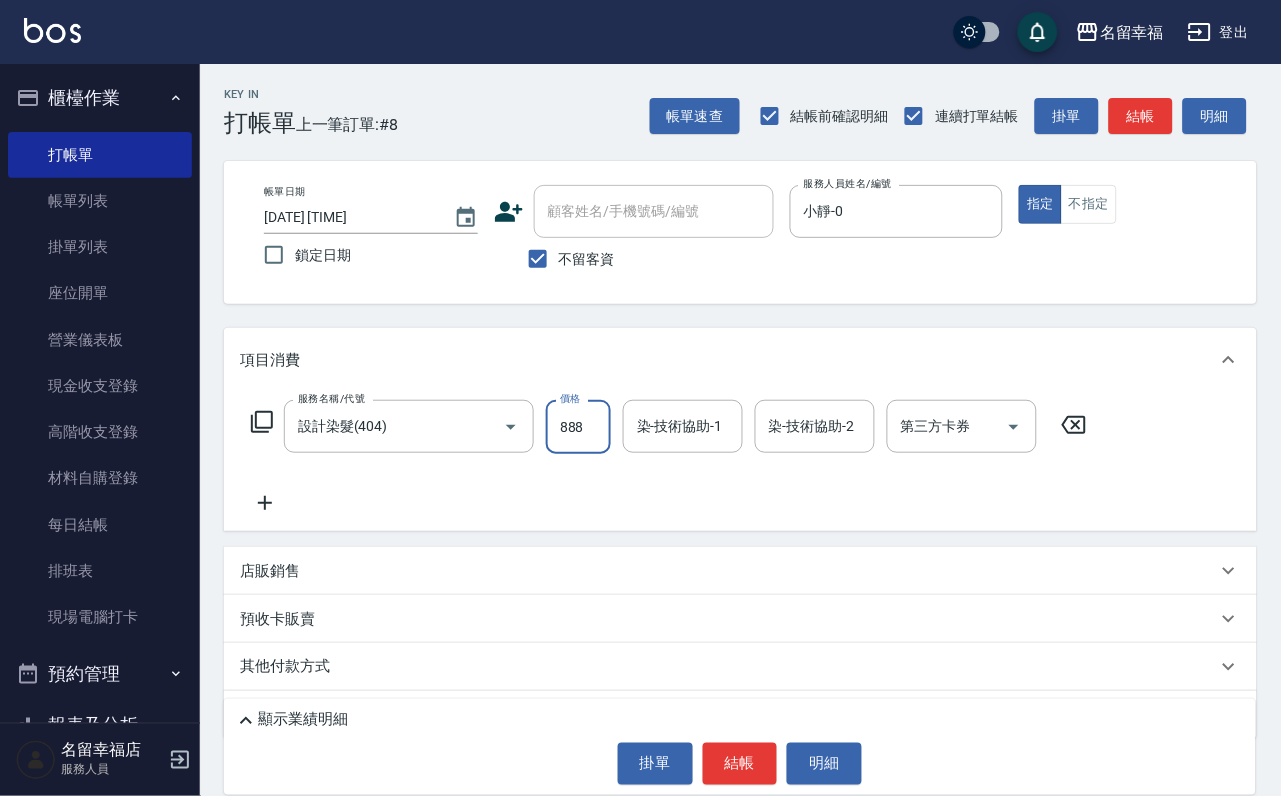 type on "888" 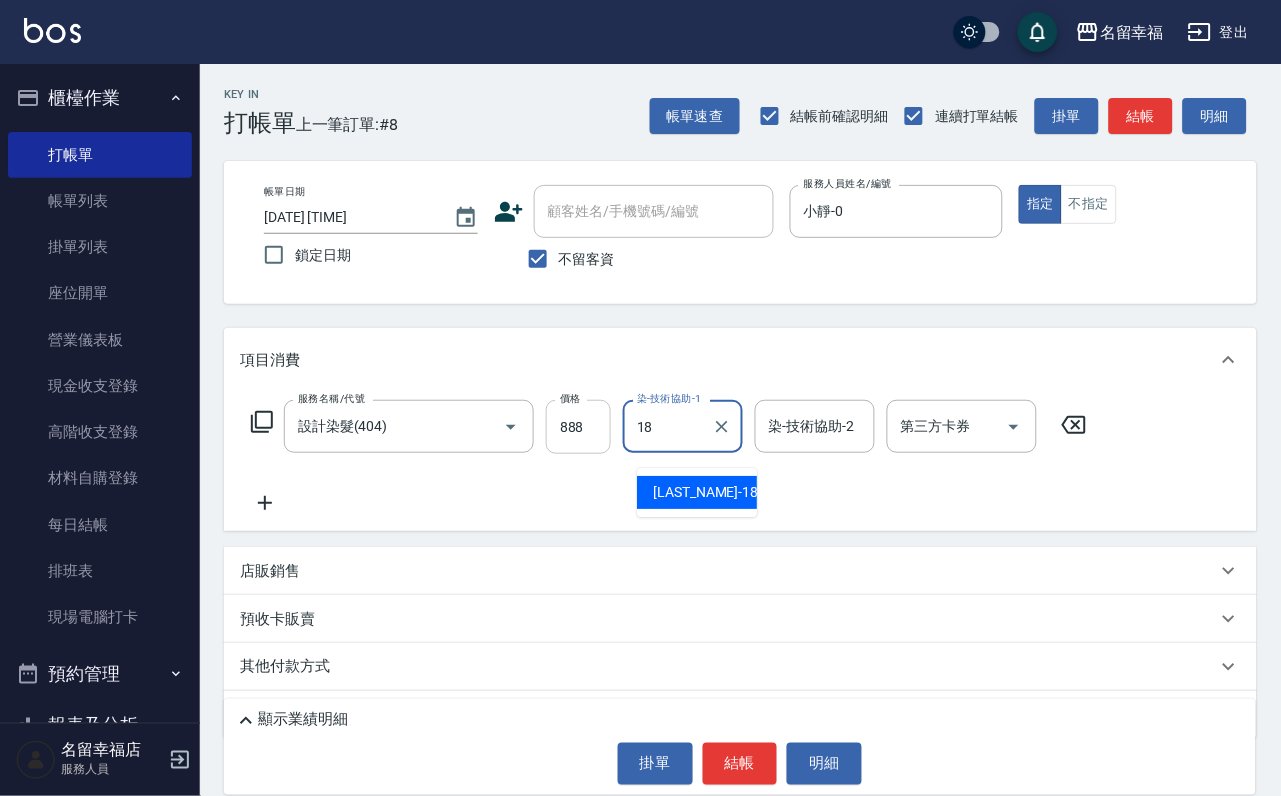 type on "[LAST_NAME]-[NUMBER]" 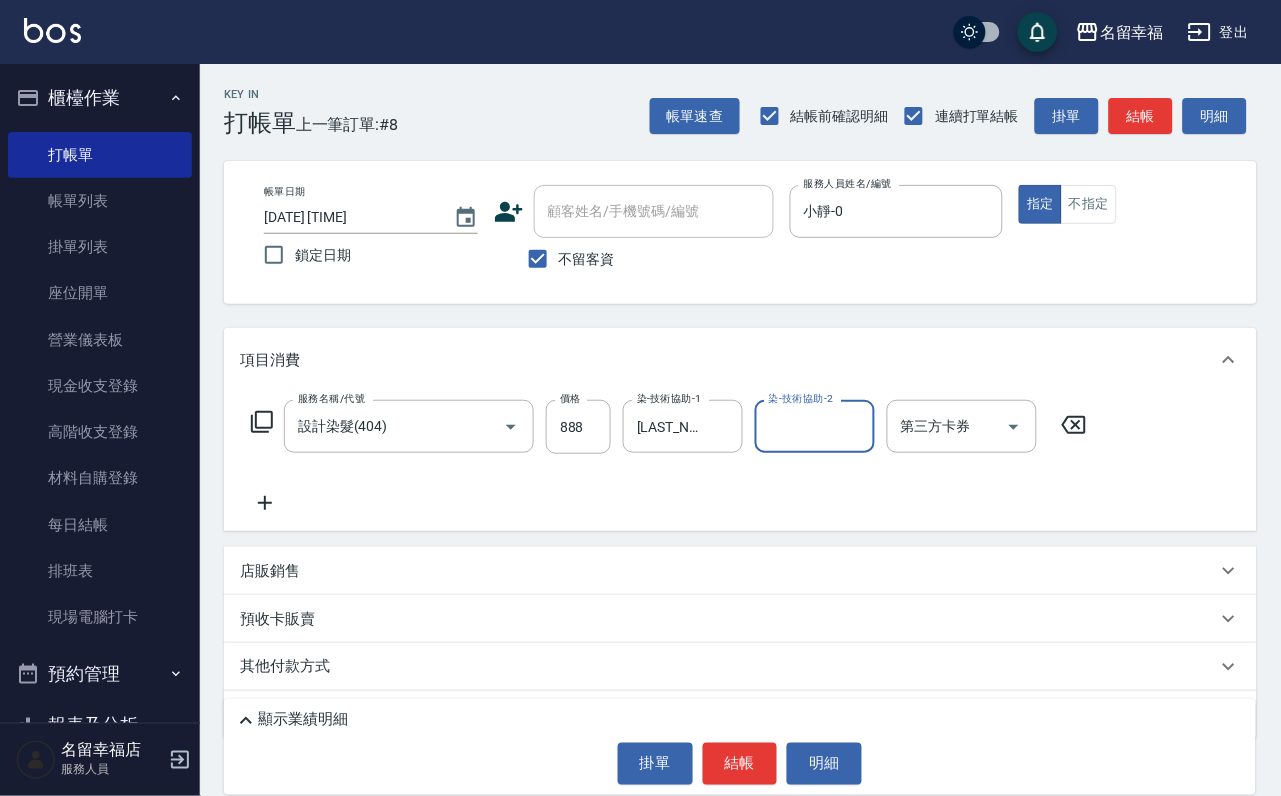 click 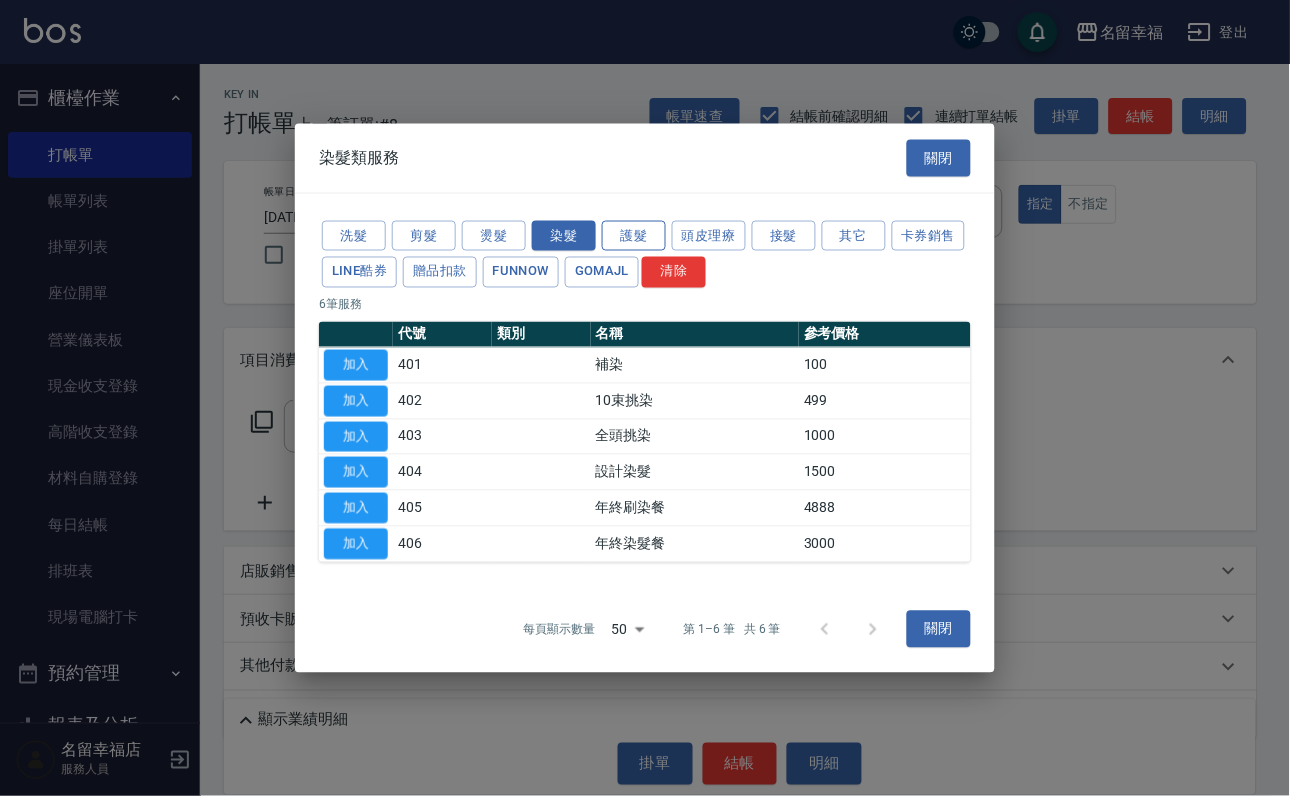 click on "護髮" at bounding box center (634, 235) 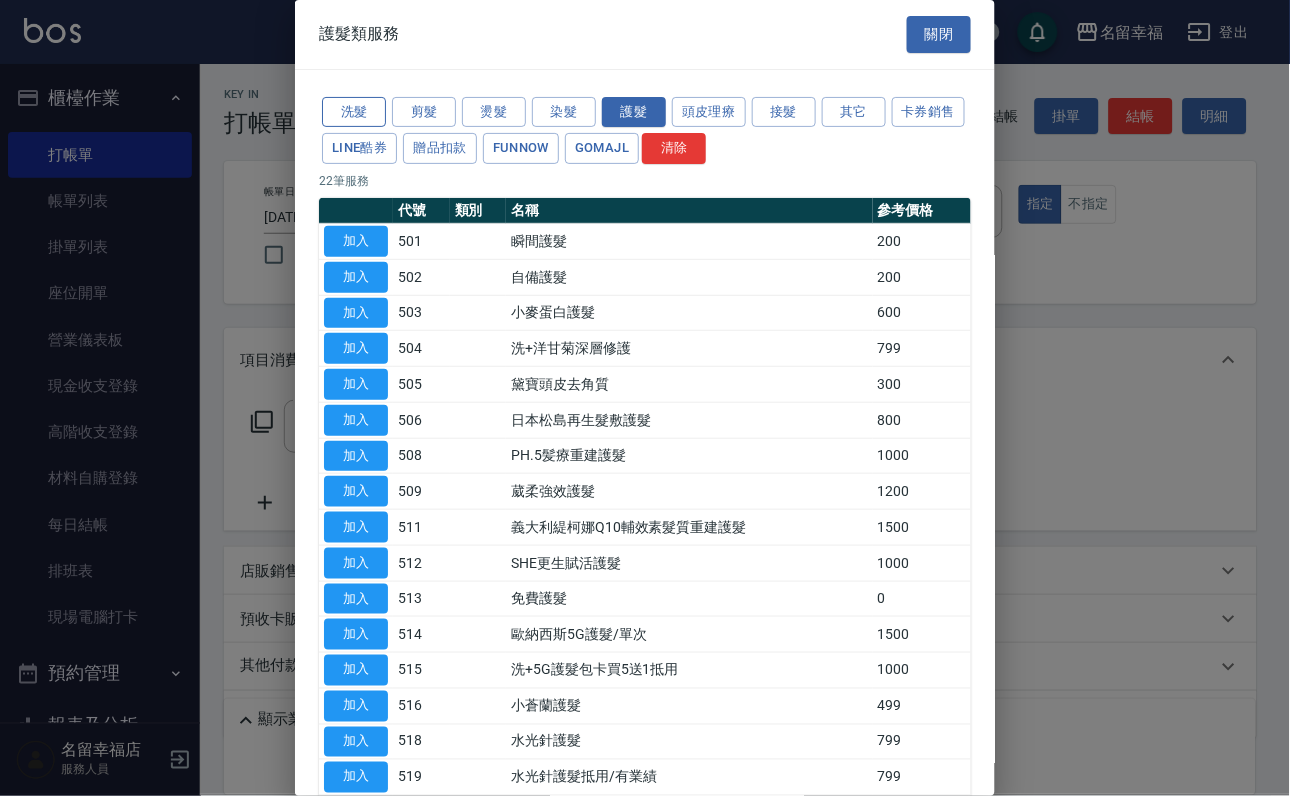 click on "洗髮" at bounding box center (354, 112) 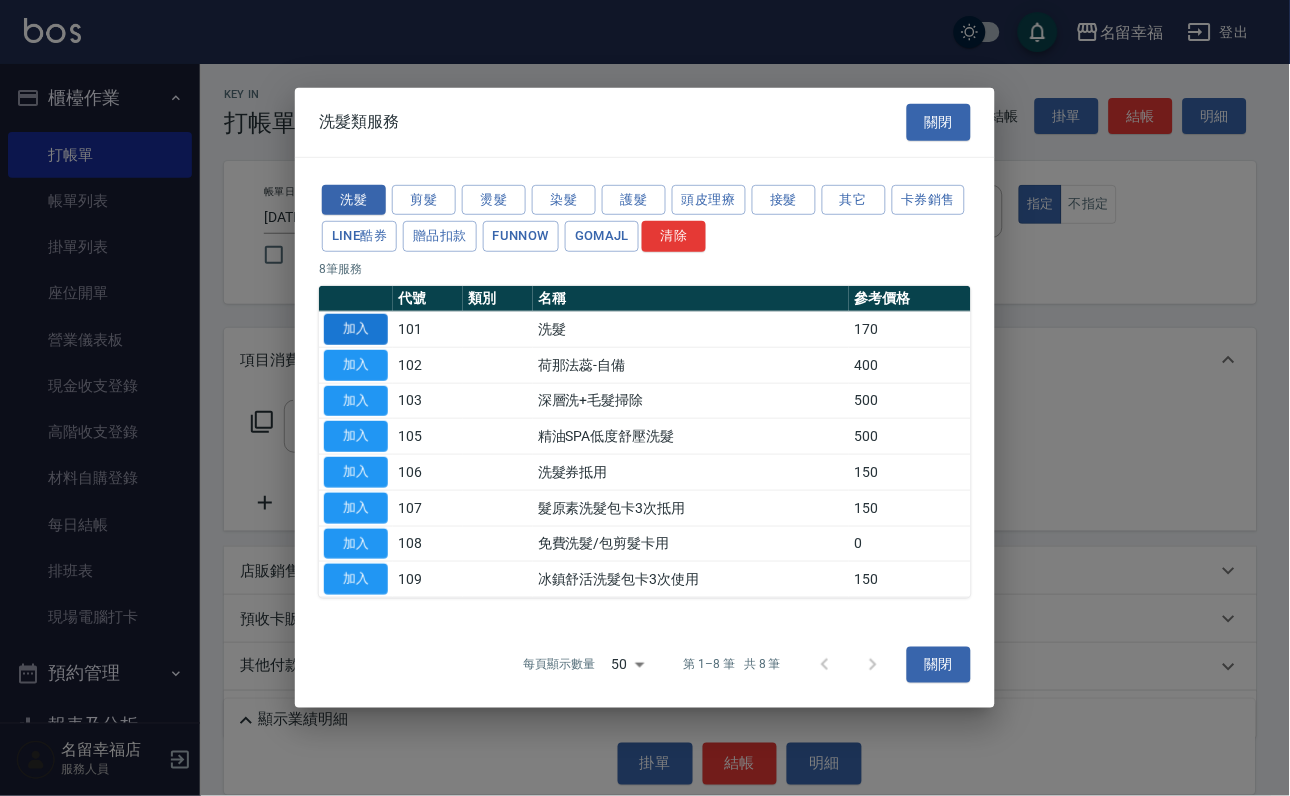 click on "加入" at bounding box center [356, 329] 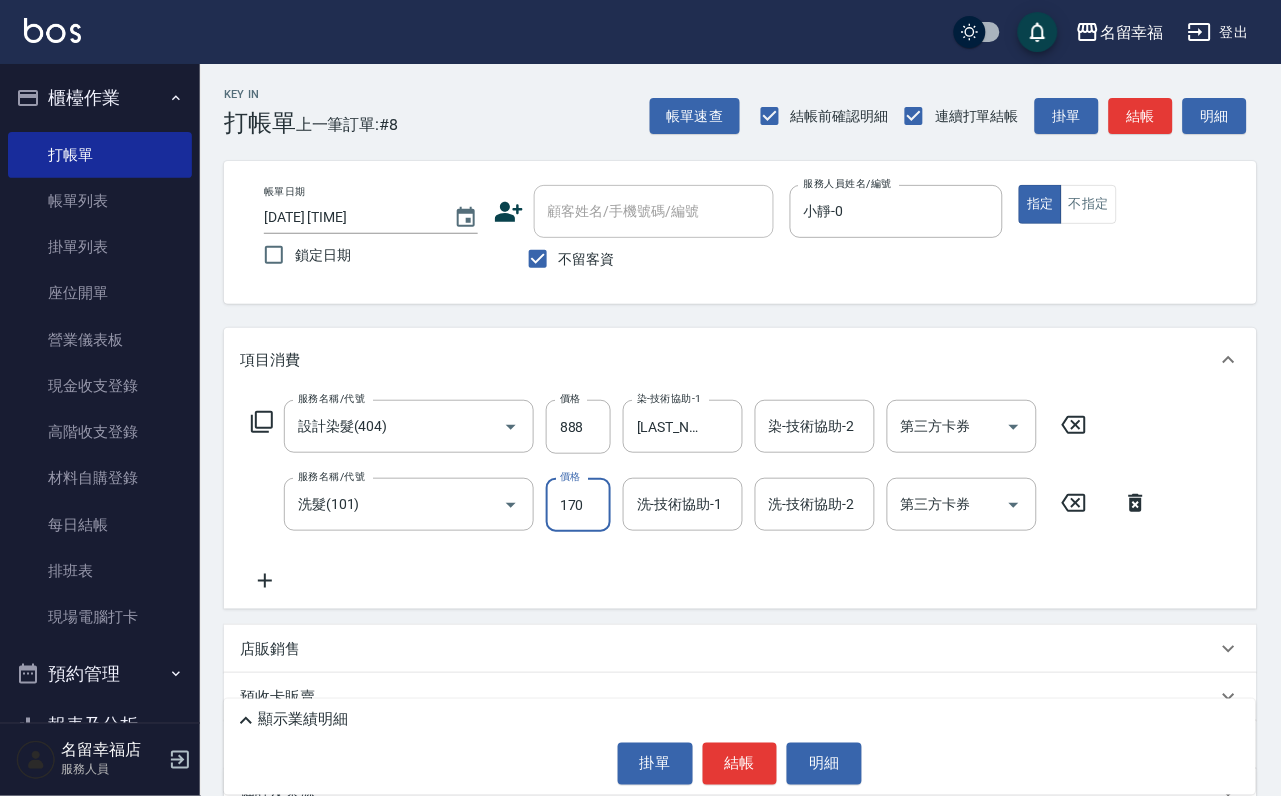 click on "170" at bounding box center [578, 505] 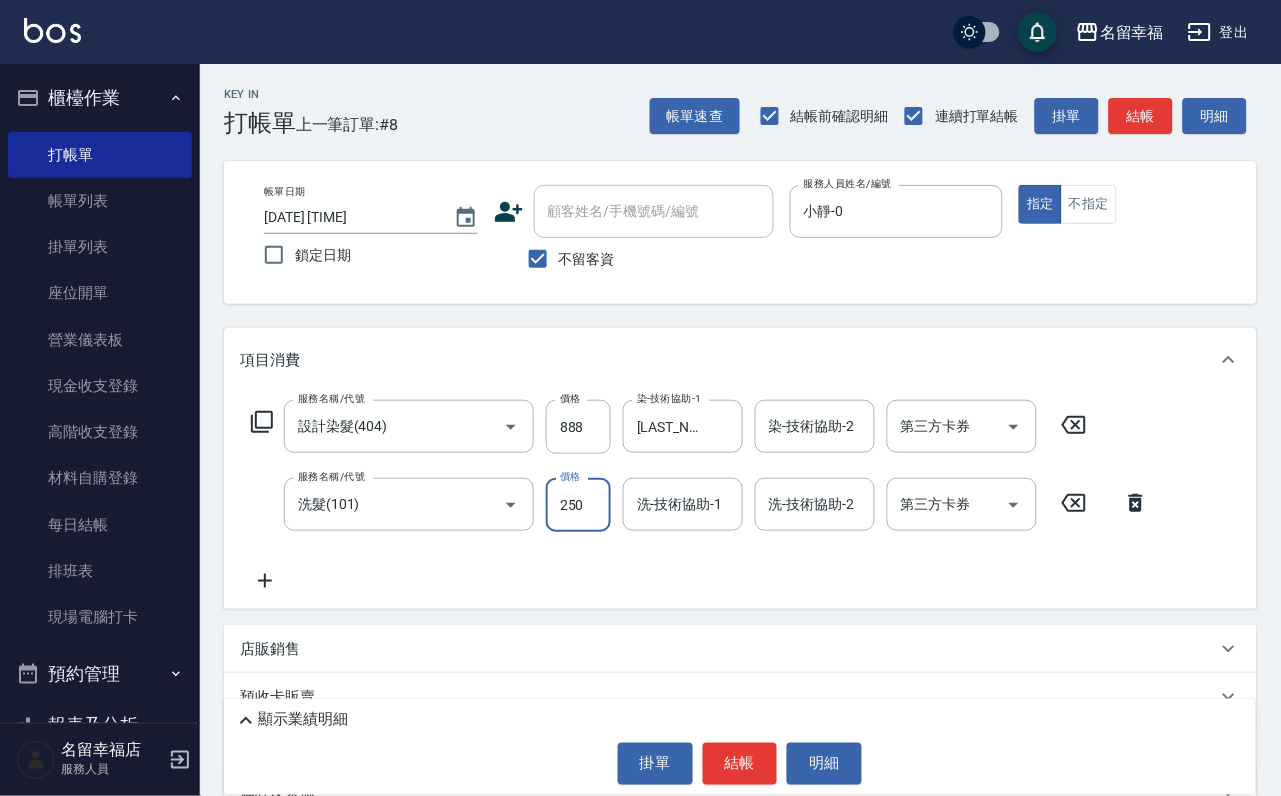 type on "250" 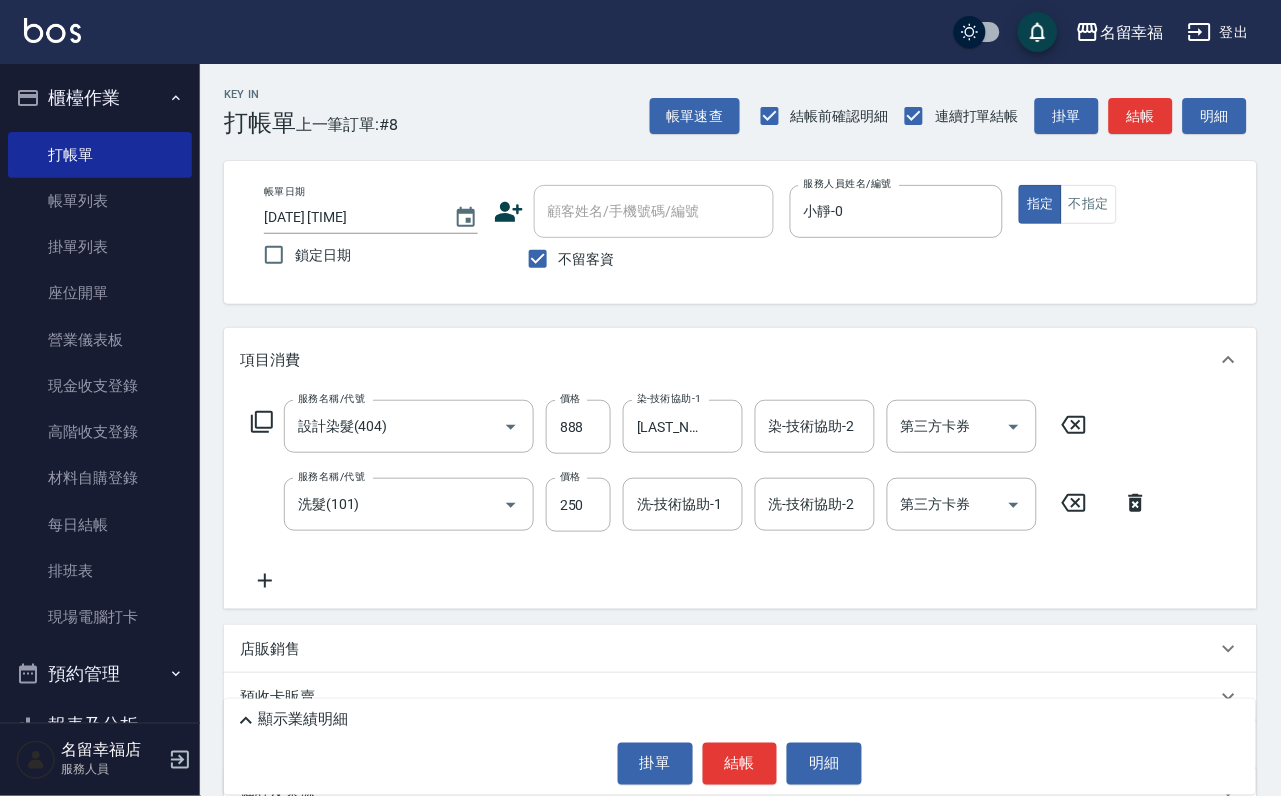 click 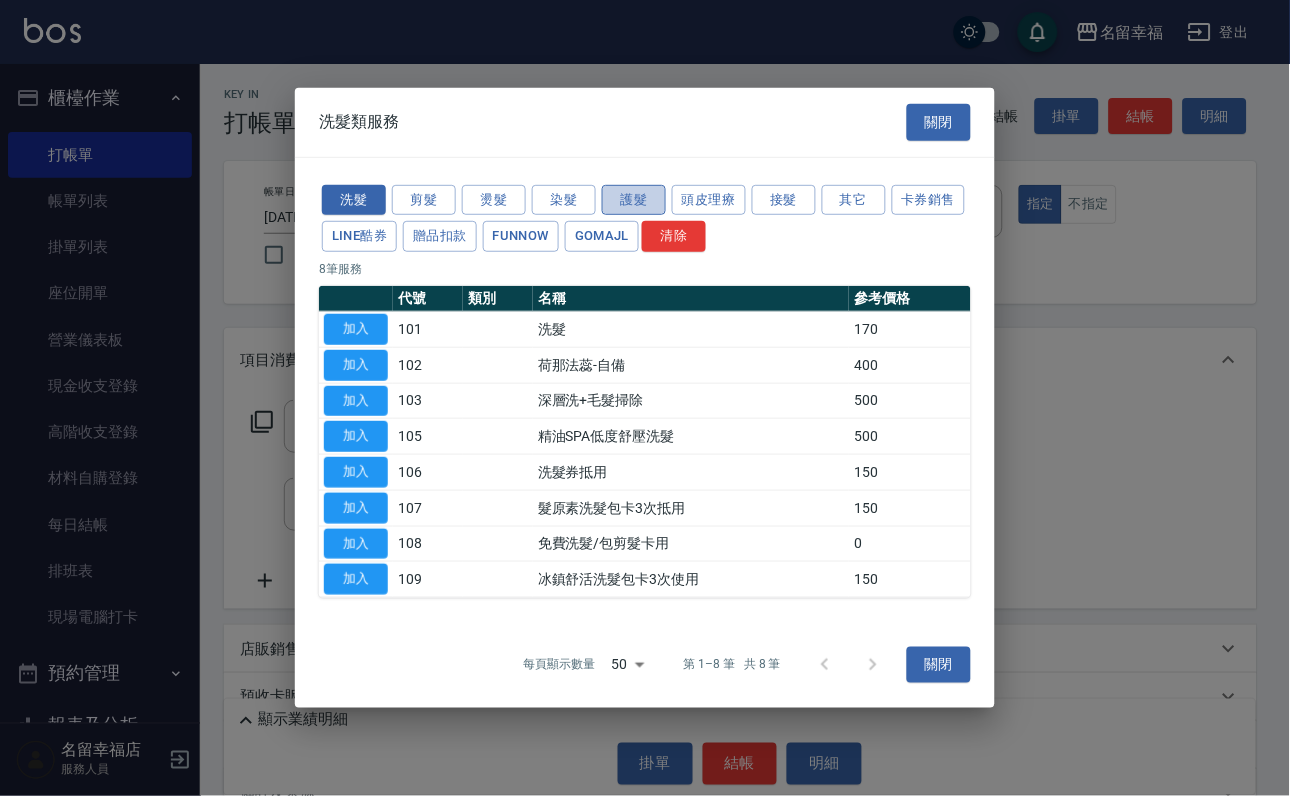 click on "護髮" at bounding box center [634, 199] 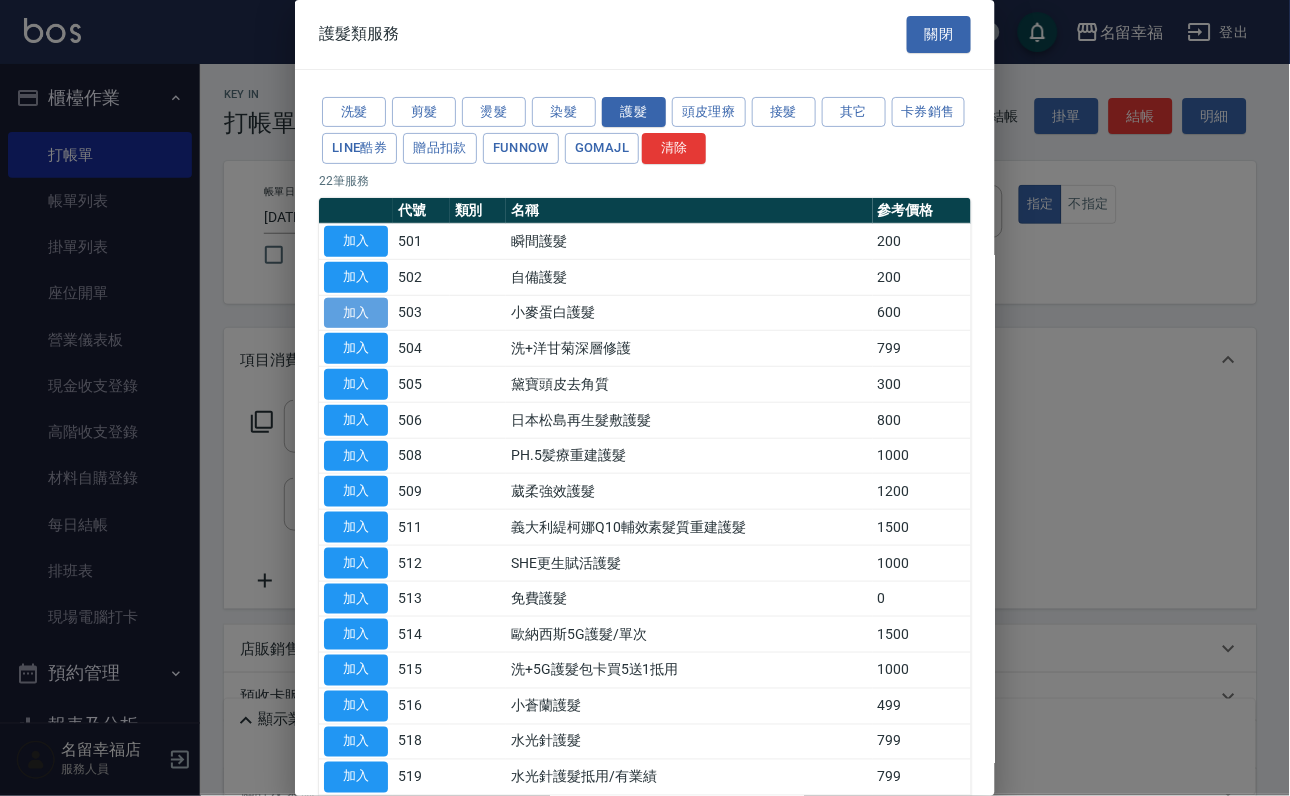 click on "加入" at bounding box center (356, 313) 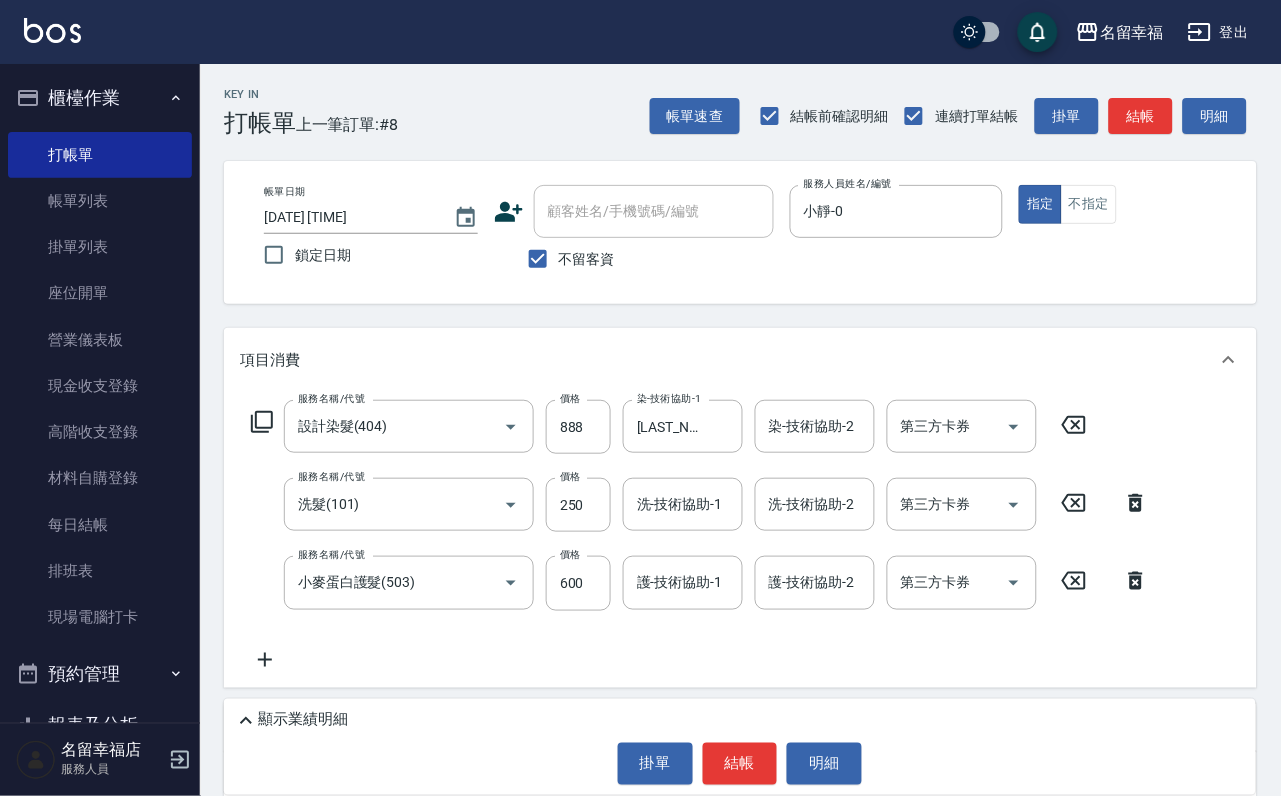 click 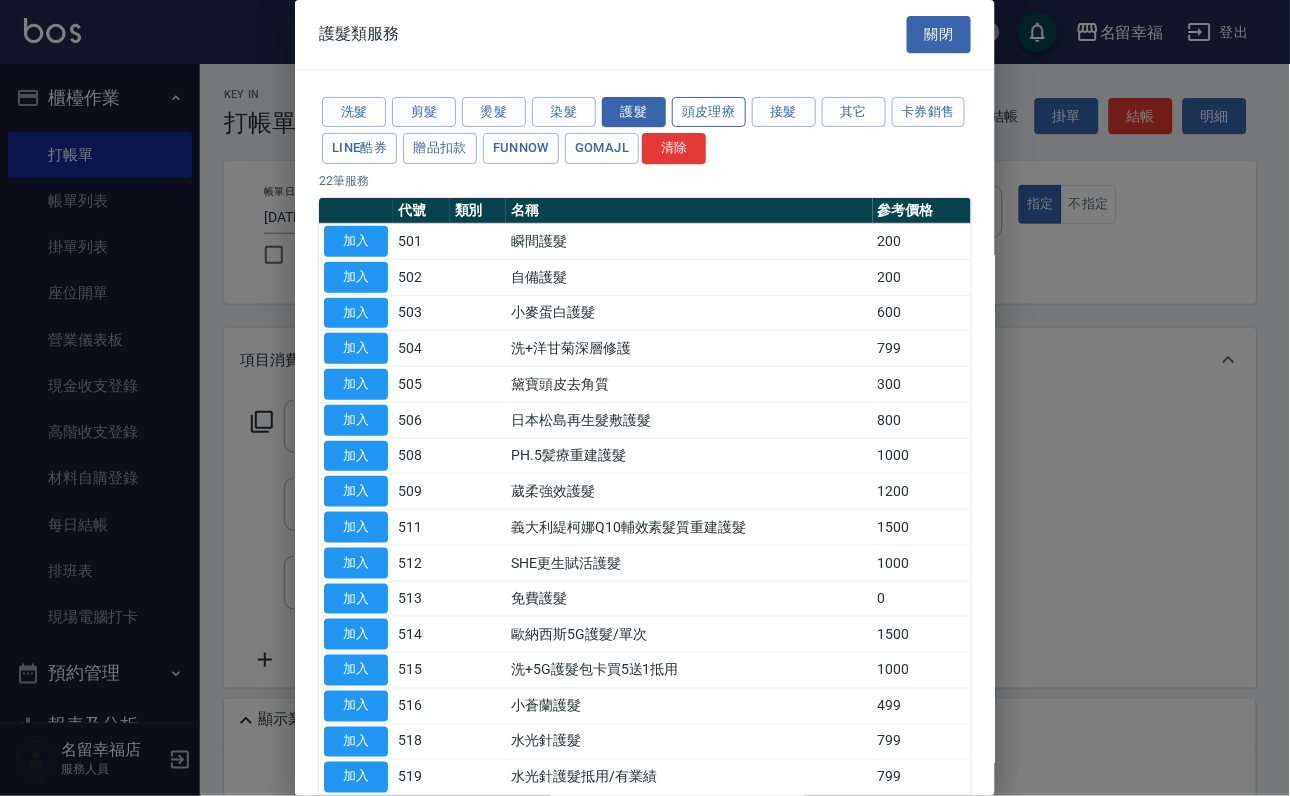 click on "頭皮理療" at bounding box center (709, 112) 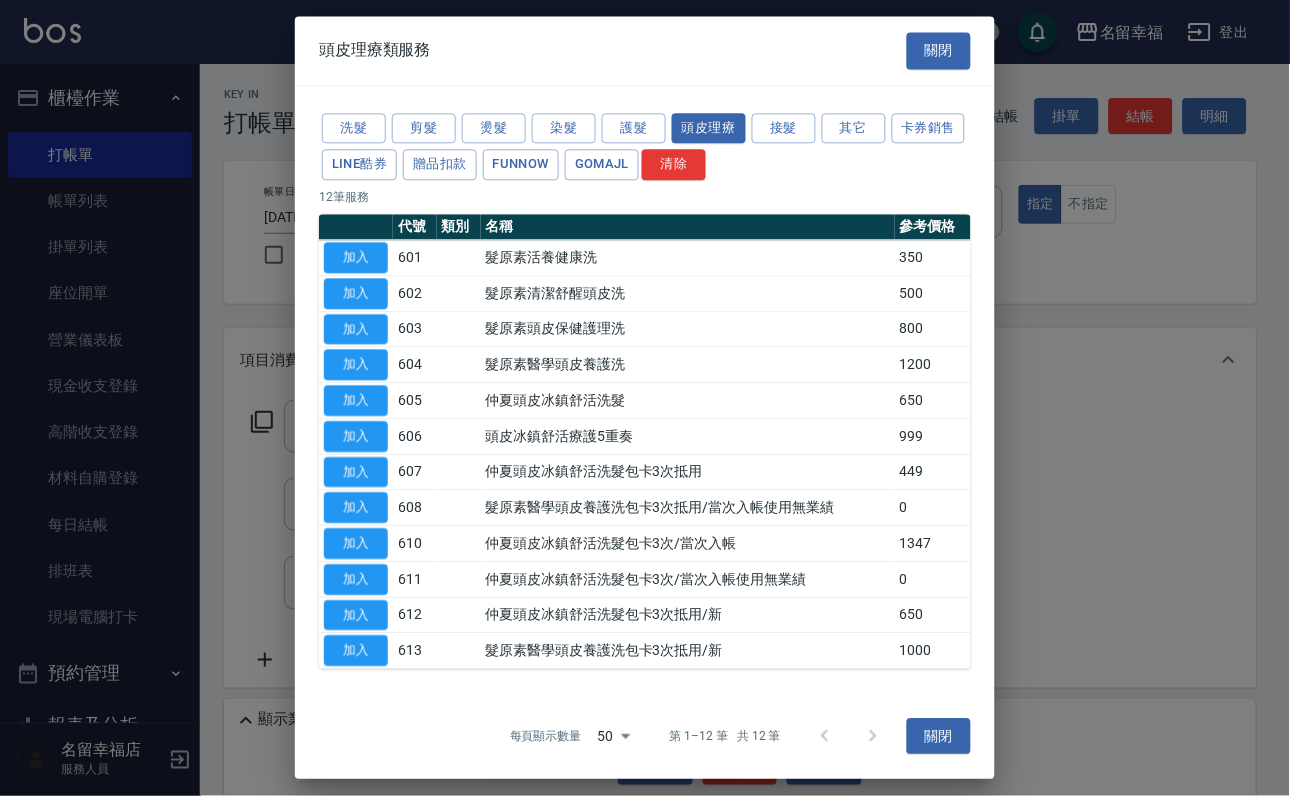 scroll, scrollTop: 0, scrollLeft: 0, axis: both 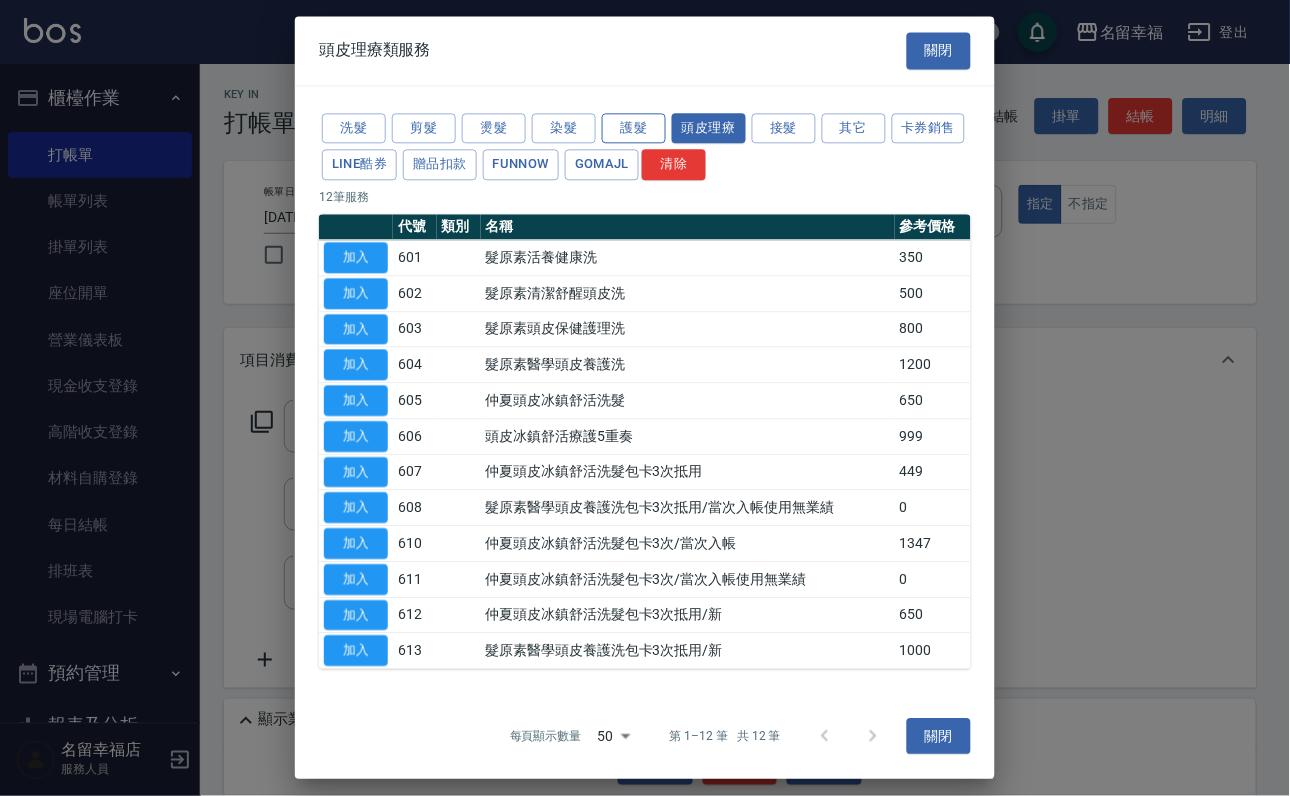 click on "護髮" at bounding box center (634, 128) 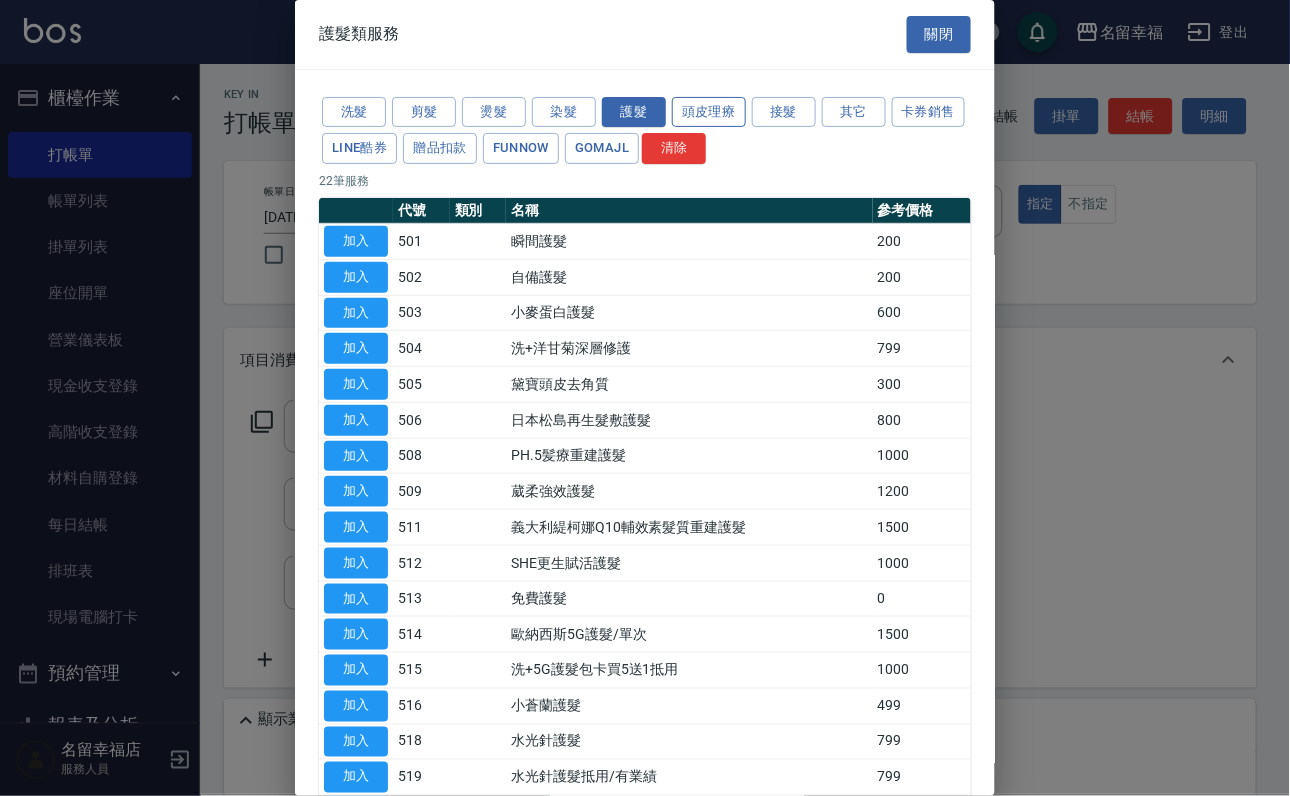 click on "頭皮理療" at bounding box center (709, 112) 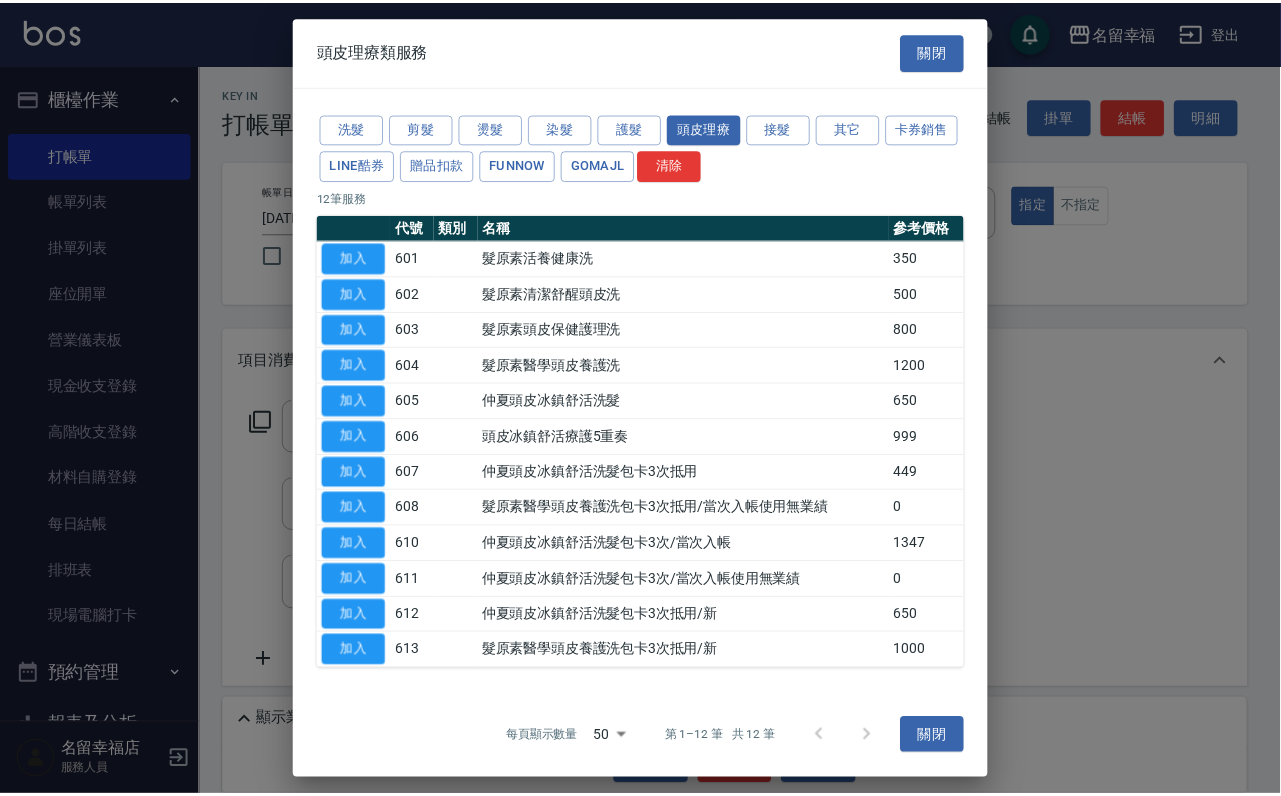 scroll, scrollTop: 0, scrollLeft: 0, axis: both 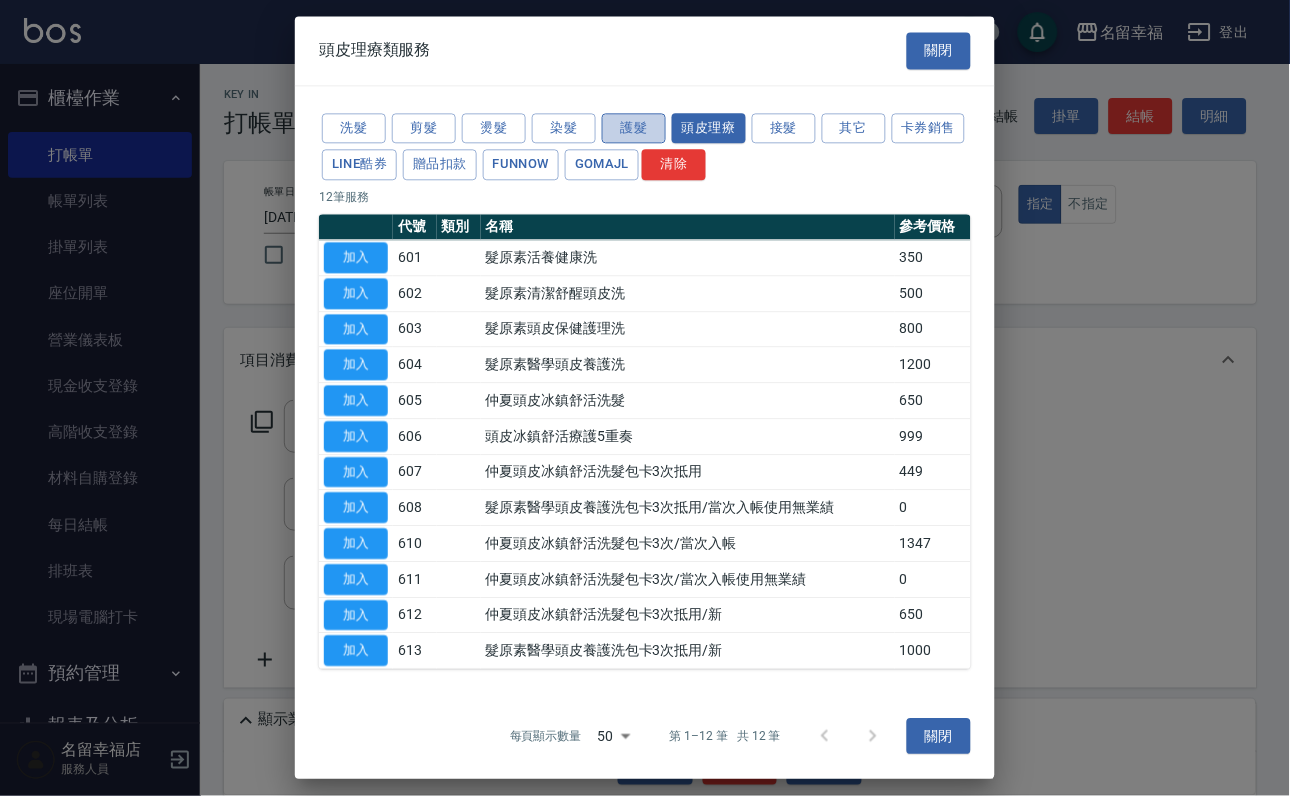 click on "護髮" at bounding box center [634, 128] 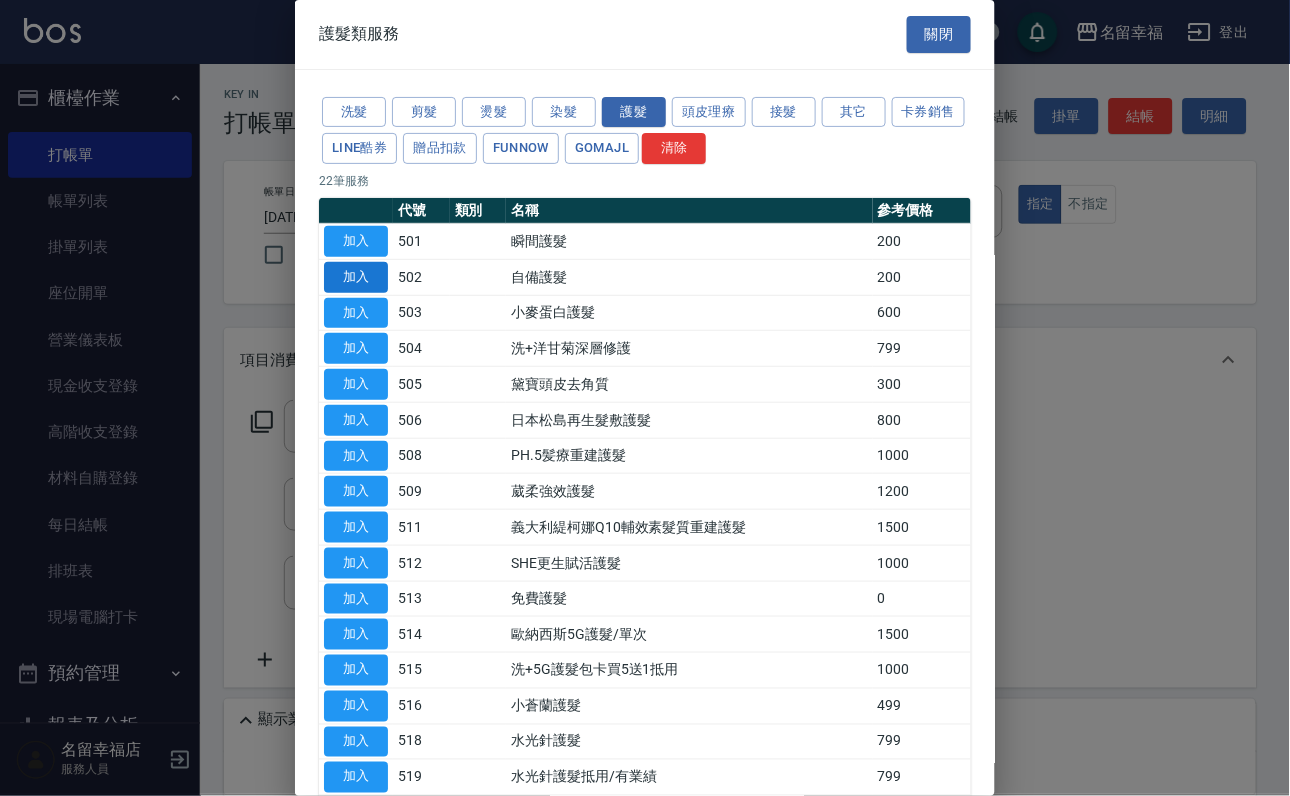 click on "加入" at bounding box center [356, 277] 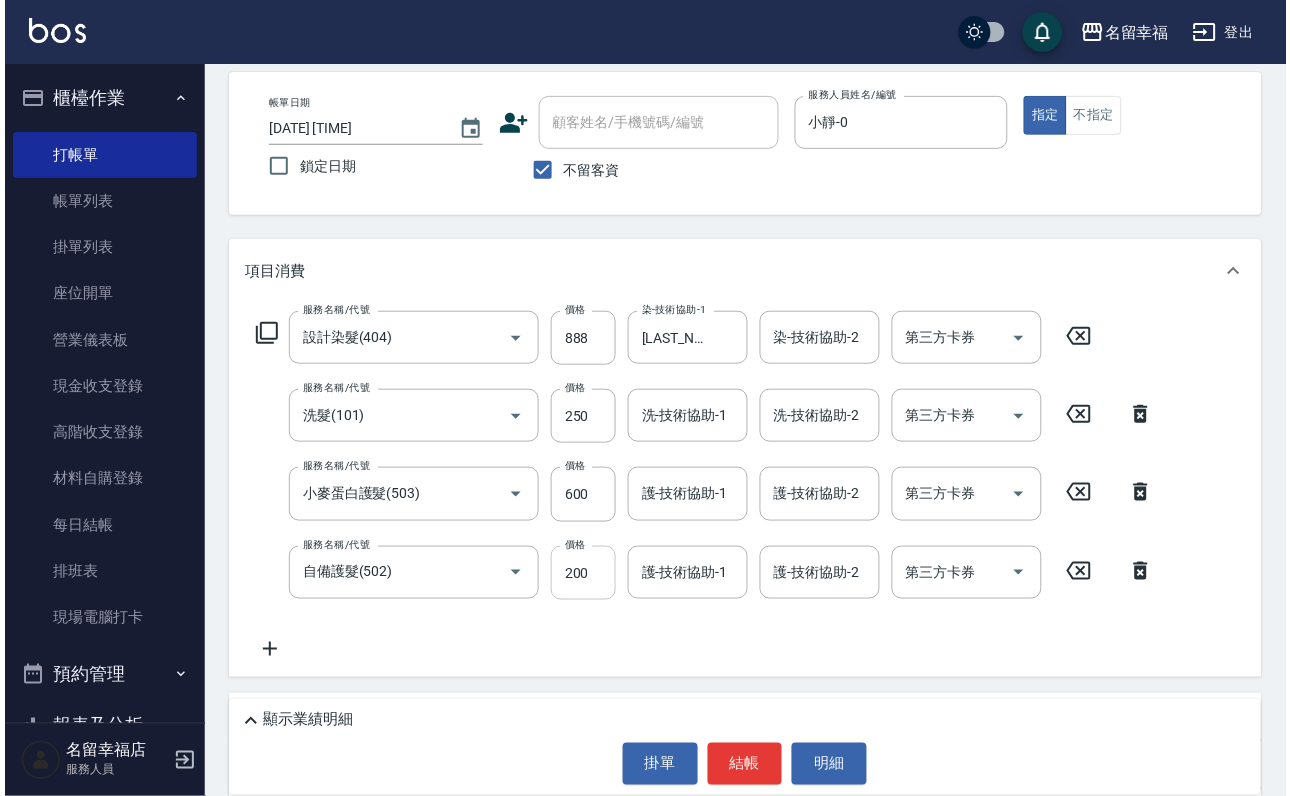 scroll, scrollTop: 150, scrollLeft: 0, axis: vertical 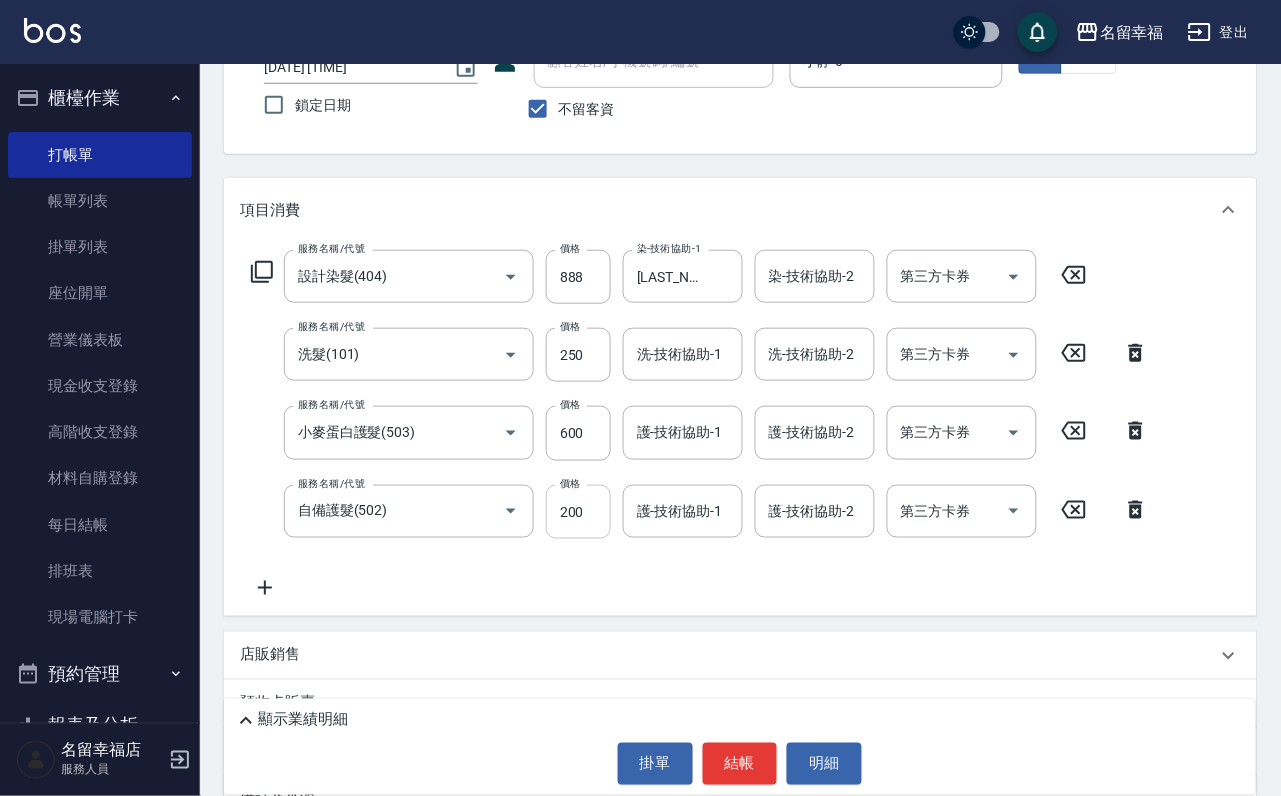 click on "200" at bounding box center (578, 512) 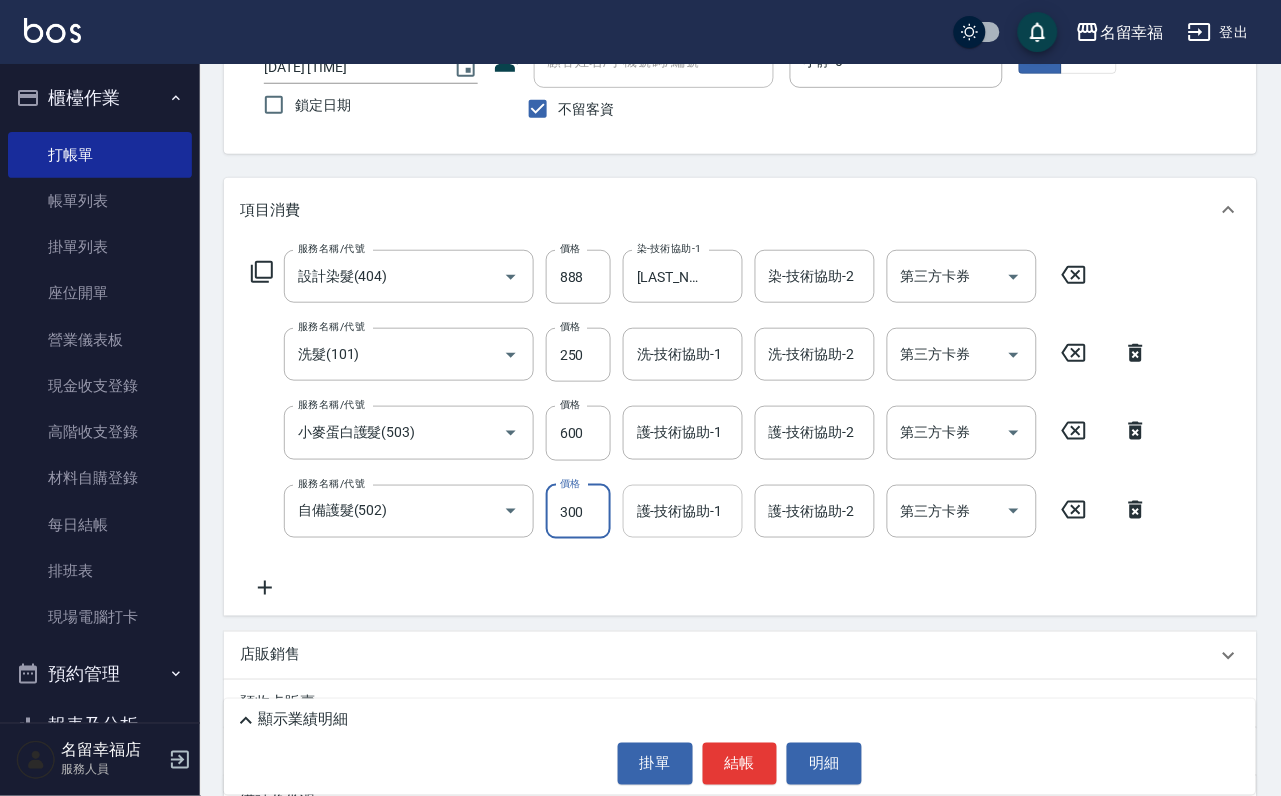 type on "300" 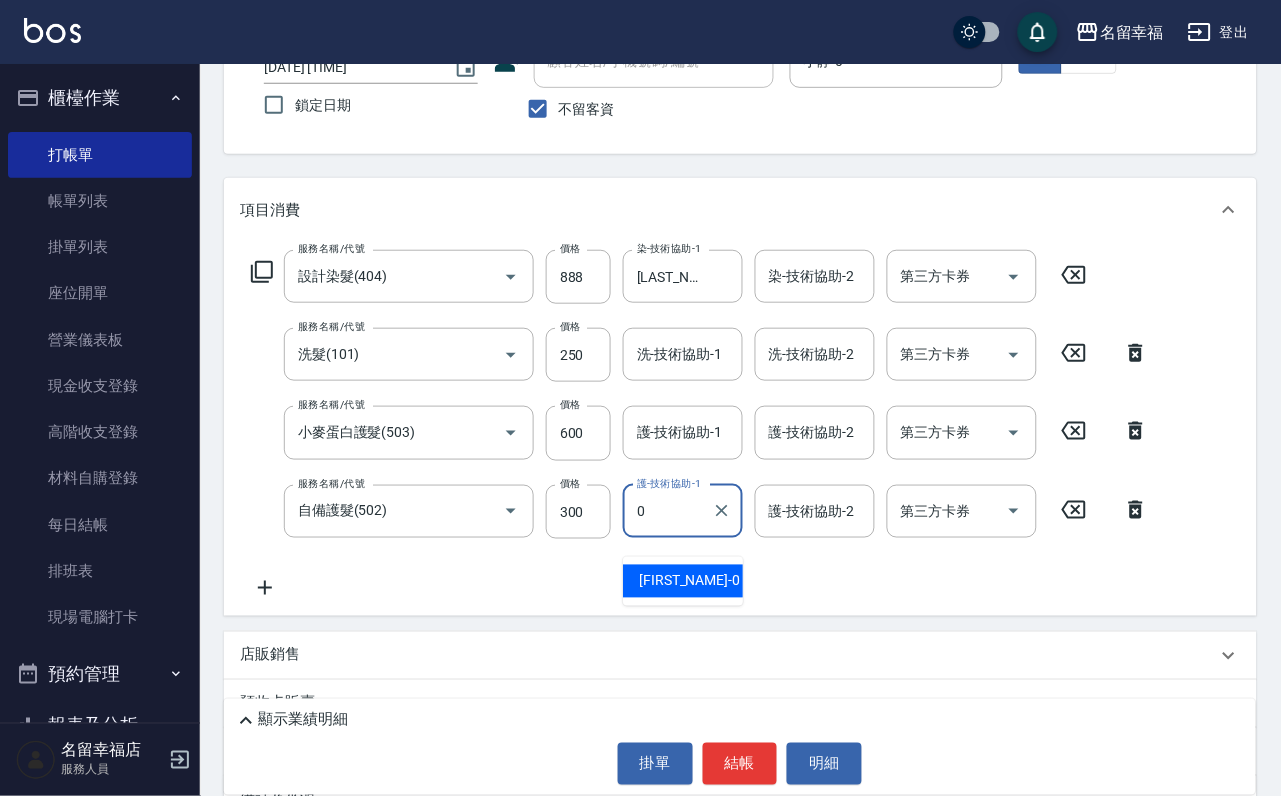 click on "小靜 -0" at bounding box center (689, 581) 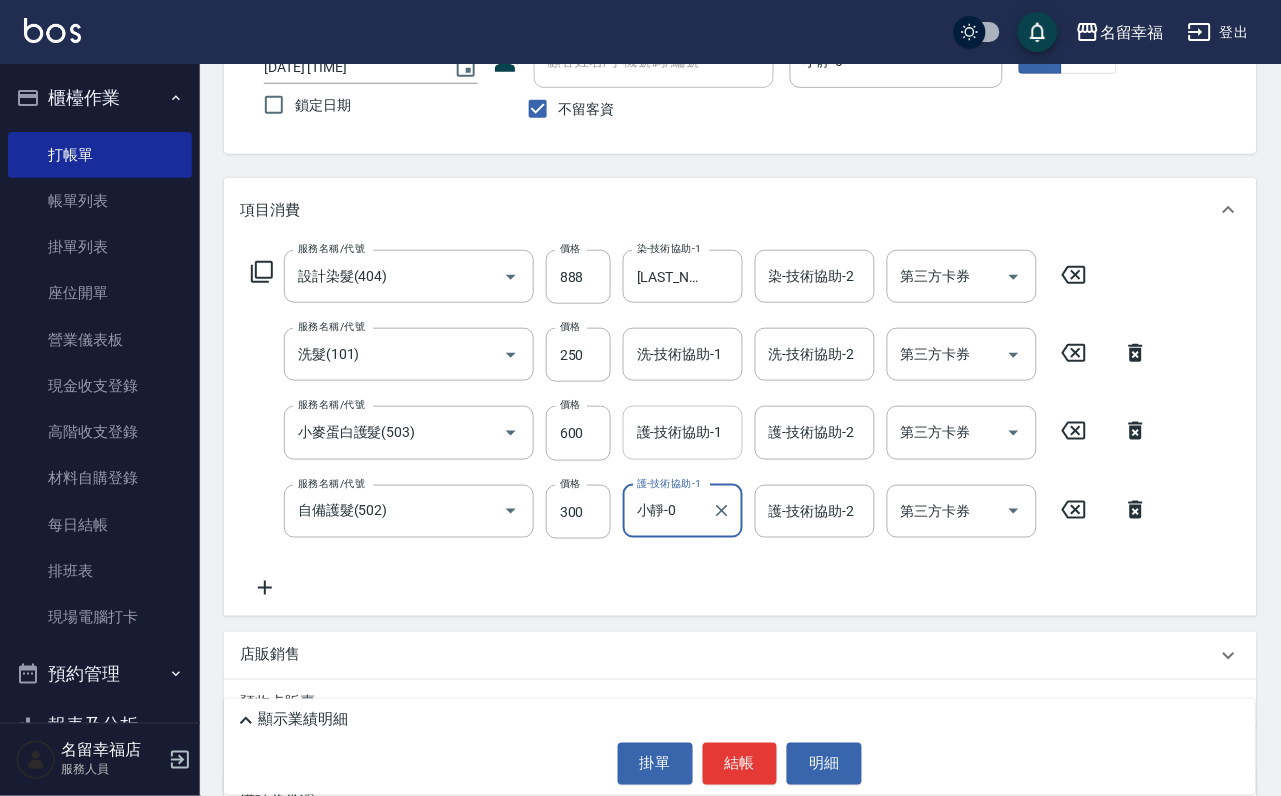 type on "小靜-0" 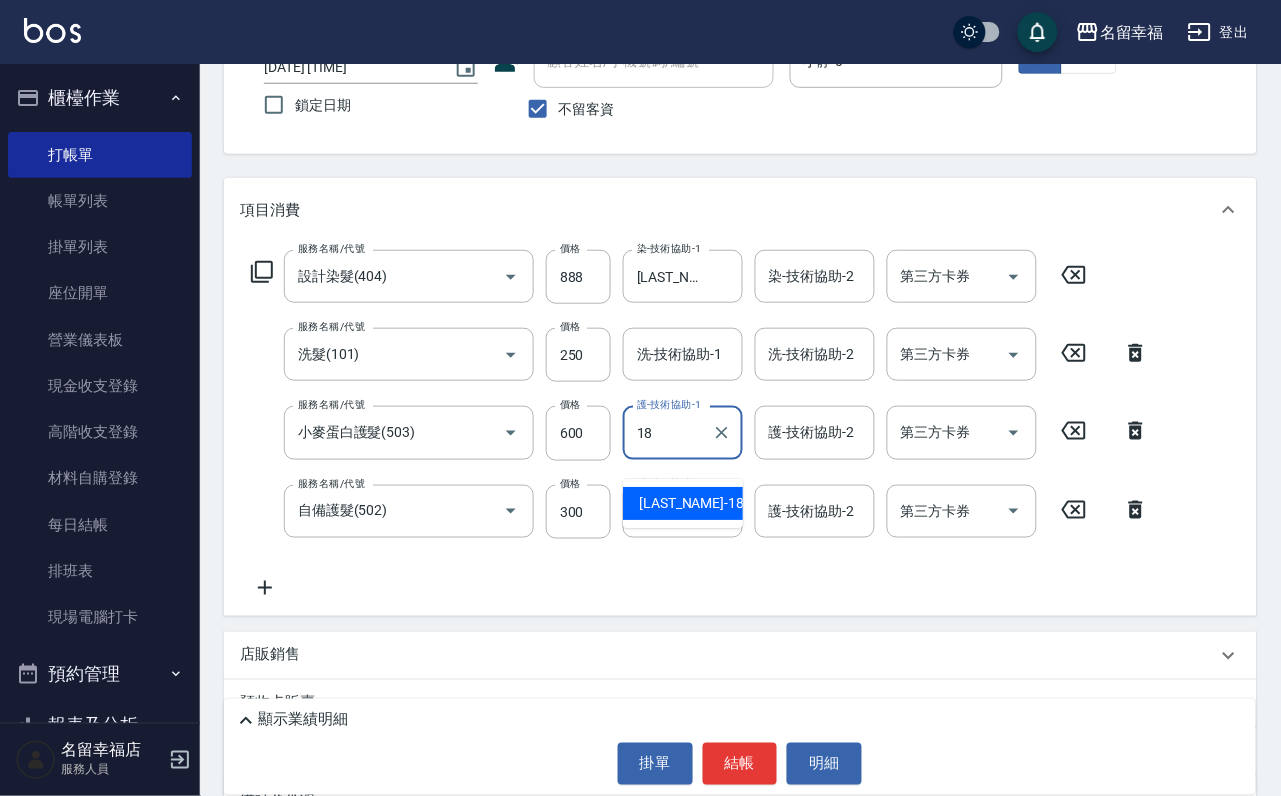 type on "[LAST_NAME]-[NUMBER]" 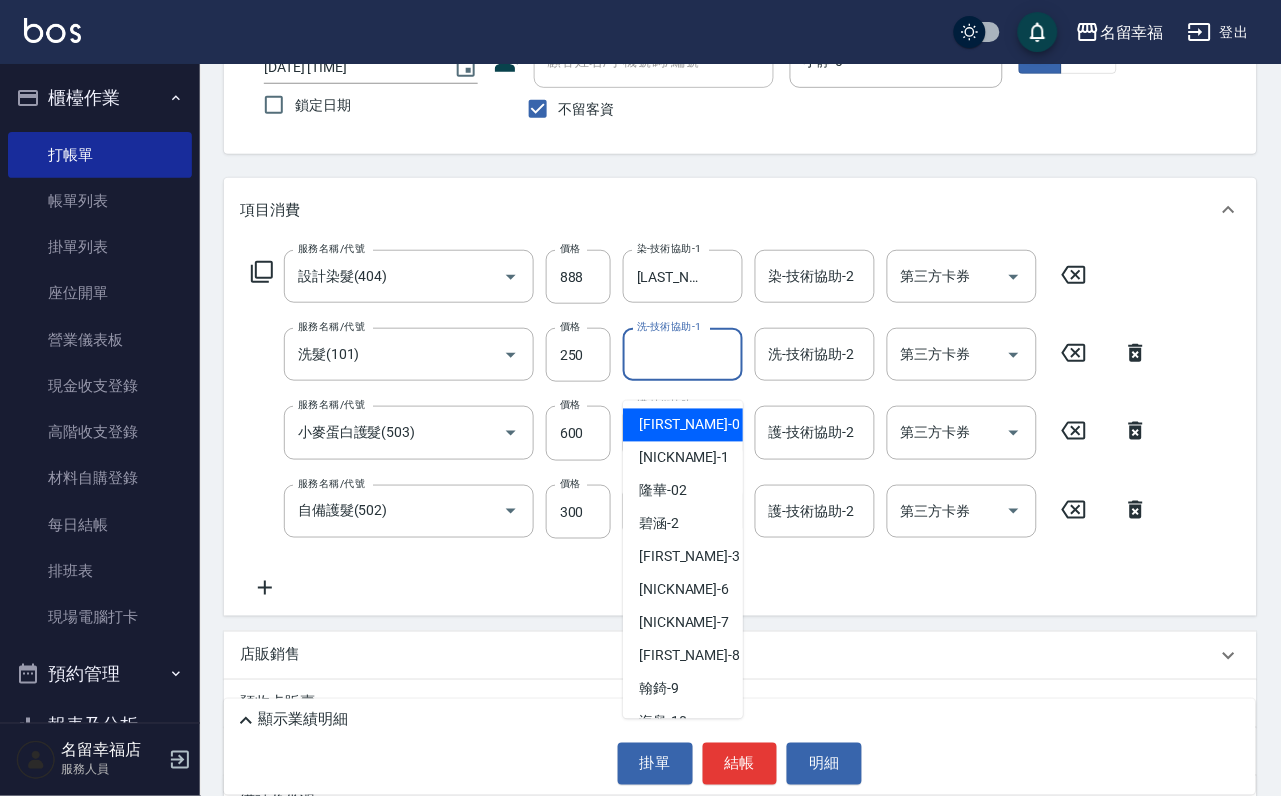 click on "洗-技術協助-1" at bounding box center [683, 354] 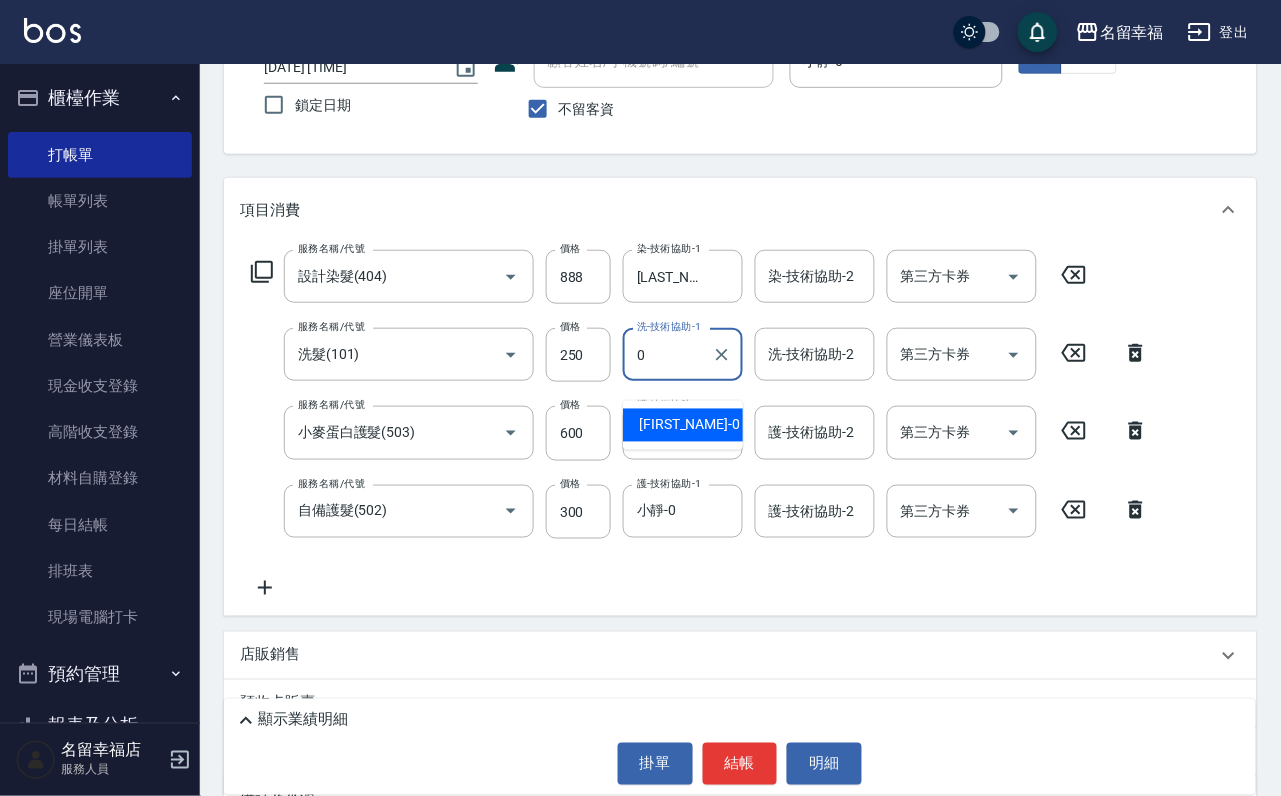 type on "小靜-0" 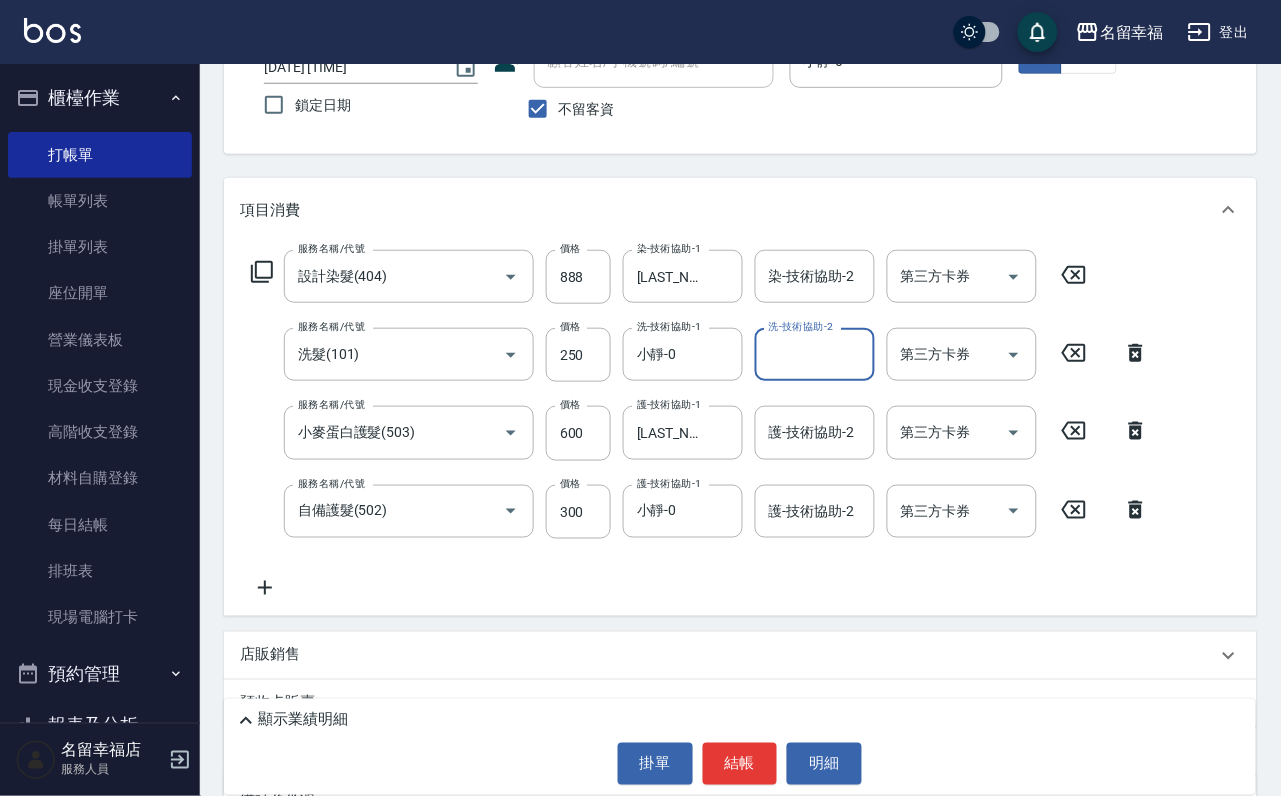 click 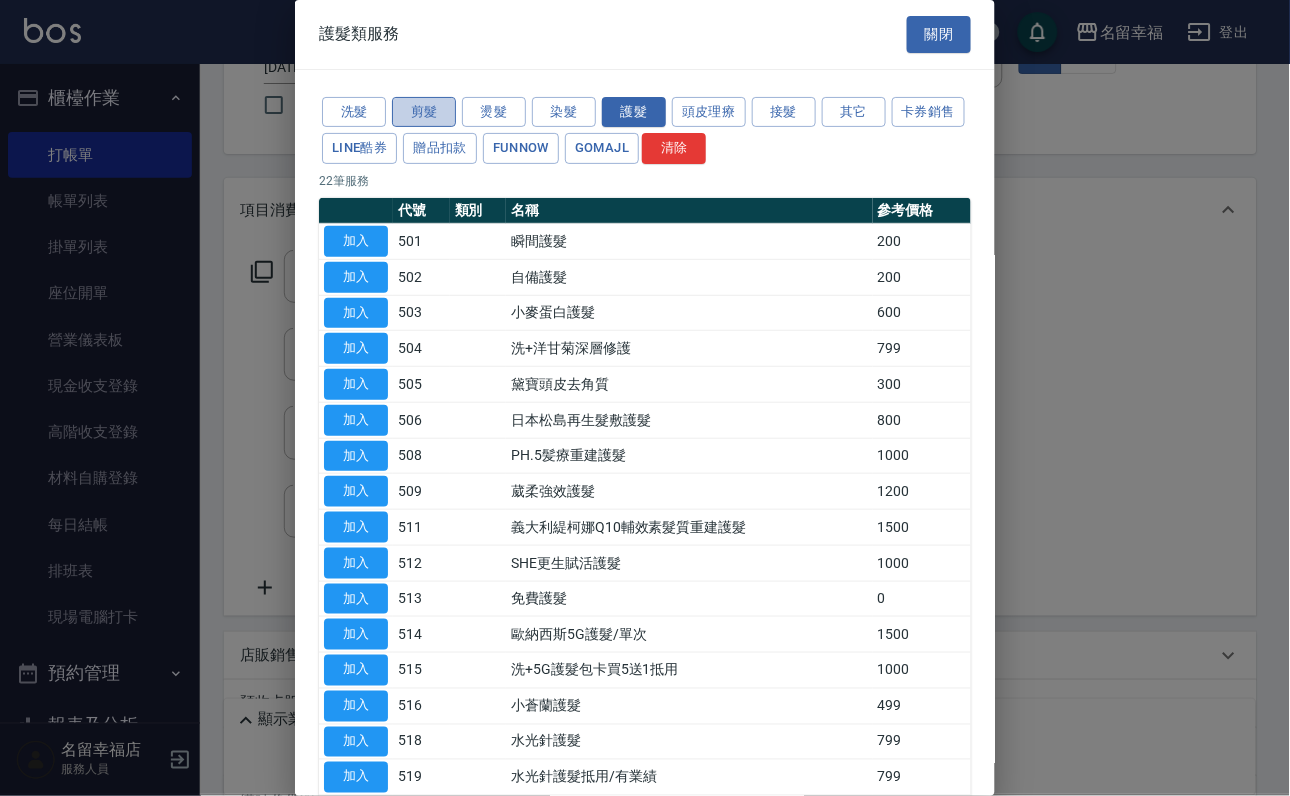 click on "剪髮" at bounding box center [424, 112] 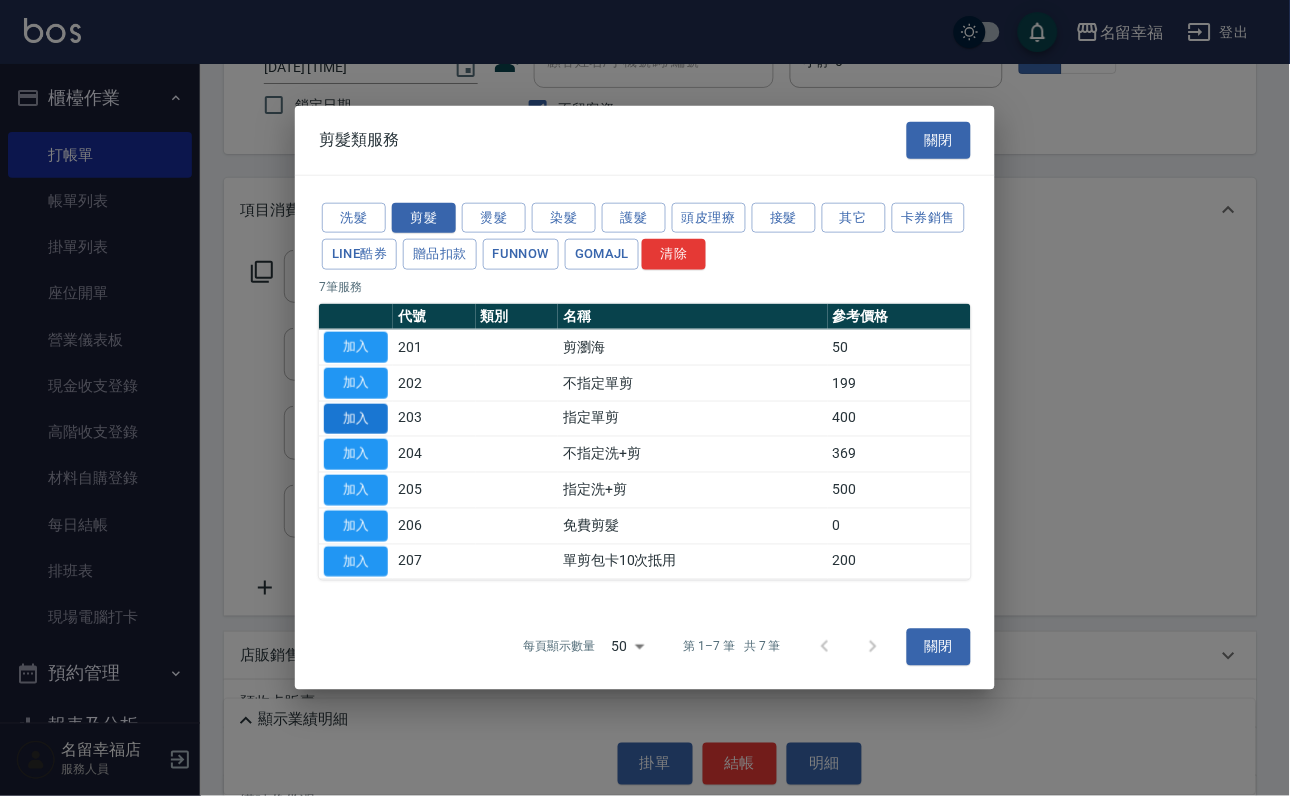 click on "加入" at bounding box center [356, 418] 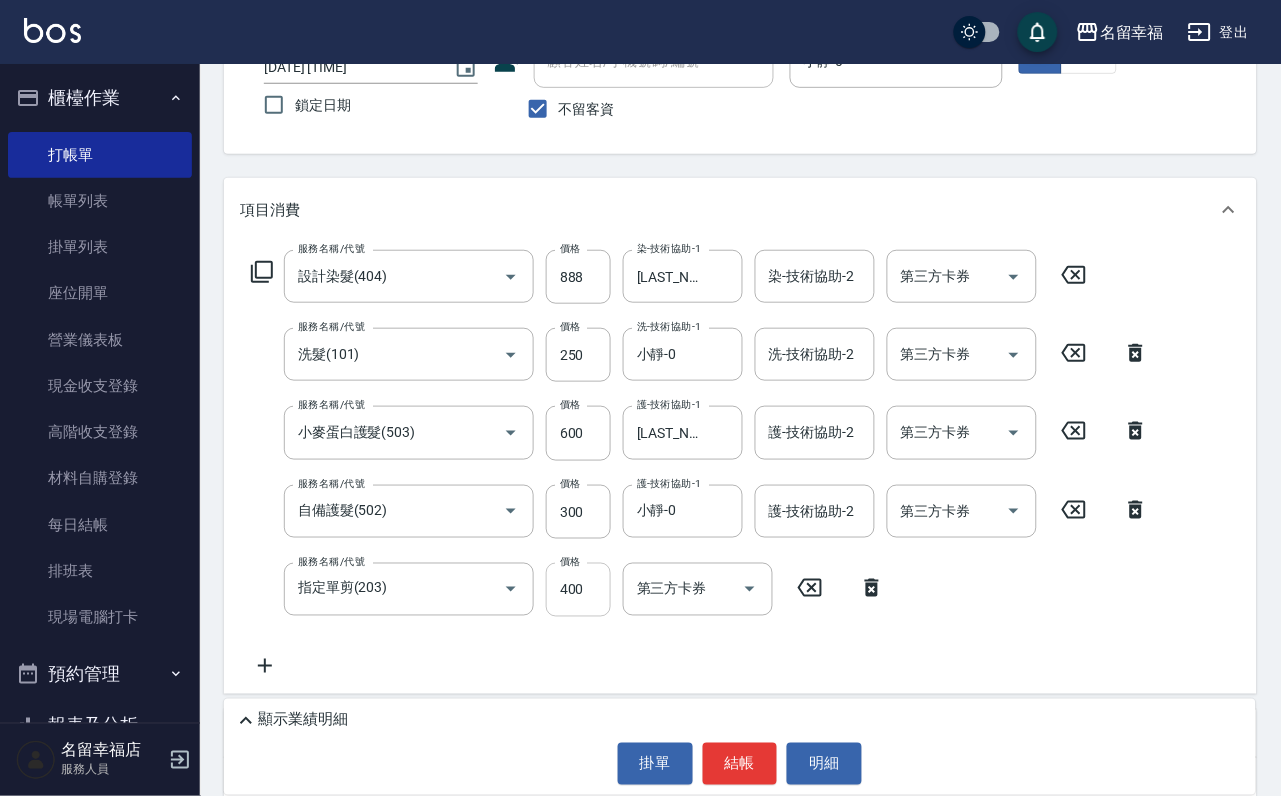 click on "400" at bounding box center [578, 590] 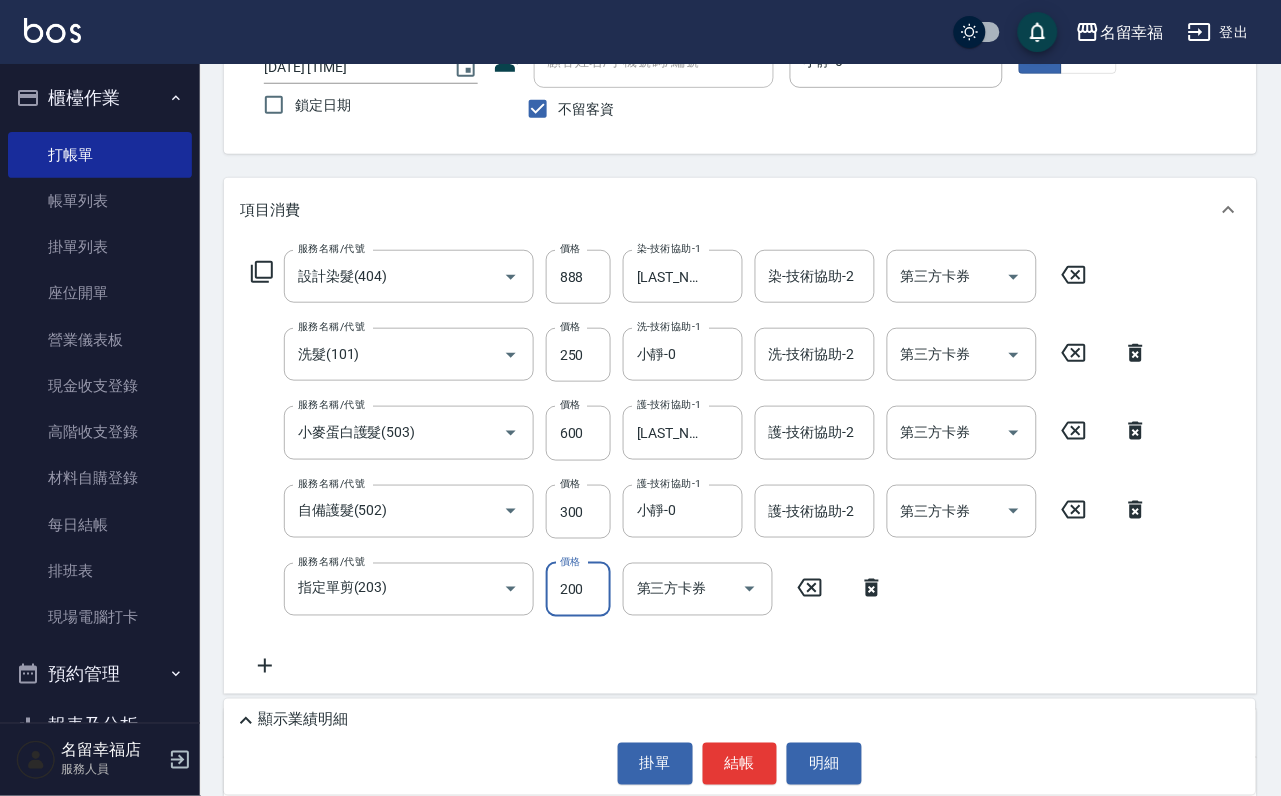 type on "200" 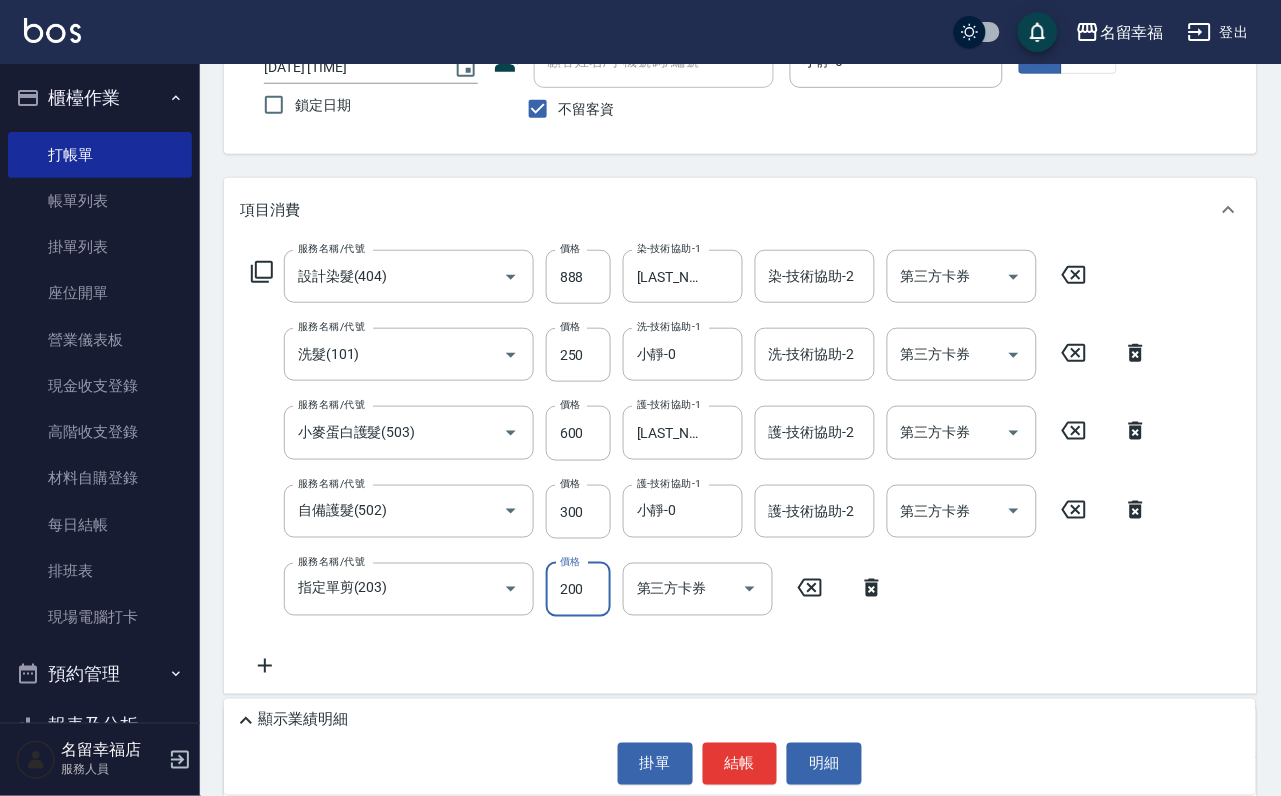 click on "服務名稱/代號 設計染髮(404) 服務名稱/代號 價格 [PRICE] 價格 染-技術協助-1 [LAST_NAME]-[NUMBER] 染-技術協助-1 染-技術協助-2 染-技術協助-2 第三方卡券 第三方卡券 服務名稱/代號 洗髮(101) 服務名稱/代號 價格 [PRICE] 價格 洗-技術協助-1 [FIRST_NAME]-0 洗-技術協助-1 洗-技術協助-2 洗-技術協助-2 第三方卡券 第三方卡券 服務名稱/代號 小麥蛋白護髮(503) 服務名稱/代號 價格 [PRICE] 價格 護-技術協助-1 [LAST_NAME]-[NUMBER] 護-技術協助-1 護-技術協助-2 護-技術協助-2 第三方卡券 第三方卡券 服務名稱/代號 自備護髮(502) 服務名稱/代號 價格 [PRICE] 價格 護-技術協助-1 [FIRST_NAME]-0 護-技術協助-1 護-技術協助-2 護-技術協助-2 第三方卡券 第三方卡券 服務名稱/代號 指定單剪(203) 服務名稱/代號 價格 [PRICE] 價格 第三方卡券 第三方卡券" at bounding box center (700, 464) 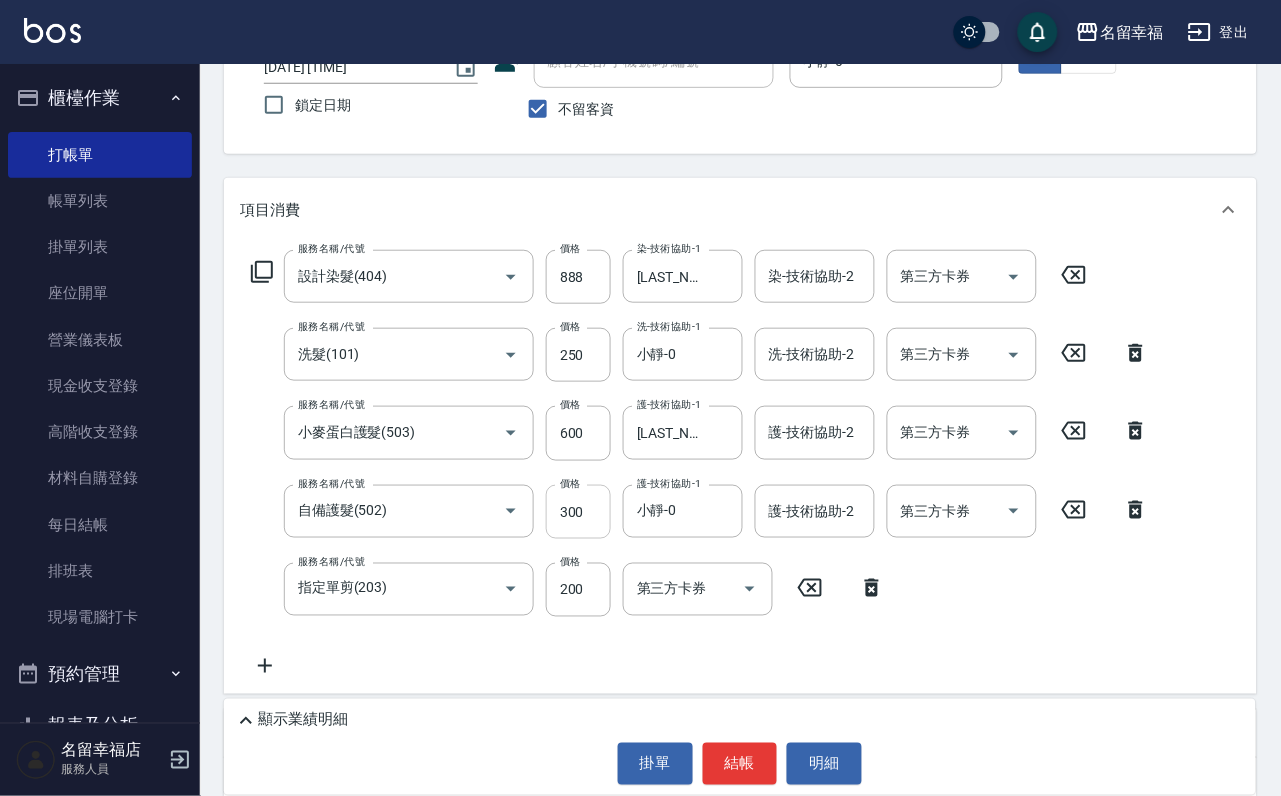 click on "300" at bounding box center (578, 512) 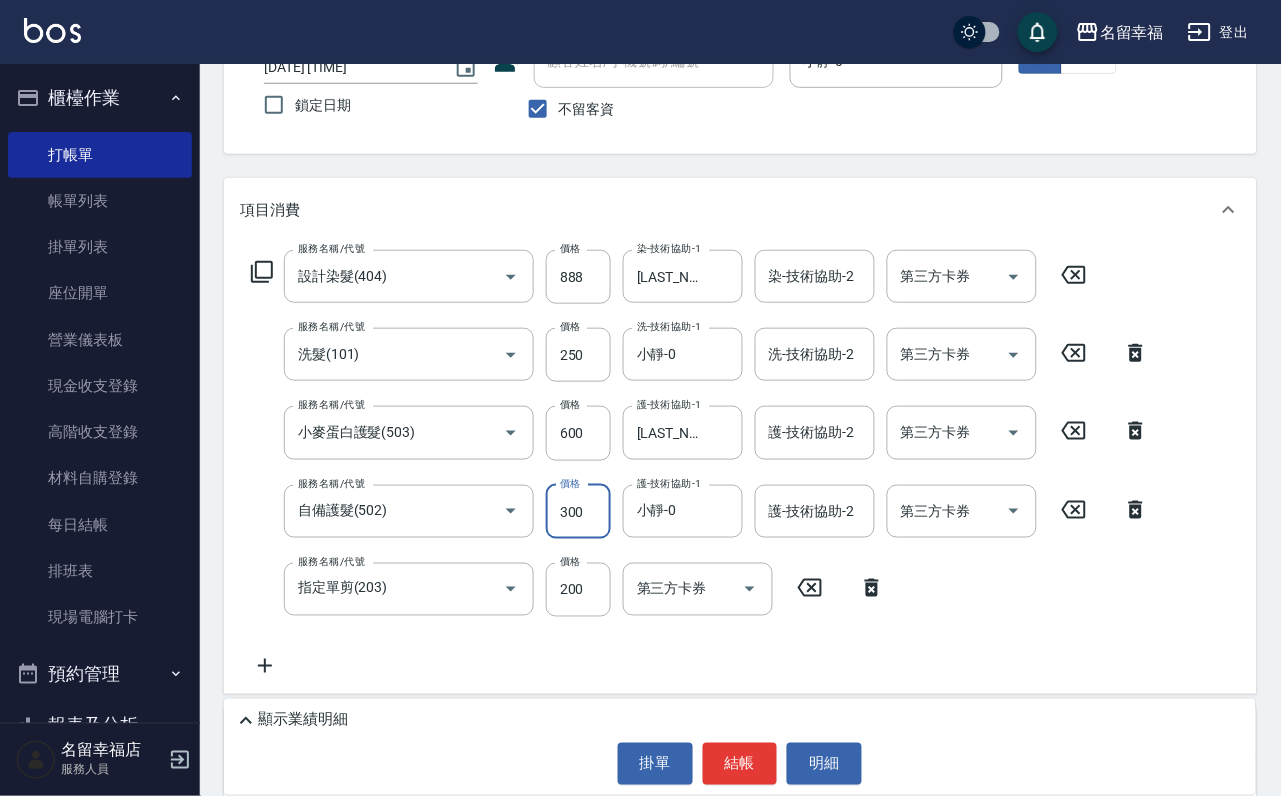 click 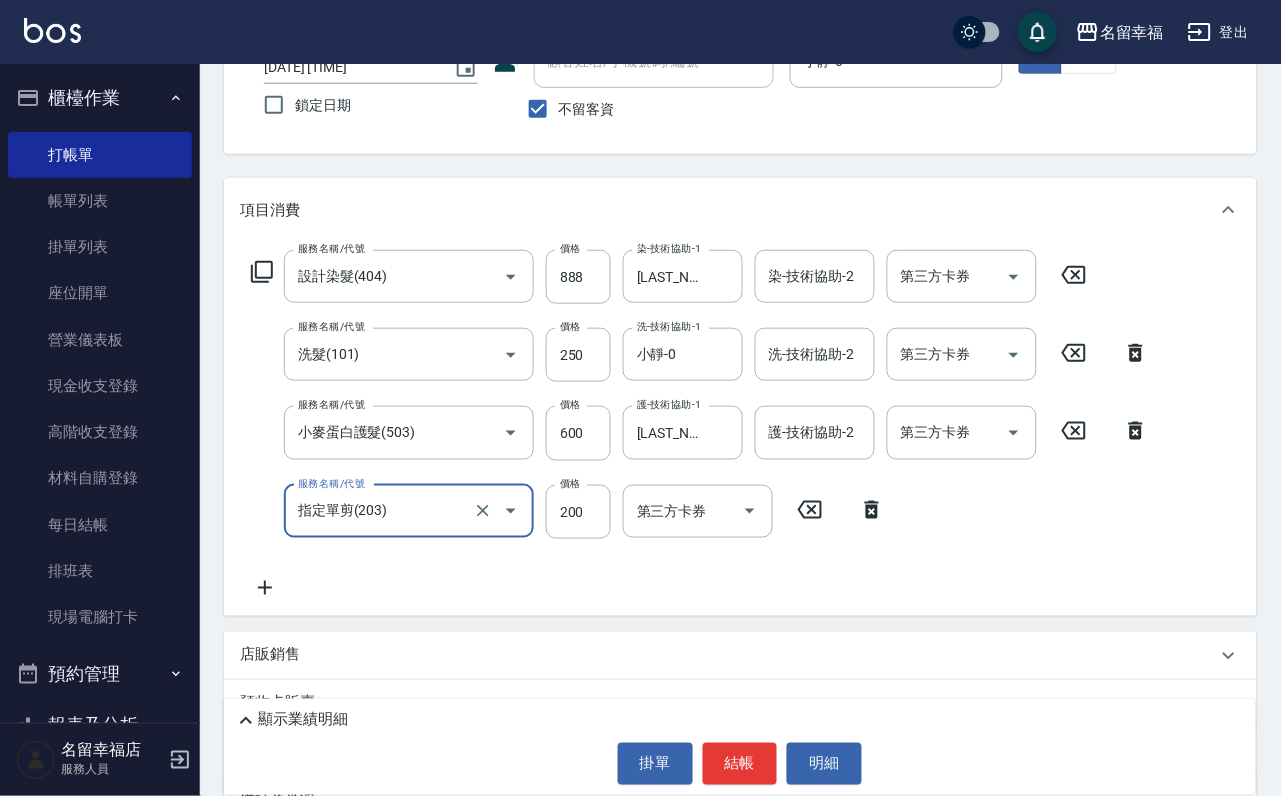 click 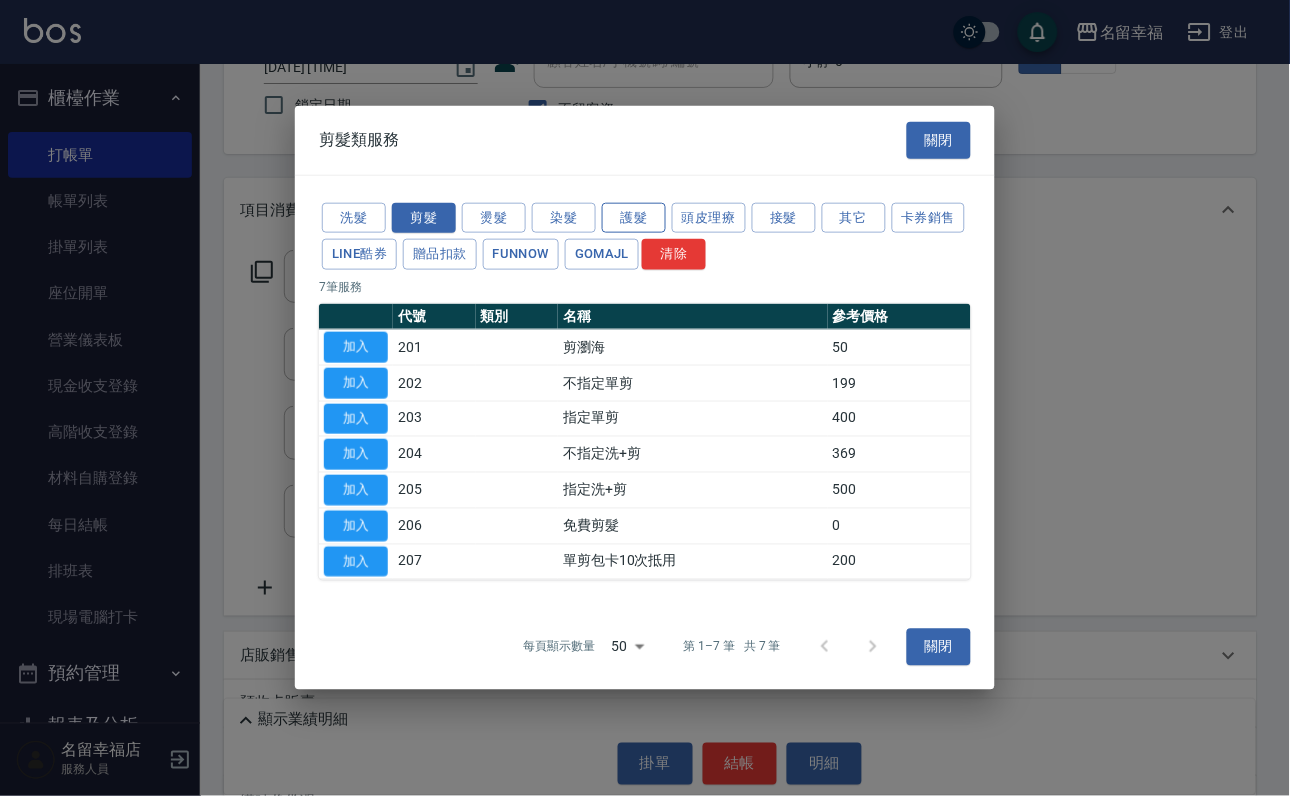 click on "護髮" at bounding box center (634, 217) 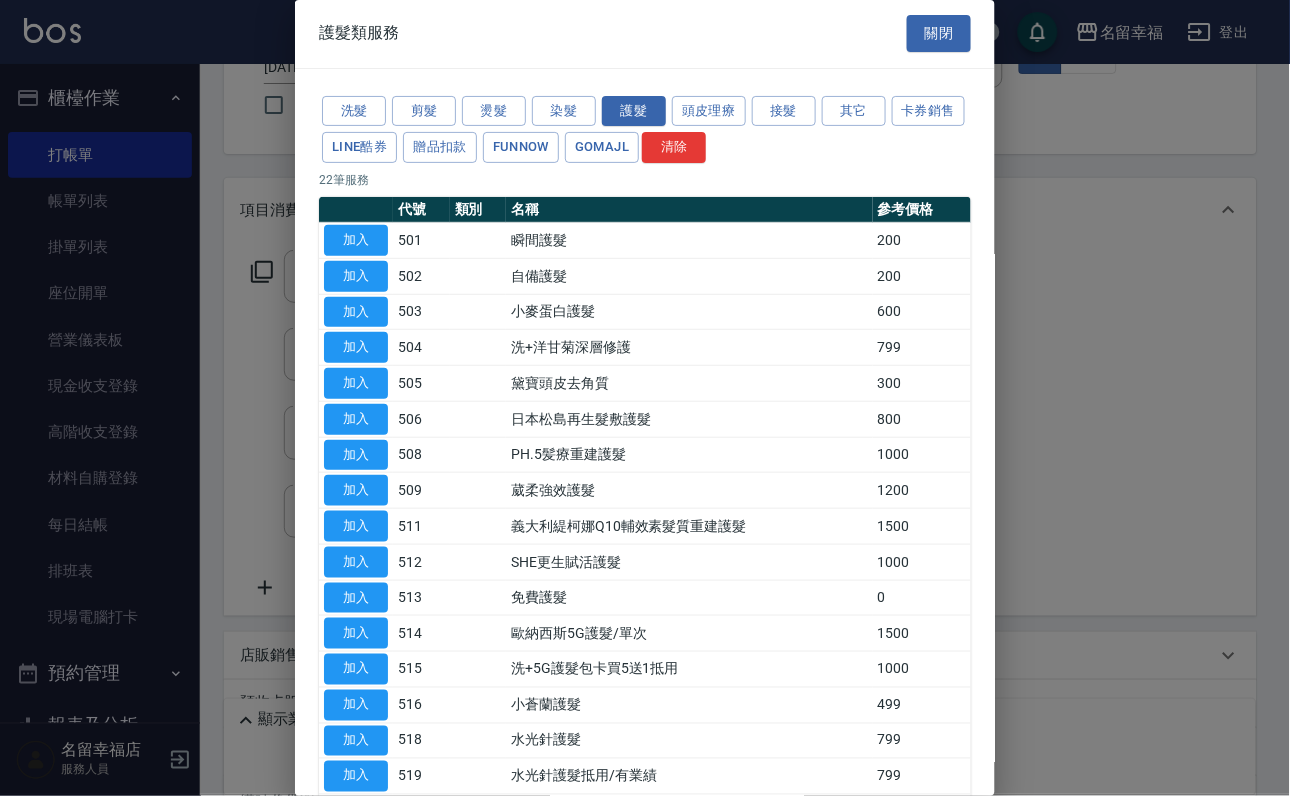 scroll, scrollTop: 0, scrollLeft: 0, axis: both 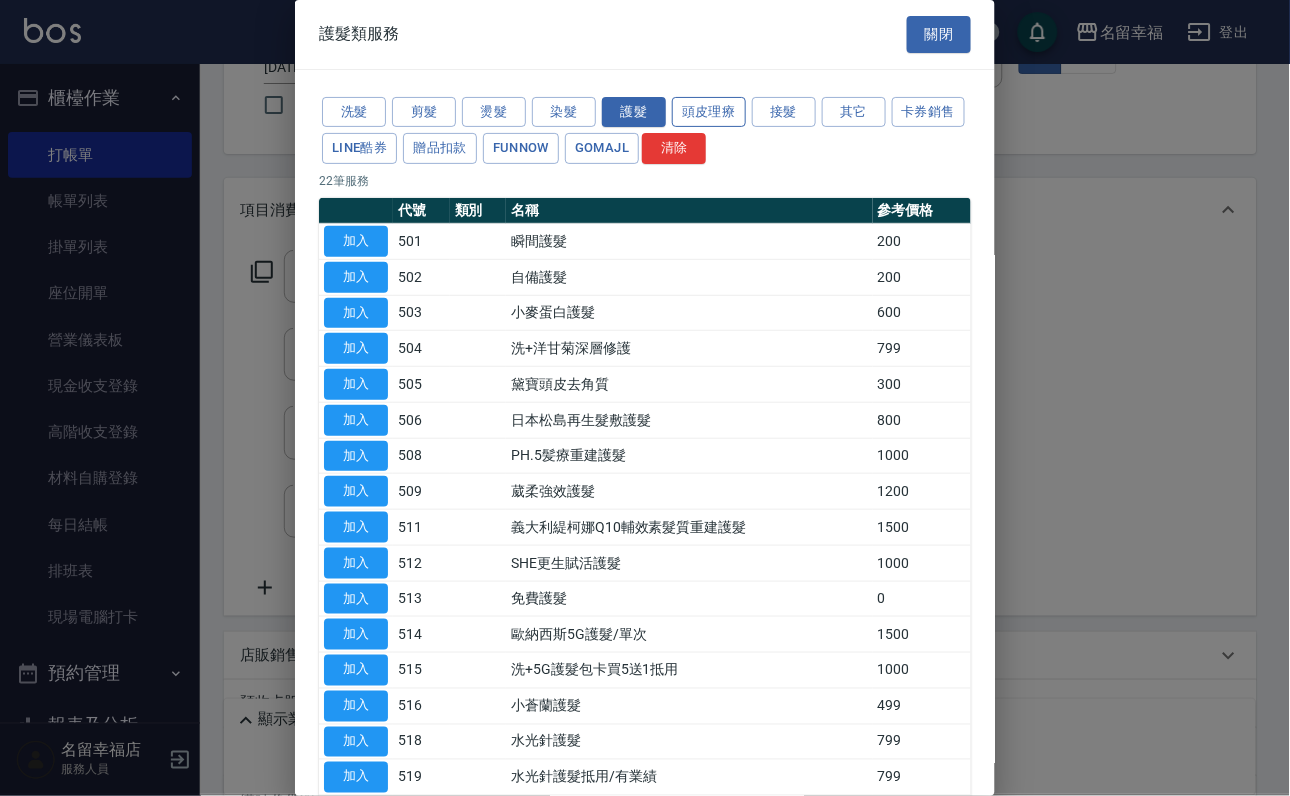 click on "頭皮理療" at bounding box center (709, 112) 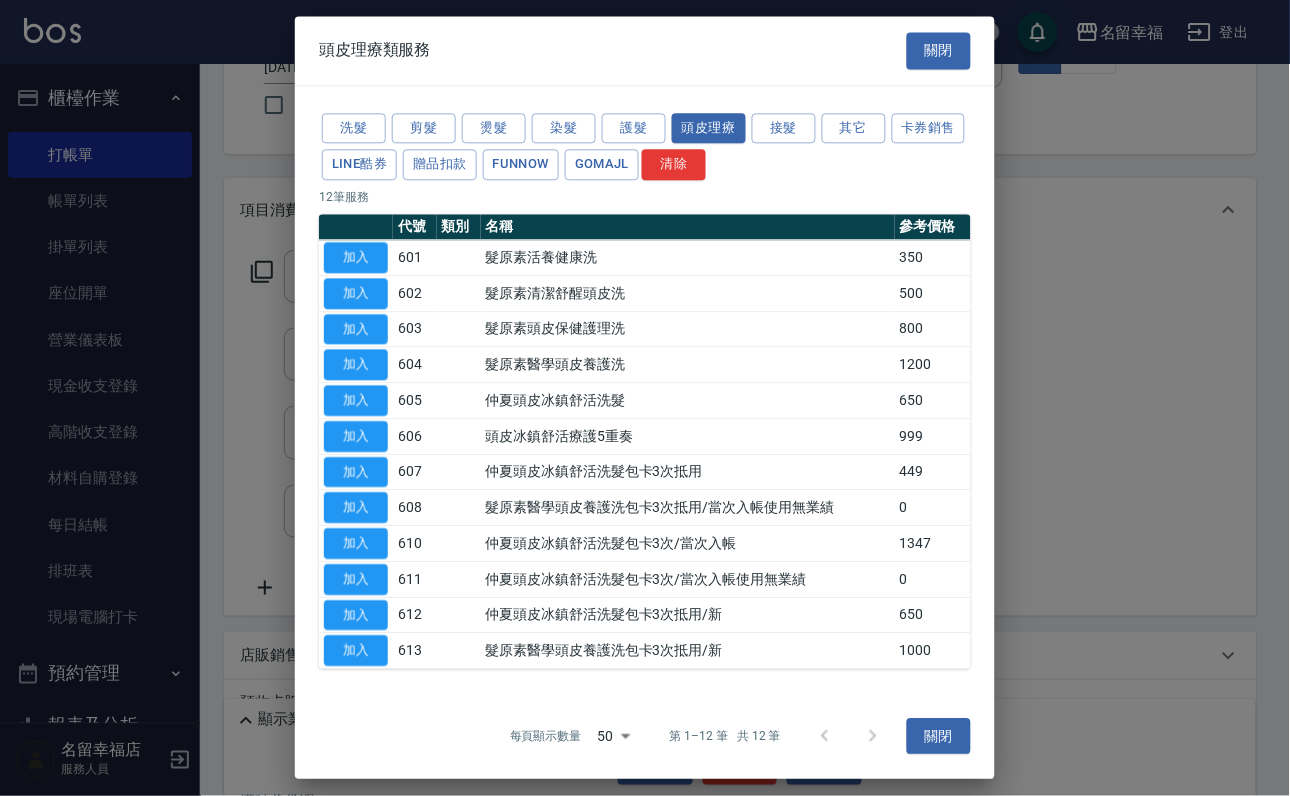 scroll, scrollTop: 183, scrollLeft: 0, axis: vertical 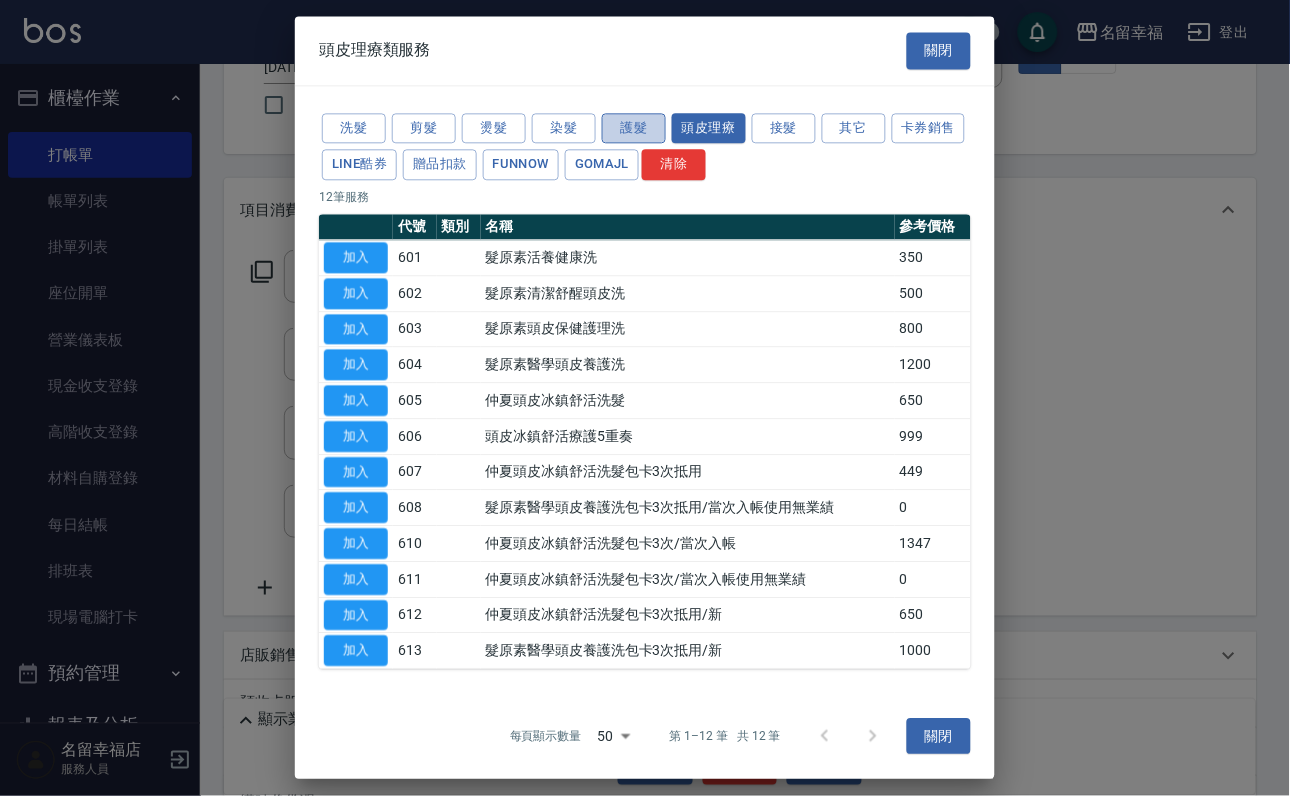 click on "護髮" at bounding box center (634, 128) 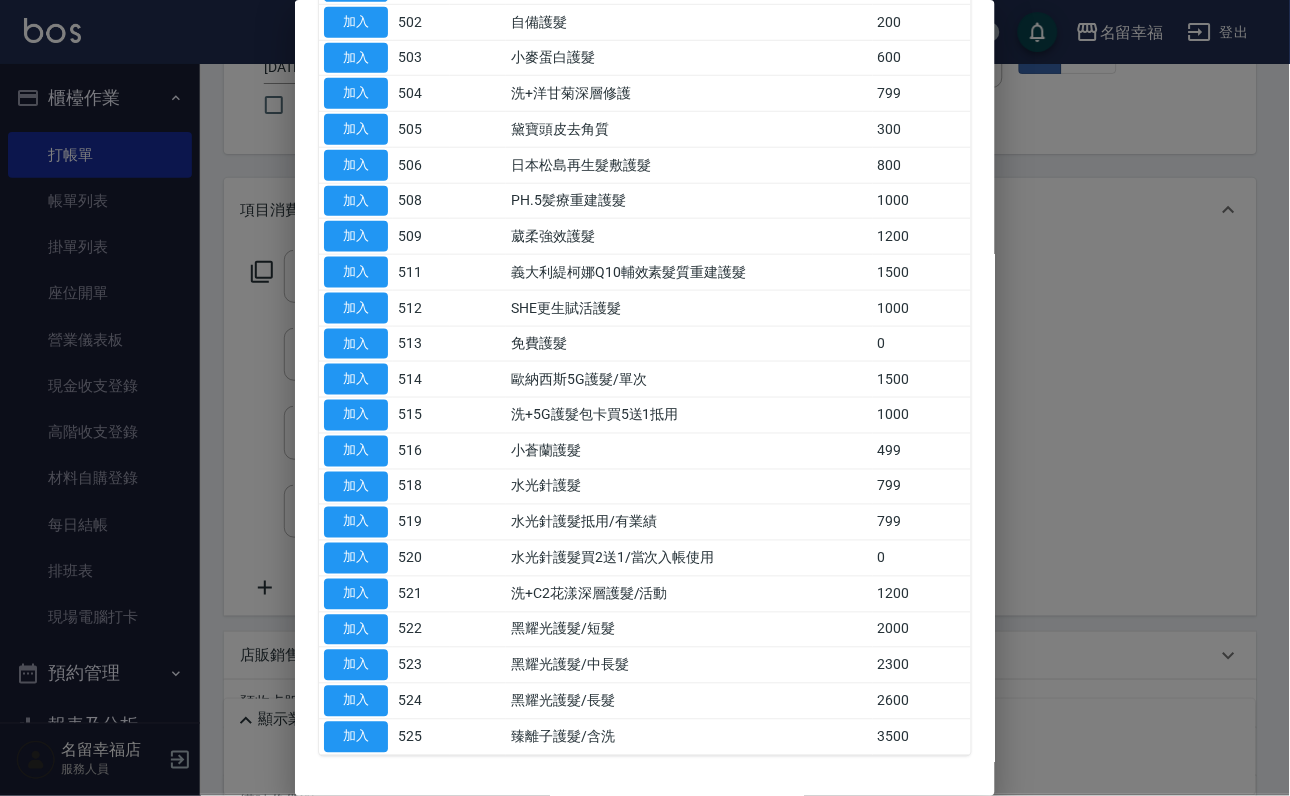 scroll, scrollTop: 0, scrollLeft: 0, axis: both 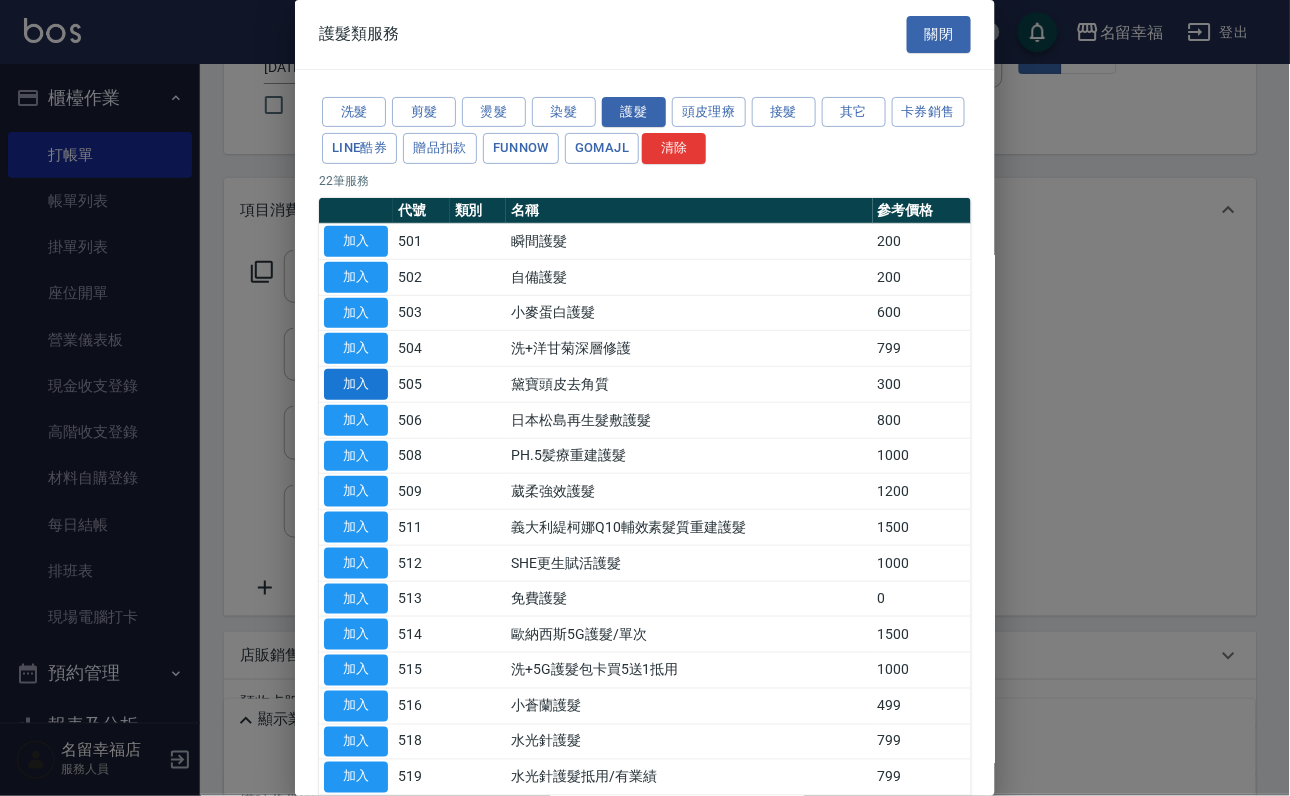 click on "加入" at bounding box center [356, 384] 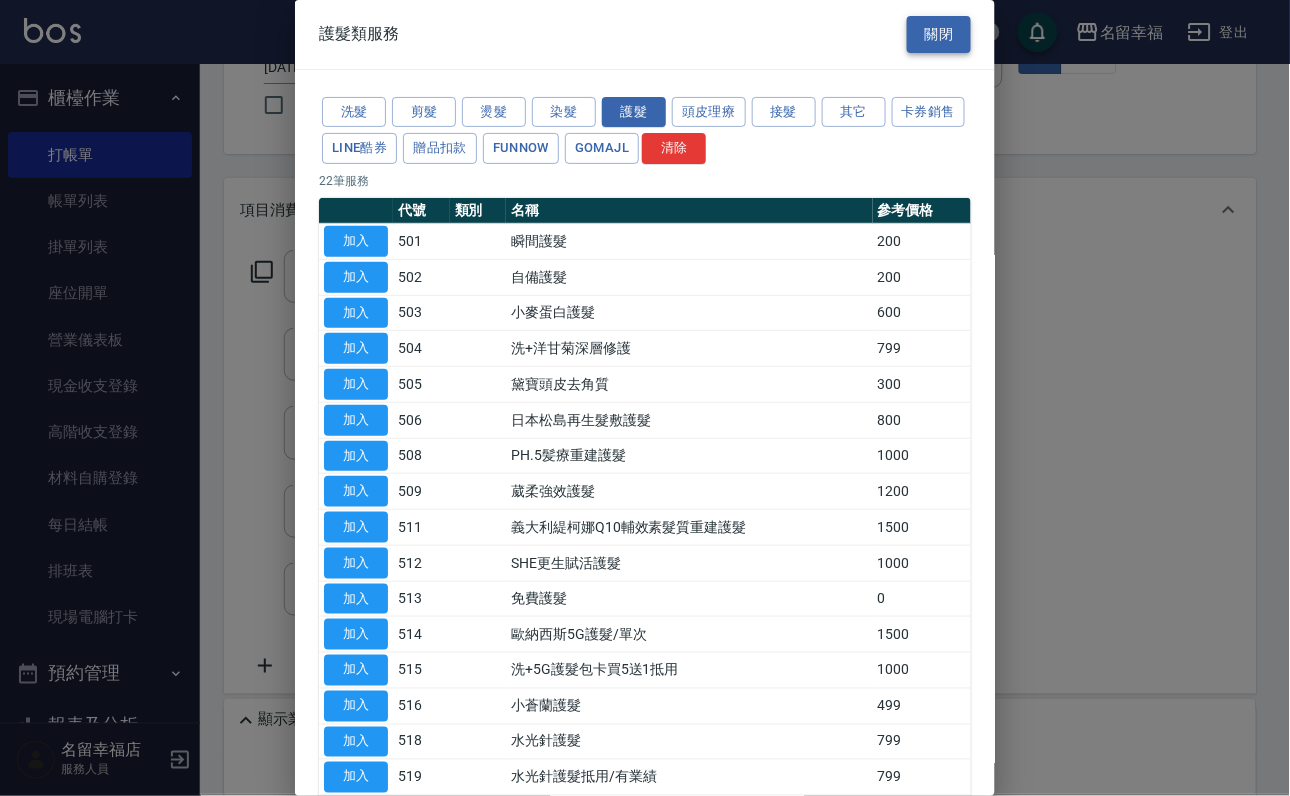 click on "關閉" at bounding box center (939, 34) 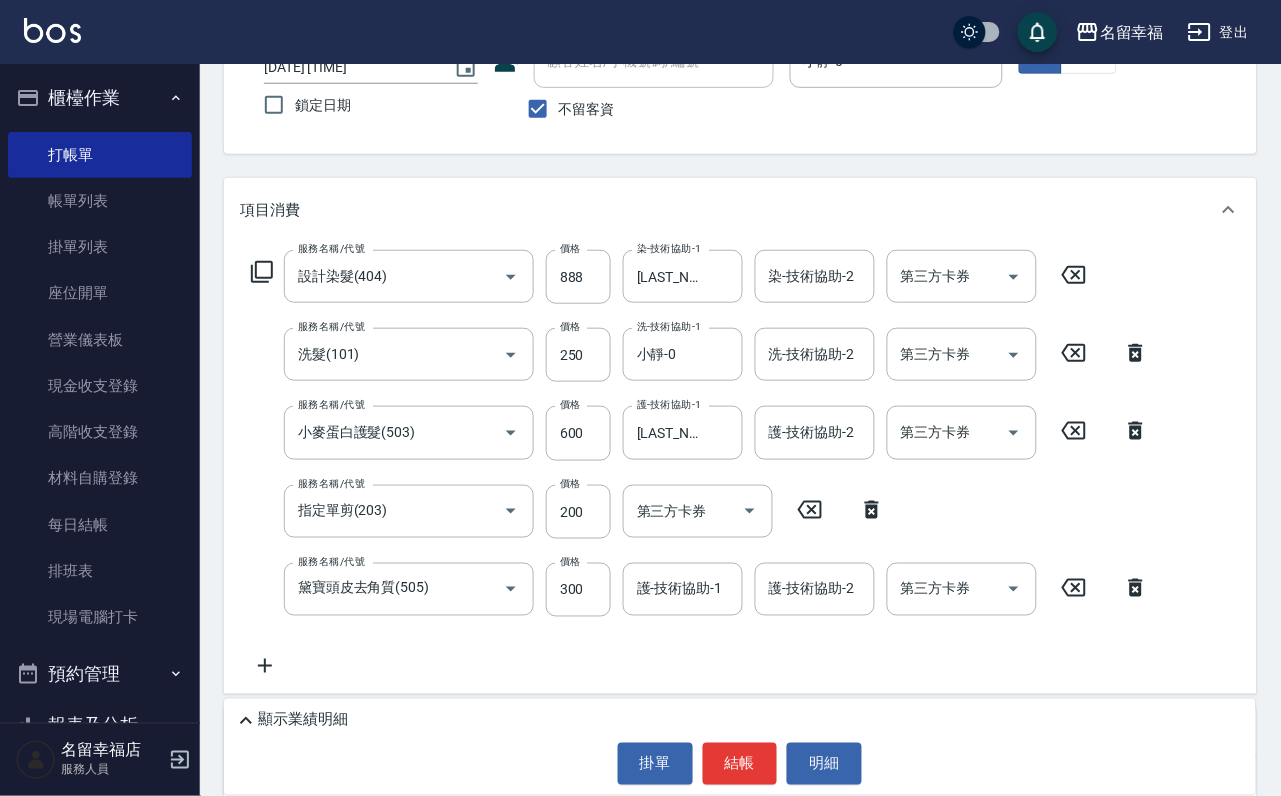 click 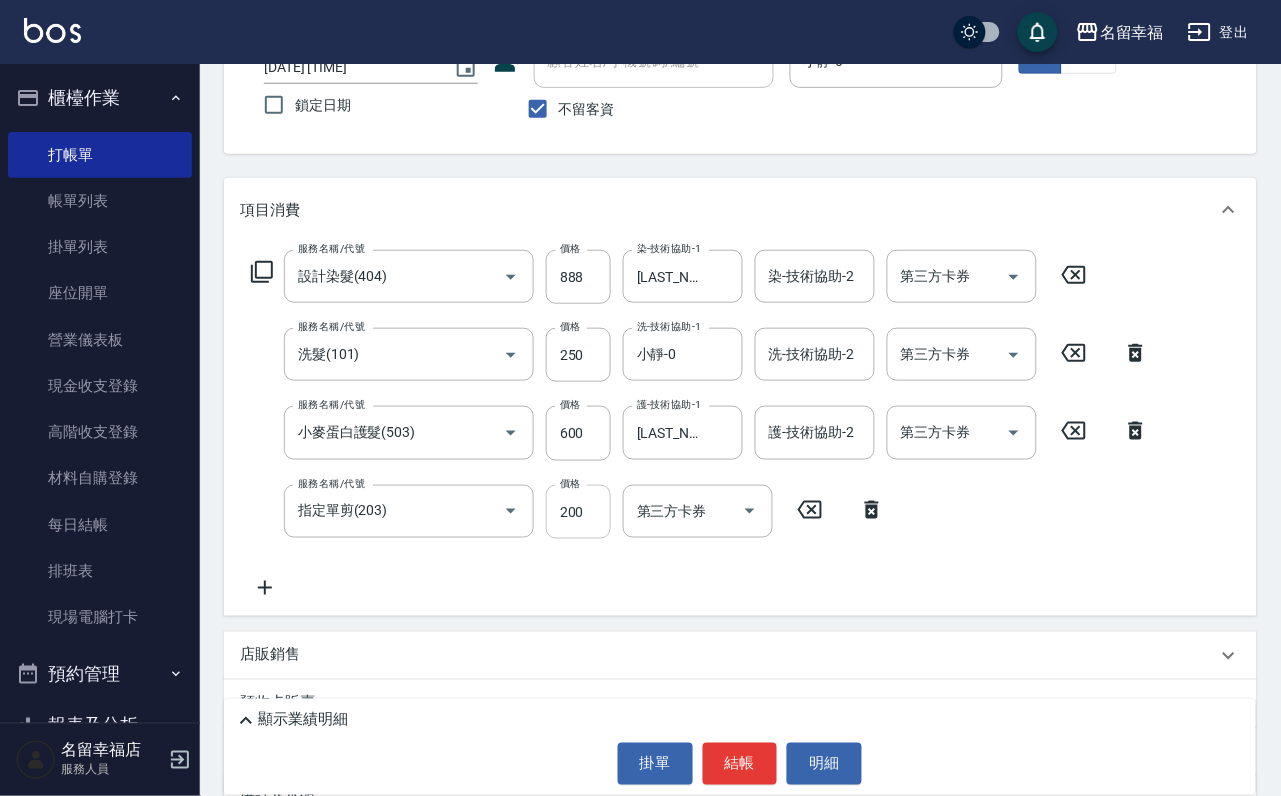 click on "200" at bounding box center [578, 512] 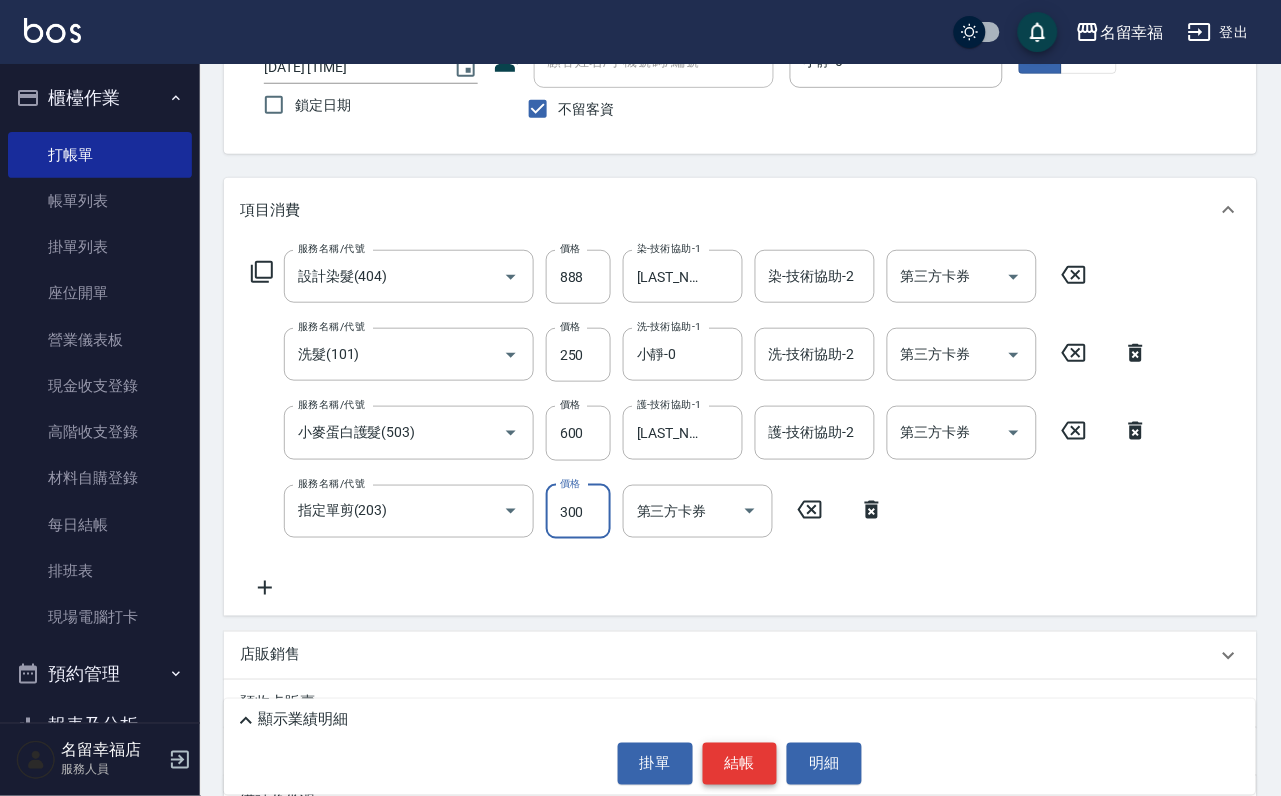type on "300" 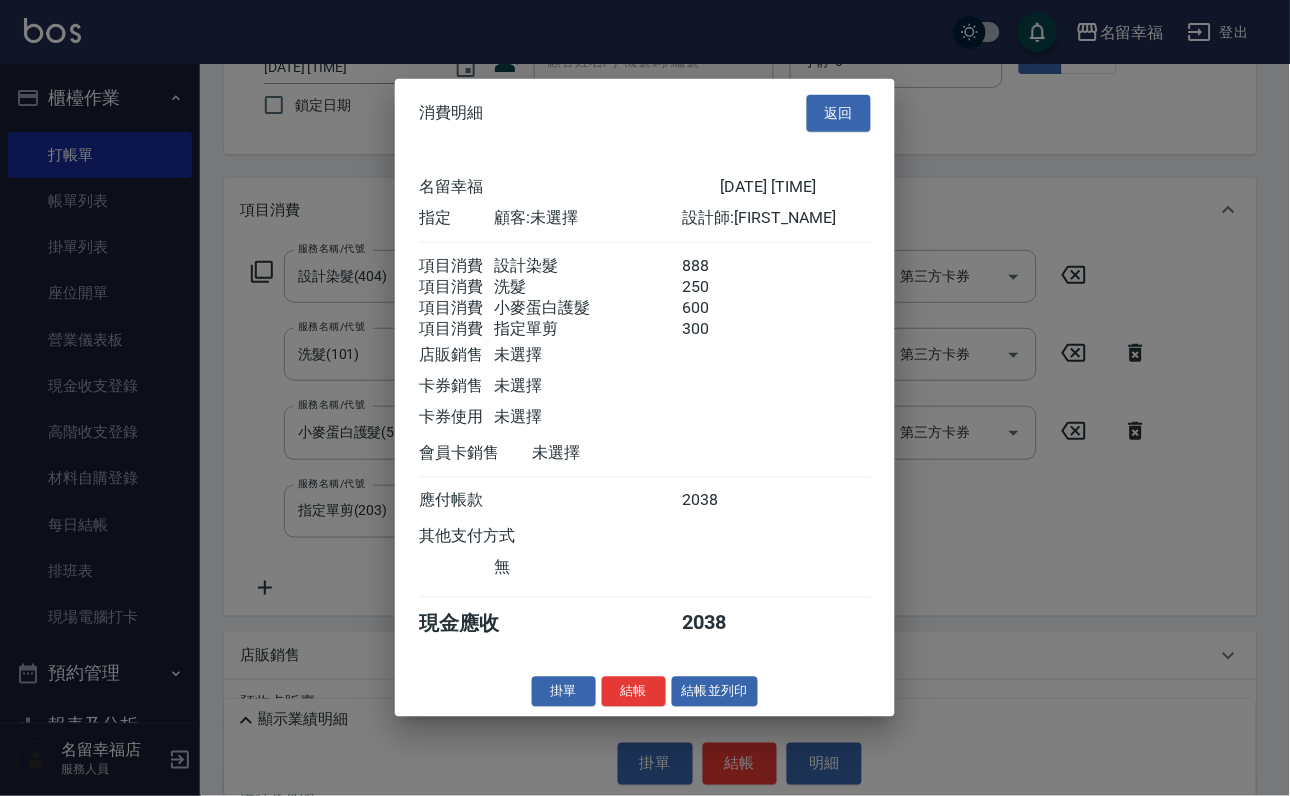 scroll, scrollTop: 471, scrollLeft: 0, axis: vertical 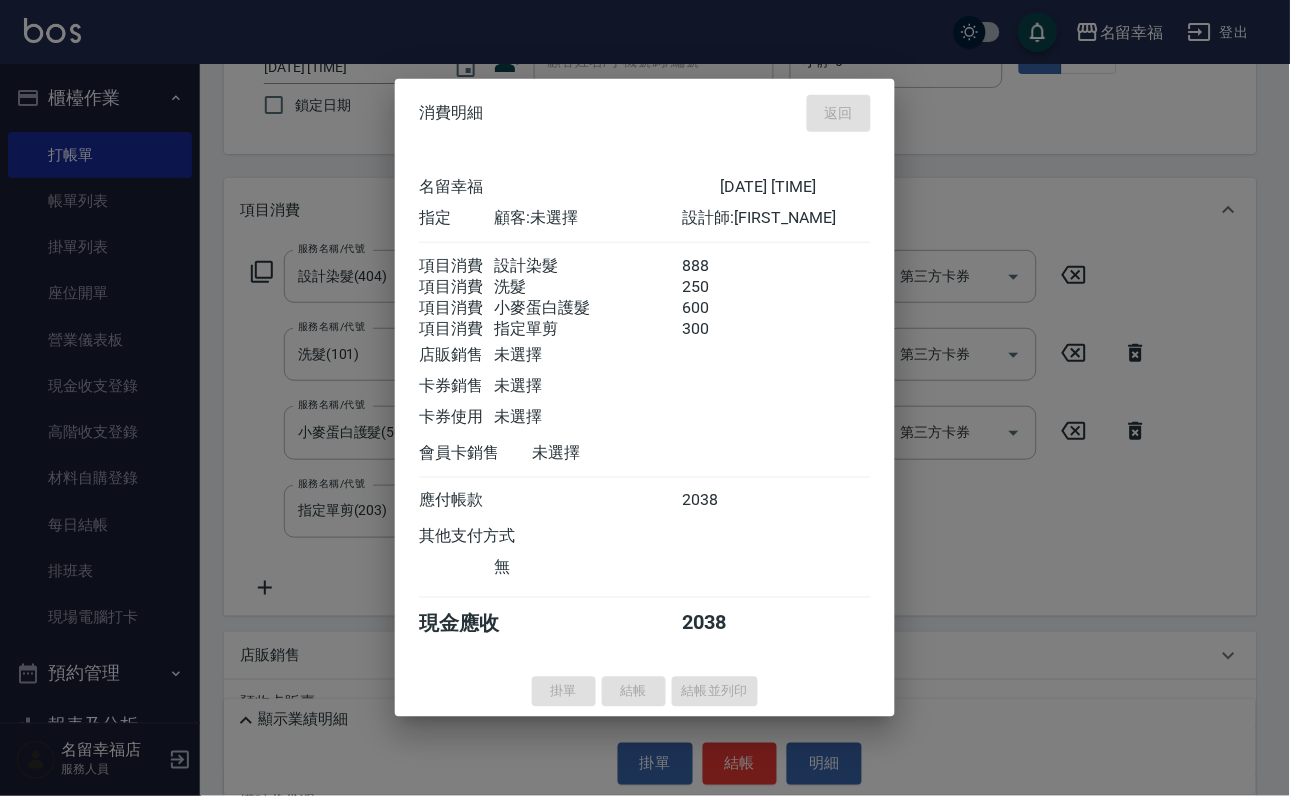 type on "2025/08/04 14:37" 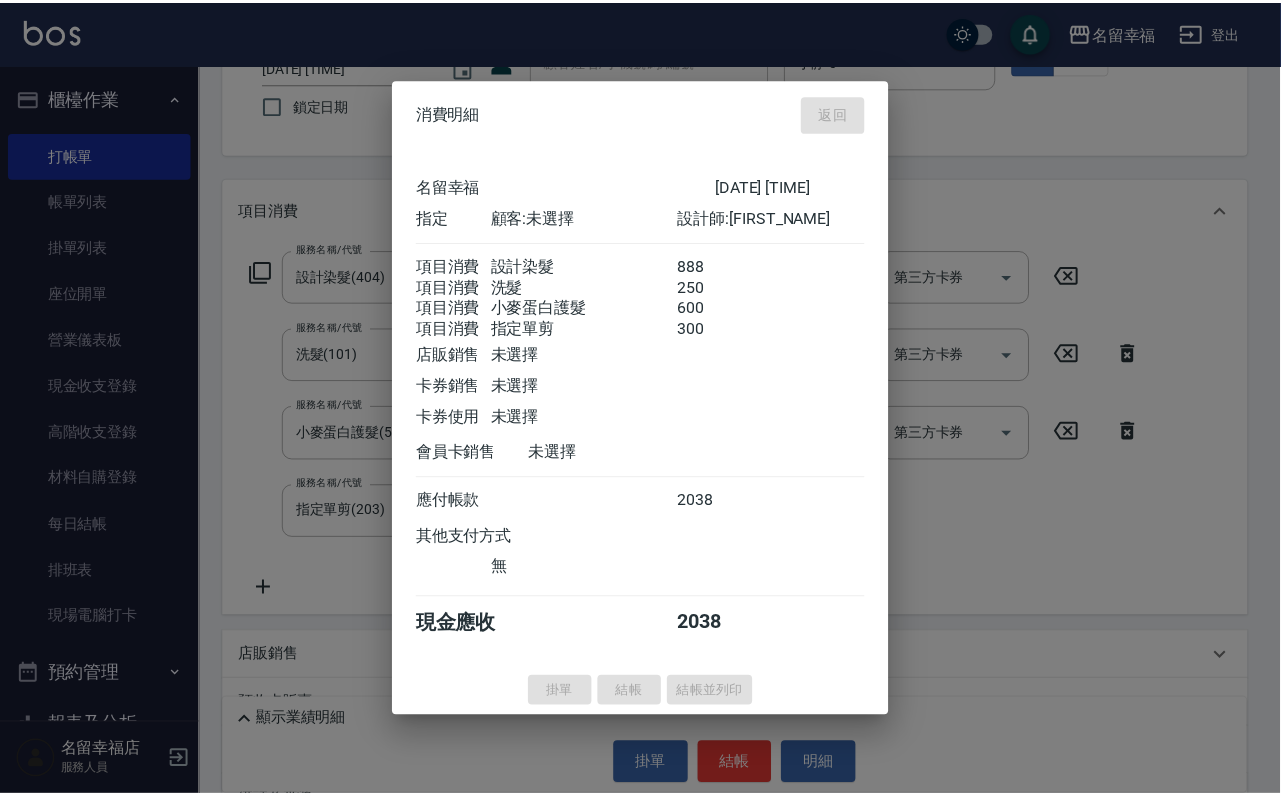 scroll, scrollTop: 119, scrollLeft: 0, axis: vertical 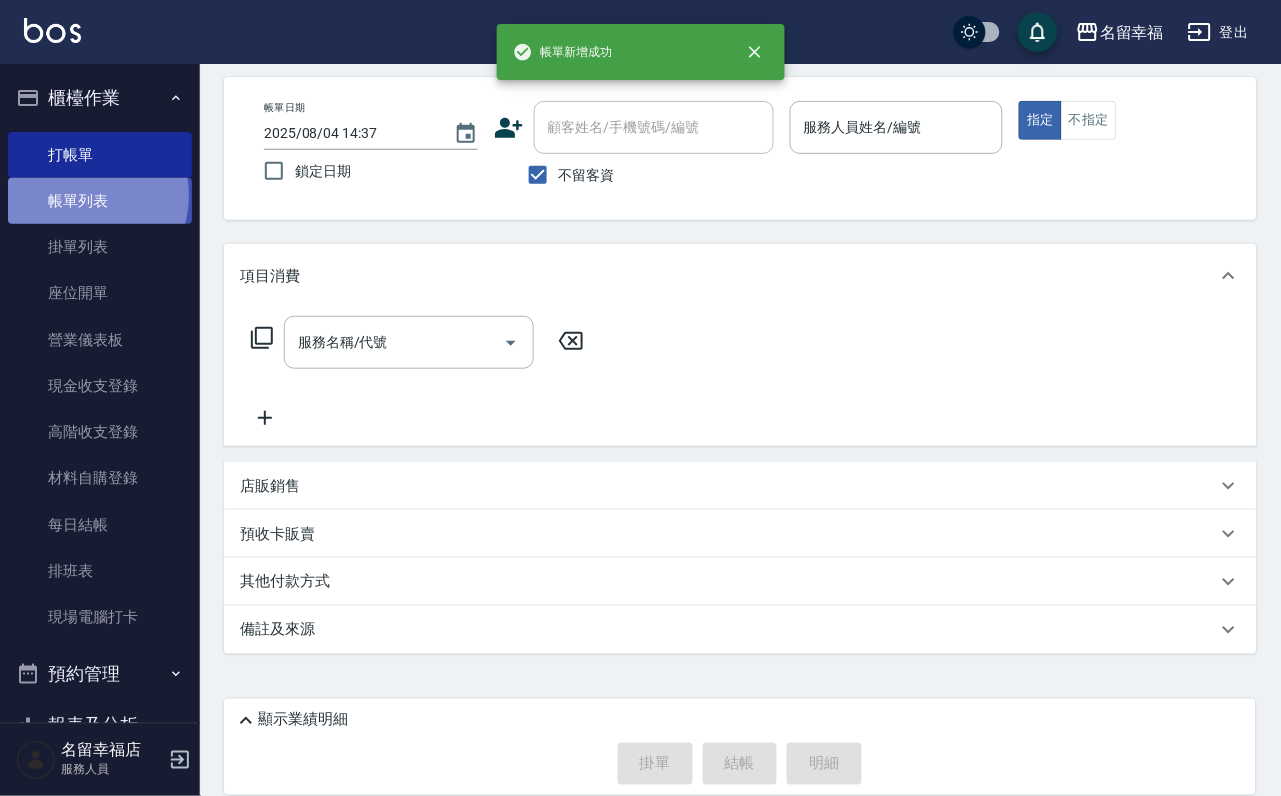 click on "帳單列表" at bounding box center (100, 201) 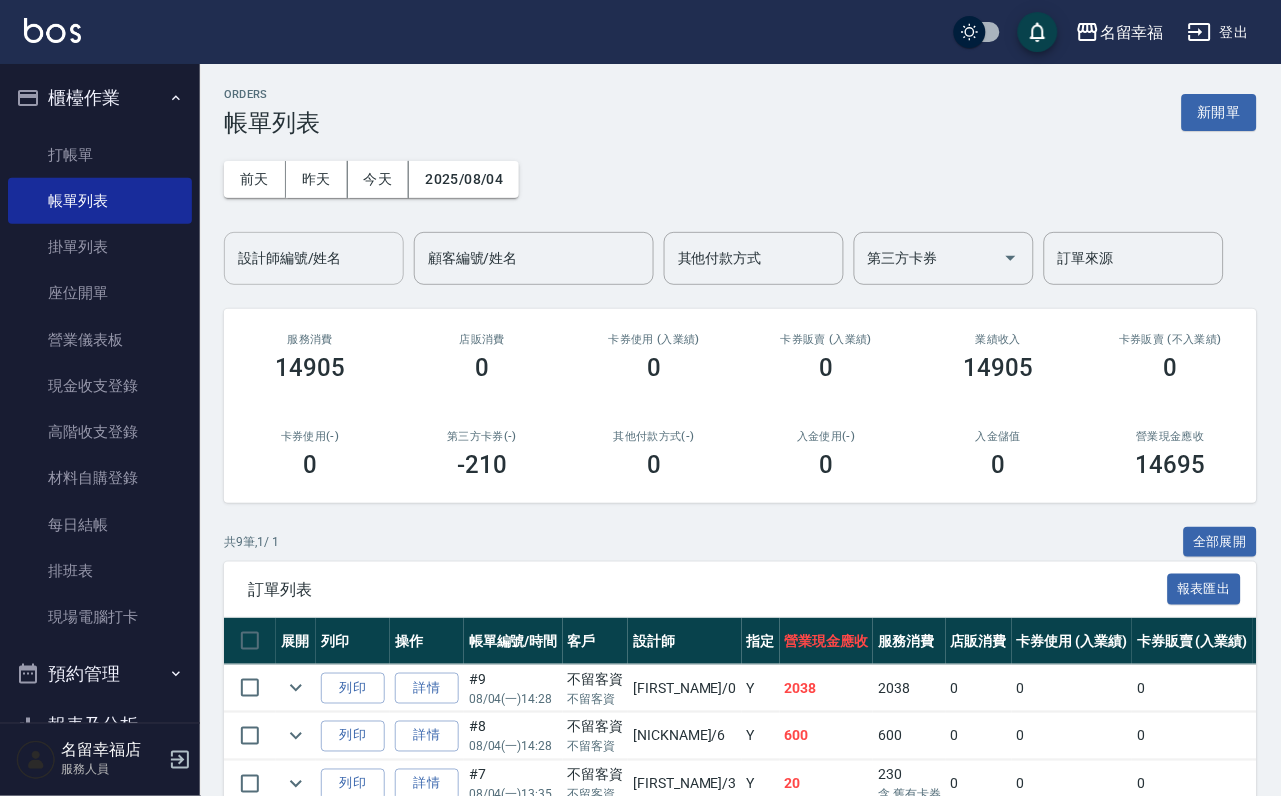 click on "設計師編號/姓名" at bounding box center [314, 258] 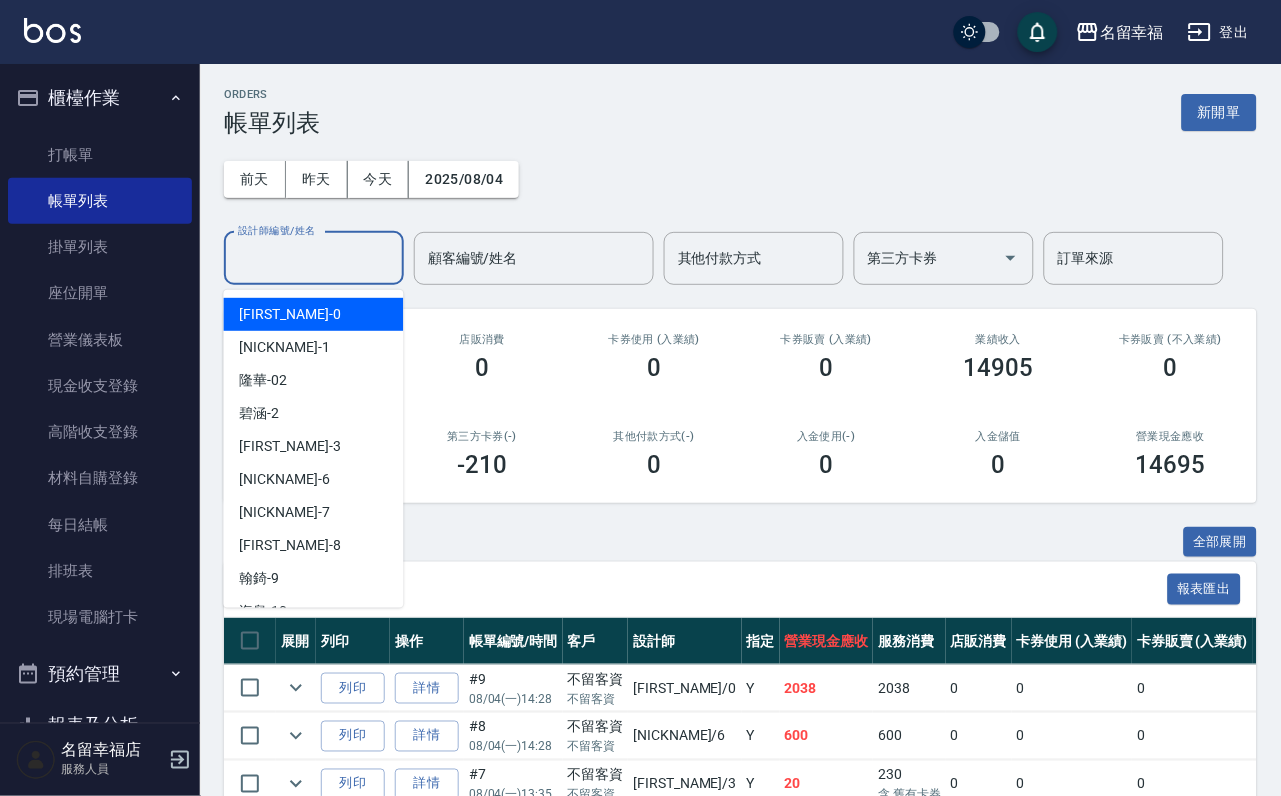 click on "設計師編號/姓名" at bounding box center (314, 258) 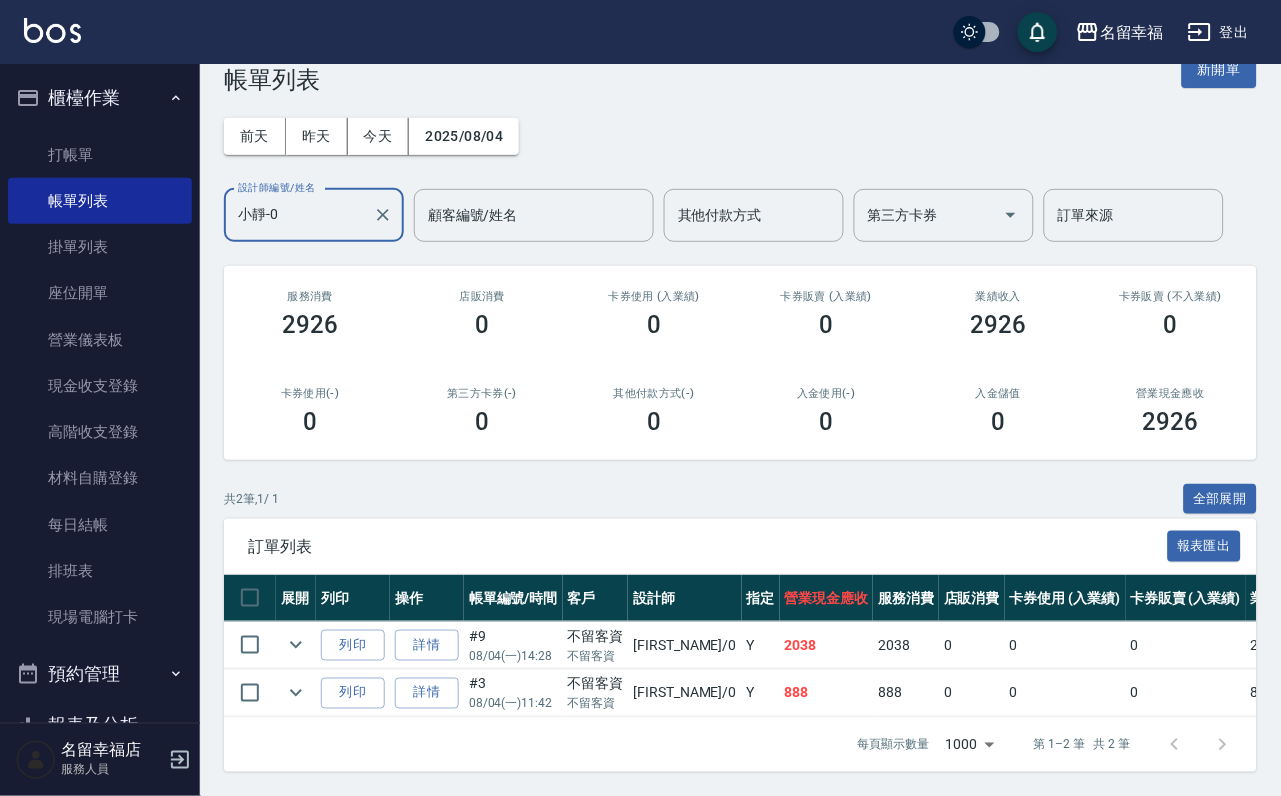 scroll, scrollTop: 169, scrollLeft: 0, axis: vertical 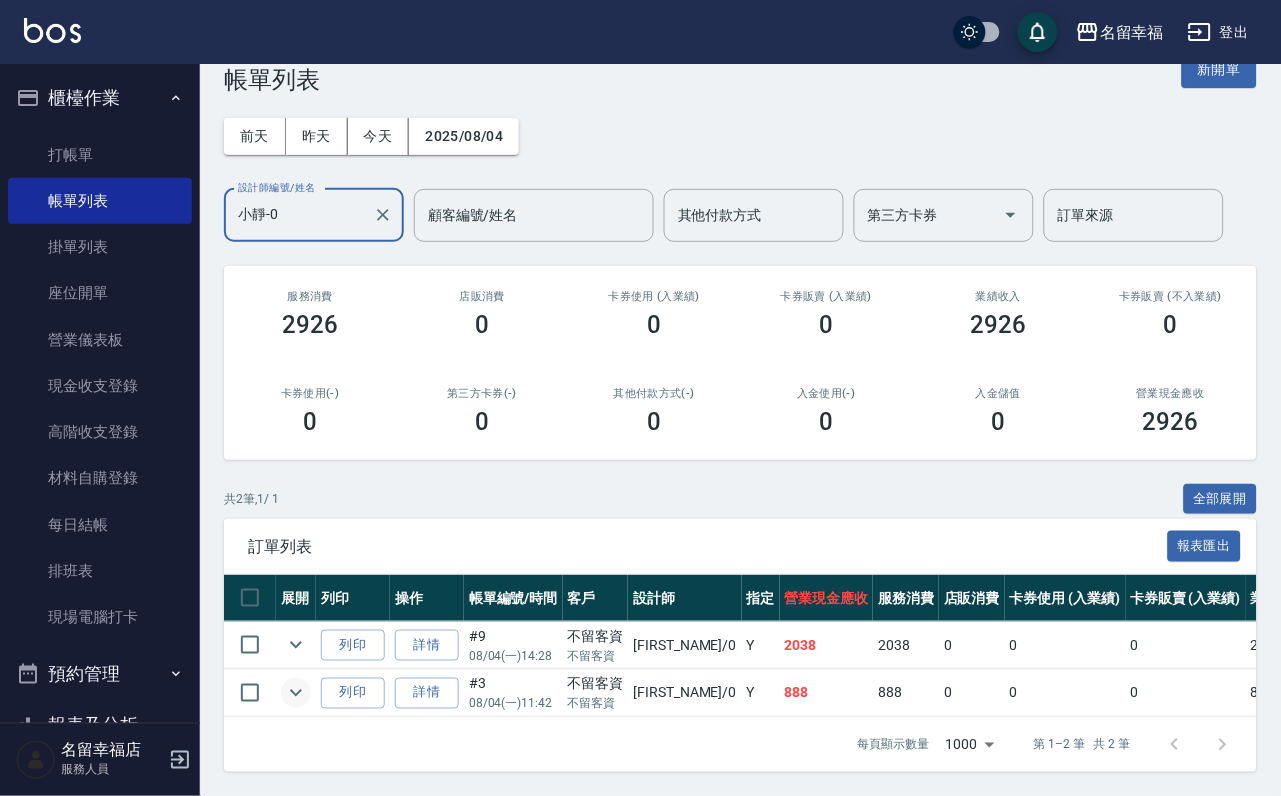 type on "小靜-0" 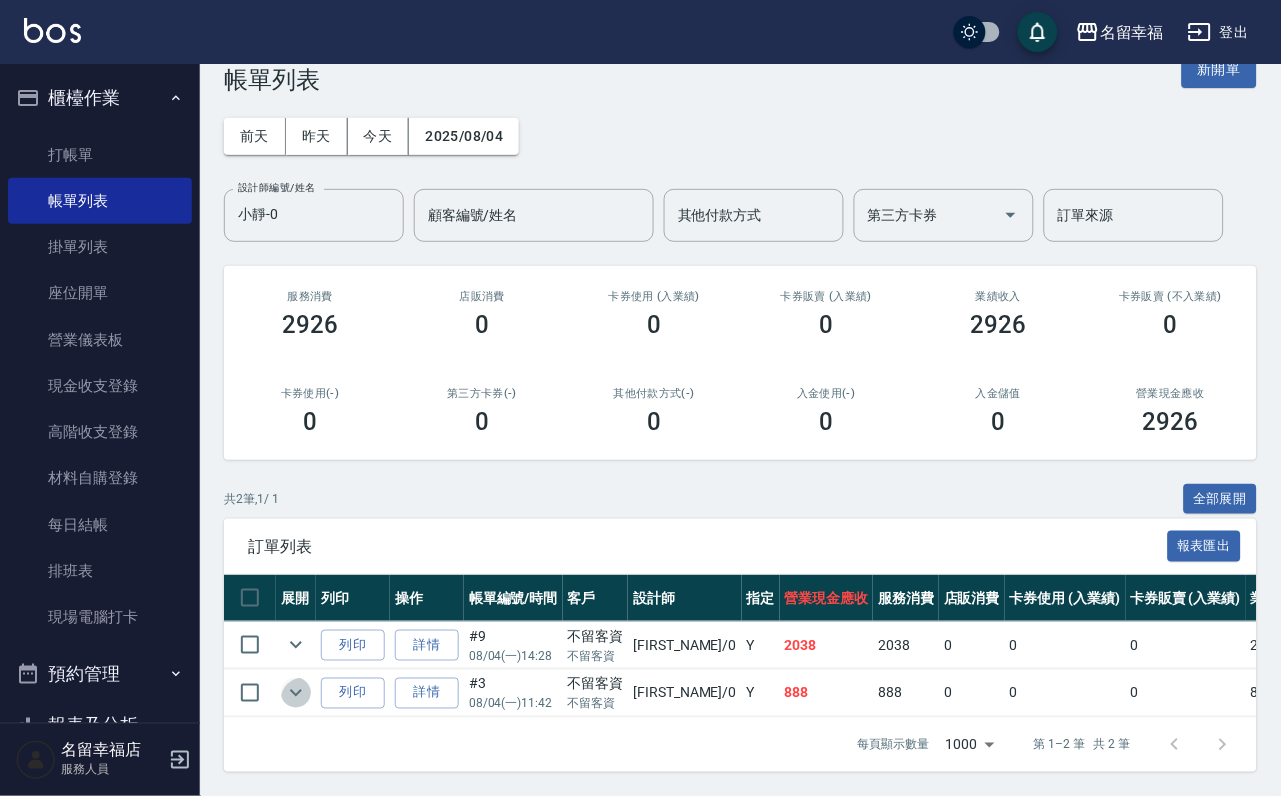 click 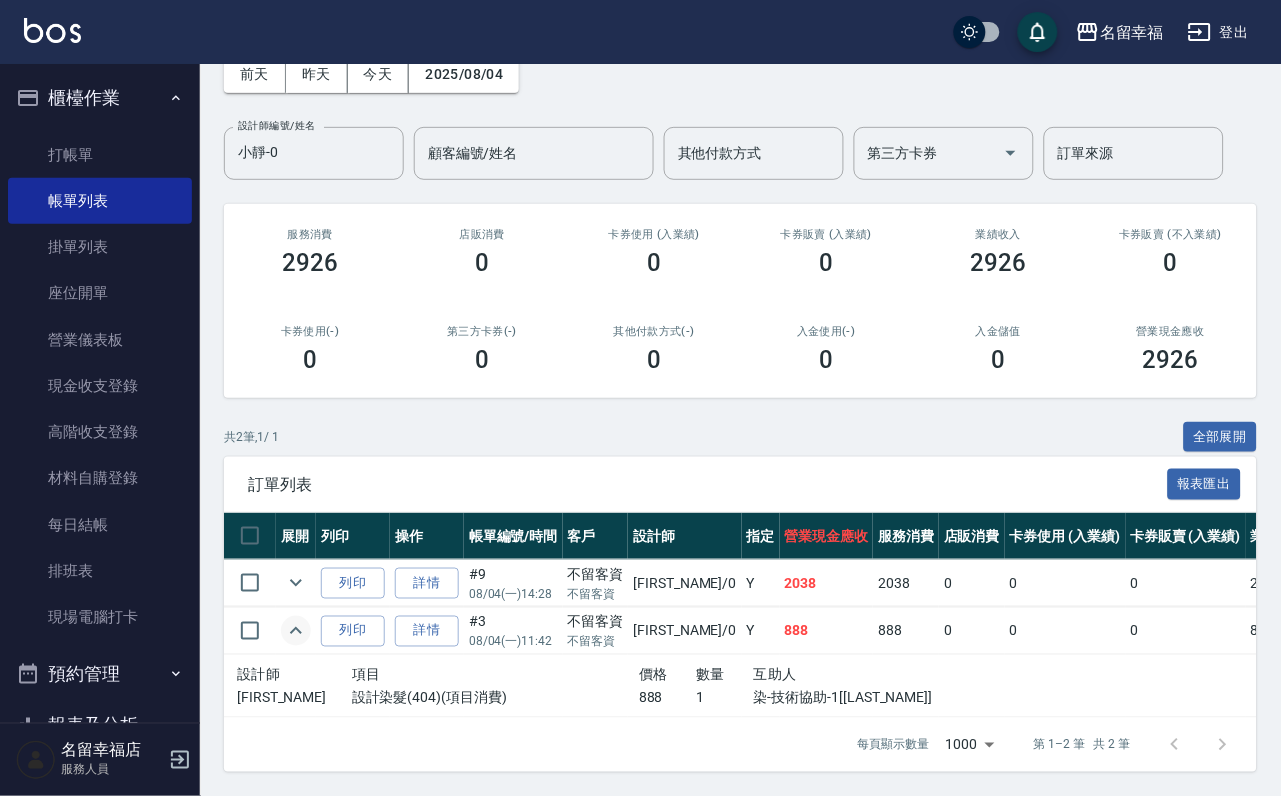 click 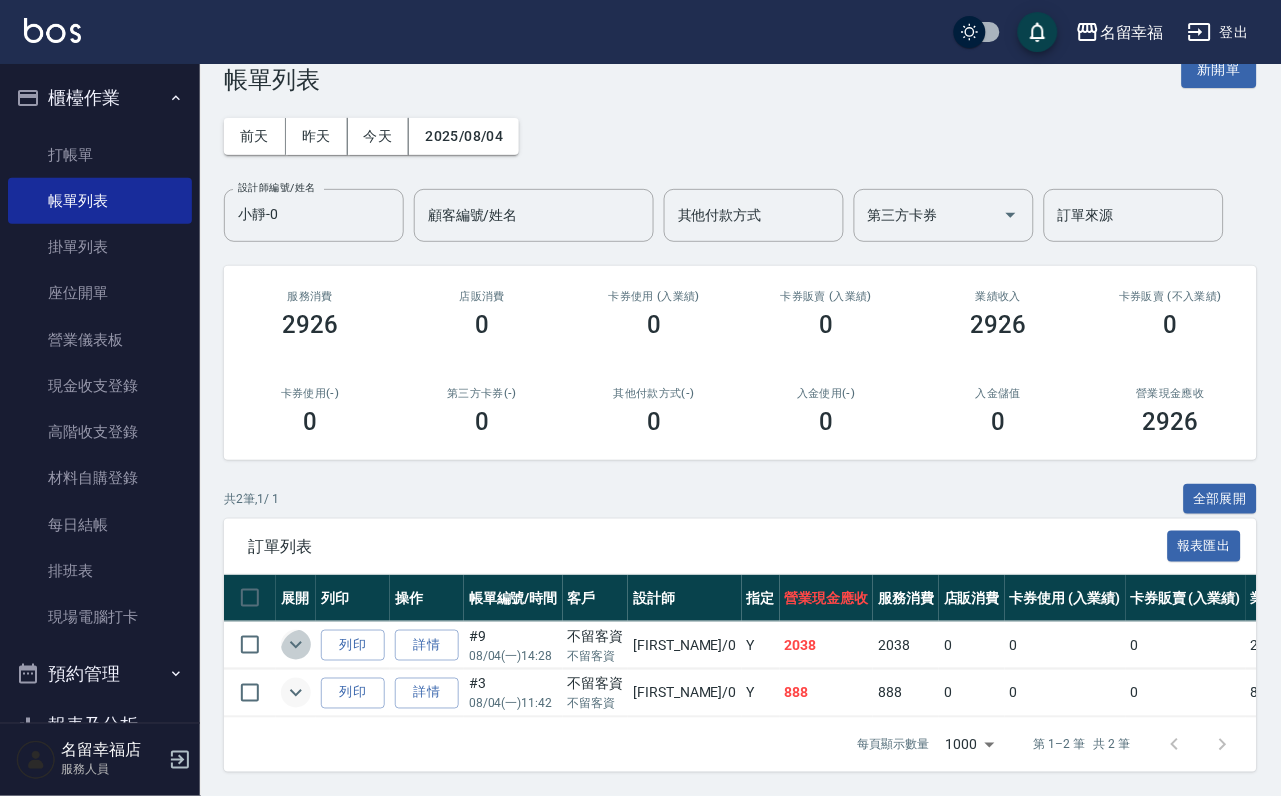 click 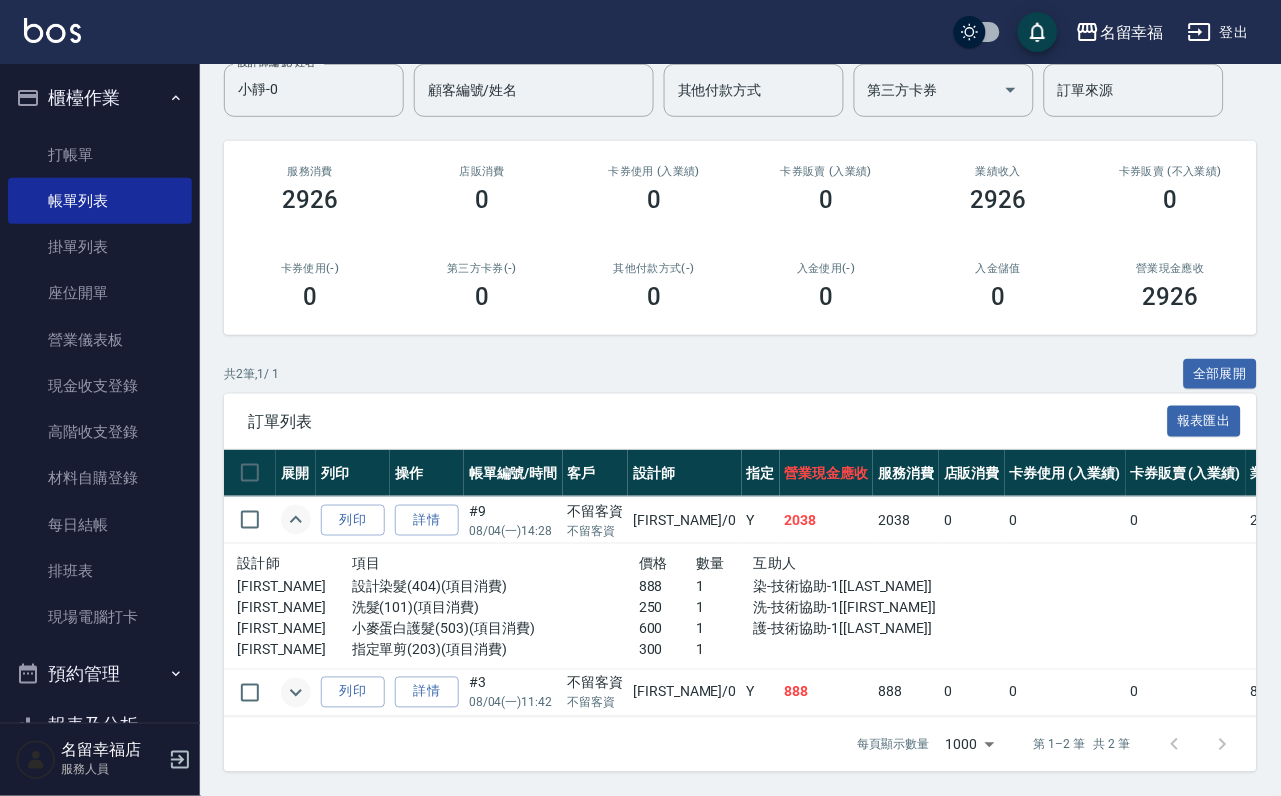 click 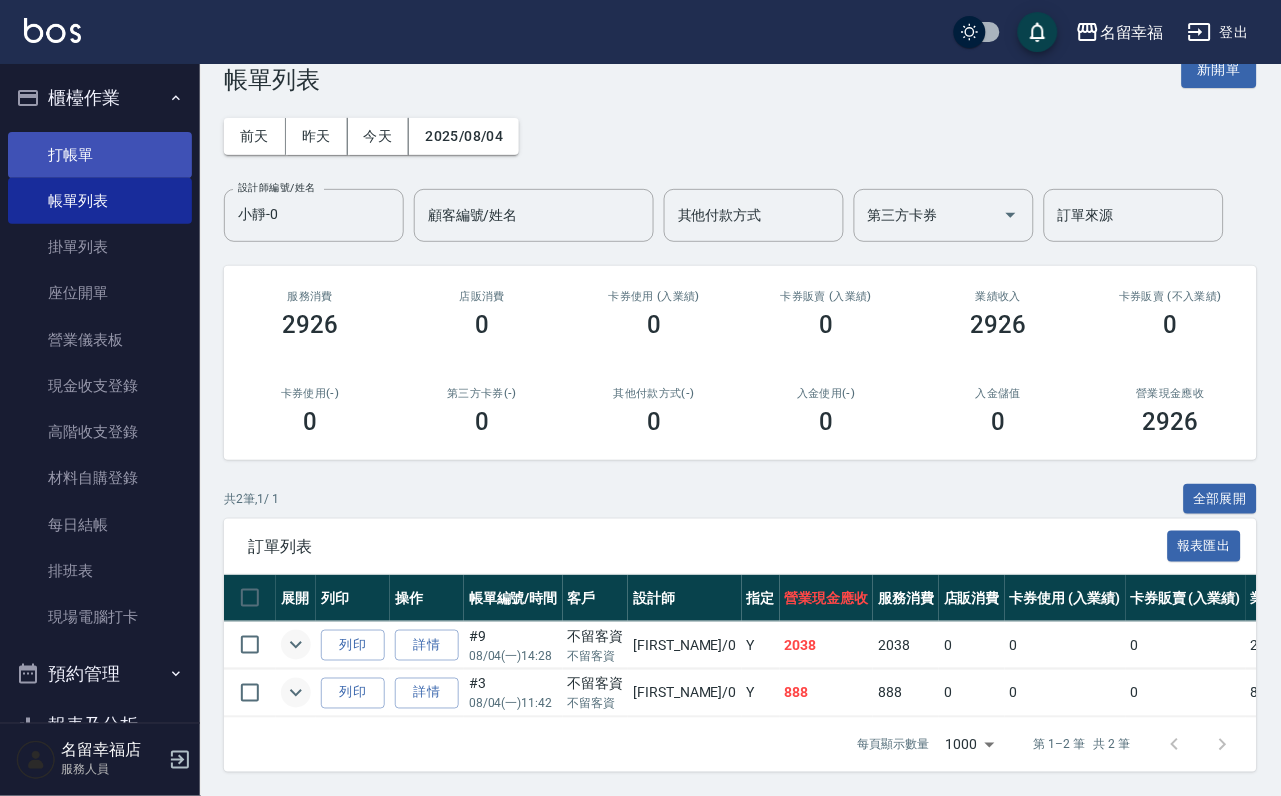 click on "打帳單" at bounding box center [100, 155] 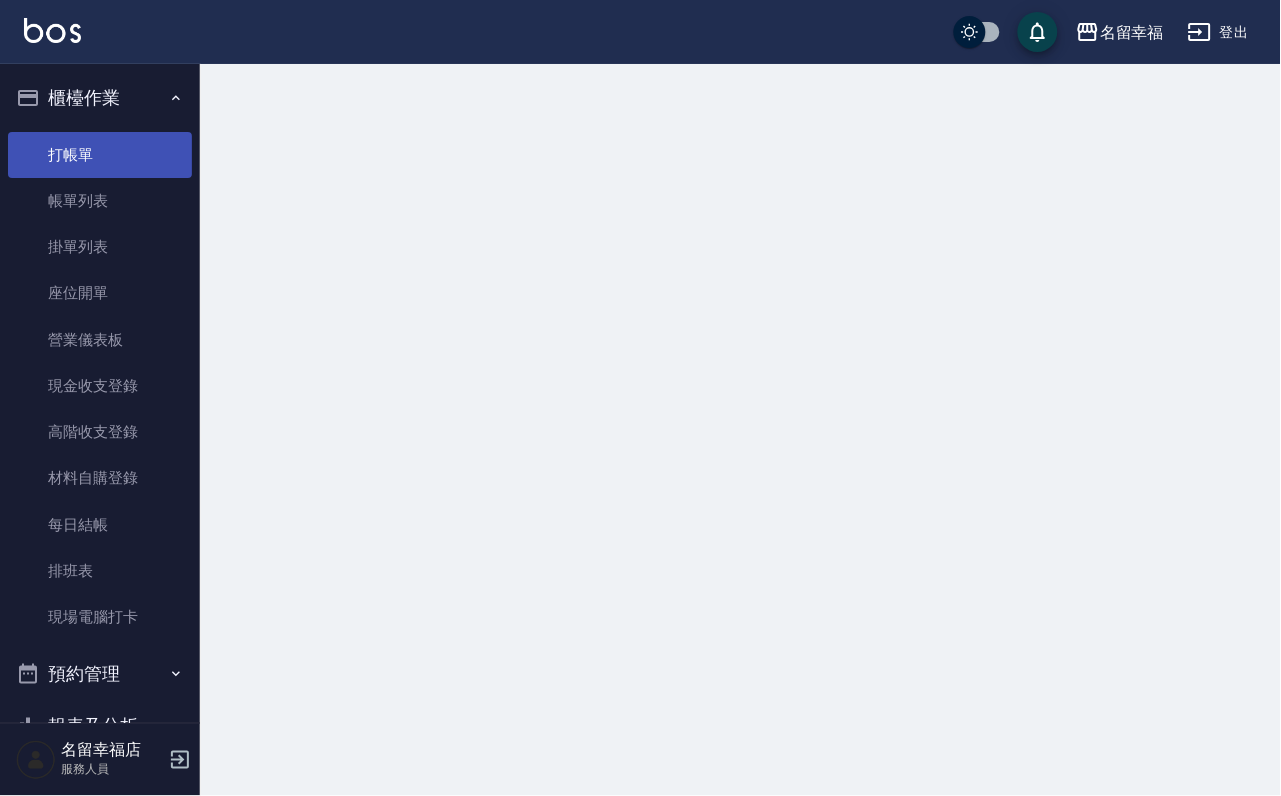 scroll, scrollTop: 0, scrollLeft: 0, axis: both 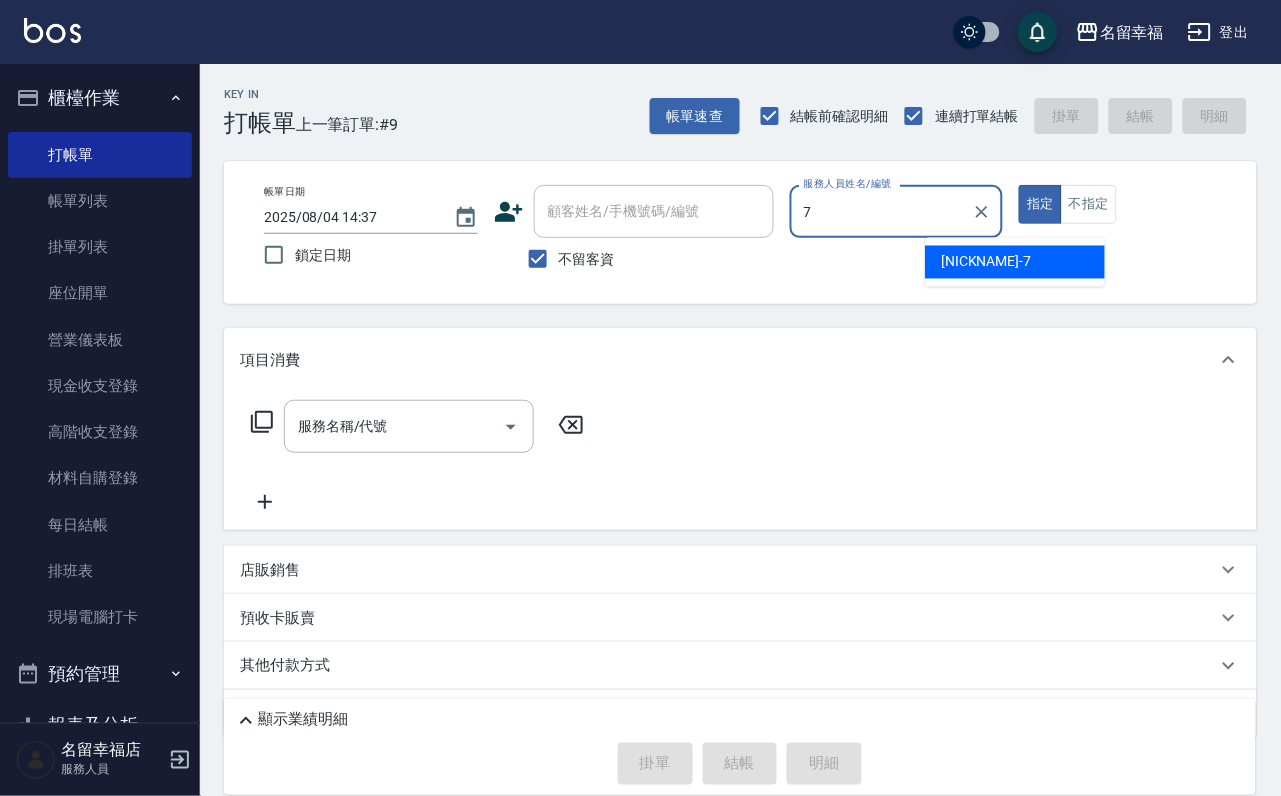 type on "[NICKNAME]-[NUMBER]" 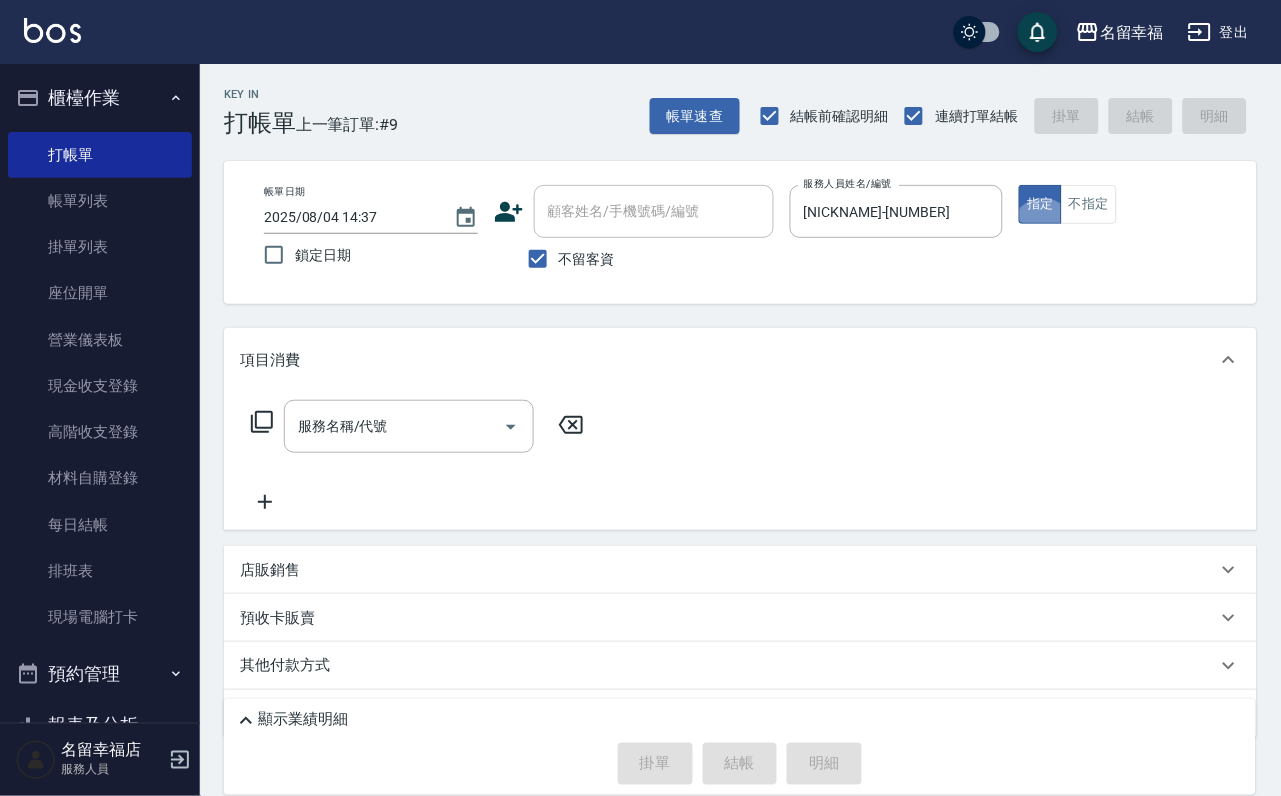 type on "true" 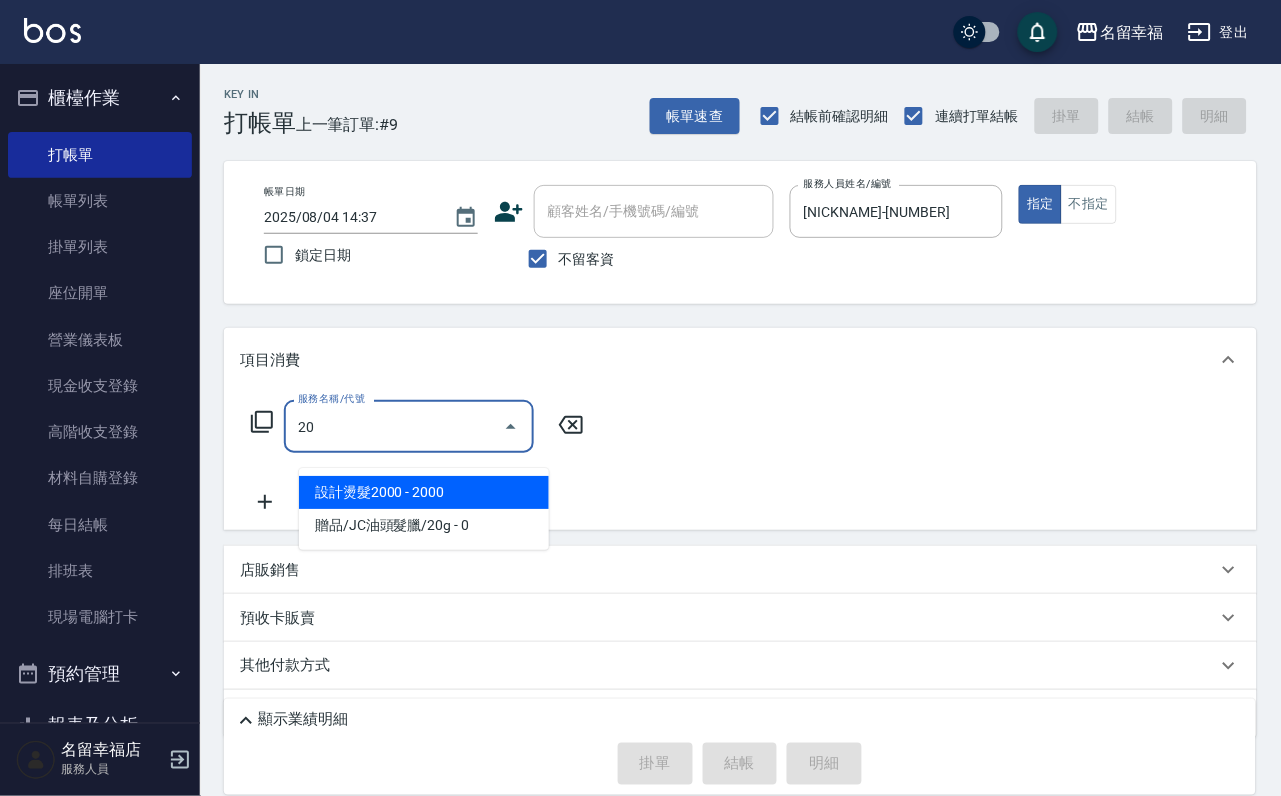 type on "設計燙髮2000(306)" 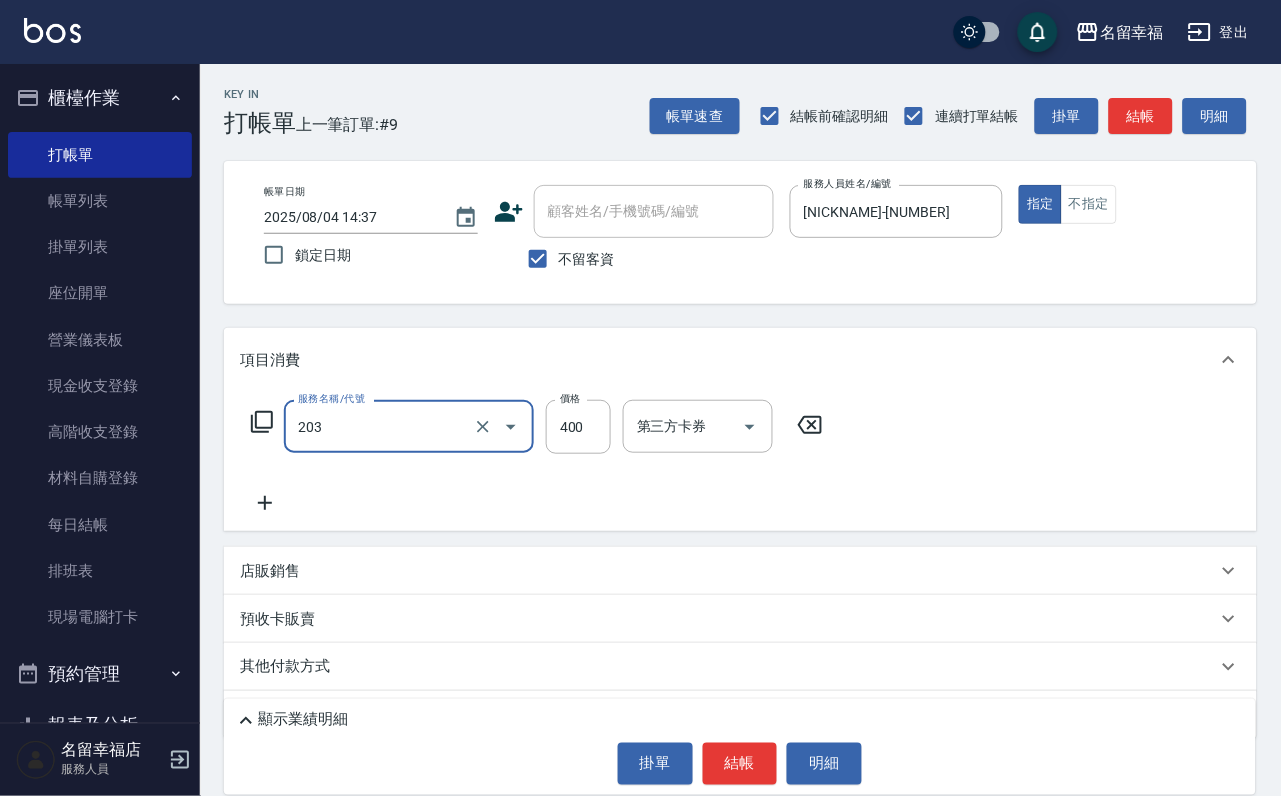type on "指定單剪(203)" 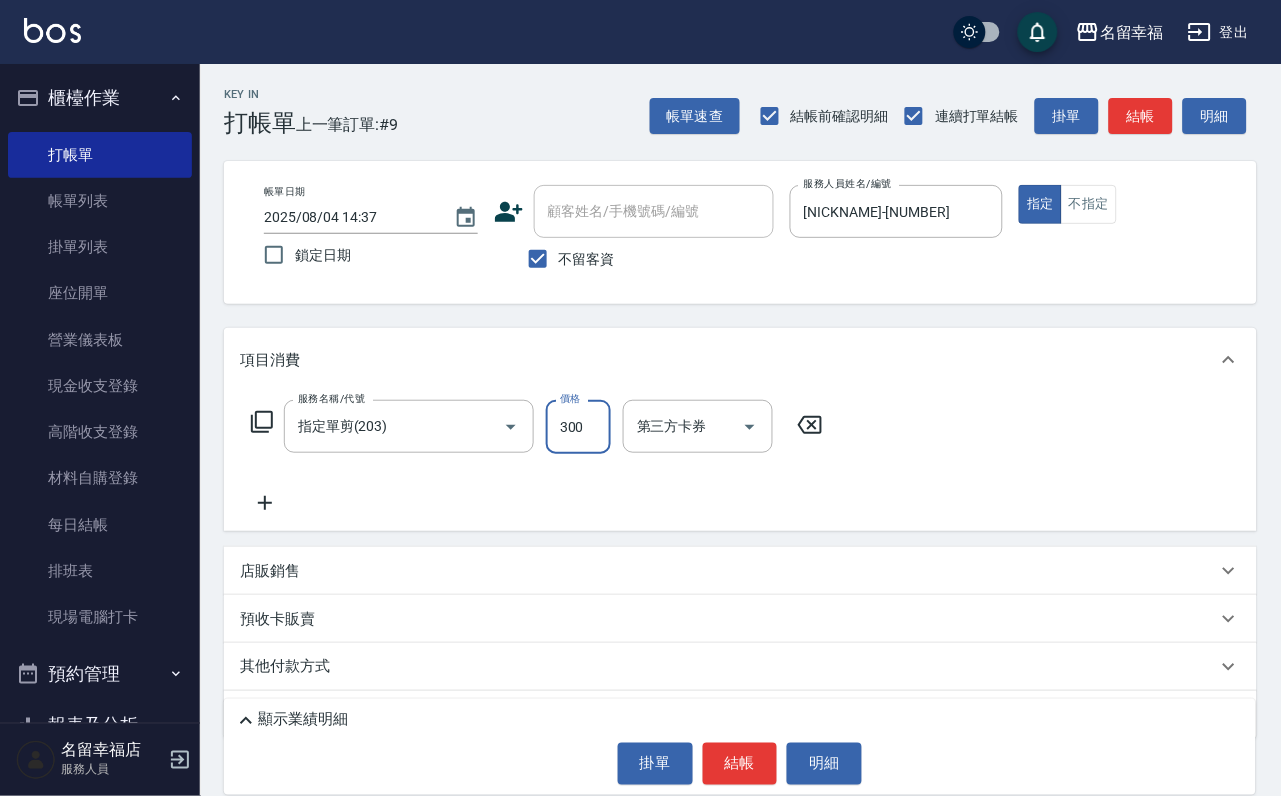 type on "300" 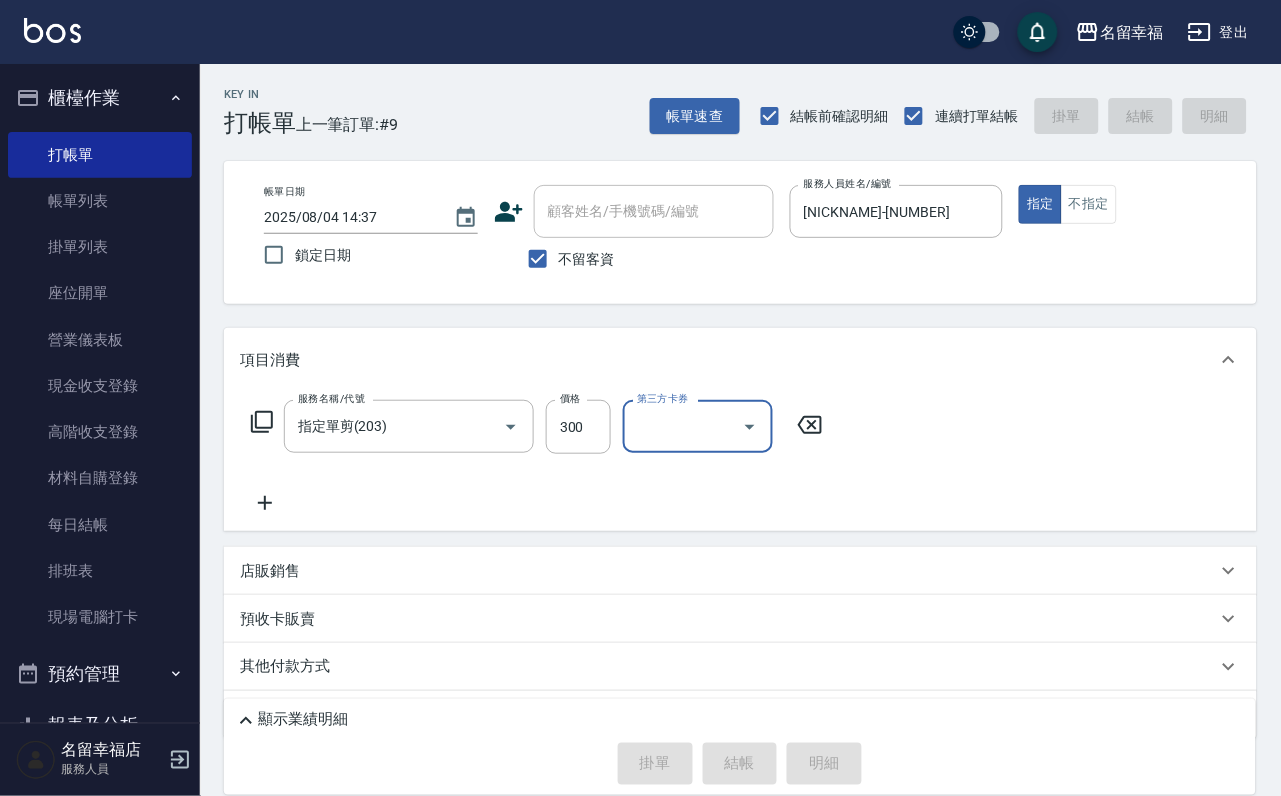 type on "2025/08/04 14:47" 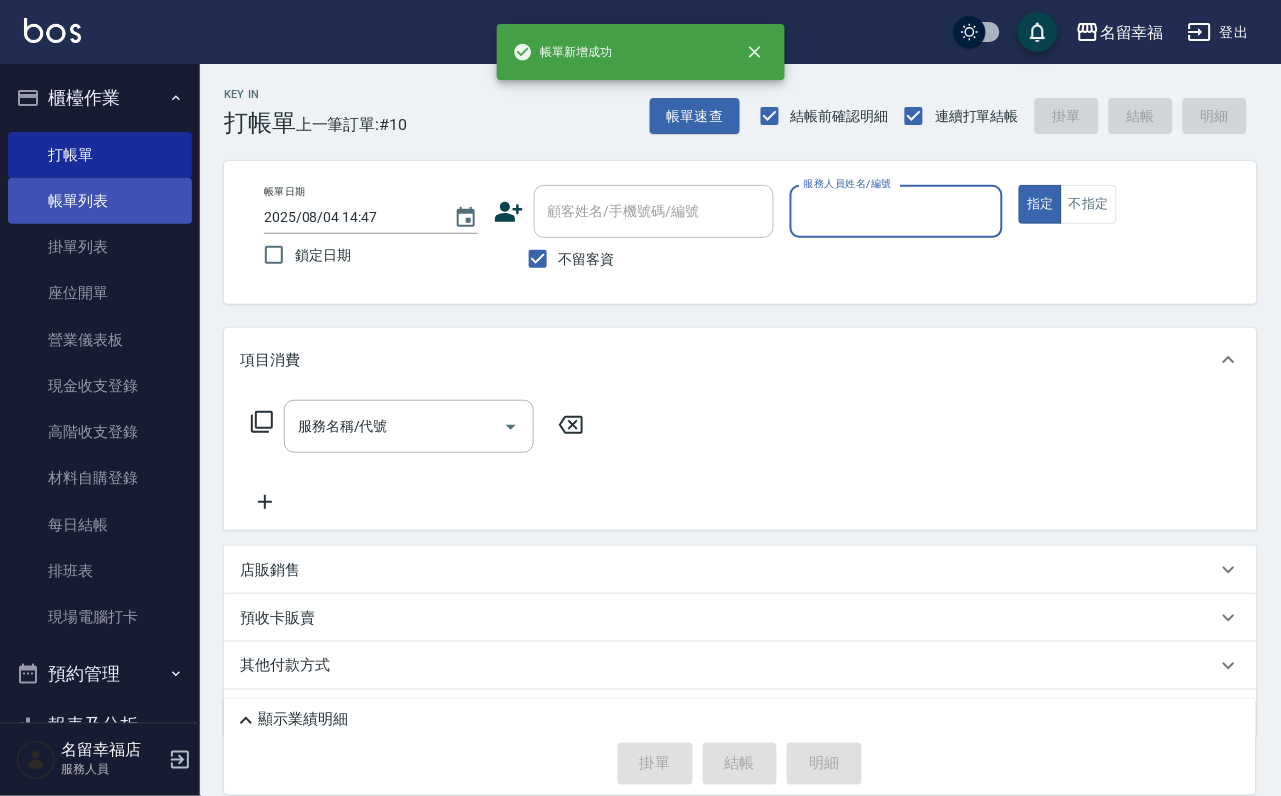 click on "帳單列表" at bounding box center [100, 201] 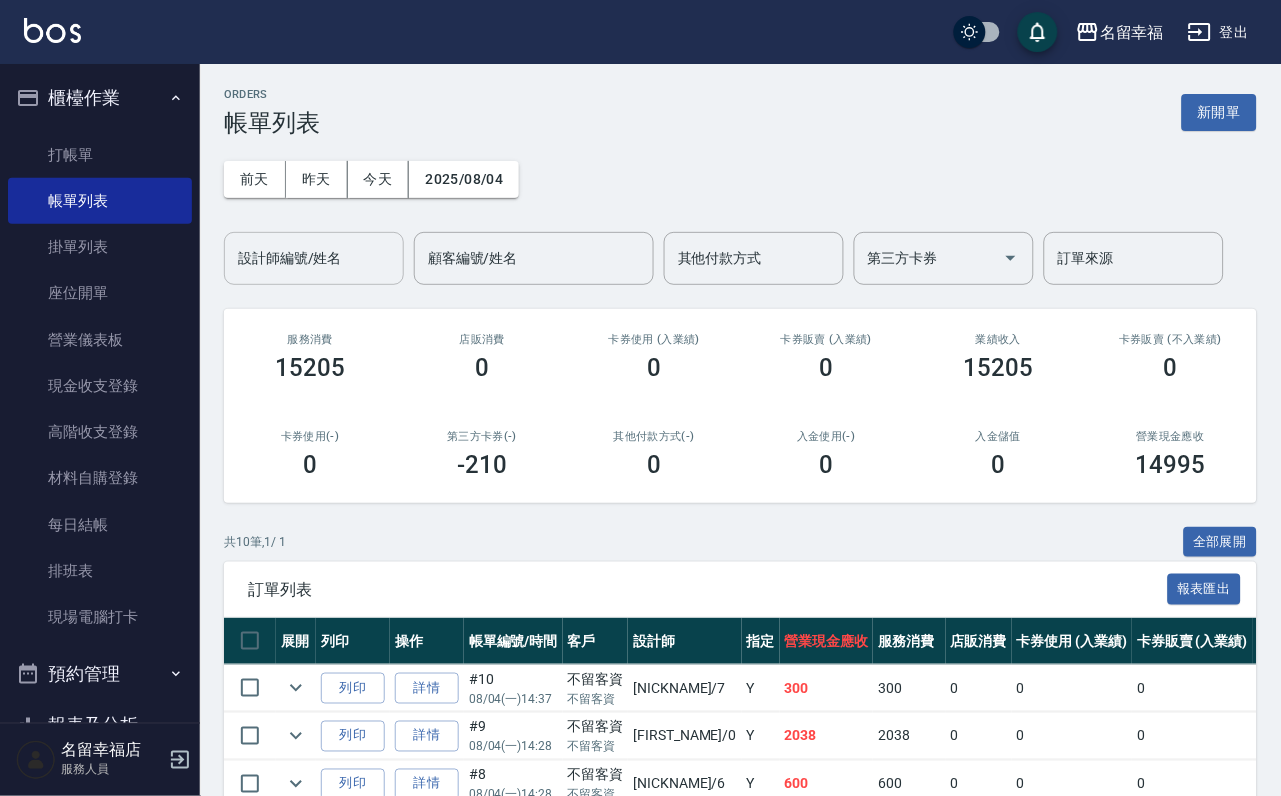 click on "設計師編號/姓名" at bounding box center (314, 258) 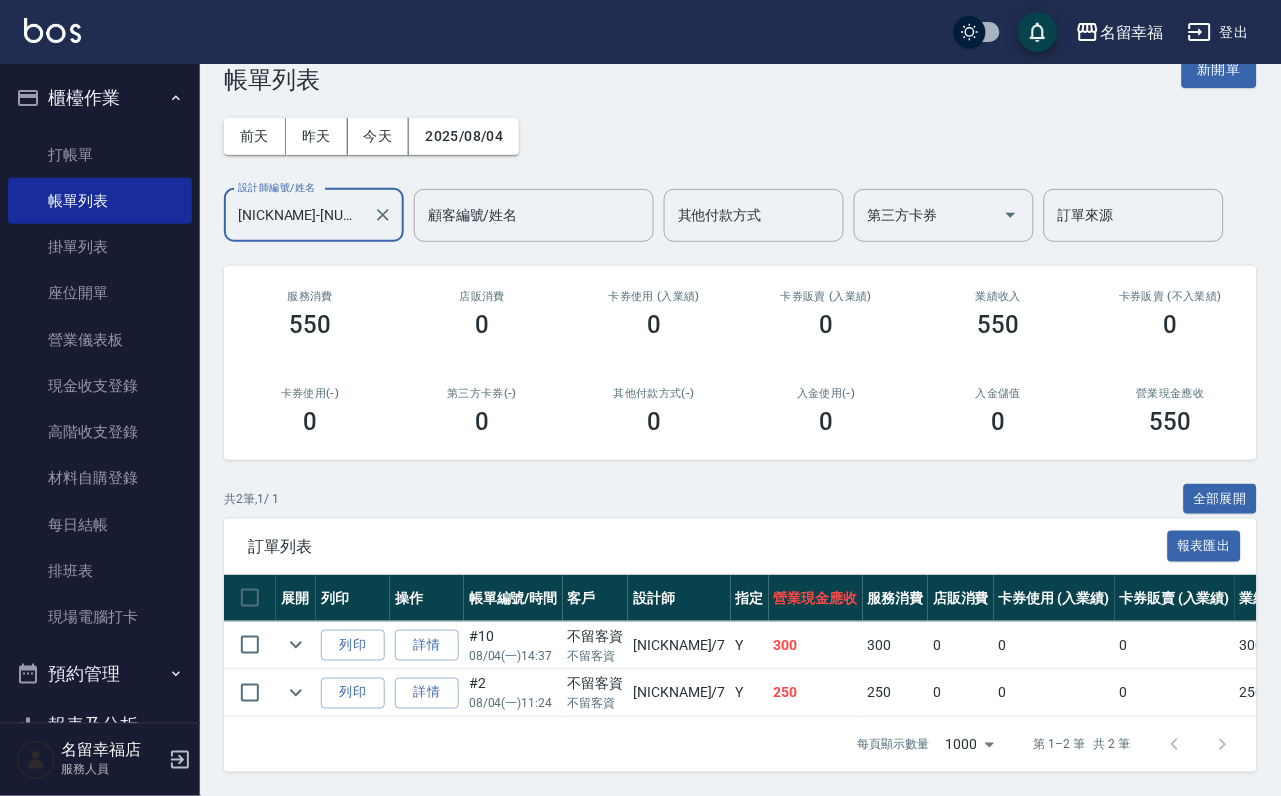 scroll, scrollTop: 169, scrollLeft: 0, axis: vertical 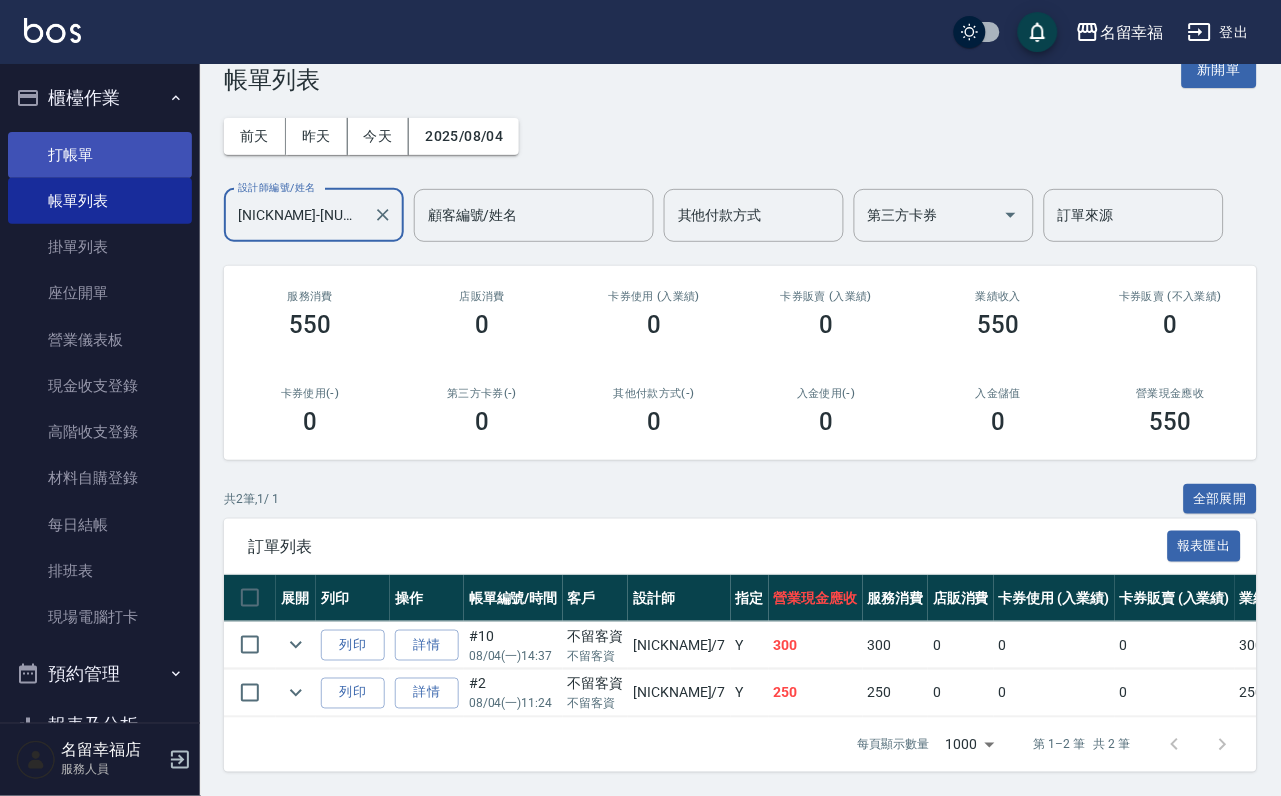type on "[NICKNAME]-[NUMBER]" 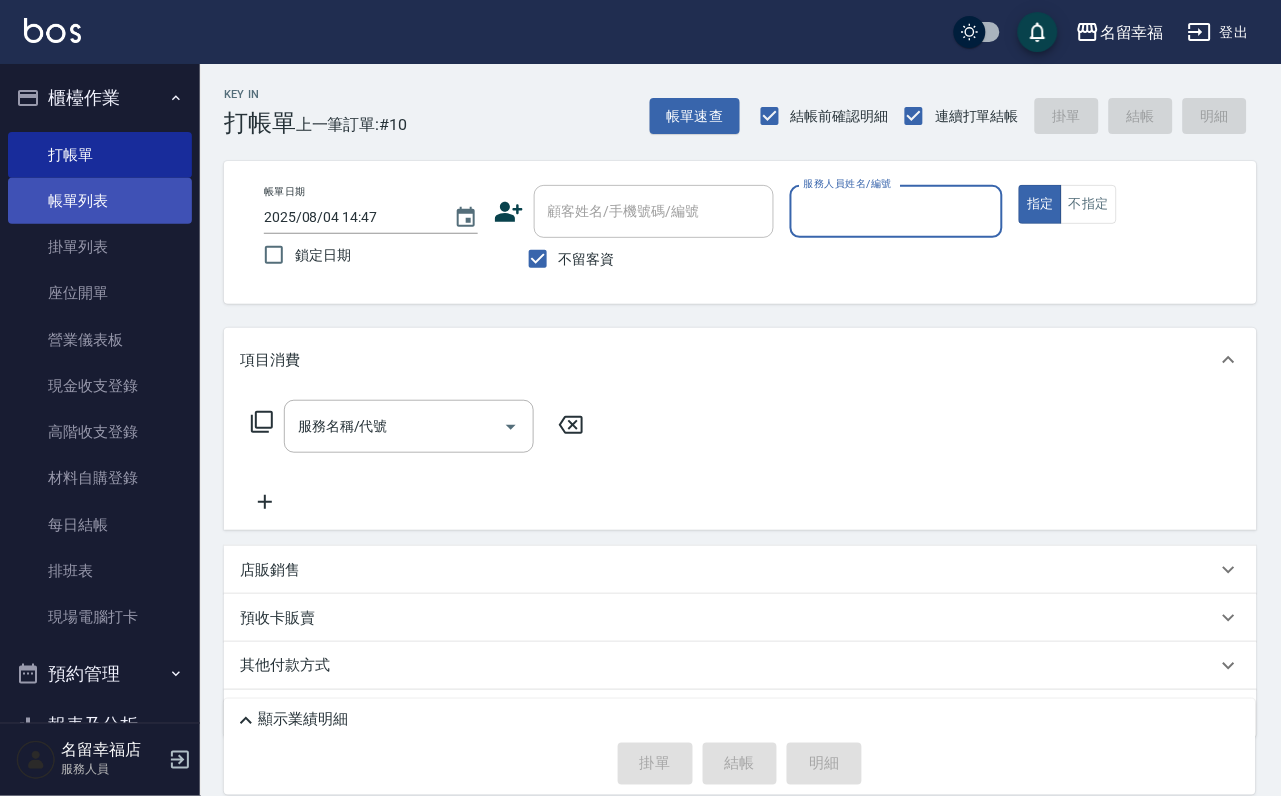 click on "帳單列表" at bounding box center [100, 201] 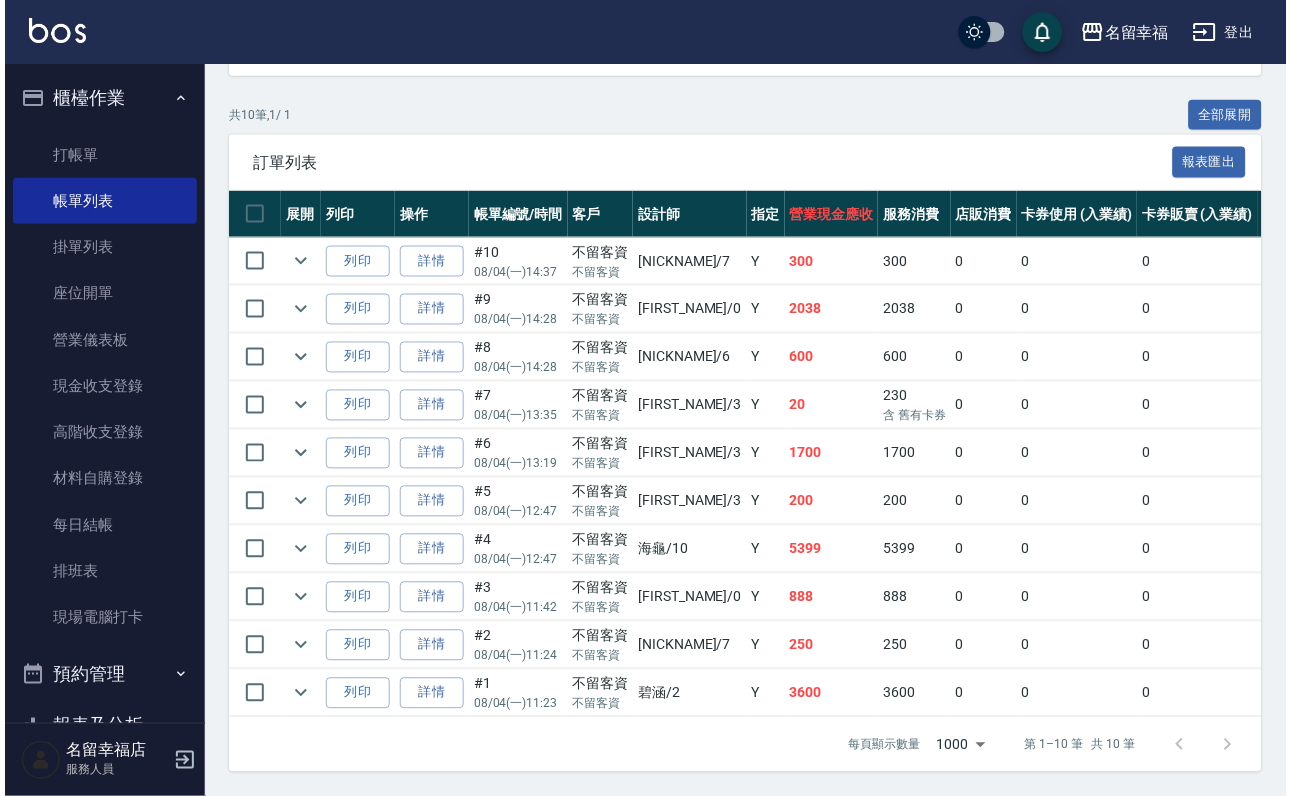 scroll, scrollTop: 0, scrollLeft: 0, axis: both 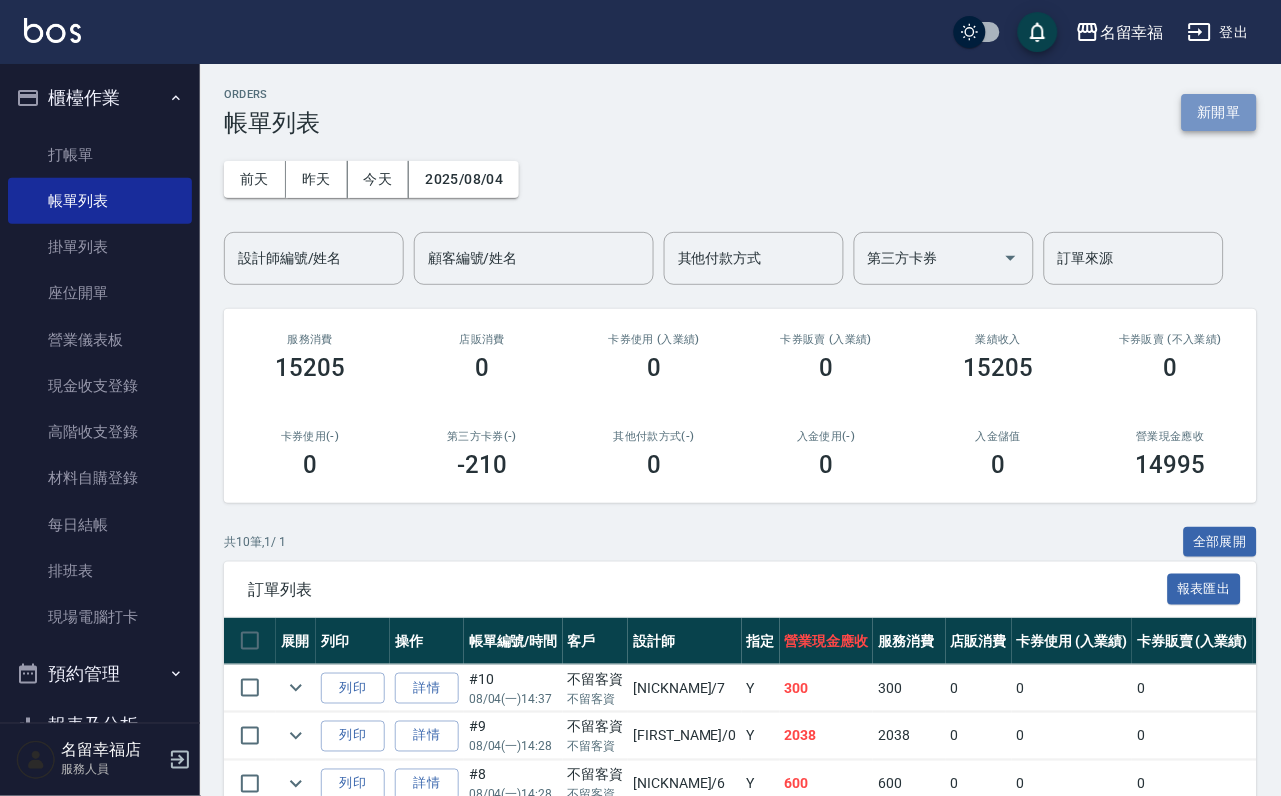 click on "新開單" at bounding box center [1219, 112] 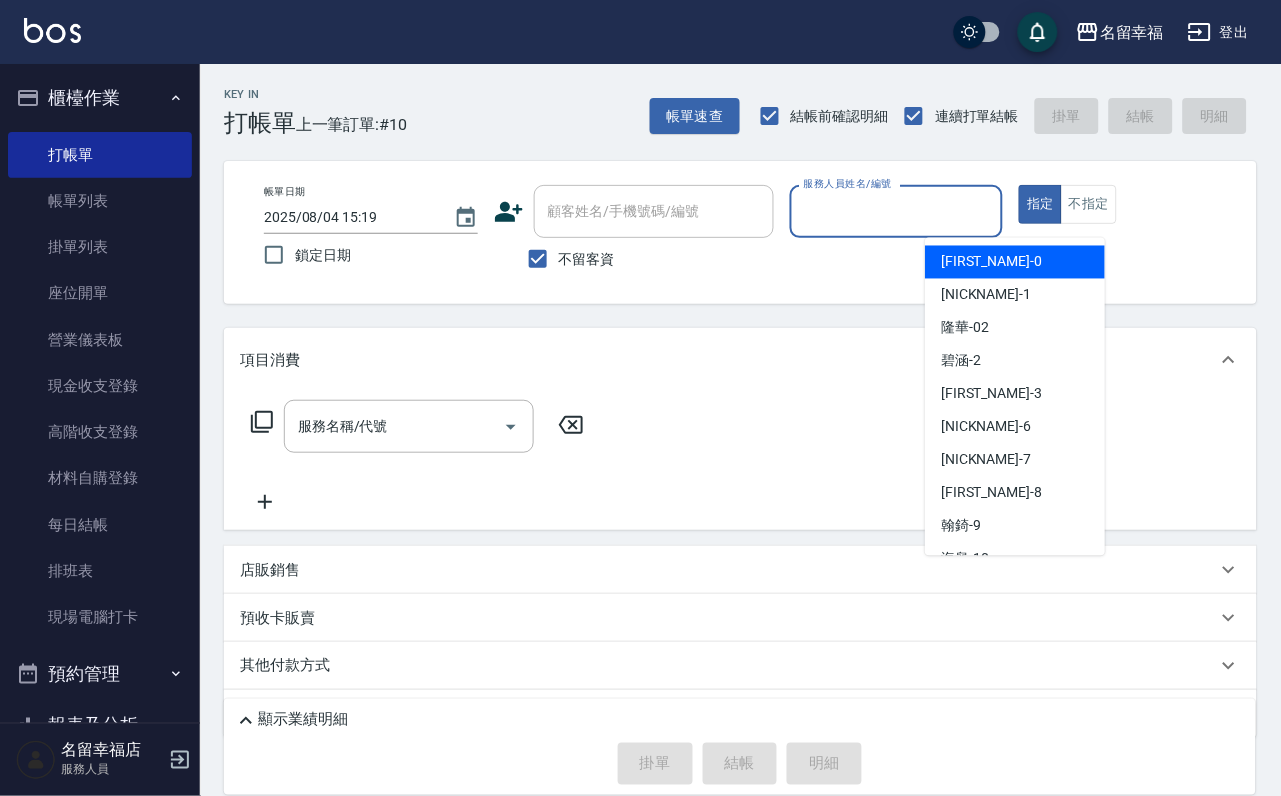click on "服務人員姓名/編號" at bounding box center [897, 211] 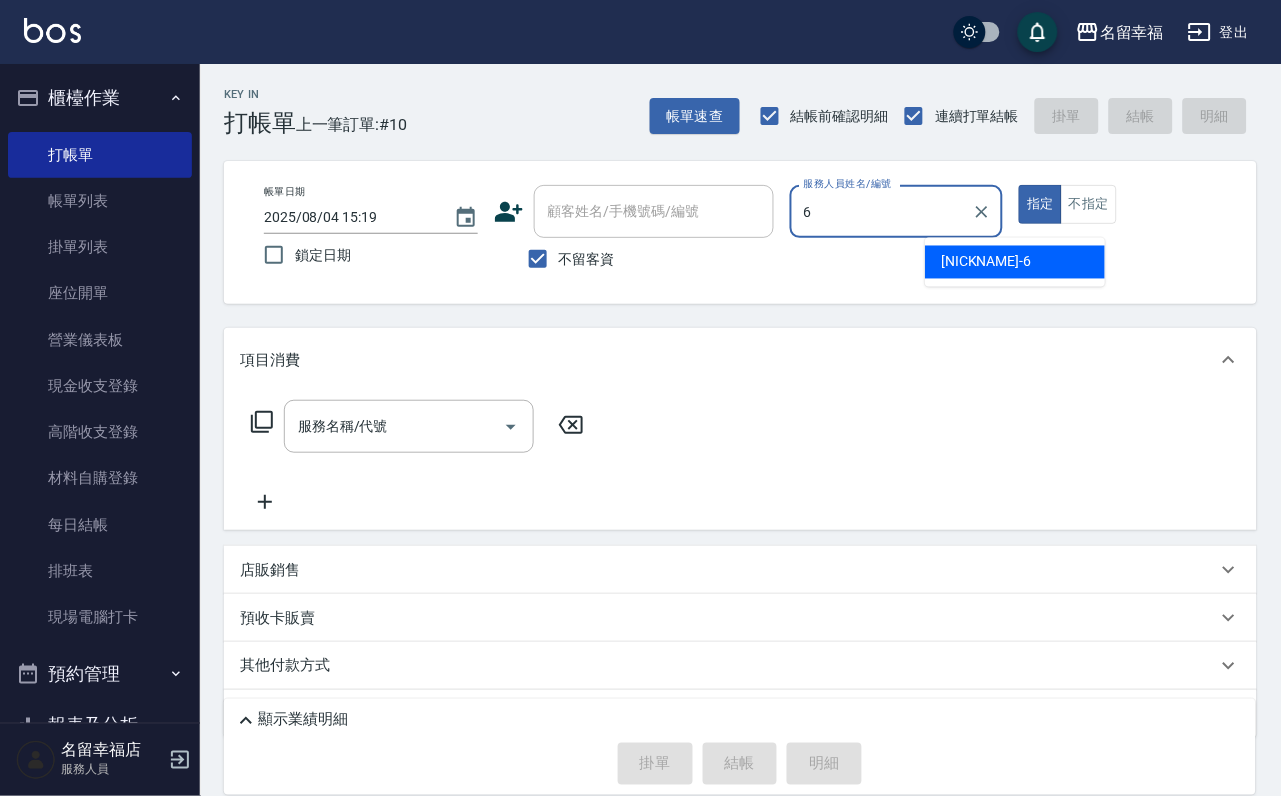 type on "[NAME]-[PHONE]" 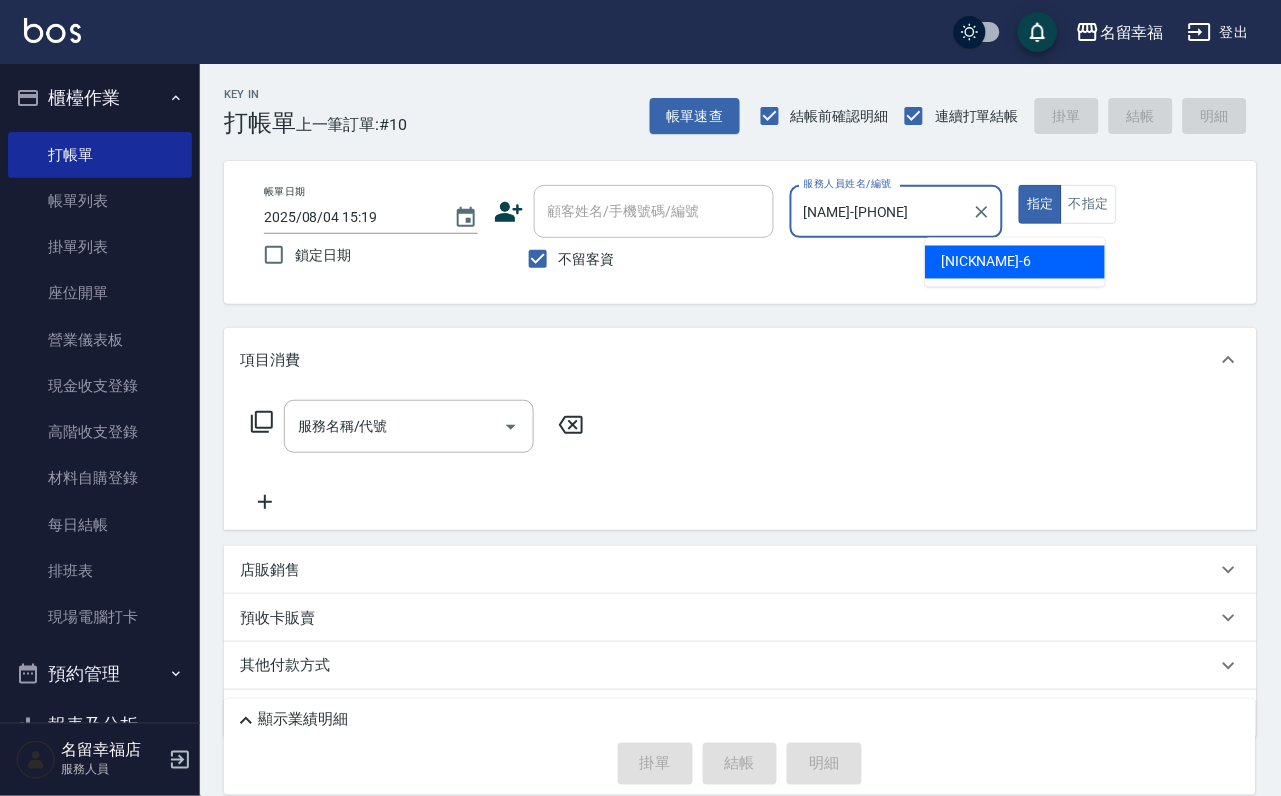 type on "true" 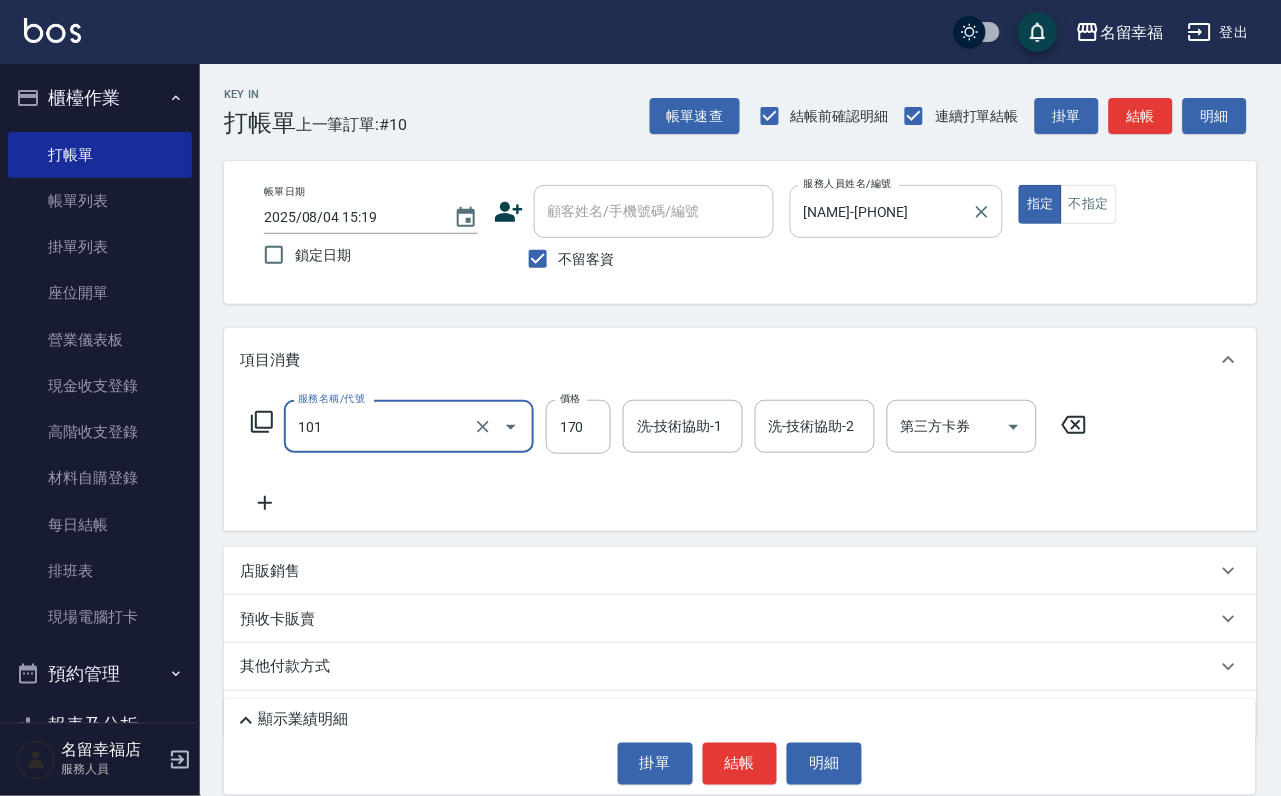 type on "洗髮(101)" 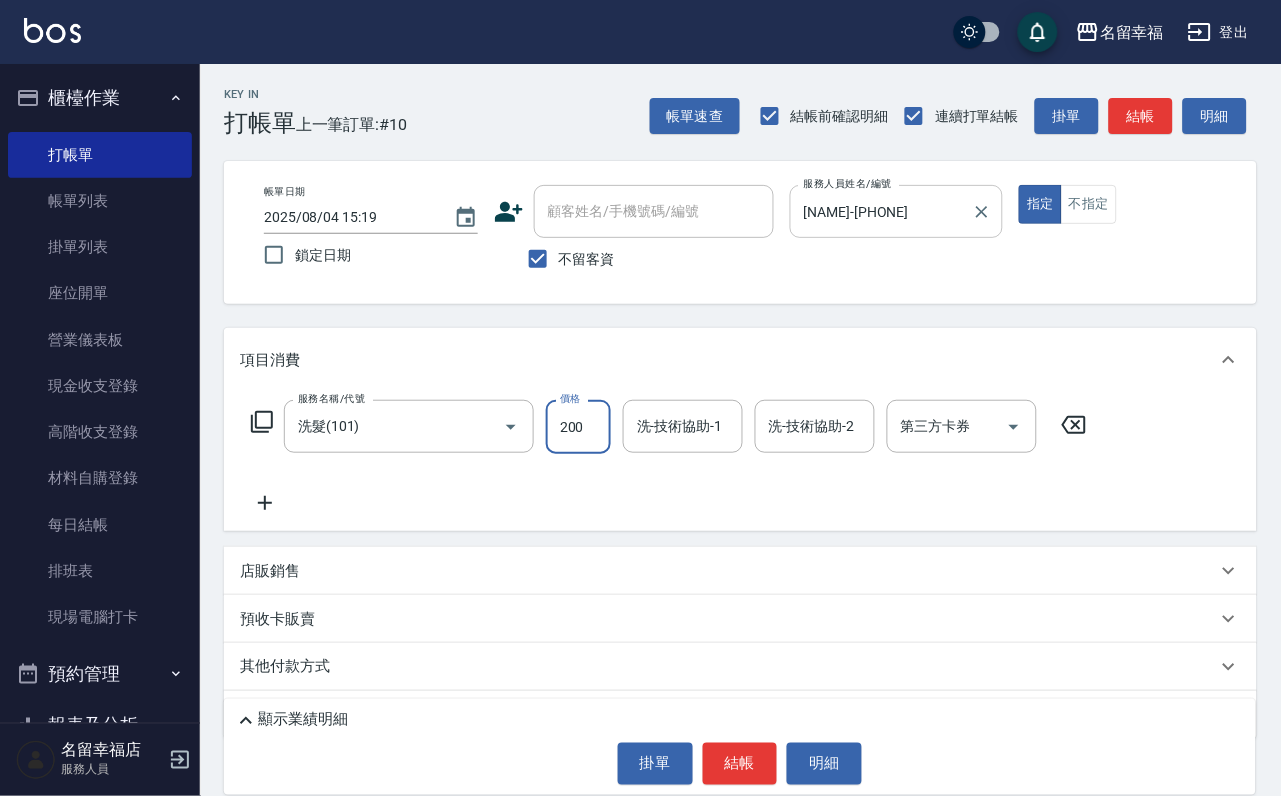 type on "200" 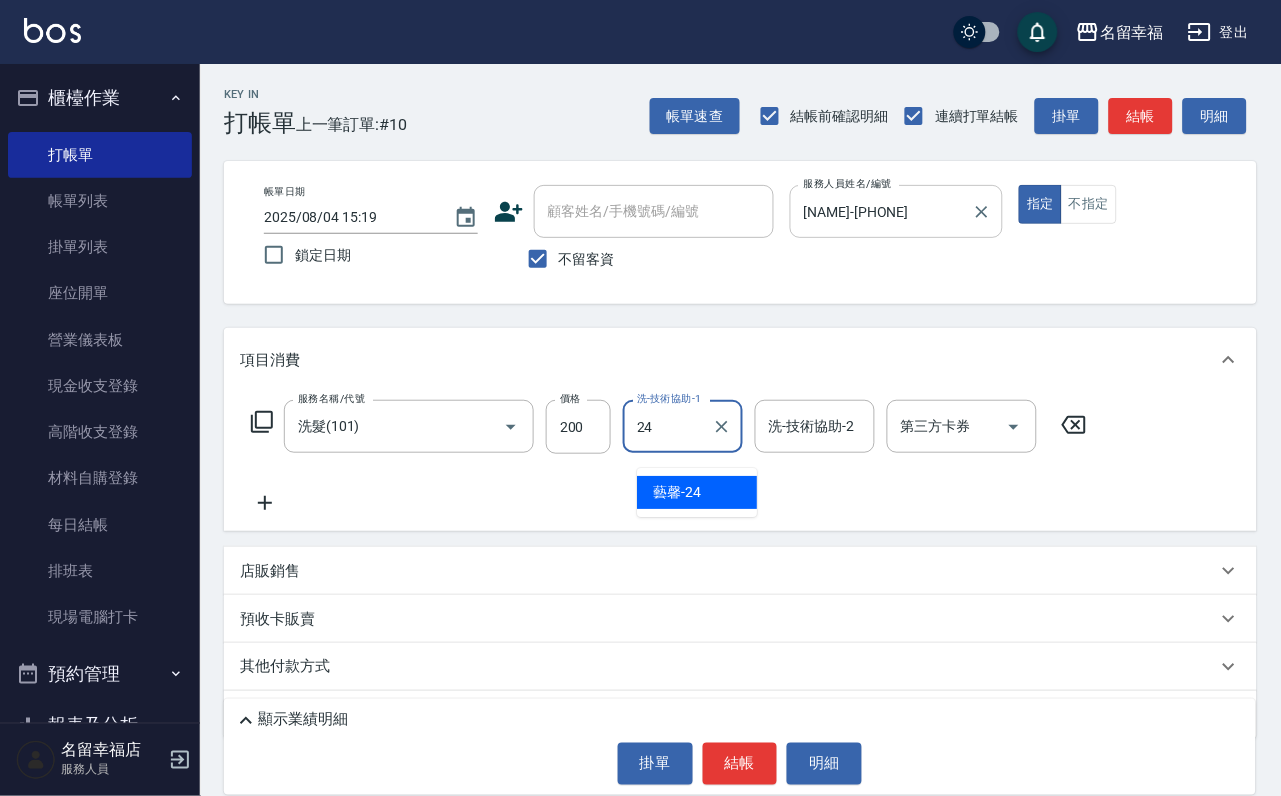 type on "藝馨-24" 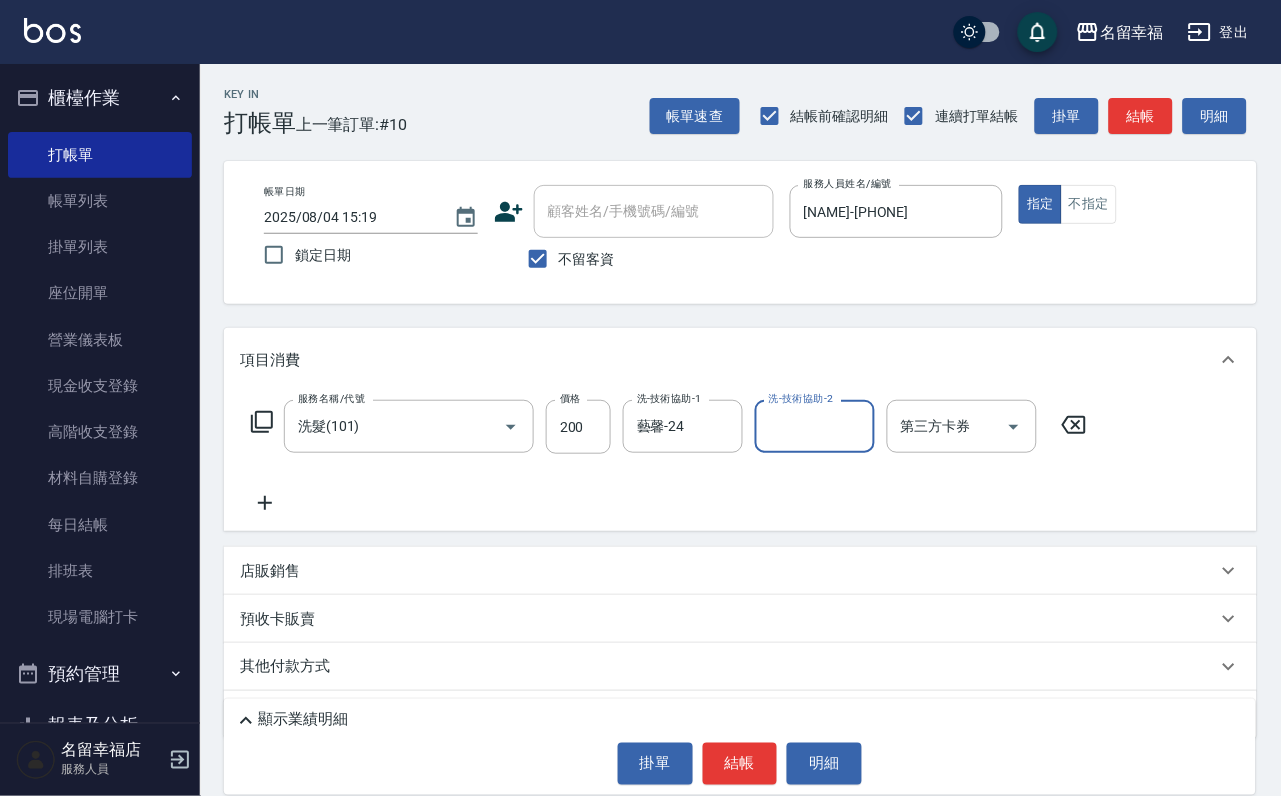 click 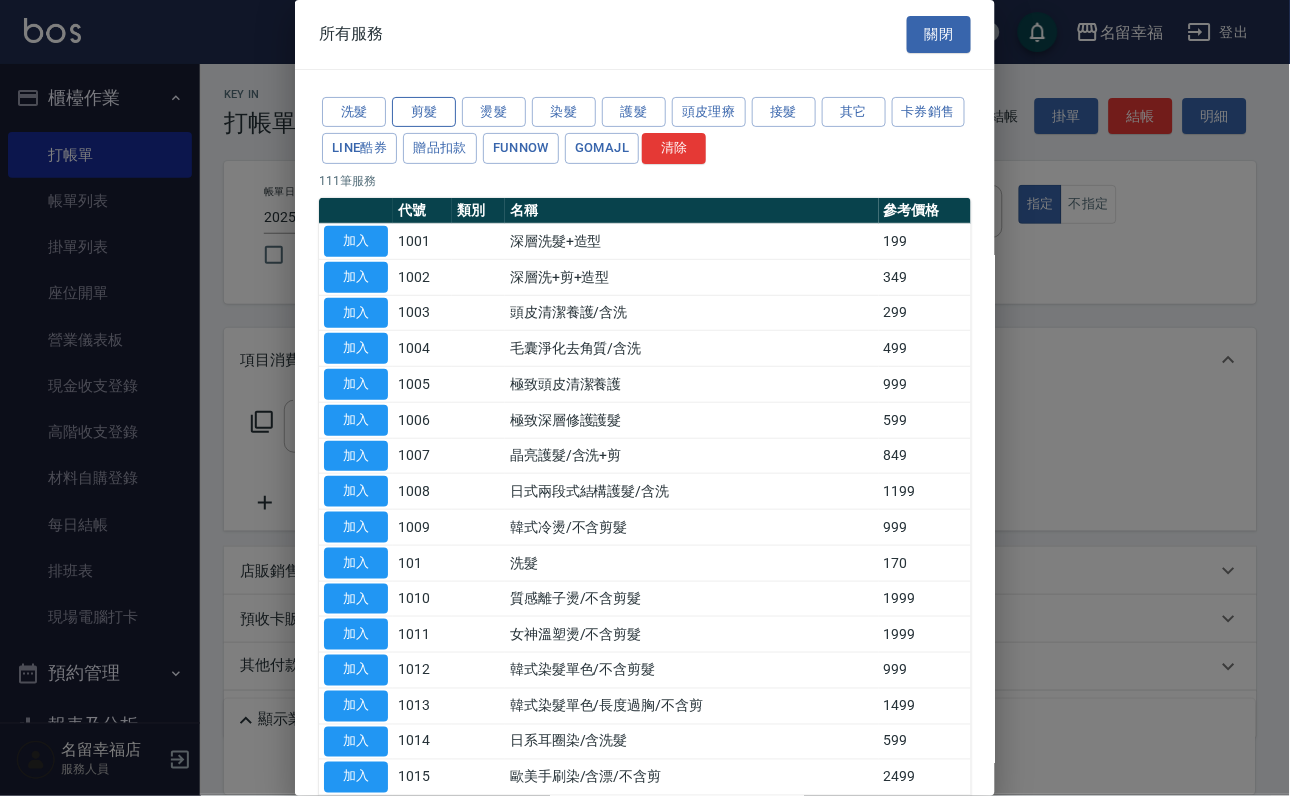 click on "剪髮" at bounding box center [424, 112] 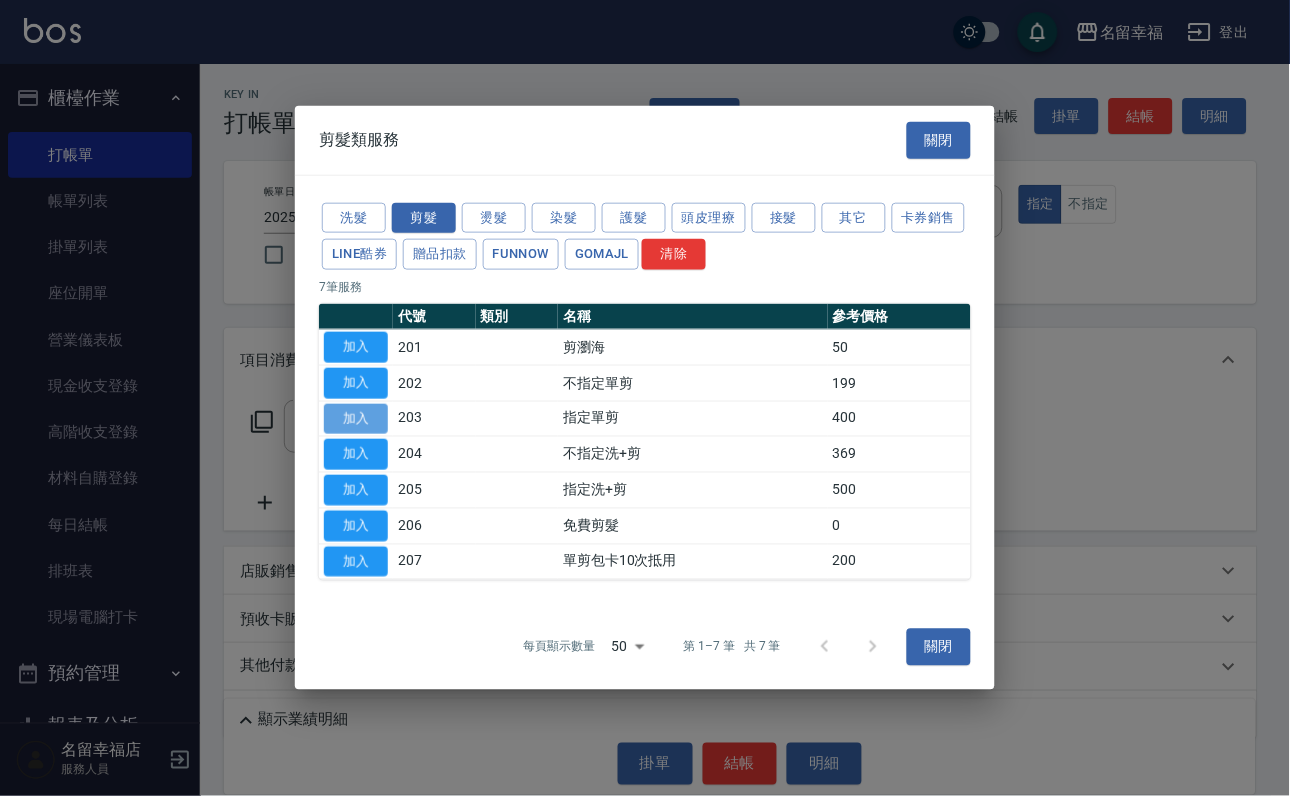 click on "加入" at bounding box center [356, 418] 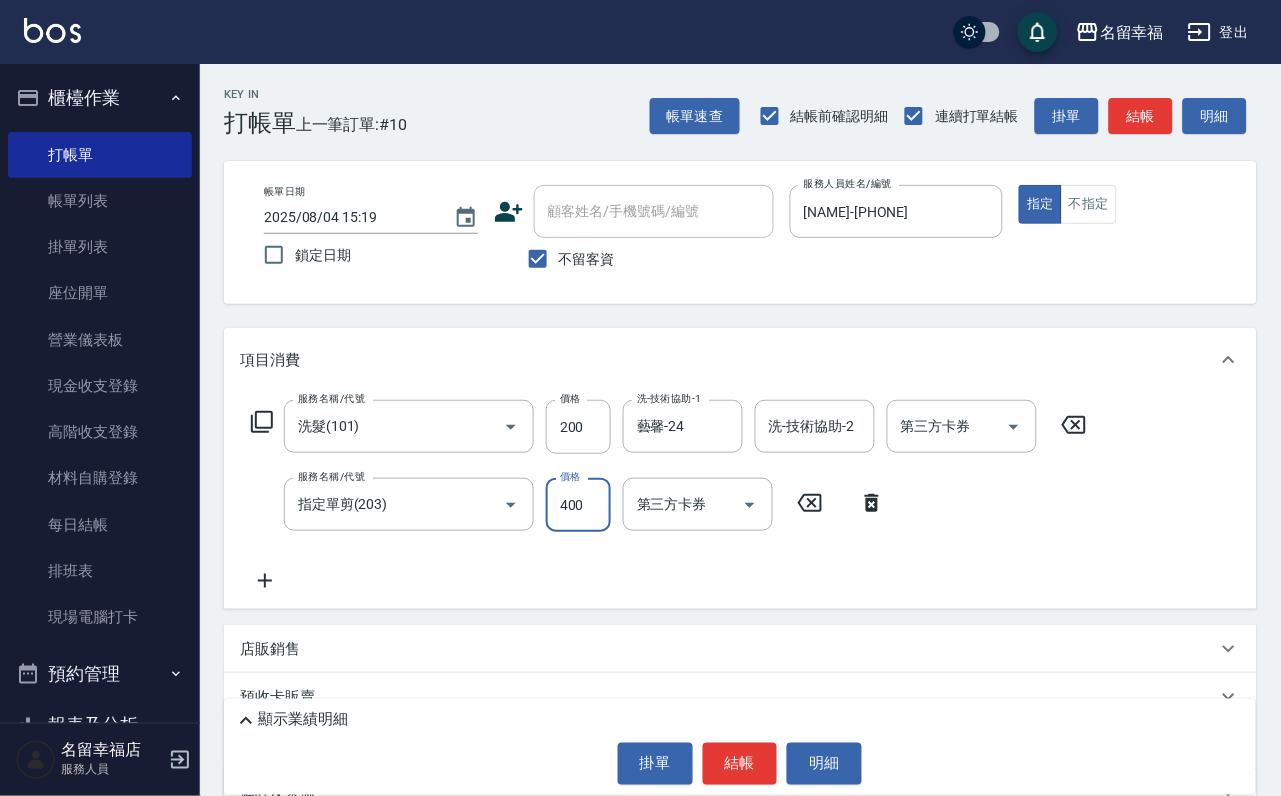 click on "400" at bounding box center [578, 505] 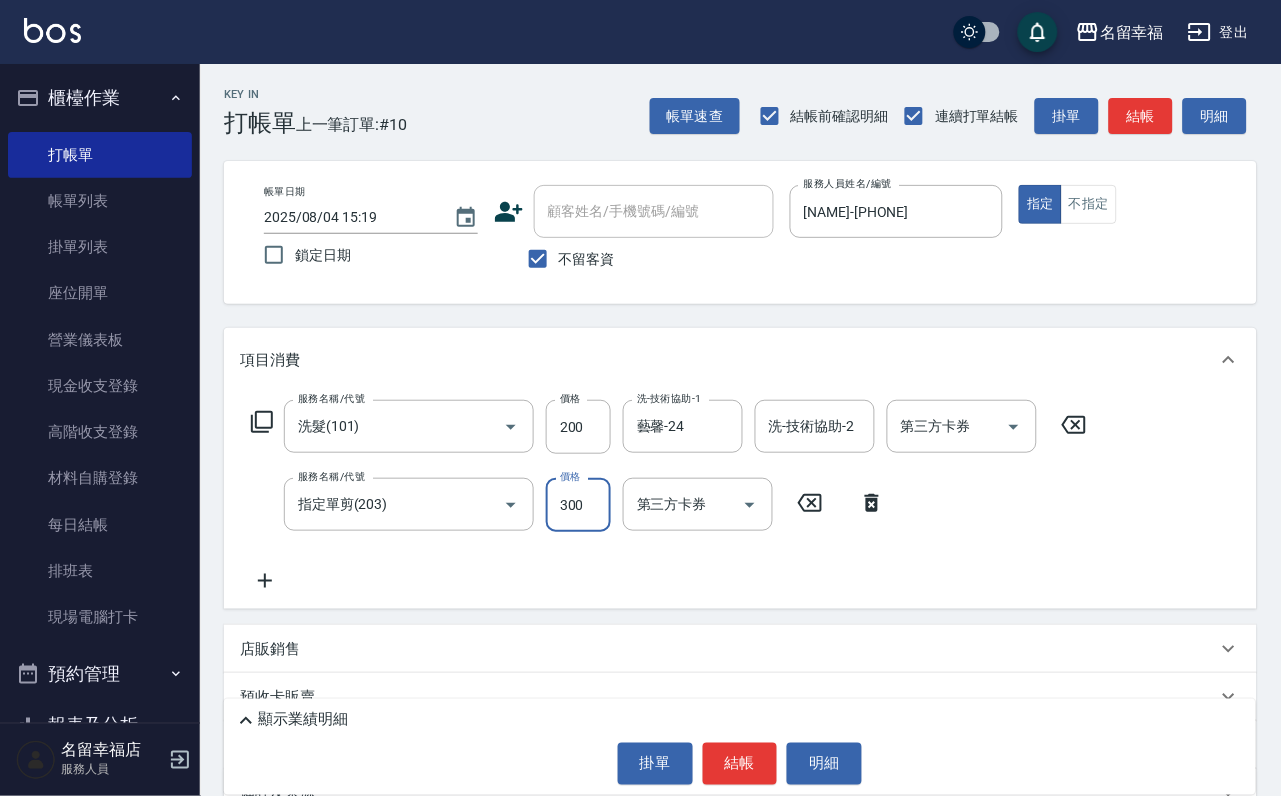 type on "300" 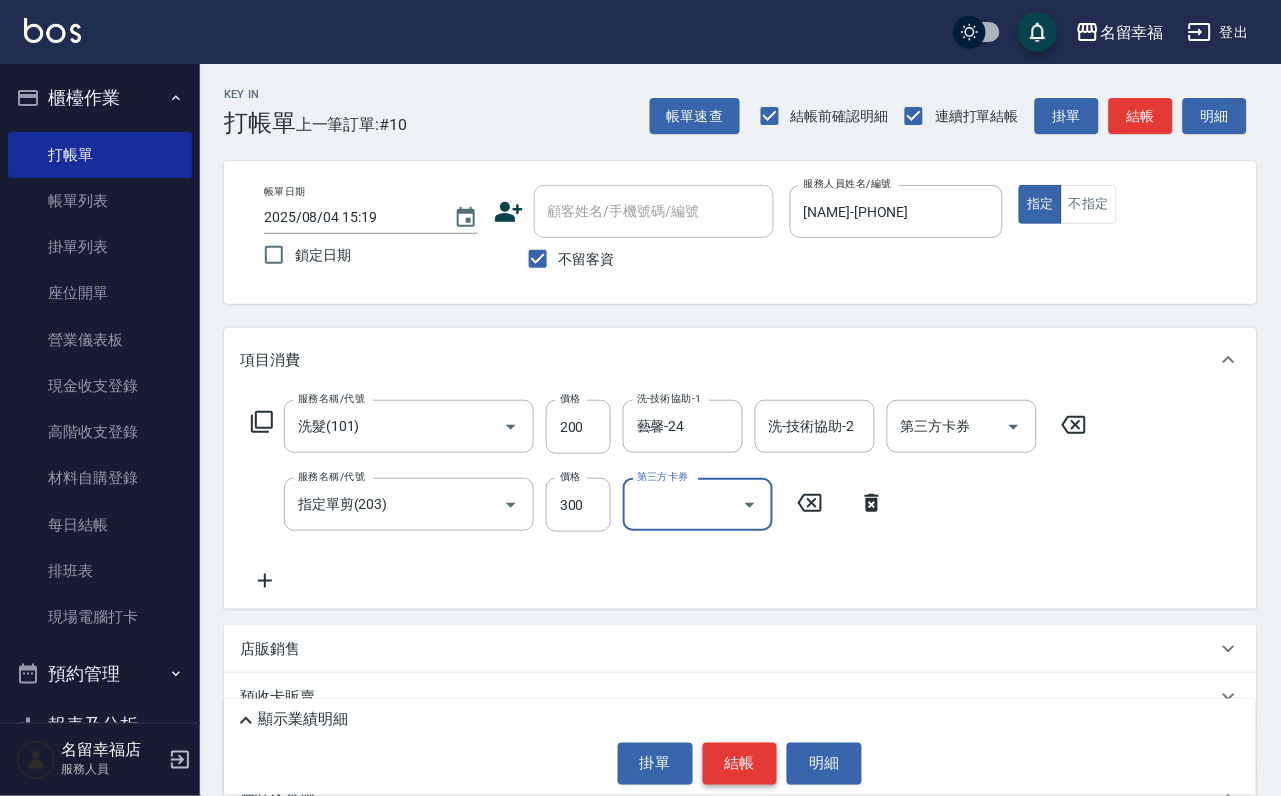 click on "結帳" at bounding box center (740, 764) 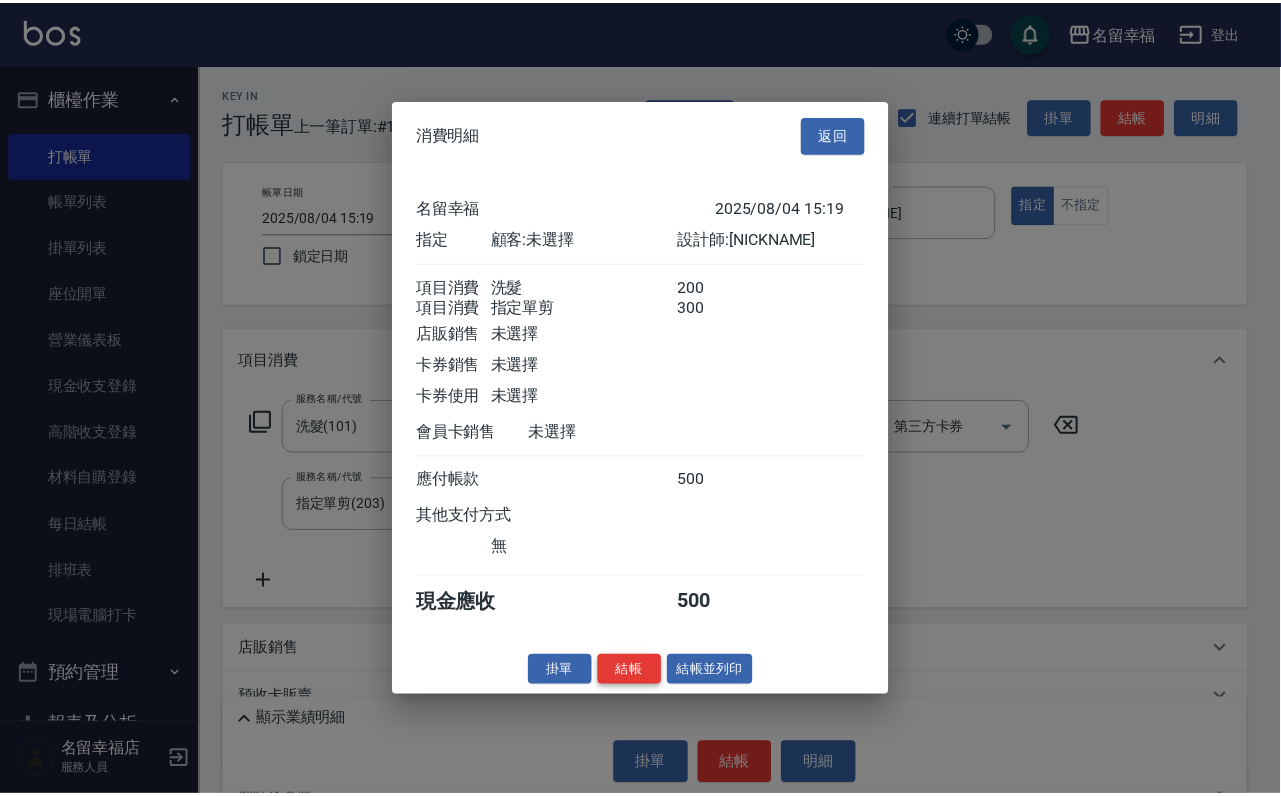 scroll, scrollTop: 322, scrollLeft: 0, axis: vertical 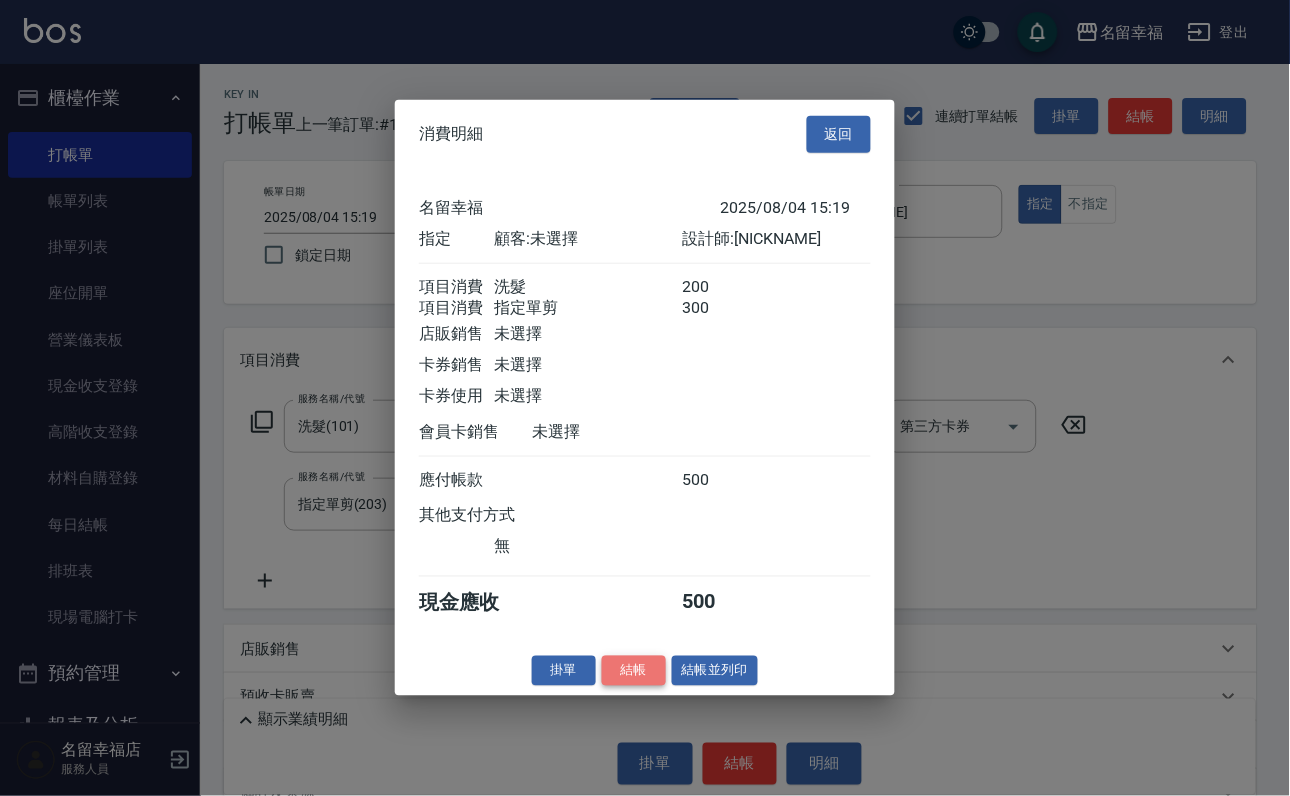 click on "結帳" at bounding box center [634, 670] 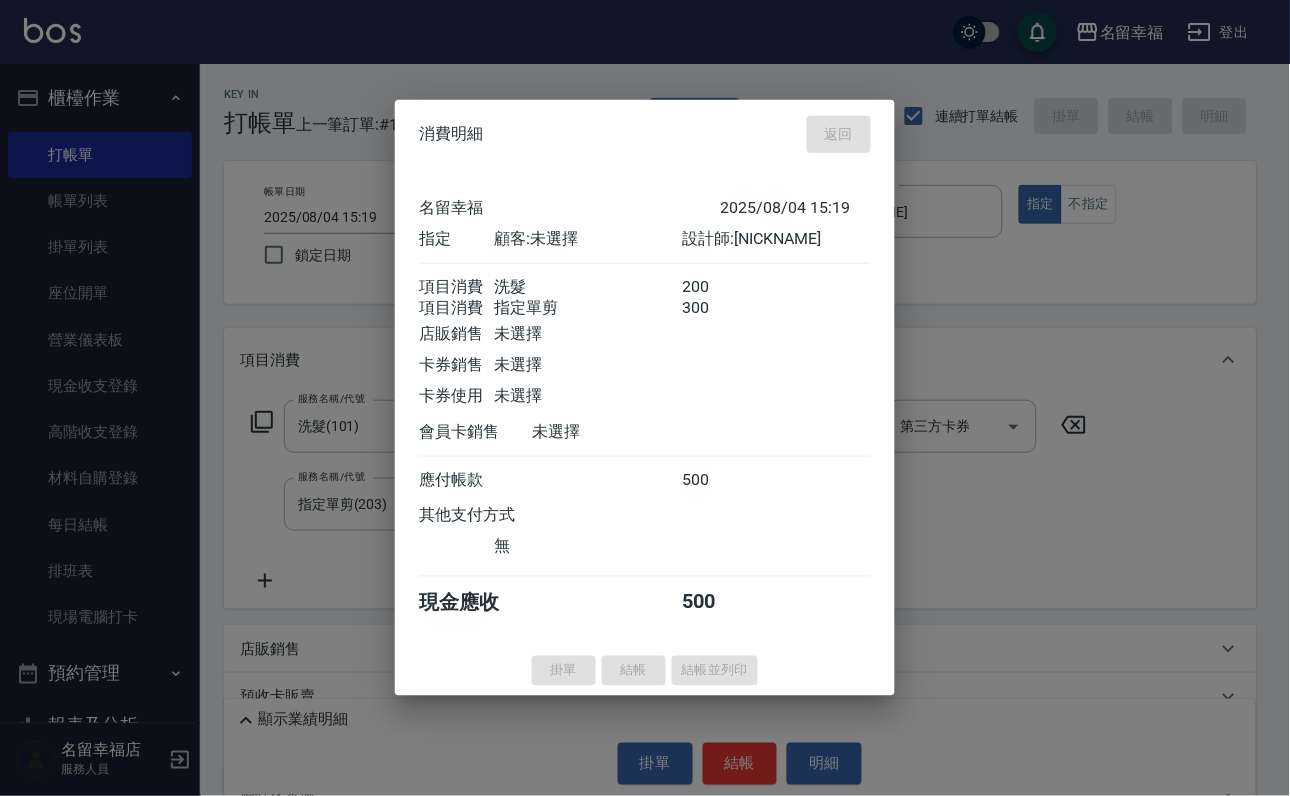 type 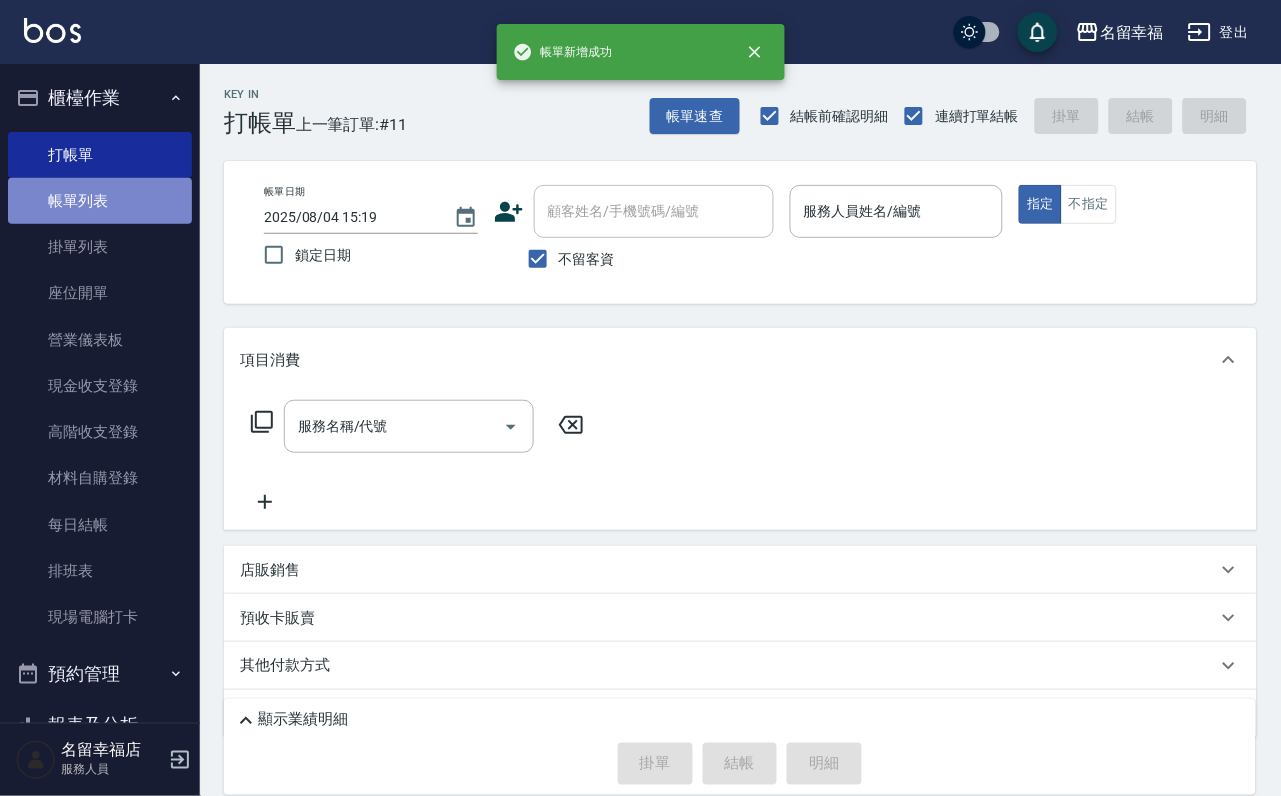 click on "帳單列表" at bounding box center [100, 201] 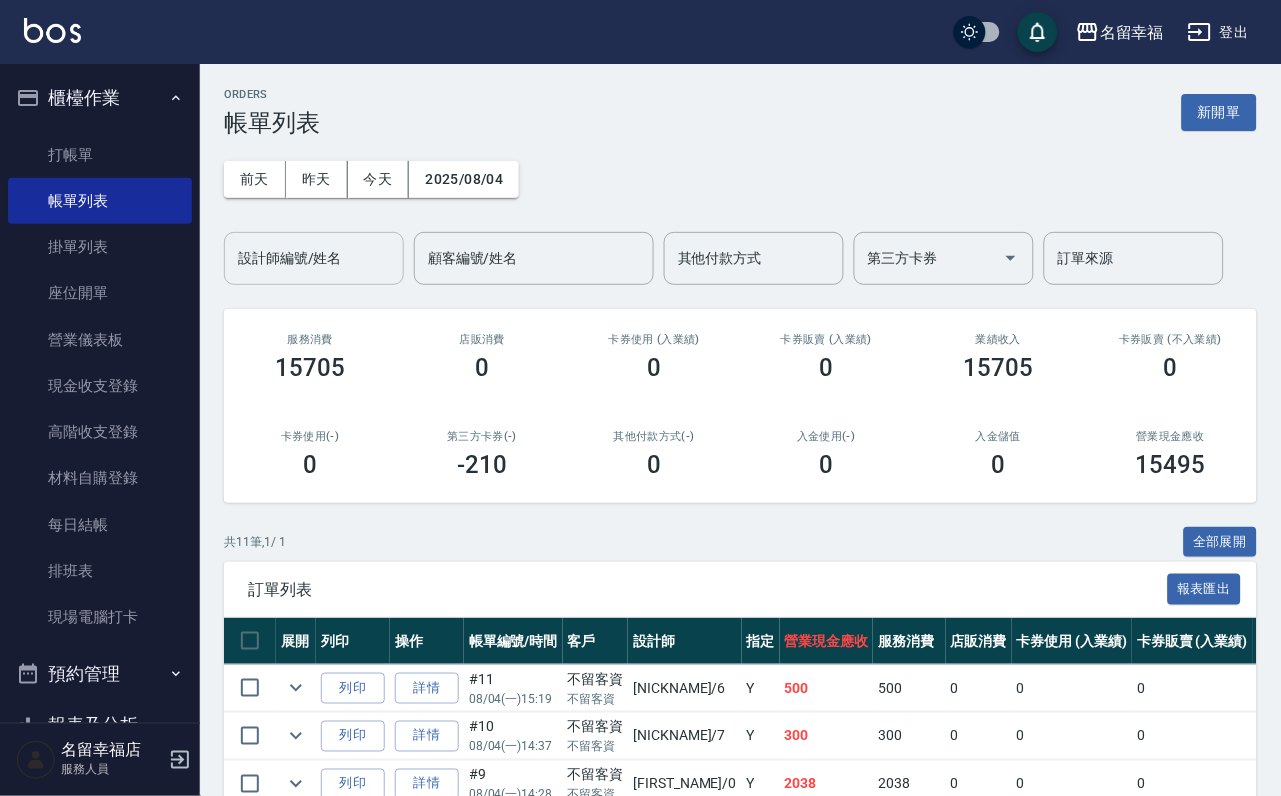 click on "設計師編號/姓名 設計師編號/姓名" at bounding box center [314, 258] 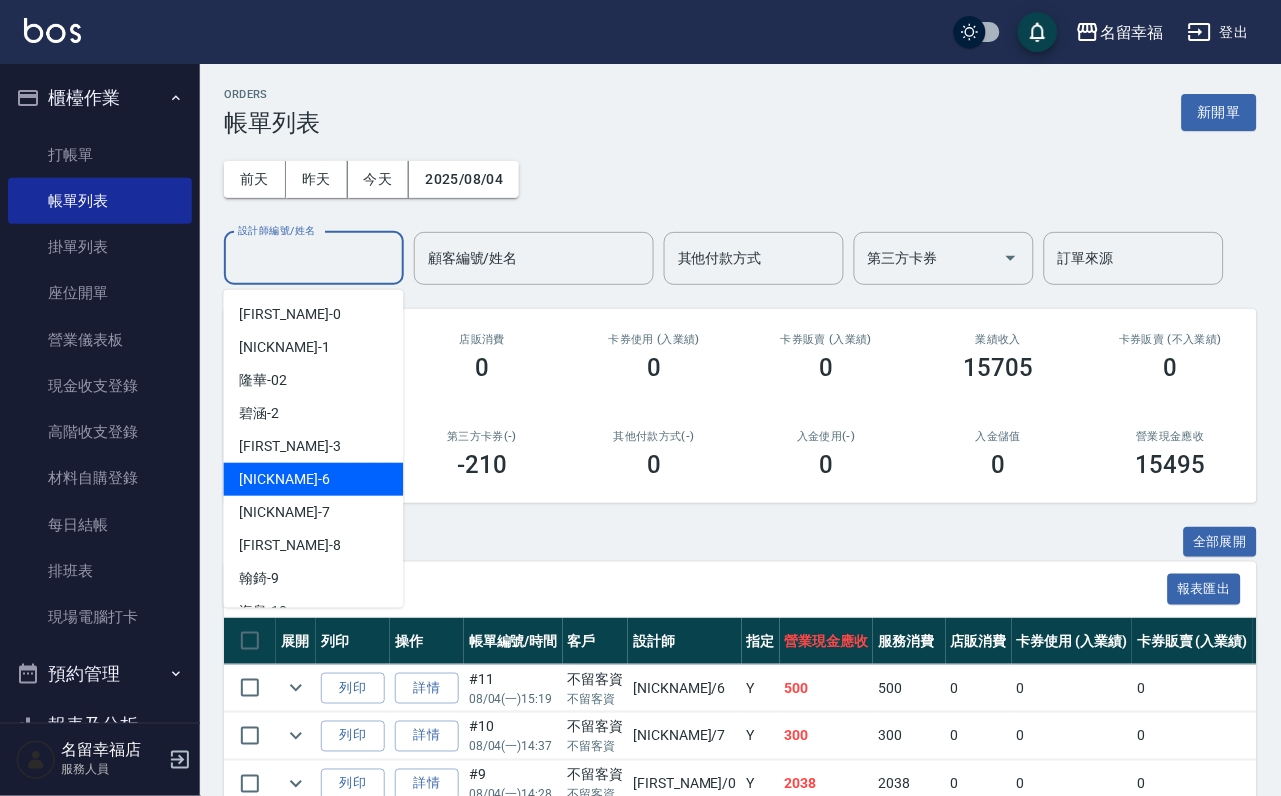 click on "[NICKNAME] -[NUMBER]" at bounding box center (285, 479) 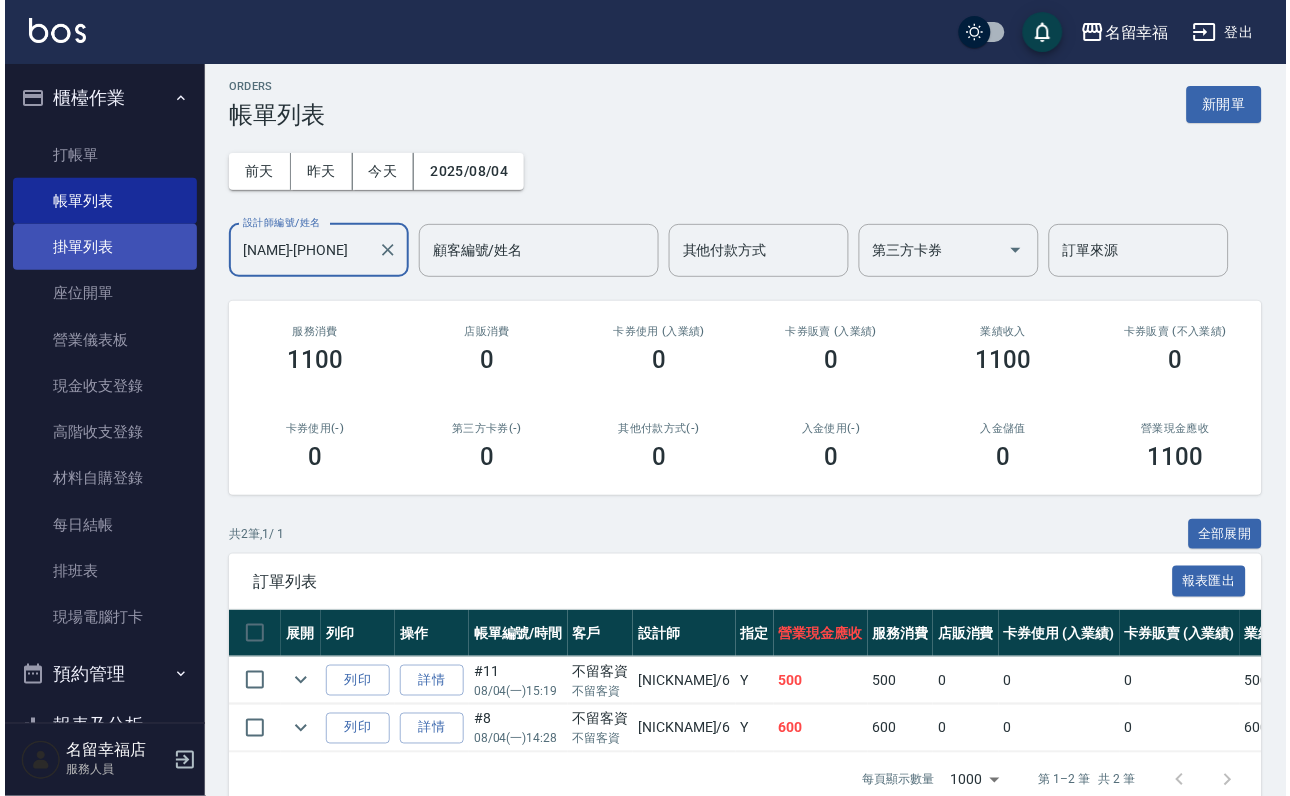 scroll, scrollTop: 0, scrollLeft: 0, axis: both 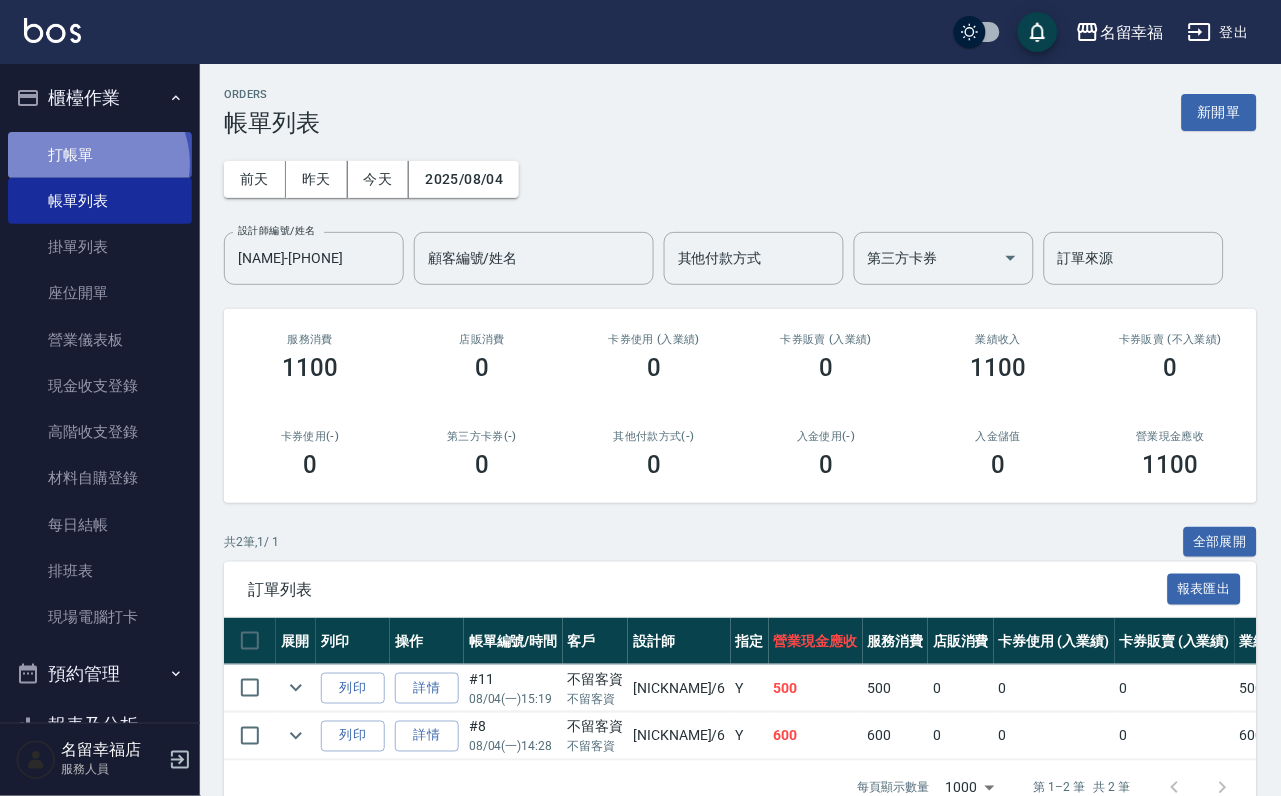 click on "打帳單" at bounding box center [100, 155] 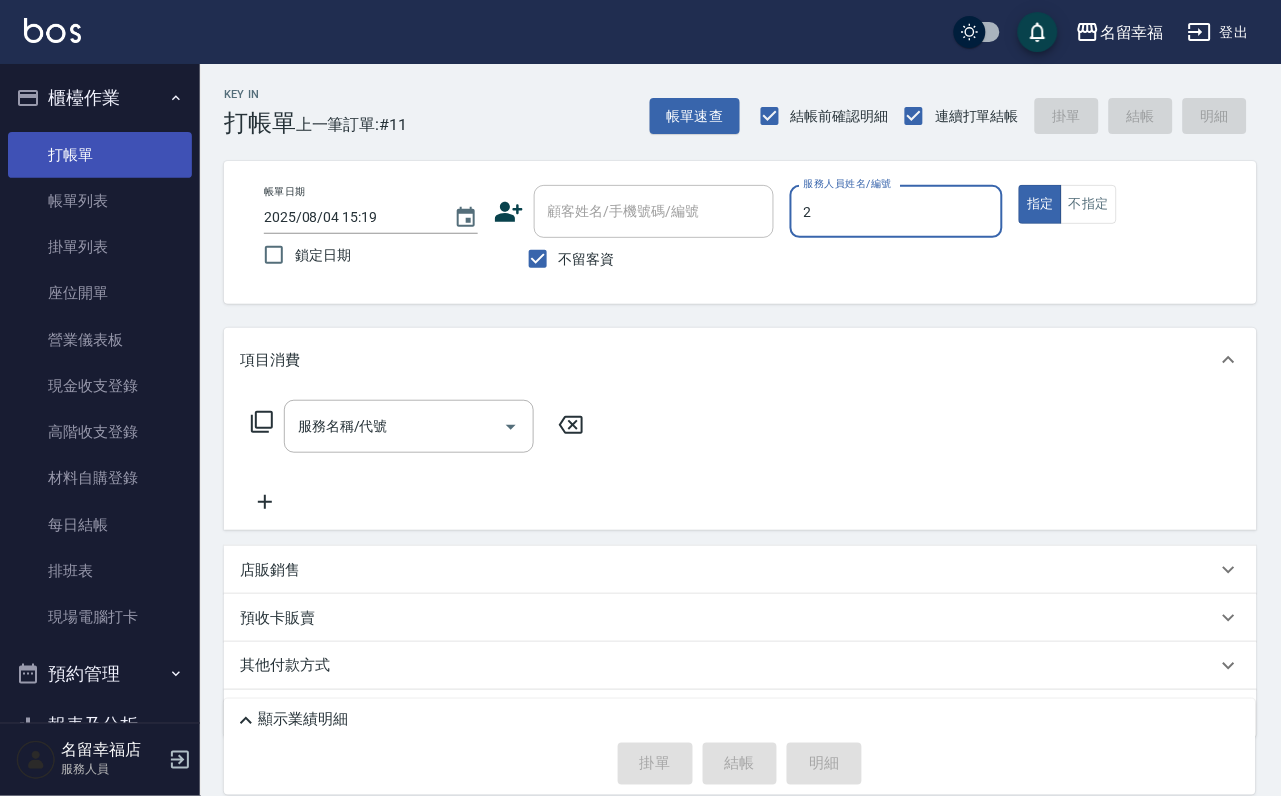 type on "碧涵-2" 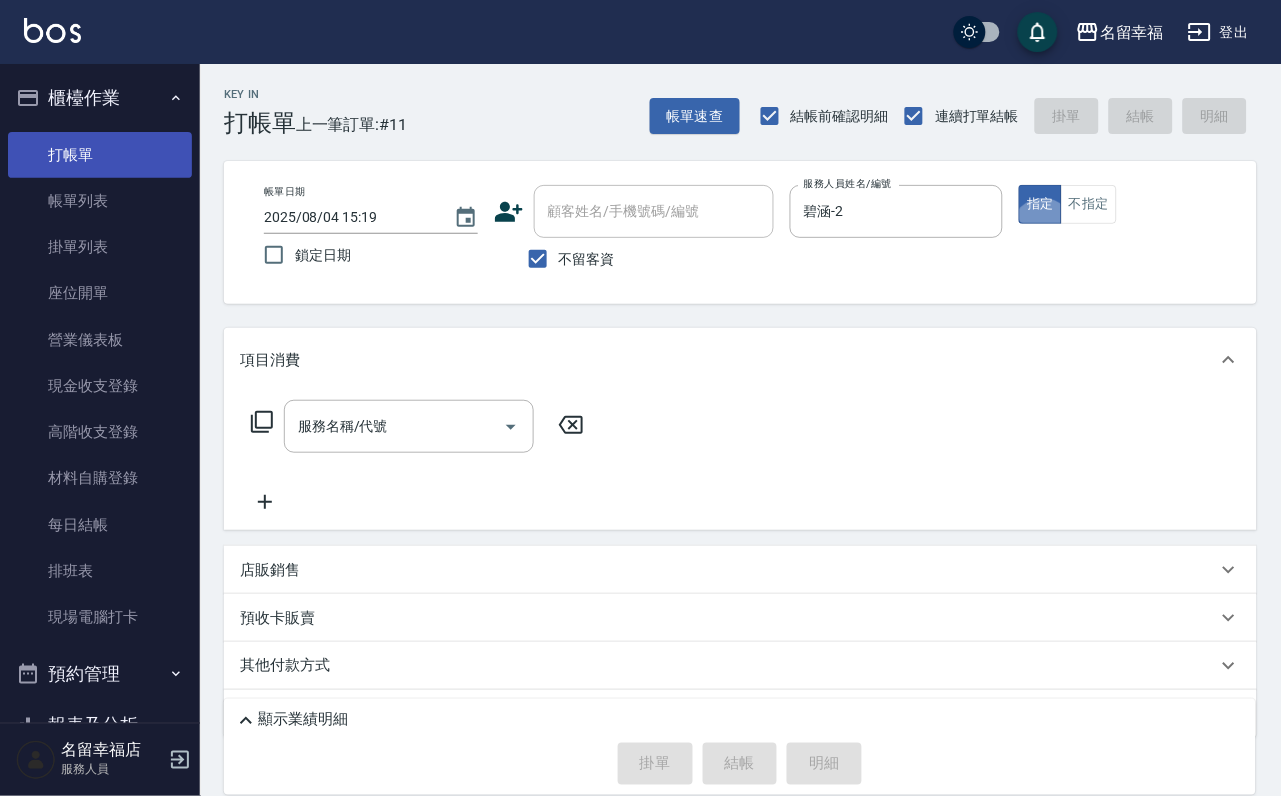 type on "true" 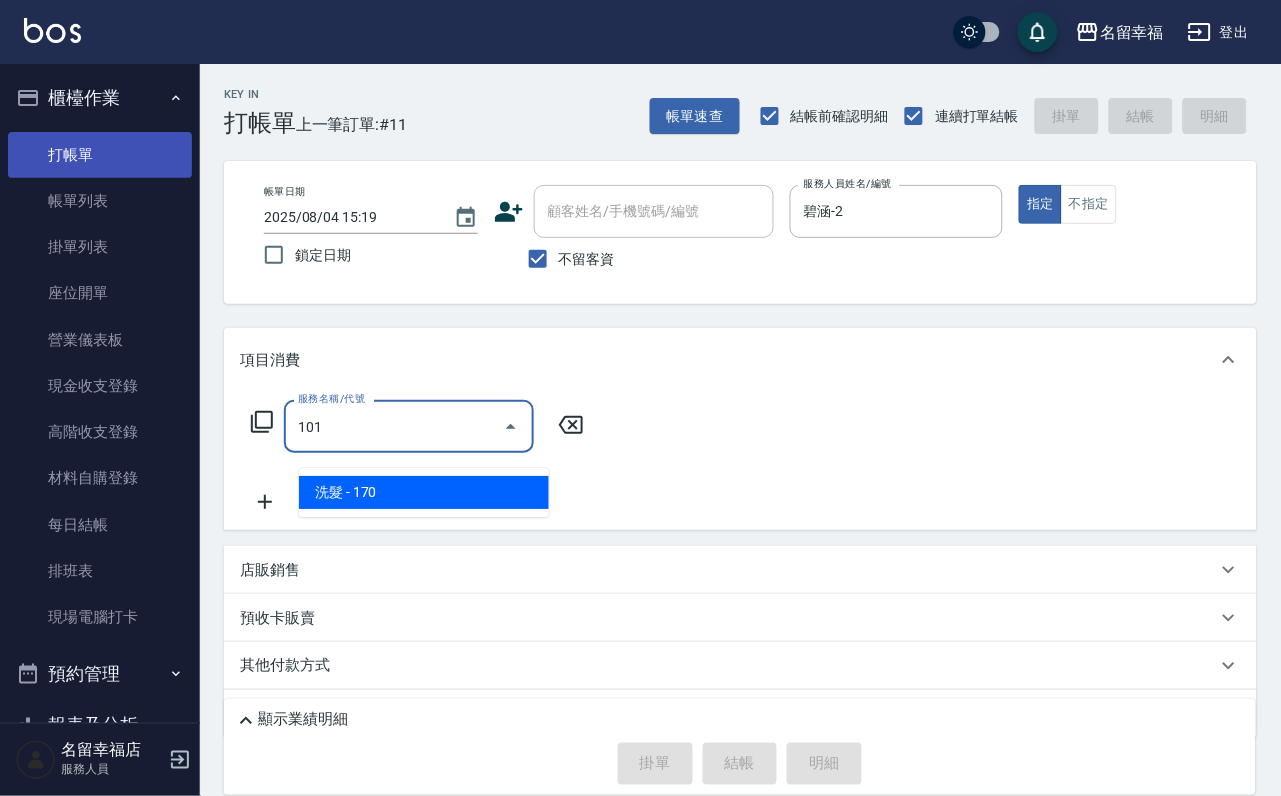 type on "洗髮(101)" 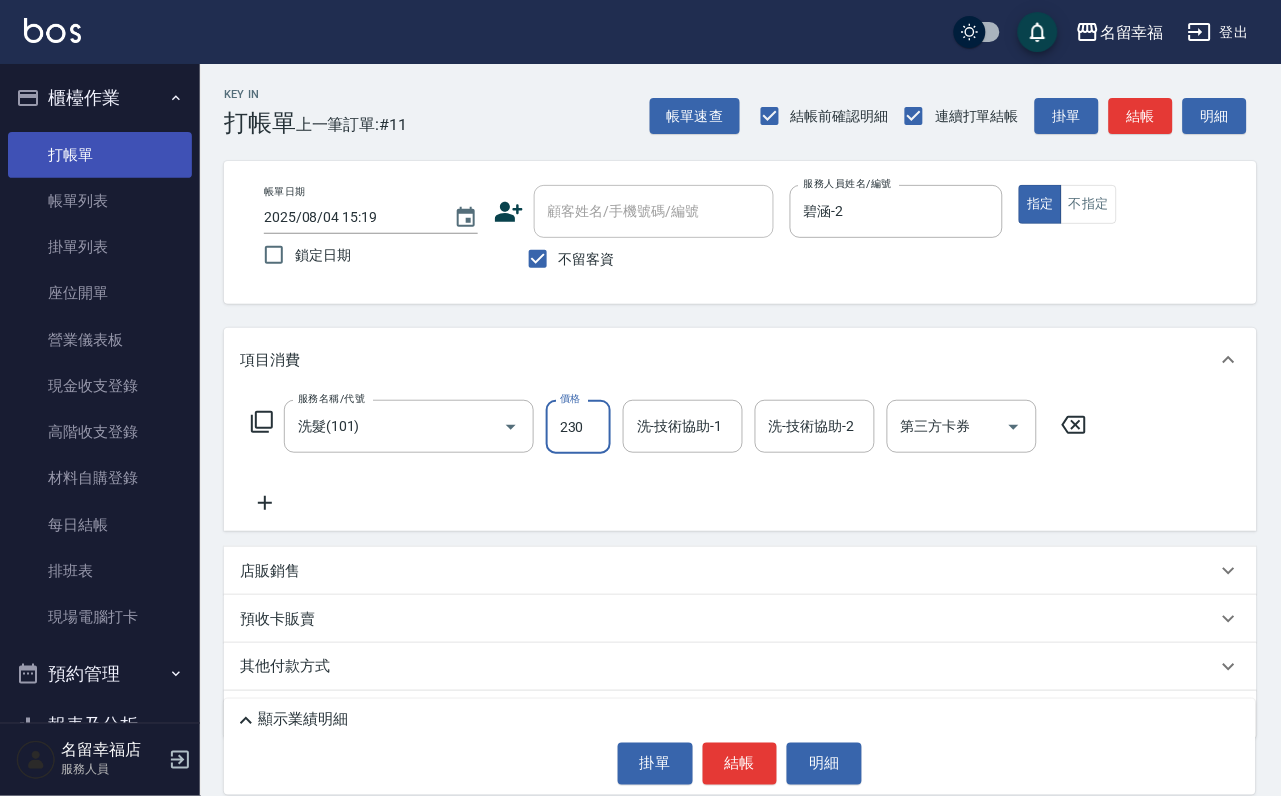 type on "230" 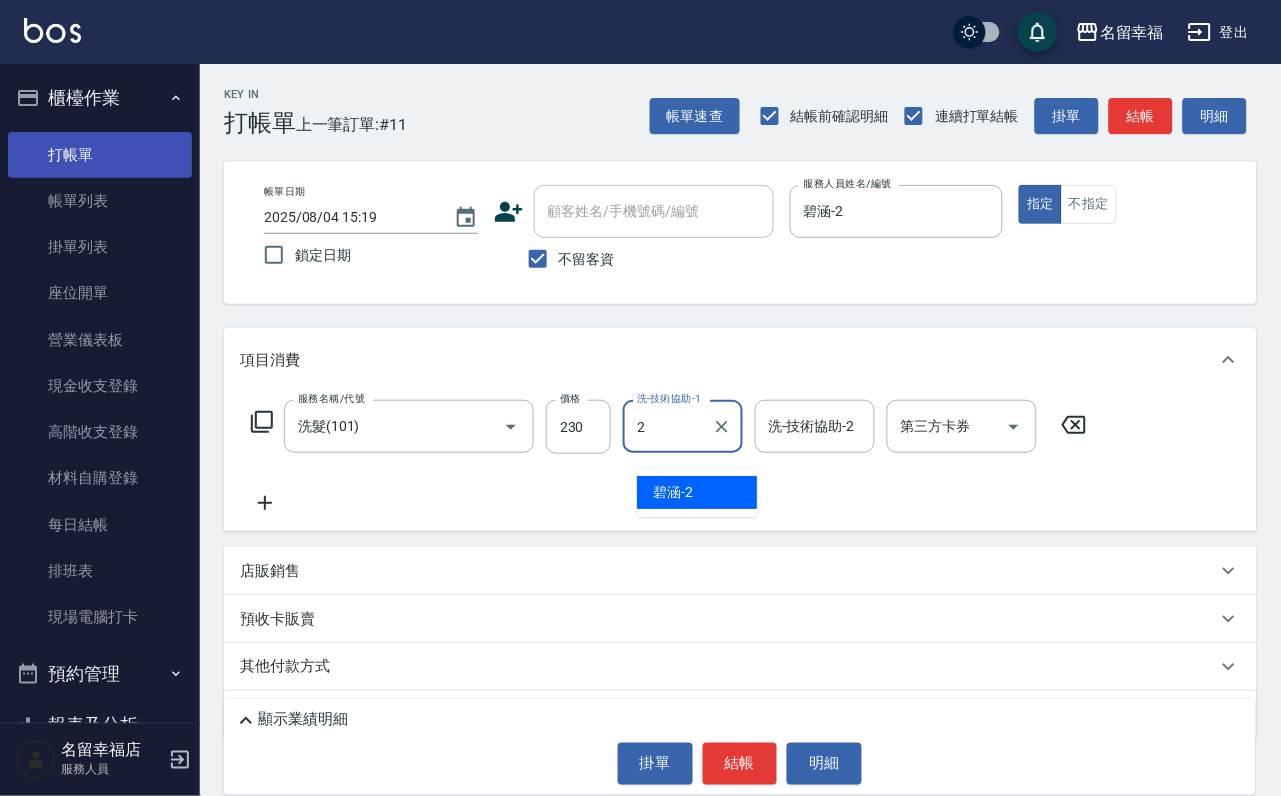 type on "碧涵-2" 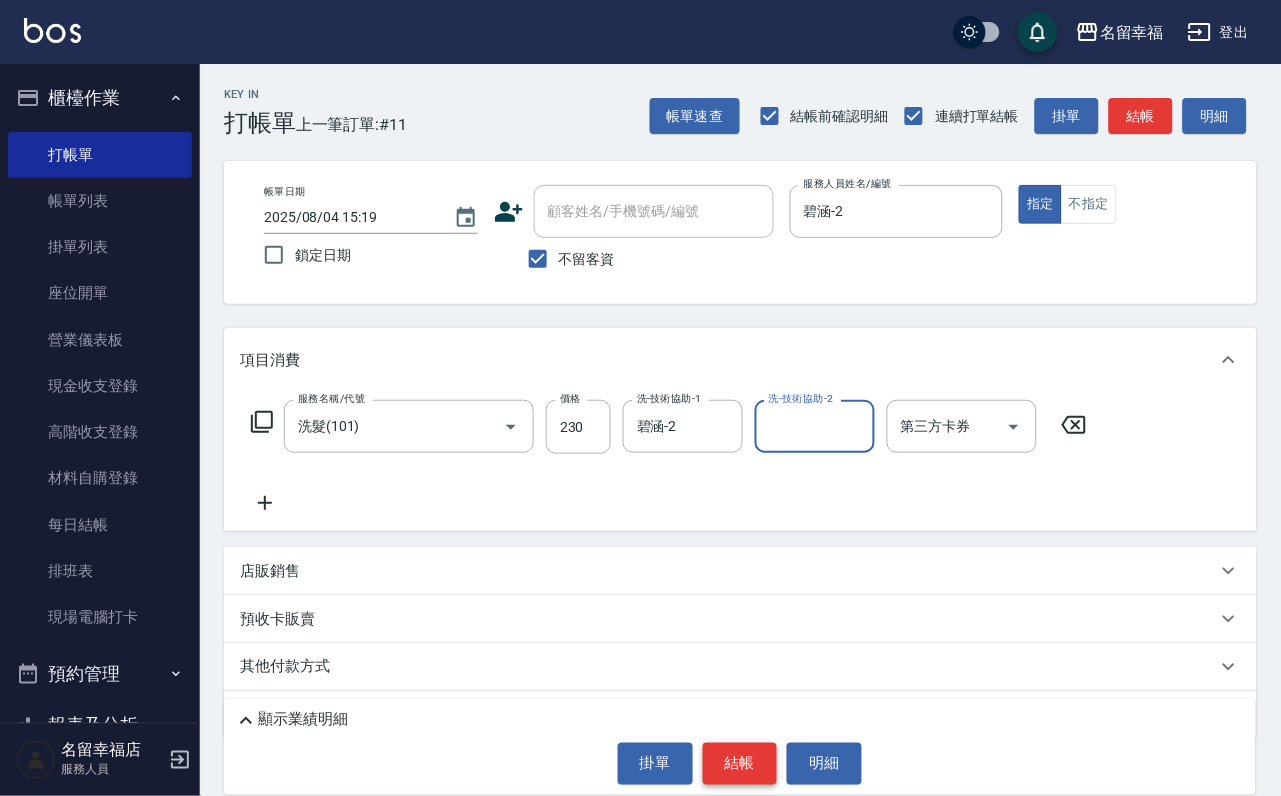 click on "結帳" at bounding box center (740, 764) 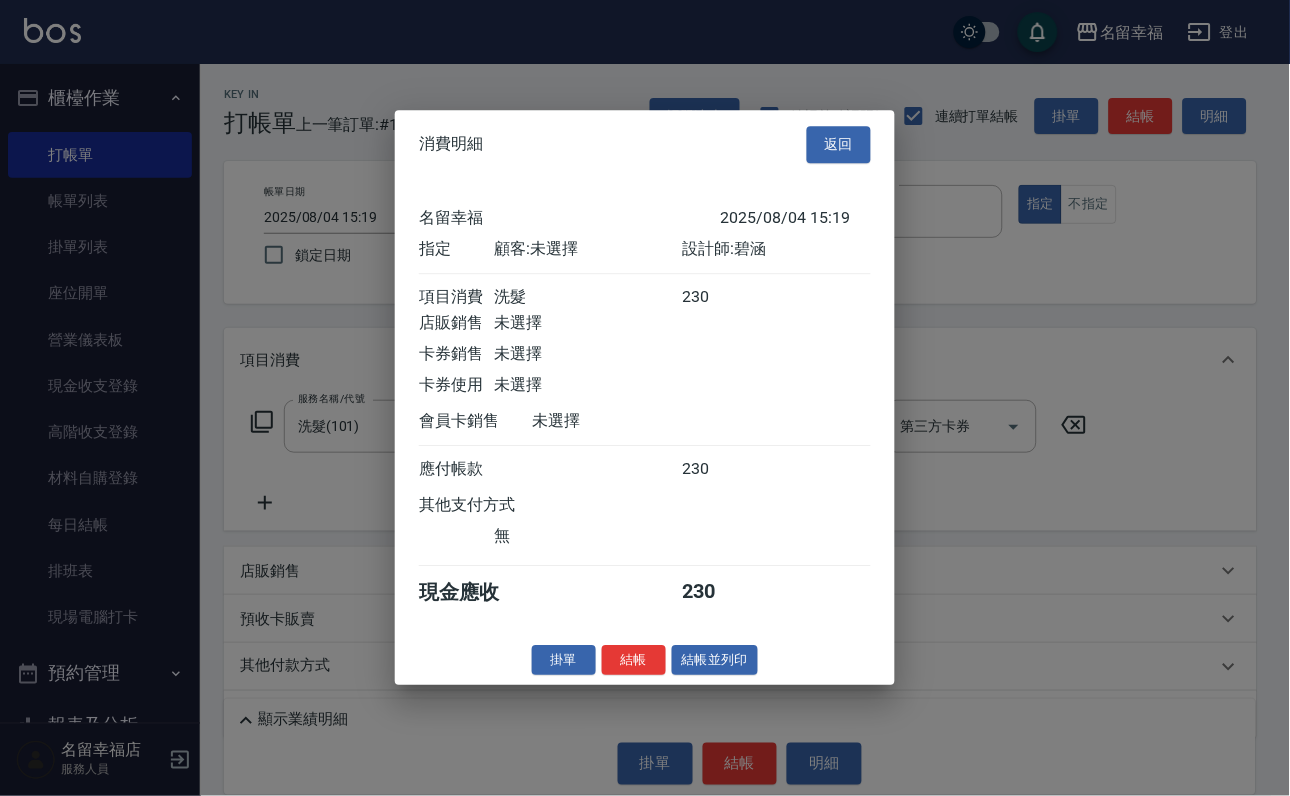 scroll, scrollTop: 247, scrollLeft: 0, axis: vertical 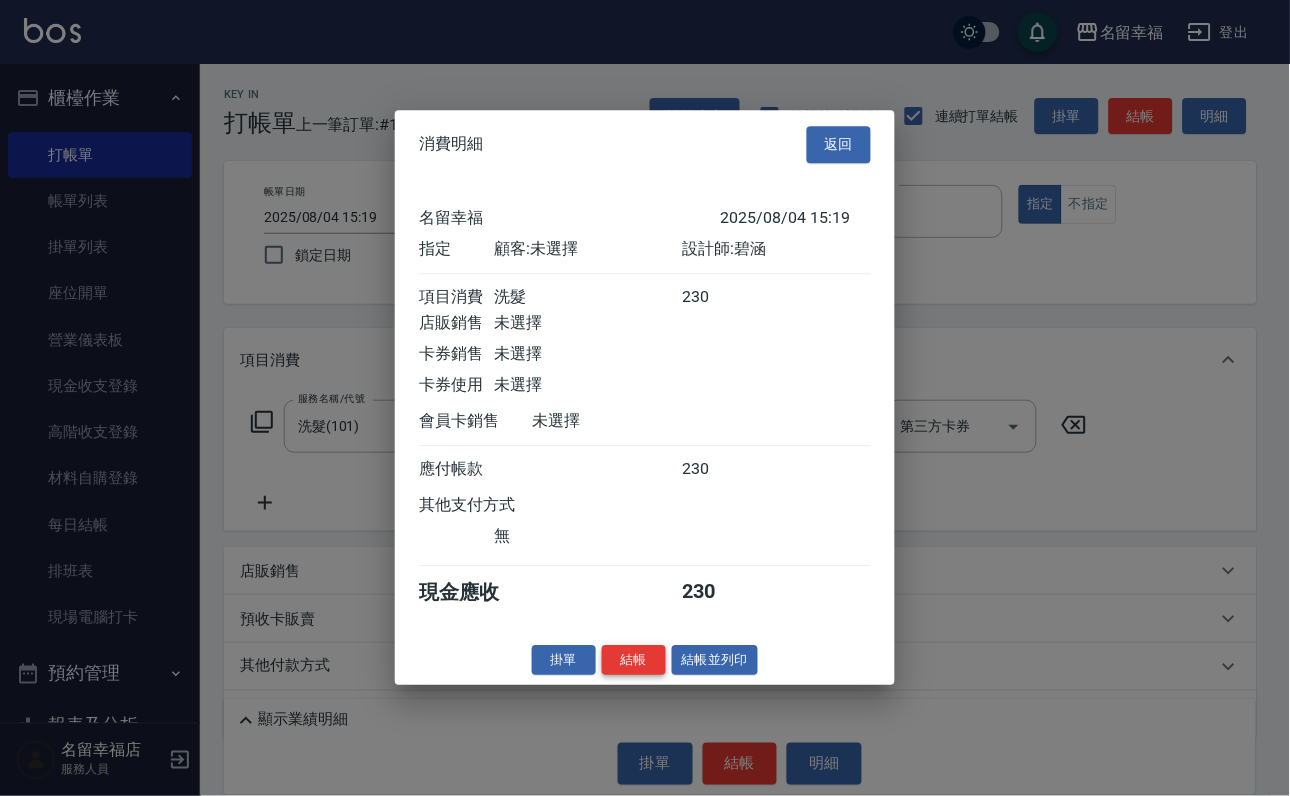 click on "結帳" at bounding box center [634, 660] 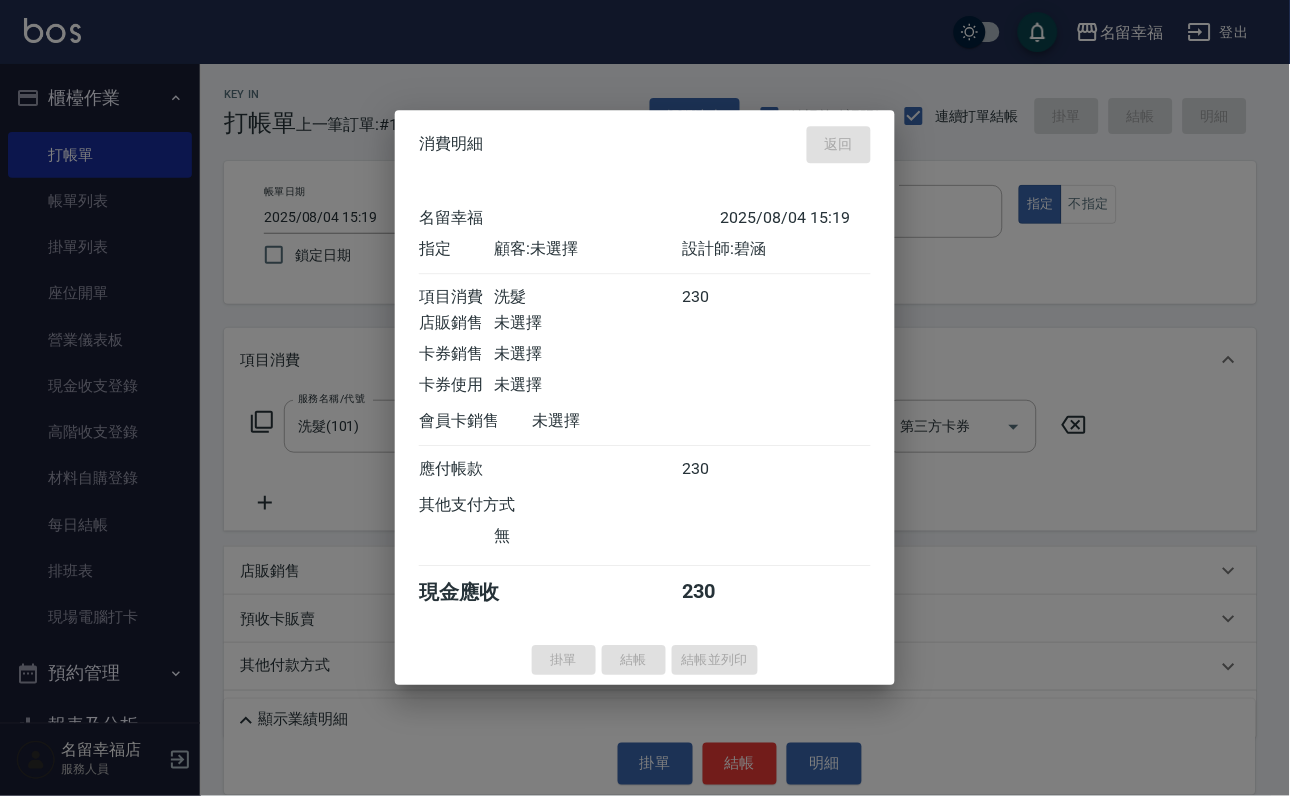 type on "[DATE] [TIME]" 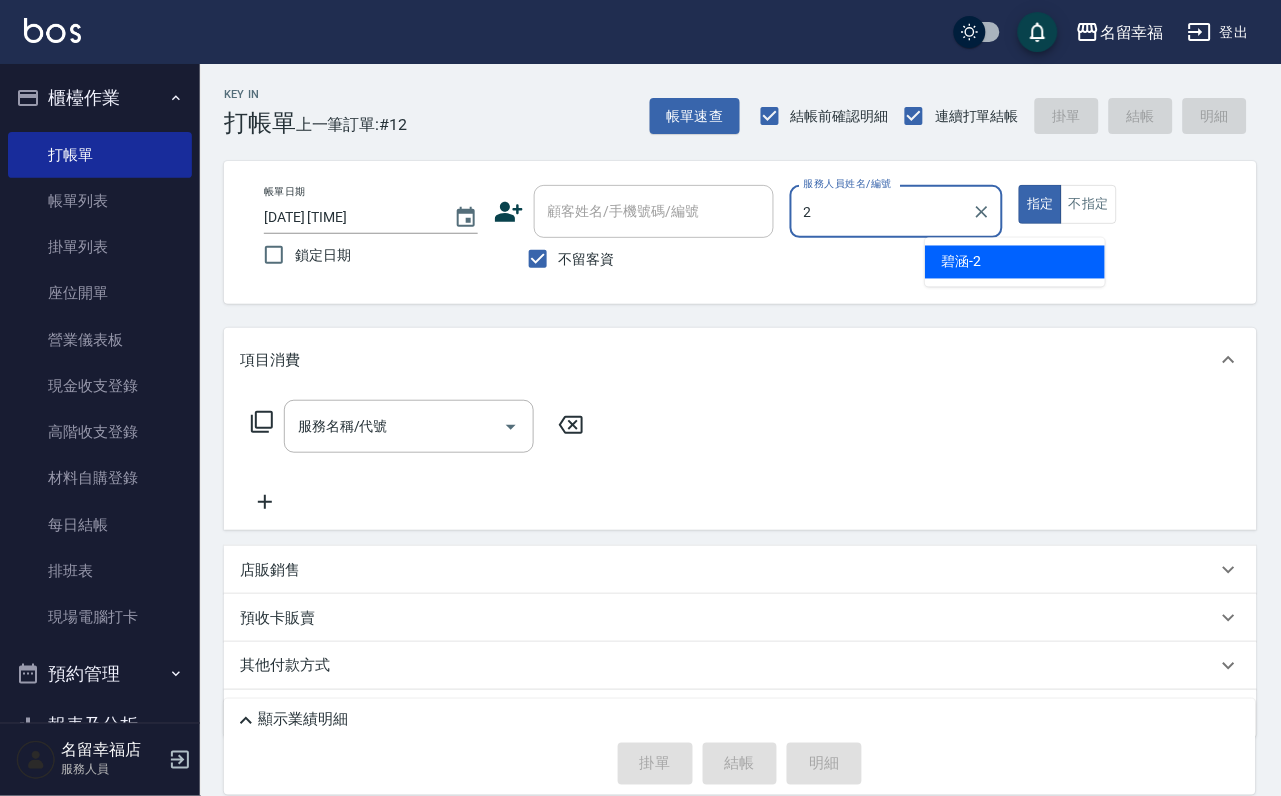 type on "碧涵-2" 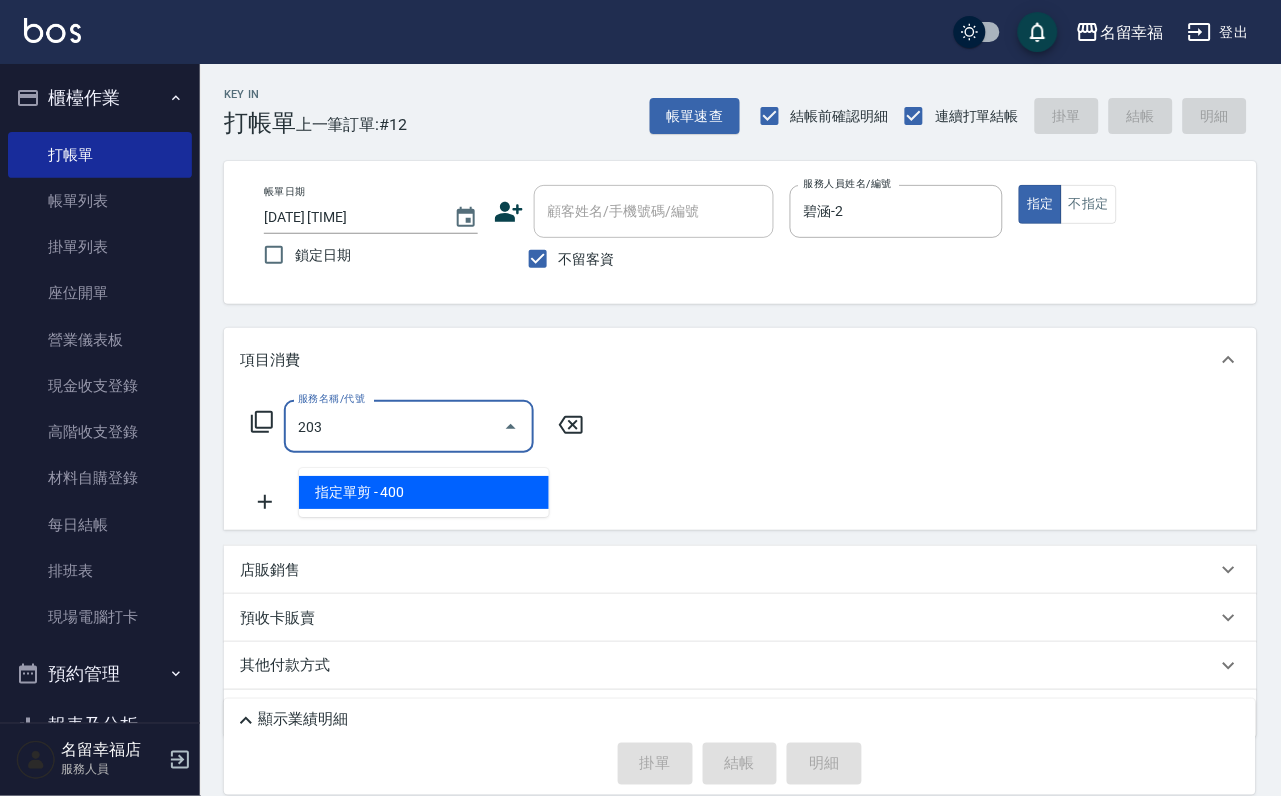 type on "指定單剪(203)" 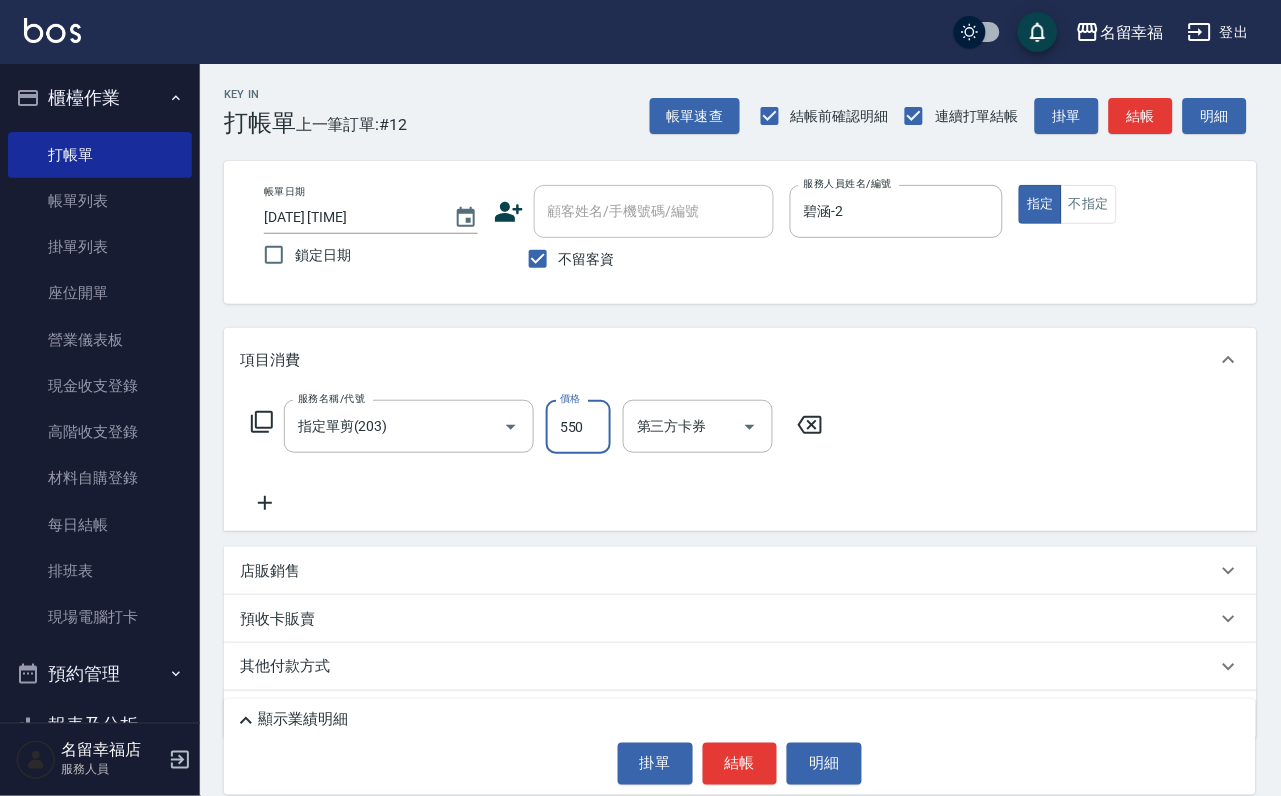 type on "550" 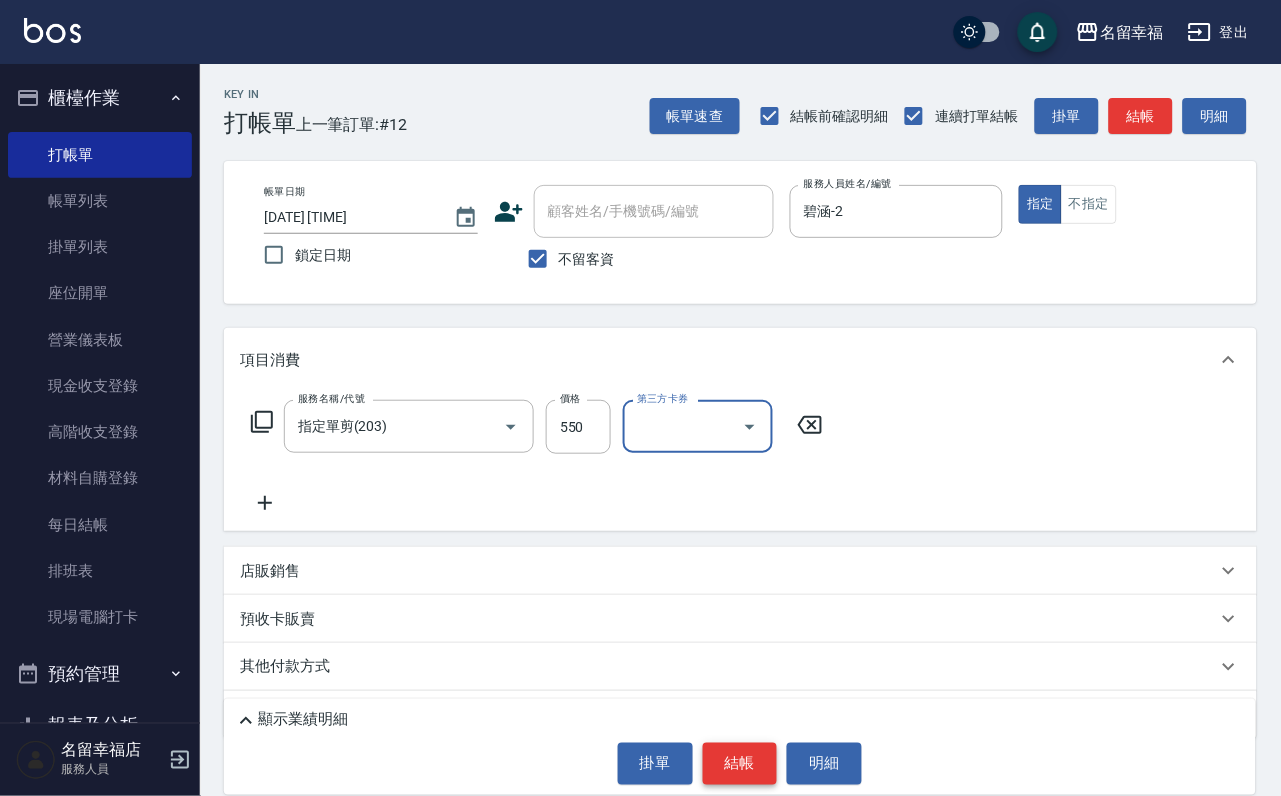 click on "結帳" at bounding box center [740, 764] 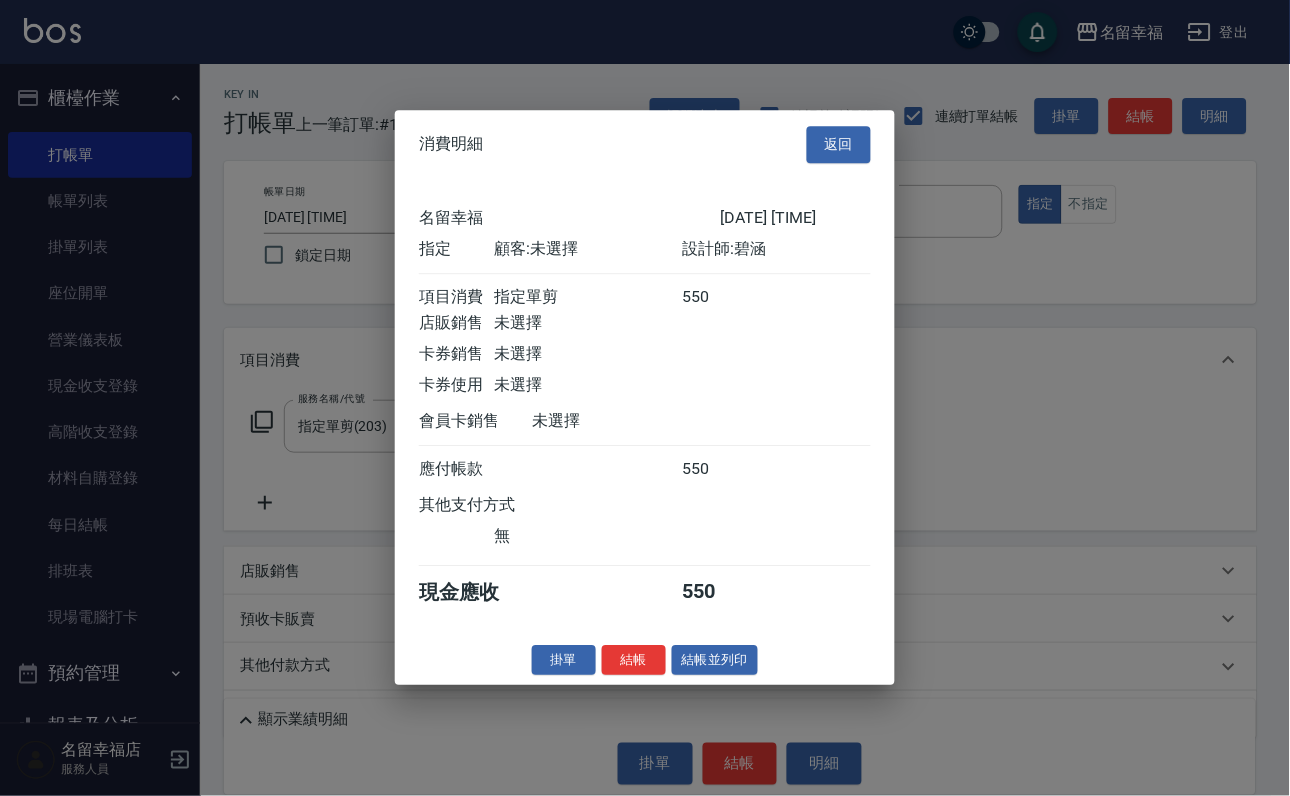 scroll, scrollTop: 247, scrollLeft: 0, axis: vertical 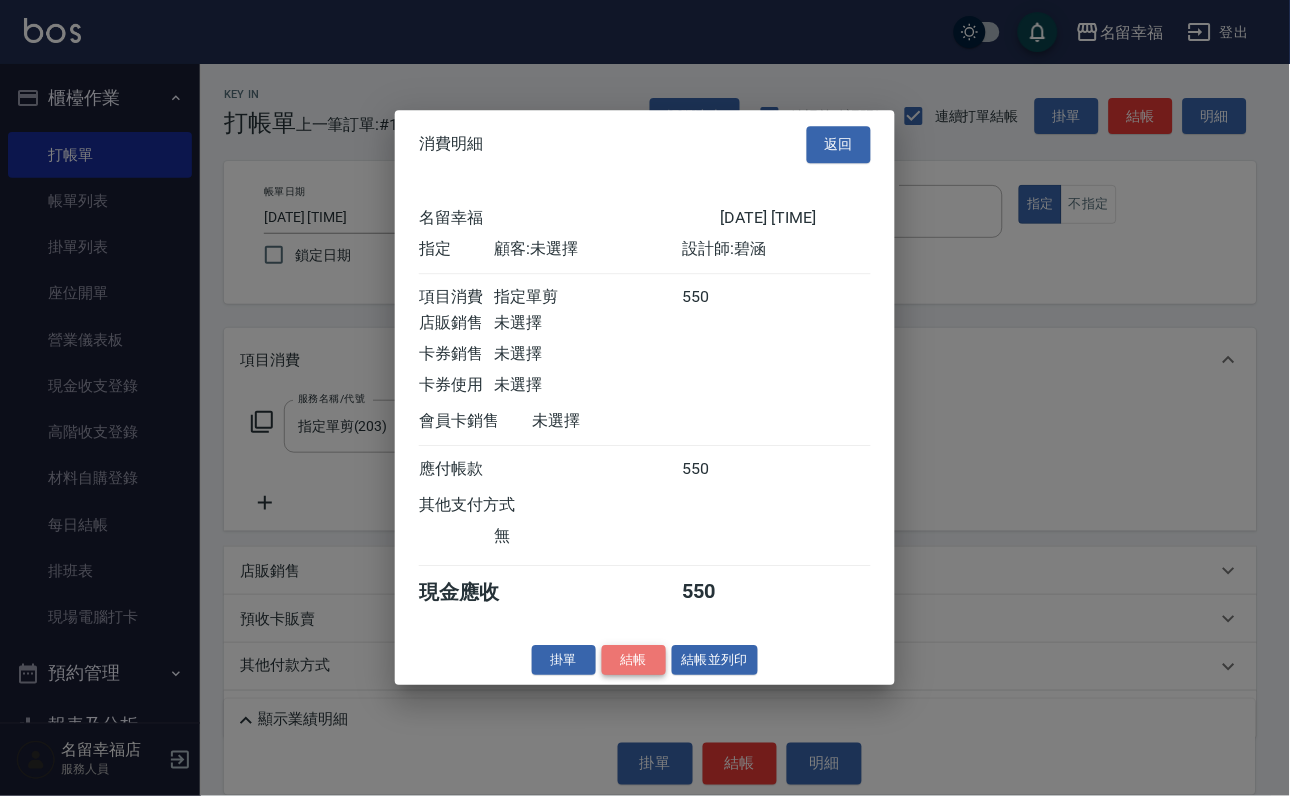click on "結帳" at bounding box center (634, 660) 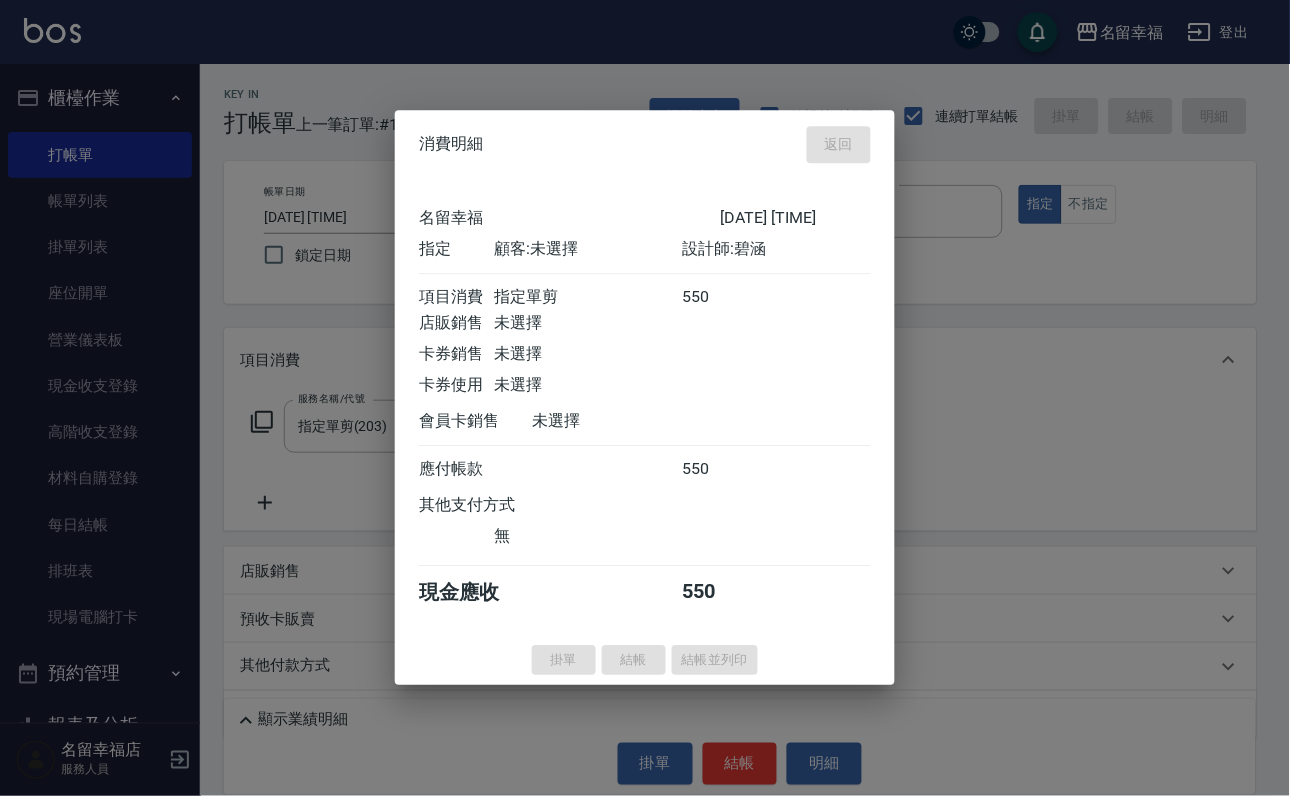 type on "2025/08/04 15:57" 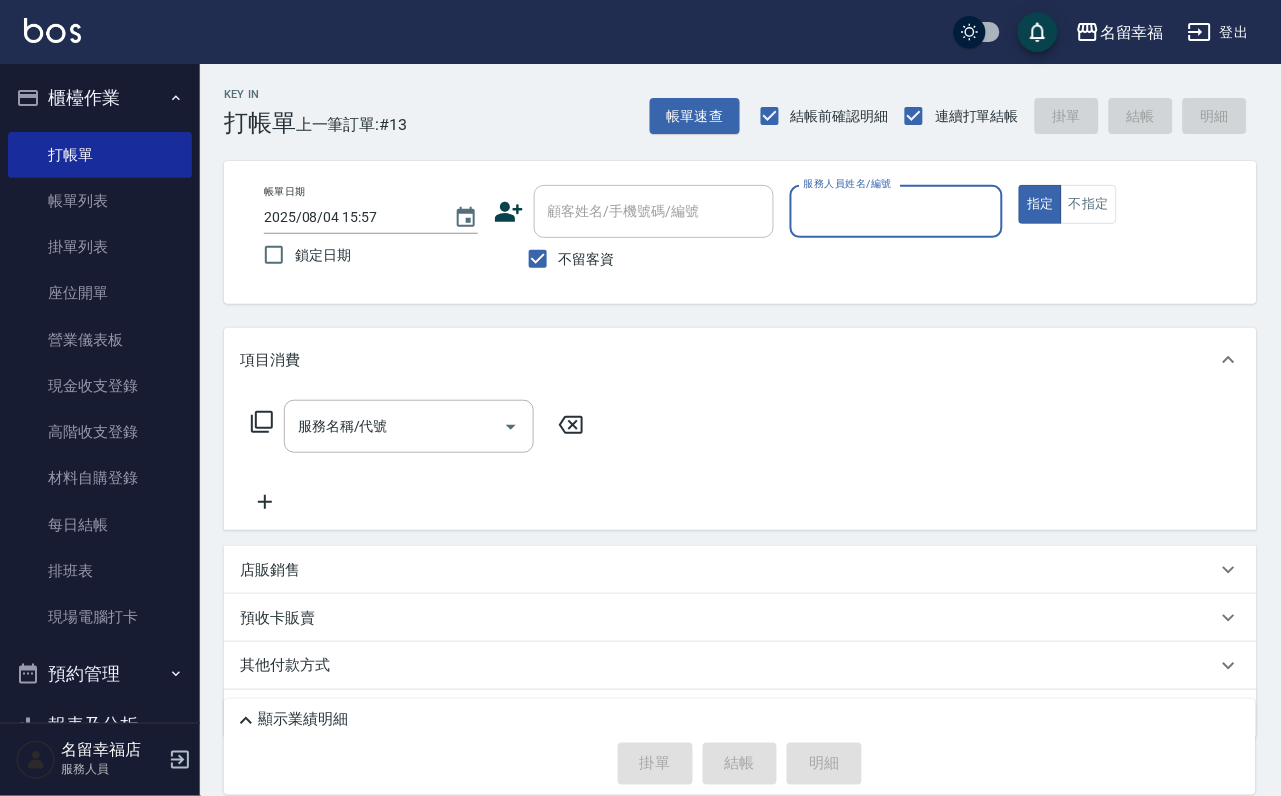 click on "服務人員姓名/編號" at bounding box center [897, 211] 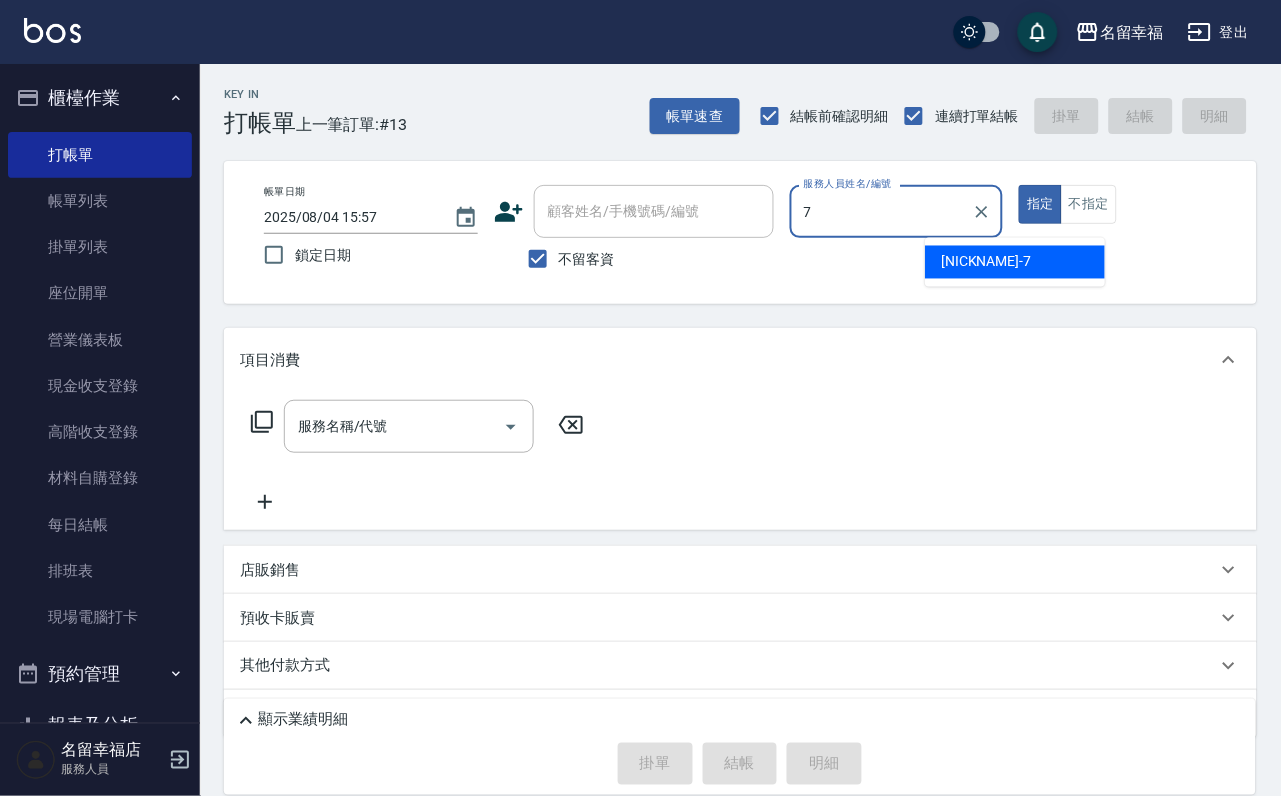 type on "[NICKNAME]-[NUMBER]" 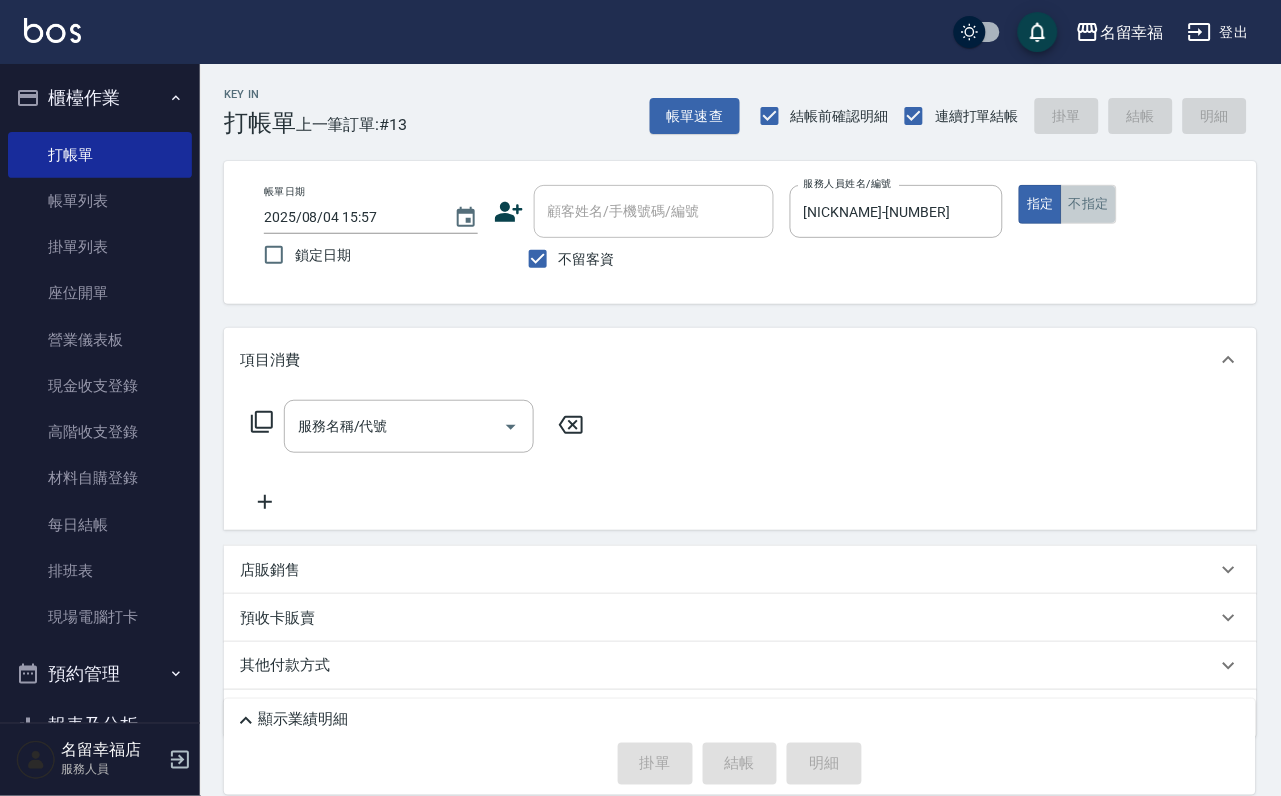 click on "不指定" at bounding box center [1089, 204] 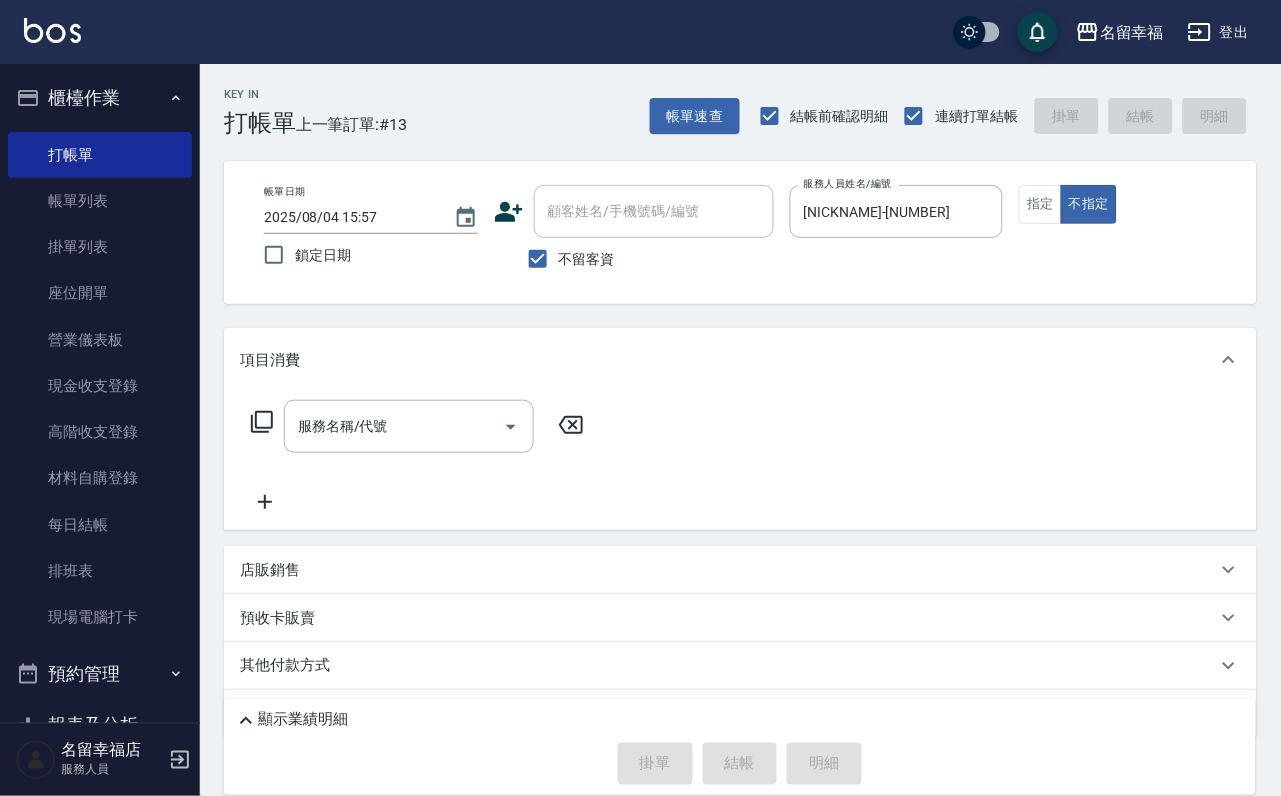 click 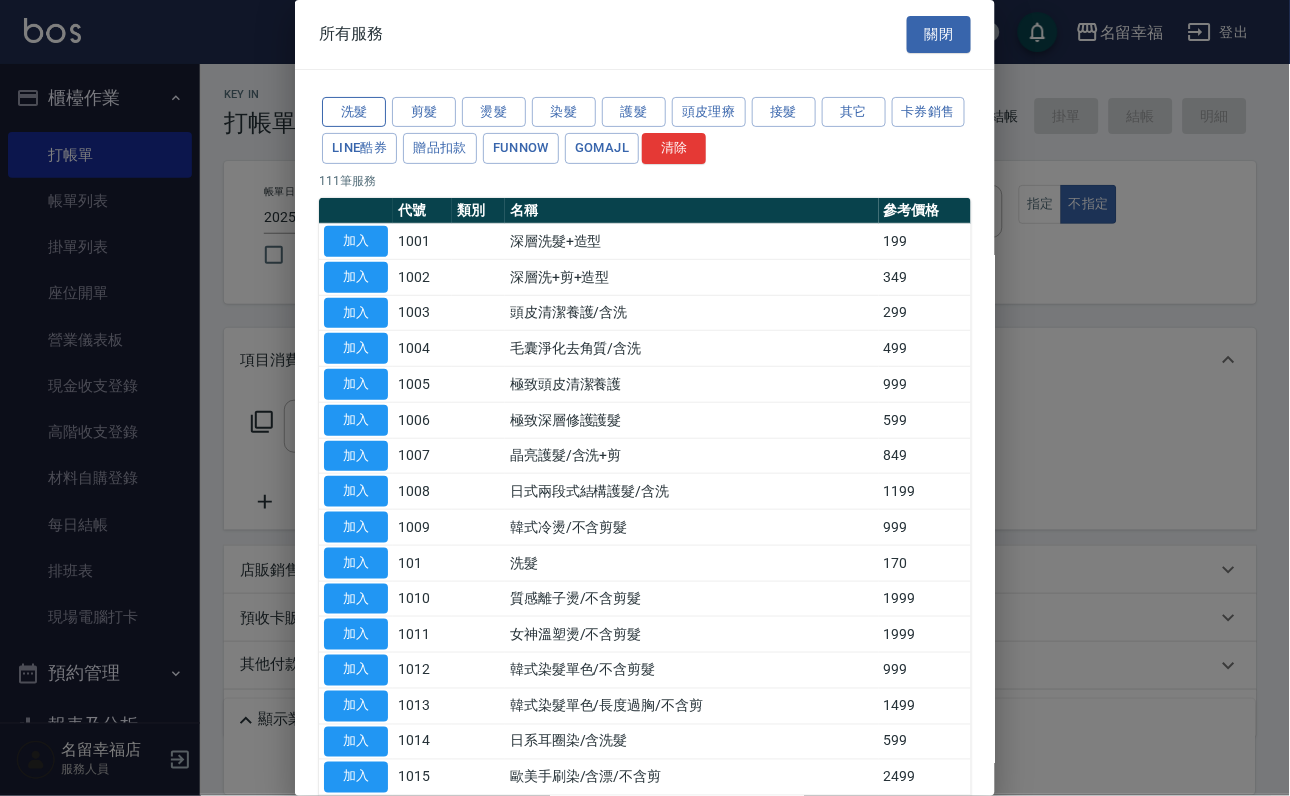 click on "洗髮" at bounding box center (354, 112) 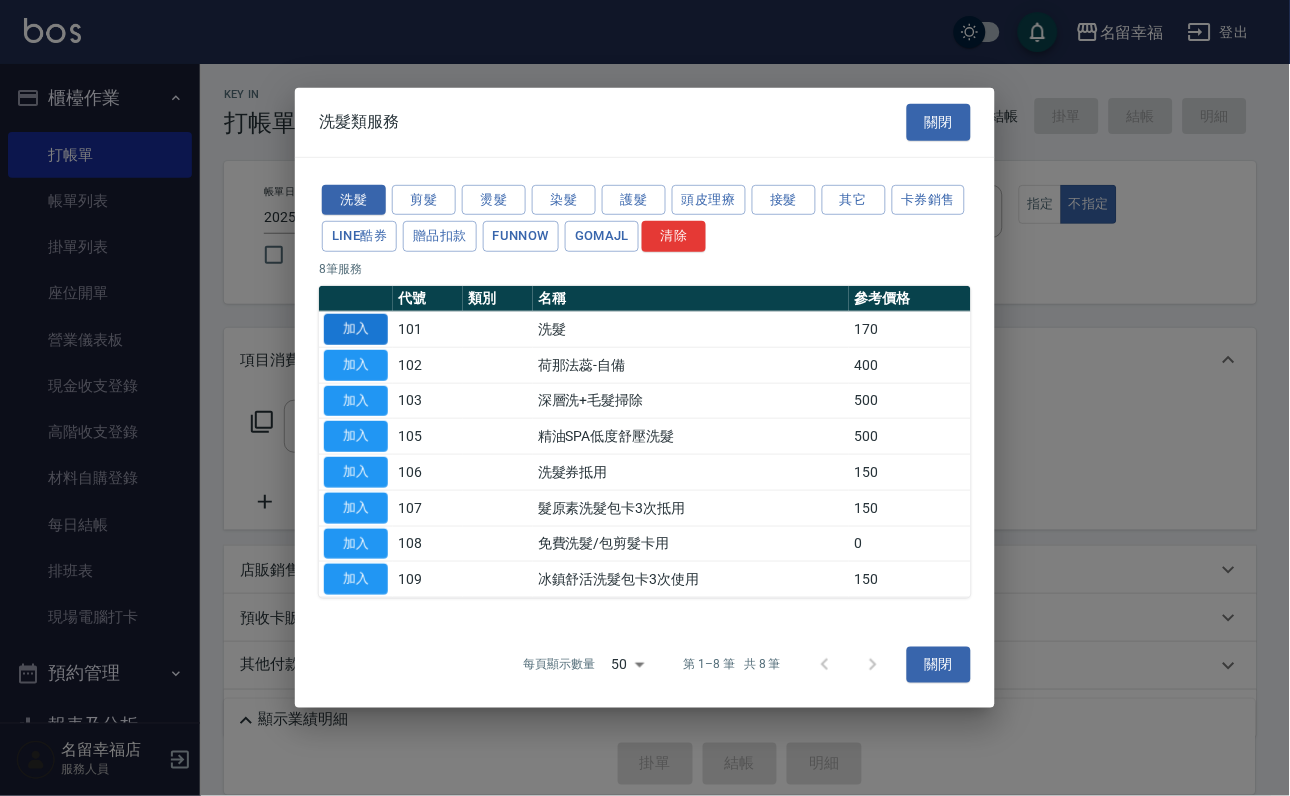 click on "加入" at bounding box center (356, 329) 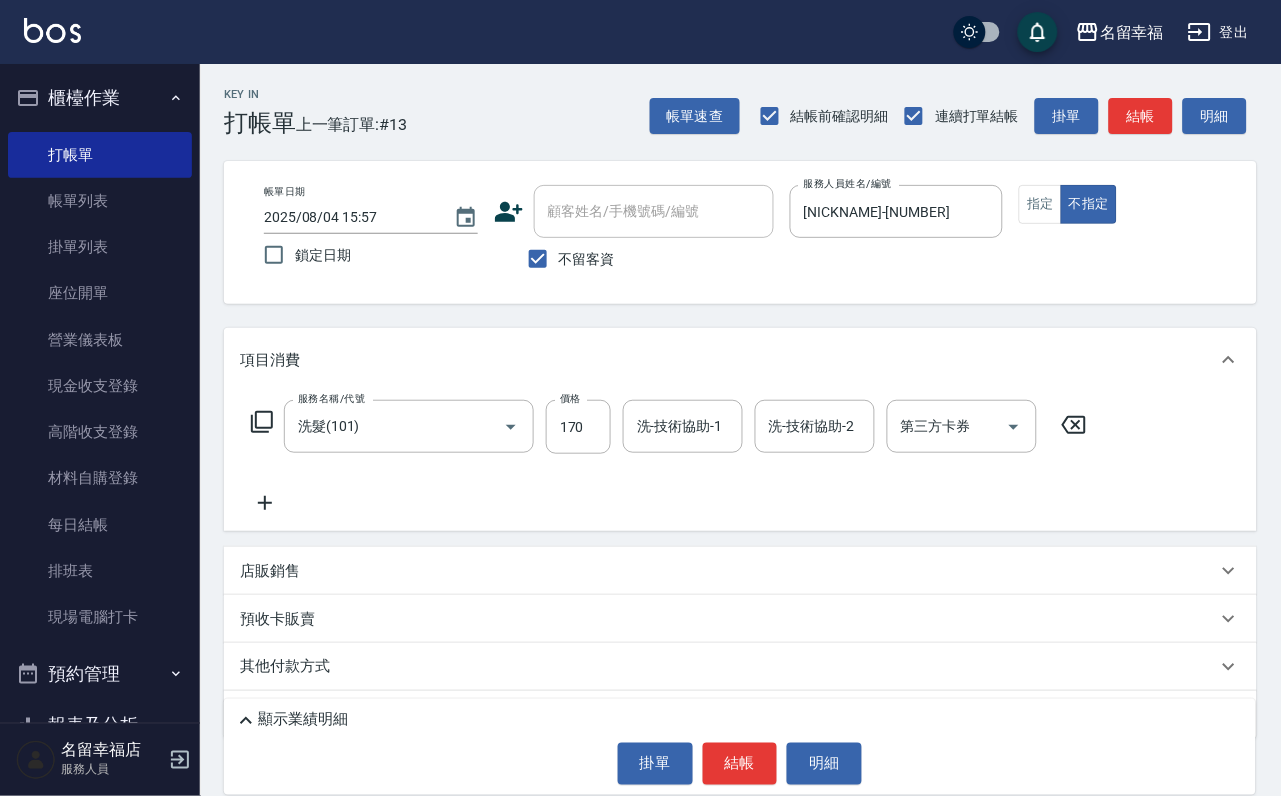 drag, startPoint x: 587, startPoint y: 452, endPoint x: 389, endPoint y: 506, distance: 205.23158 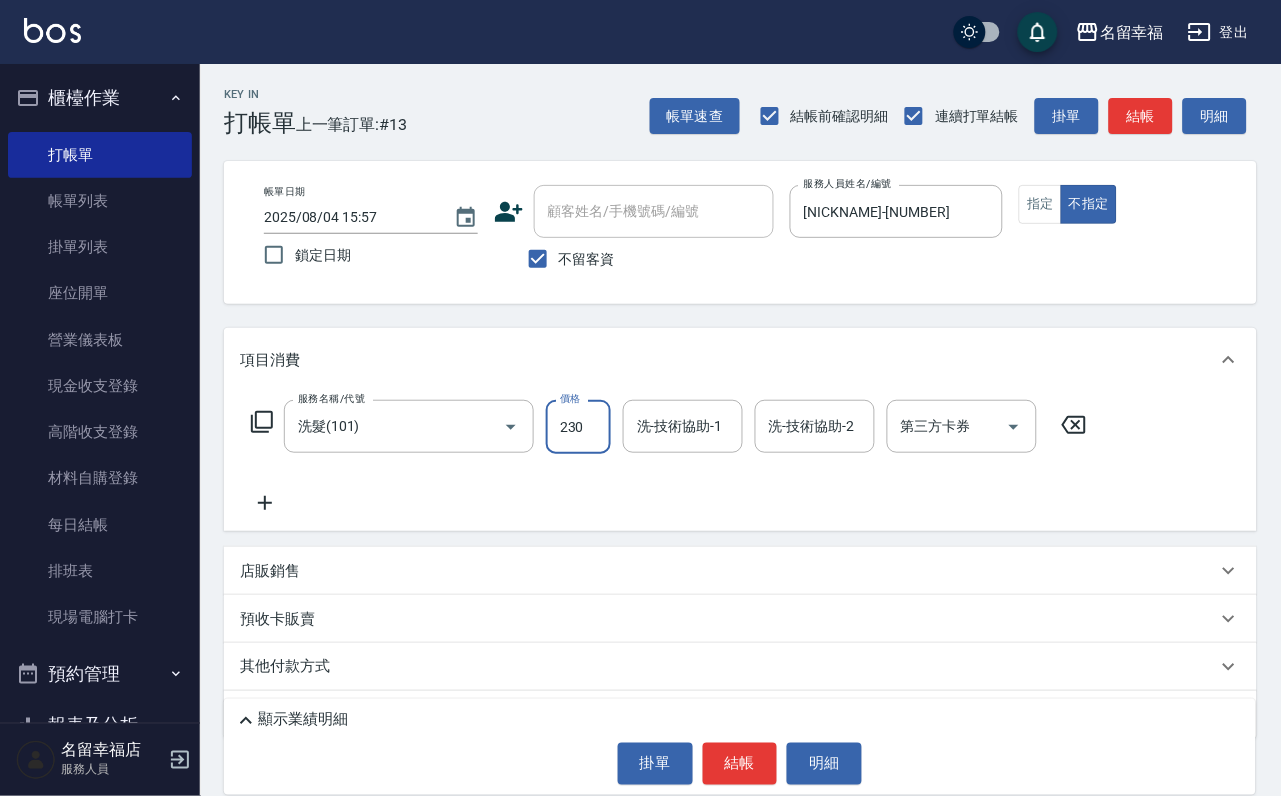 type on "230" 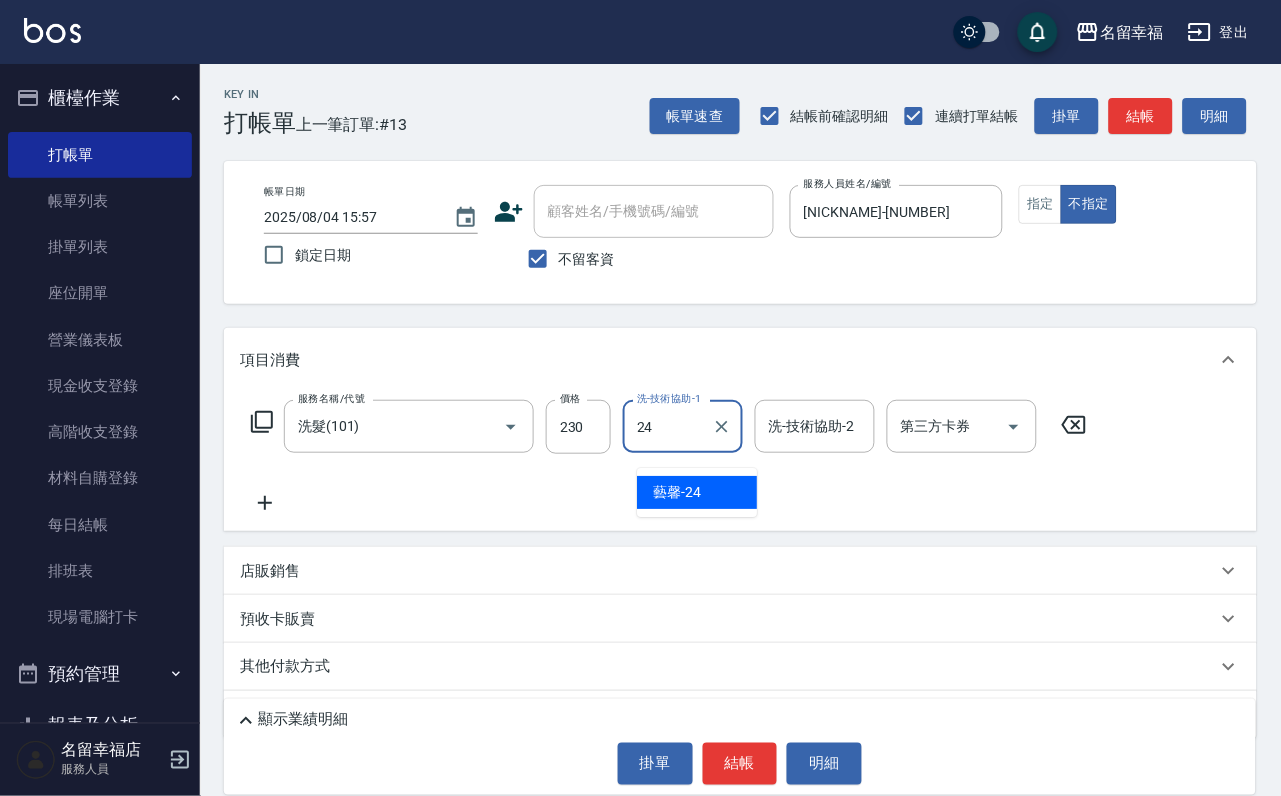 type on "藝馨-24" 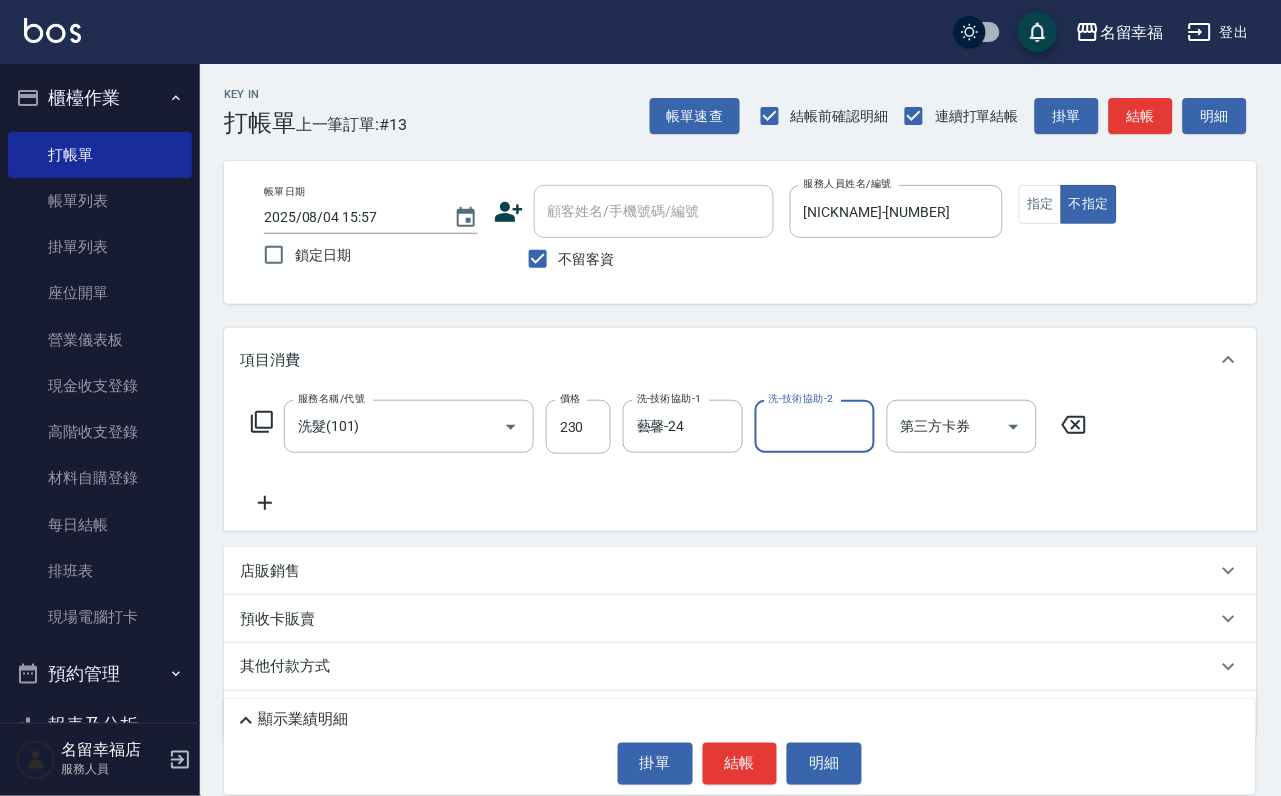 click on "服務名稱/代號 洗髮(101) 服務名稱/代號 價格 [PRICE] 價格 洗-技術協助-1 [LAST_NAME]-[NUMBER] 洗-技術協助-1 洗-技術協助-2 洗-技術協助-2 第三方卡券 第三方卡券" at bounding box center (669, 427) 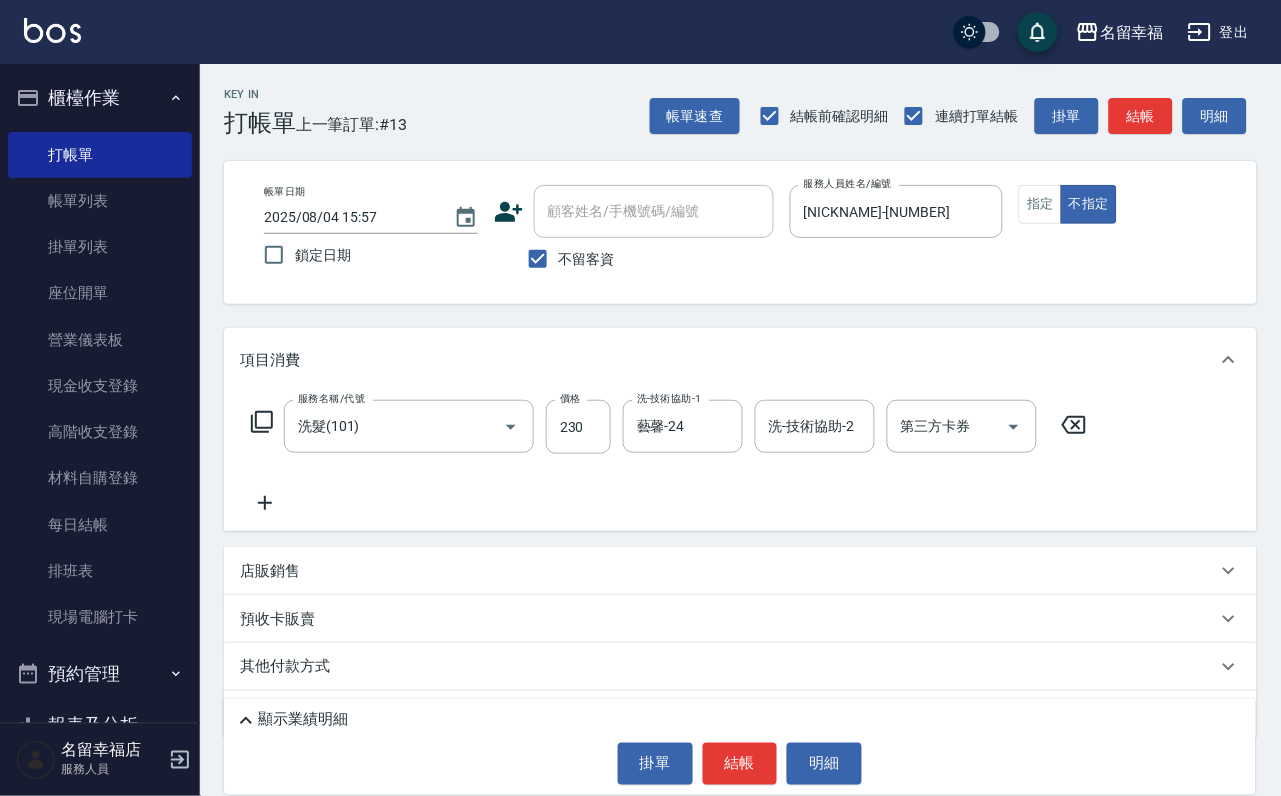 click on "服務名稱/代號 洗髮(101) 服務名稱/代號 價格 [PRICE] 價格 洗-技術協助-1 [LAST_NAME]-[NUMBER] 洗-技術協助-1 洗-技術協助-2 洗-技術協助-2 第三方卡券 第三方卡券" at bounding box center (669, 427) 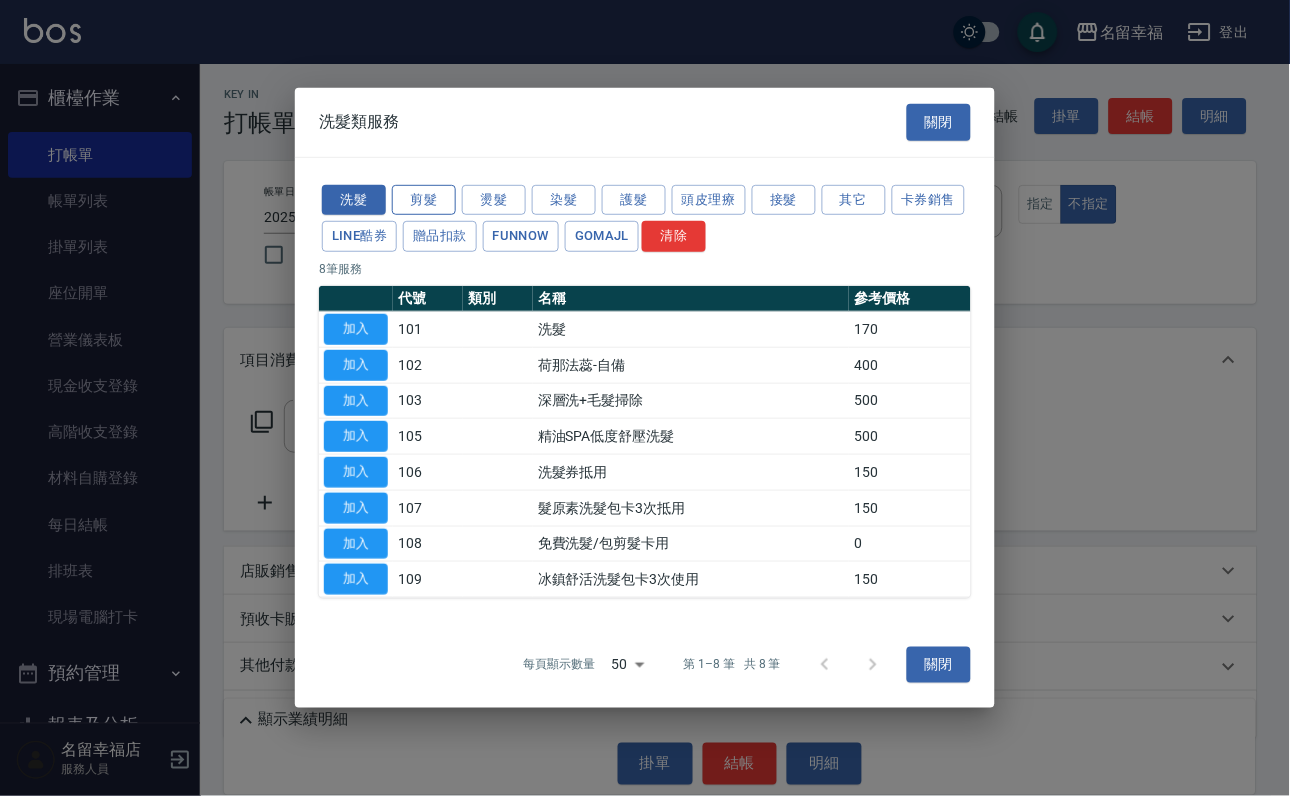 click on "剪髮" at bounding box center [424, 199] 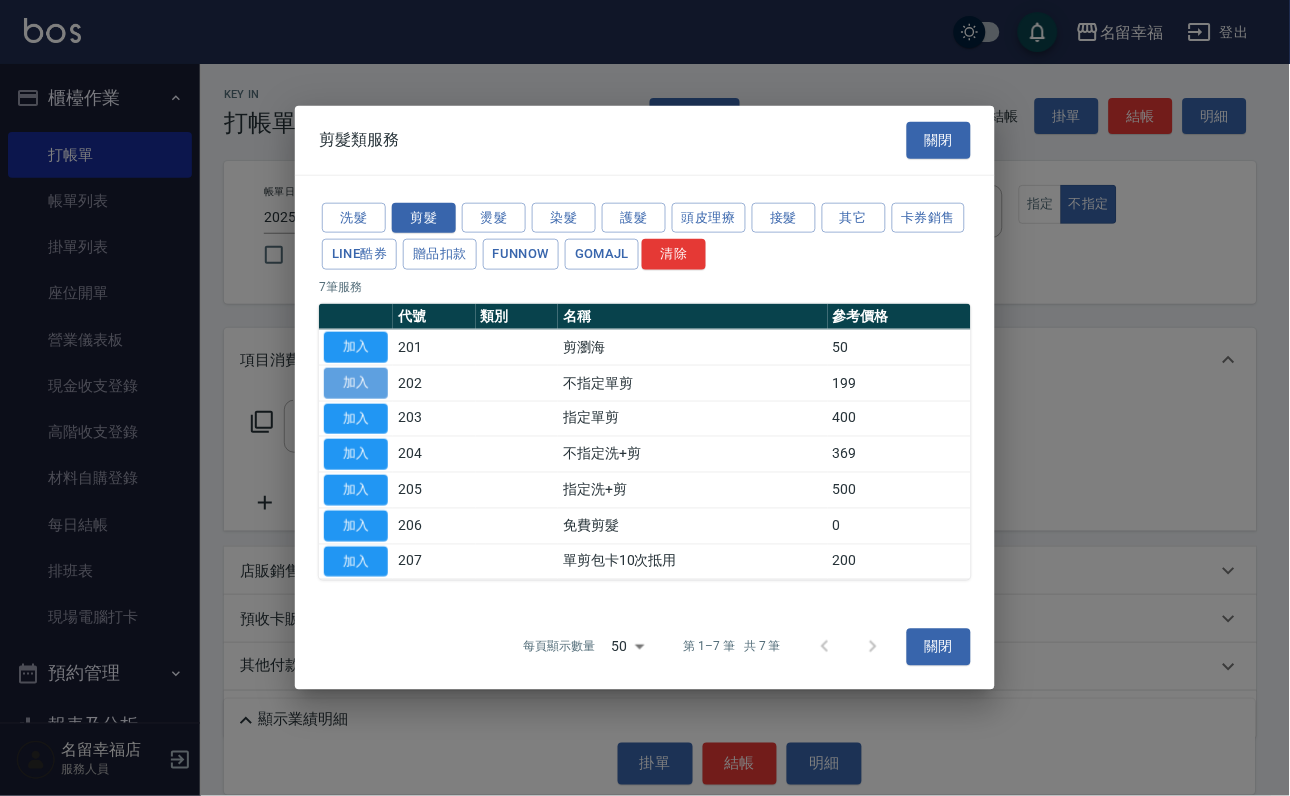 click on "加入" at bounding box center [356, 383] 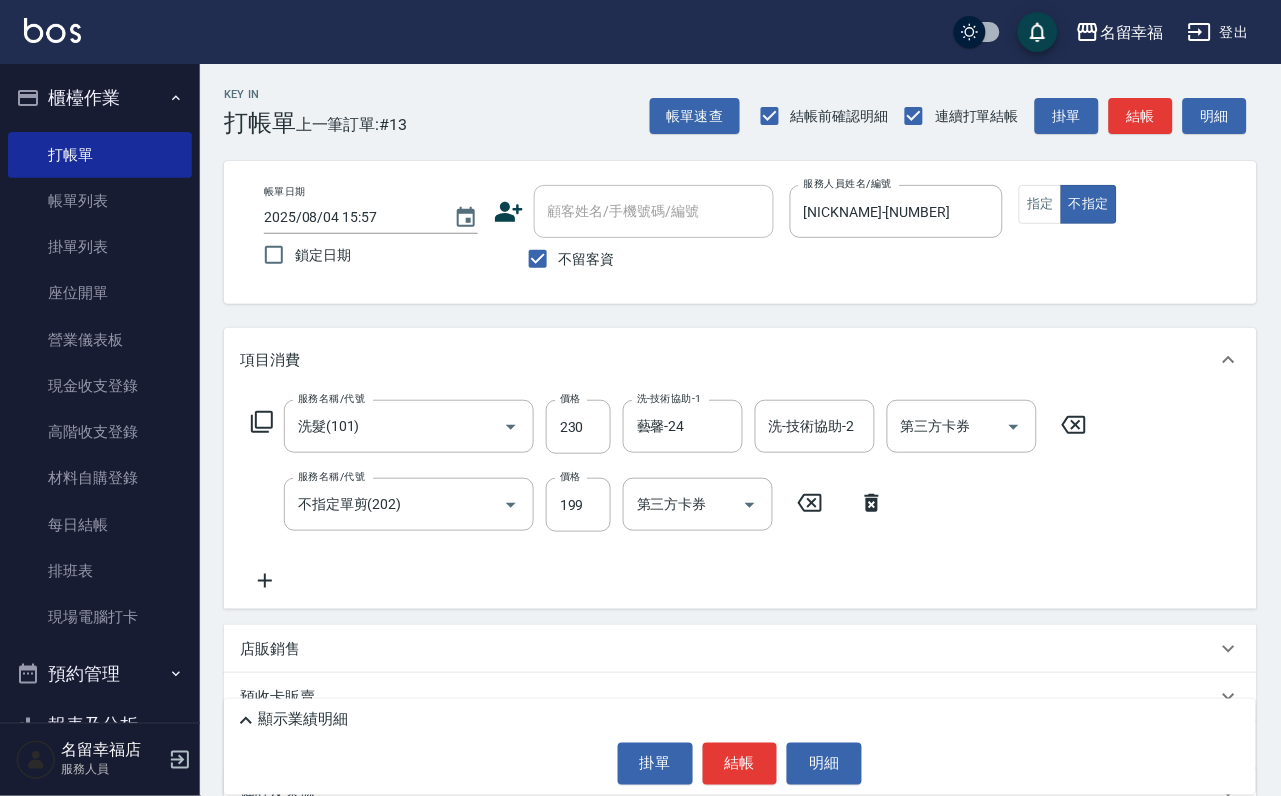 click on "項目消費" at bounding box center (728, 360) 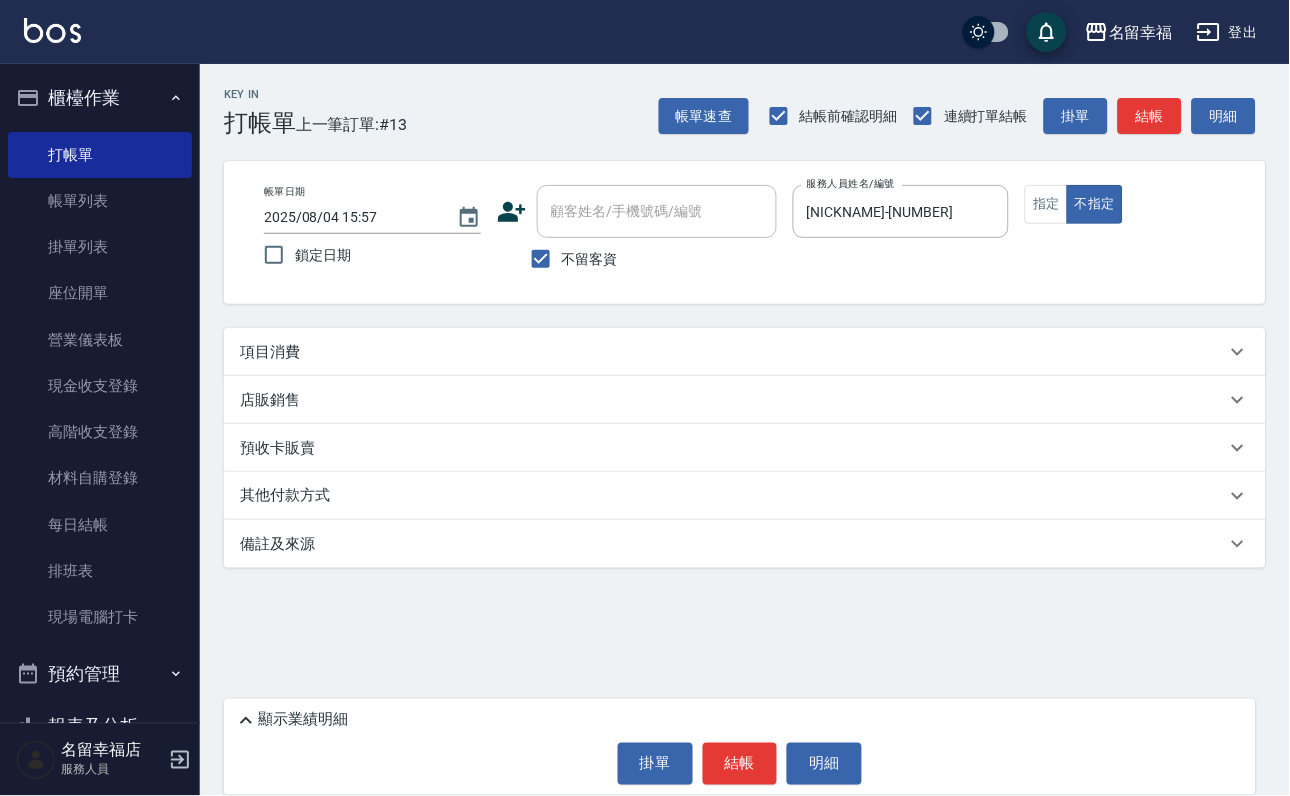 click 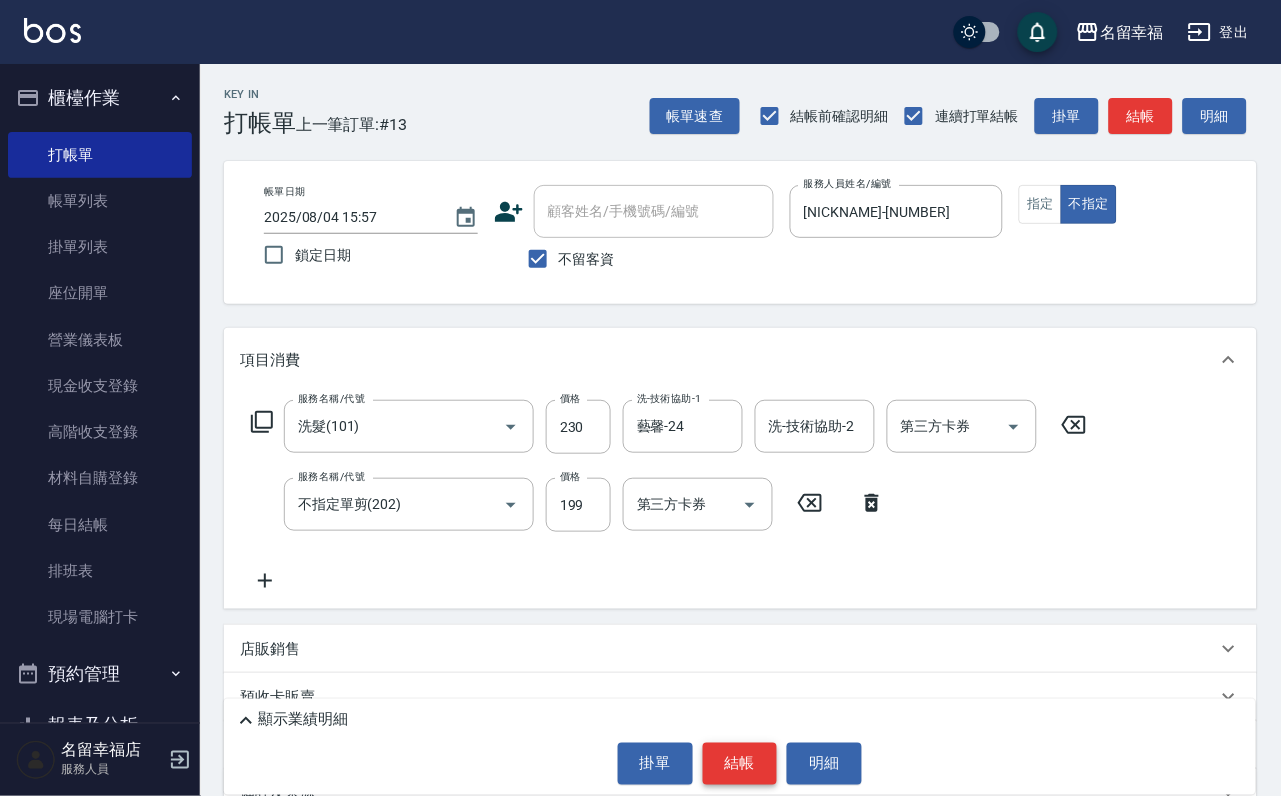 click on "結帳" at bounding box center [740, 764] 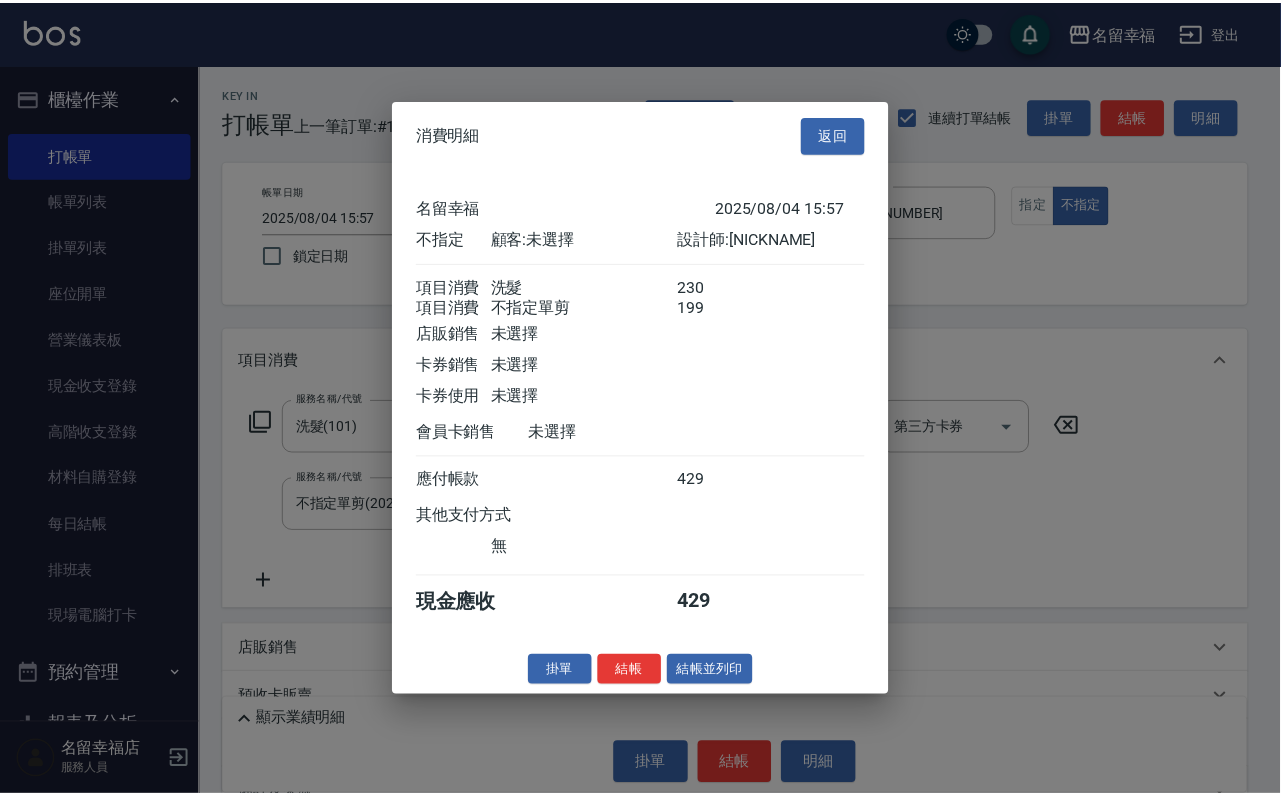 scroll, scrollTop: 359, scrollLeft: 0, axis: vertical 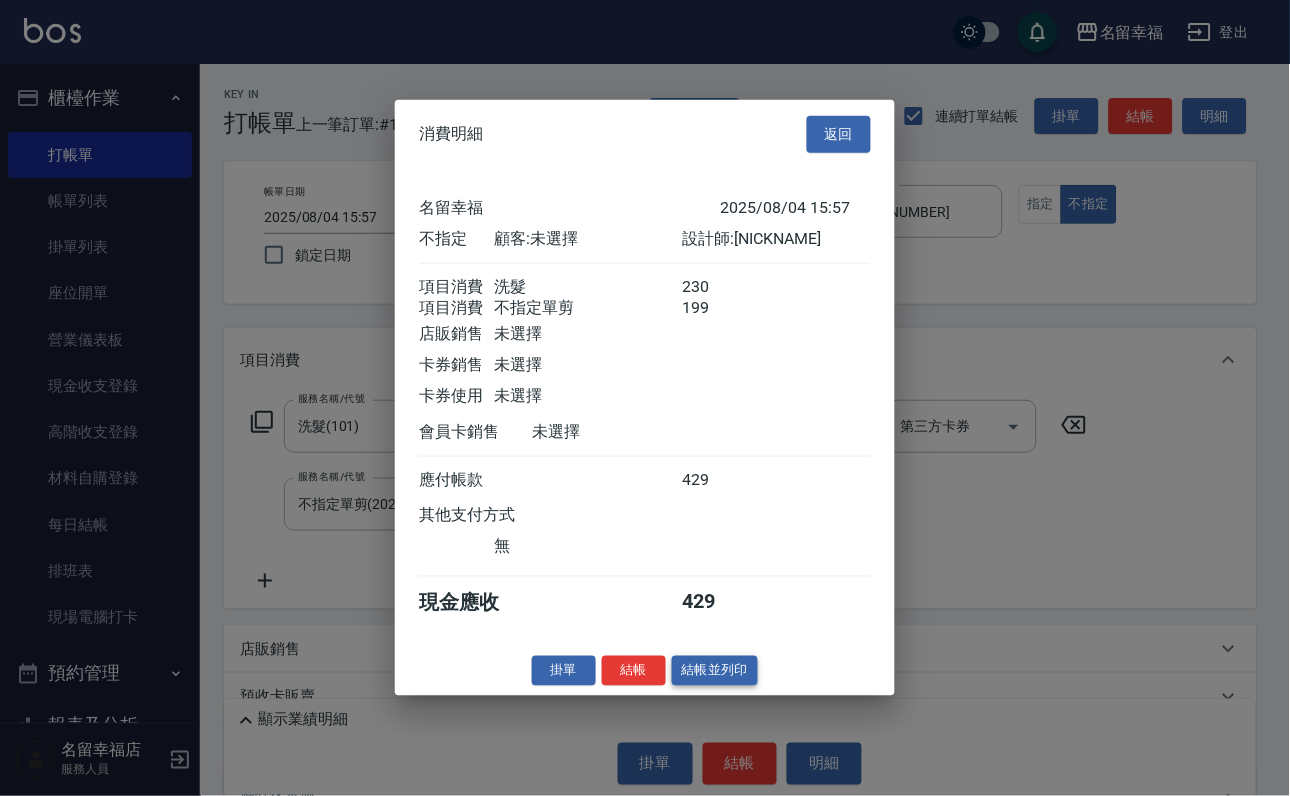 click on "結帳並列印" at bounding box center (715, 670) 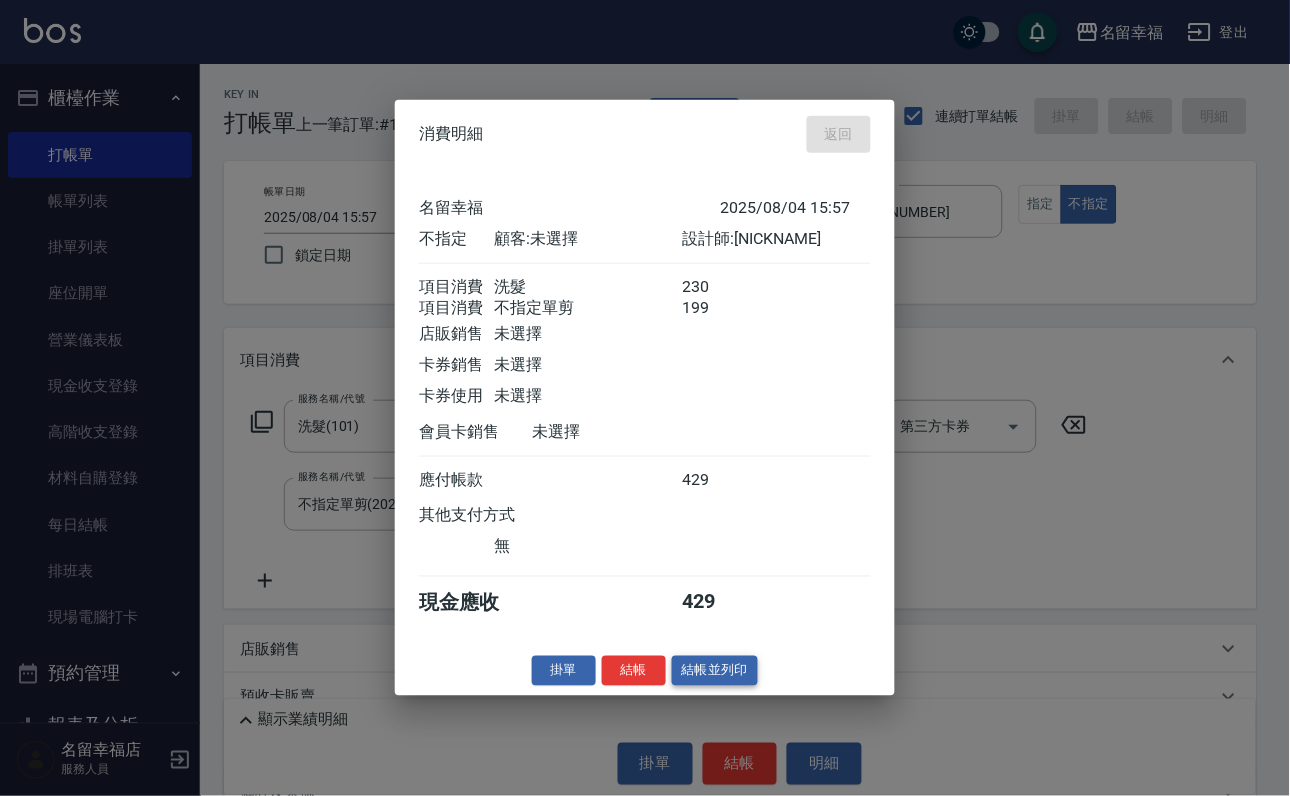 type on "2025/08/04 16:21" 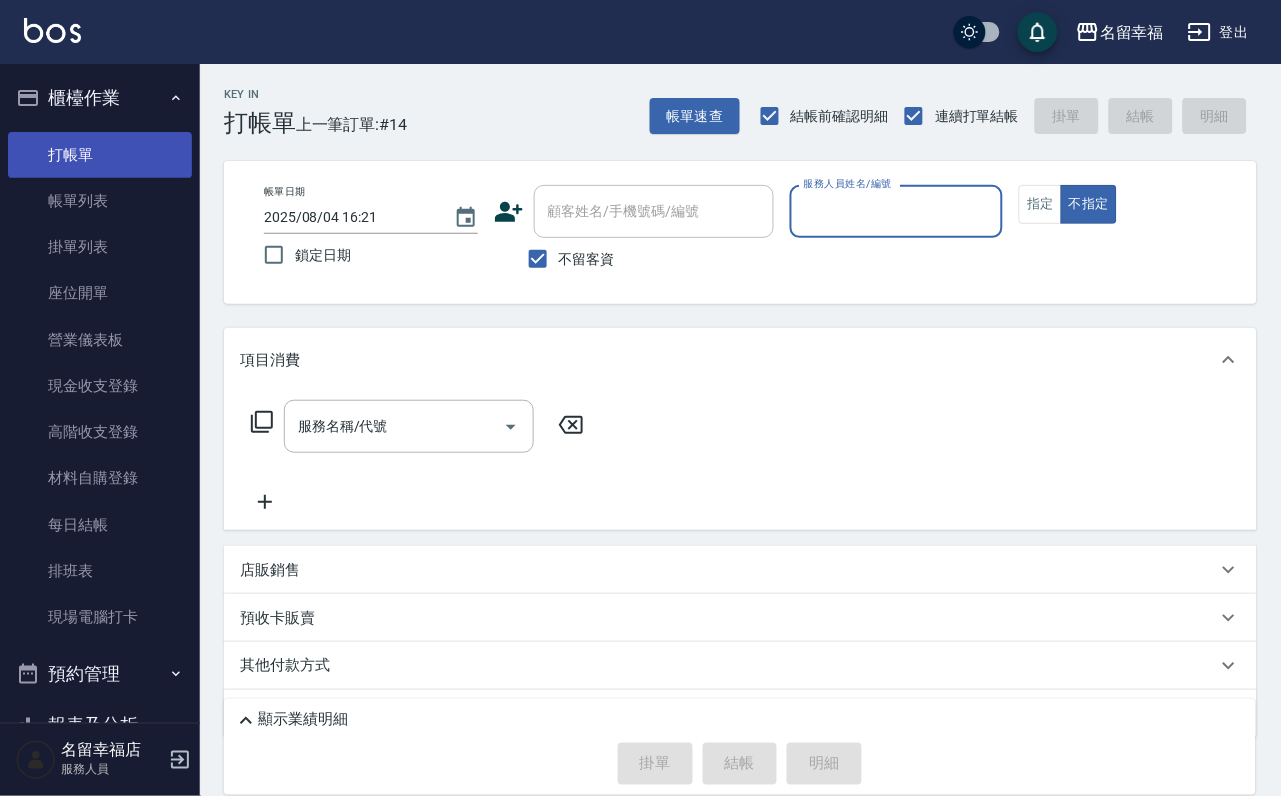 click on "打帳單" at bounding box center [100, 155] 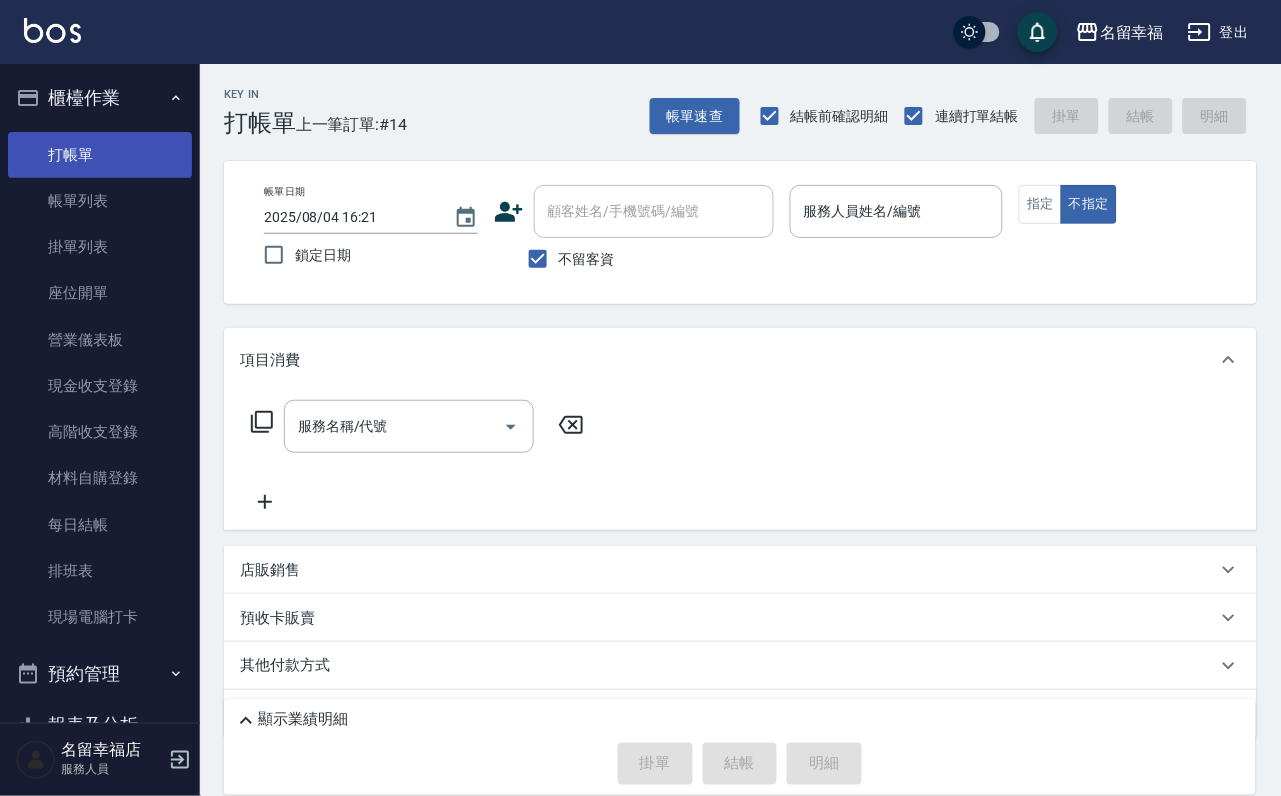 click on "打帳單" at bounding box center [100, 155] 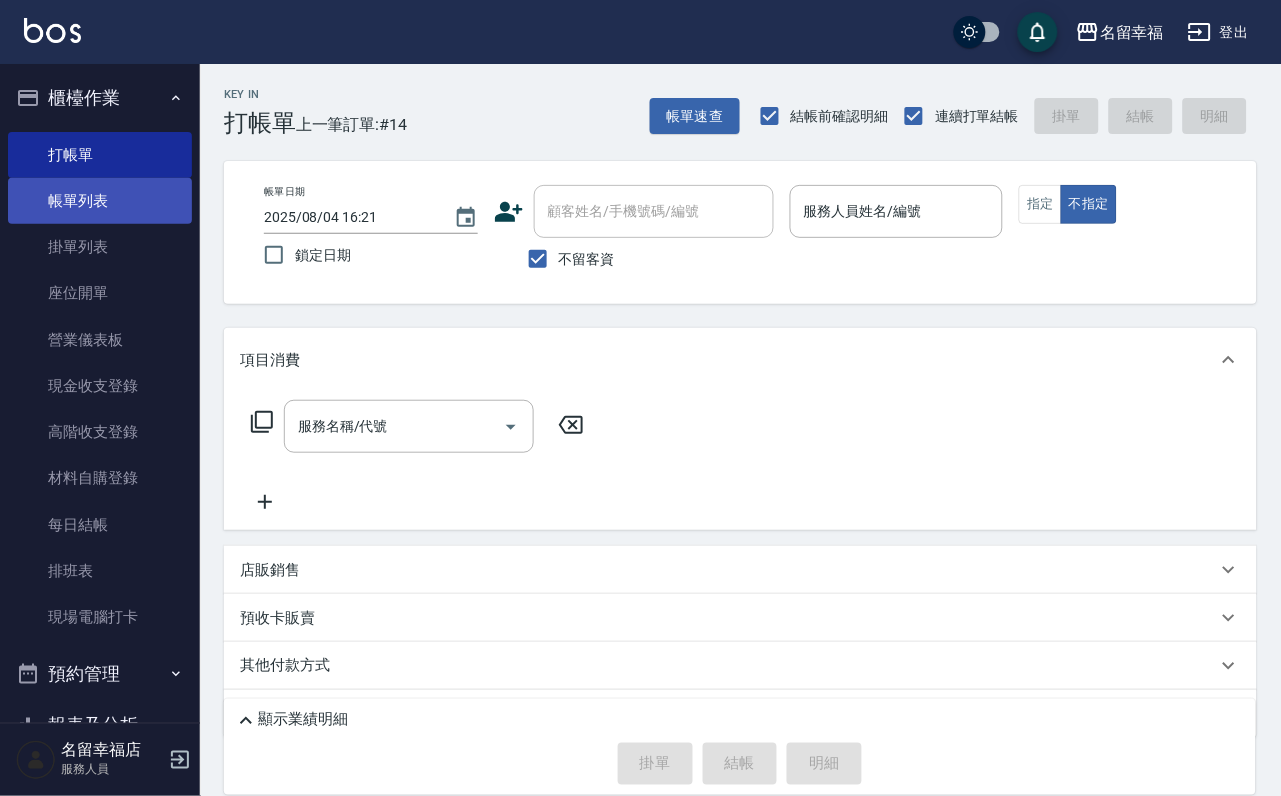 click on "帳單列表" at bounding box center [100, 201] 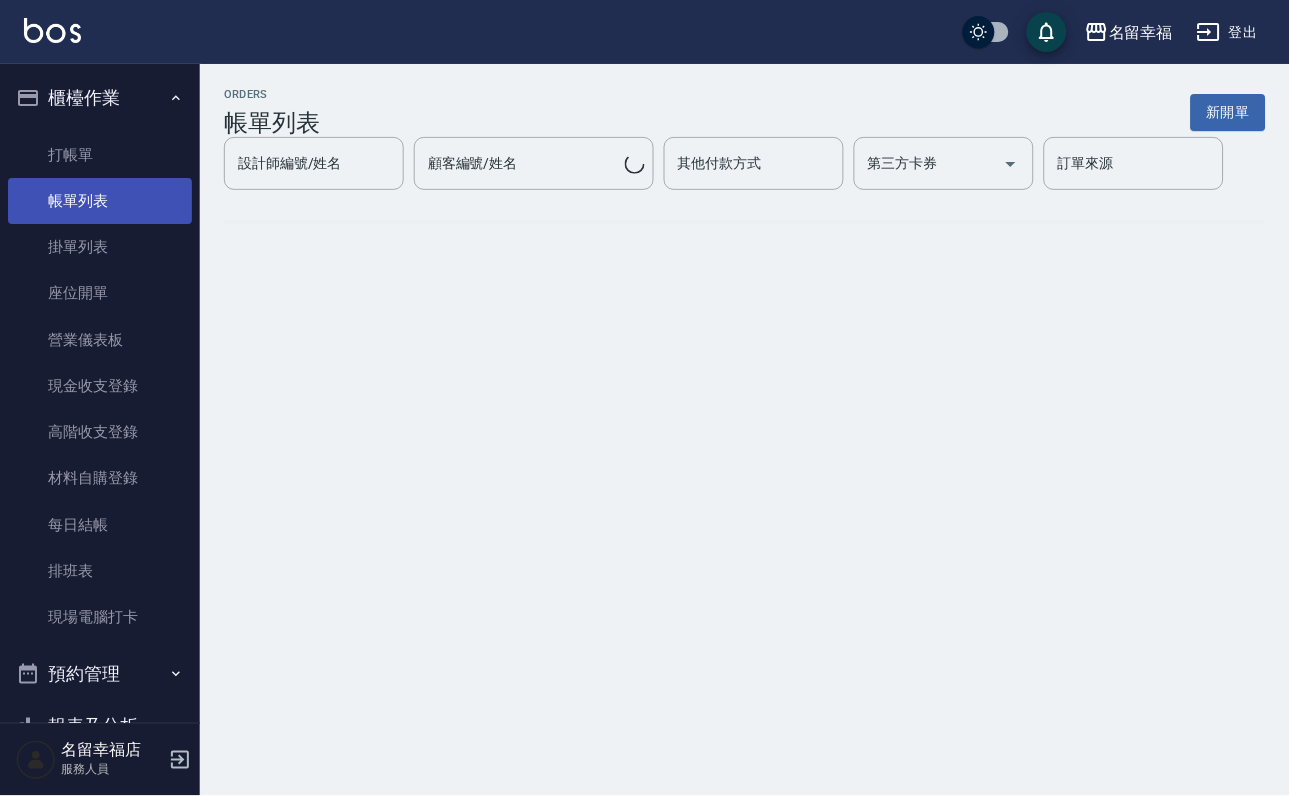 click on "帳單列表" at bounding box center [100, 201] 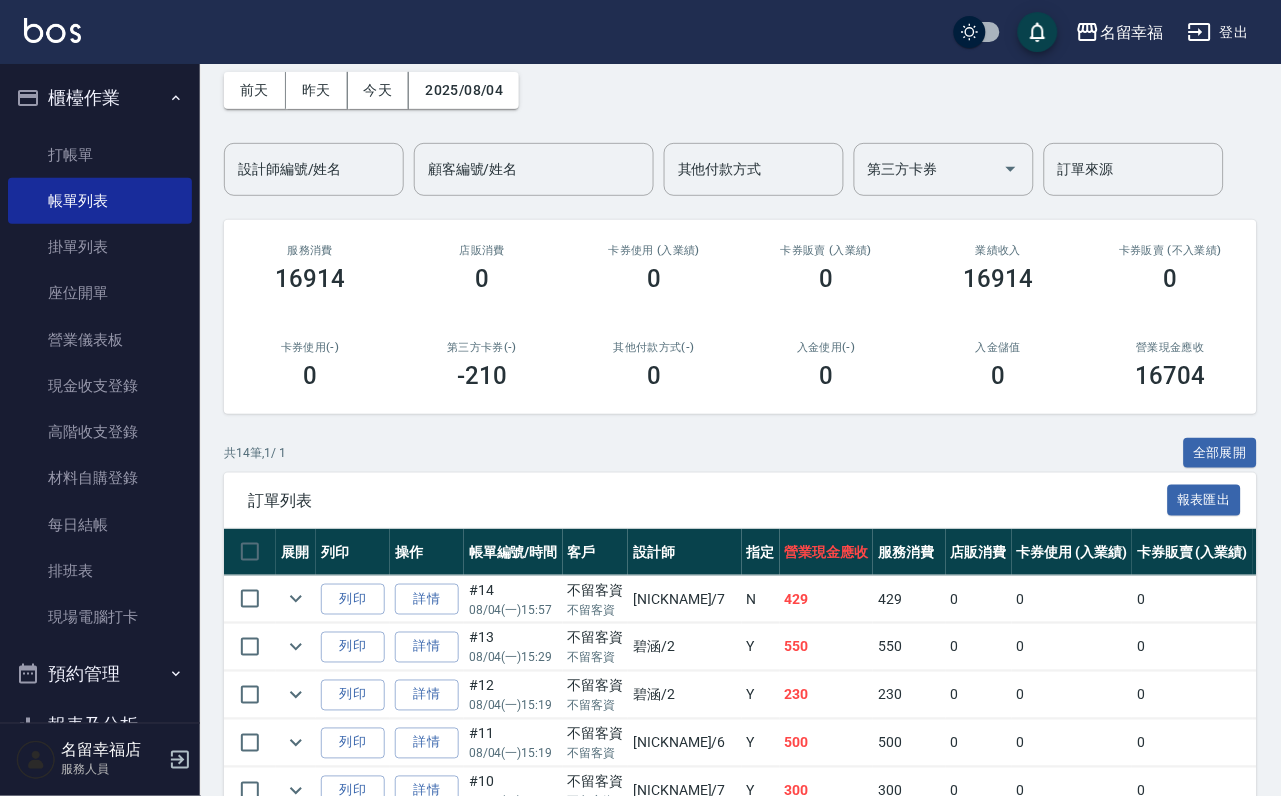 scroll, scrollTop: 150, scrollLeft: 0, axis: vertical 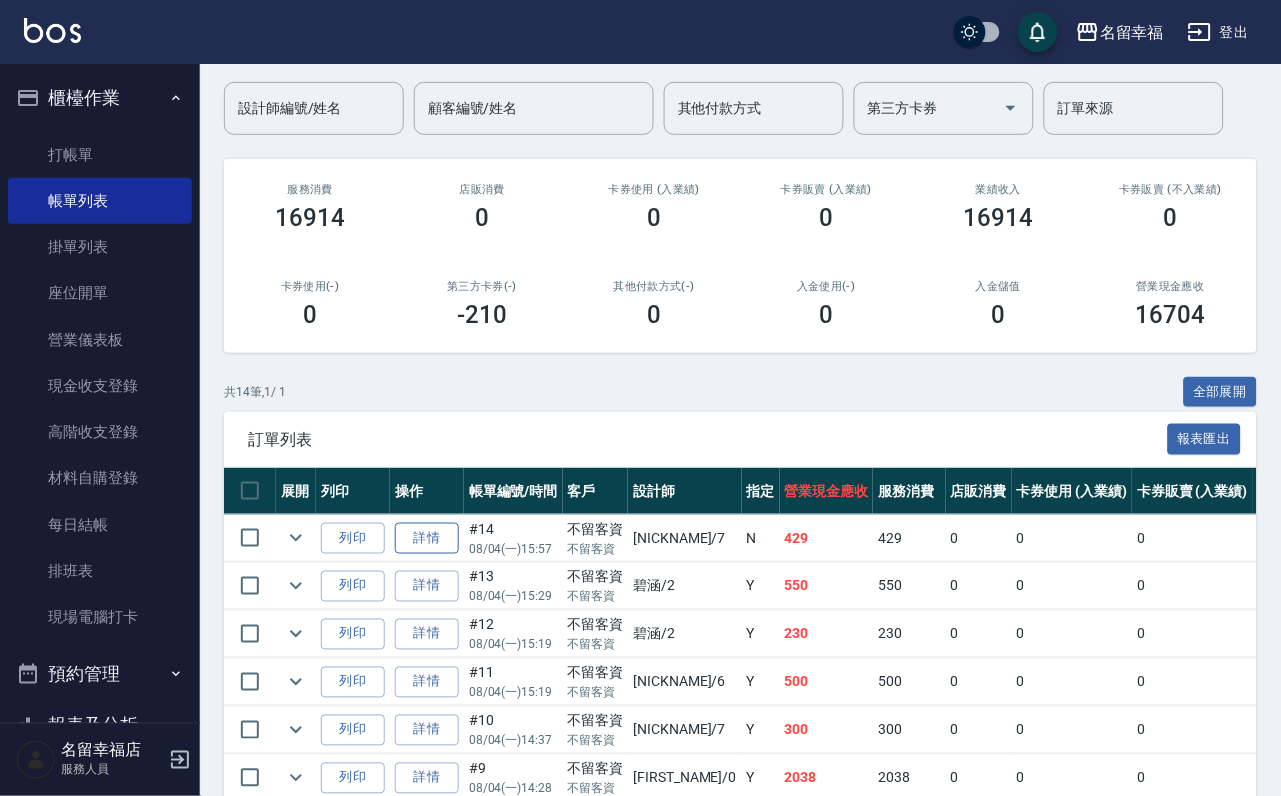 click on "詳情" at bounding box center (427, 538) 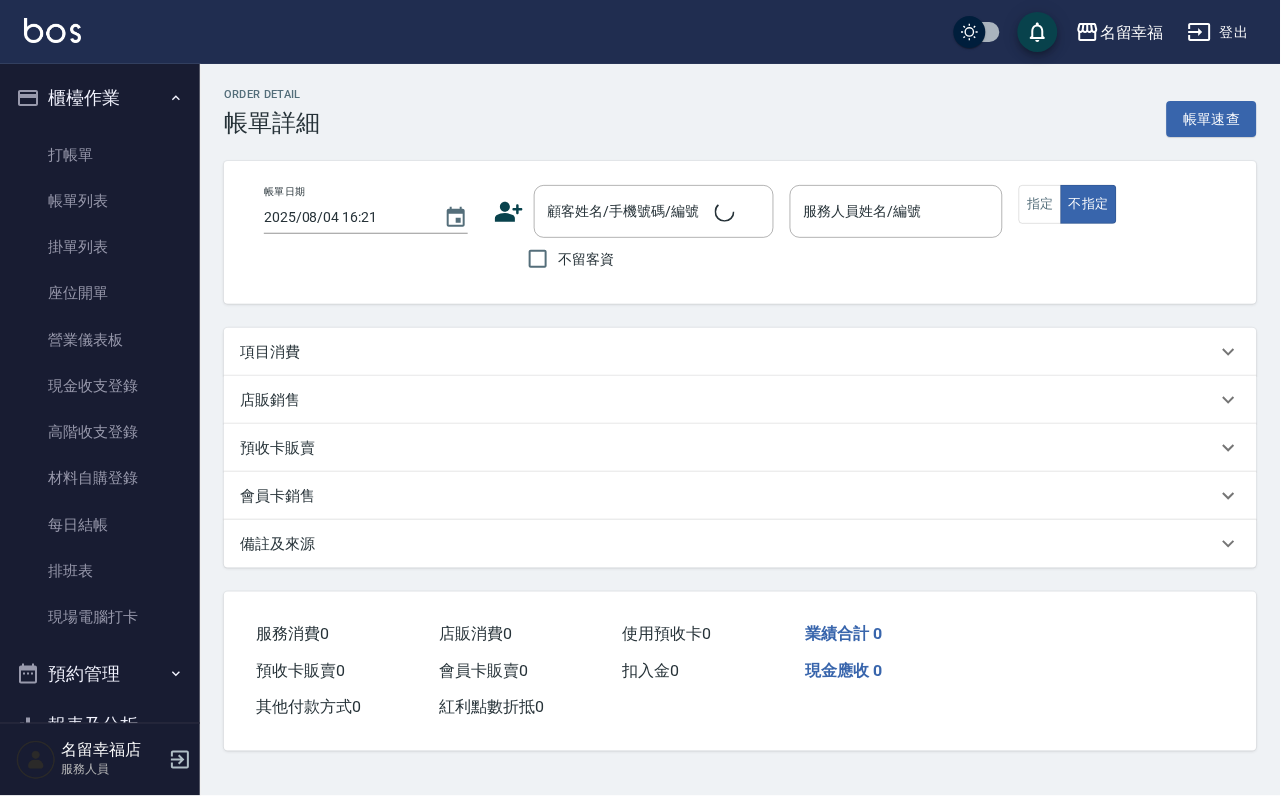 scroll, scrollTop: 0, scrollLeft: 0, axis: both 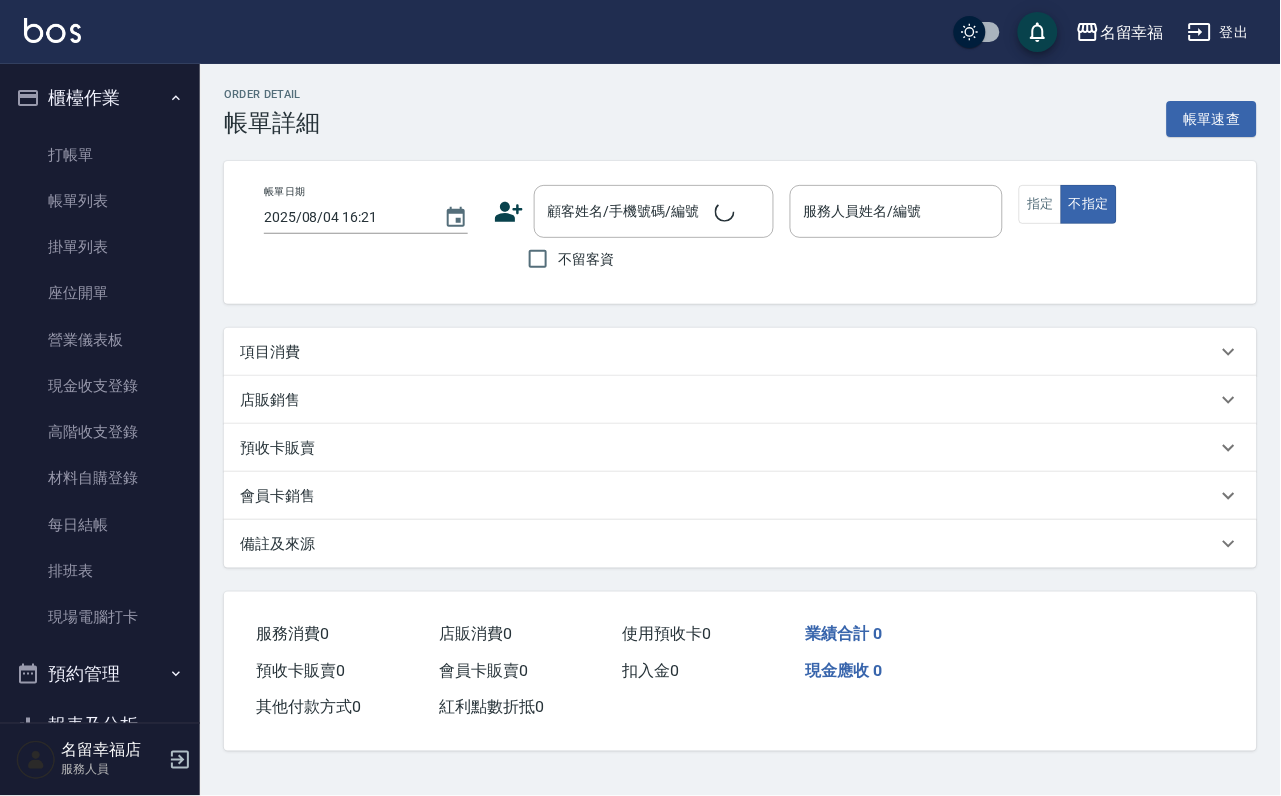 type on "2025/08/04 15:57" 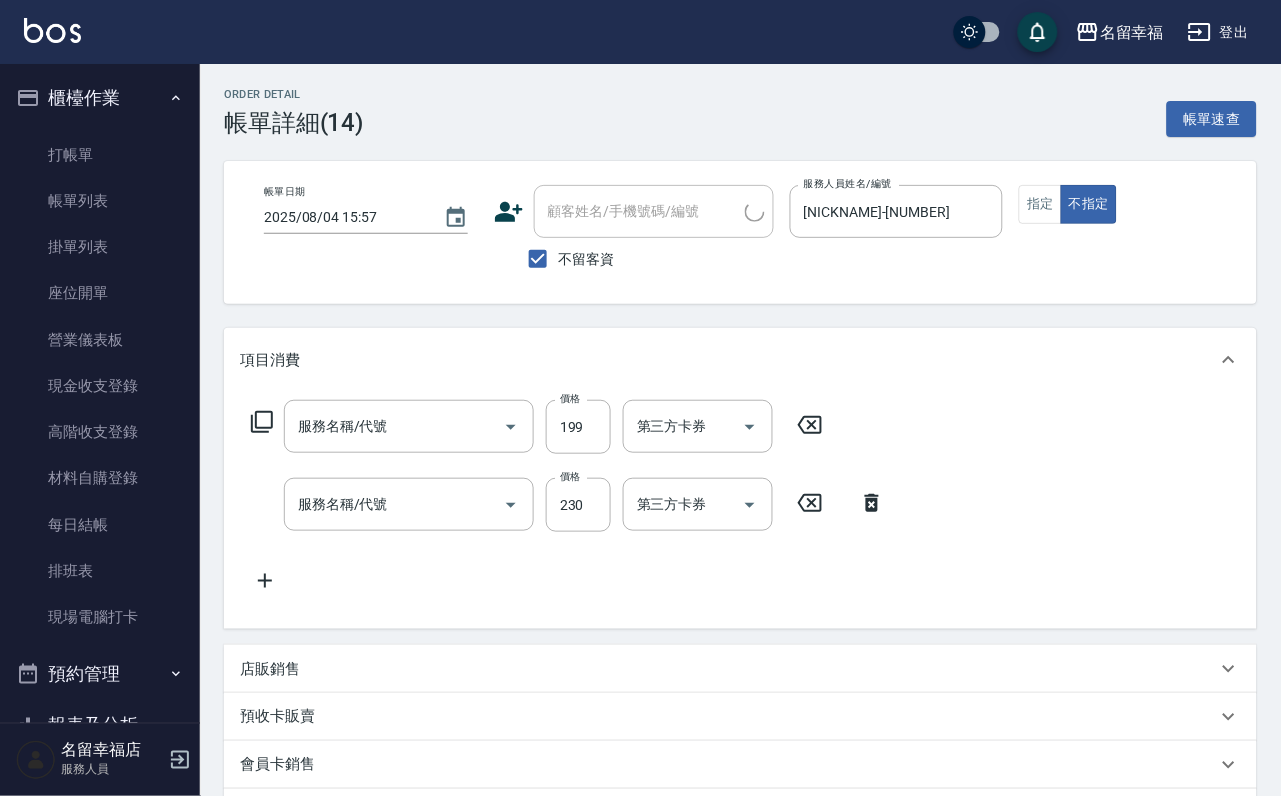 type on "不指定單剪(202)" 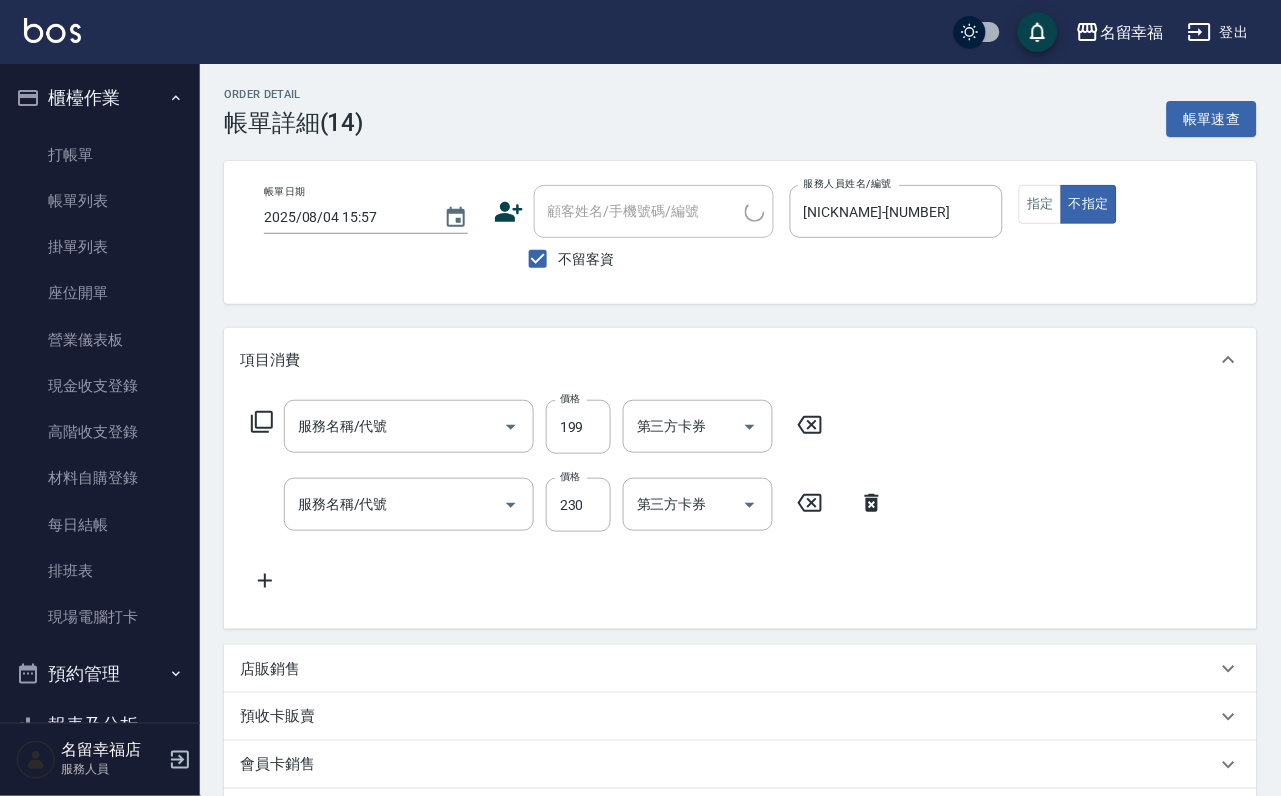 type on "洗髮(101)" 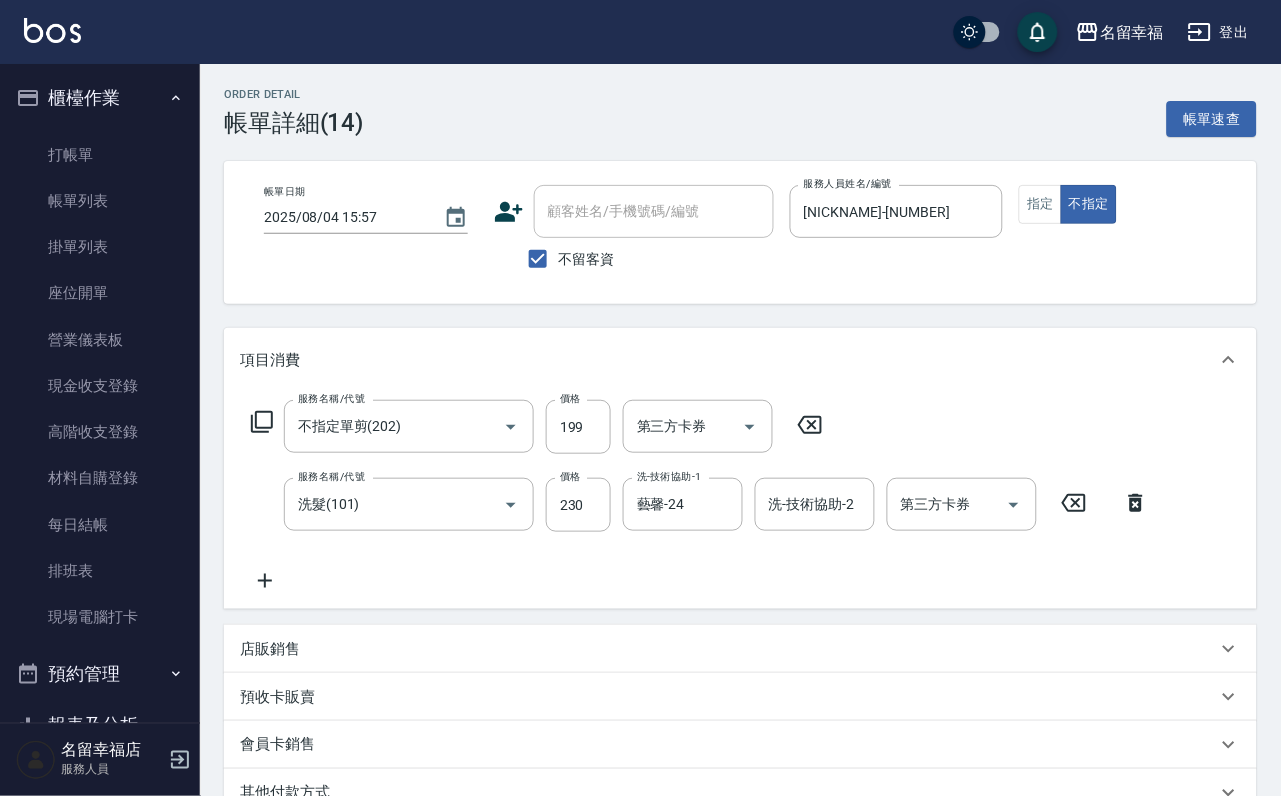 click 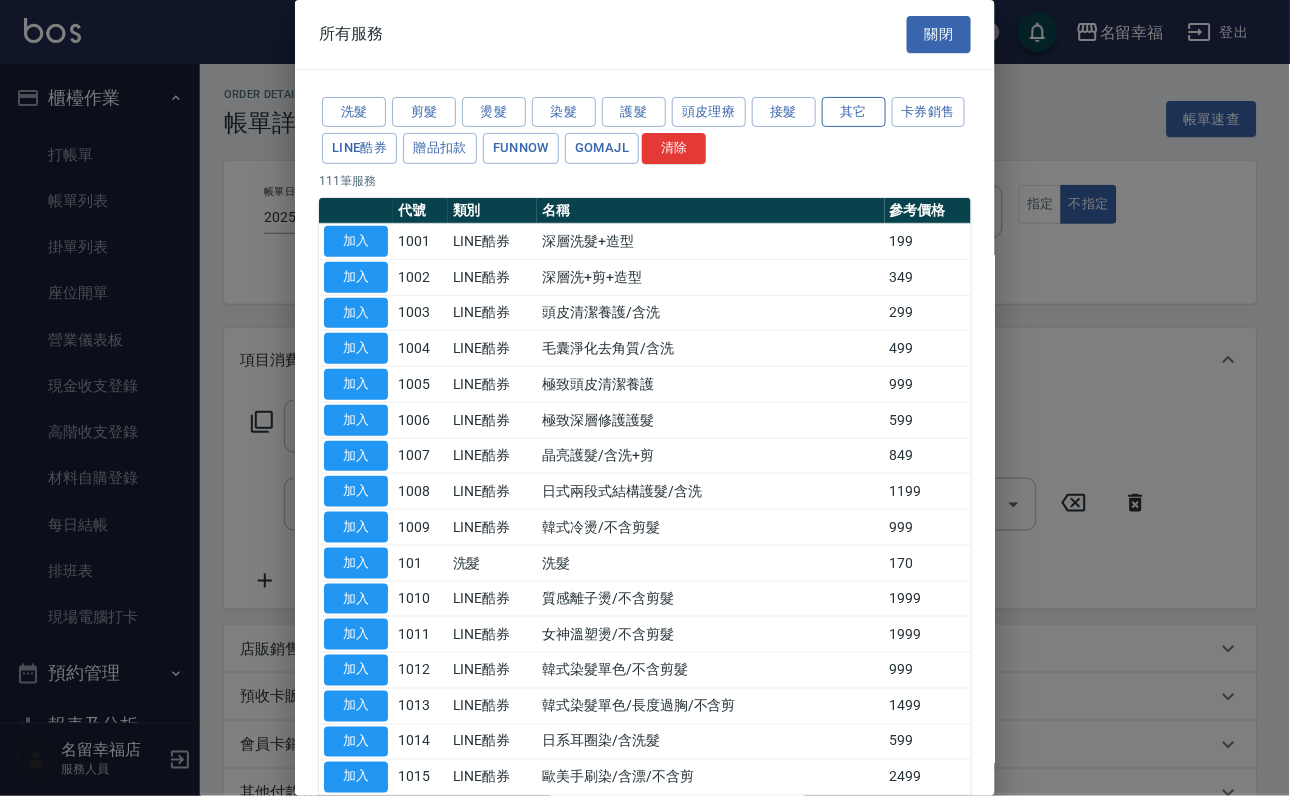 click on "其它" at bounding box center (854, 112) 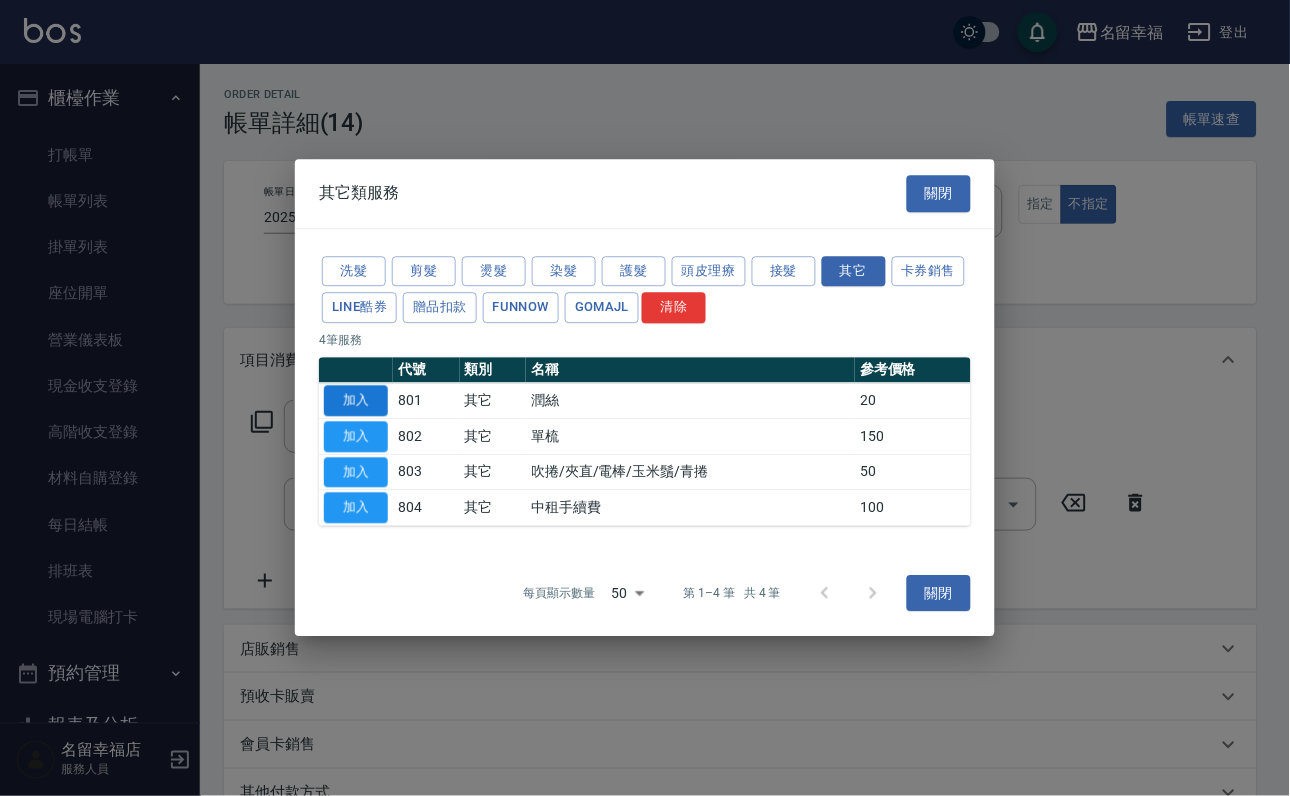 click on "加入" at bounding box center [356, 400] 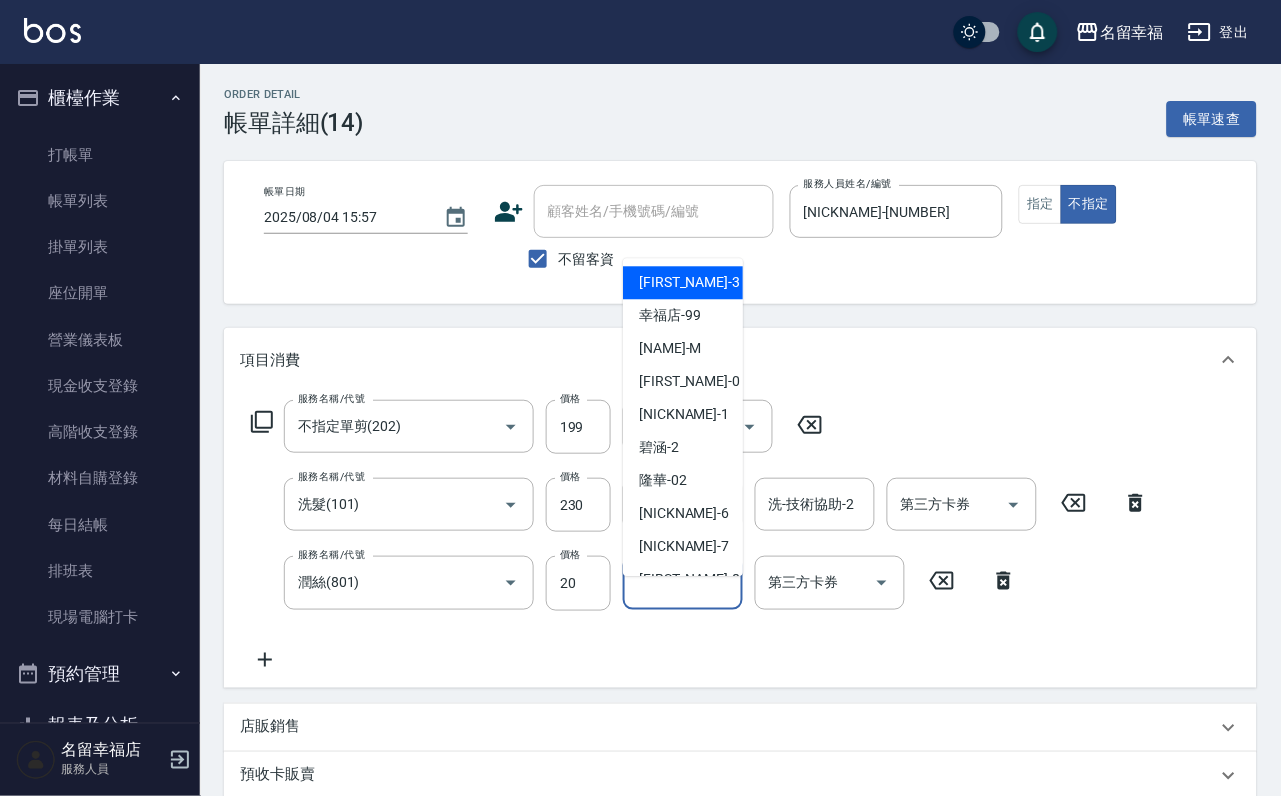 click on "其他-技術協助-1 其他-技術協助-1" at bounding box center (683, 582) 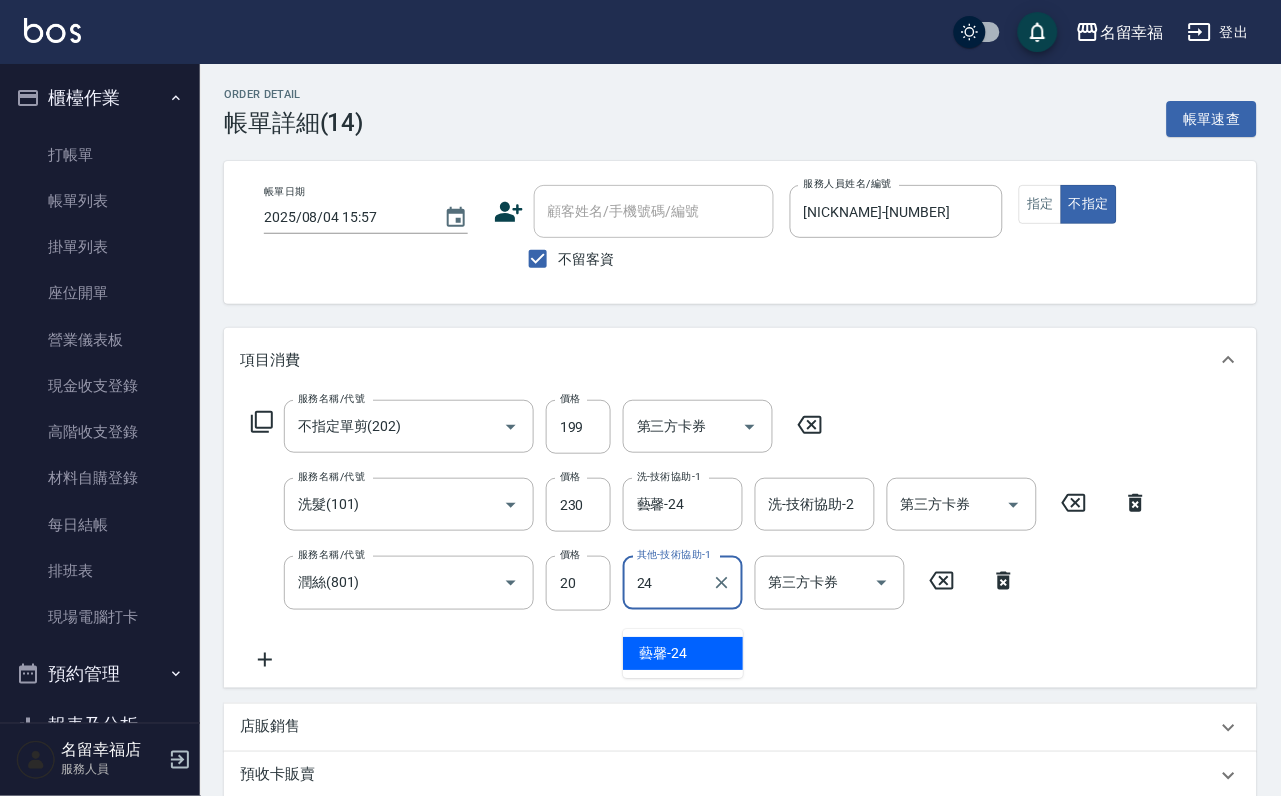type on "藝馨-24" 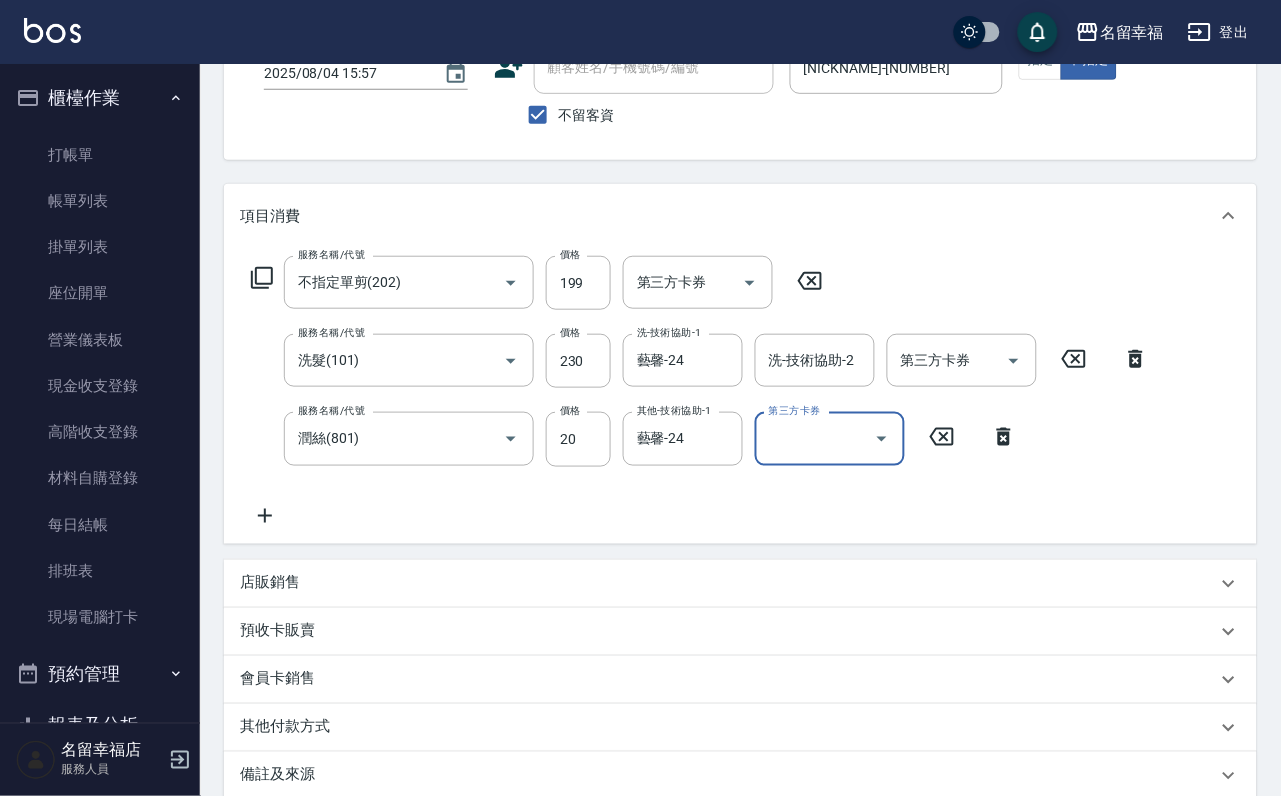 scroll, scrollTop: 437, scrollLeft: 0, axis: vertical 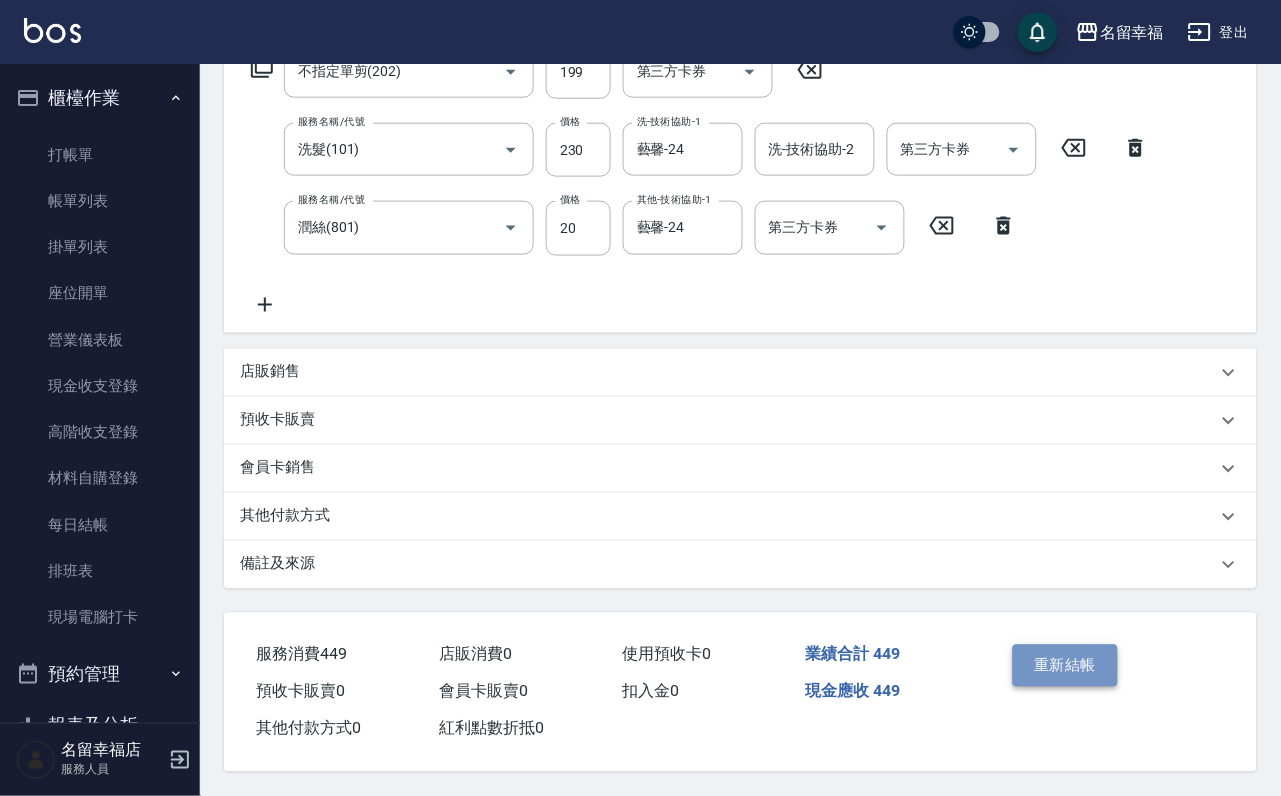 click on "重新結帳" at bounding box center (1066, 666) 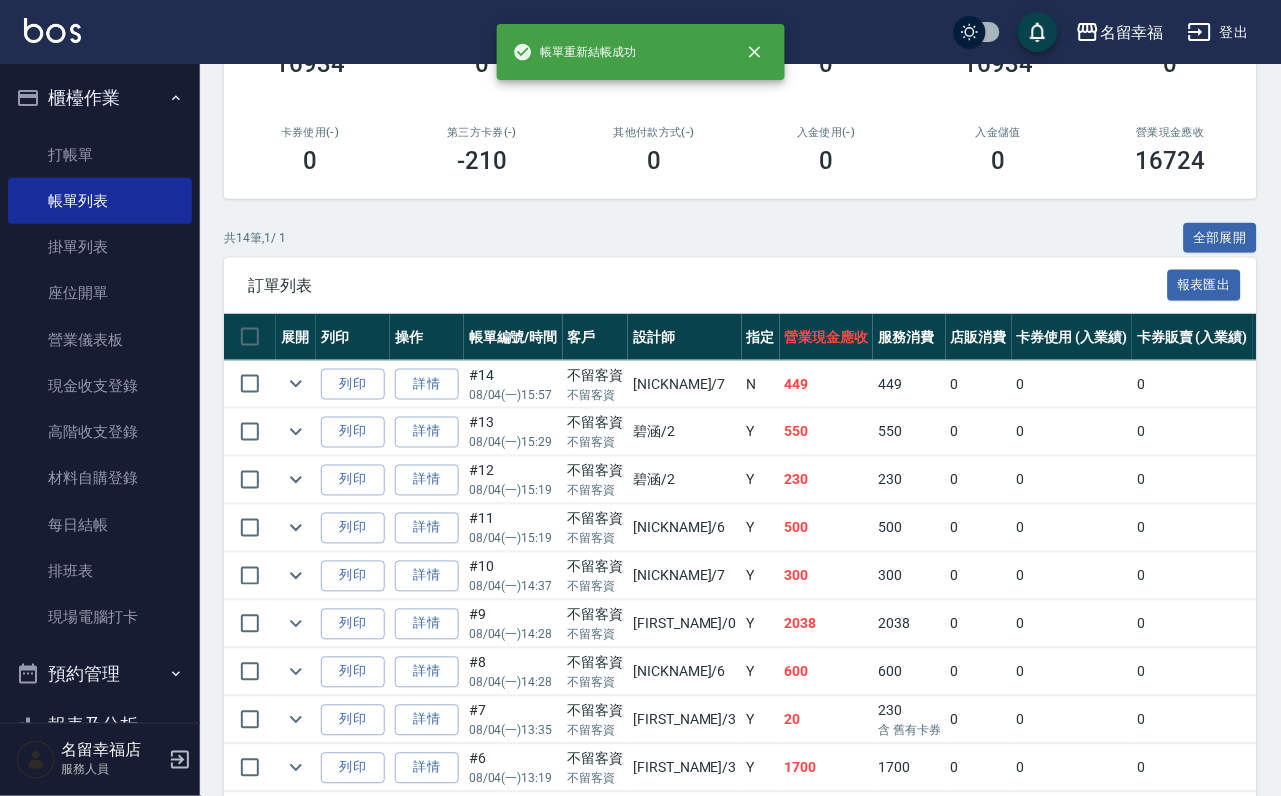 scroll, scrollTop: 300, scrollLeft: 0, axis: vertical 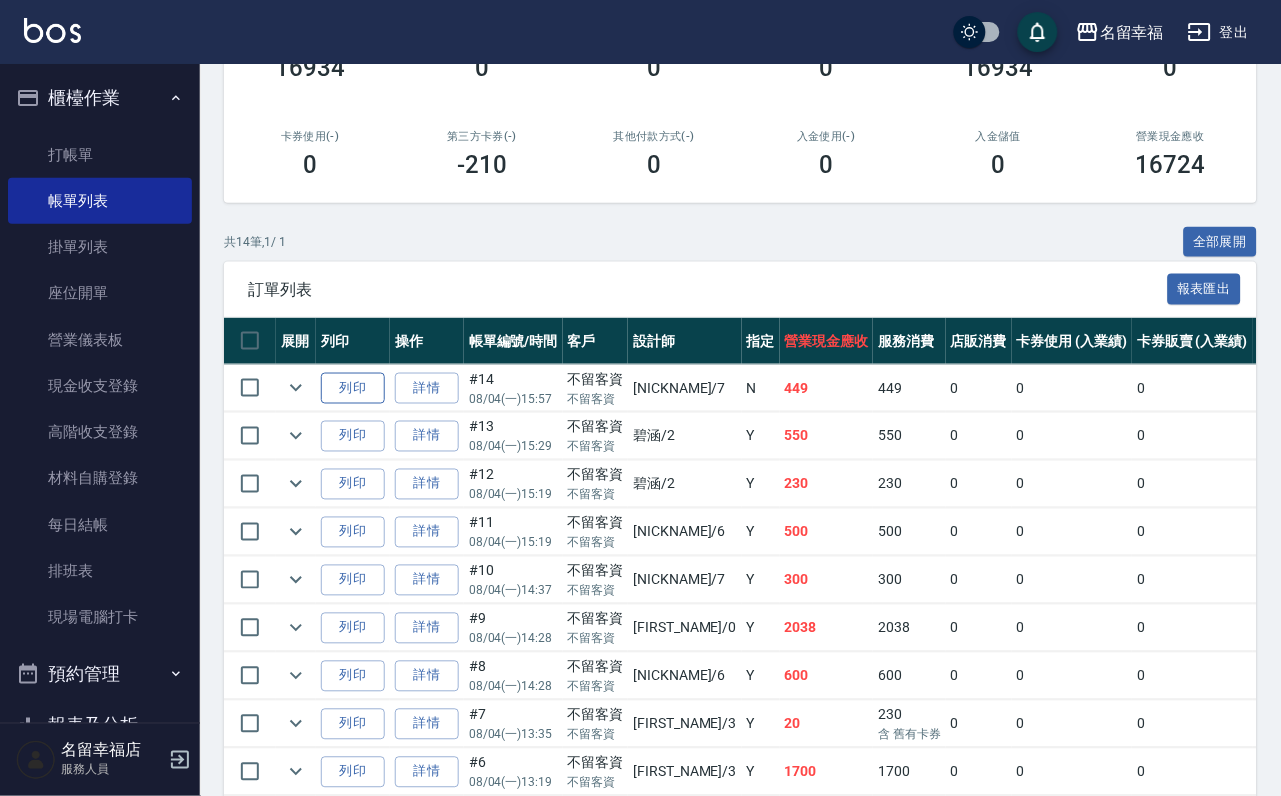 click on "列印" at bounding box center [353, 388] 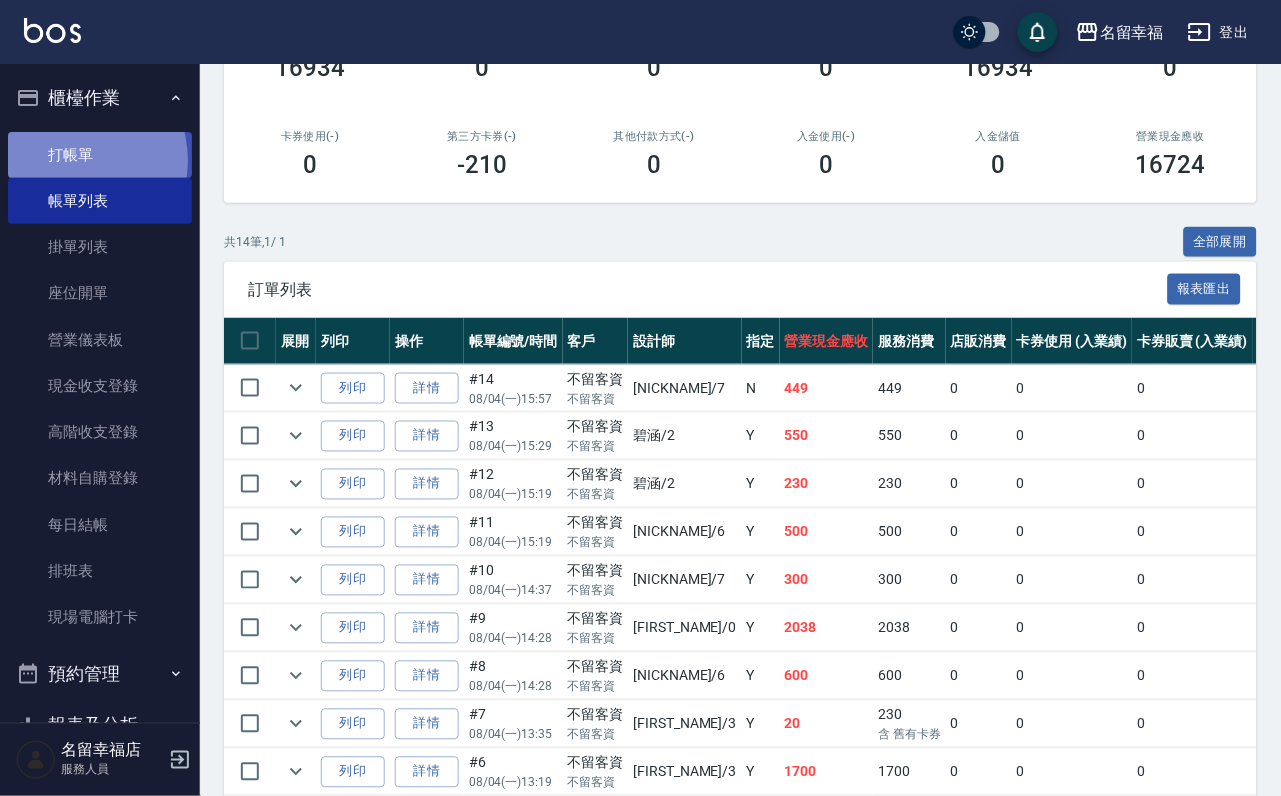 click on "打帳單" at bounding box center [100, 155] 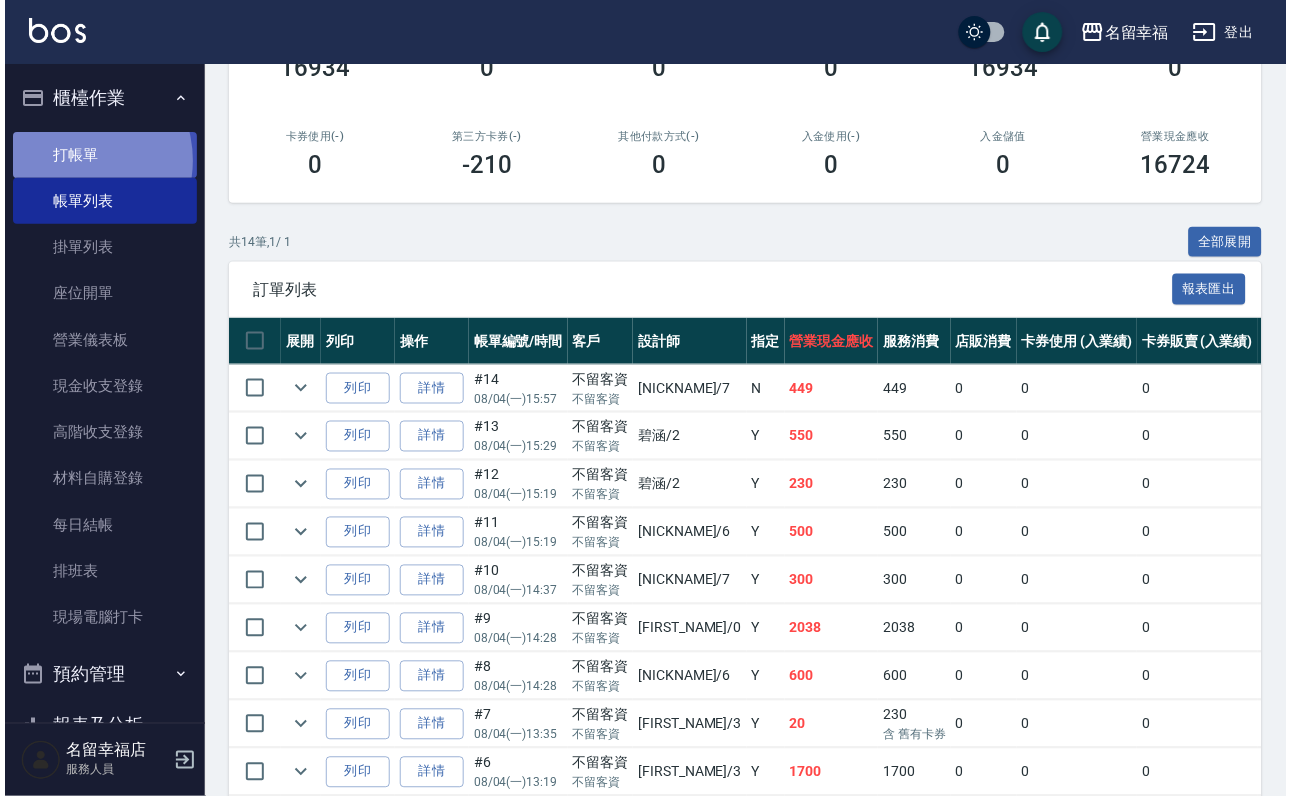 scroll, scrollTop: 0, scrollLeft: 0, axis: both 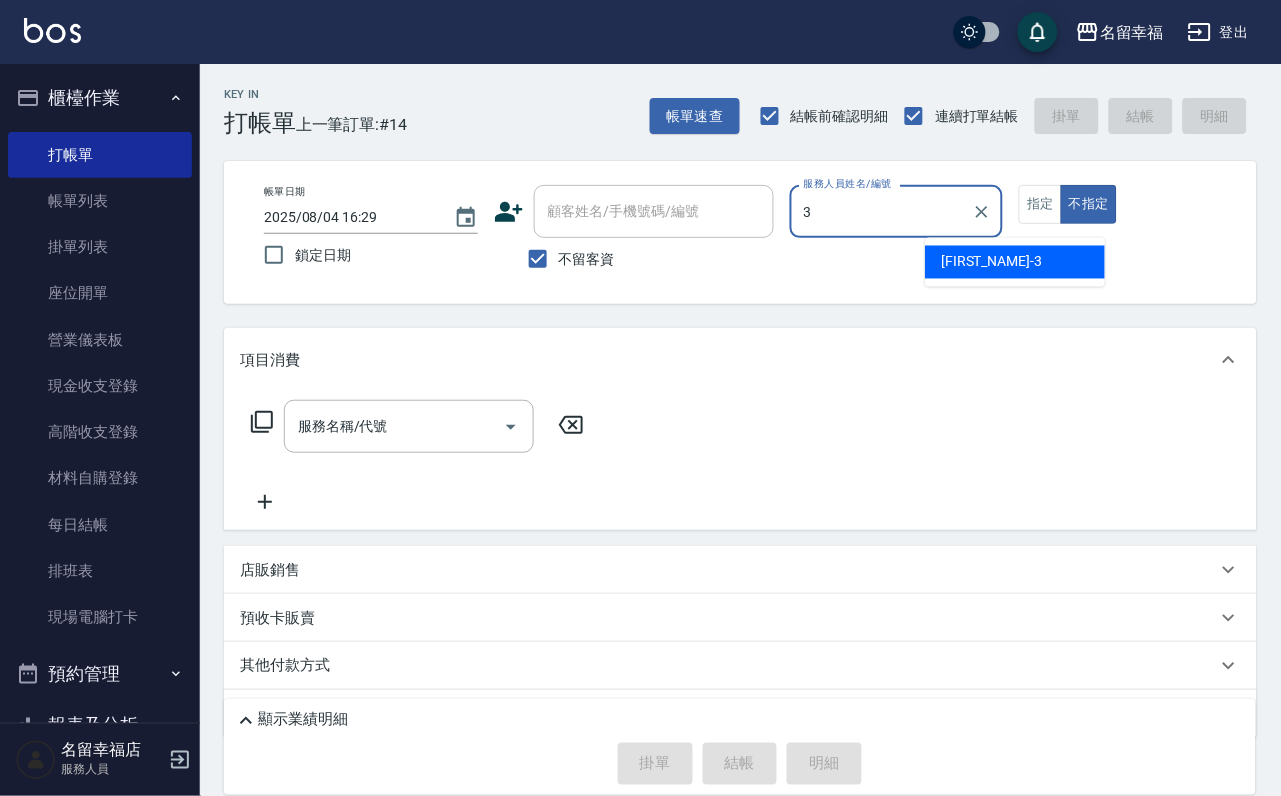 type on "[NAME]-[PHONE]" 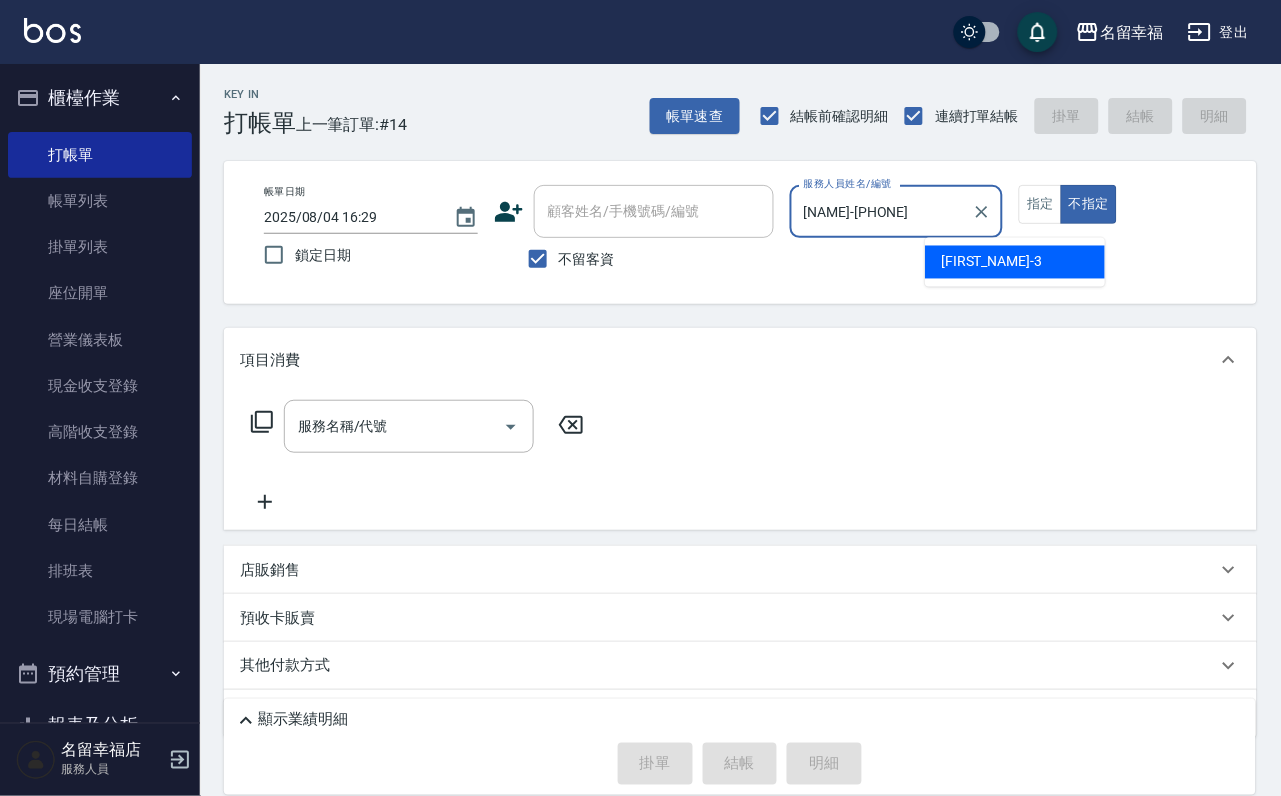 type on "false" 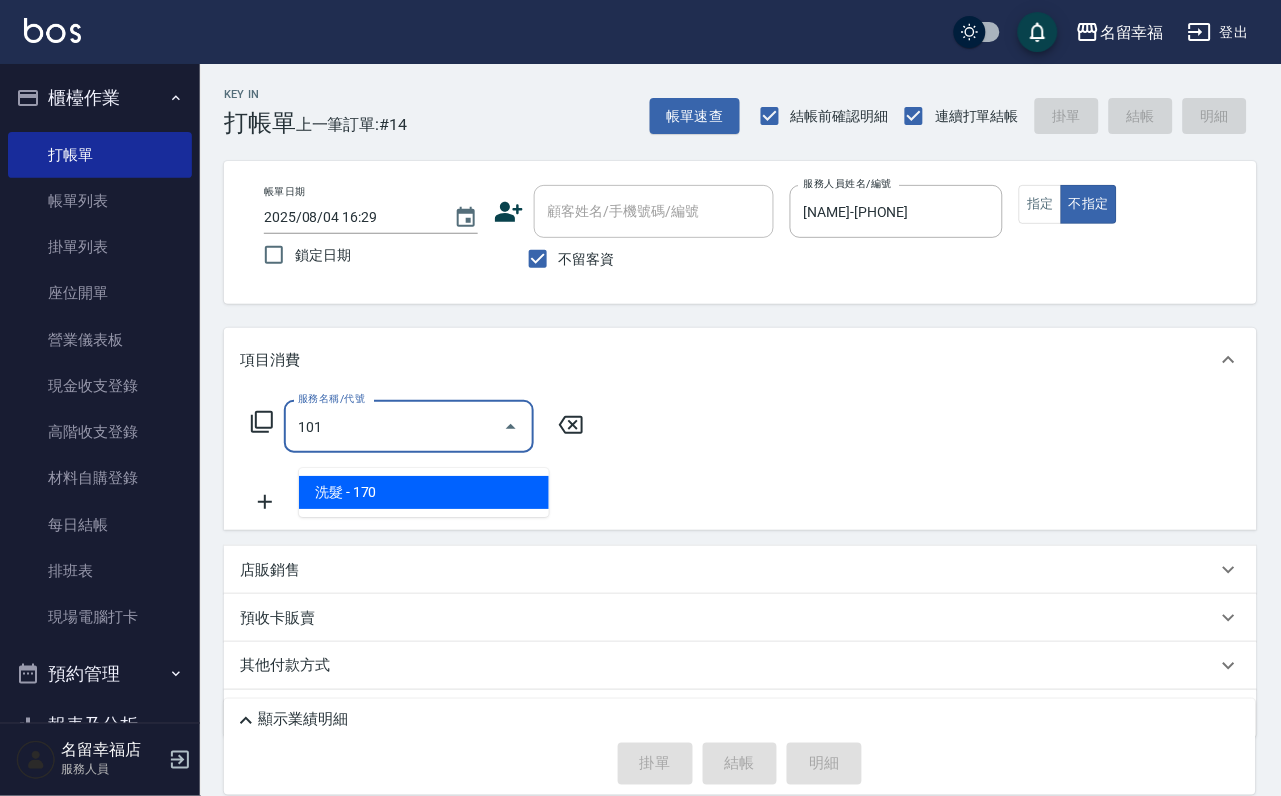 type on "洗髮(101)" 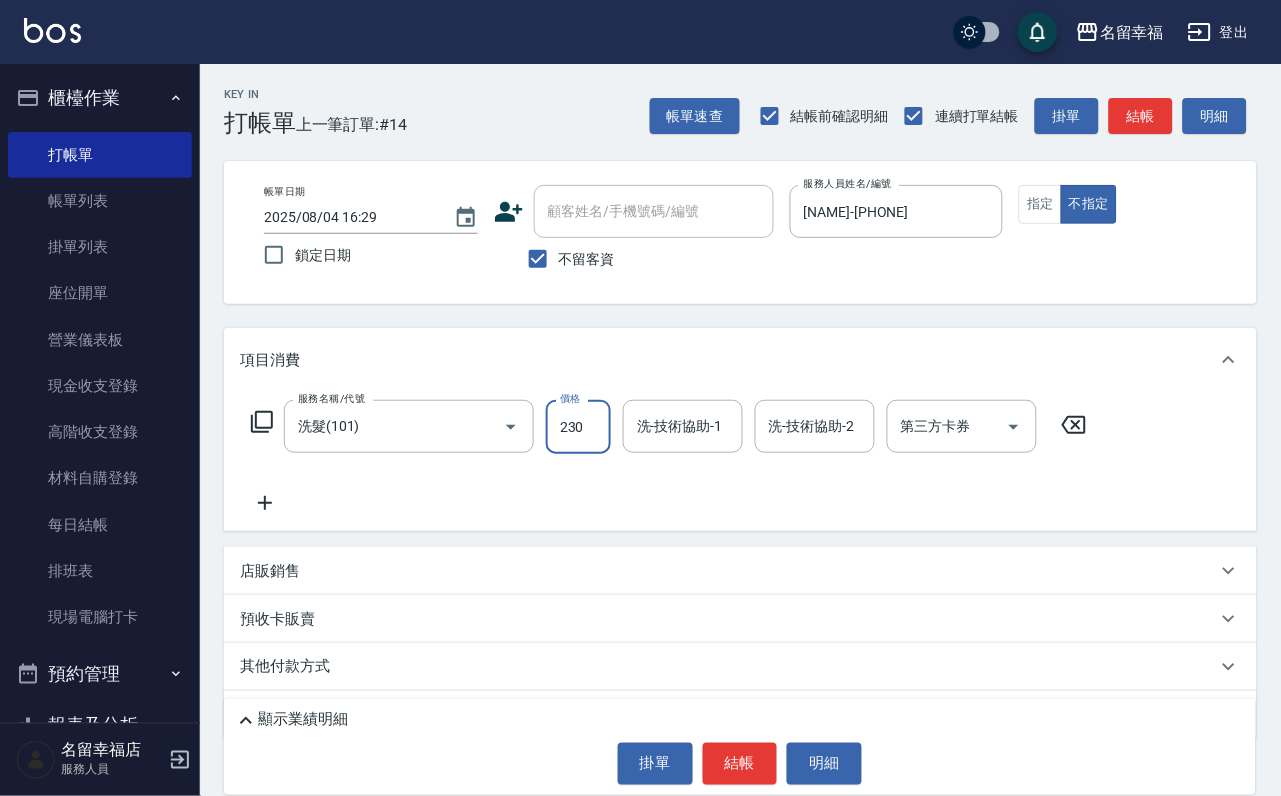 type on "230" 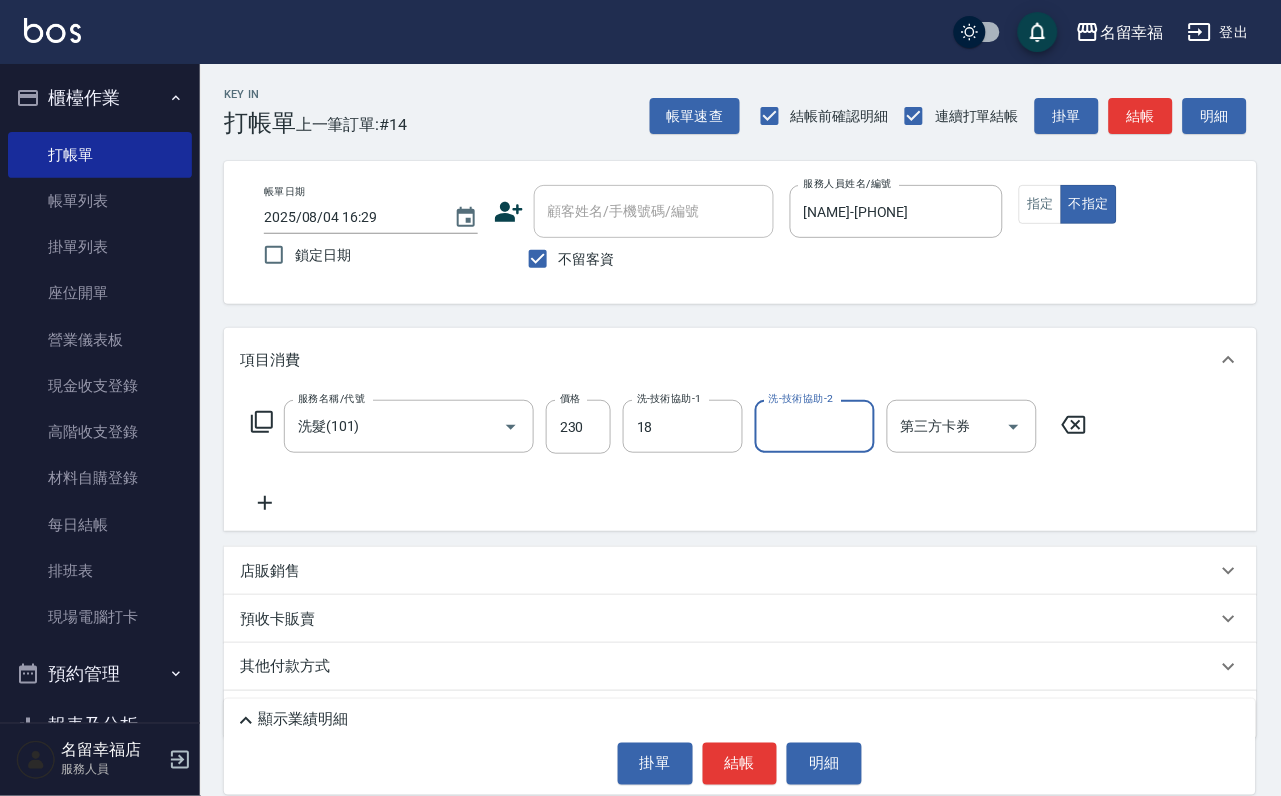 type on "[LAST_NAME]-[NUMBER]" 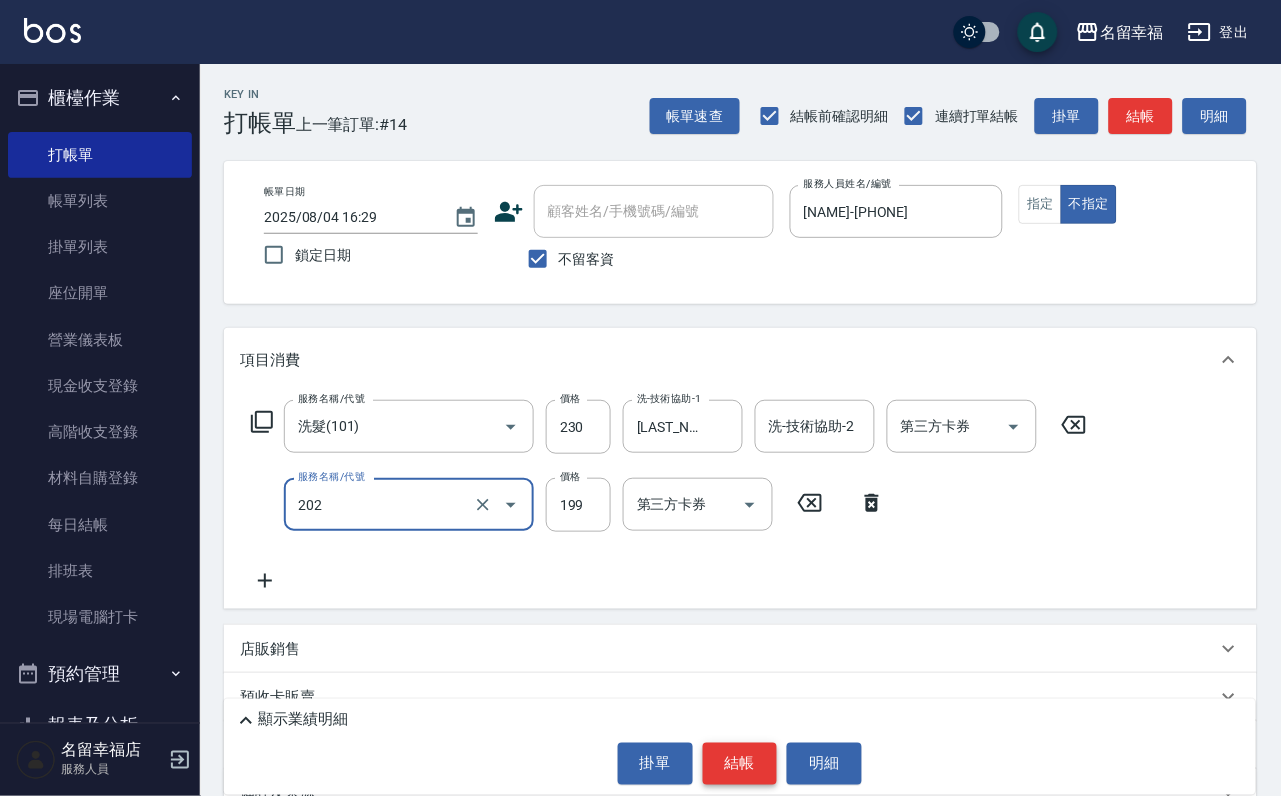 type on "不指定單剪(202)" 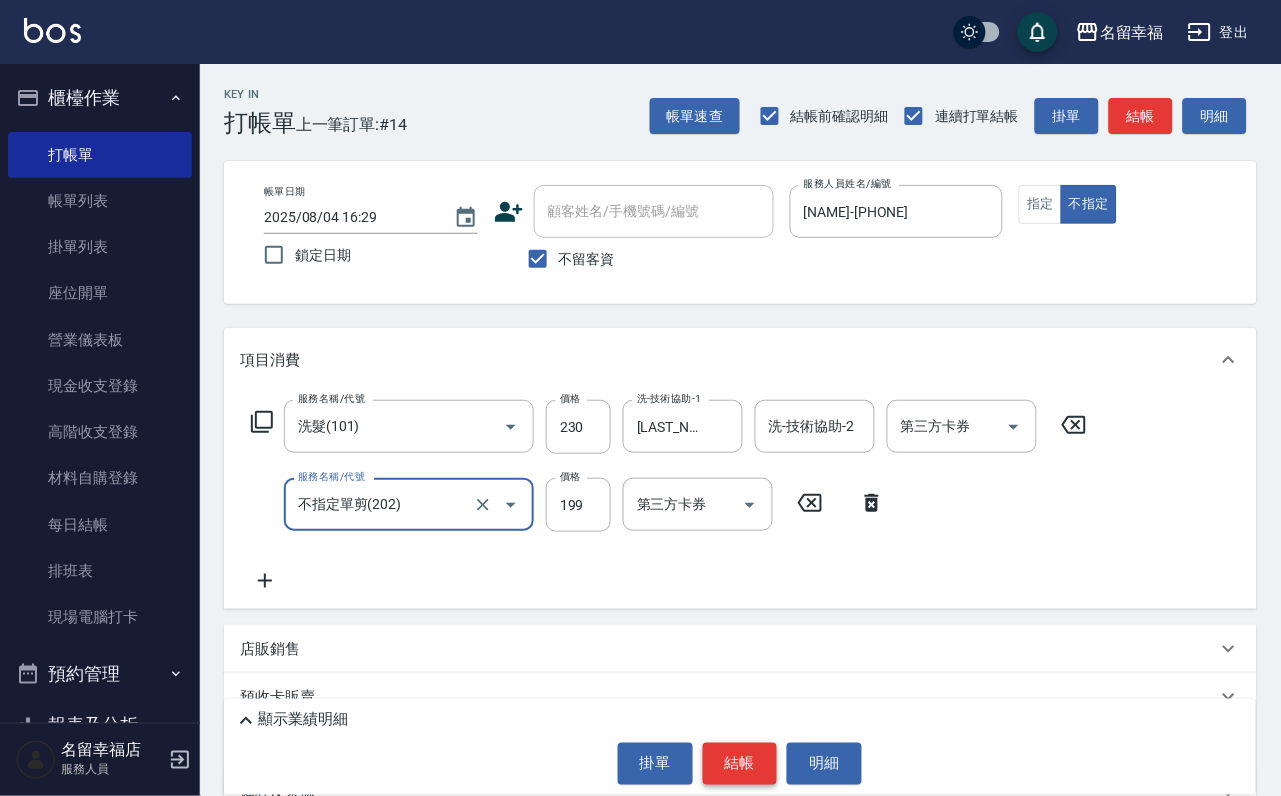 click on "結帳" at bounding box center [740, 764] 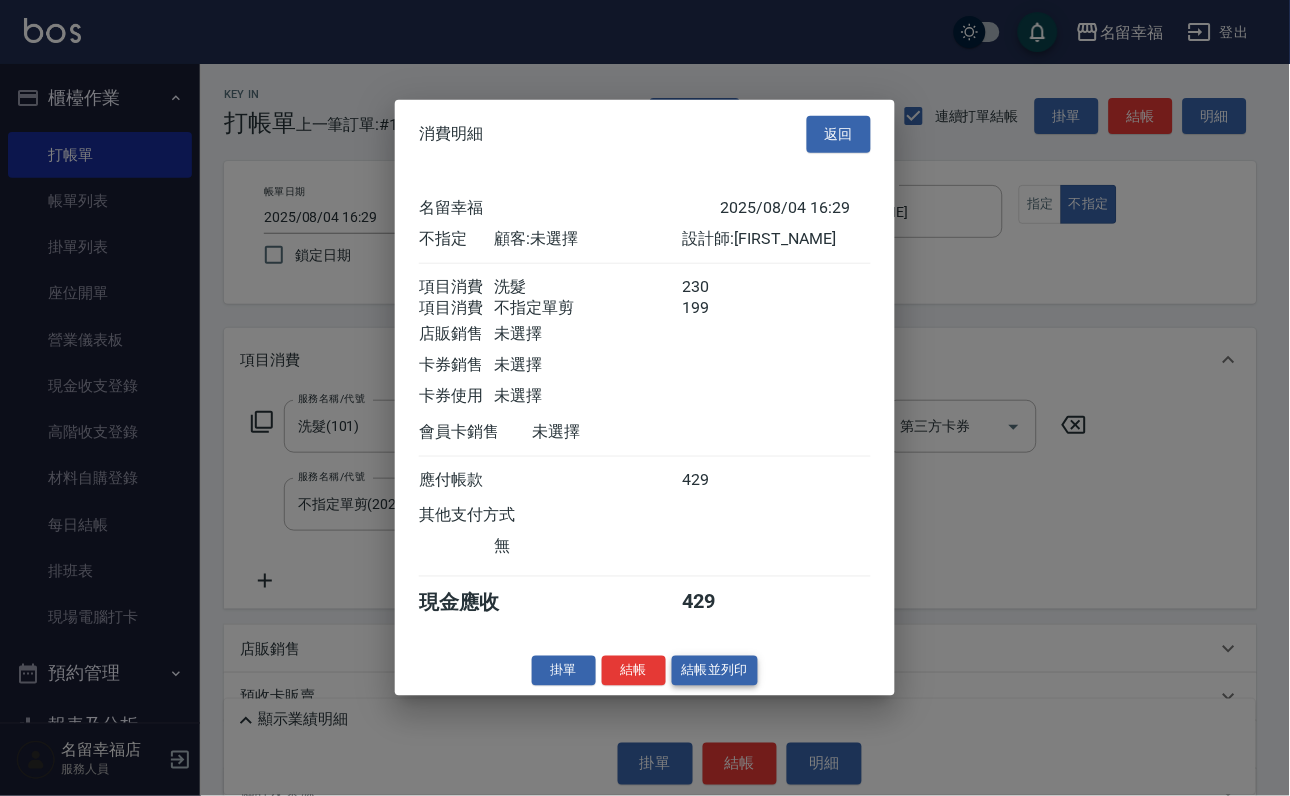 scroll, scrollTop: 359, scrollLeft: 0, axis: vertical 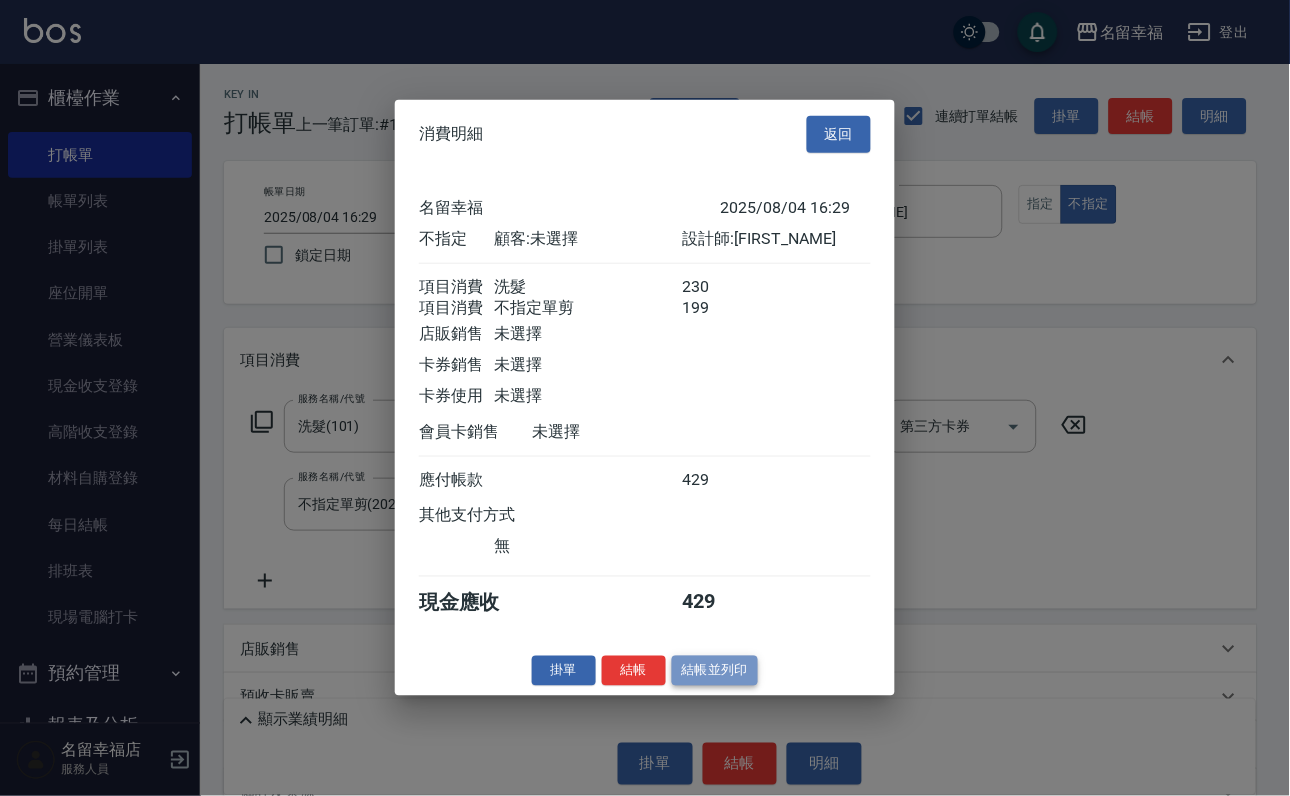click on "結帳並列印" at bounding box center (715, 670) 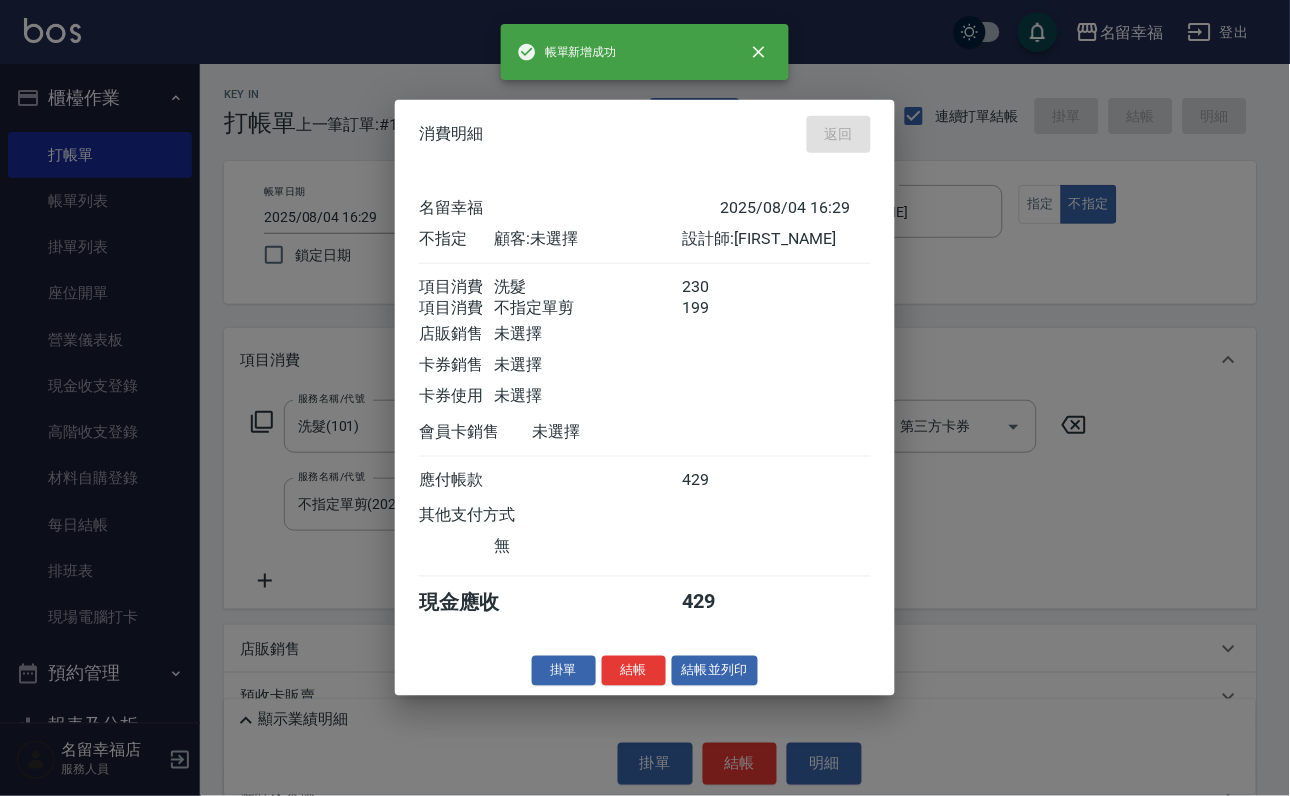 type on "2025/08/04 16:36" 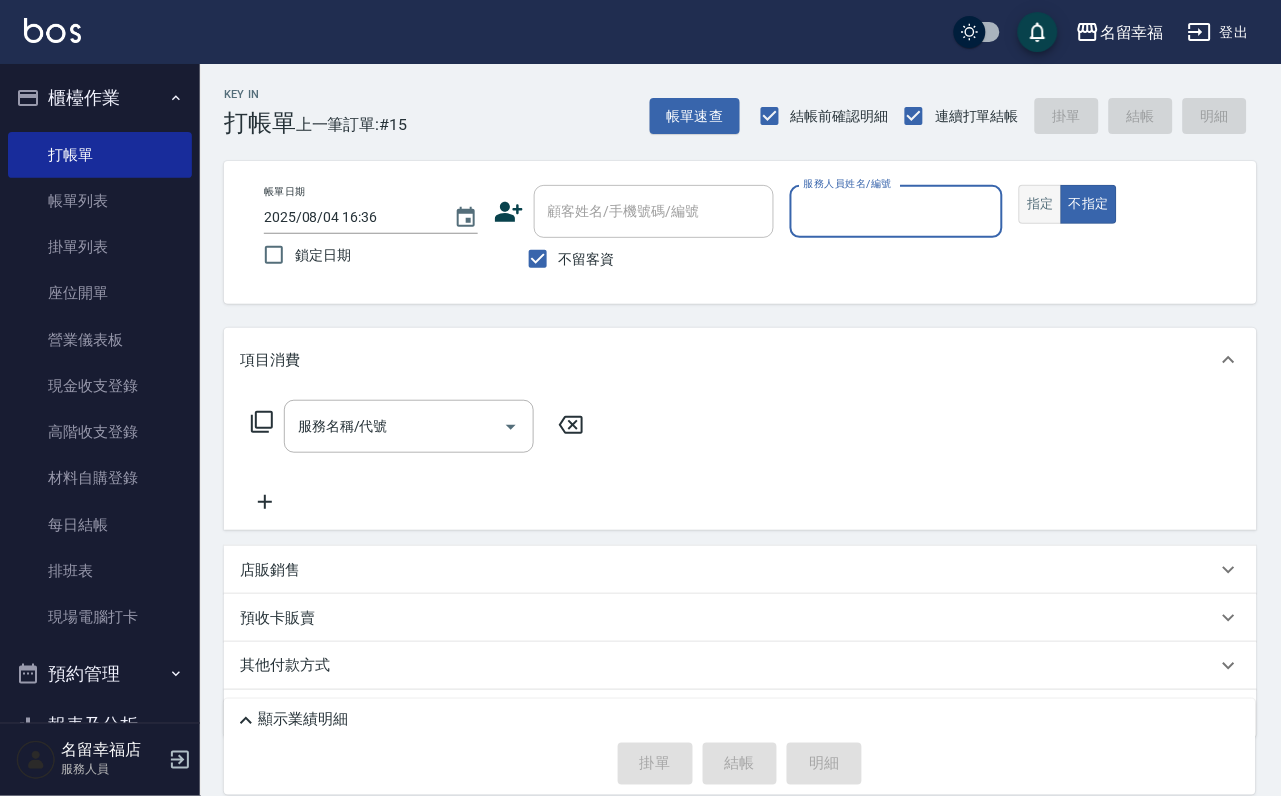 click on "帳單日期 2025/08/04 16:36 鎖定日期 顧客姓名/手機號碼/編號 顧客姓名/手機號碼/編號 不留客資 服務人員姓名/編號 服務人員姓名/編號 指定 不指定" at bounding box center (740, 232) 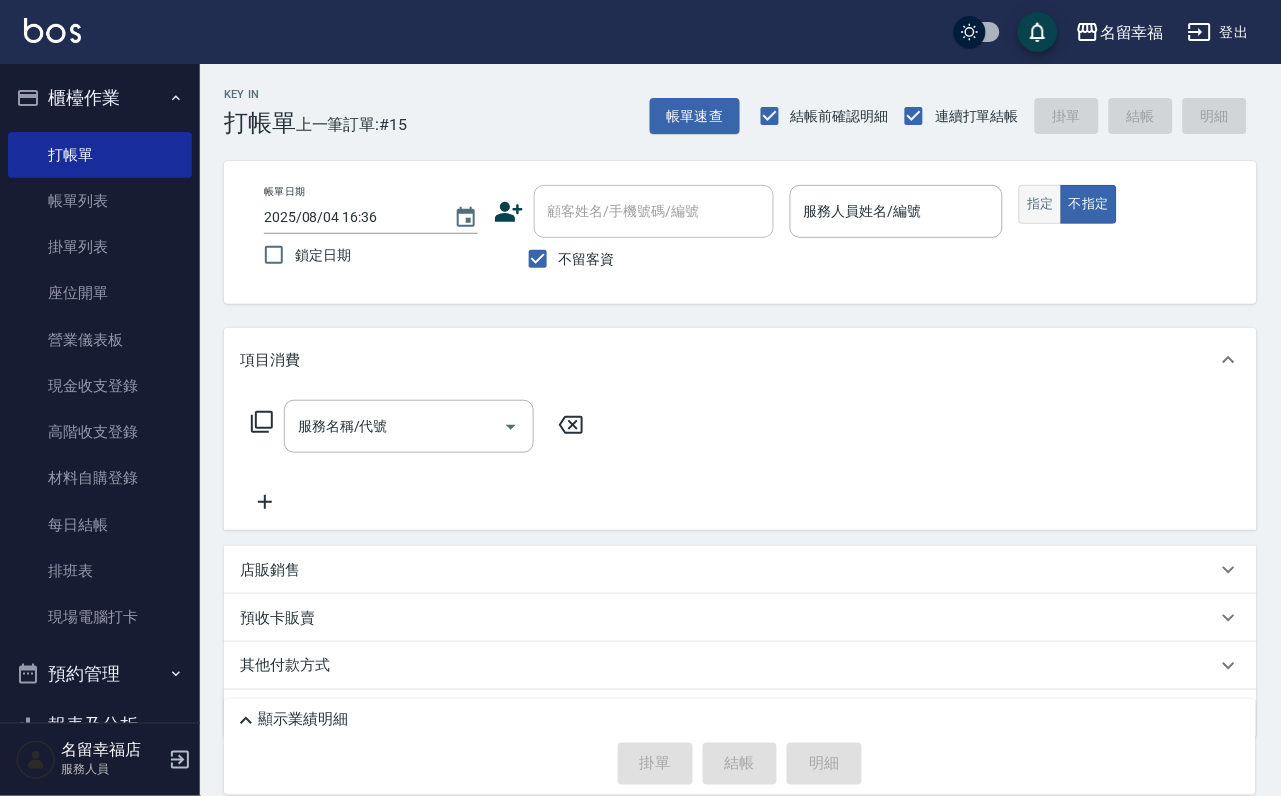 click on "指定" at bounding box center (1040, 204) 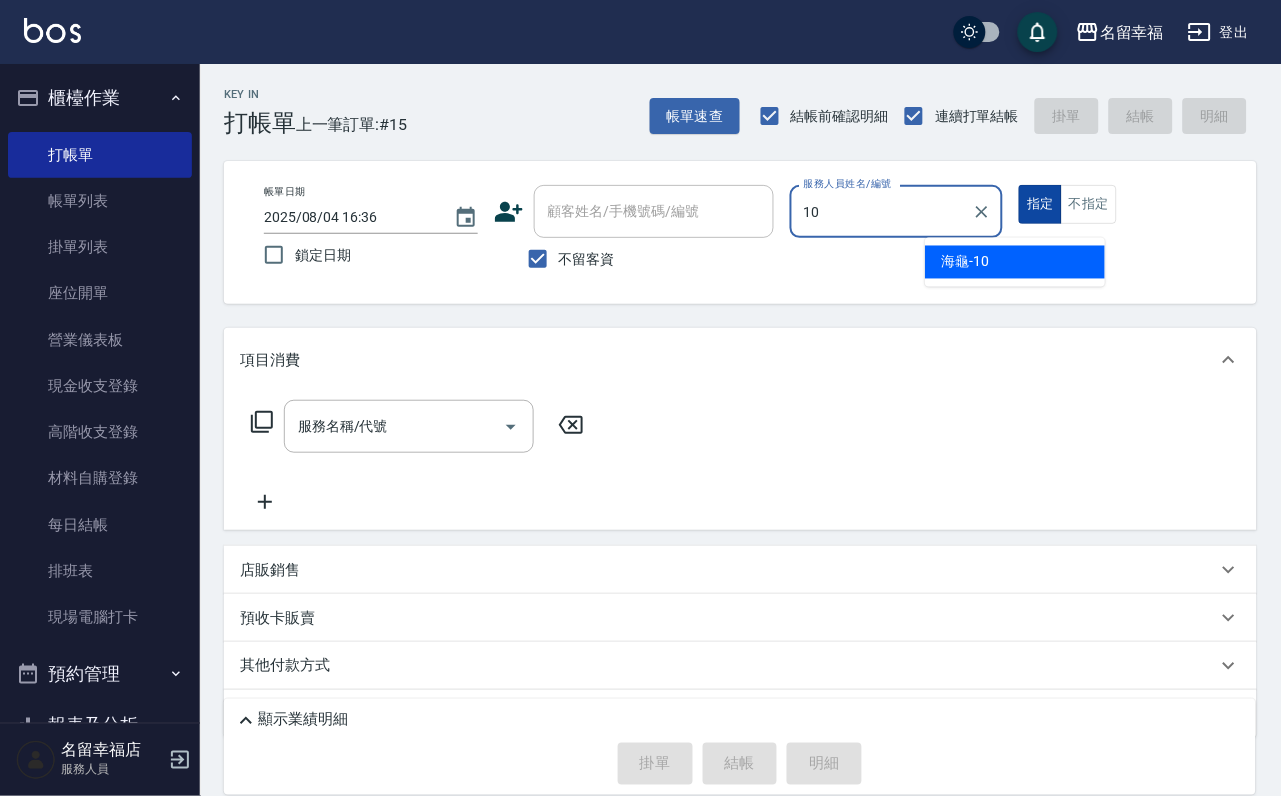 type on "海龜-10" 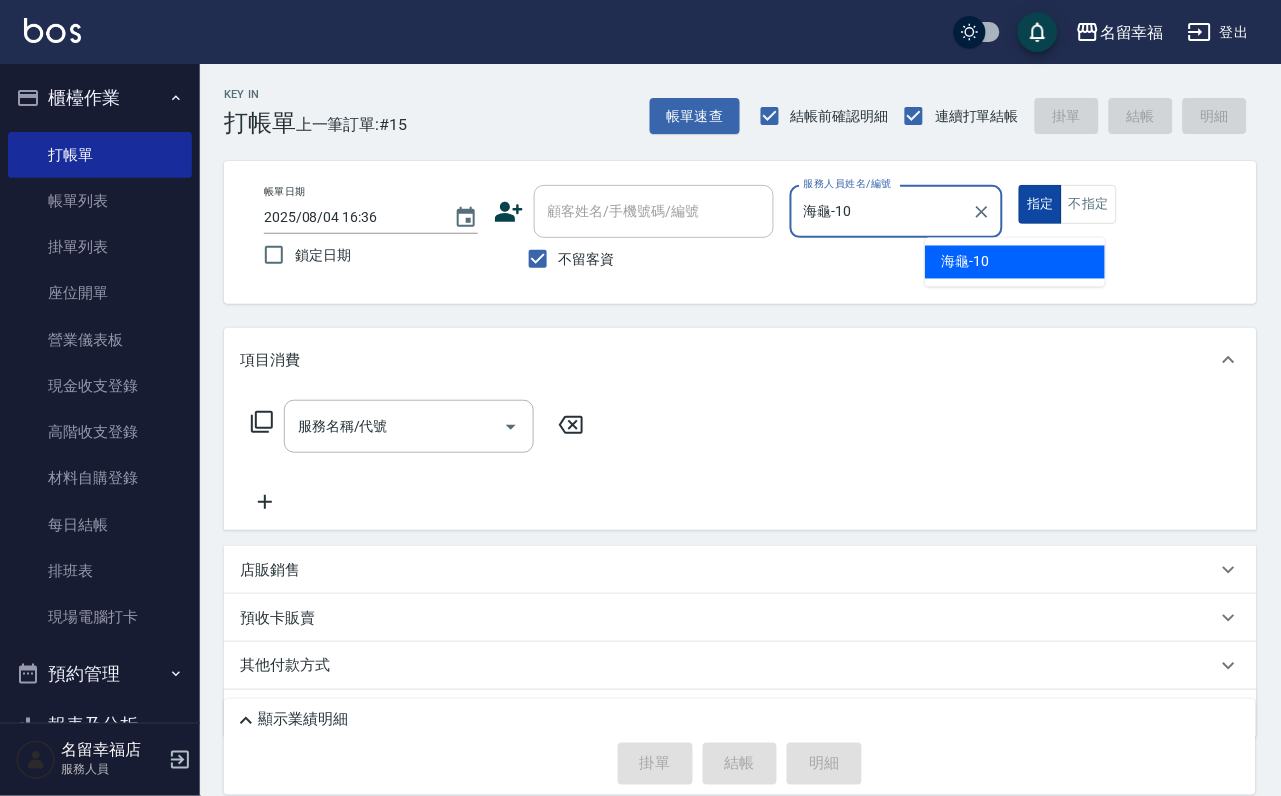 type on "true" 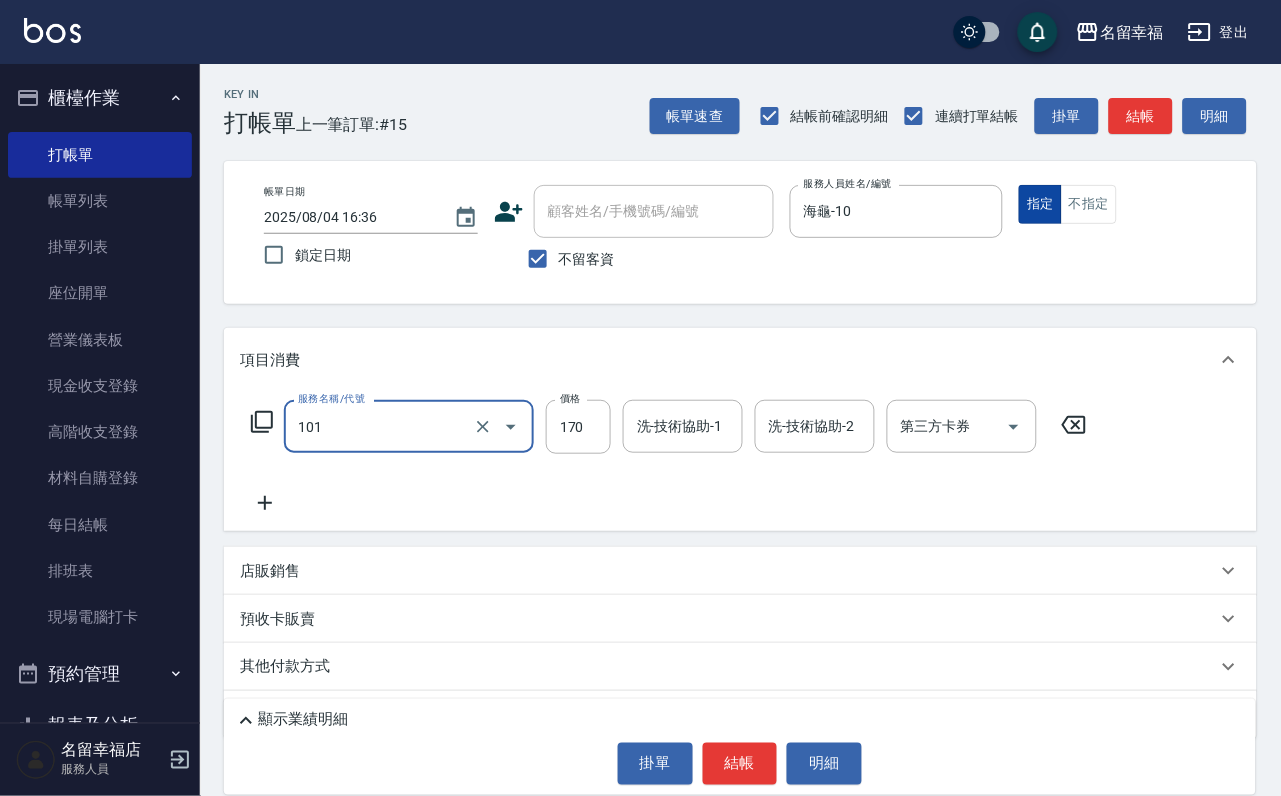 type on "洗髮(101)" 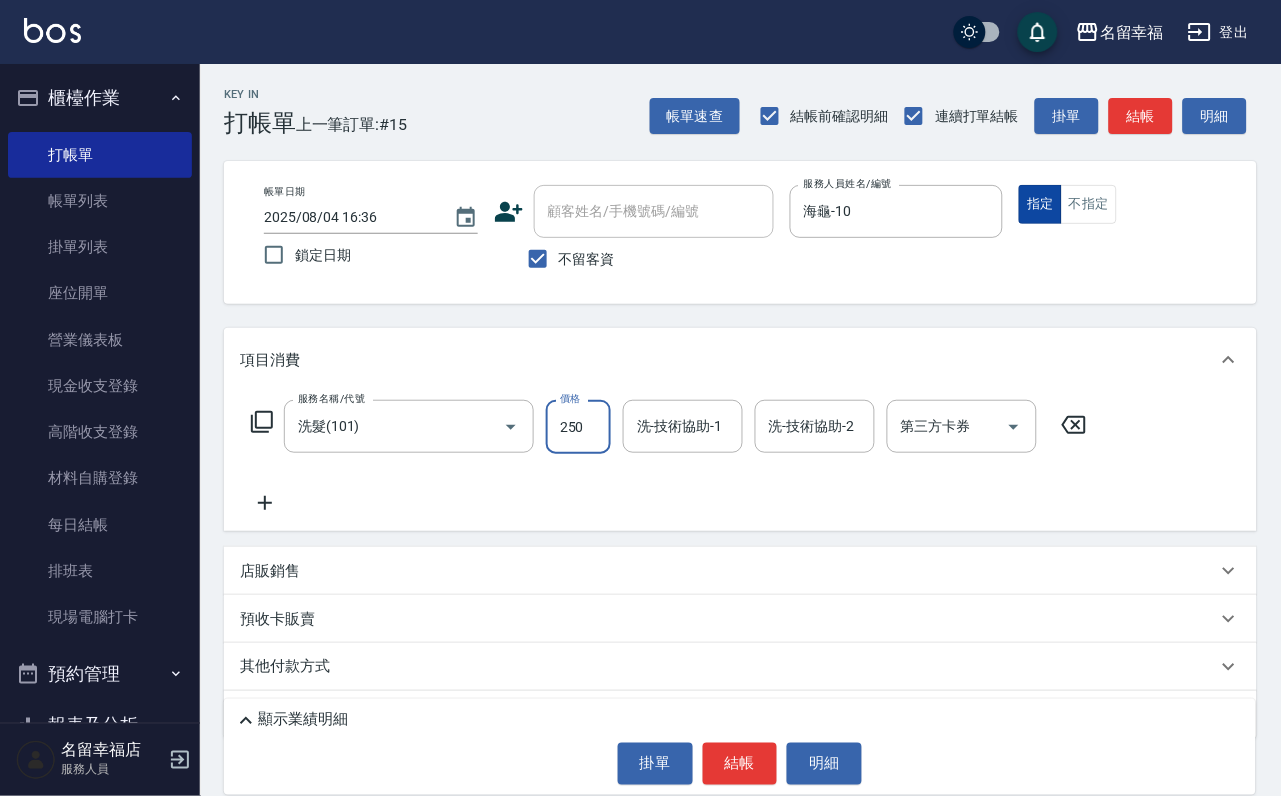 type on "250" 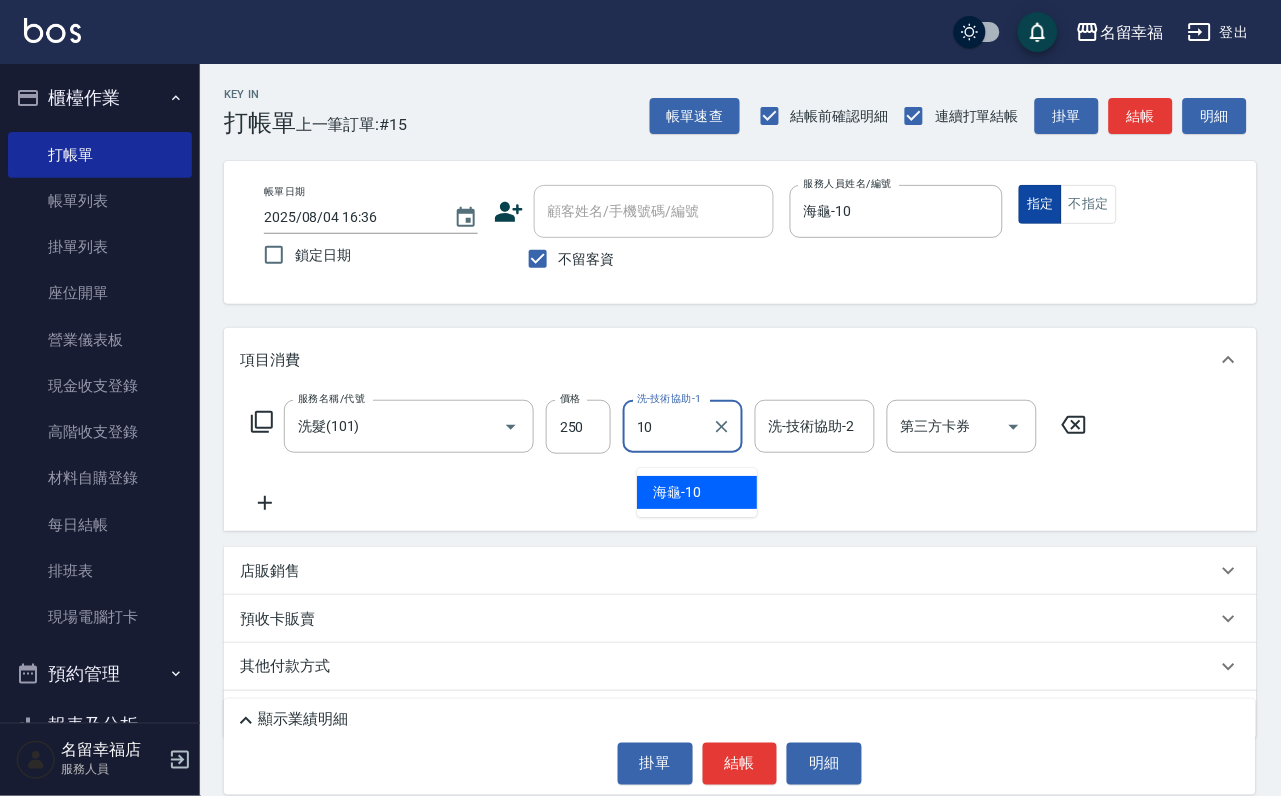 type on "海龜-10" 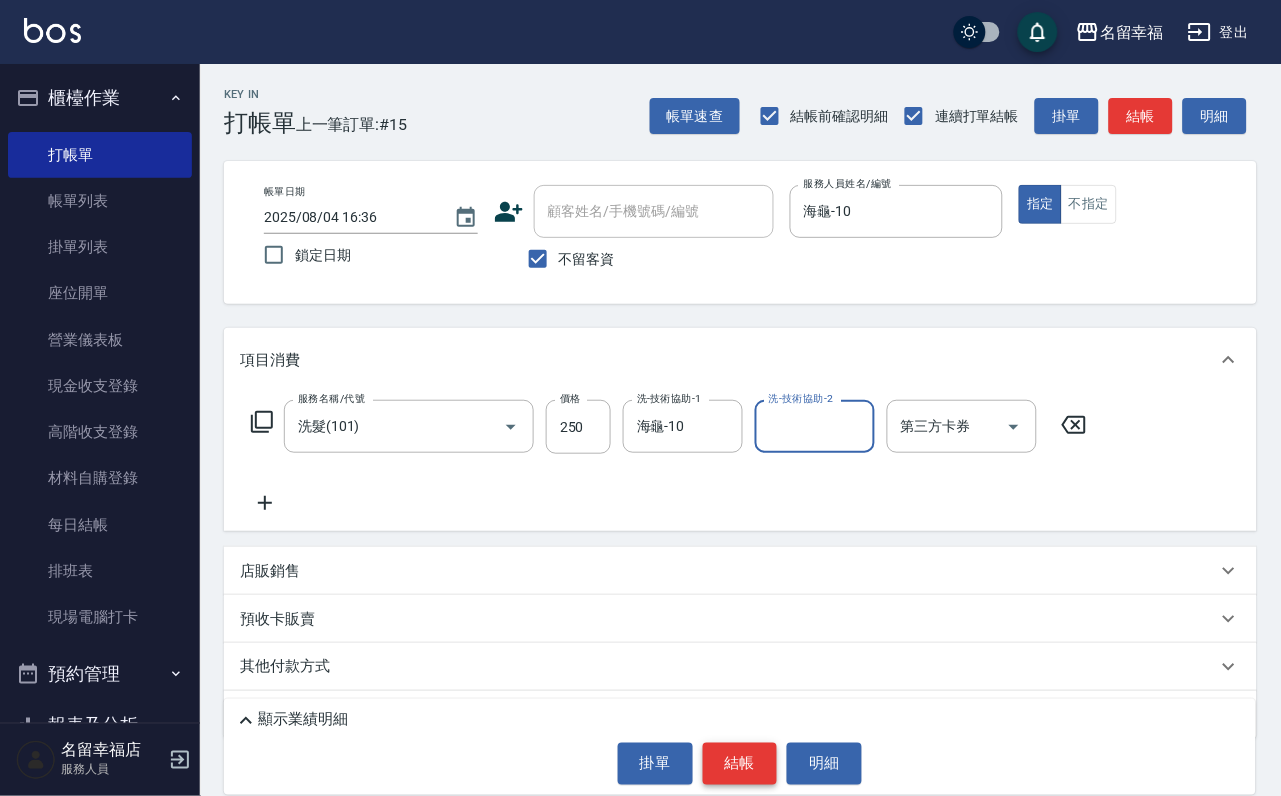 click on "結帳" at bounding box center (740, 764) 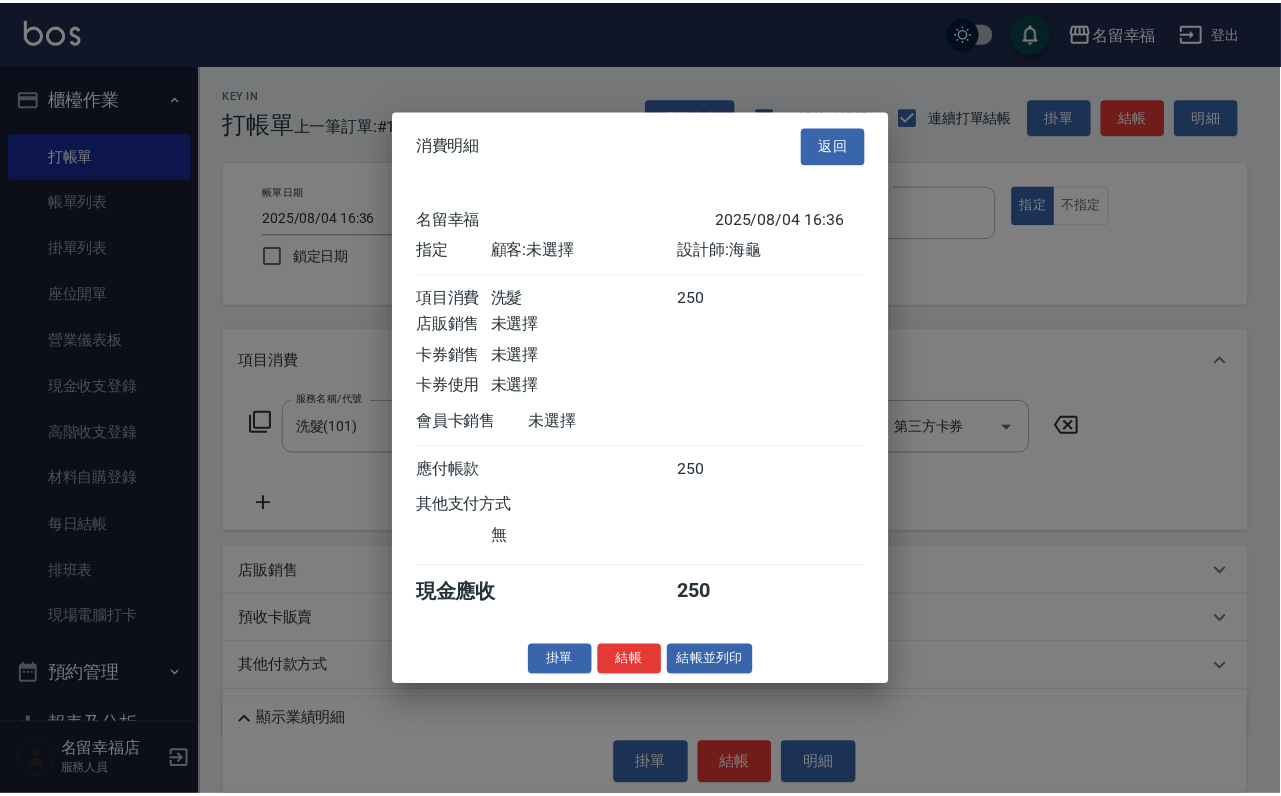 scroll, scrollTop: 247, scrollLeft: 0, axis: vertical 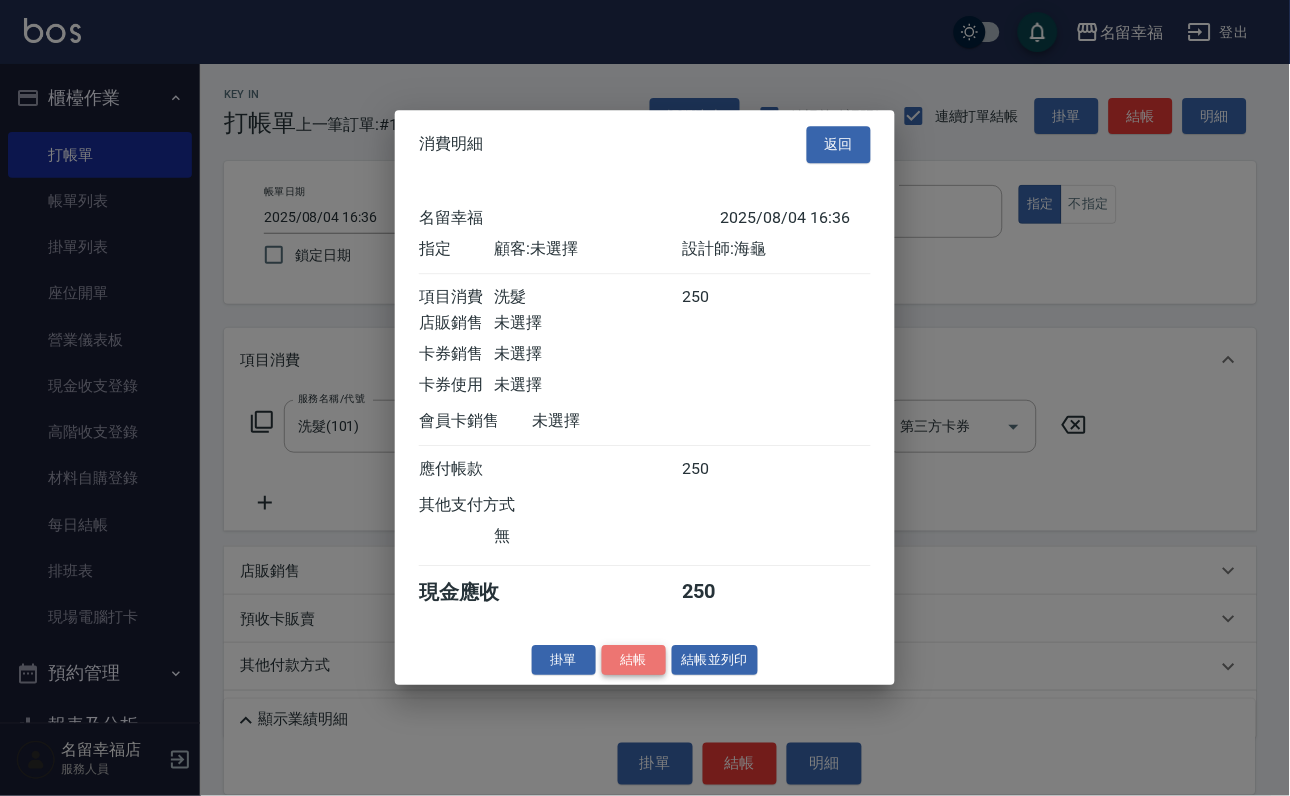click on "結帳" at bounding box center [634, 660] 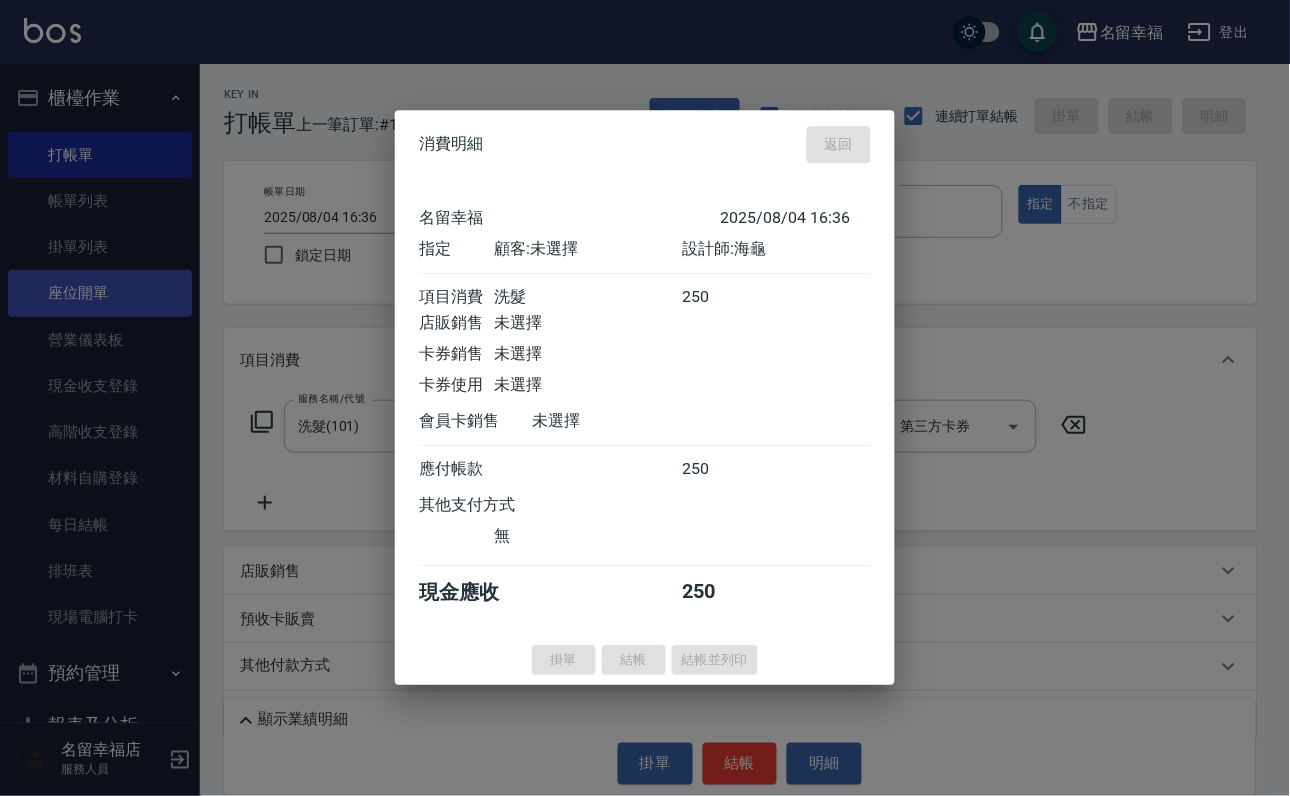 type on "2025/08/04 16:40" 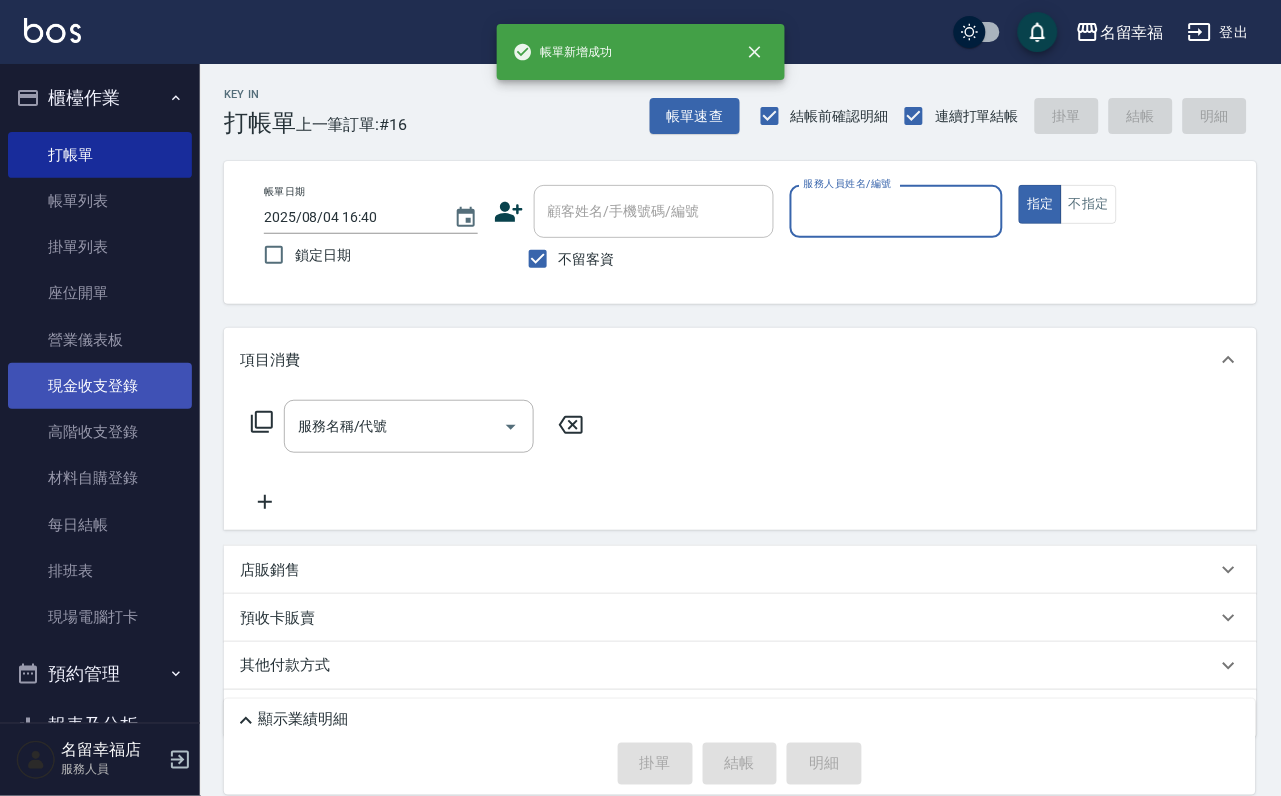 click on "現金收支登錄" at bounding box center [100, 386] 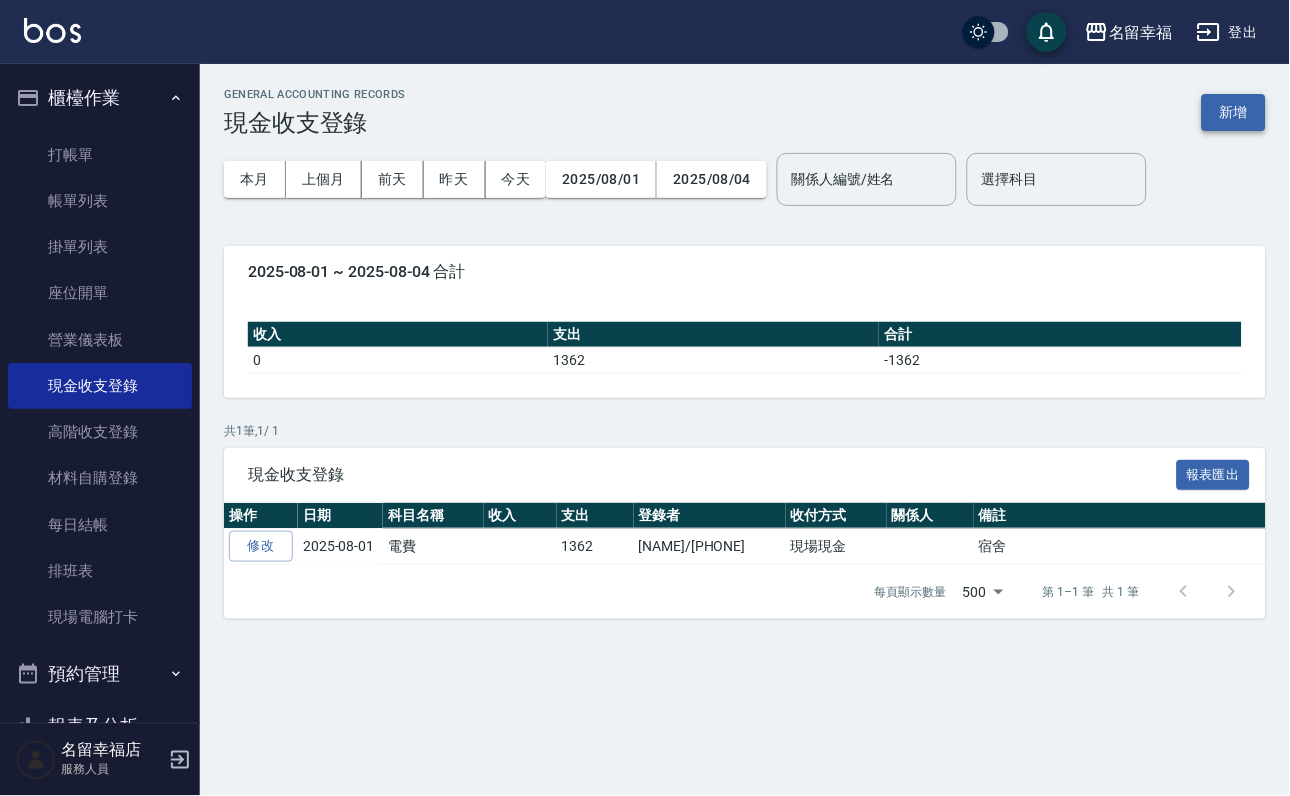 click on "新增" at bounding box center [1234, 112] 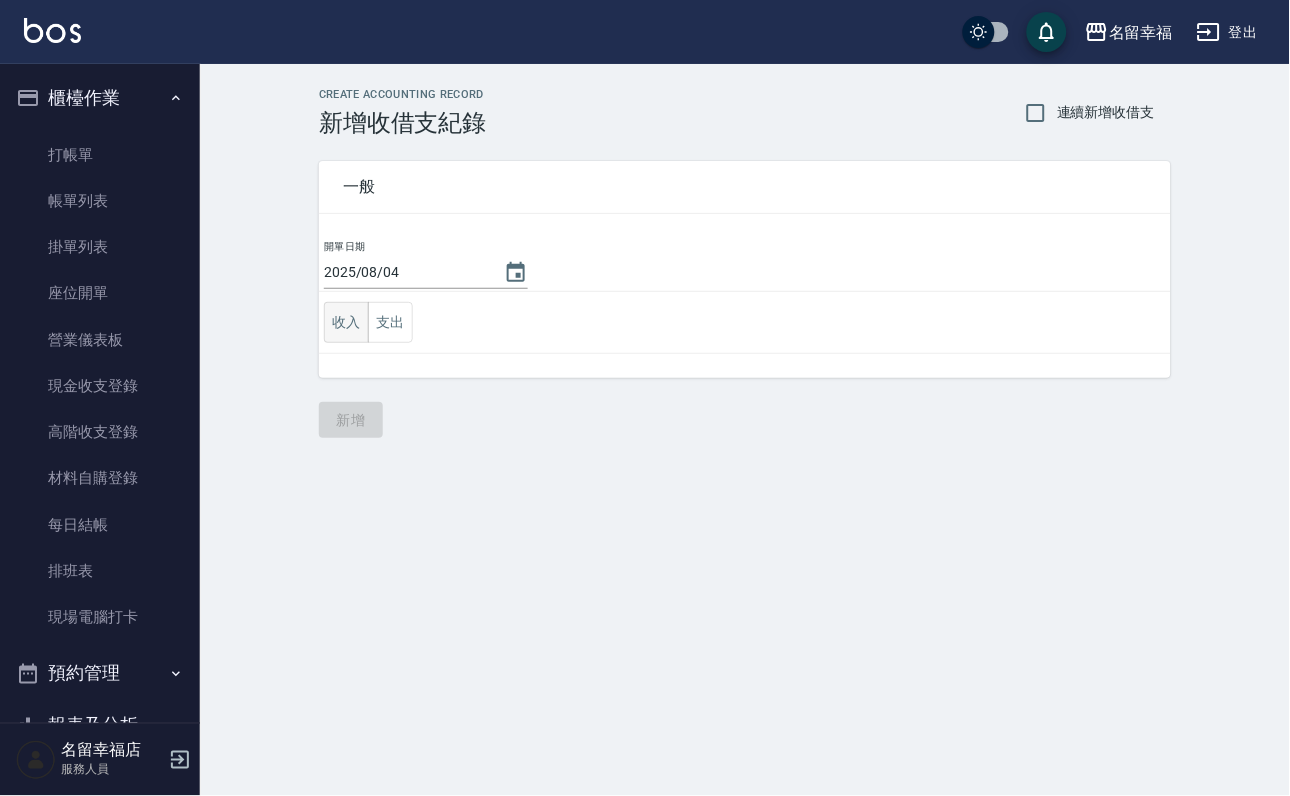 click on "收入" at bounding box center (346, 322) 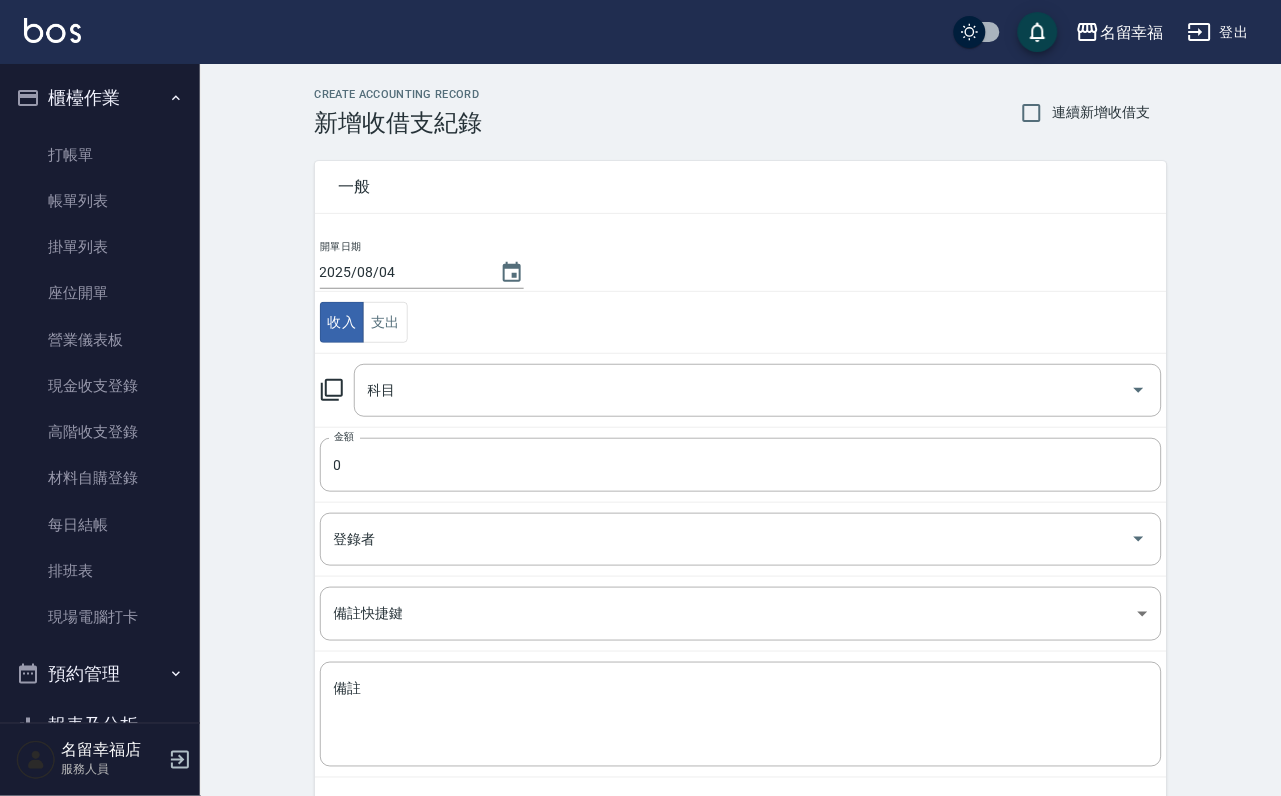 click 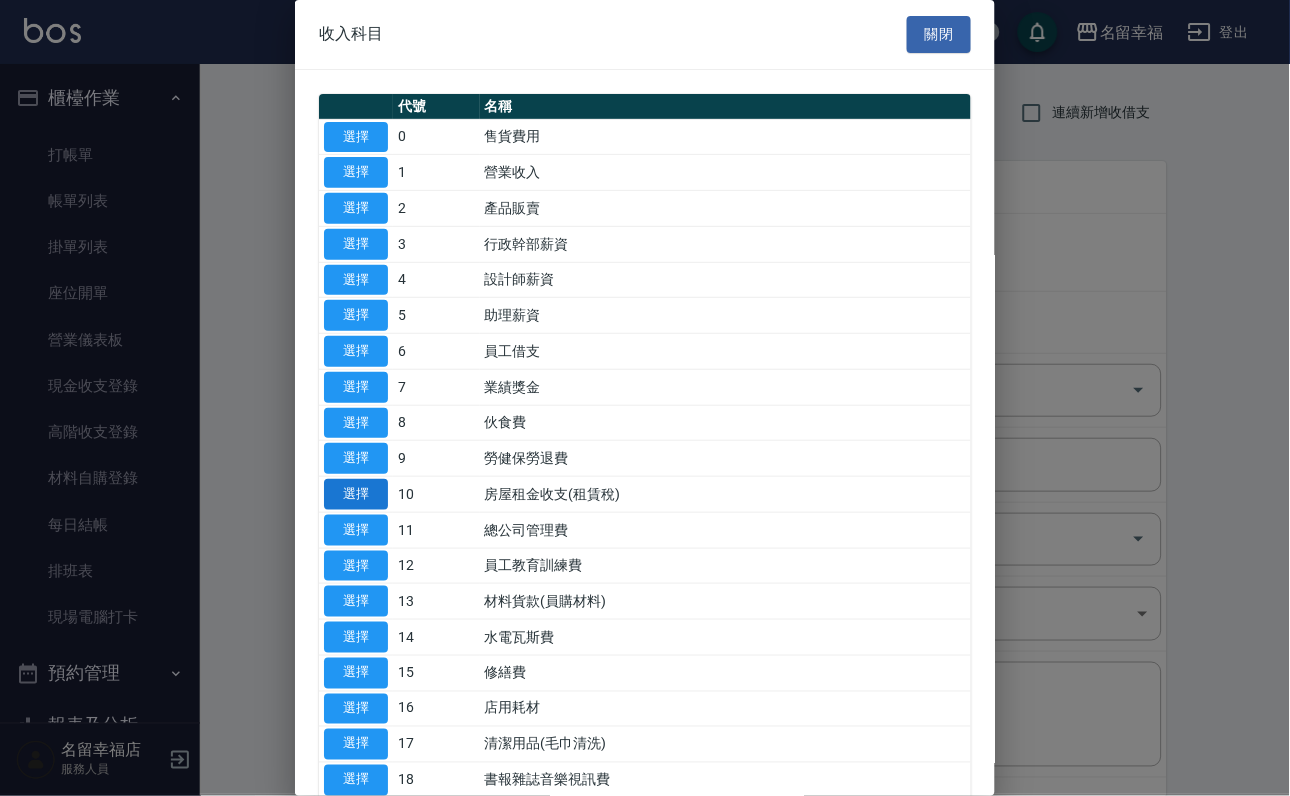 click on "選擇" at bounding box center [356, 494] 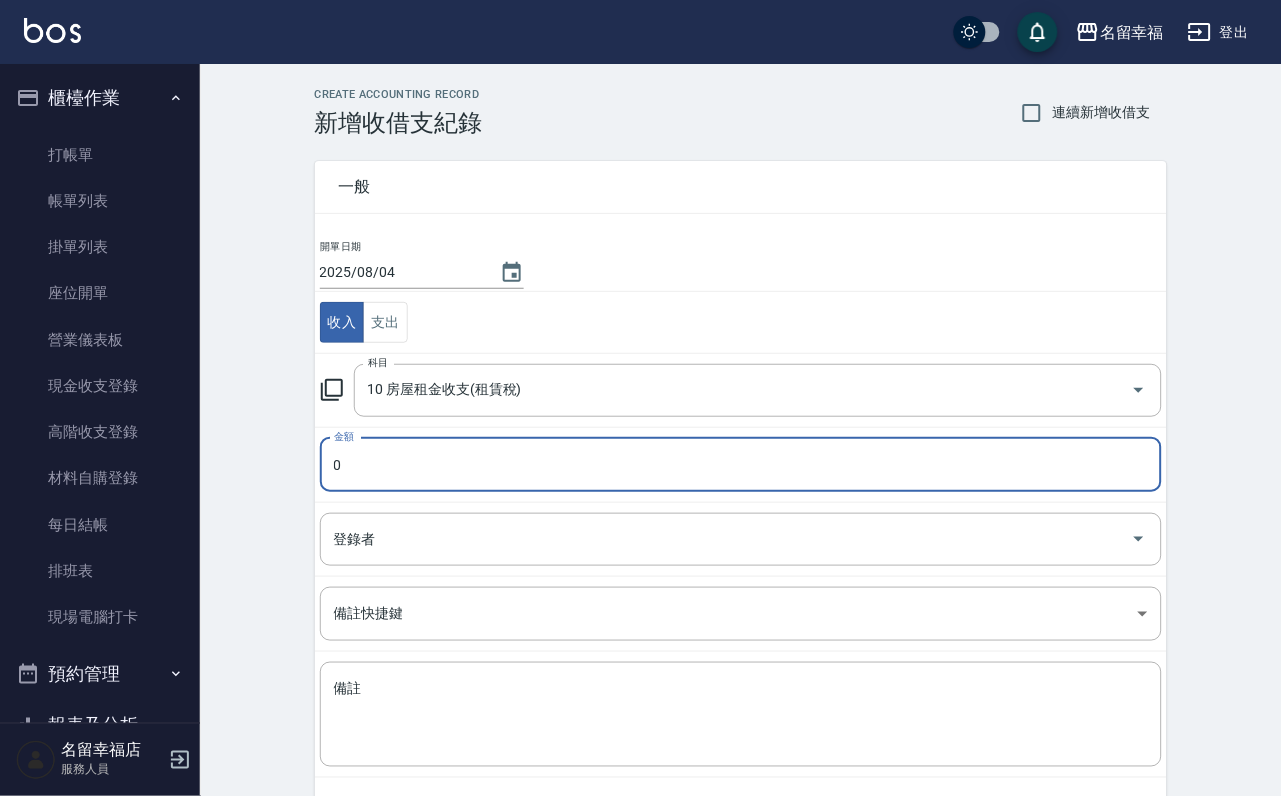 click on "0" at bounding box center (741, 465) 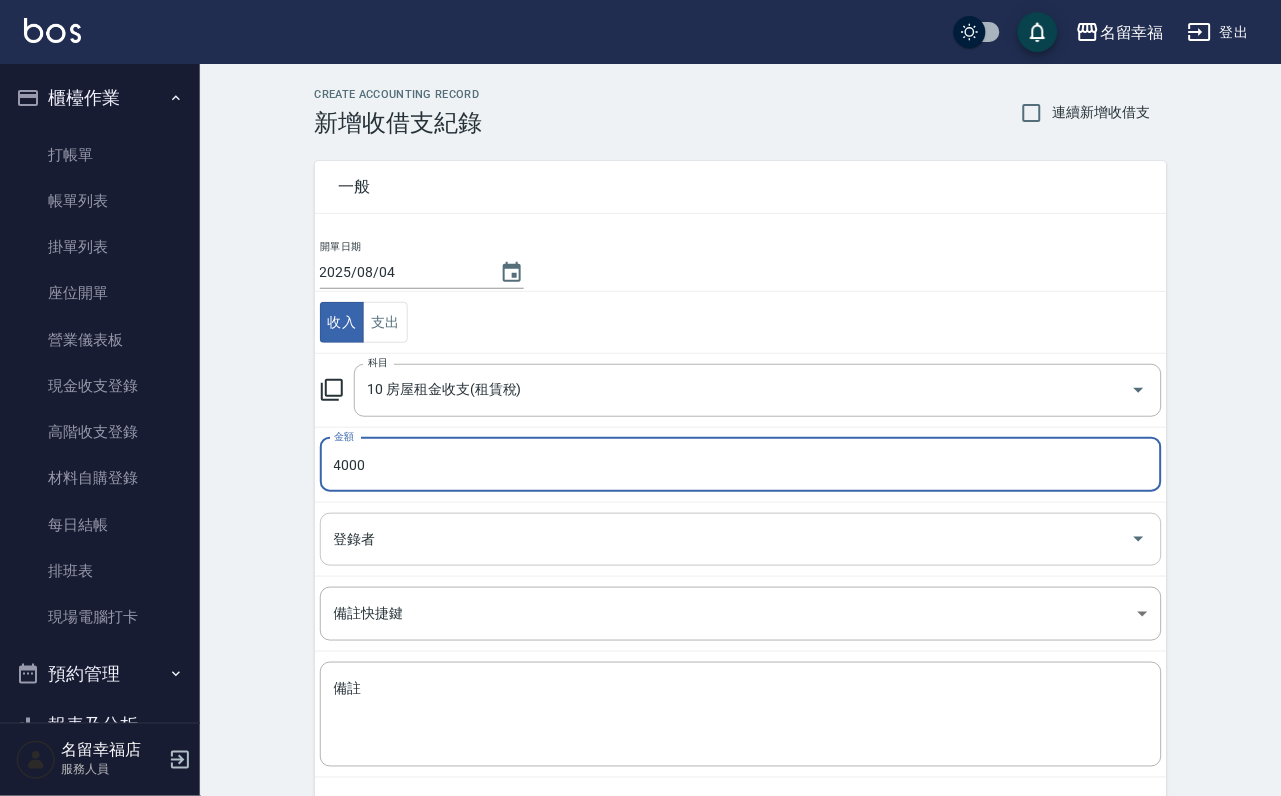 type on "4000" 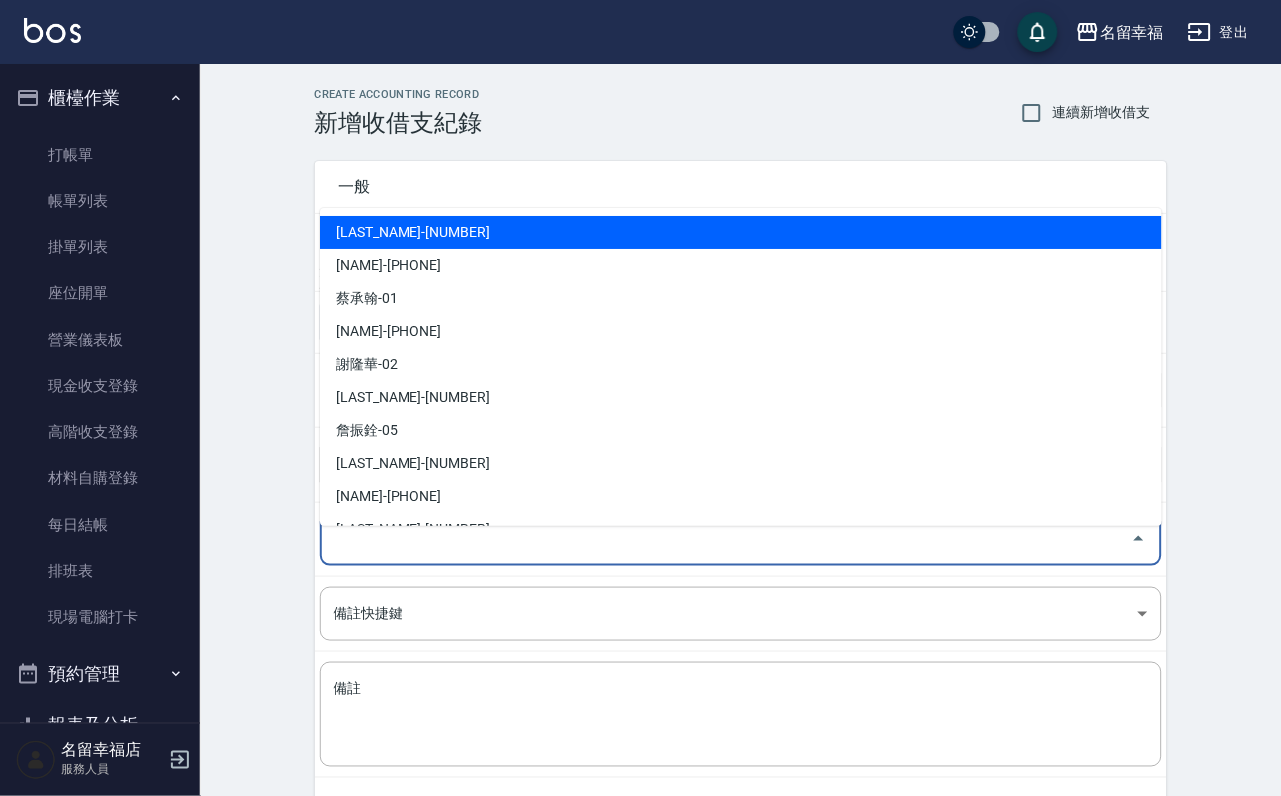 click on "登錄者" at bounding box center [726, 539] 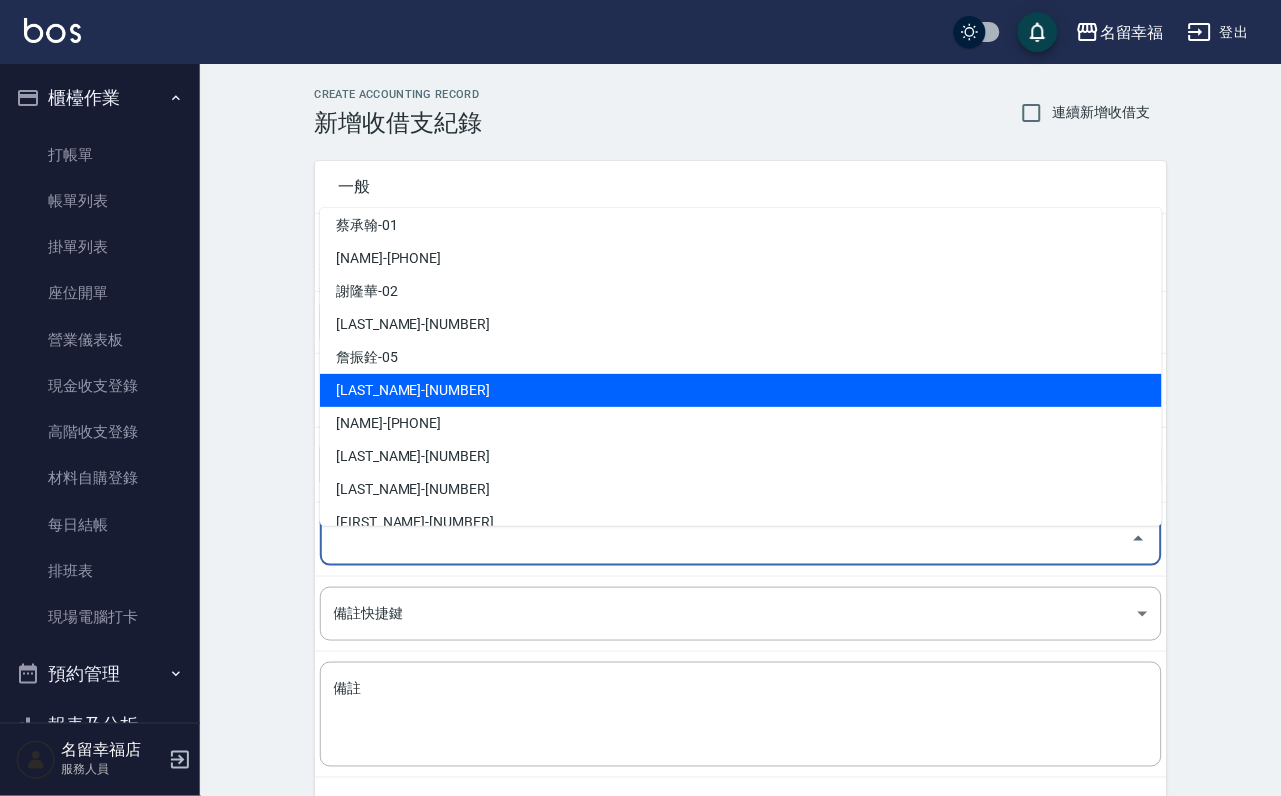 scroll, scrollTop: 150, scrollLeft: 0, axis: vertical 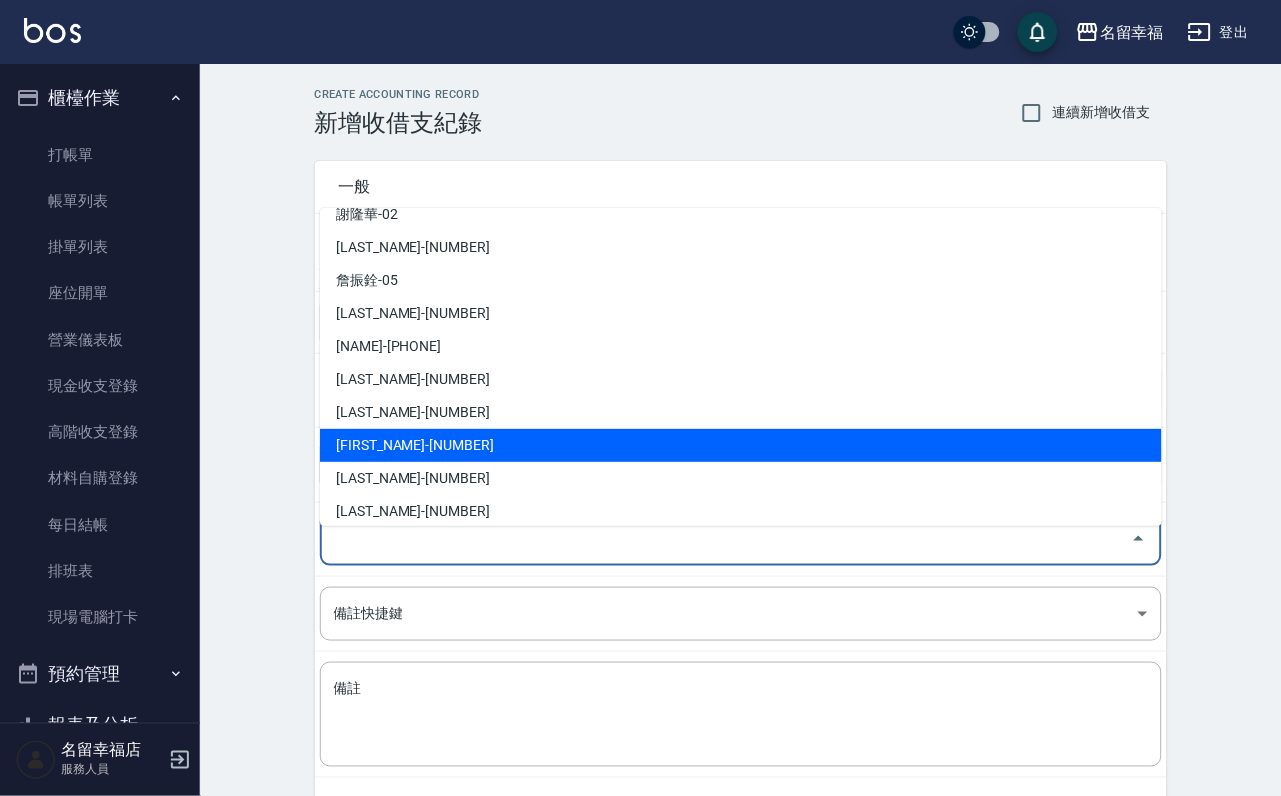 click on "[FIRST_NAME]-[NUMBER]" at bounding box center [741, 445] 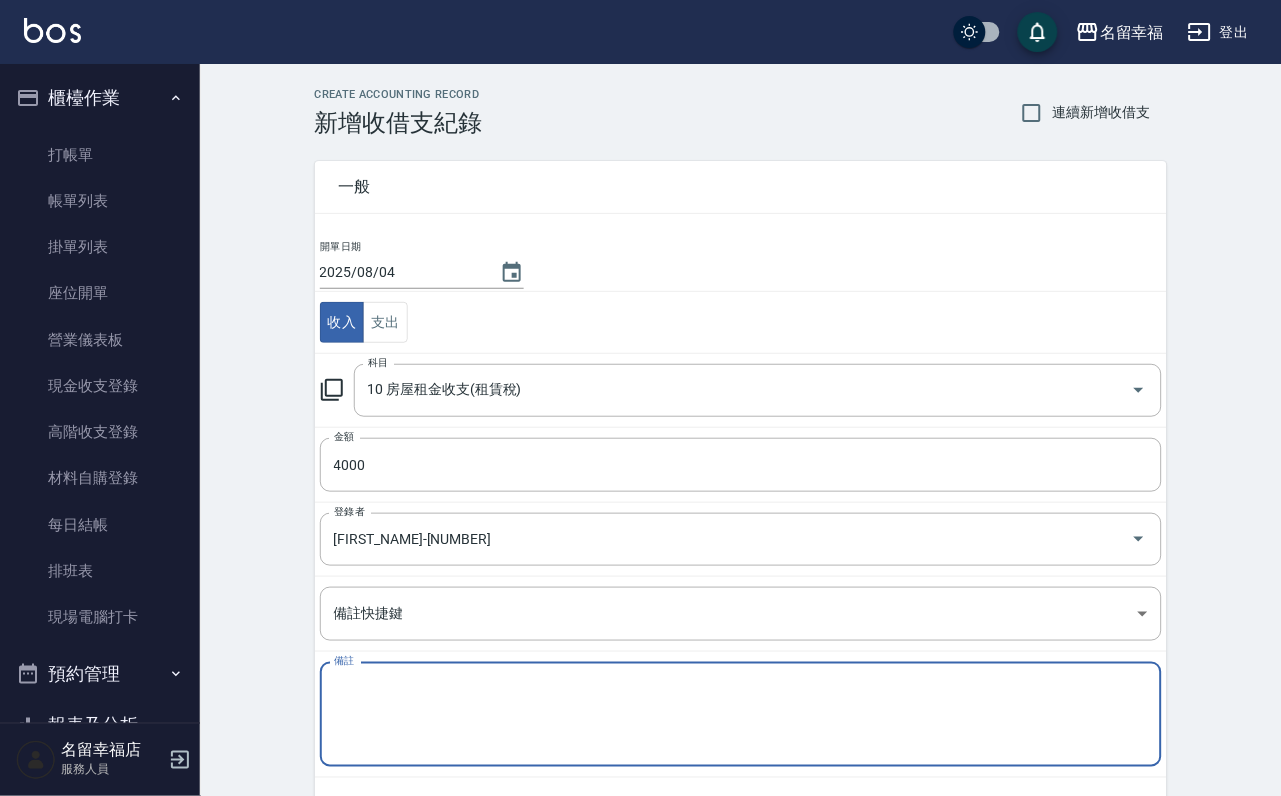 click on "備註" at bounding box center (741, 715) 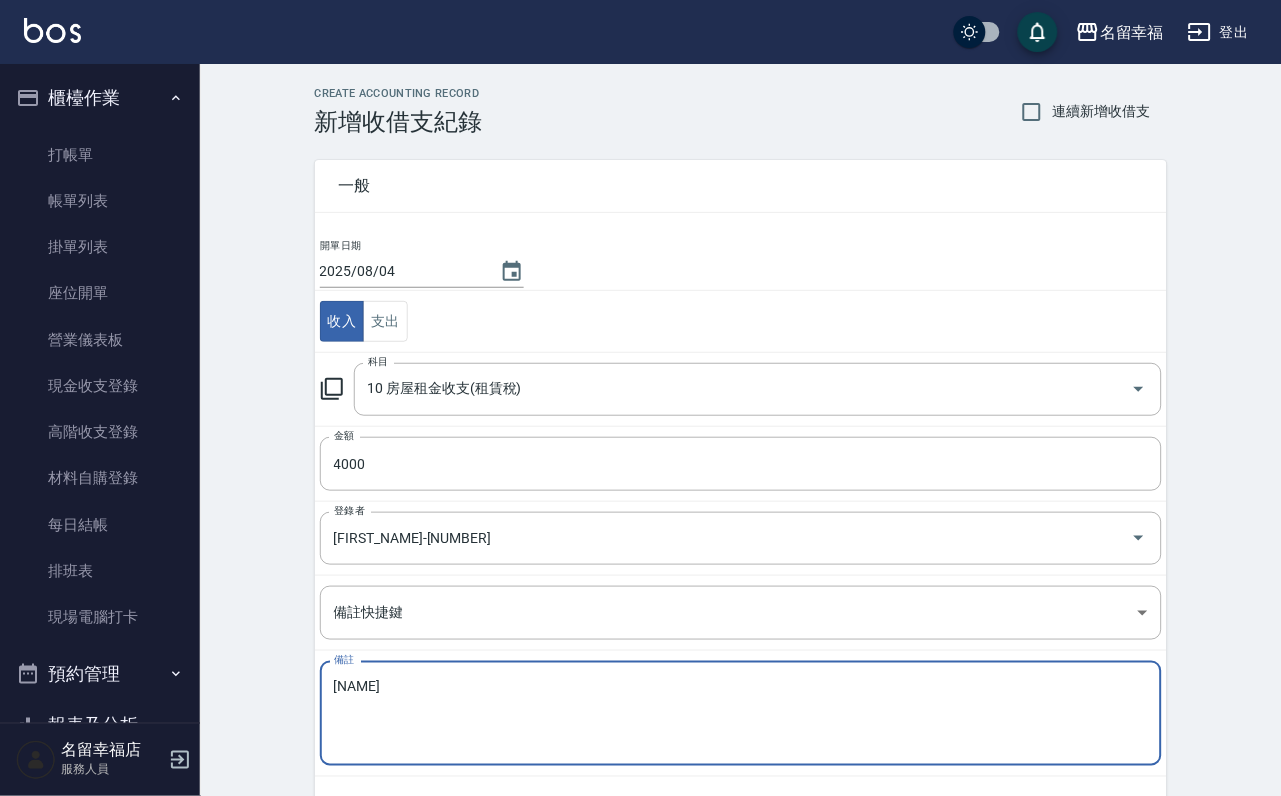 scroll, scrollTop: 108, scrollLeft: 0, axis: vertical 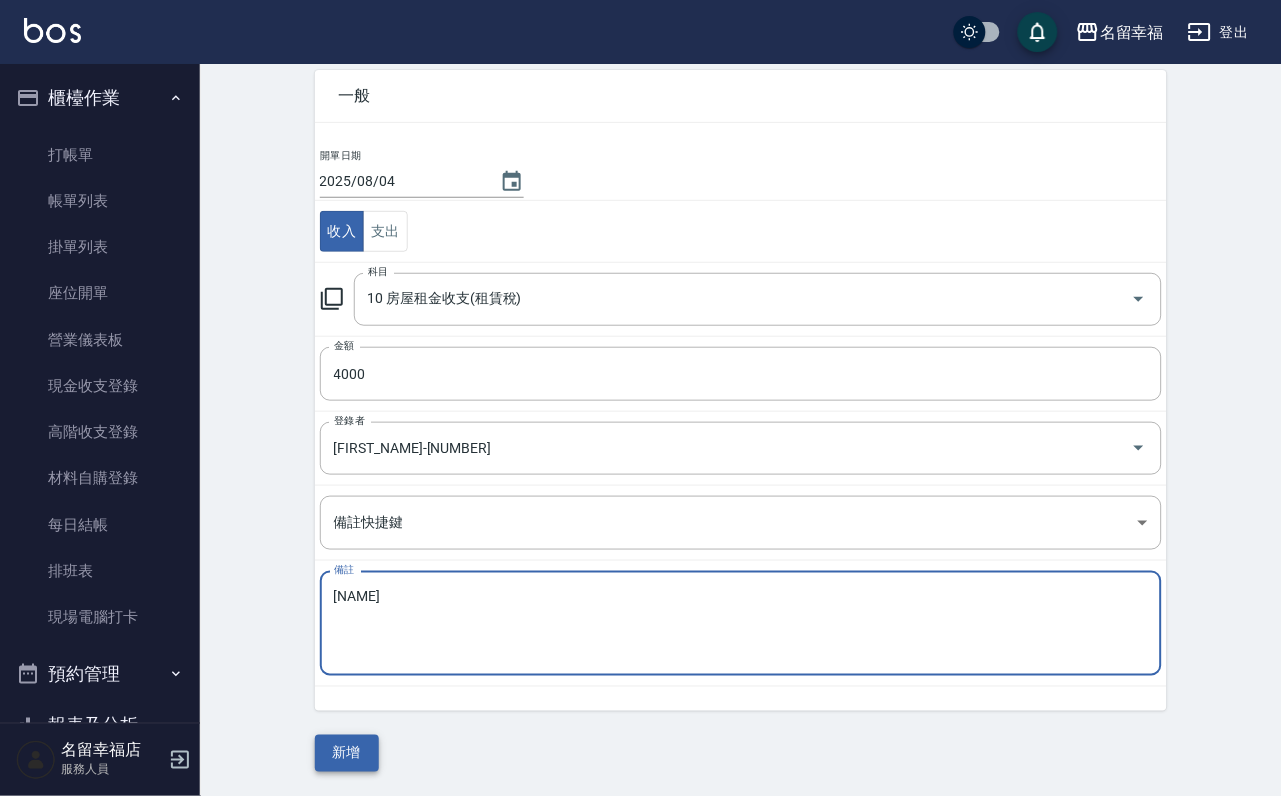 type on "[NAME]" 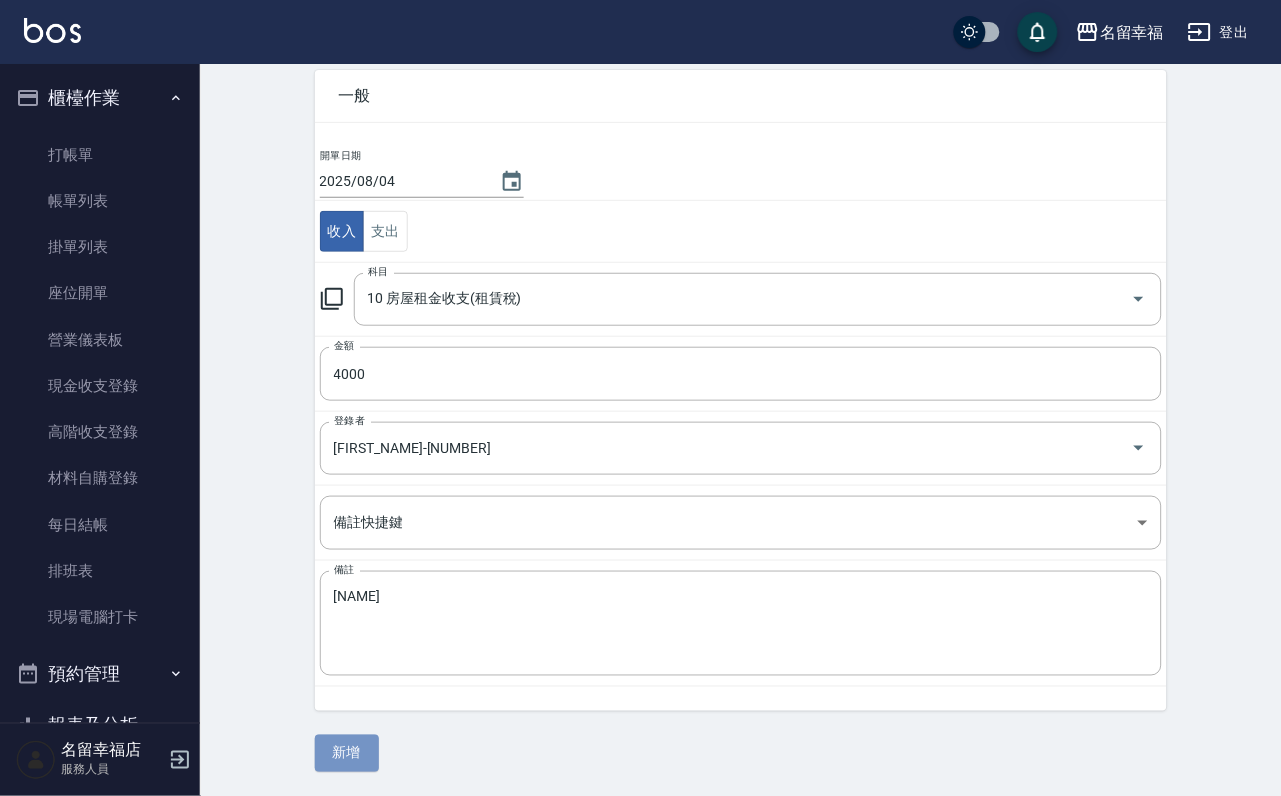 click on "新增" at bounding box center [347, 753] 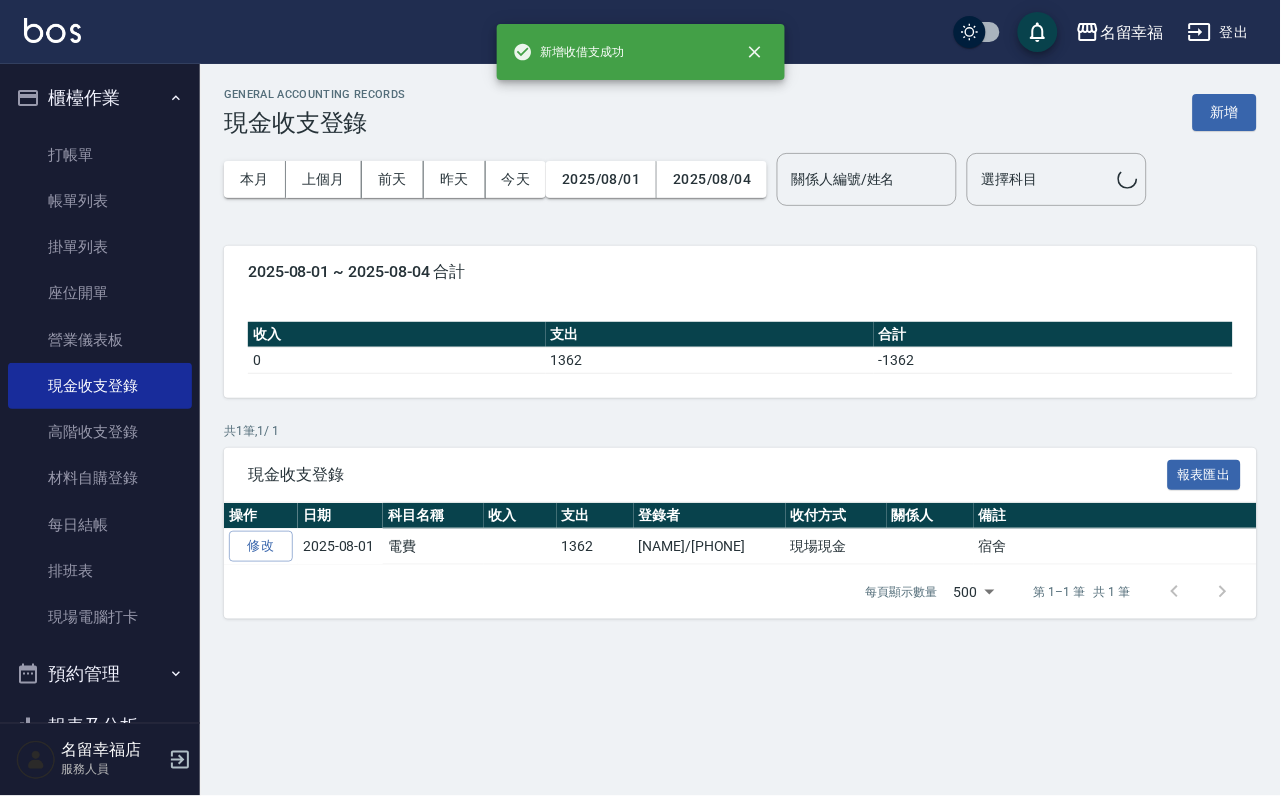 scroll, scrollTop: 0, scrollLeft: 0, axis: both 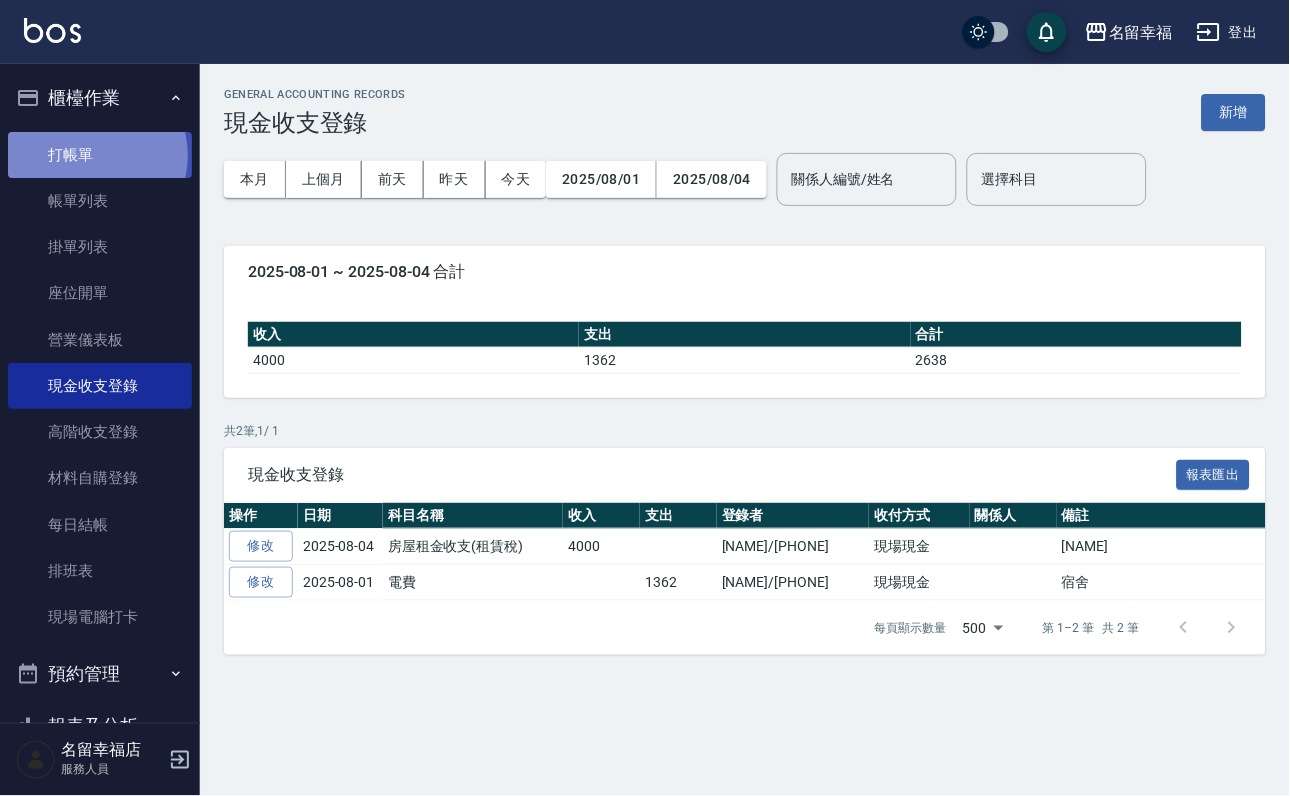 click on "打帳單" at bounding box center [100, 155] 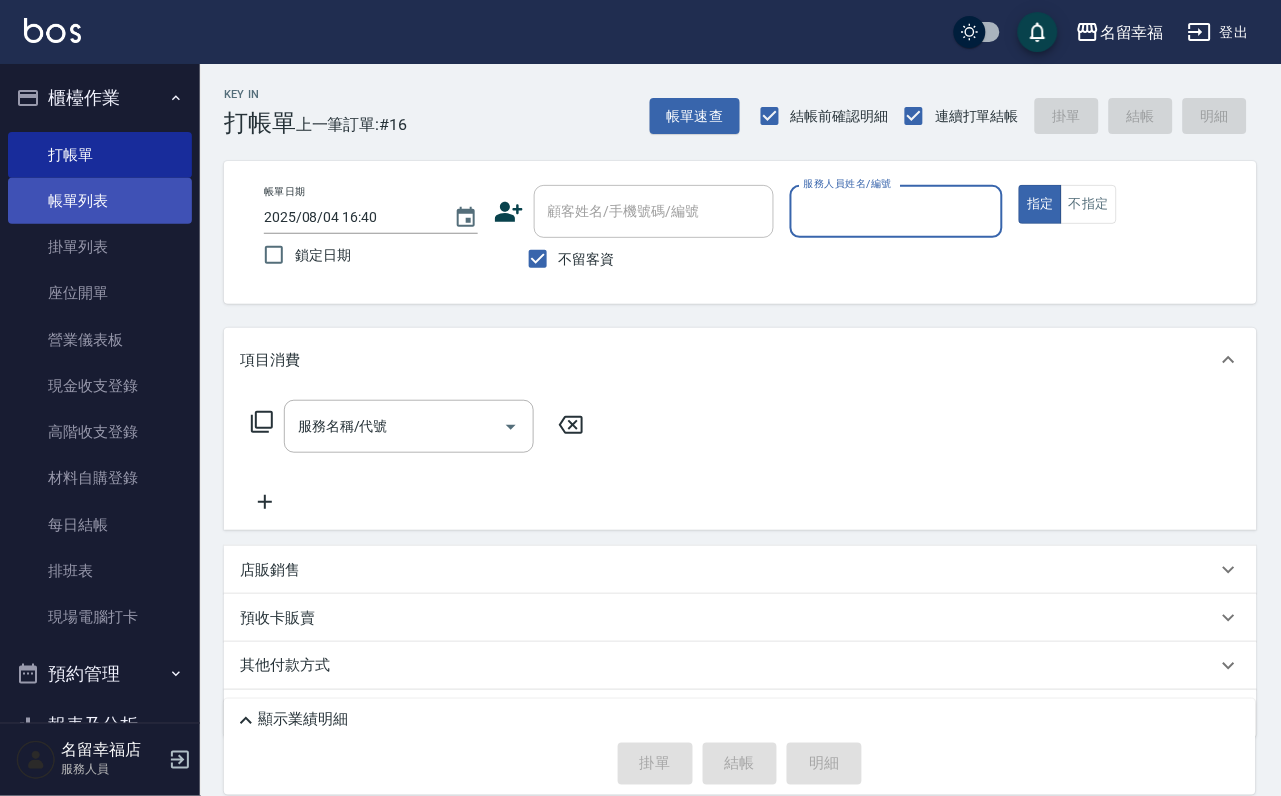 click on "帳單列表" at bounding box center [100, 201] 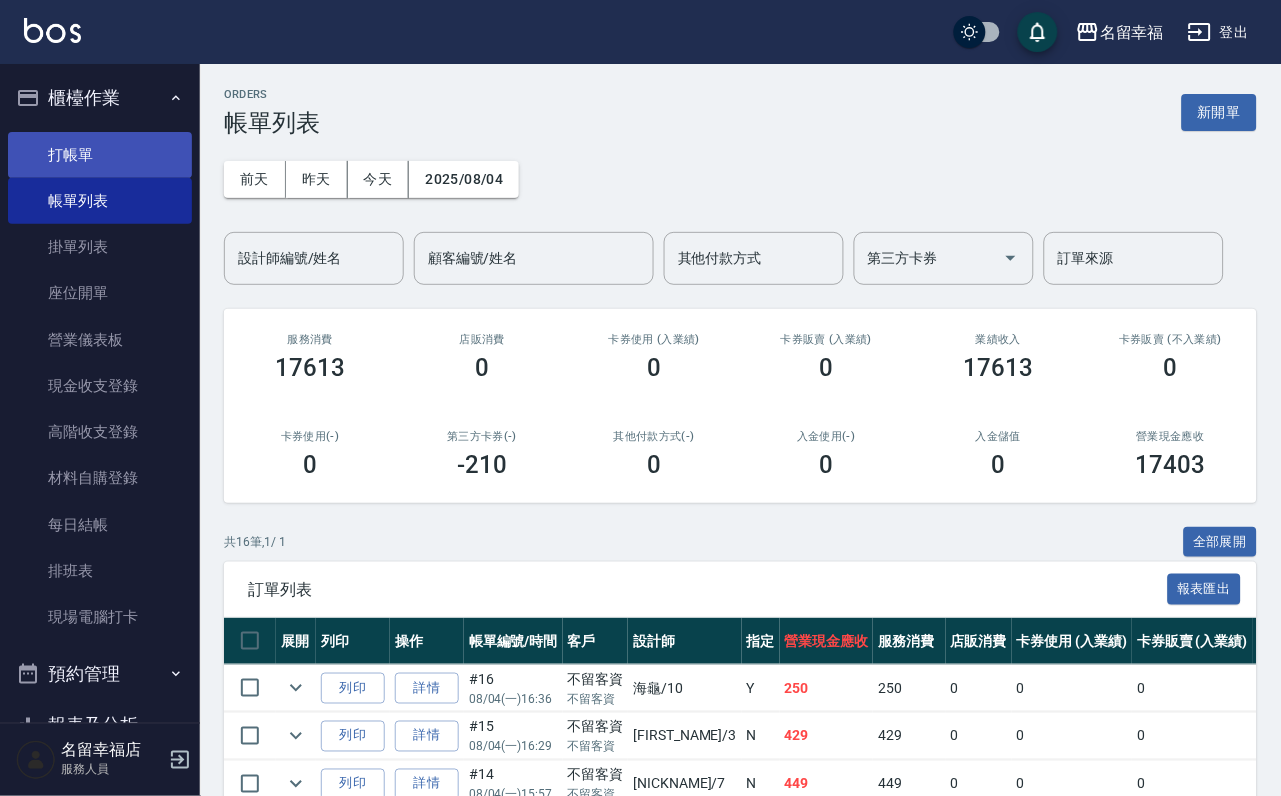 click on "打帳單" at bounding box center [100, 155] 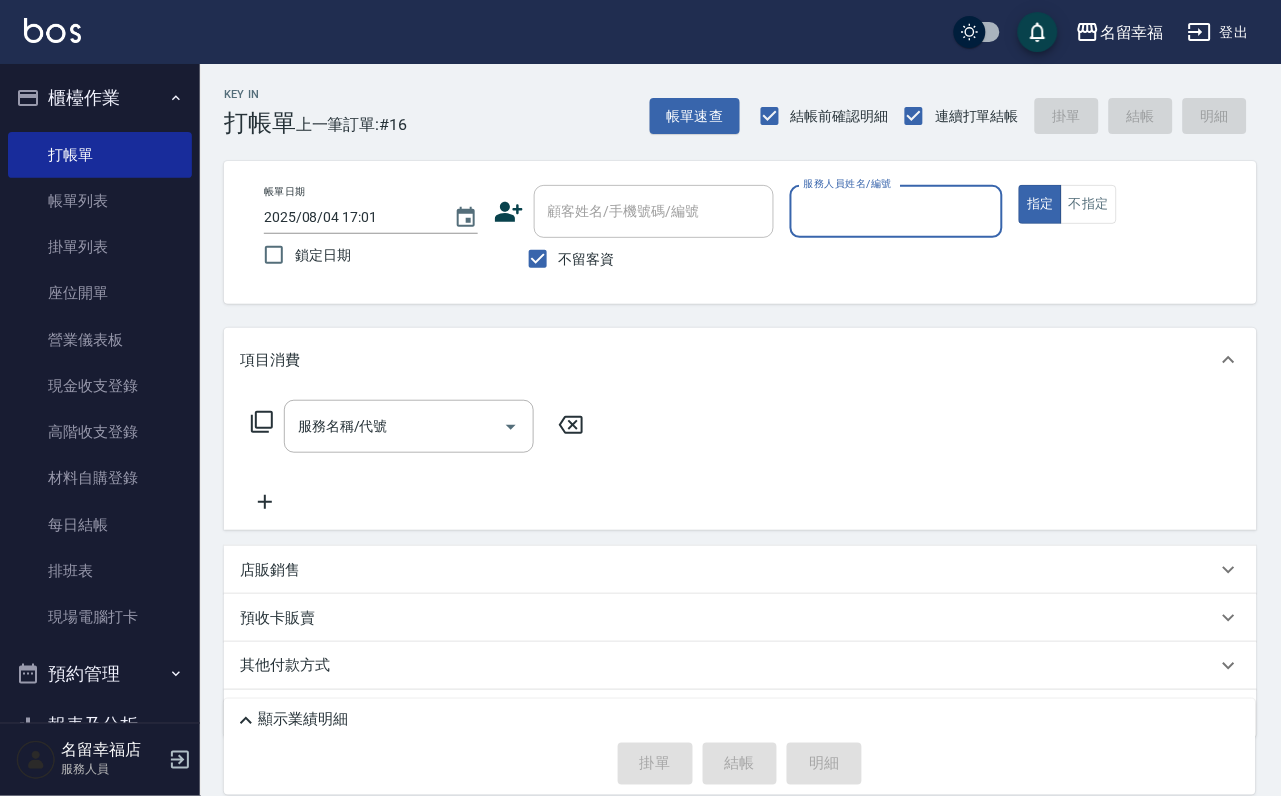 click on "服務人員姓名/編號" at bounding box center [897, 211] 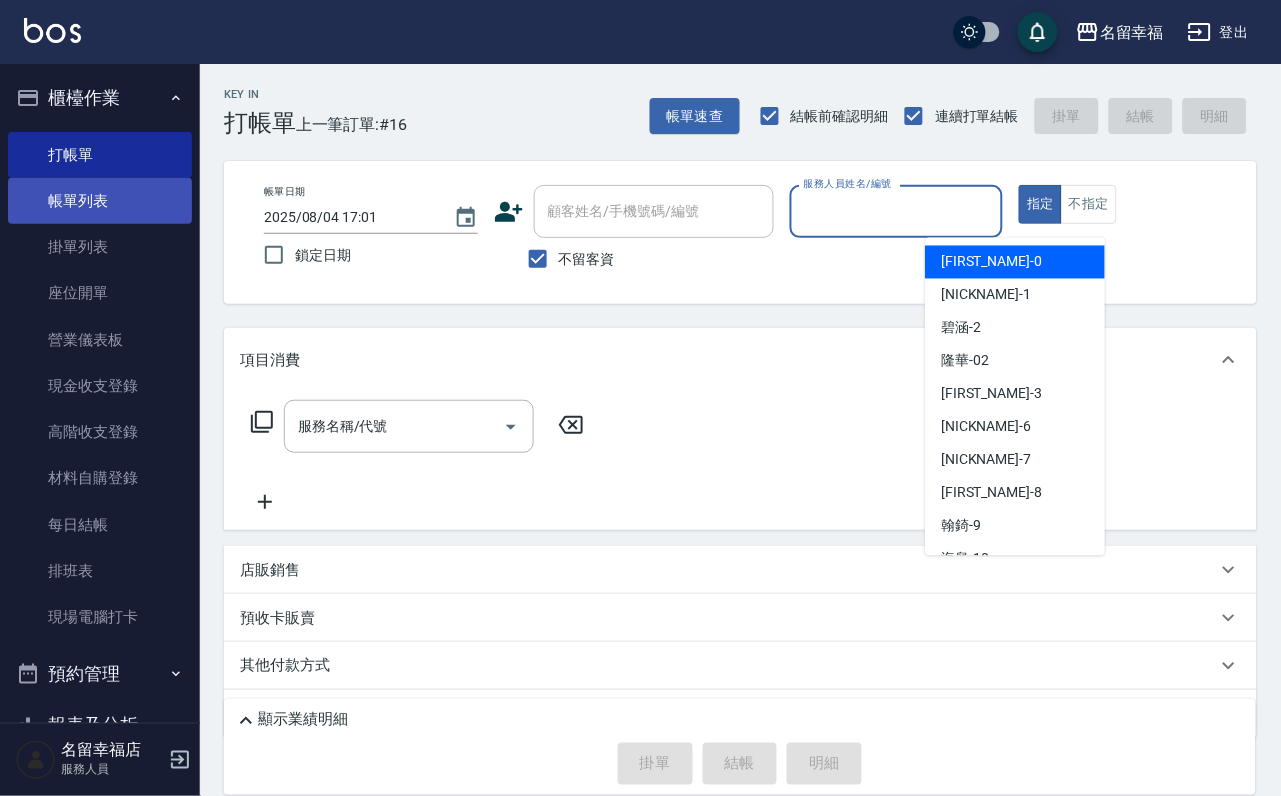 click on "帳單列表" at bounding box center [100, 201] 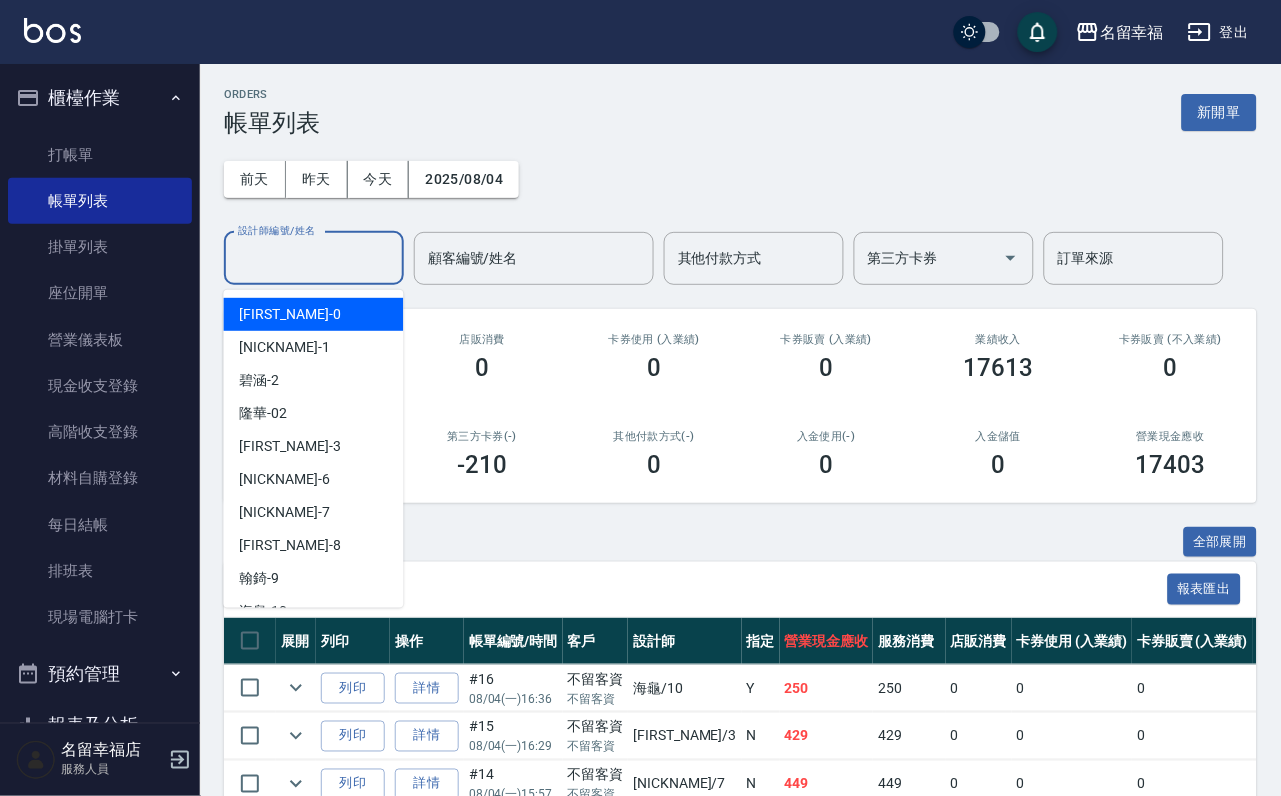 click on "設計師編號/姓名" at bounding box center (314, 258) 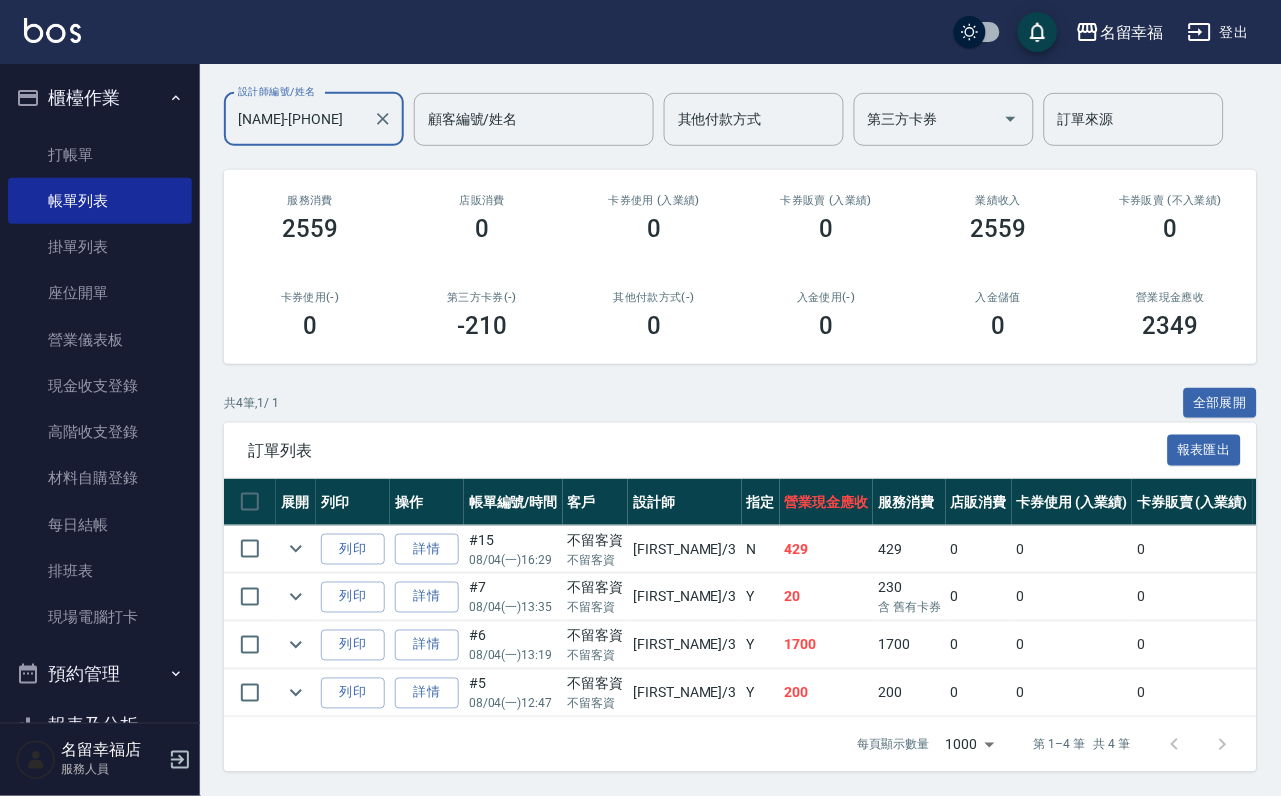 scroll, scrollTop: 295, scrollLeft: 0, axis: vertical 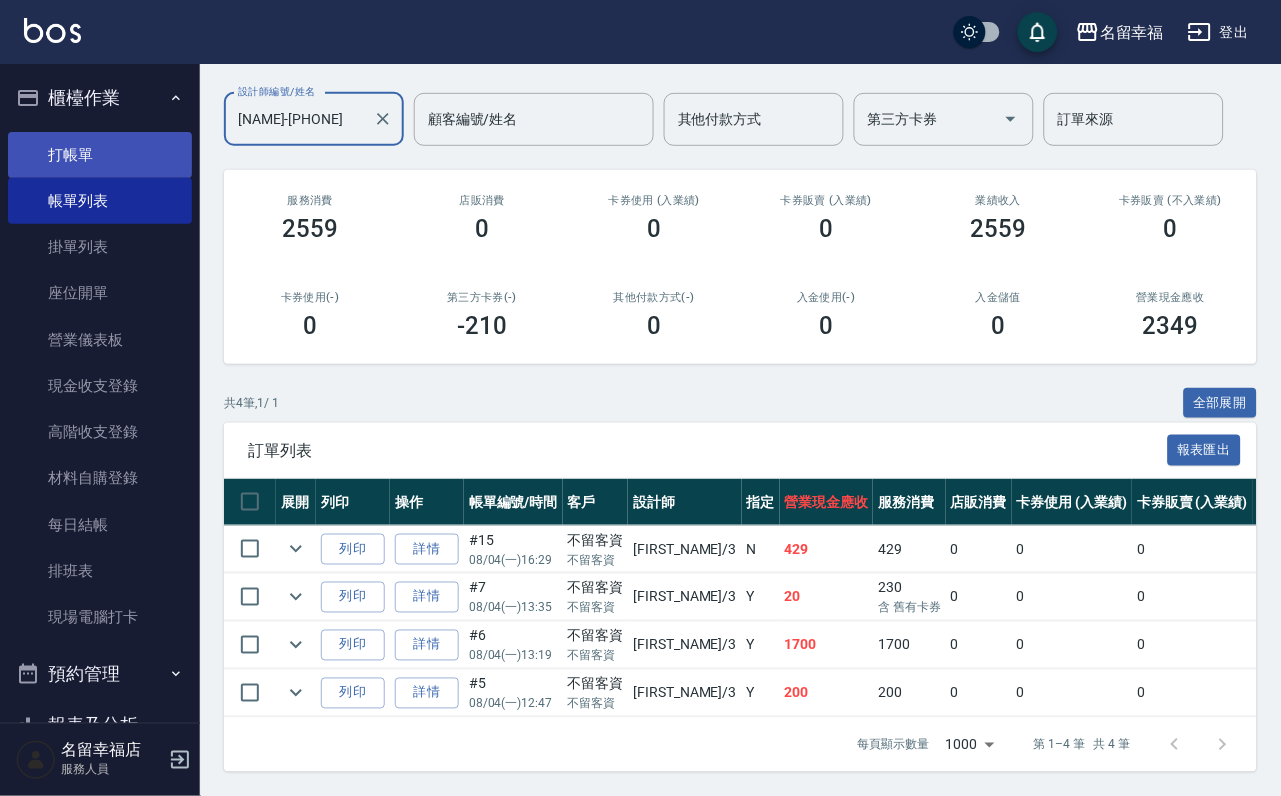 type on "[NAME]-[PHONE]" 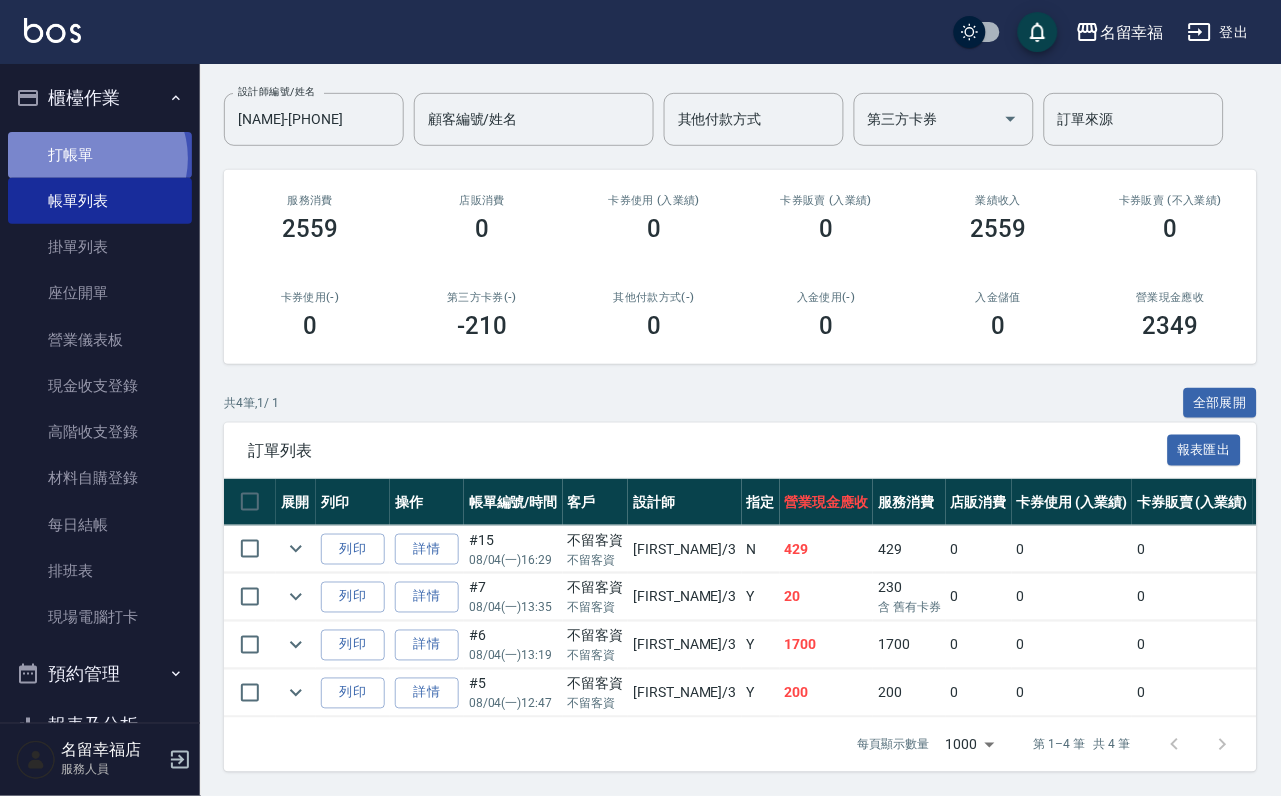 click on "打帳單" at bounding box center [100, 155] 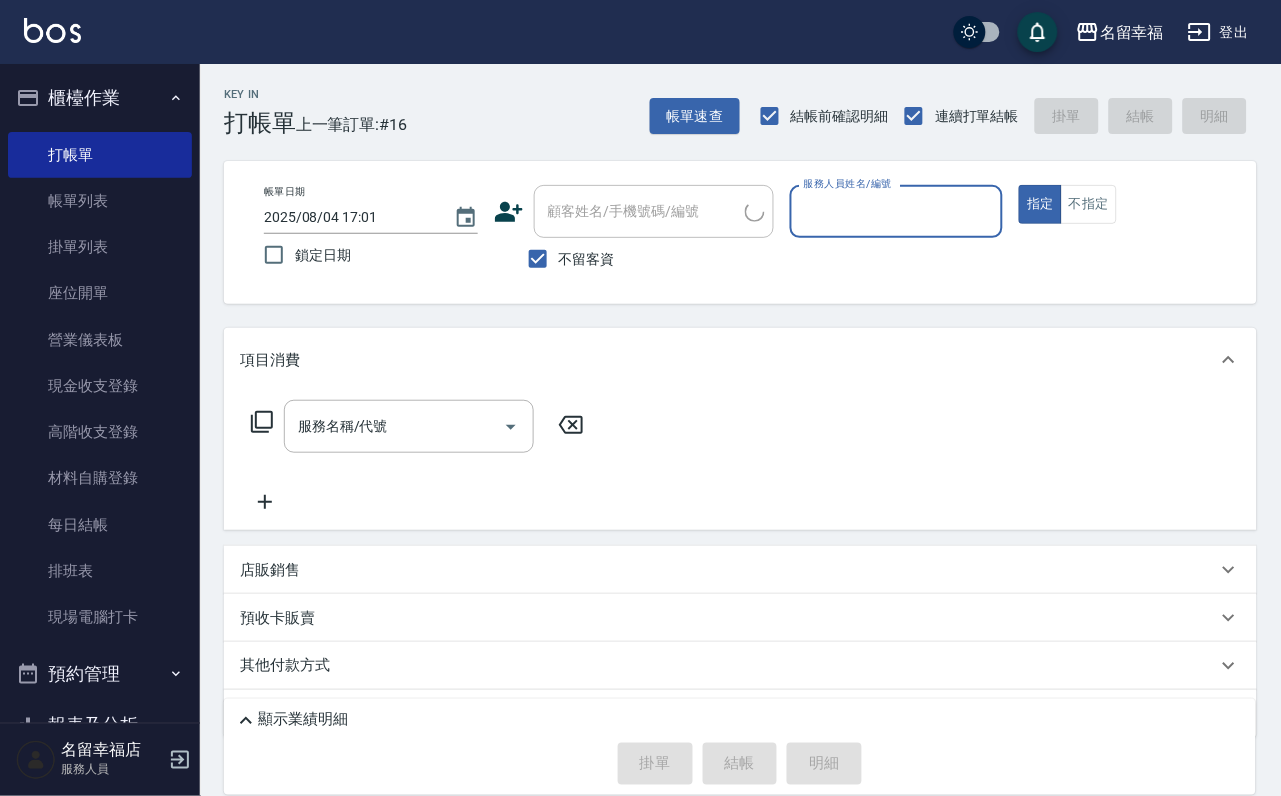 click on "服務人員姓名/編號" at bounding box center (897, 211) 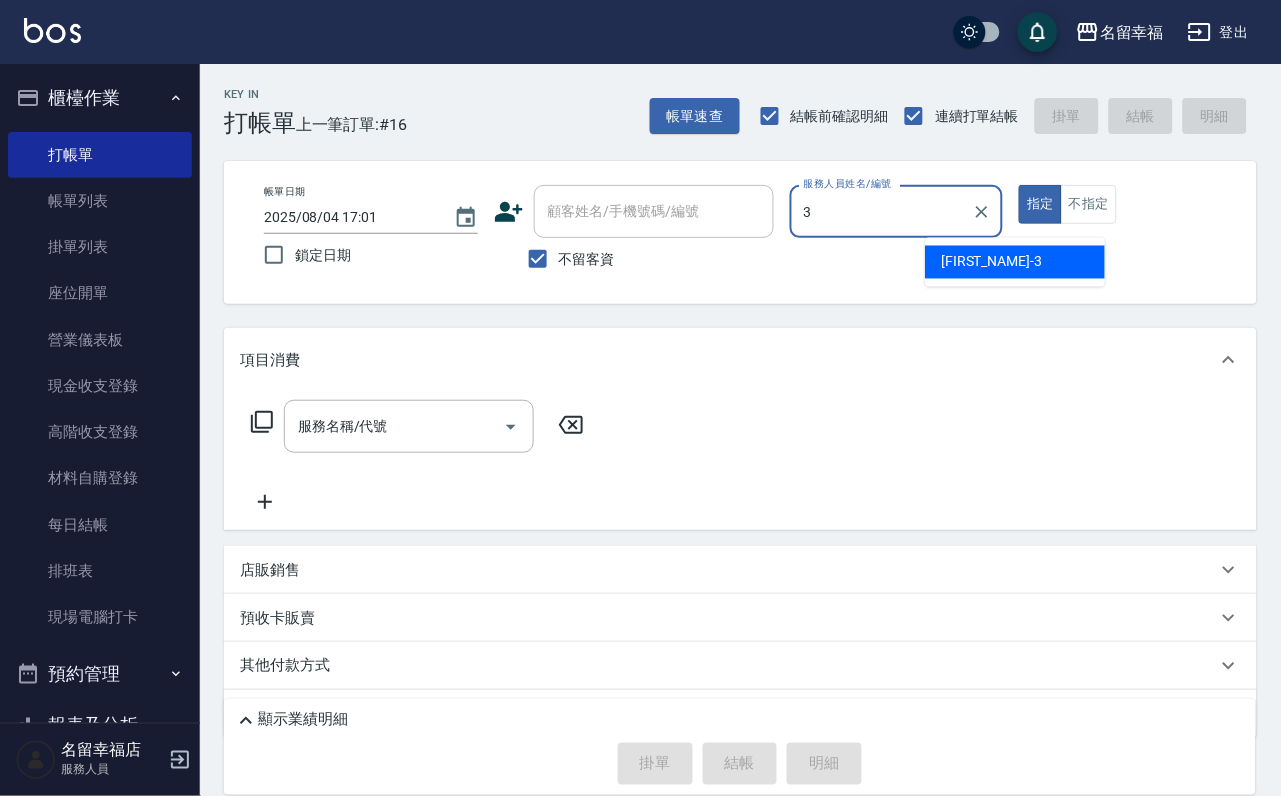 type on "[NAME]-[PHONE]" 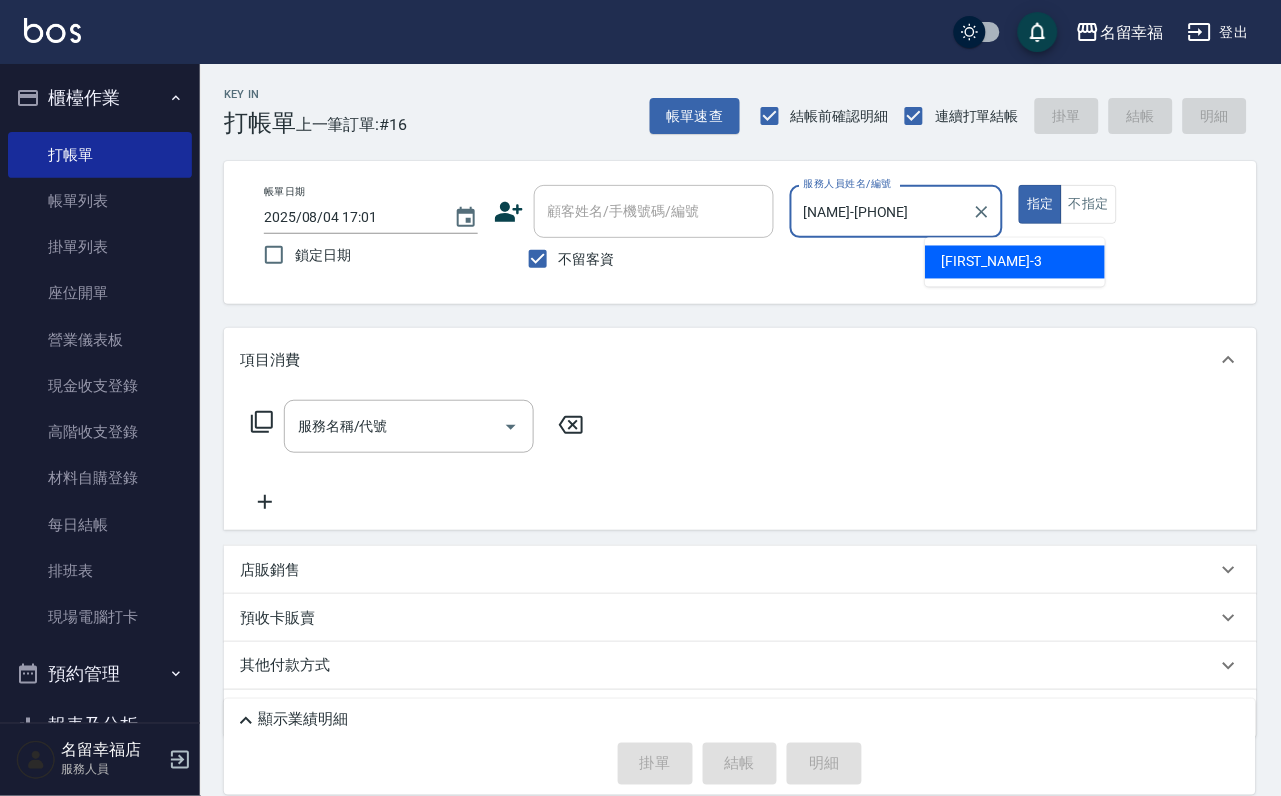 type on "true" 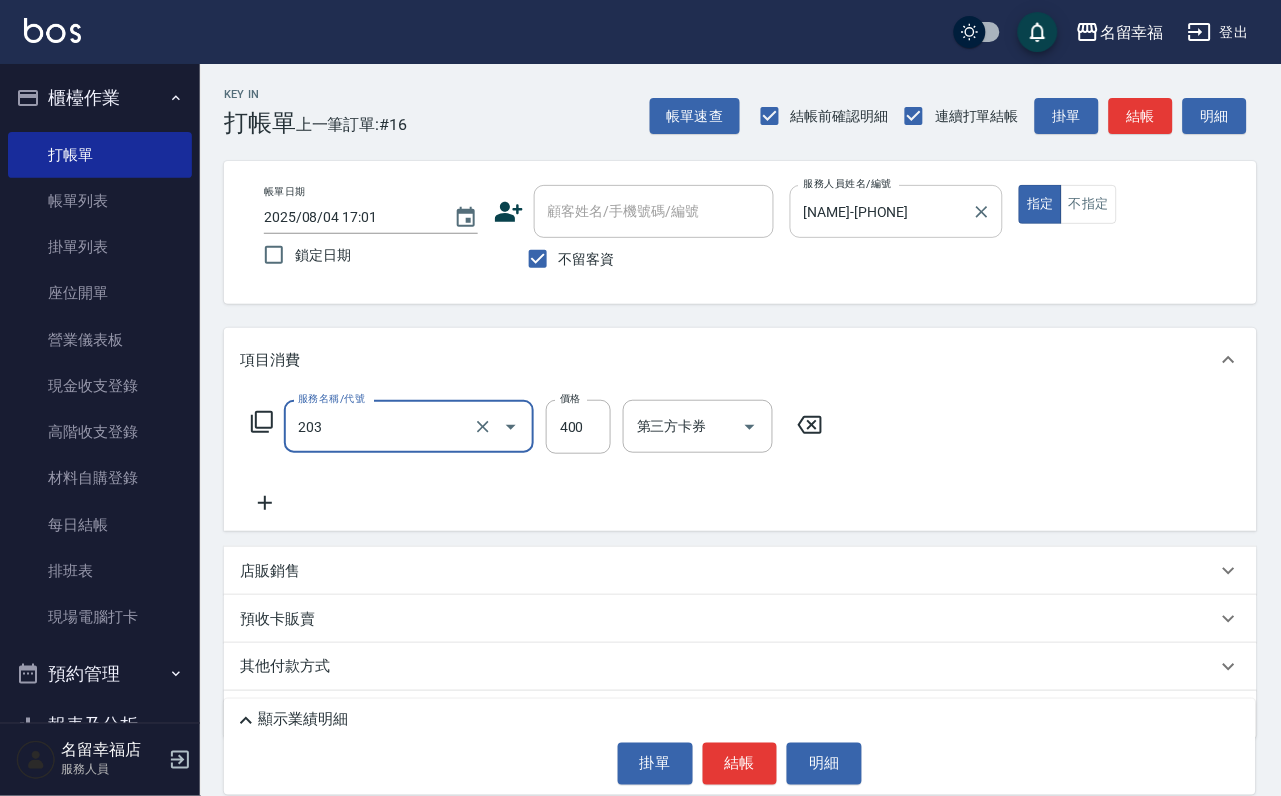 type on "指定單剪(203)" 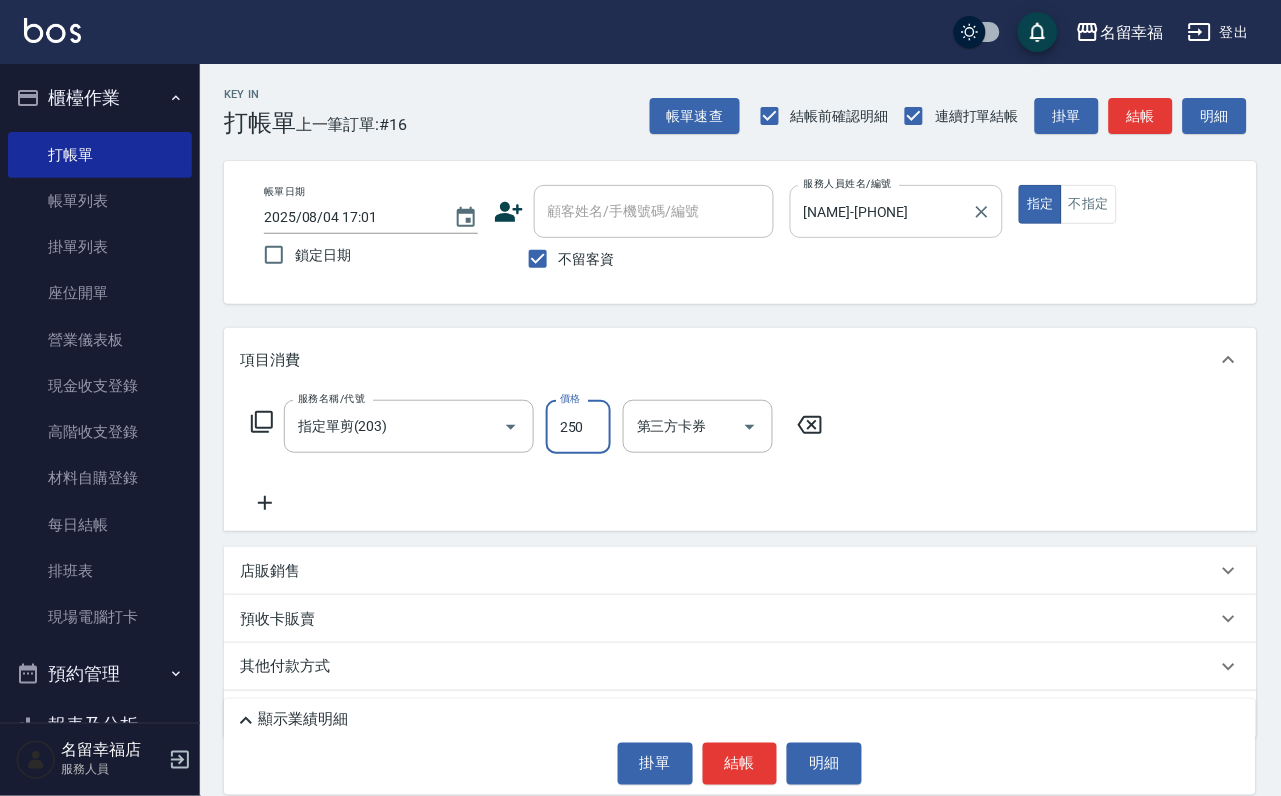 type on "250" 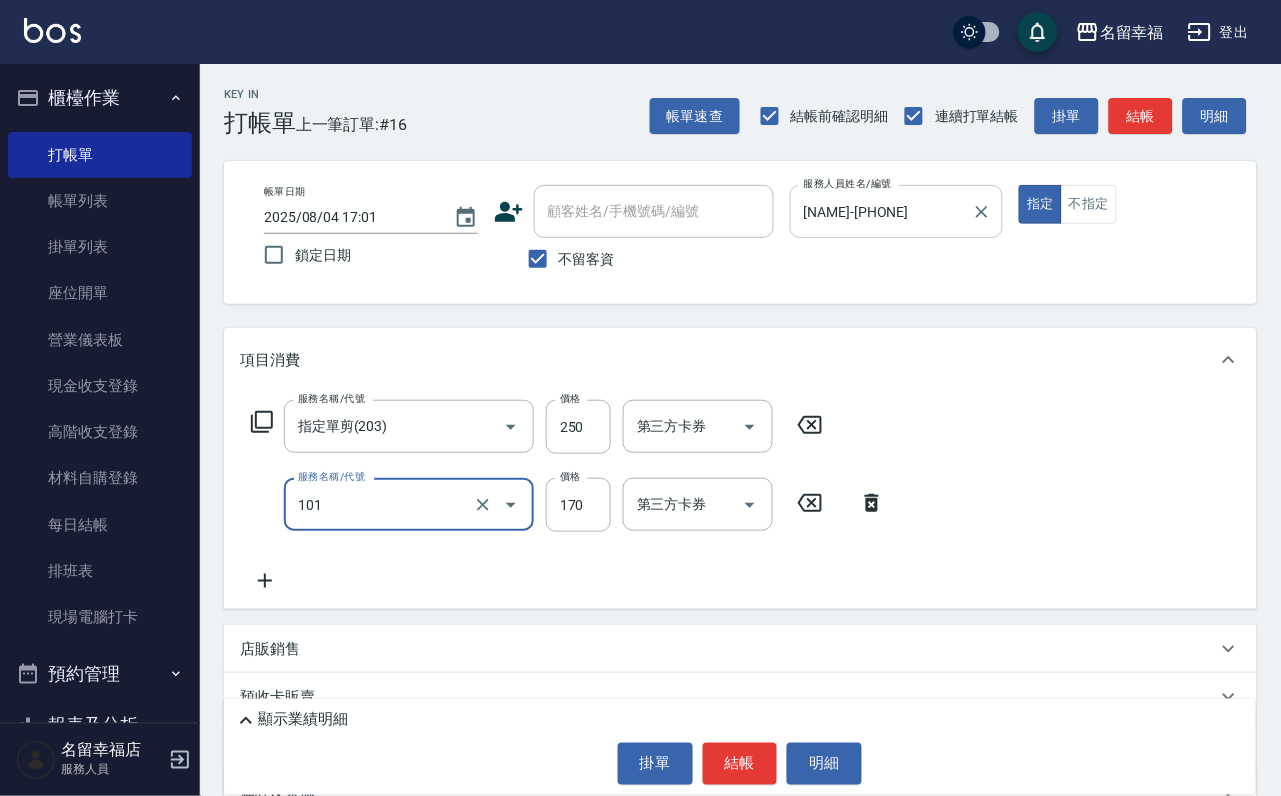 type on "洗髮(101)" 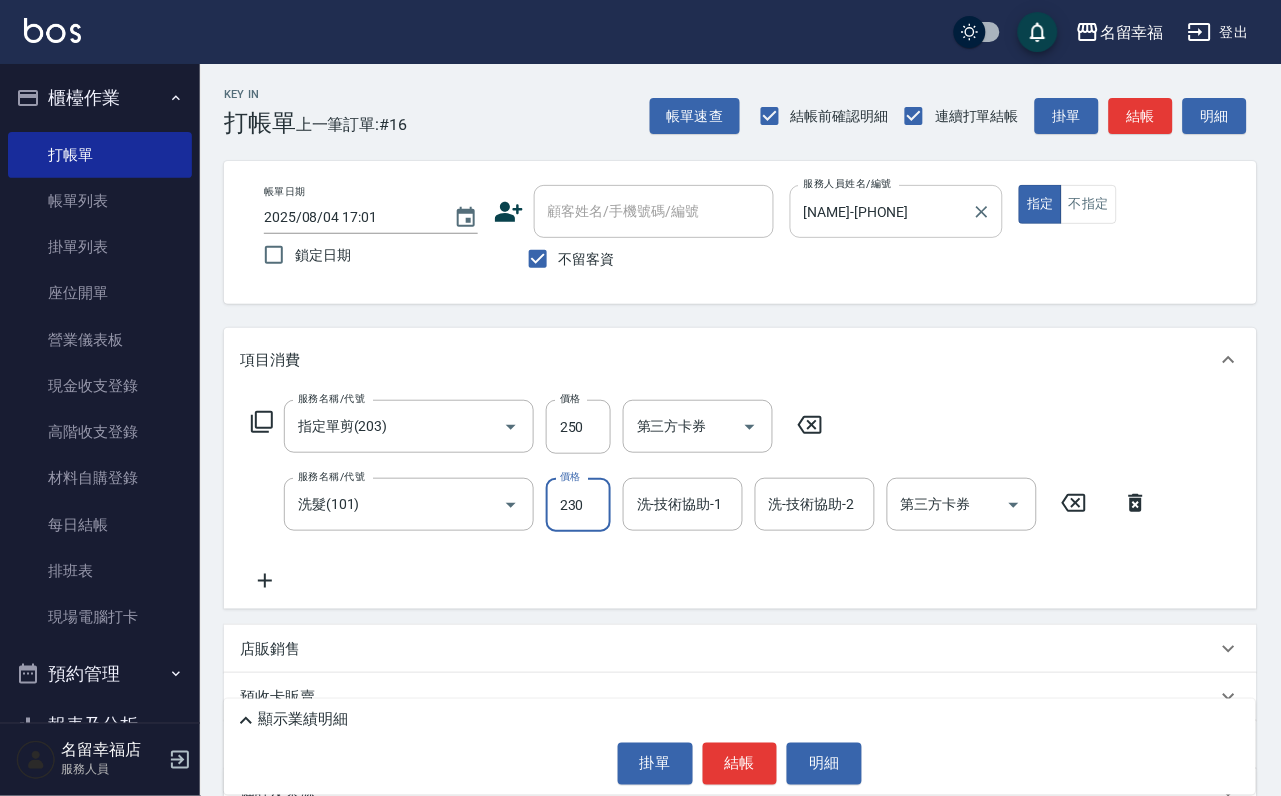 type on "230" 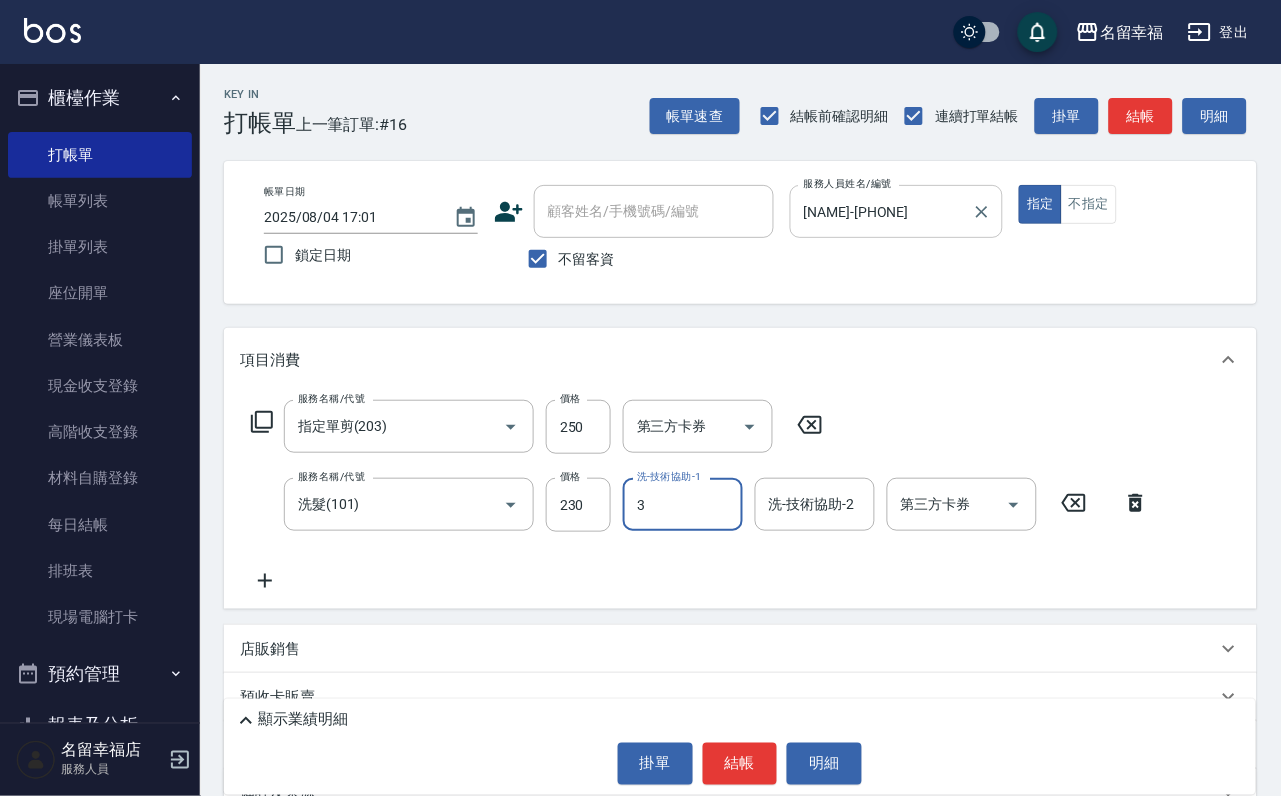 type on "[NAME]-[PHONE]" 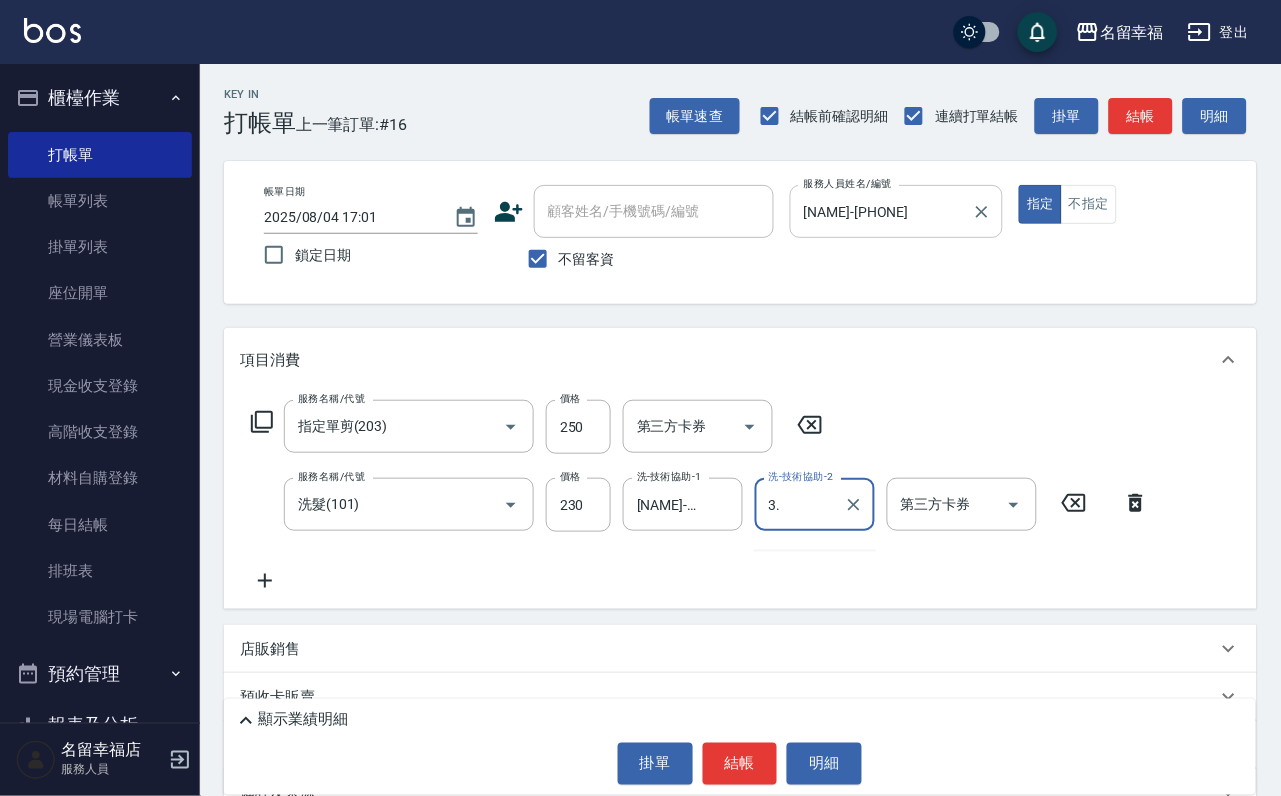 type on "3" 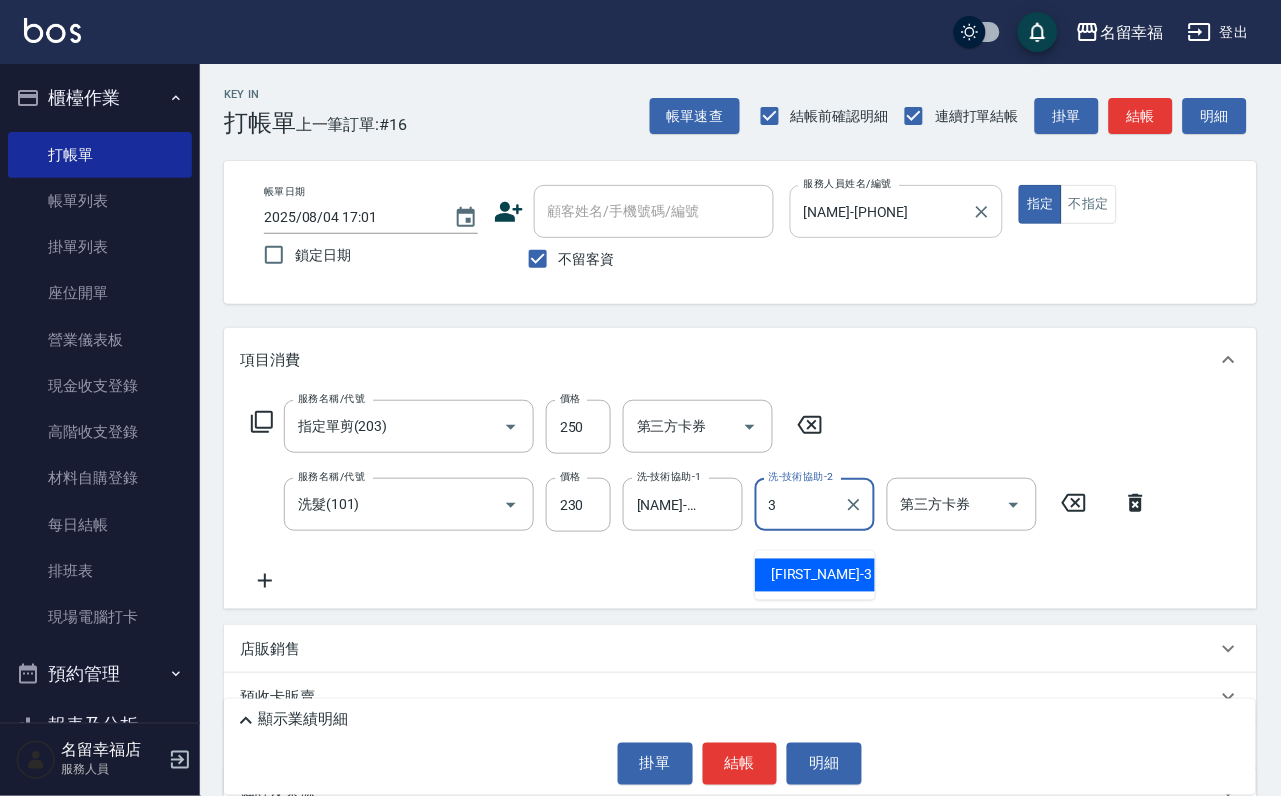 type 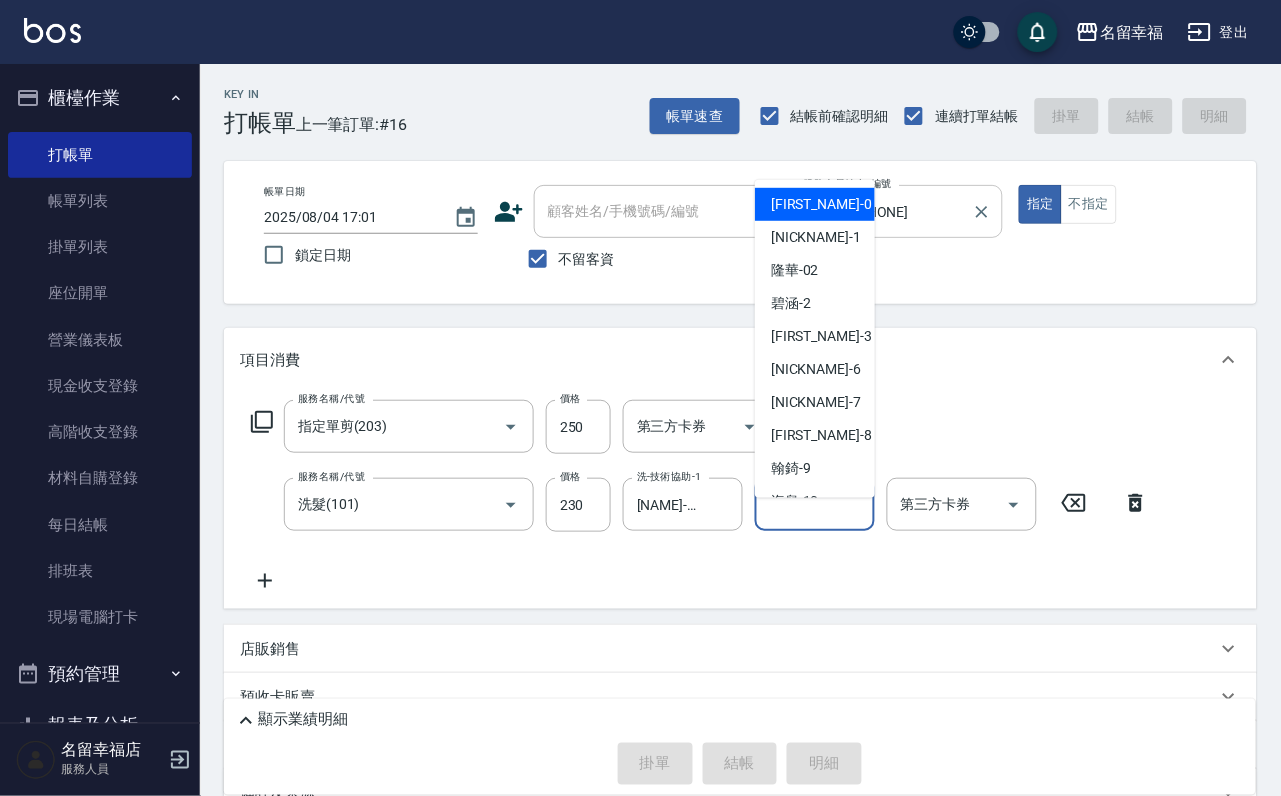 type 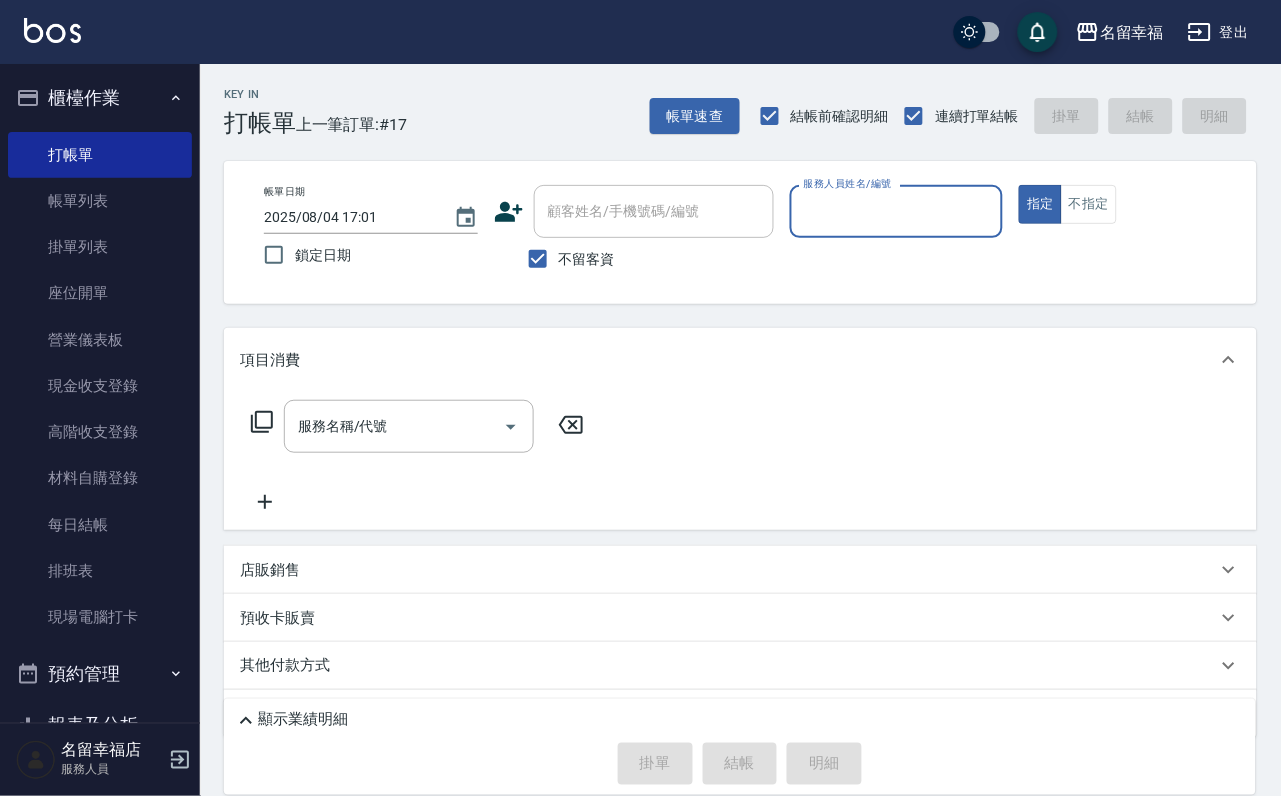 scroll, scrollTop: 119, scrollLeft: 0, axis: vertical 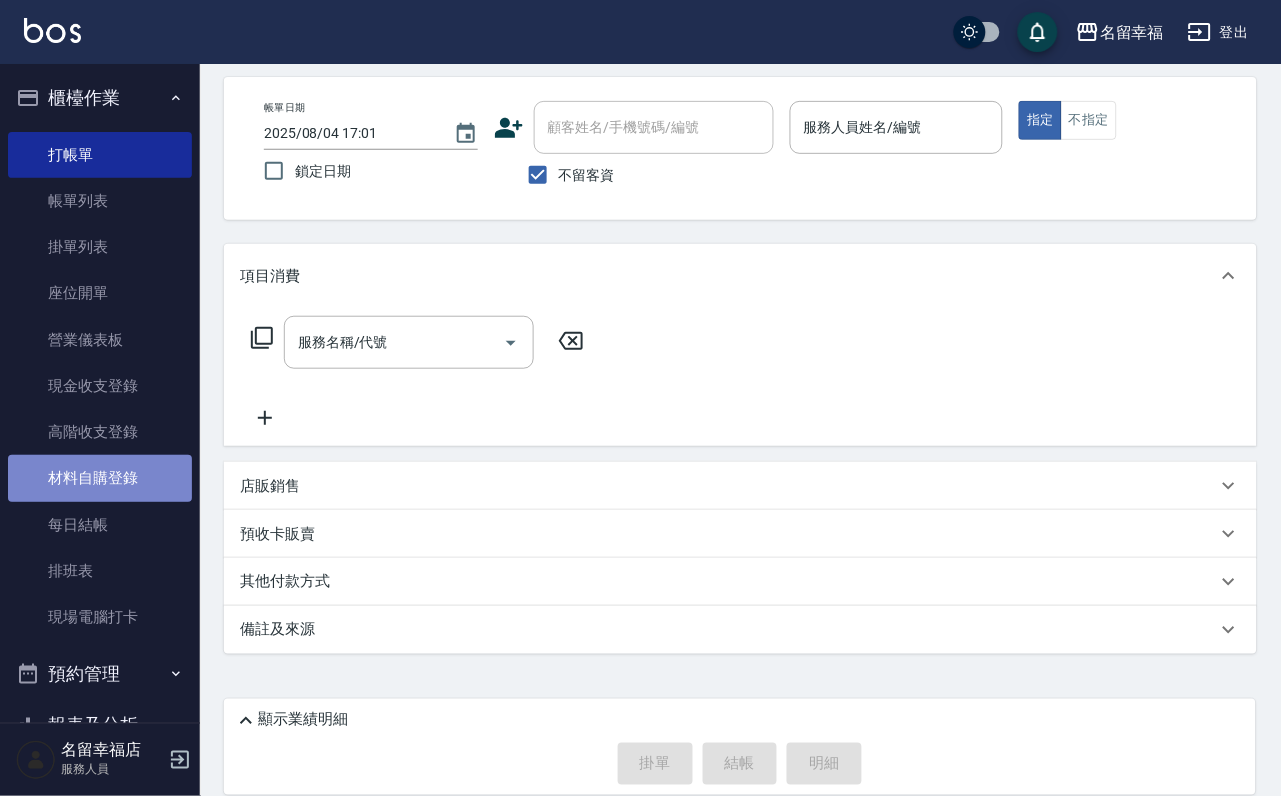 click on "材料自購登錄" at bounding box center [100, 478] 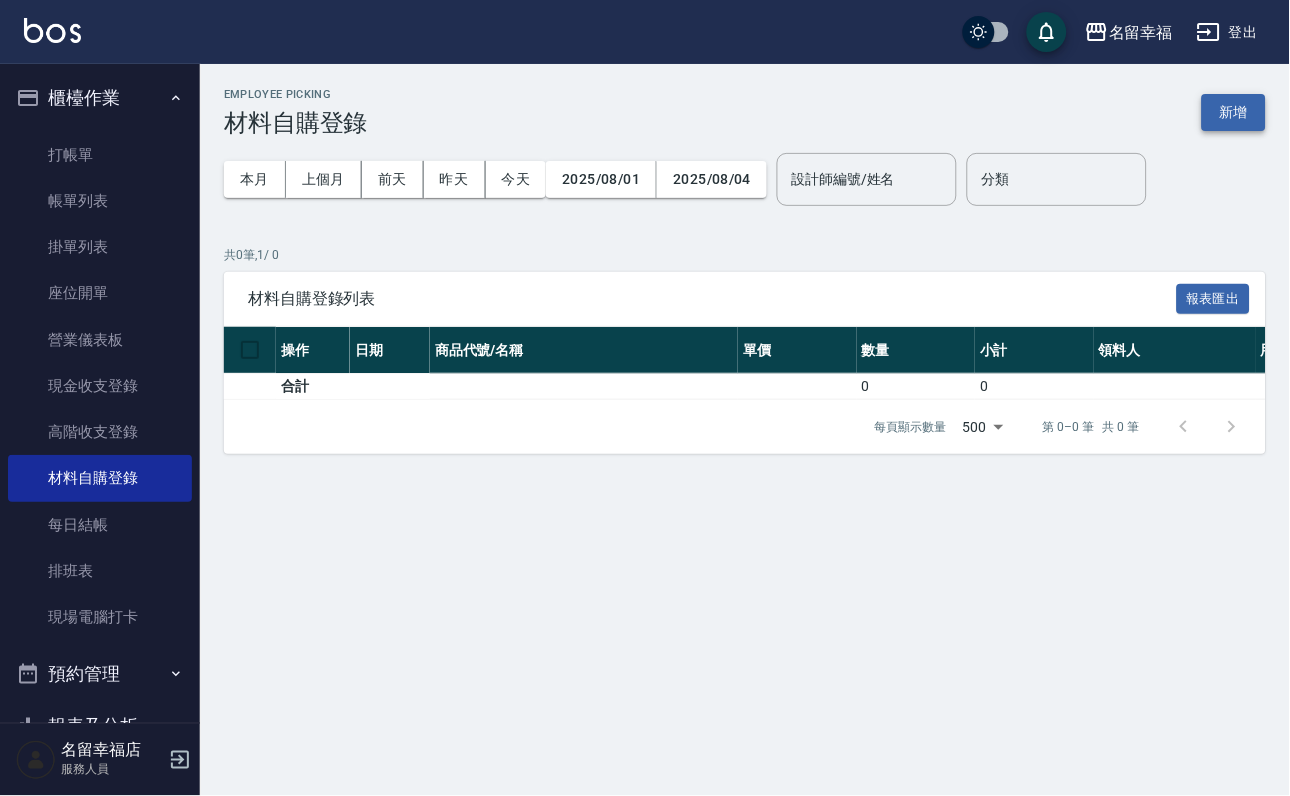 click on "新增" at bounding box center (1234, 112) 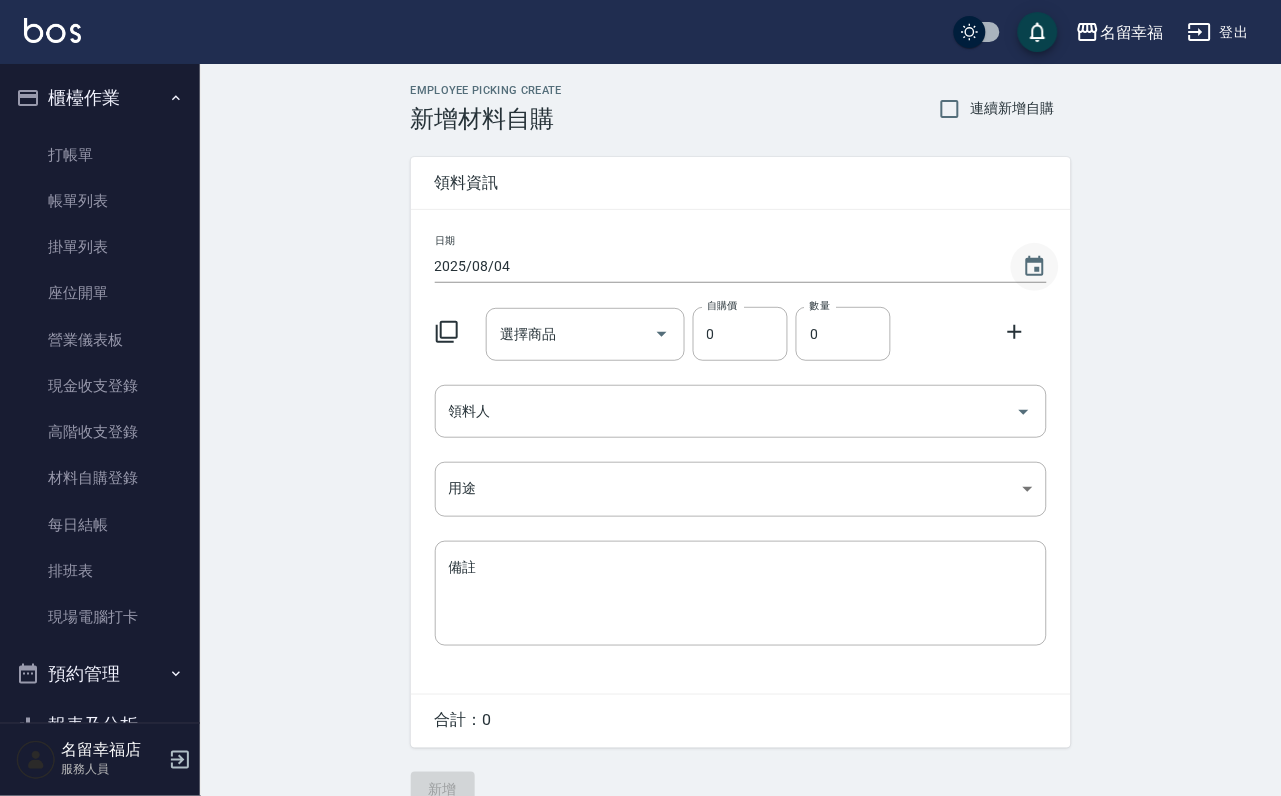 click 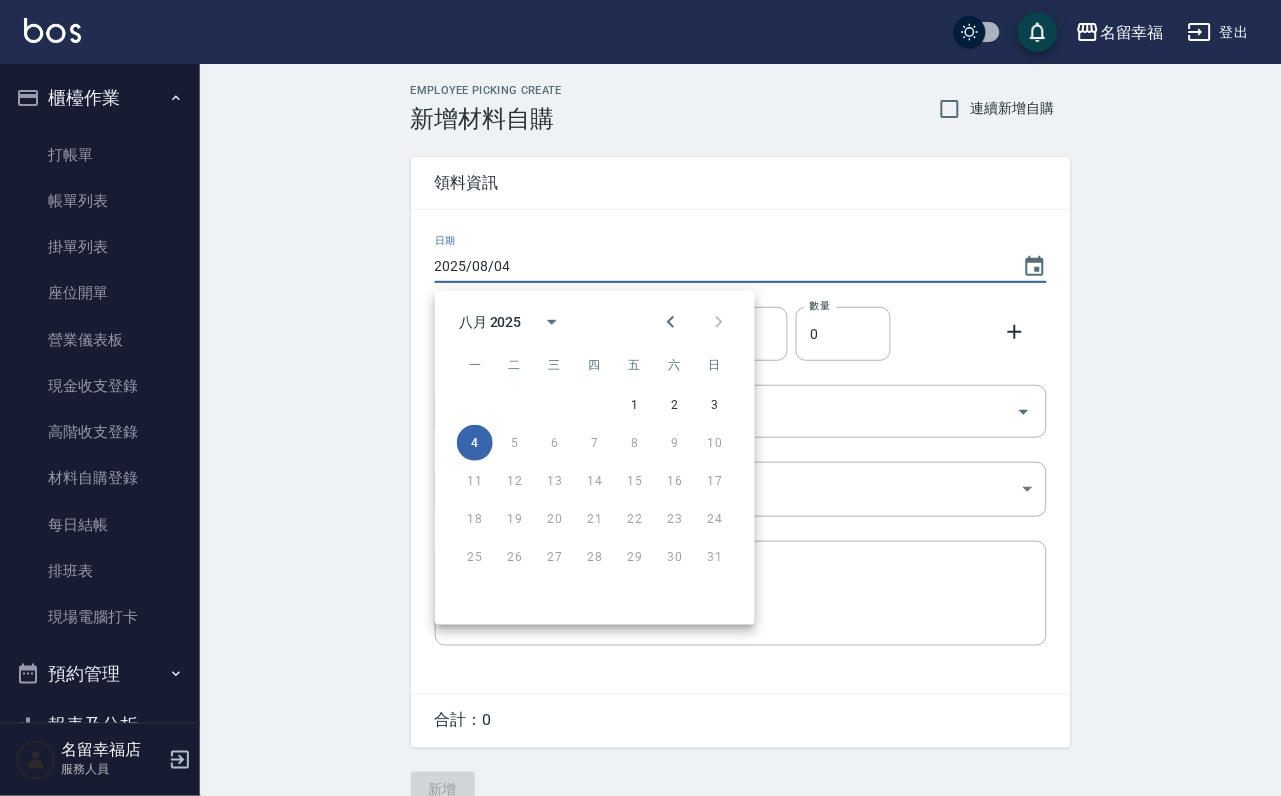 drag, startPoint x: 1082, startPoint y: 285, endPoint x: 1083, endPoint y: 297, distance: 12.0415945 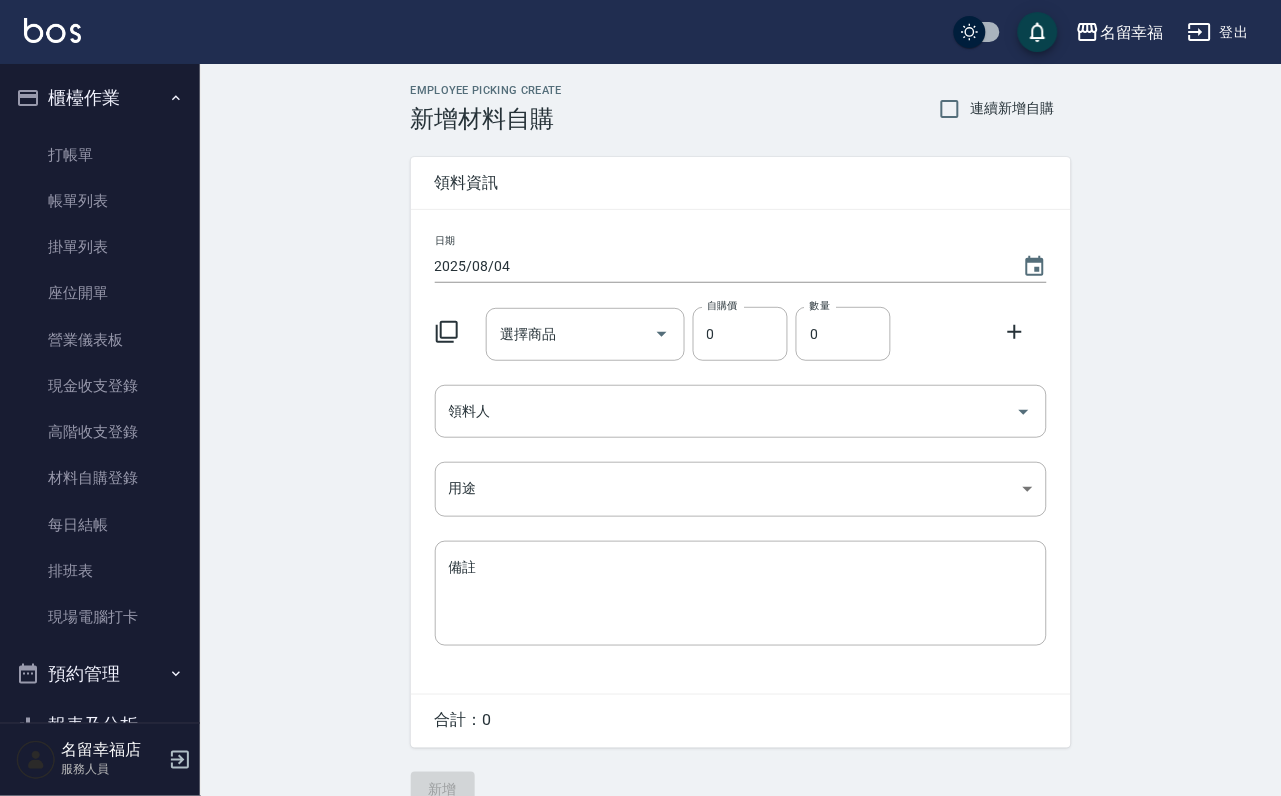 click 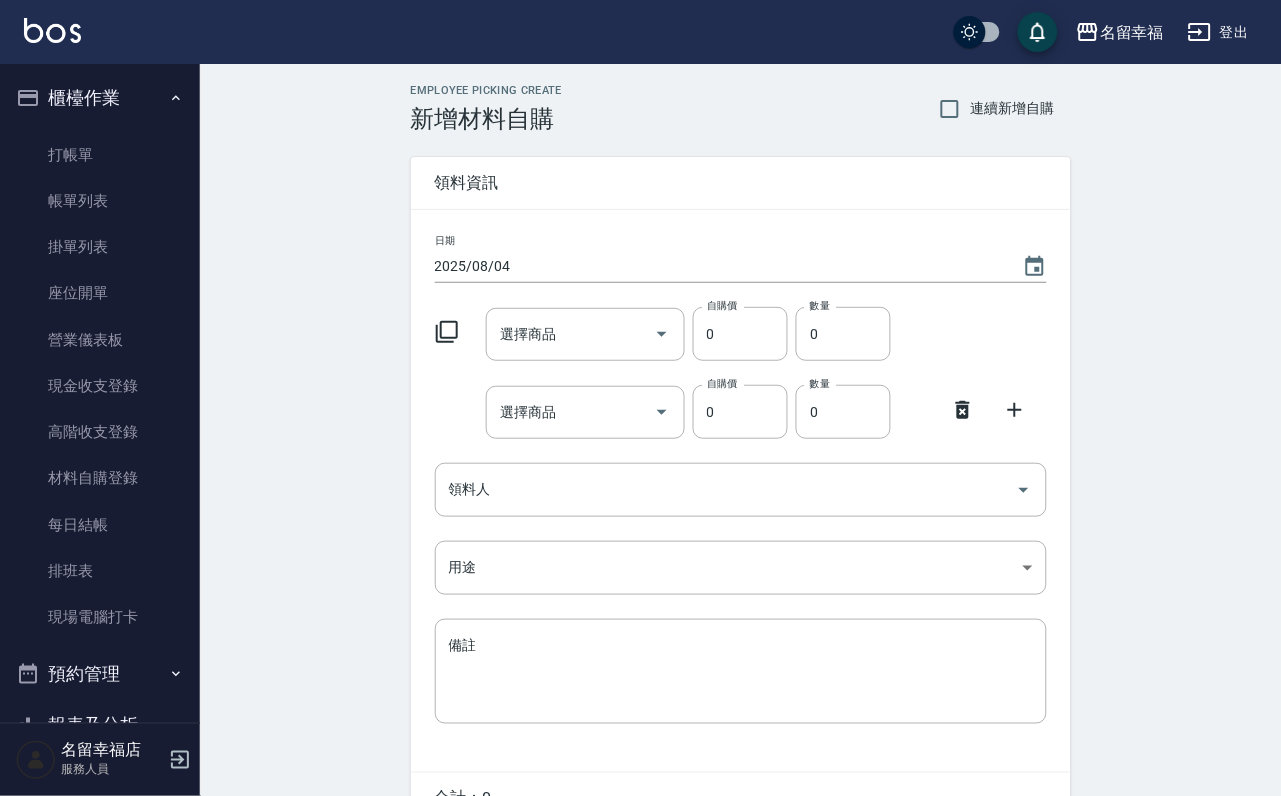 click 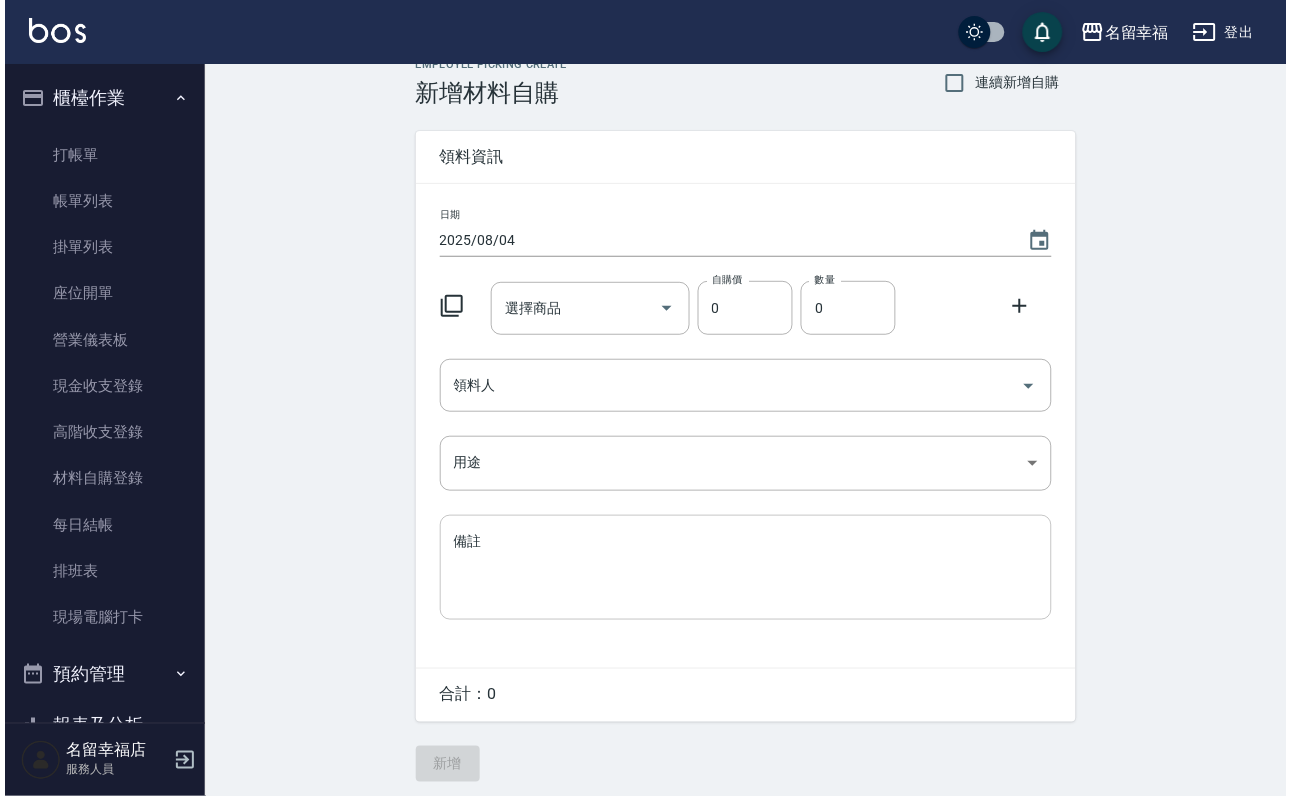 scroll, scrollTop: 0, scrollLeft: 0, axis: both 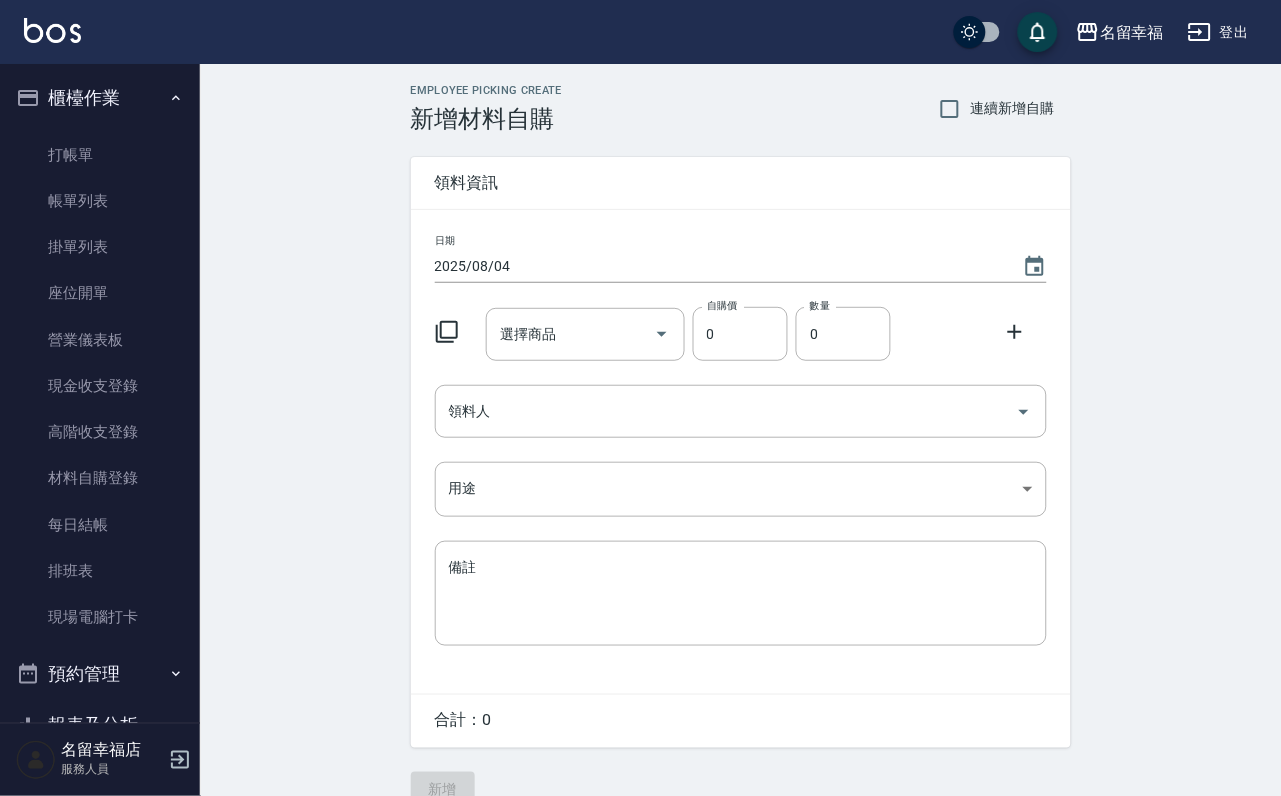 click 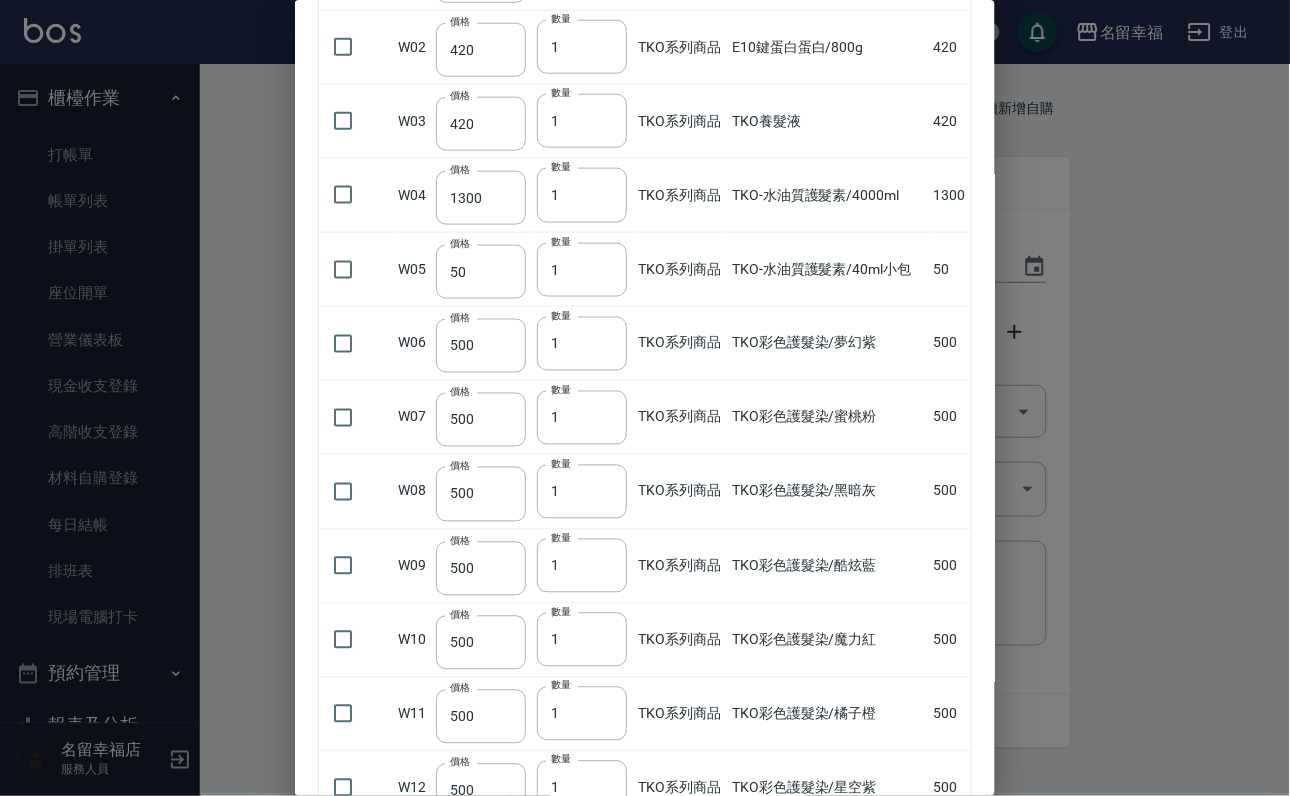 scroll, scrollTop: 0, scrollLeft: 0, axis: both 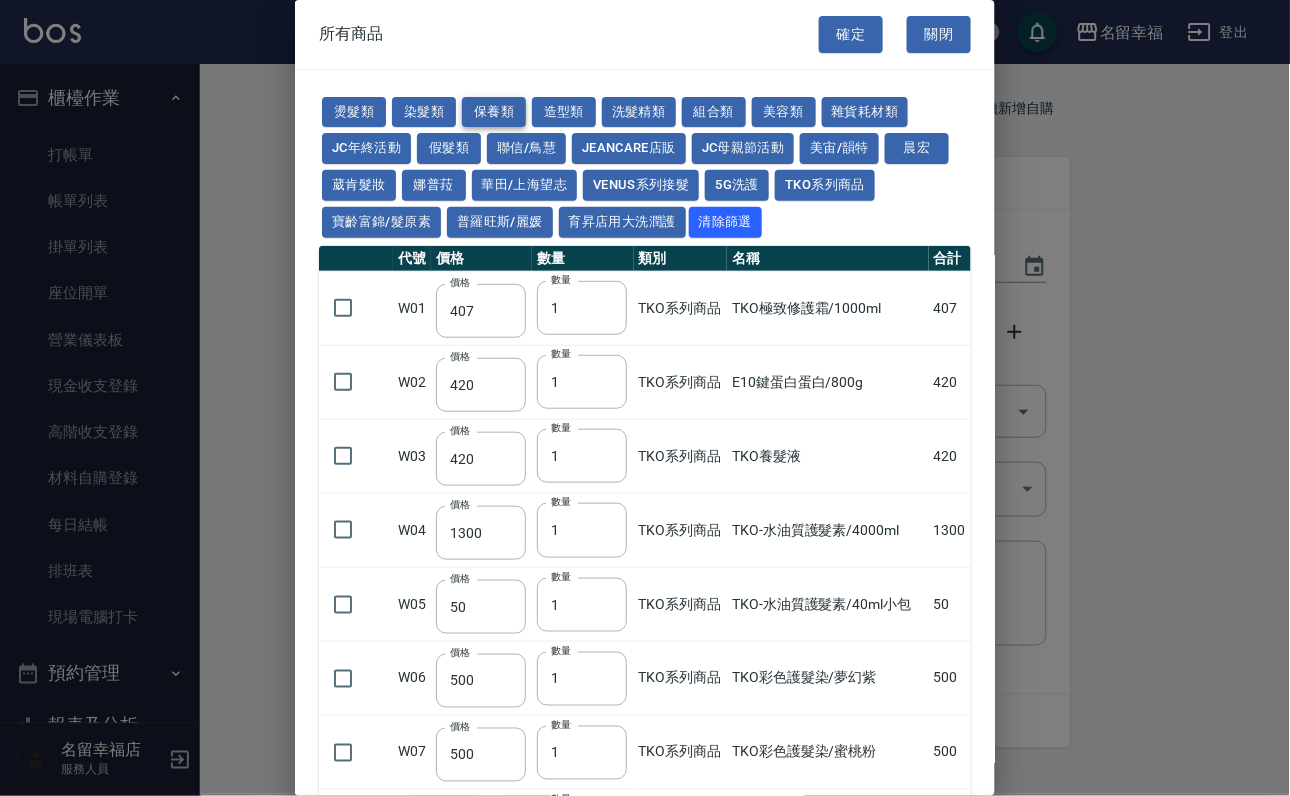 click on "保養類" at bounding box center [494, 112] 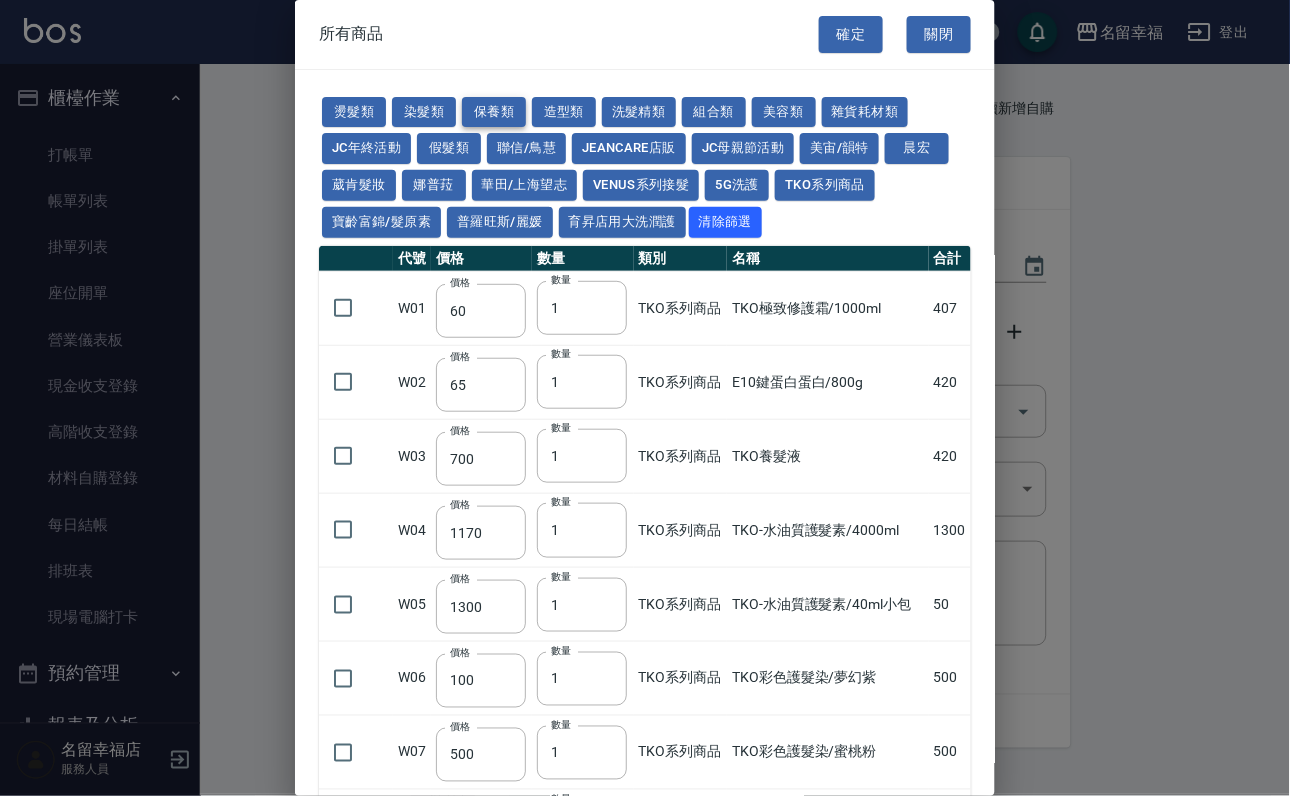 type on "1250" 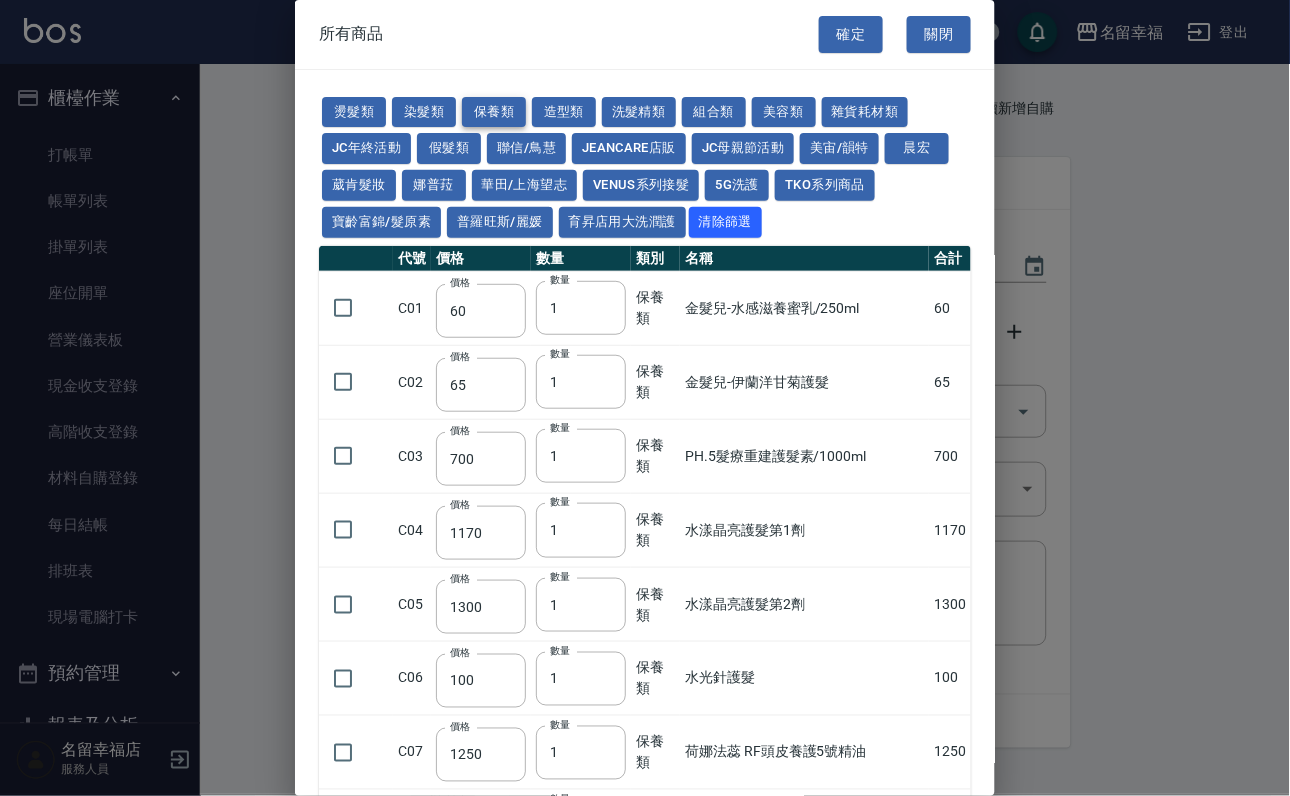 click on "保養類" at bounding box center (494, 112) 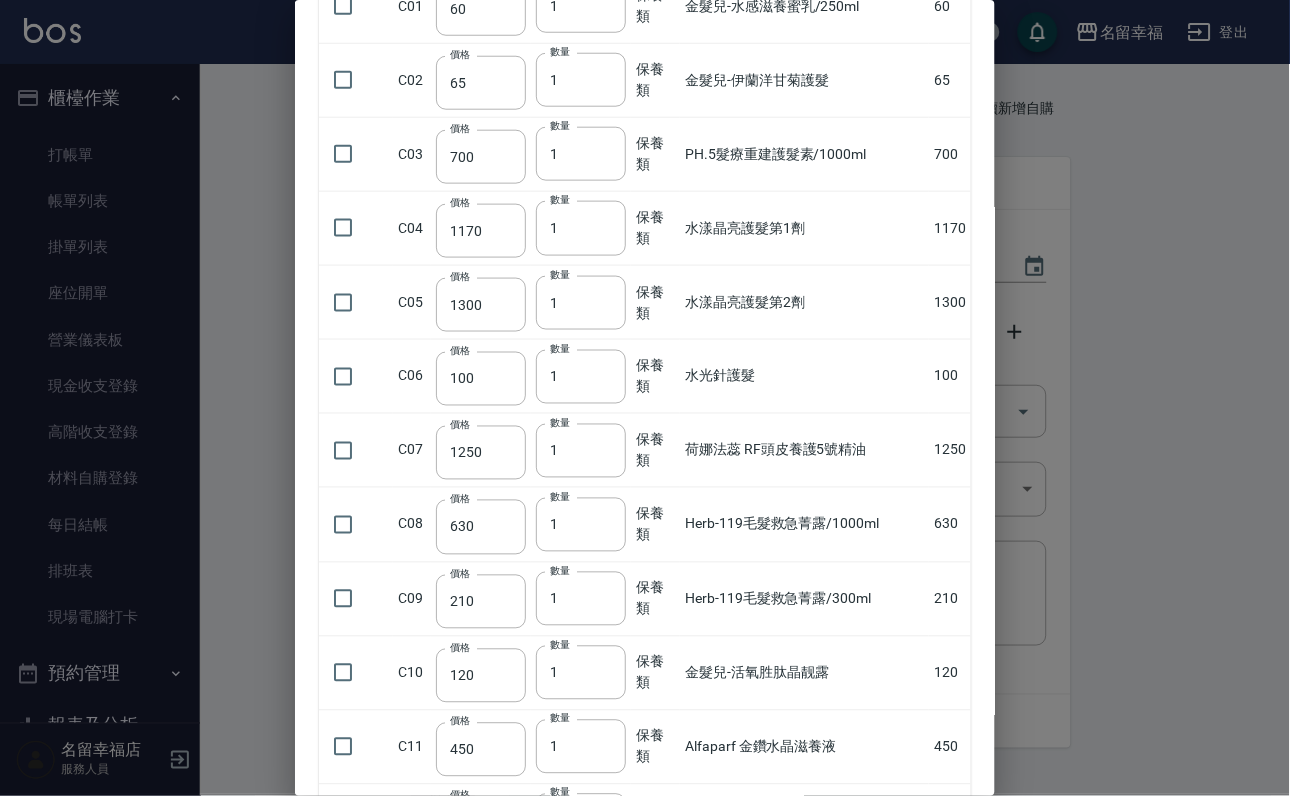 scroll, scrollTop: 300, scrollLeft: 0, axis: vertical 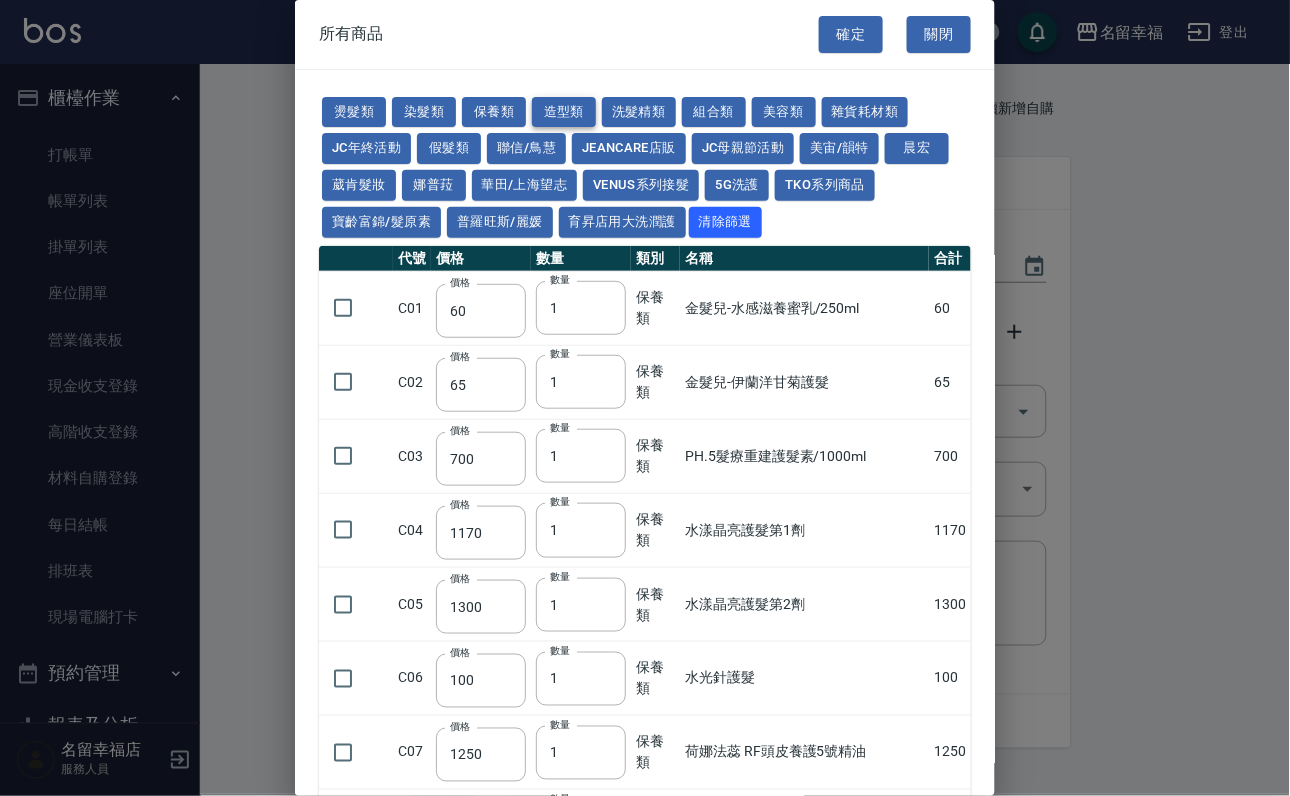 click on "造型類" at bounding box center [564, 112] 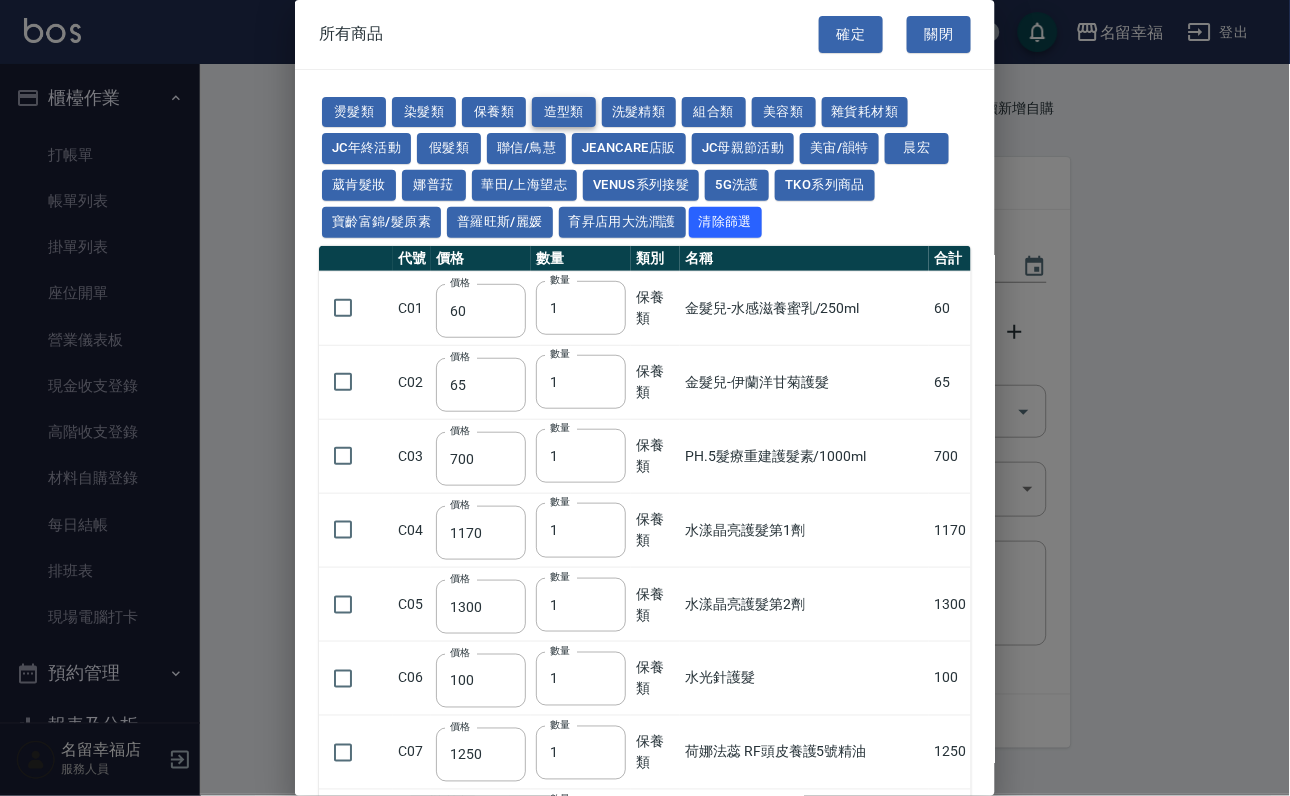 type on "360" 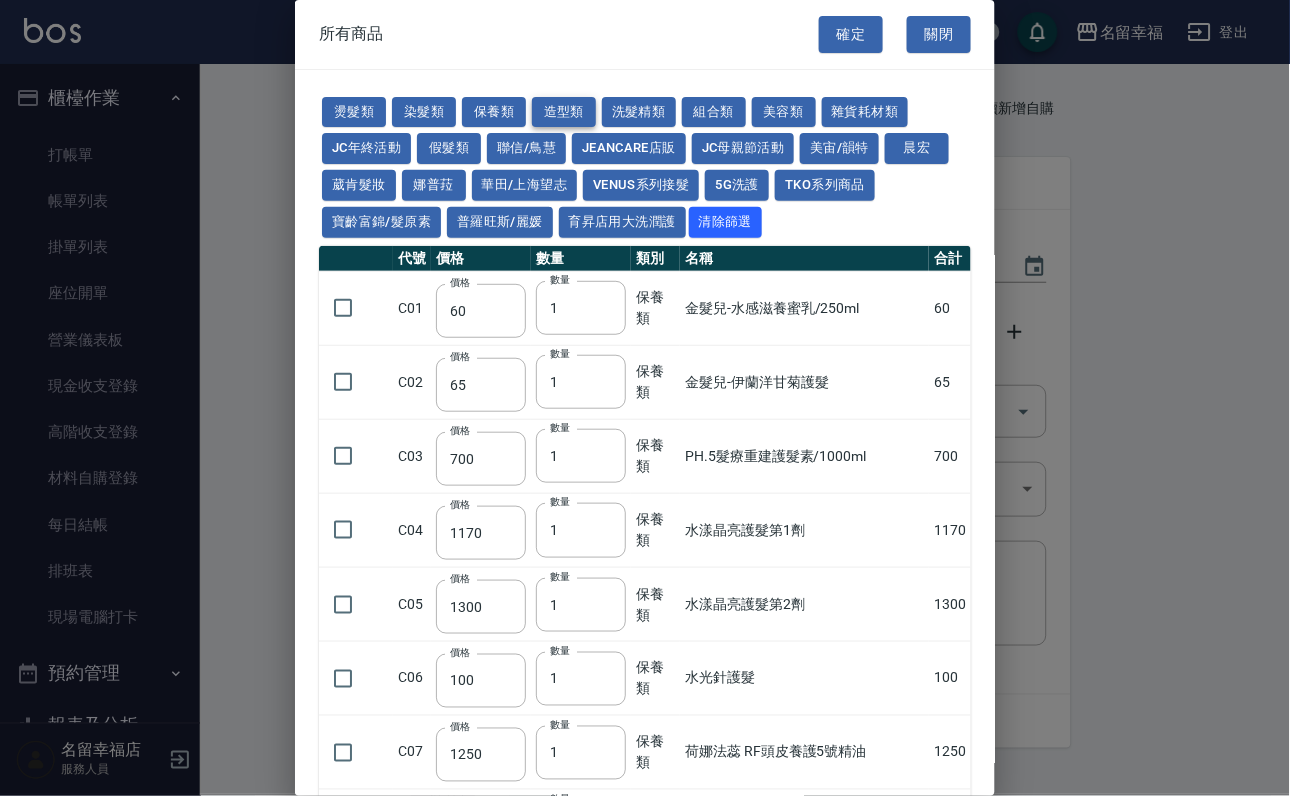 type on "50" 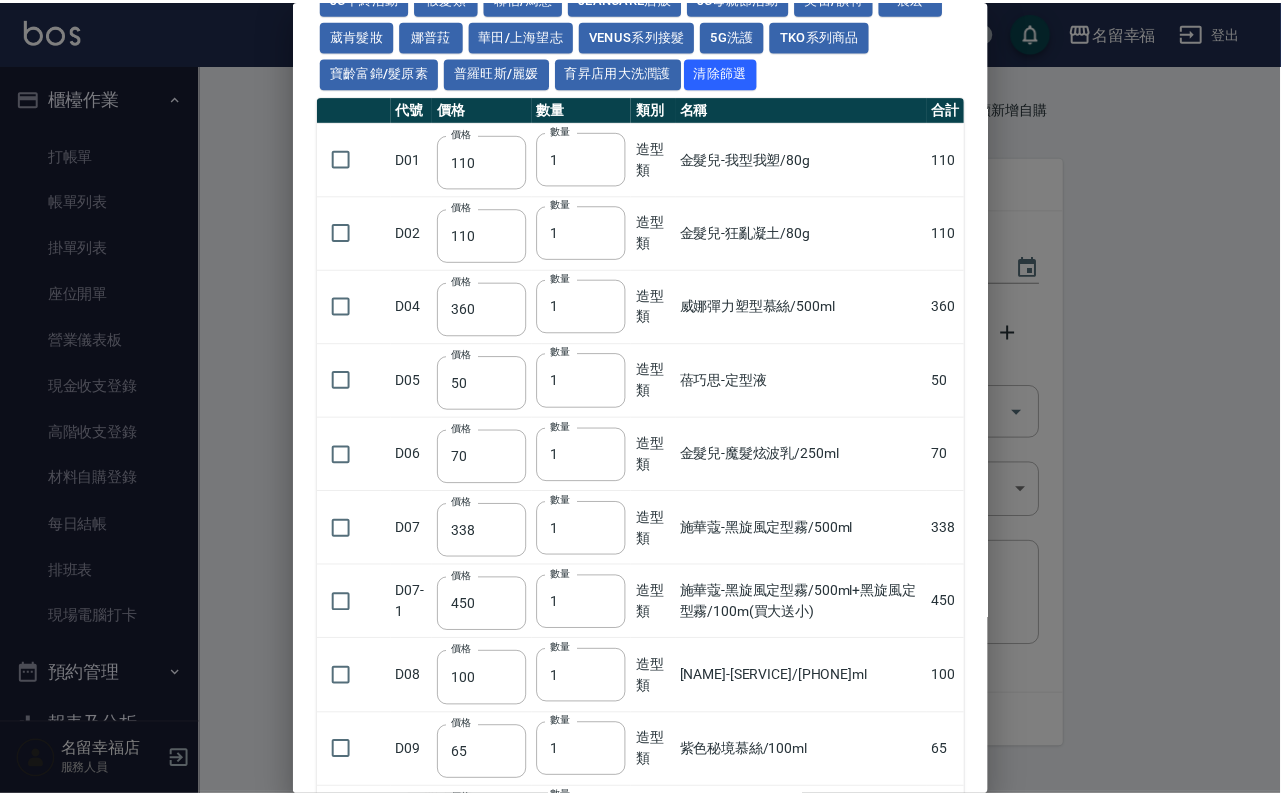 scroll, scrollTop: 0, scrollLeft: 0, axis: both 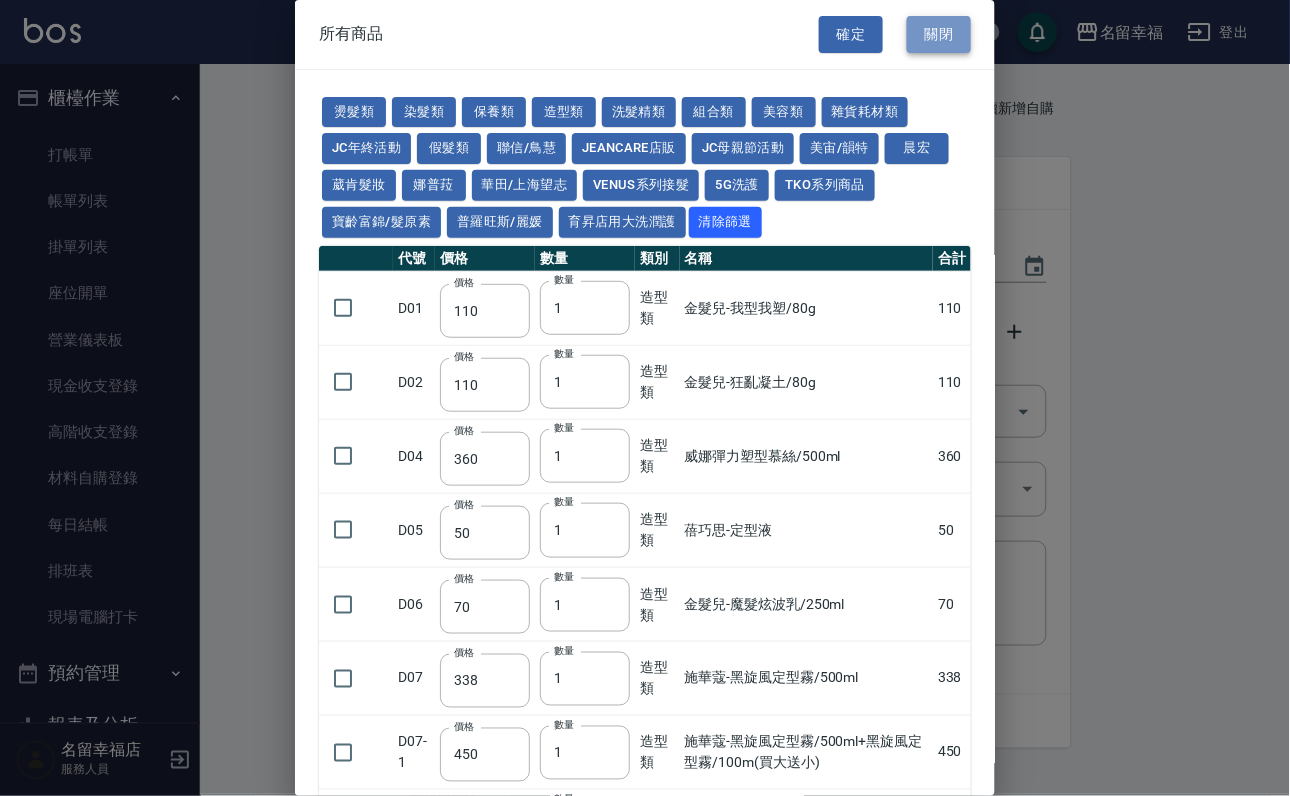 click on "關閉" at bounding box center [939, 34] 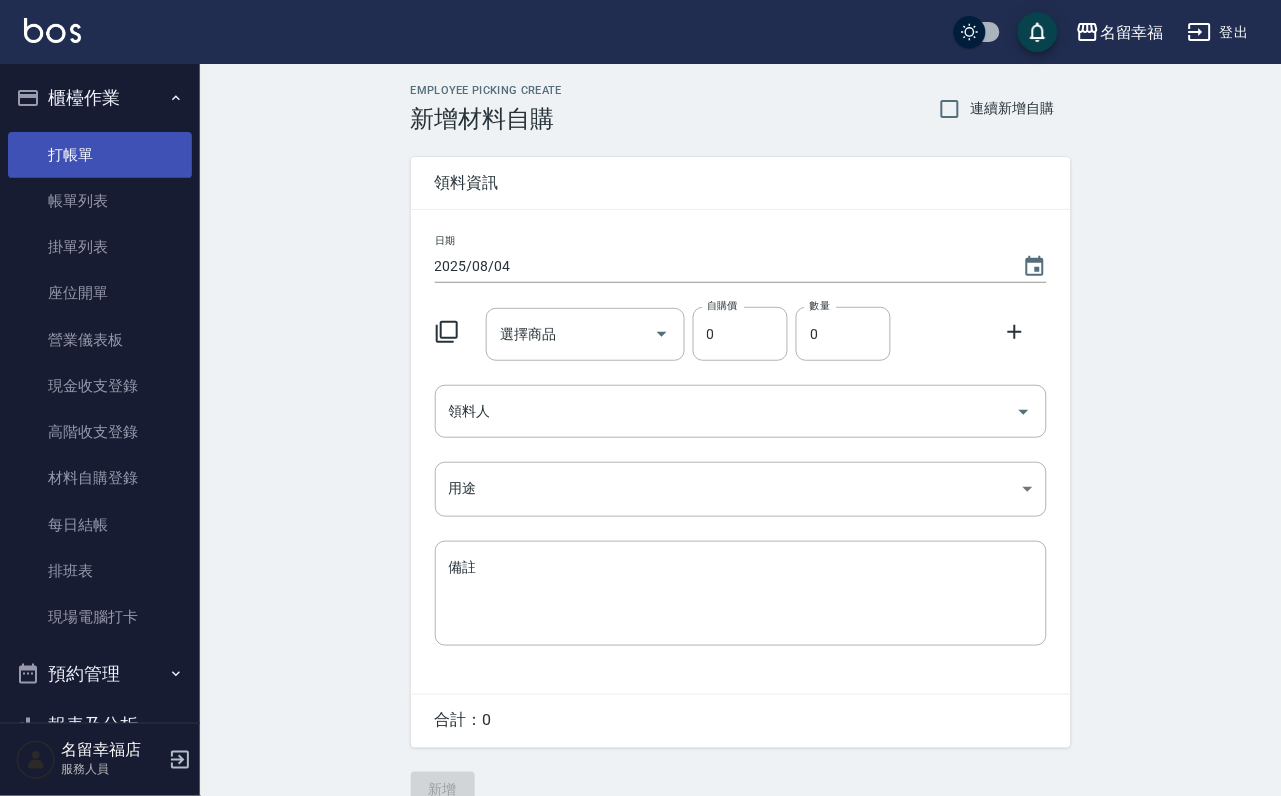 click on "打帳單" at bounding box center (100, 155) 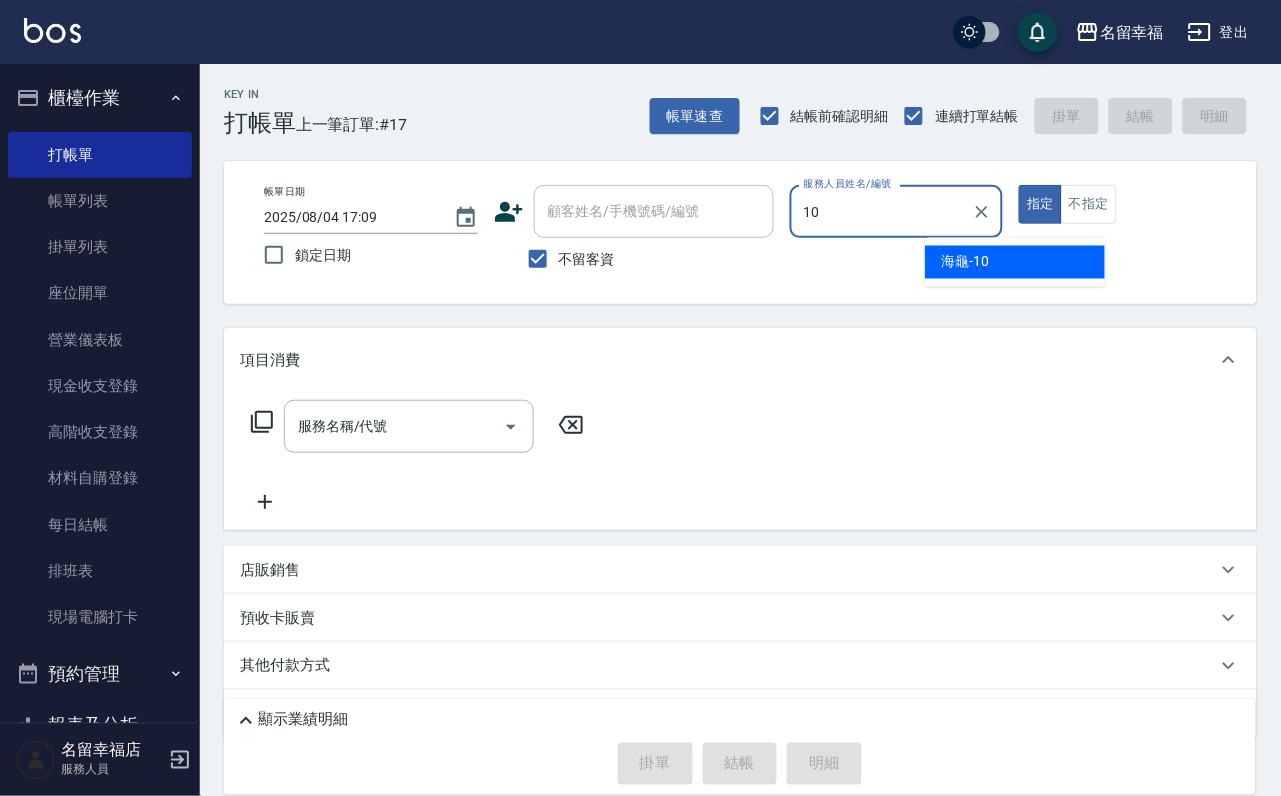 type on "海龜-10" 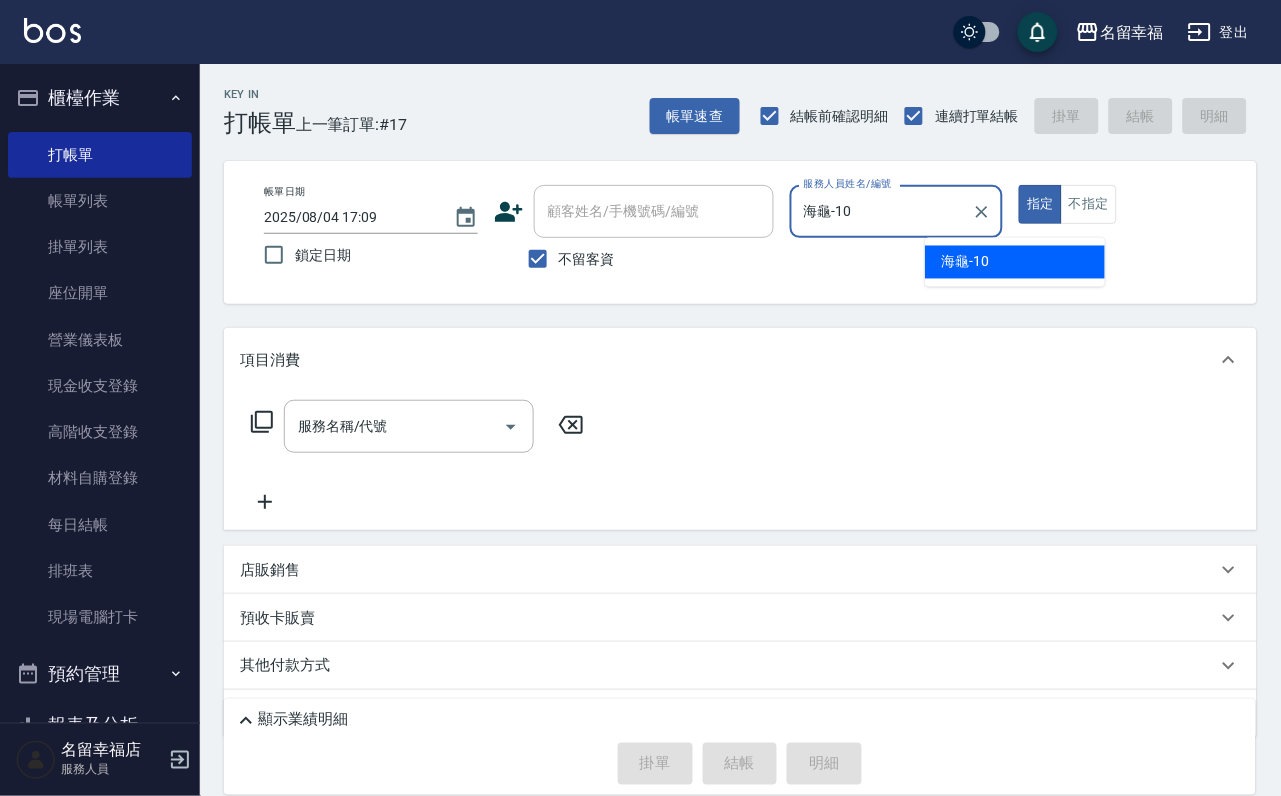 type on "true" 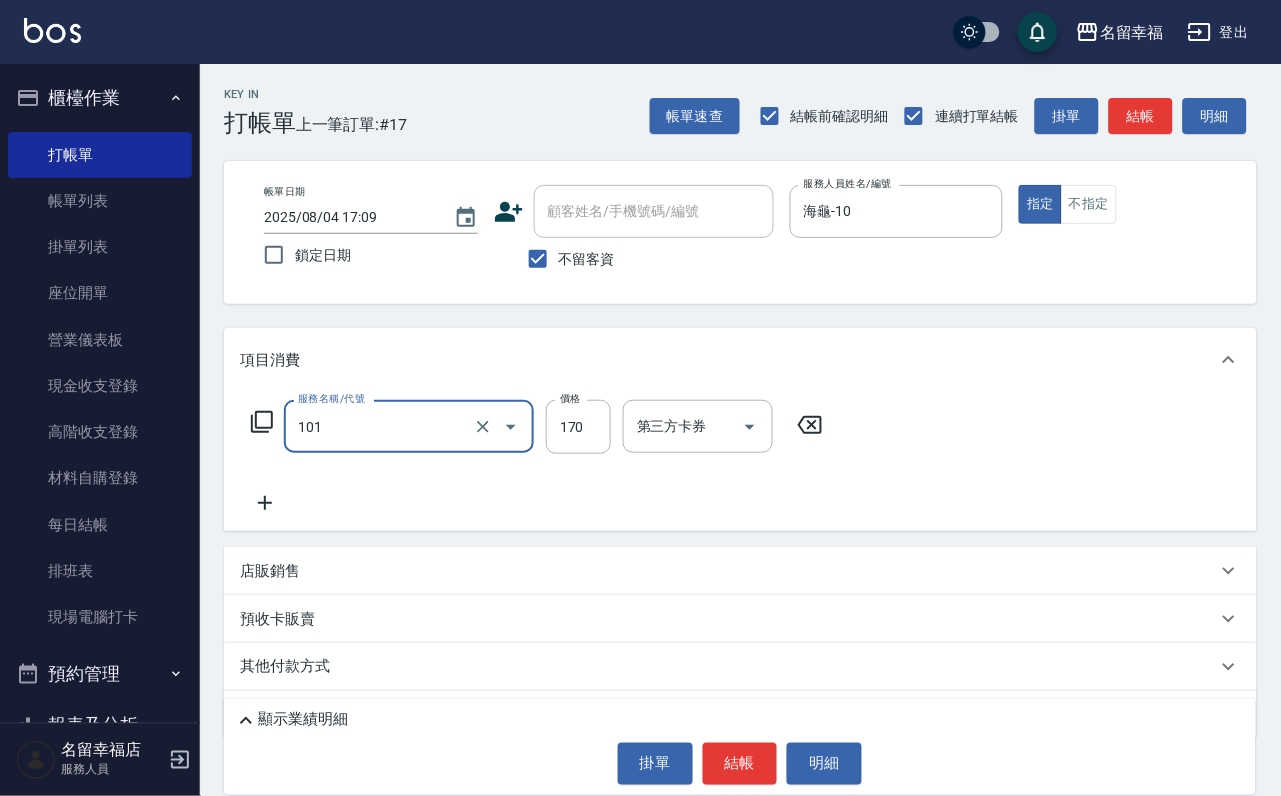 type on "洗髮(101)" 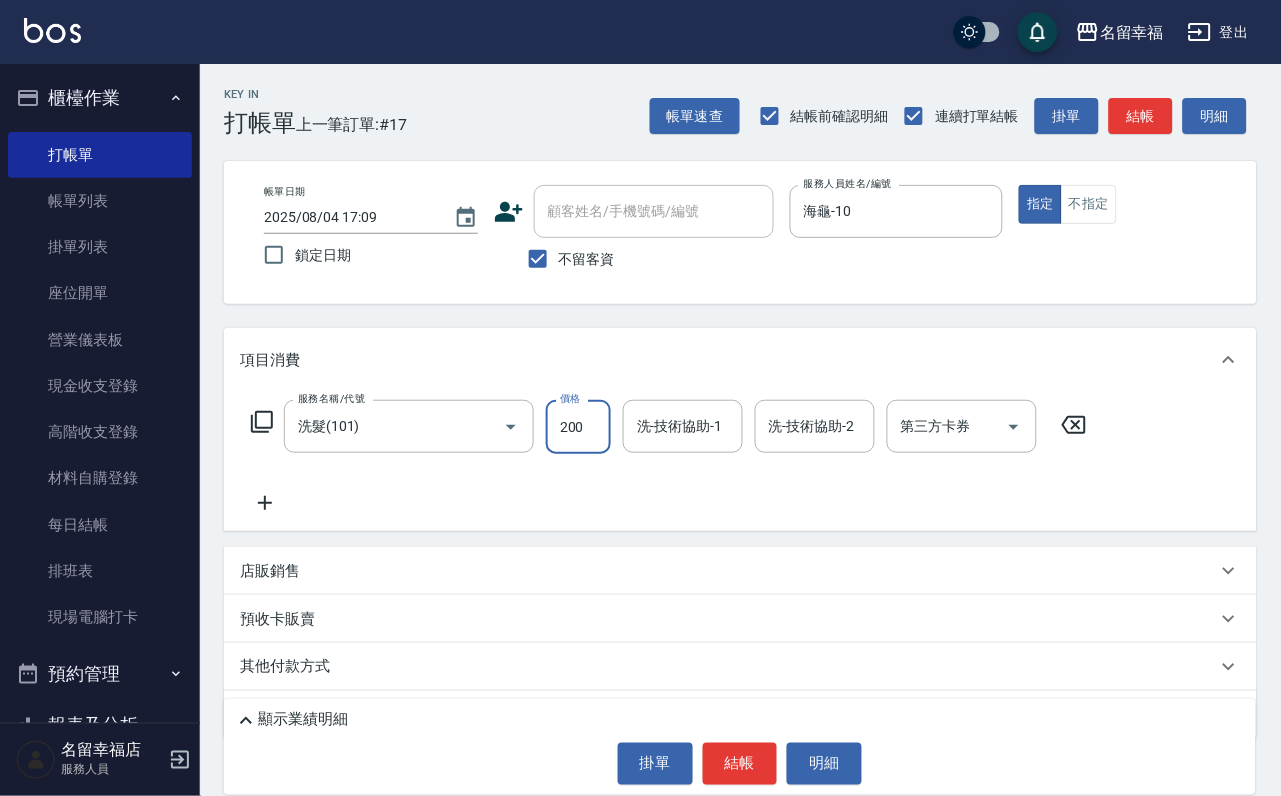 type on "200" 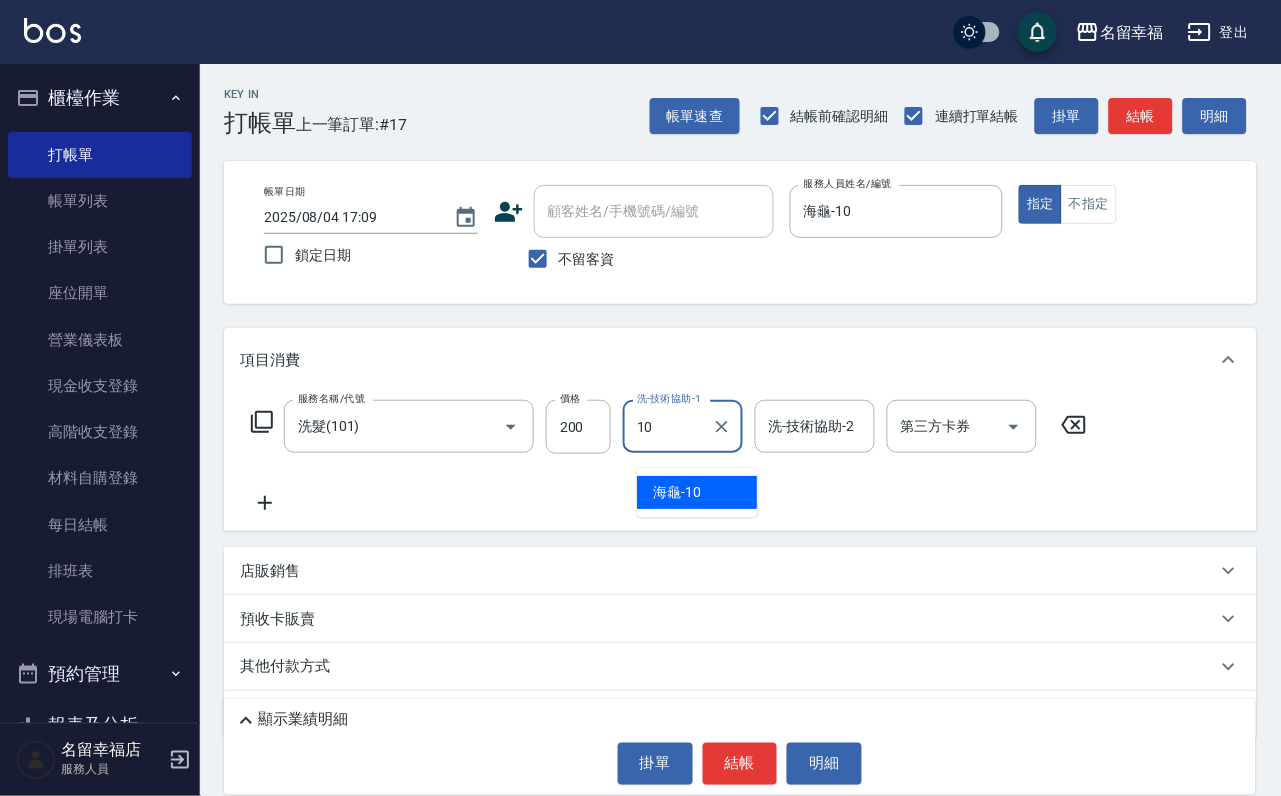 type on "海龜-10" 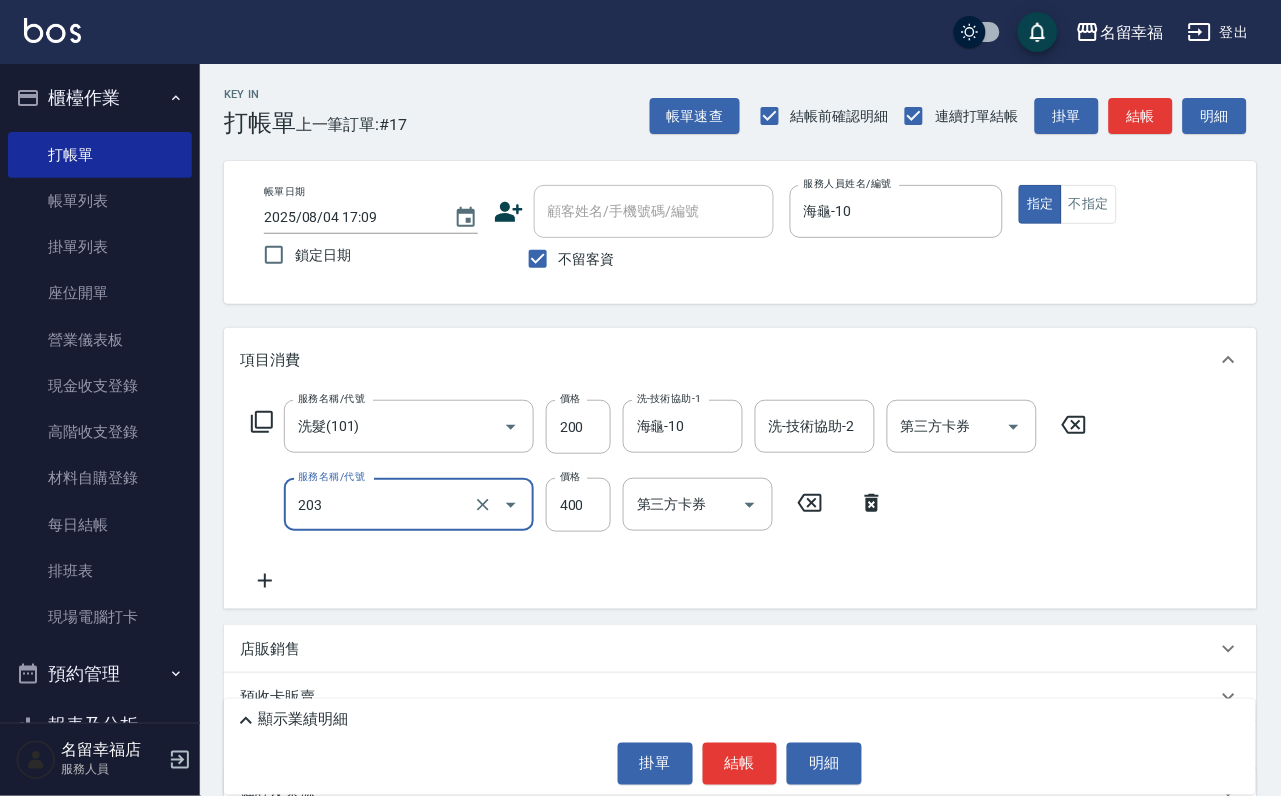 type on "指定單剪(203)" 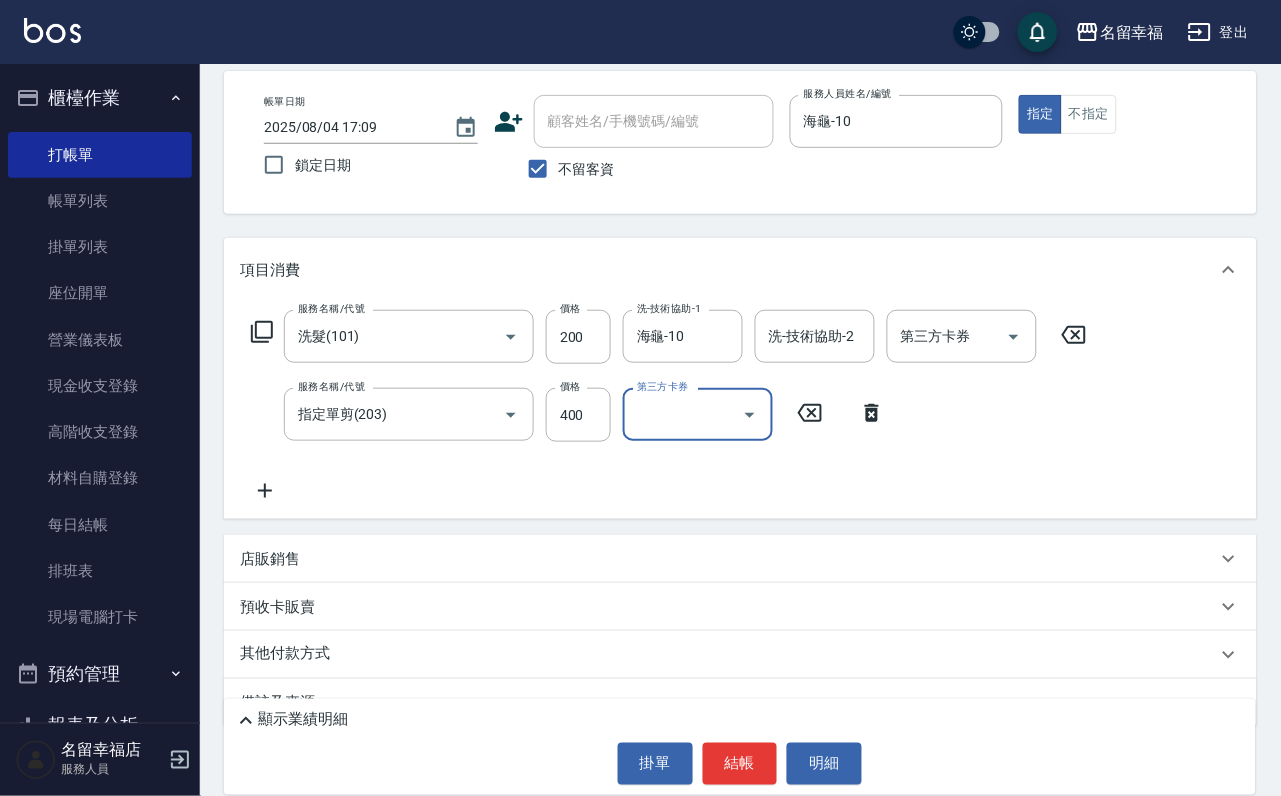 scroll, scrollTop: 197, scrollLeft: 0, axis: vertical 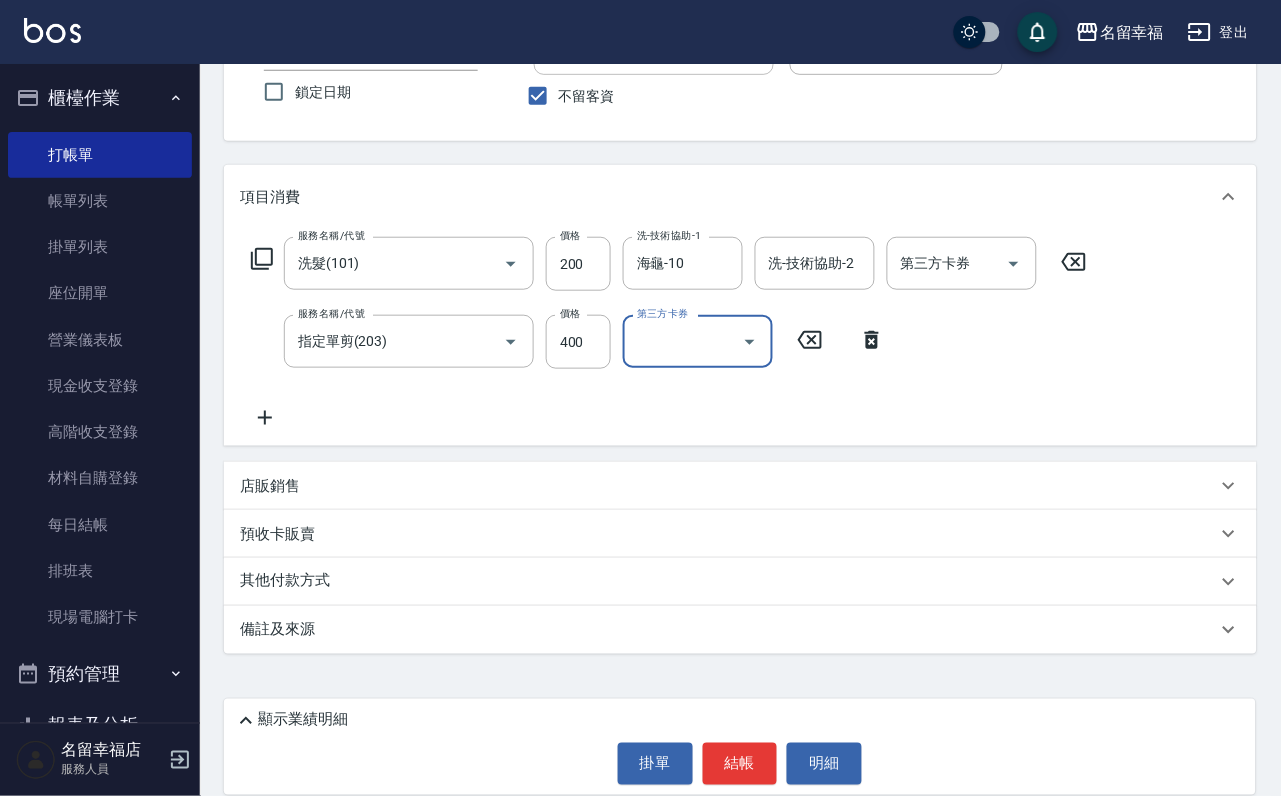 click on "店販銷售" at bounding box center [728, 486] 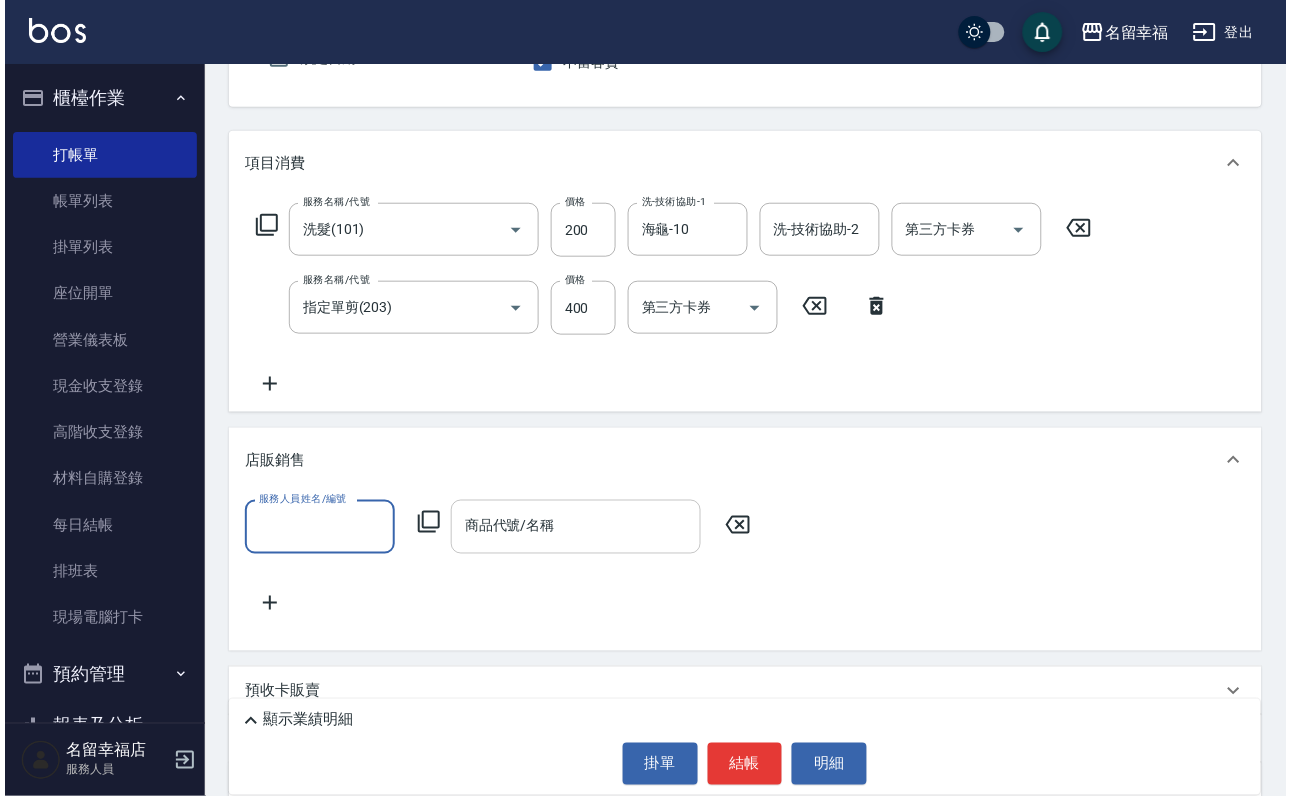 scroll, scrollTop: 0, scrollLeft: 0, axis: both 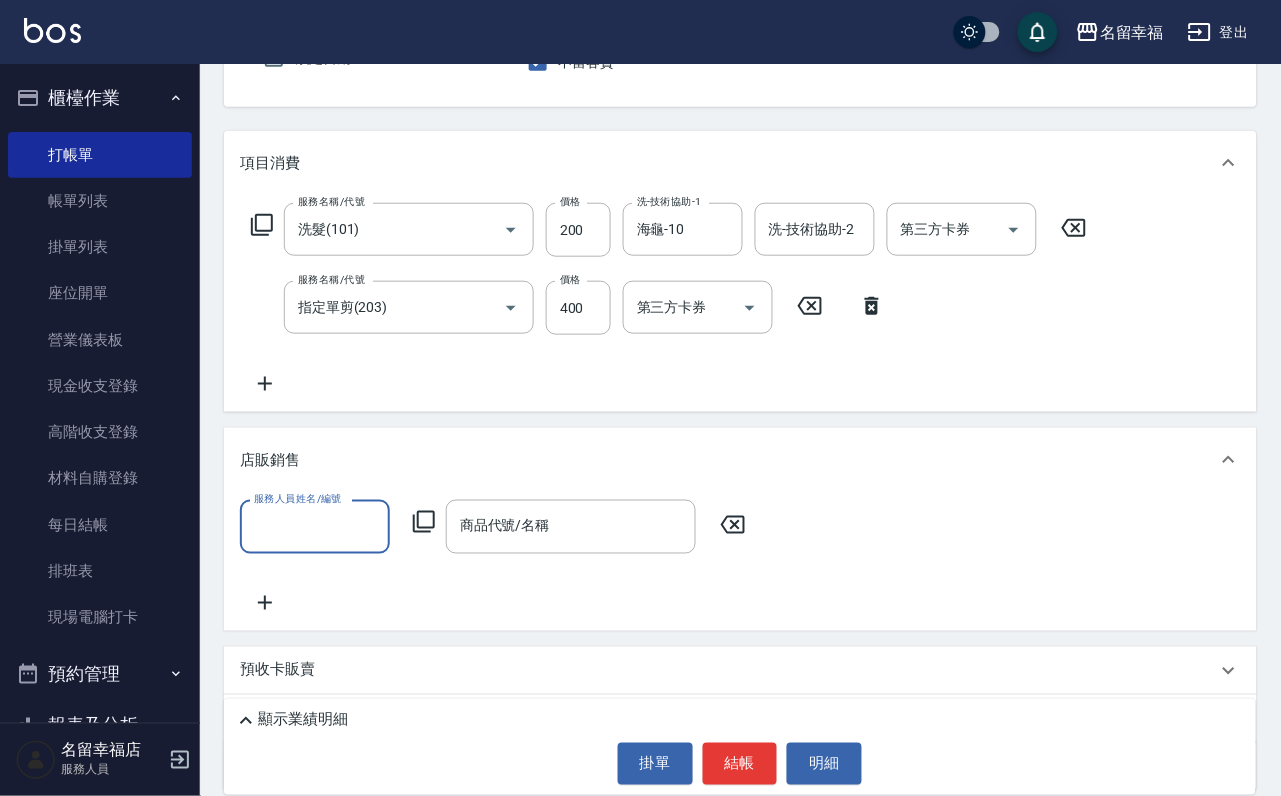 click 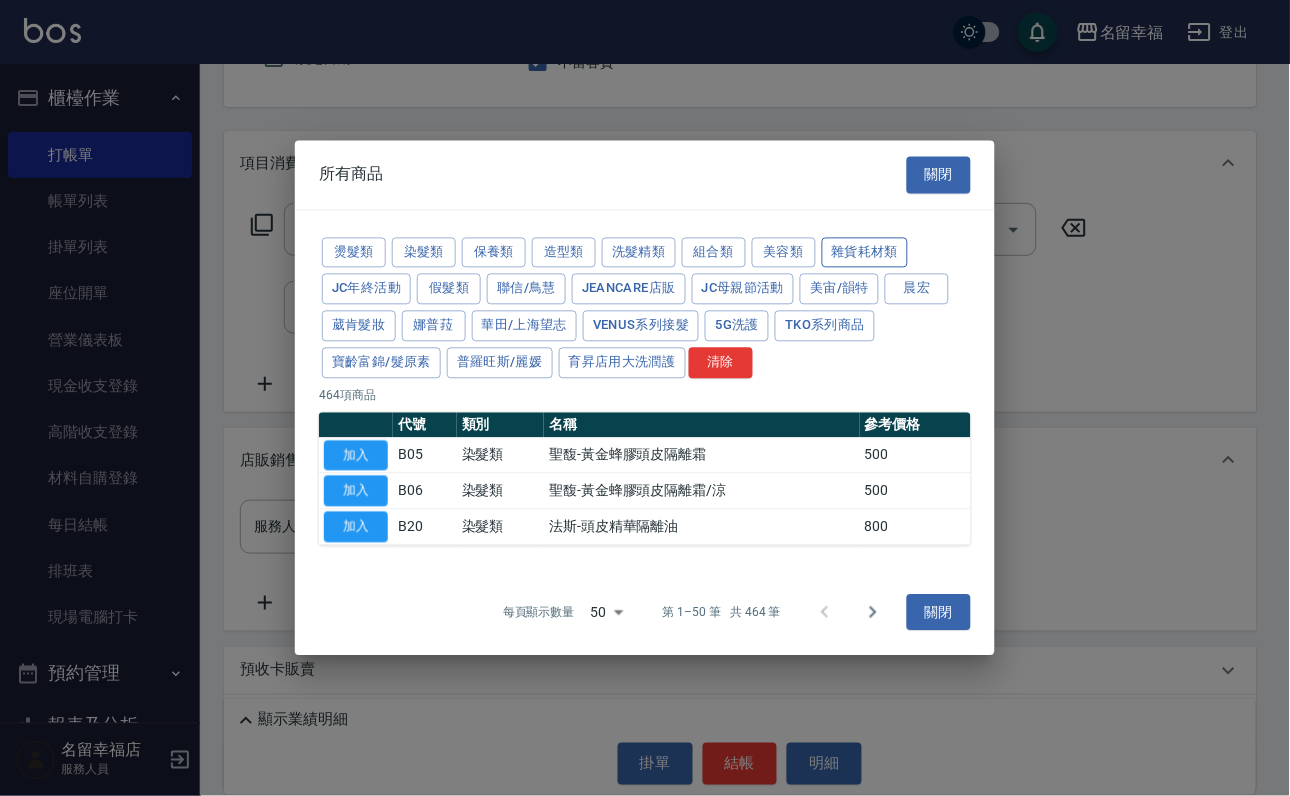 click on "雜貨耗材類" at bounding box center (865, 252) 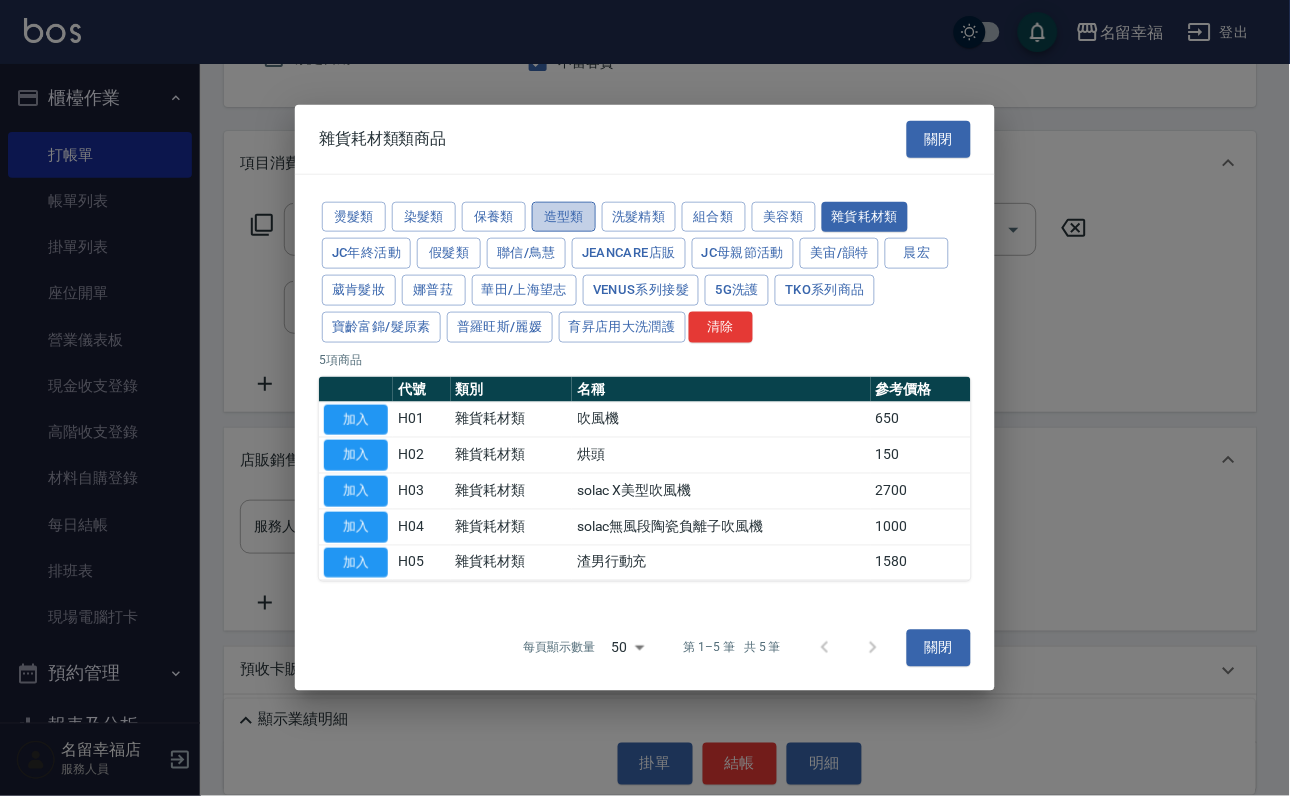 click on "造型類" at bounding box center [564, 216] 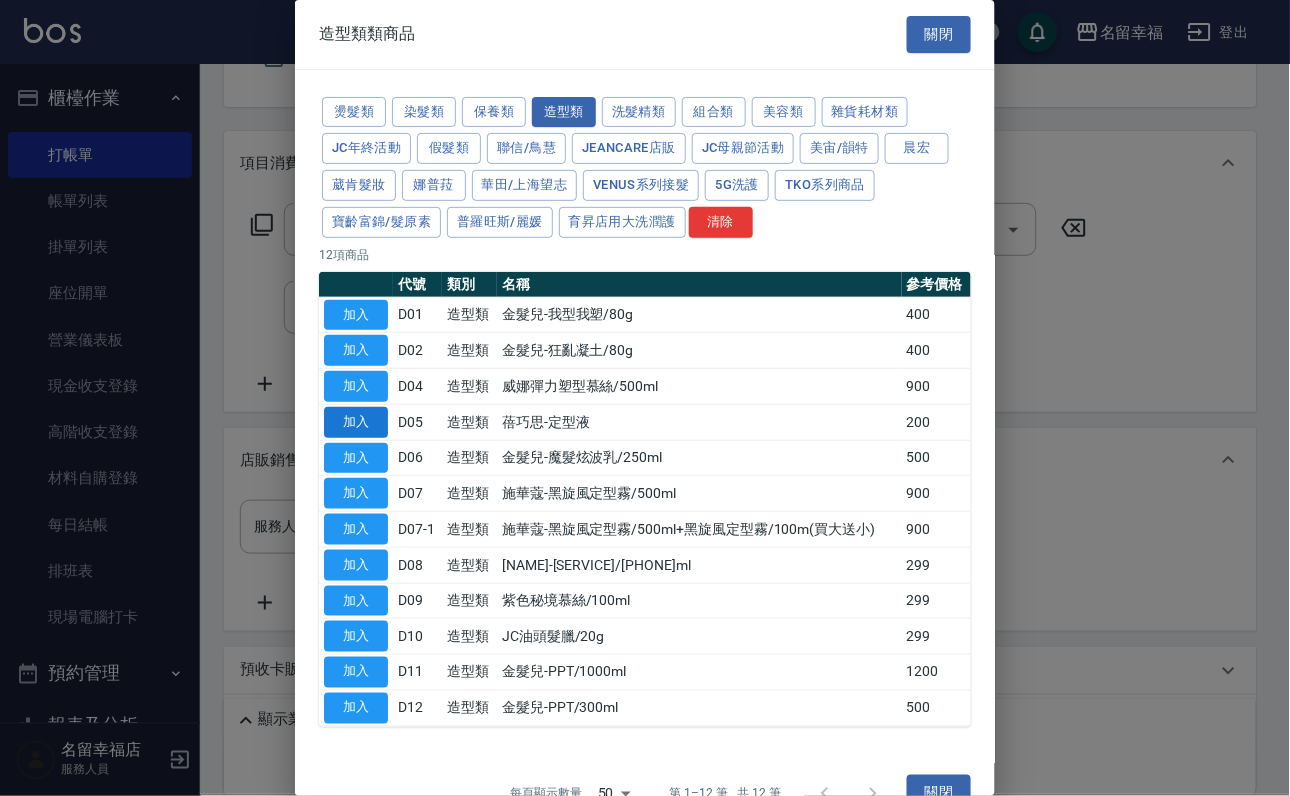 click on "加入" at bounding box center [356, 422] 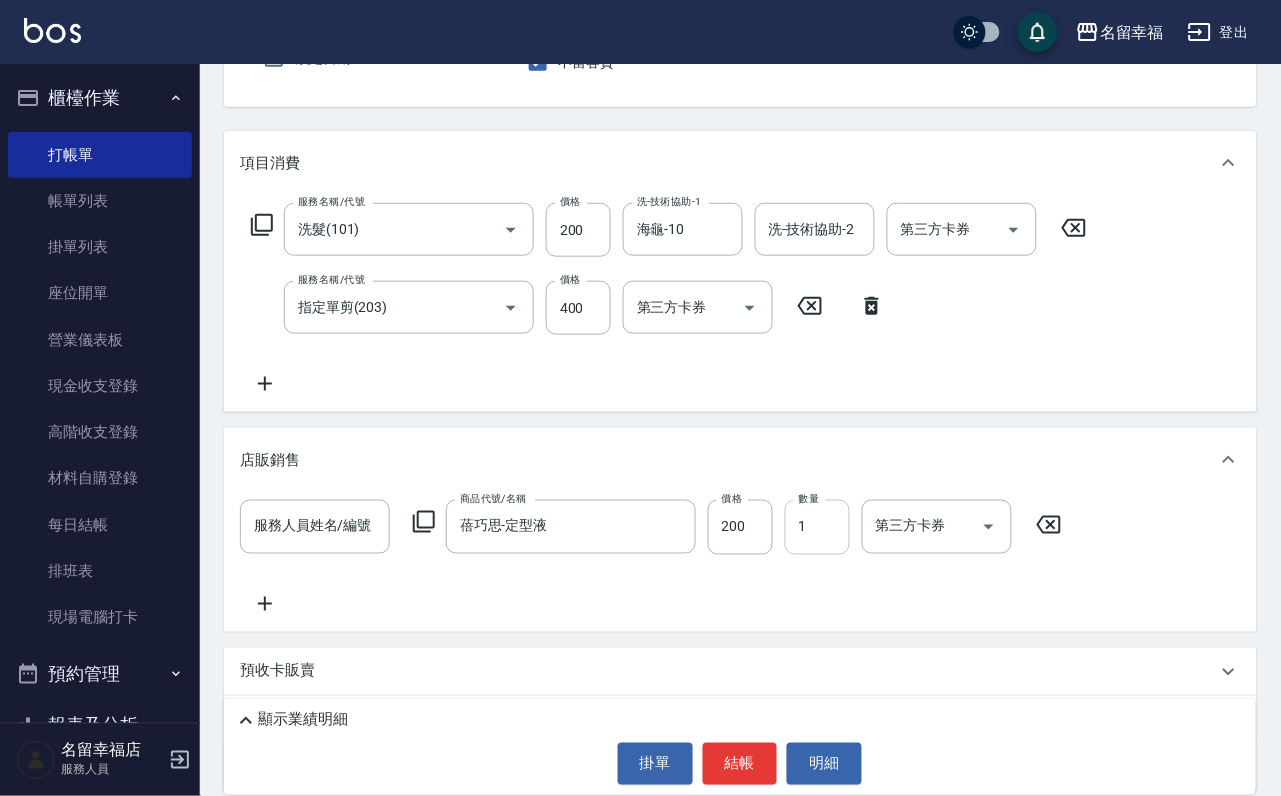 click on "1" at bounding box center [817, 527] 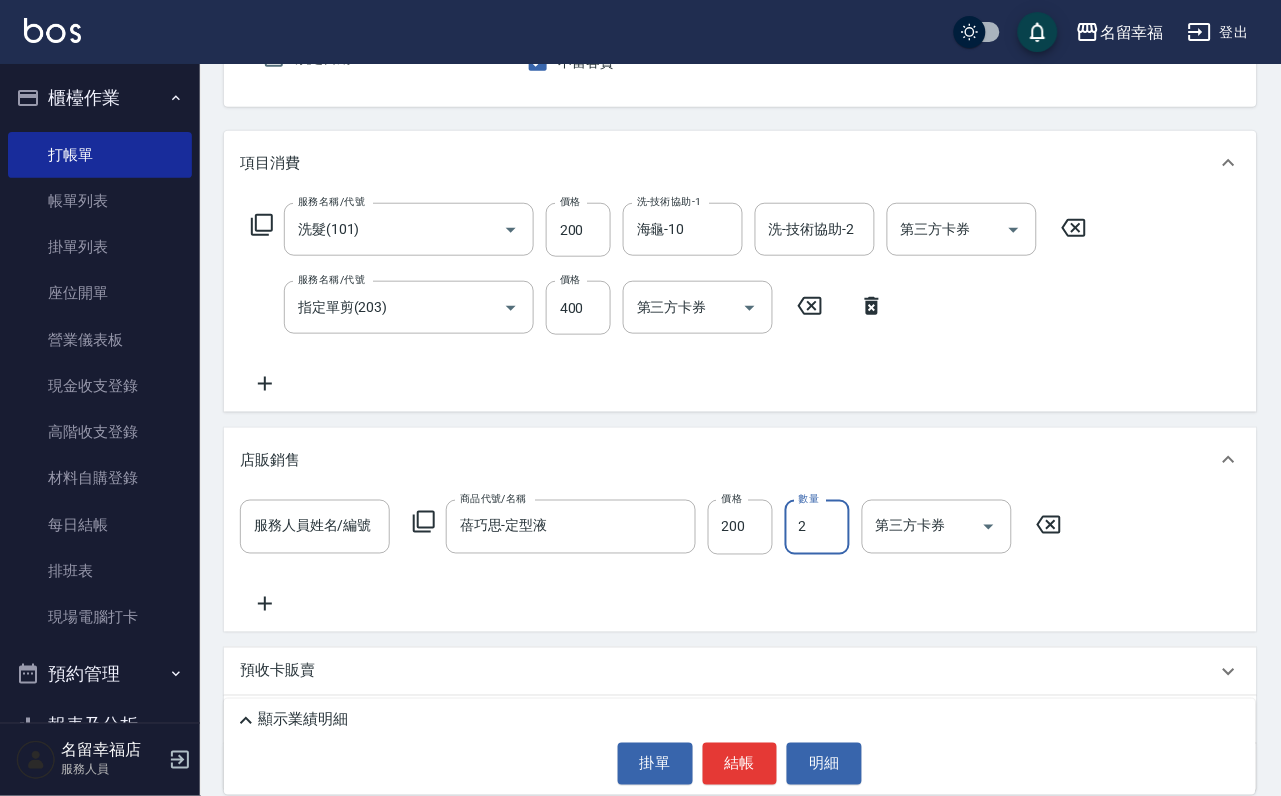 type on "2" 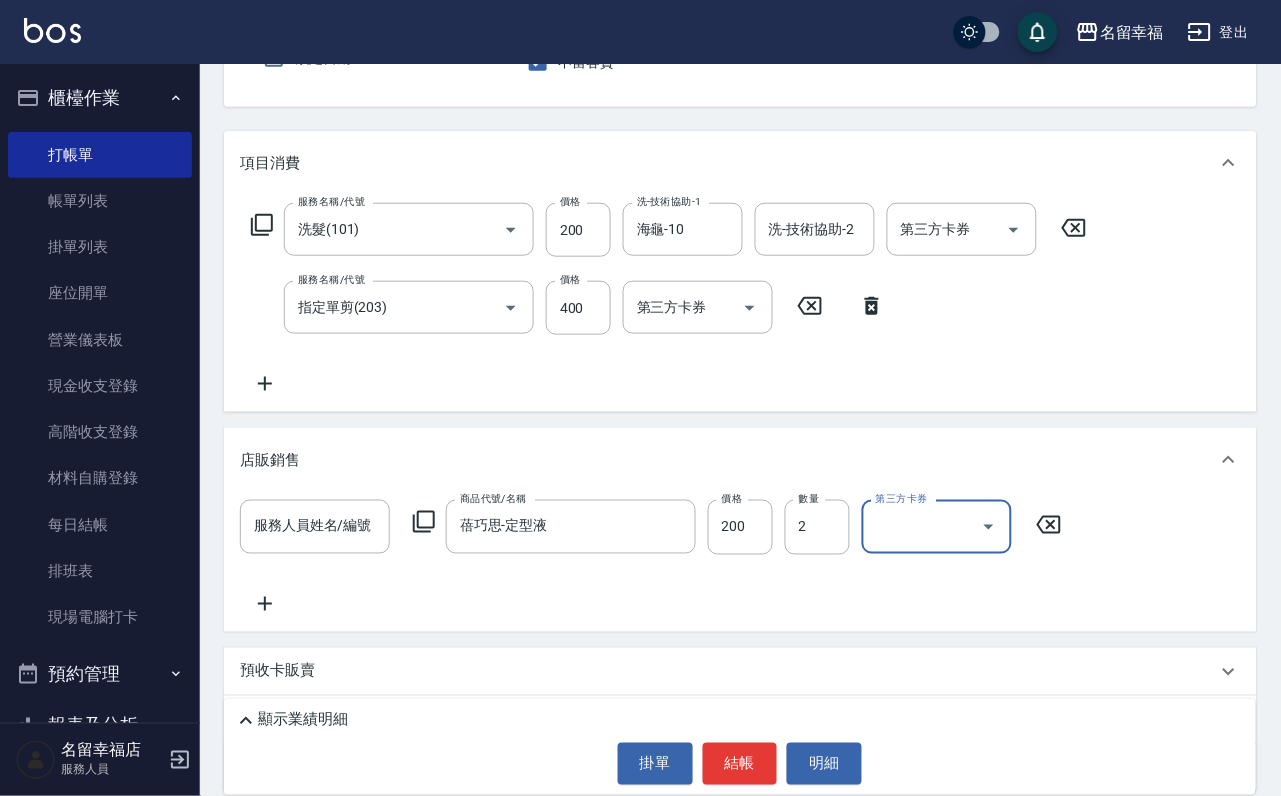 click on "服務人員姓名/編號" at bounding box center [315, 526] 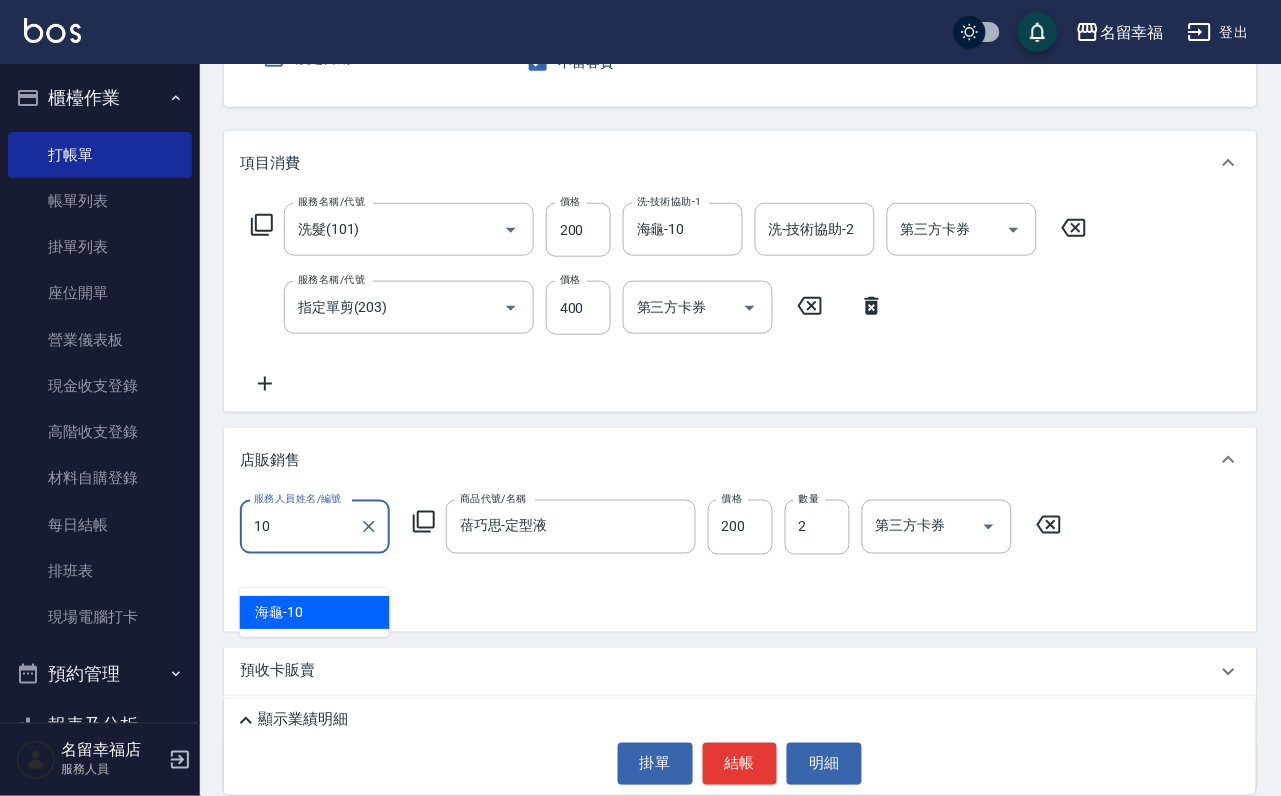 type on "海龜-10" 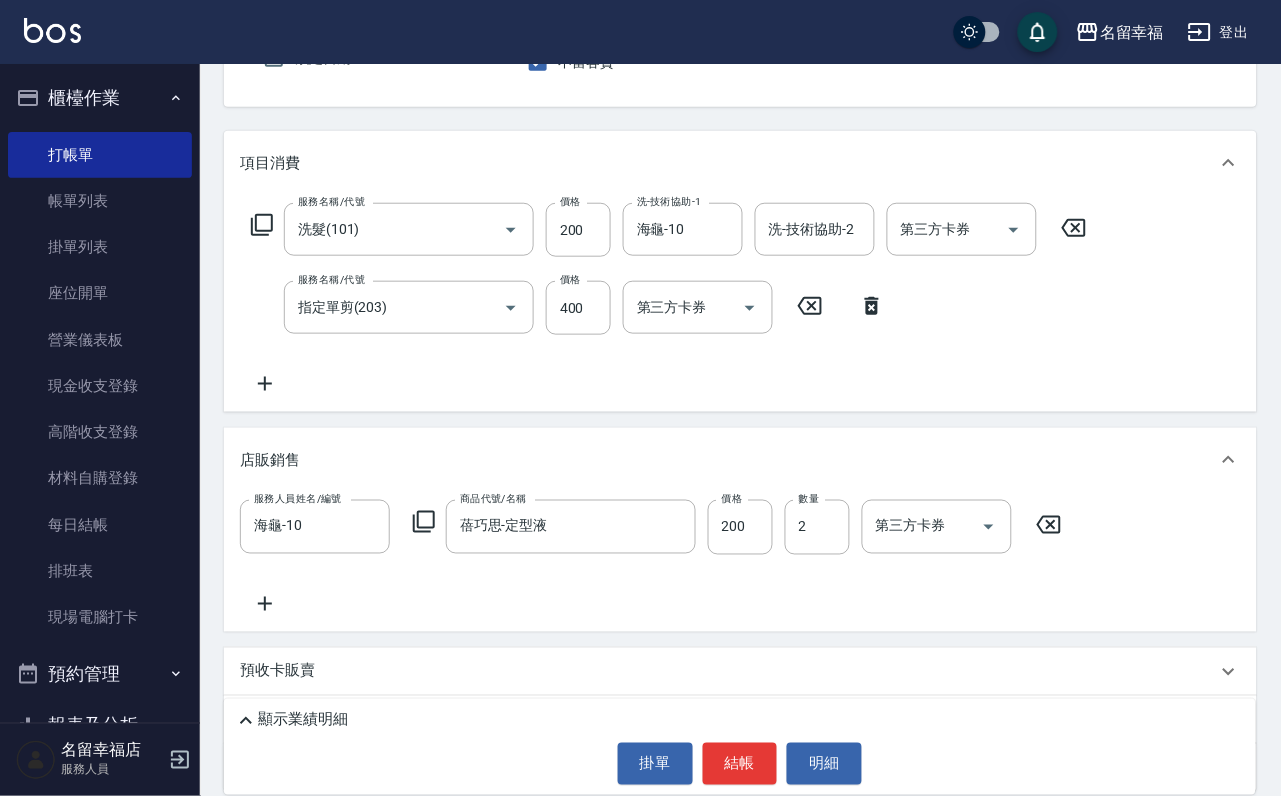 click 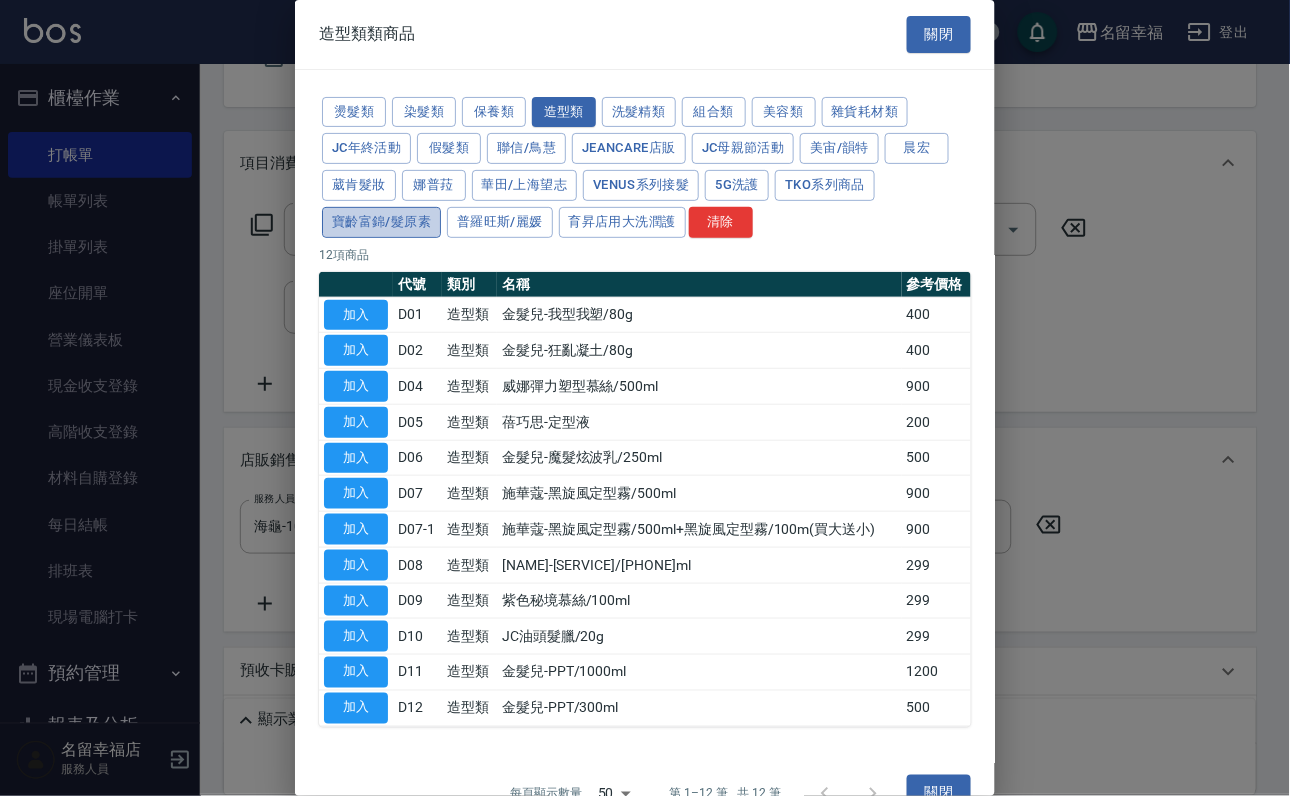 click on "寶齡富錦/髮原素" at bounding box center [381, 222] 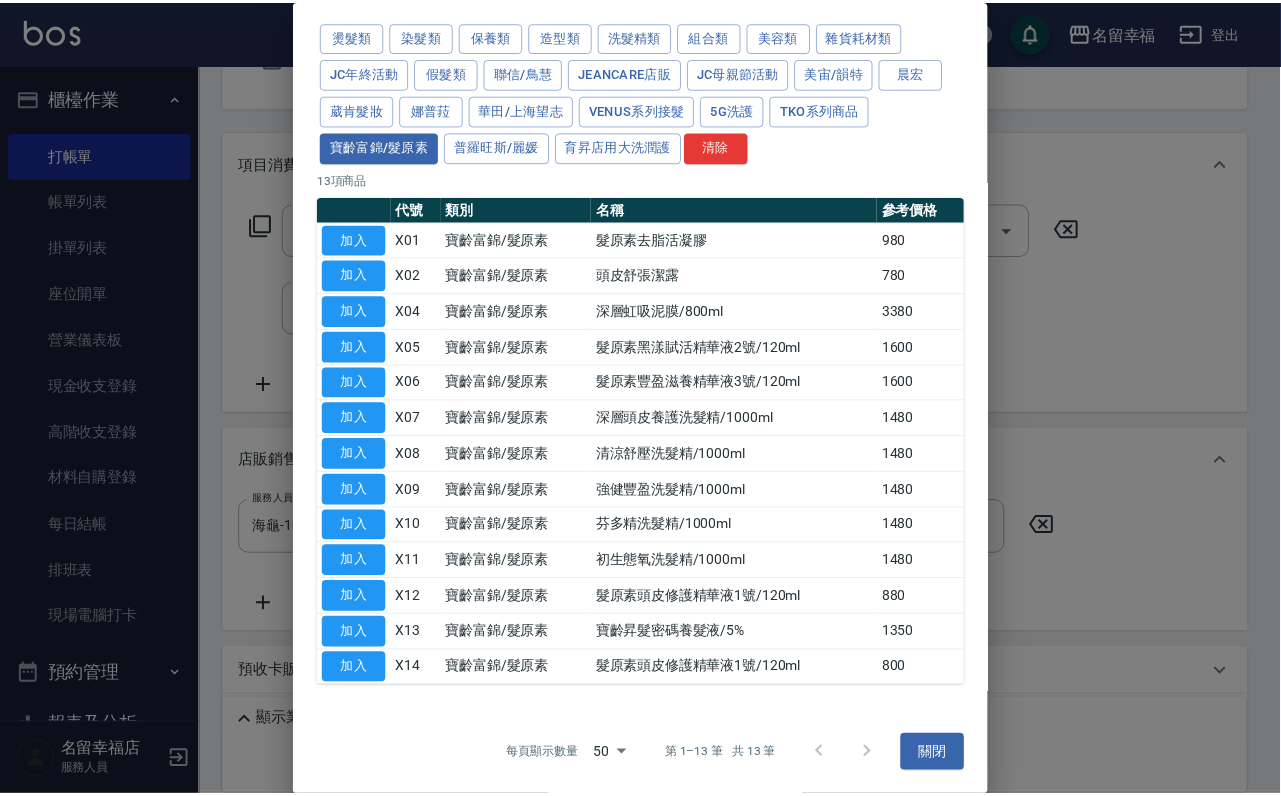 scroll, scrollTop: 437, scrollLeft: 0, axis: vertical 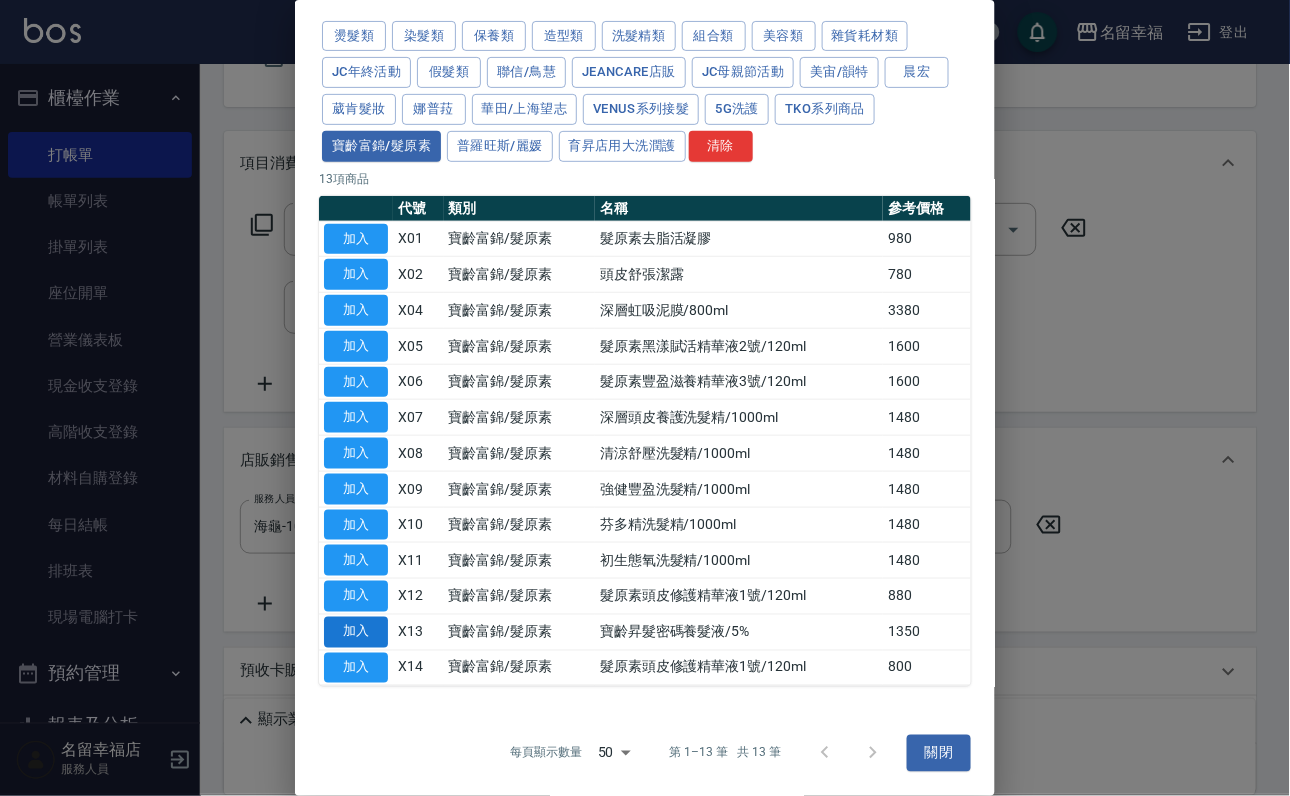 click on "加入" at bounding box center (356, 632) 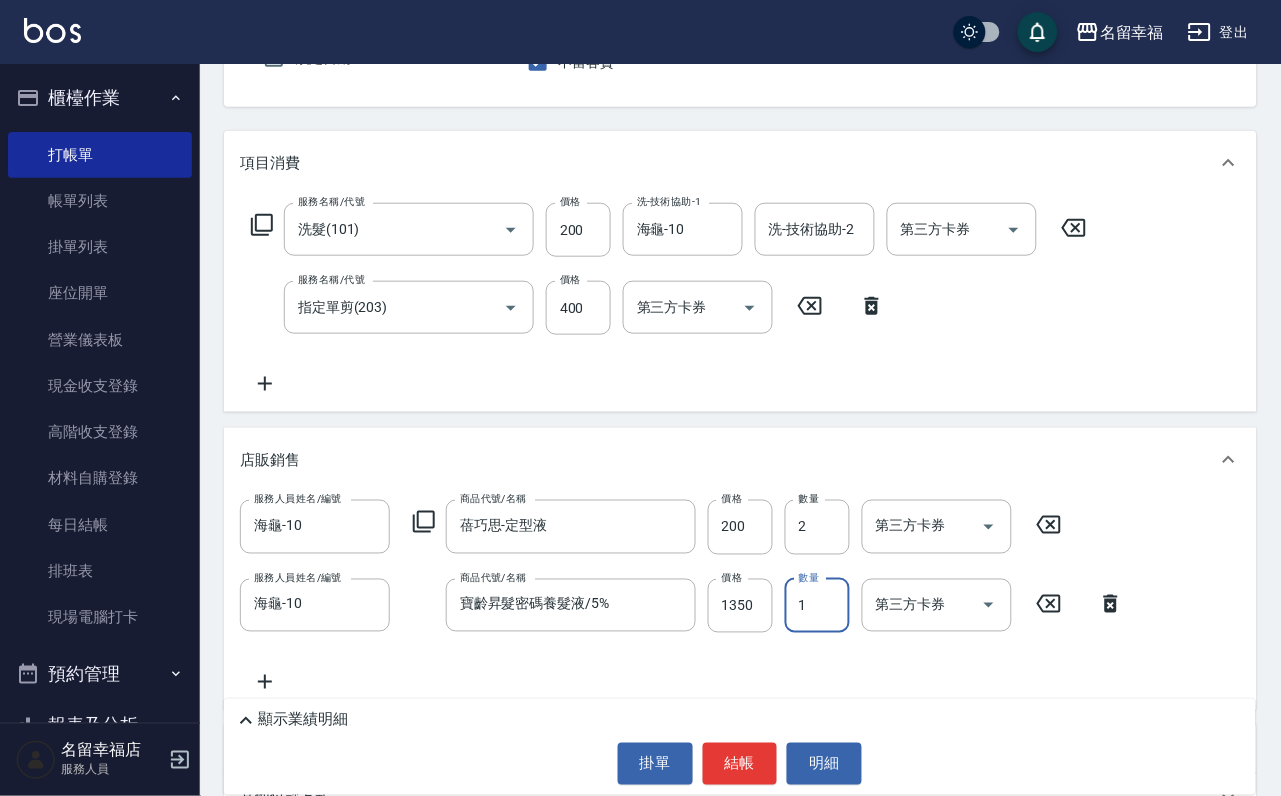 click on "1" at bounding box center (817, 606) 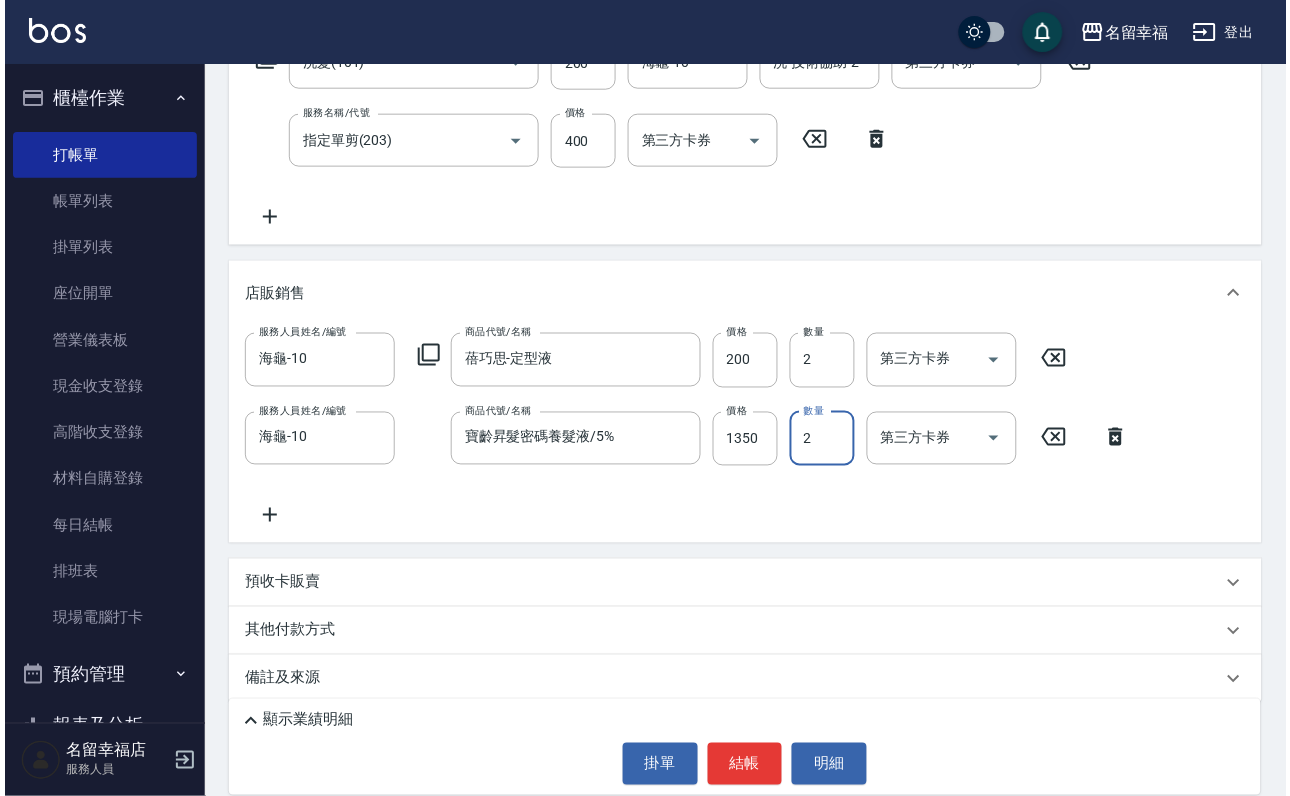 scroll, scrollTop: 466, scrollLeft: 0, axis: vertical 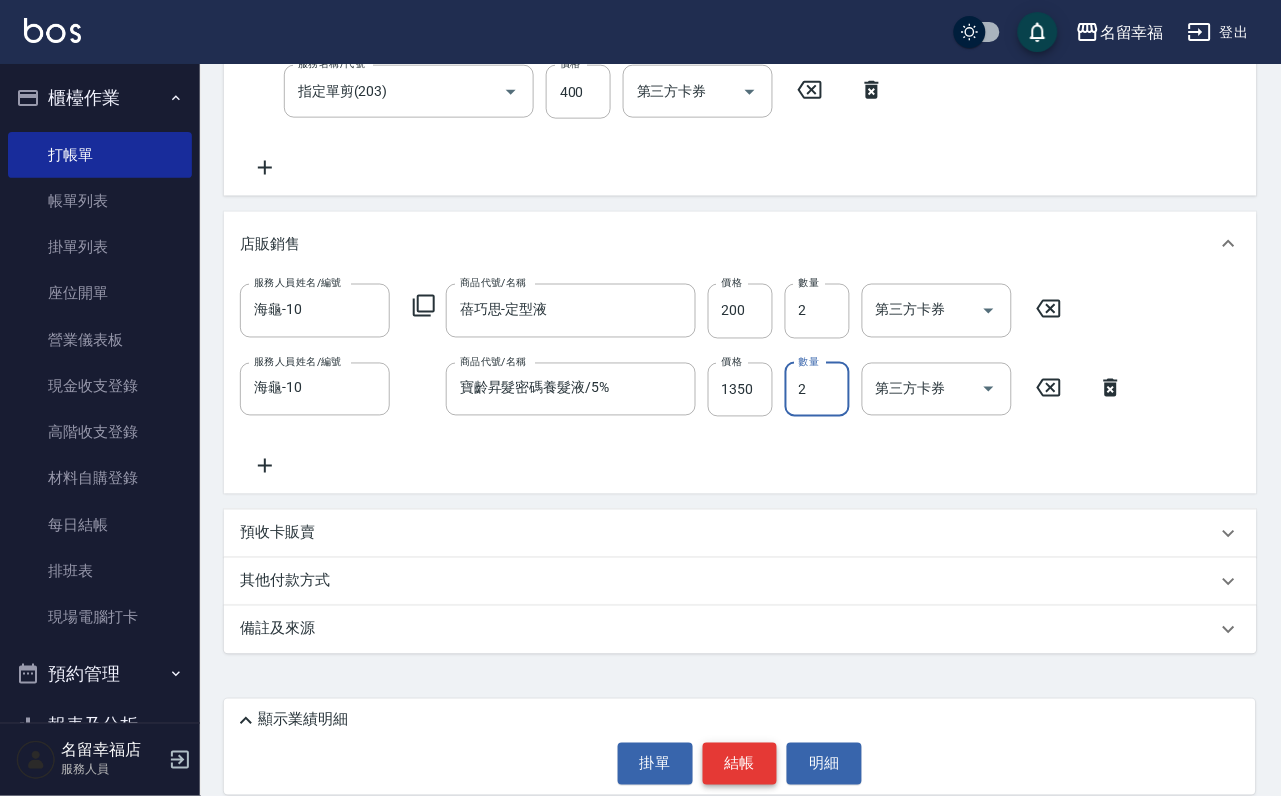 type on "2" 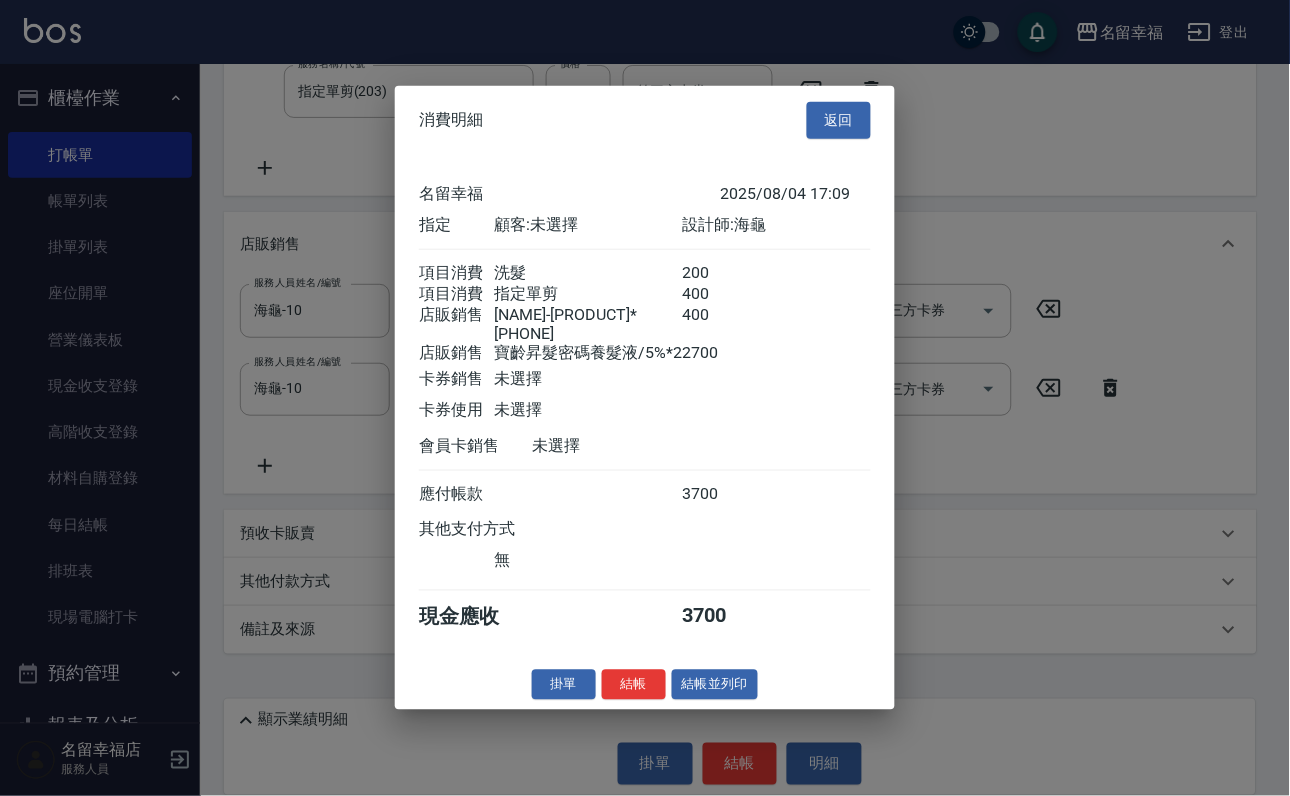 scroll, scrollTop: 386, scrollLeft: 0, axis: vertical 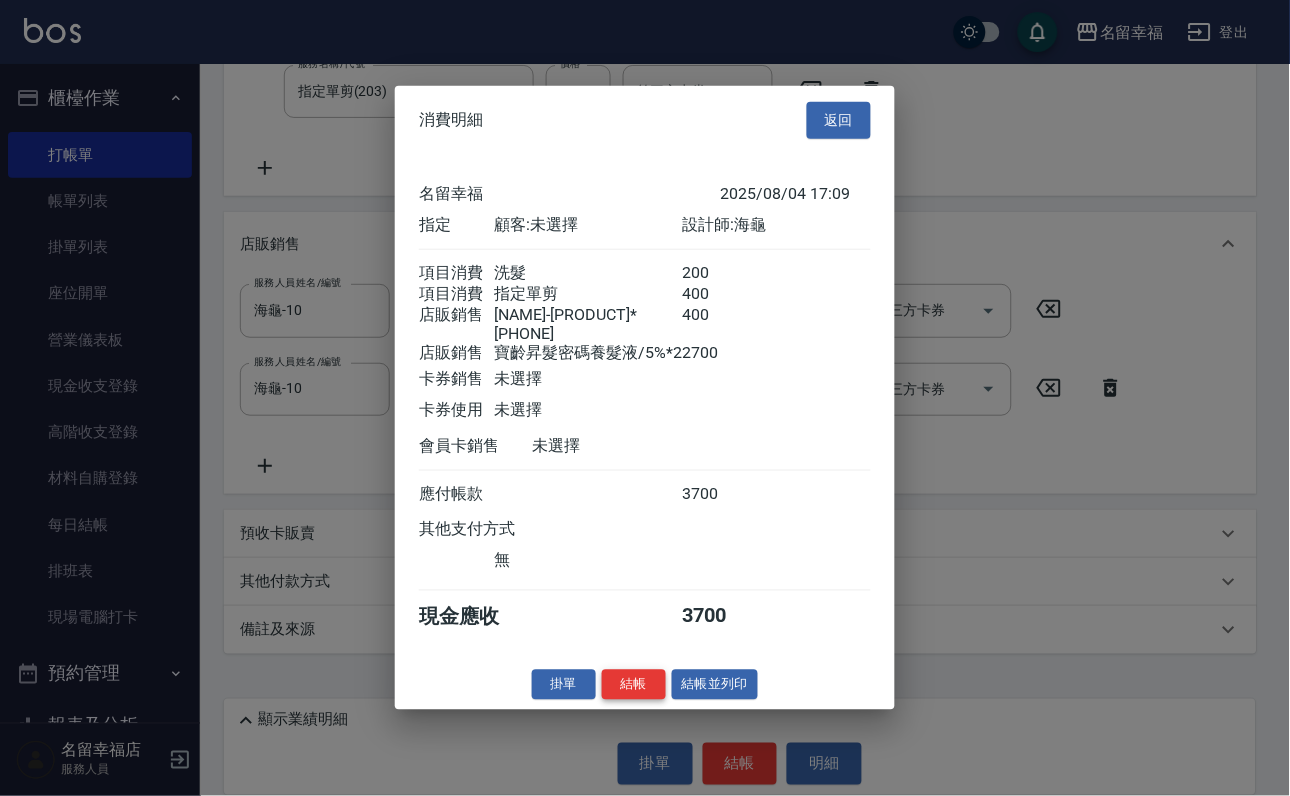 click on "結帳" at bounding box center [634, 684] 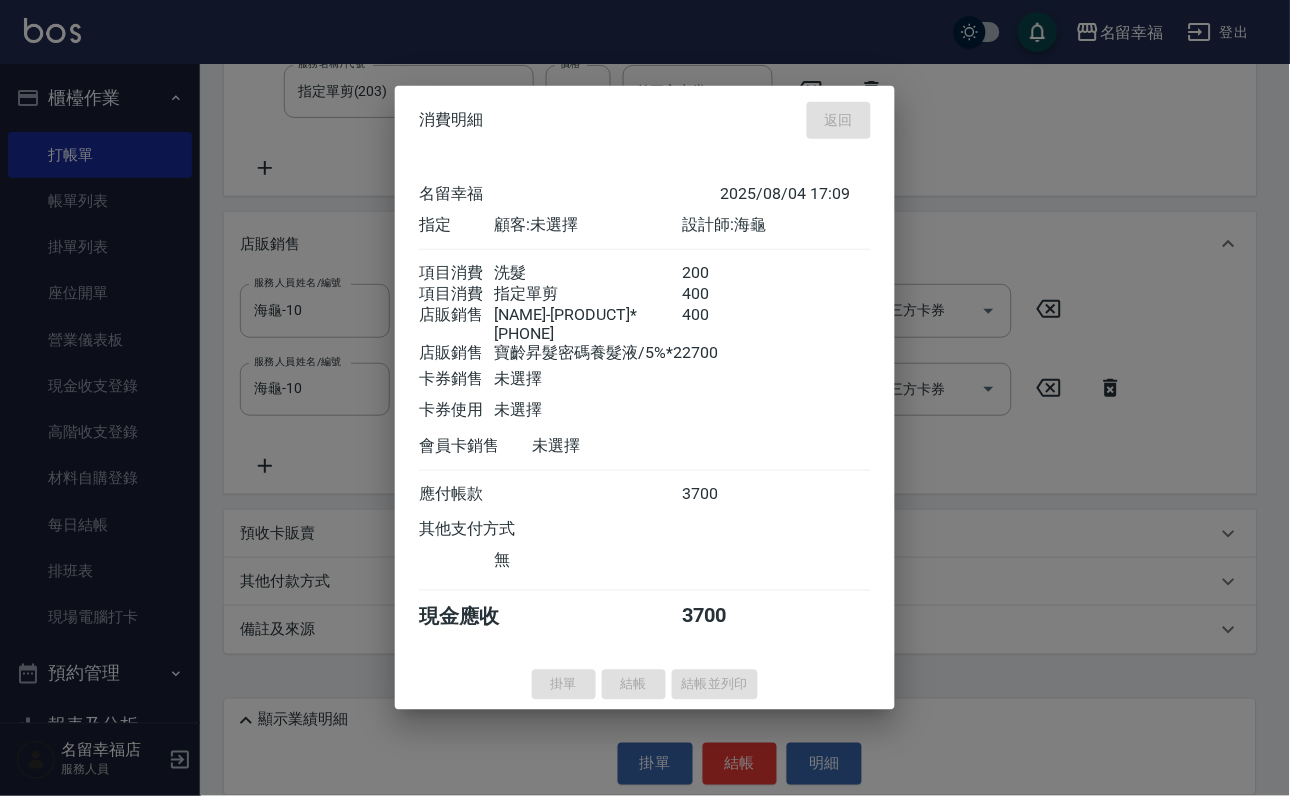 type on "[DATE] [TIME]" 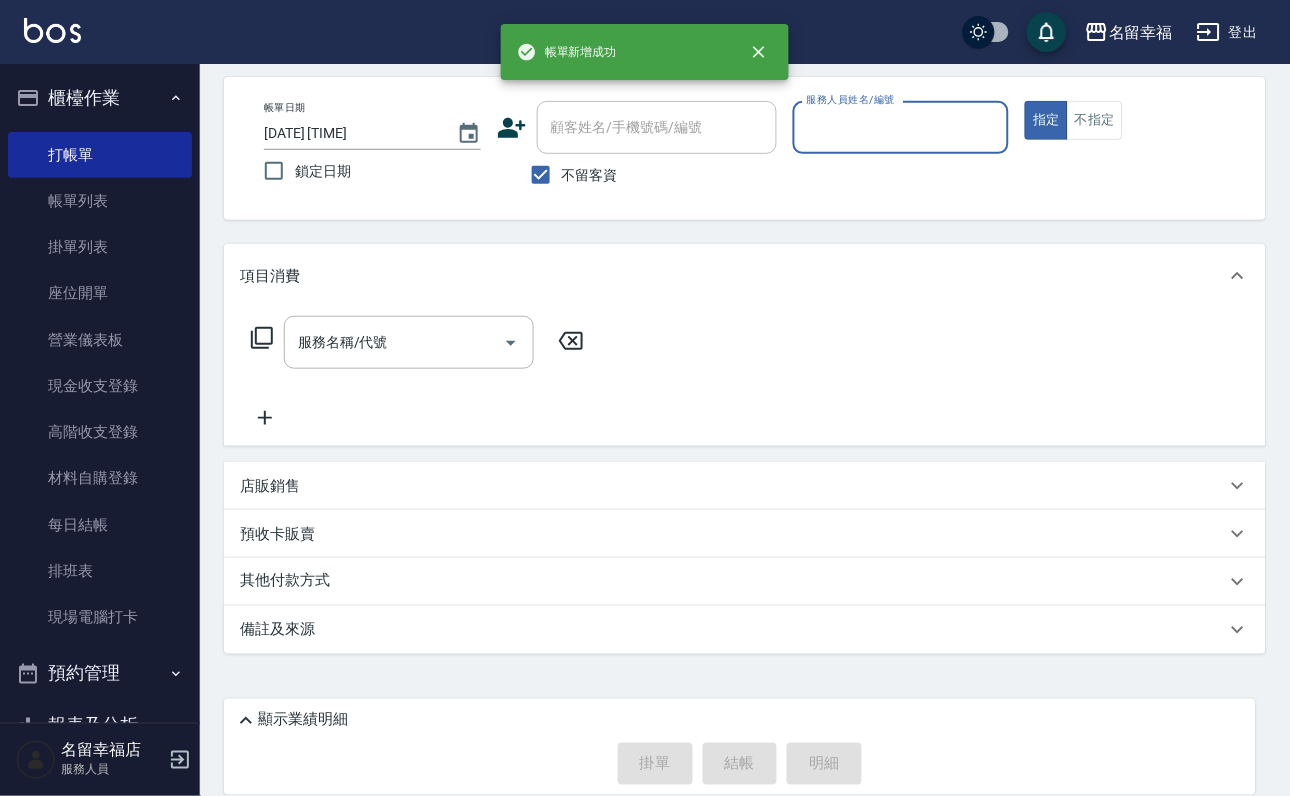 scroll, scrollTop: 0, scrollLeft: 0, axis: both 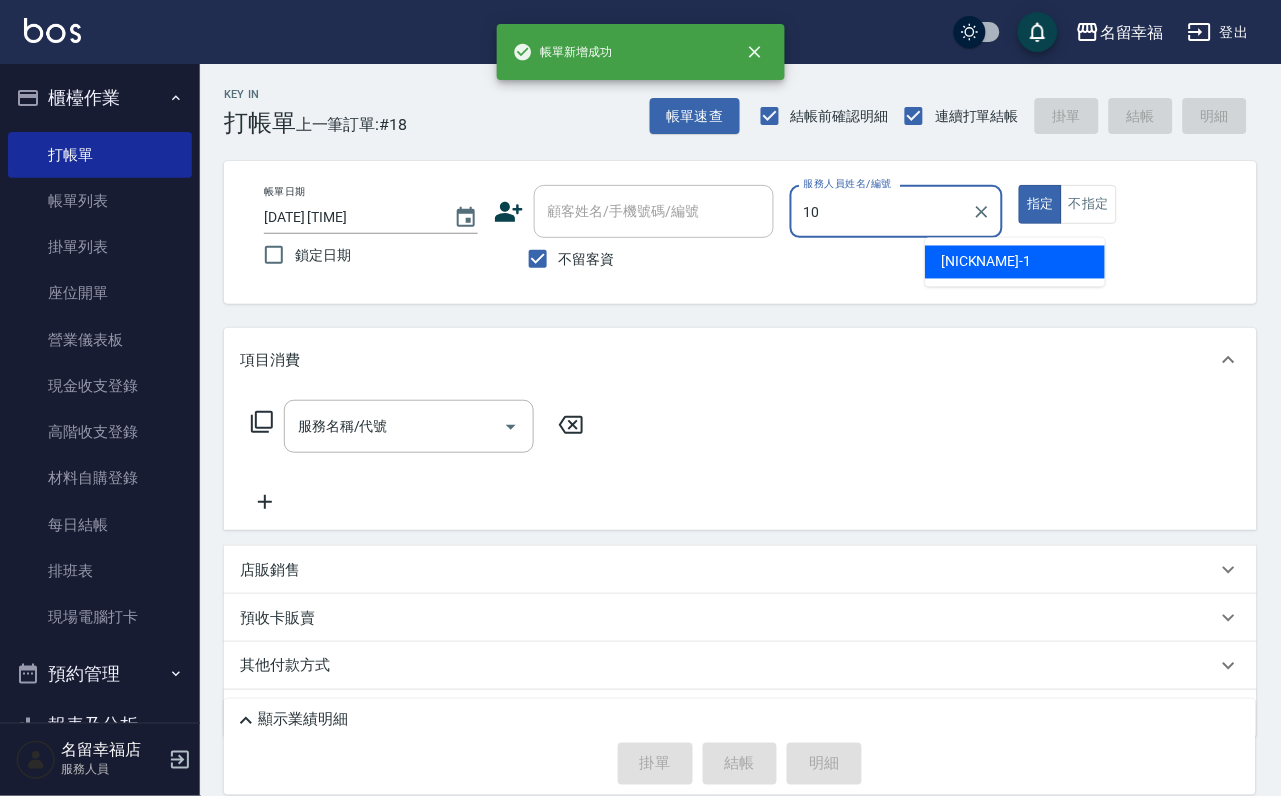 type on "海龜-10" 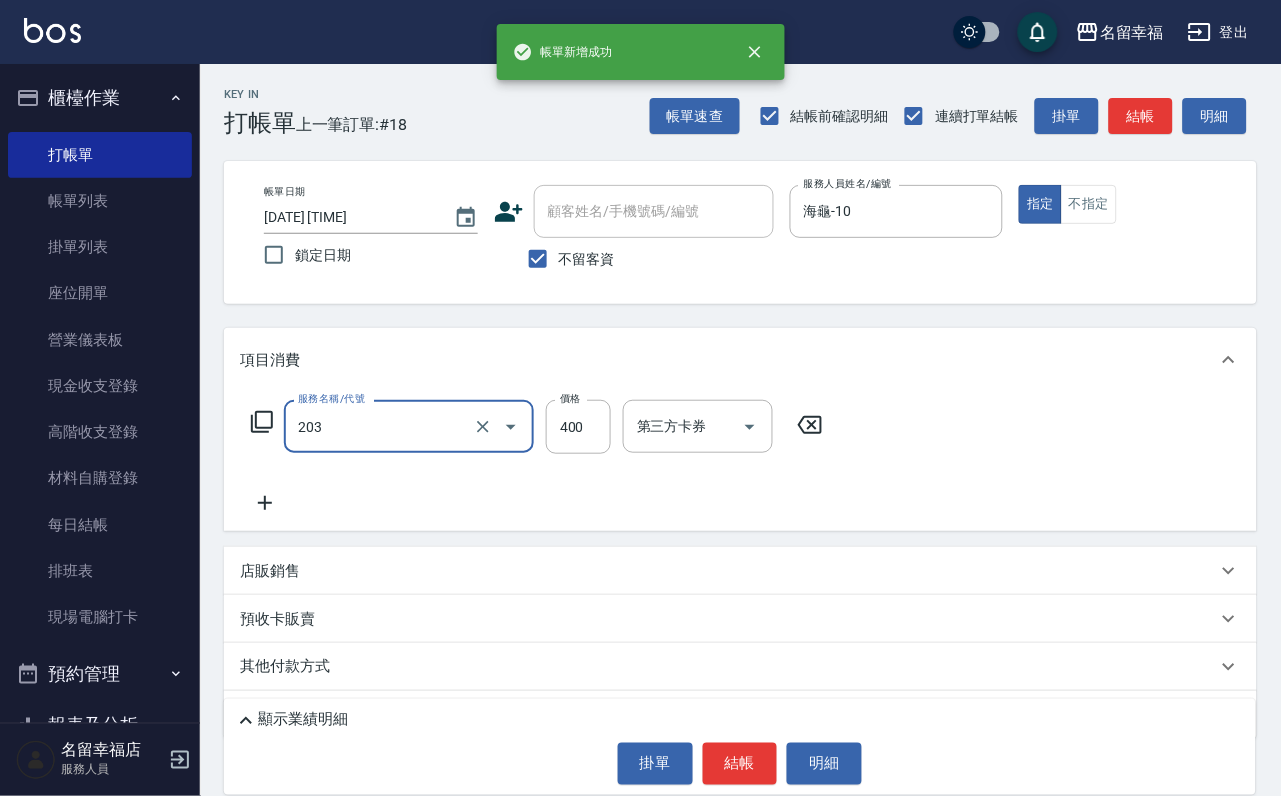 type on "指定單剪(203)" 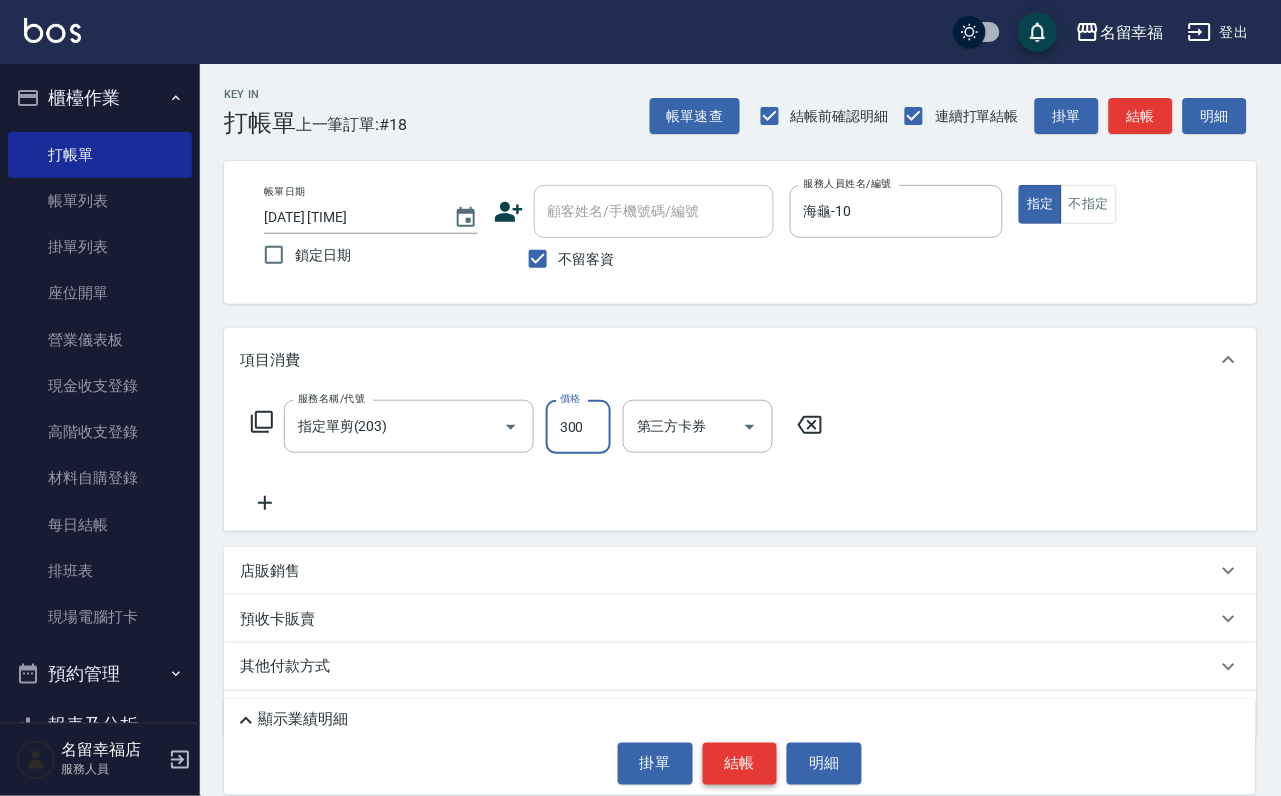type on "300" 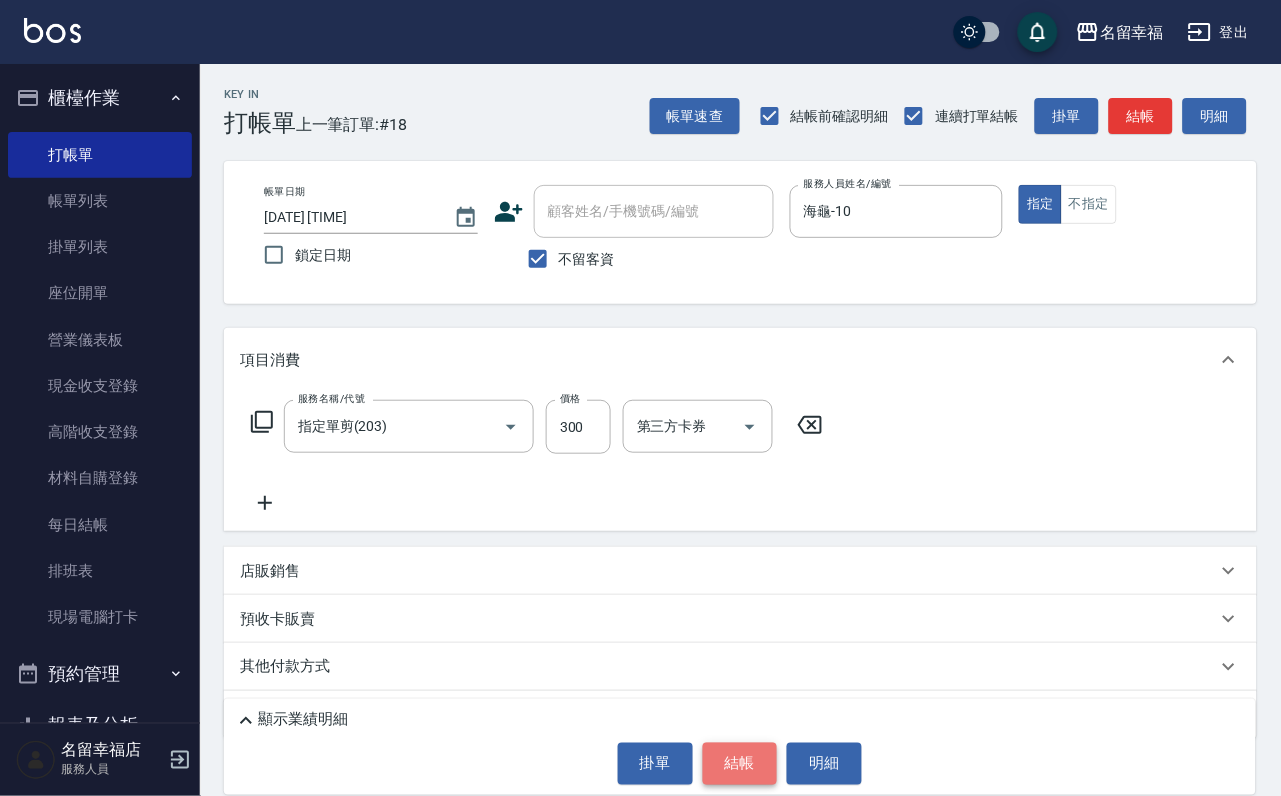 drag, startPoint x: 728, startPoint y: 780, endPoint x: 727, endPoint y: 767, distance: 13.038404 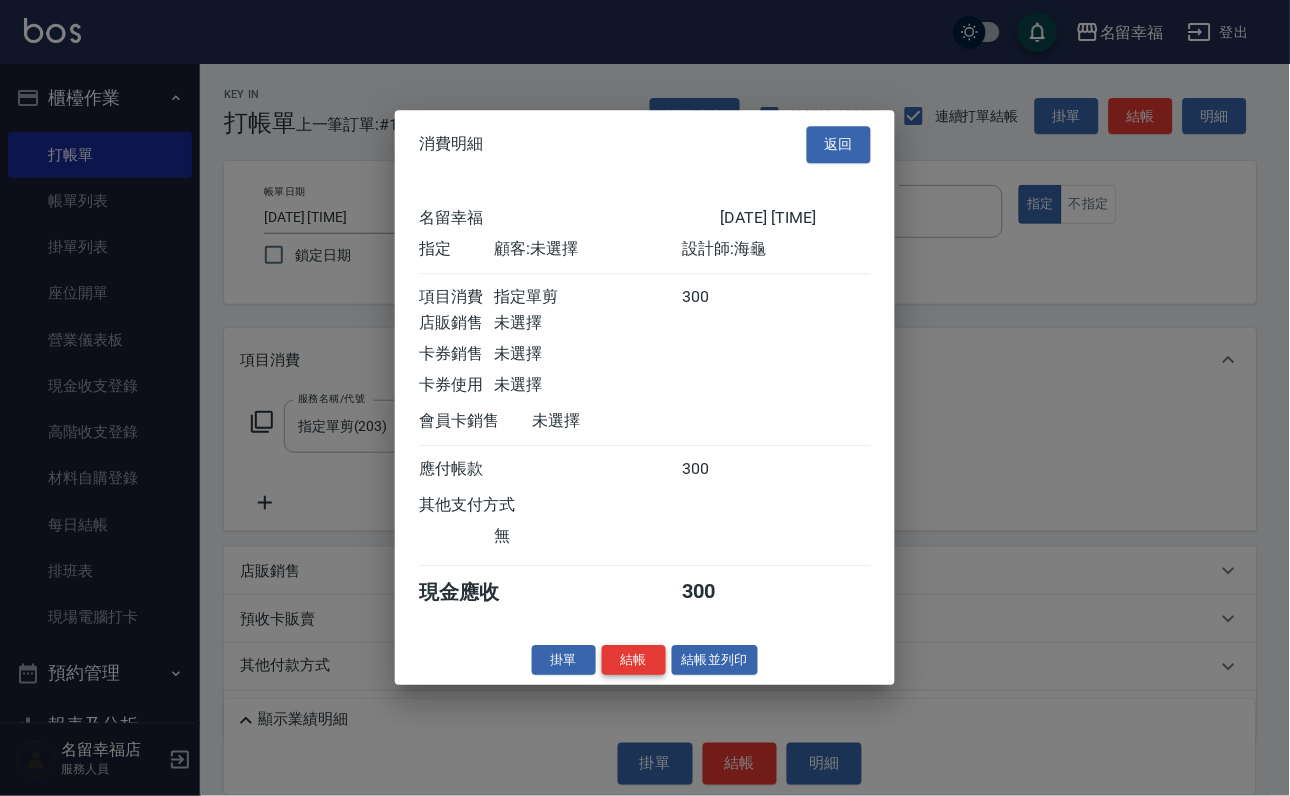 scroll, scrollTop: 247, scrollLeft: 0, axis: vertical 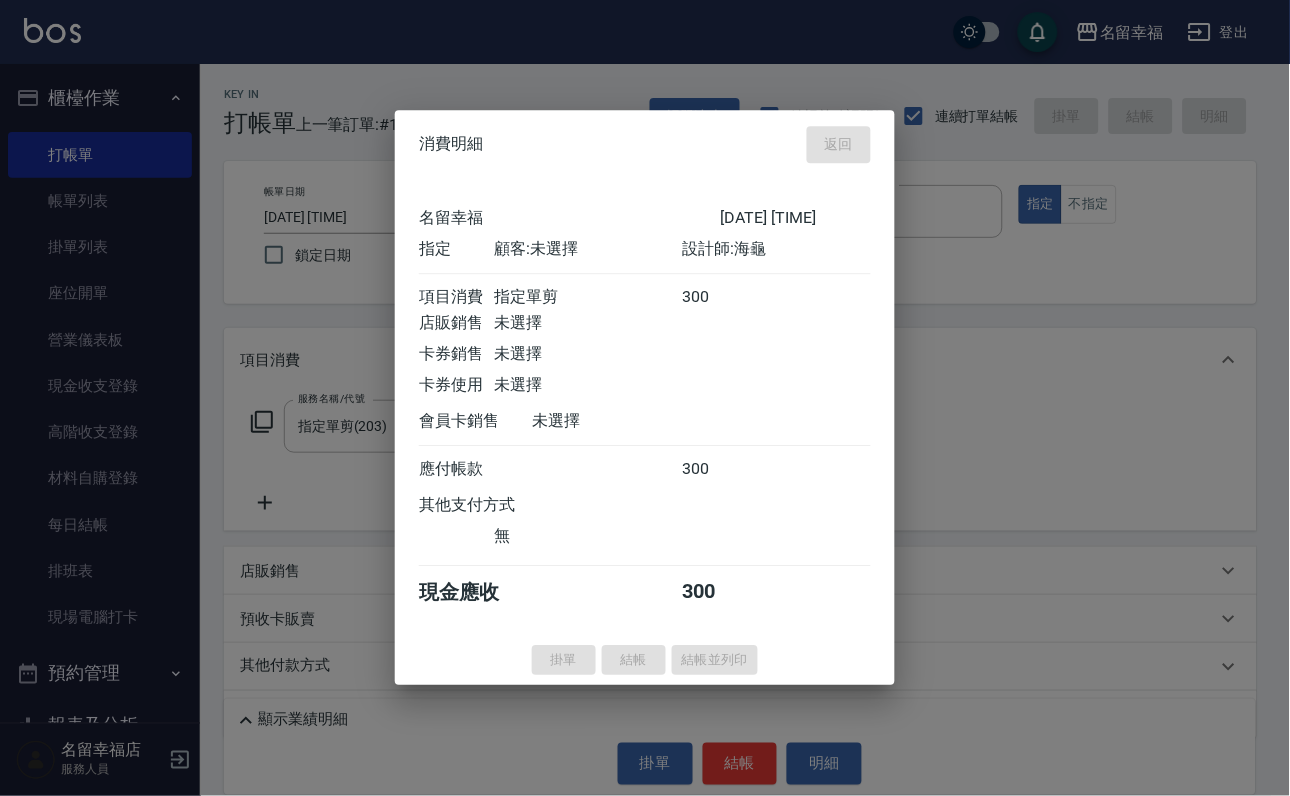 type on "2025/08/04 17:25" 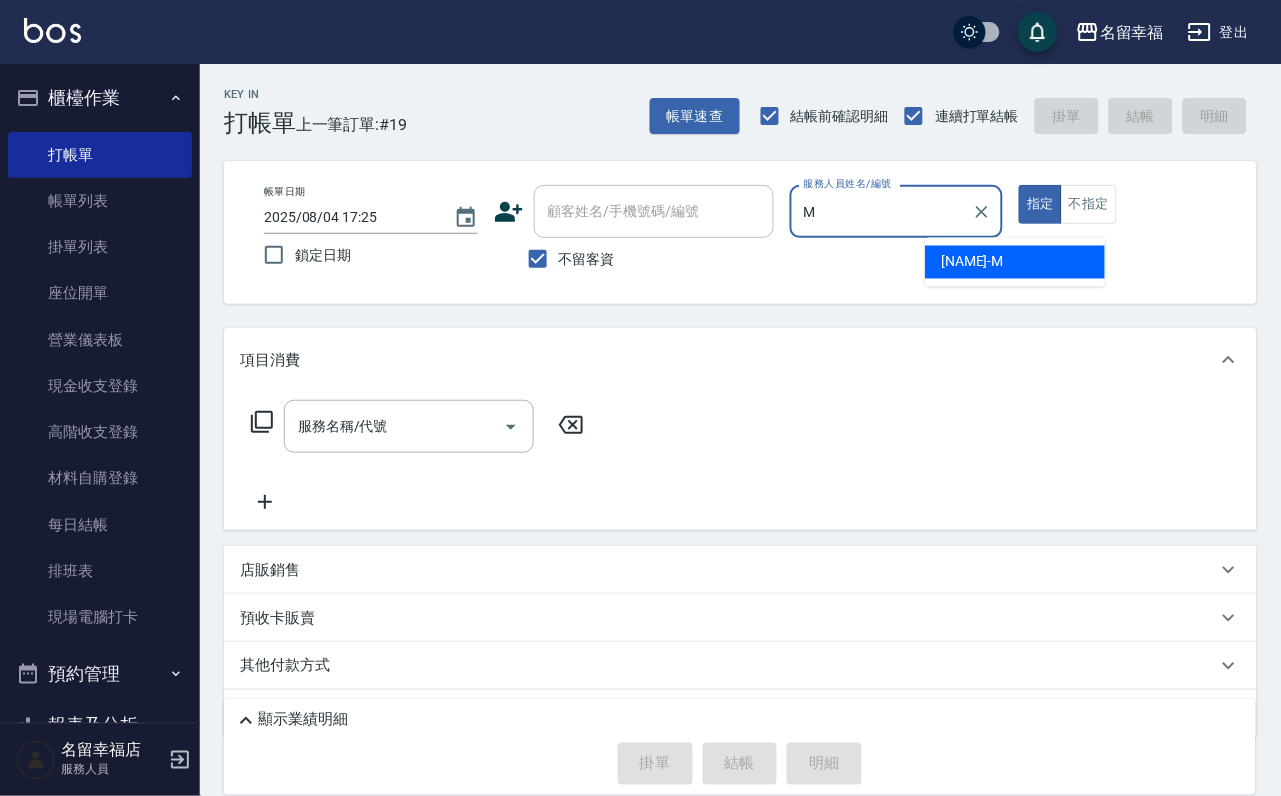 click on "[LAST_NAME] -[INITIAL]" at bounding box center [1015, 262] 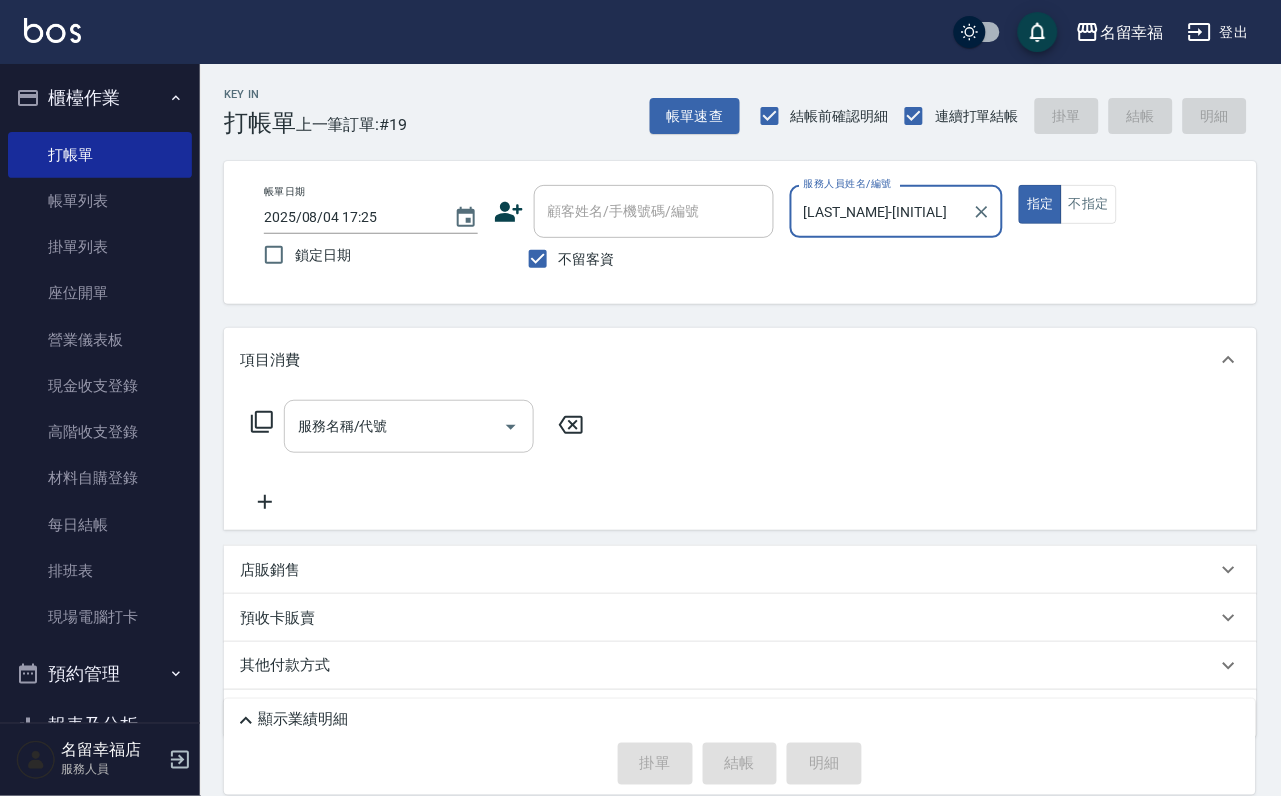 type on "[LAST_NAME]-[INITIAL]" 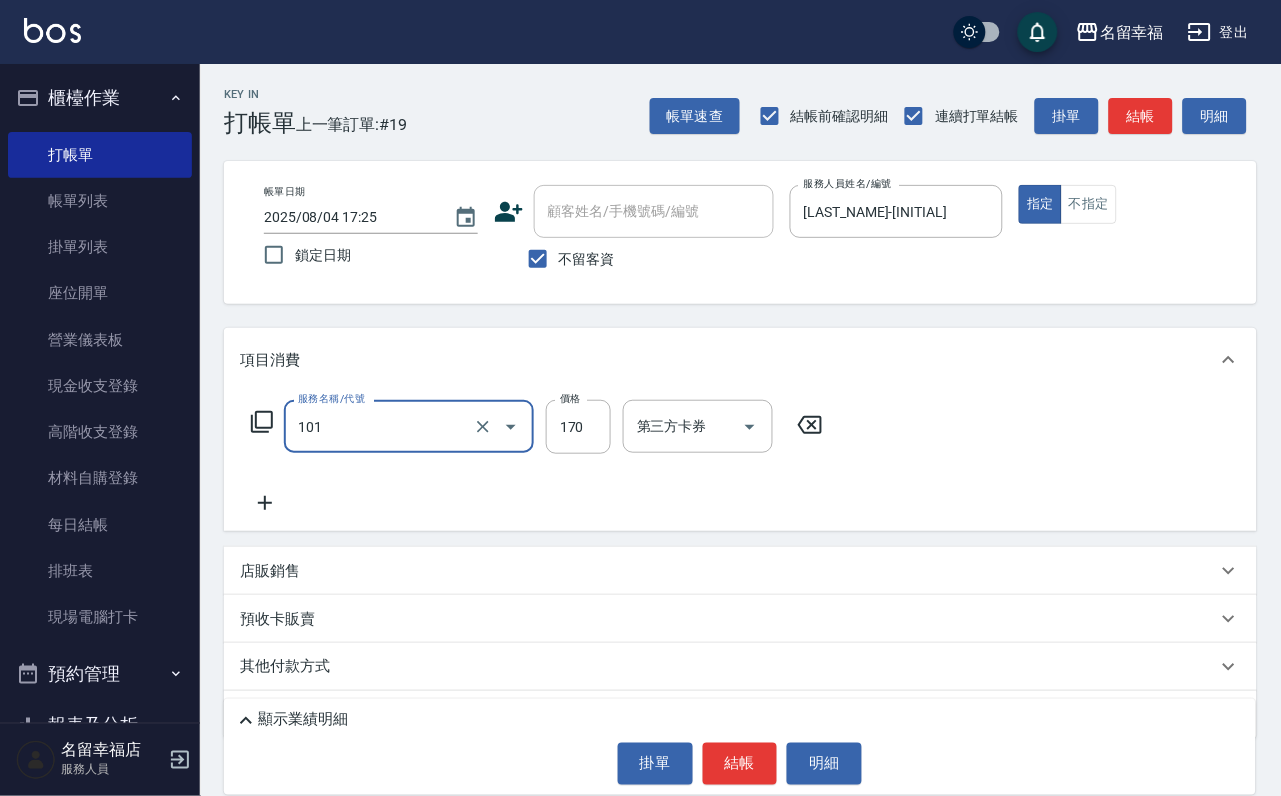 type on "洗髮(101)" 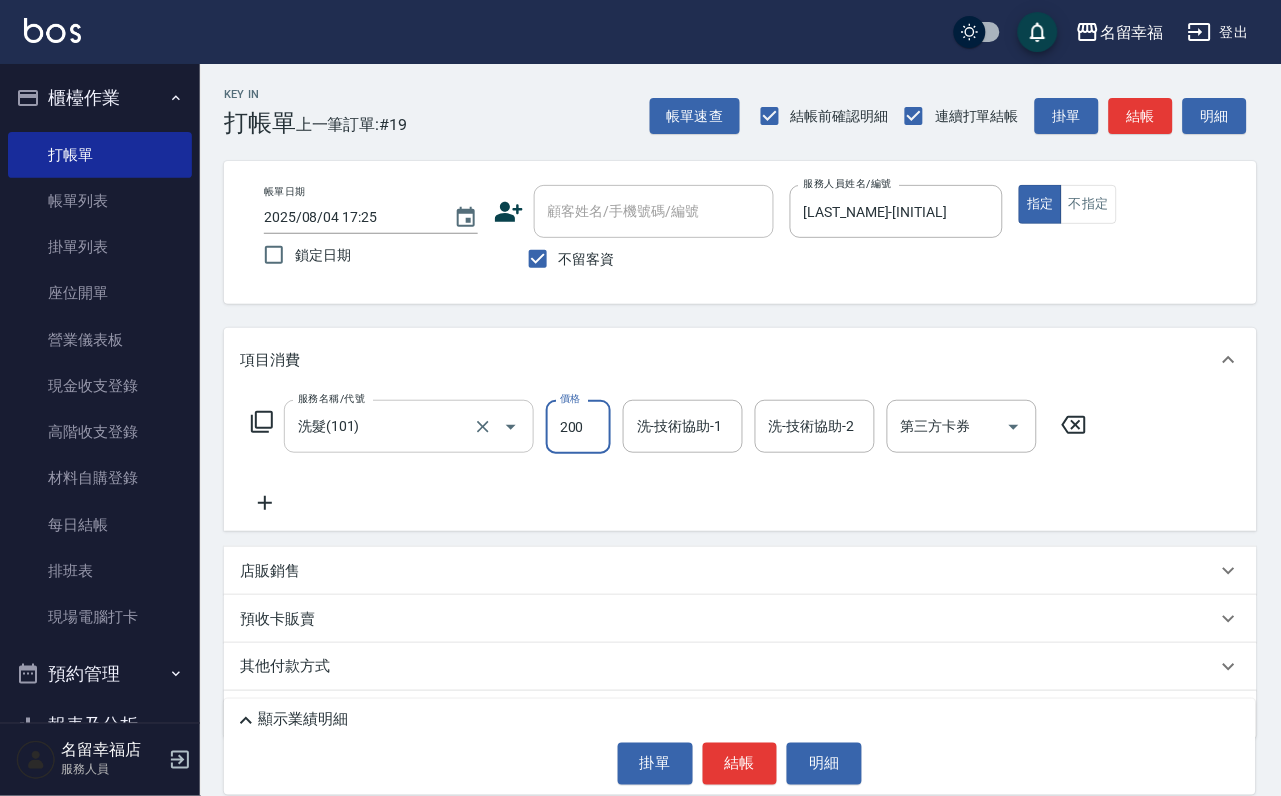 type on "200" 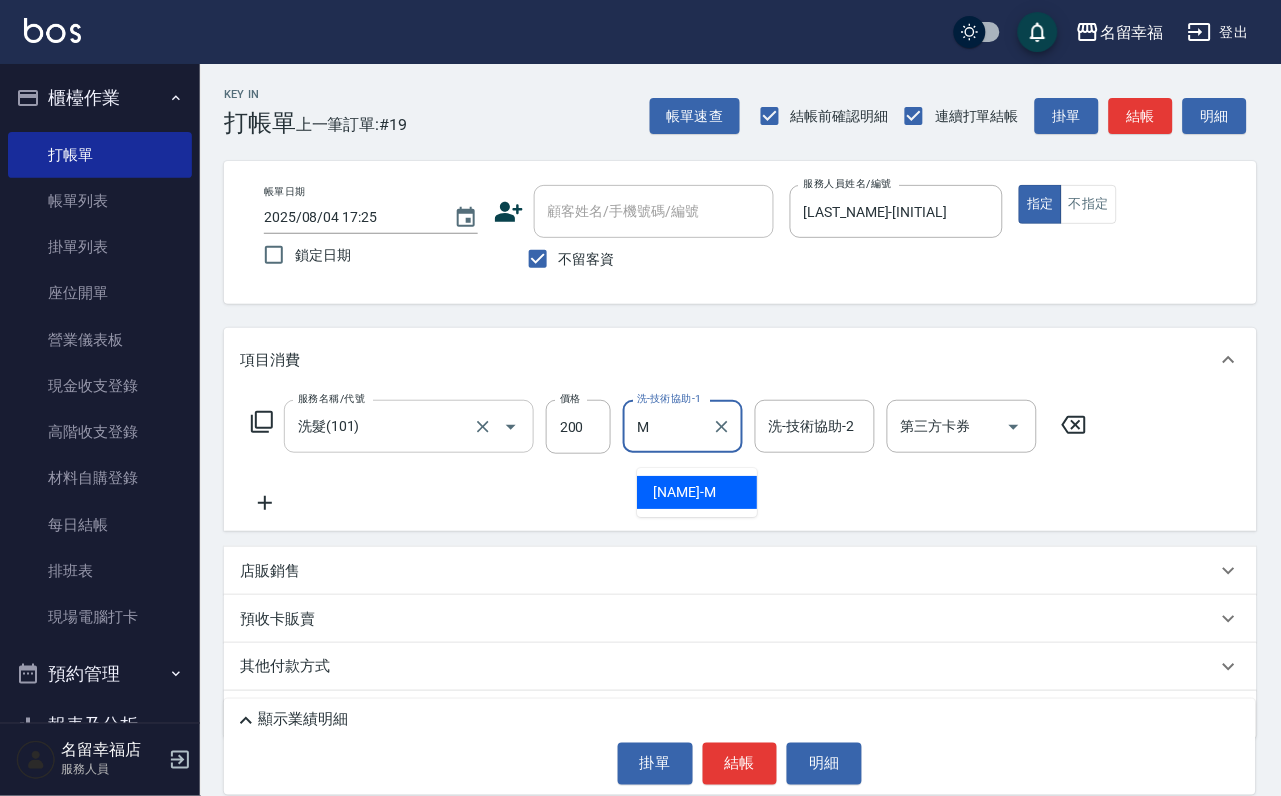 type on "[LAST_NAME]-[INITIAL]" 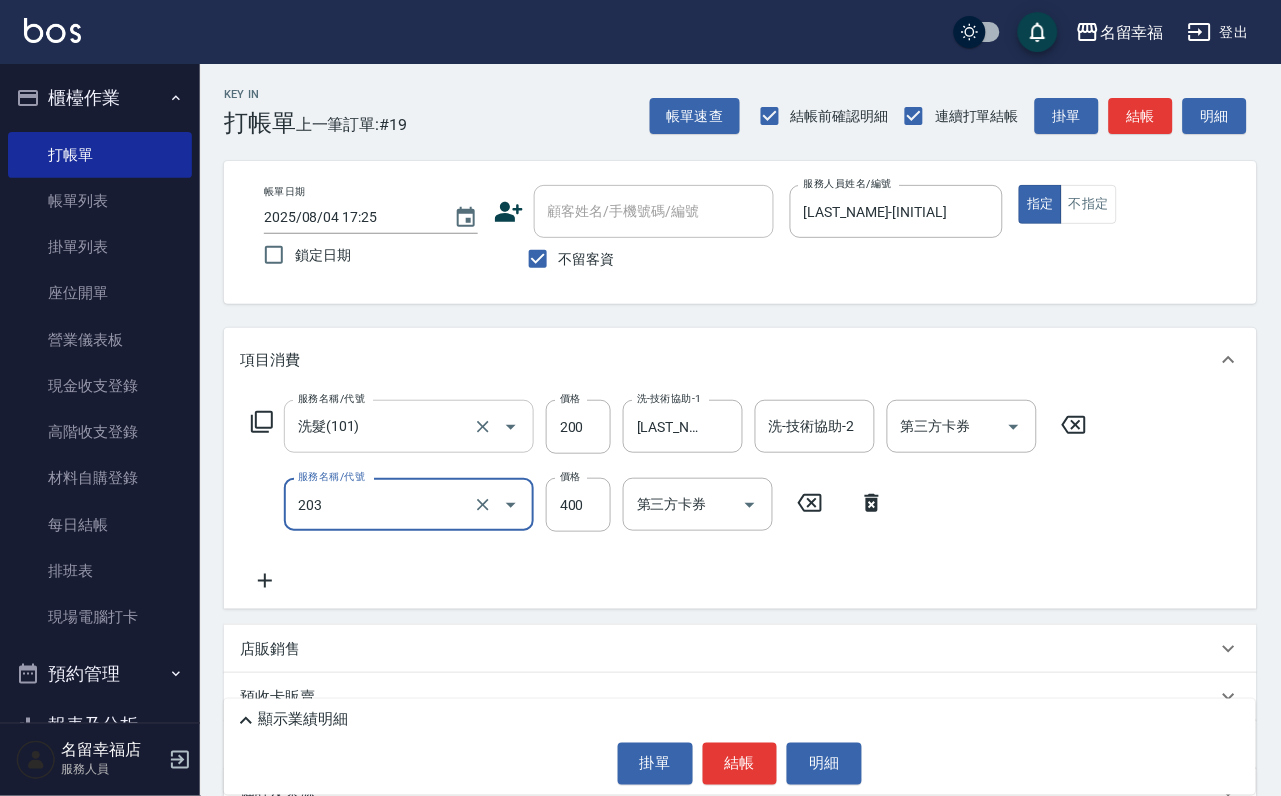 type on "指定單剪(203)" 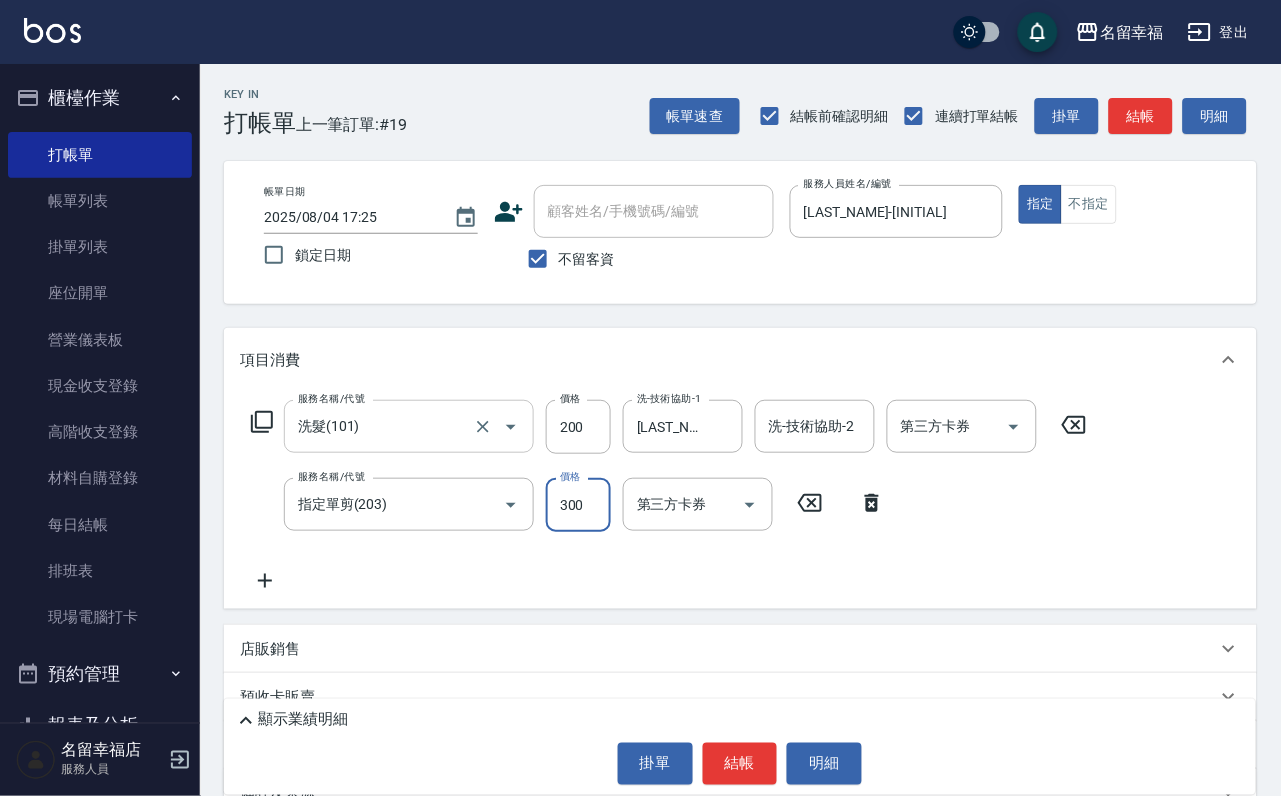 type 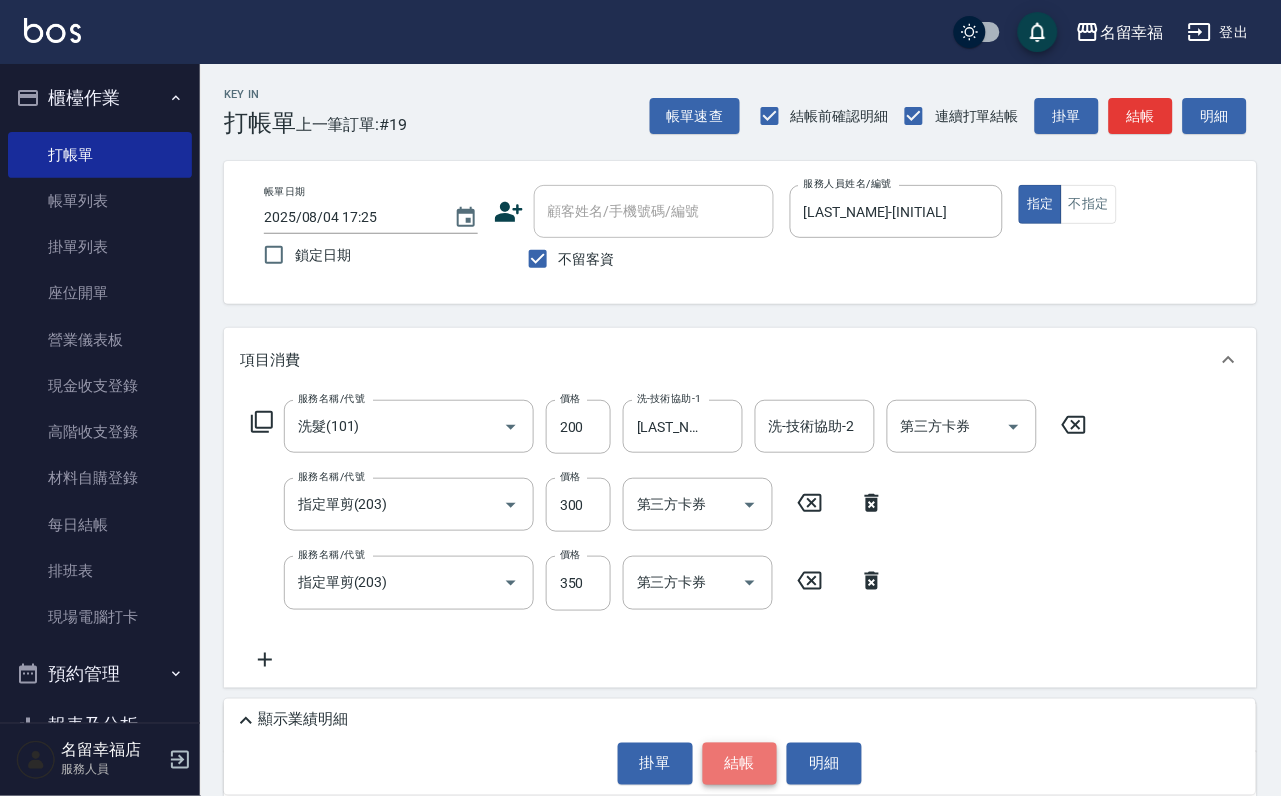 click on "結帳" at bounding box center (740, 764) 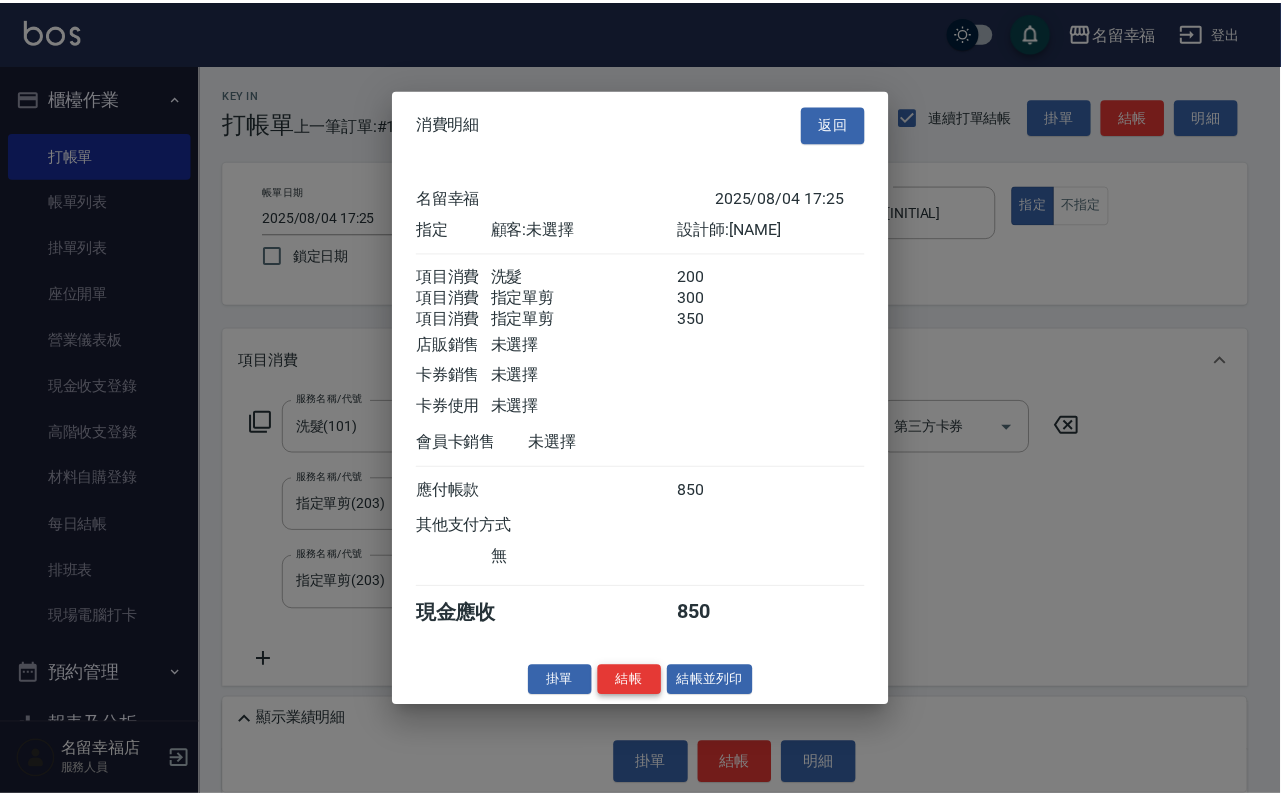 scroll, scrollTop: 396, scrollLeft: 0, axis: vertical 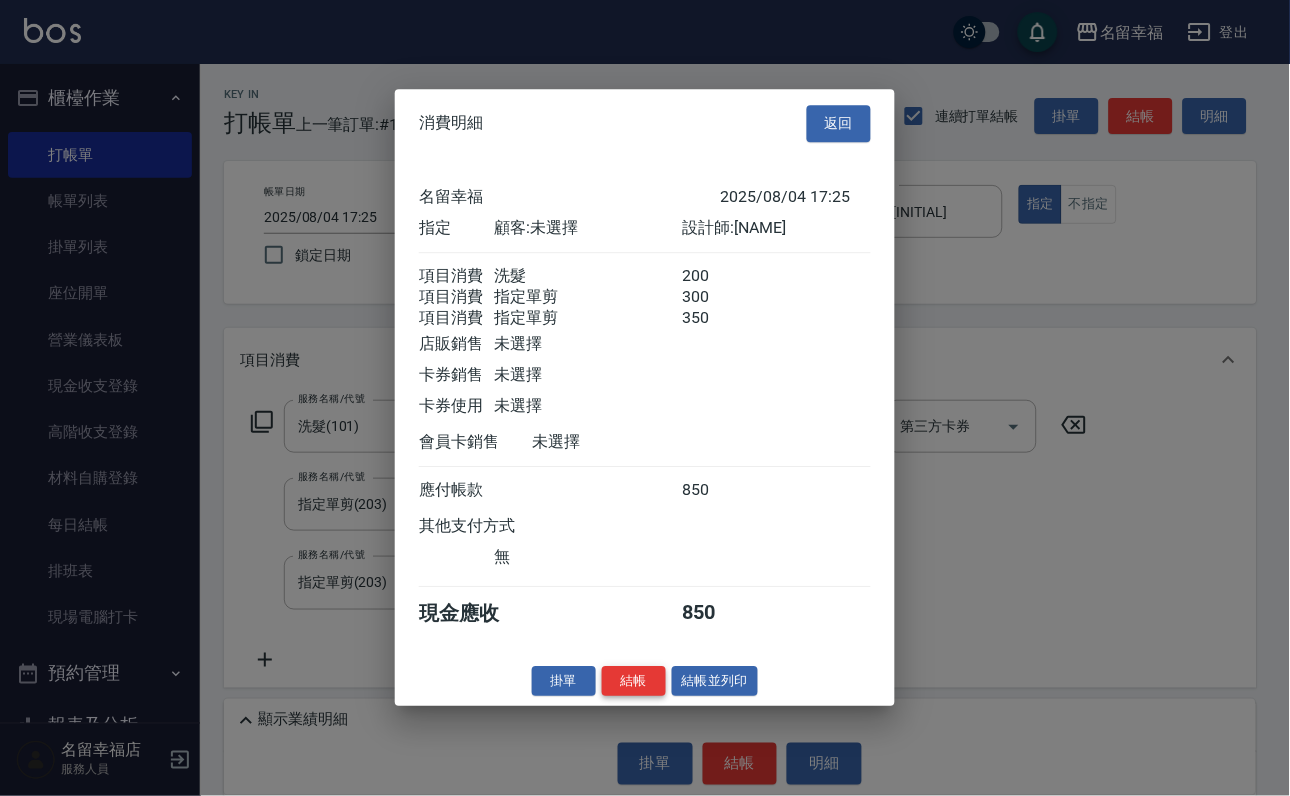 click on "結帳" at bounding box center (634, 681) 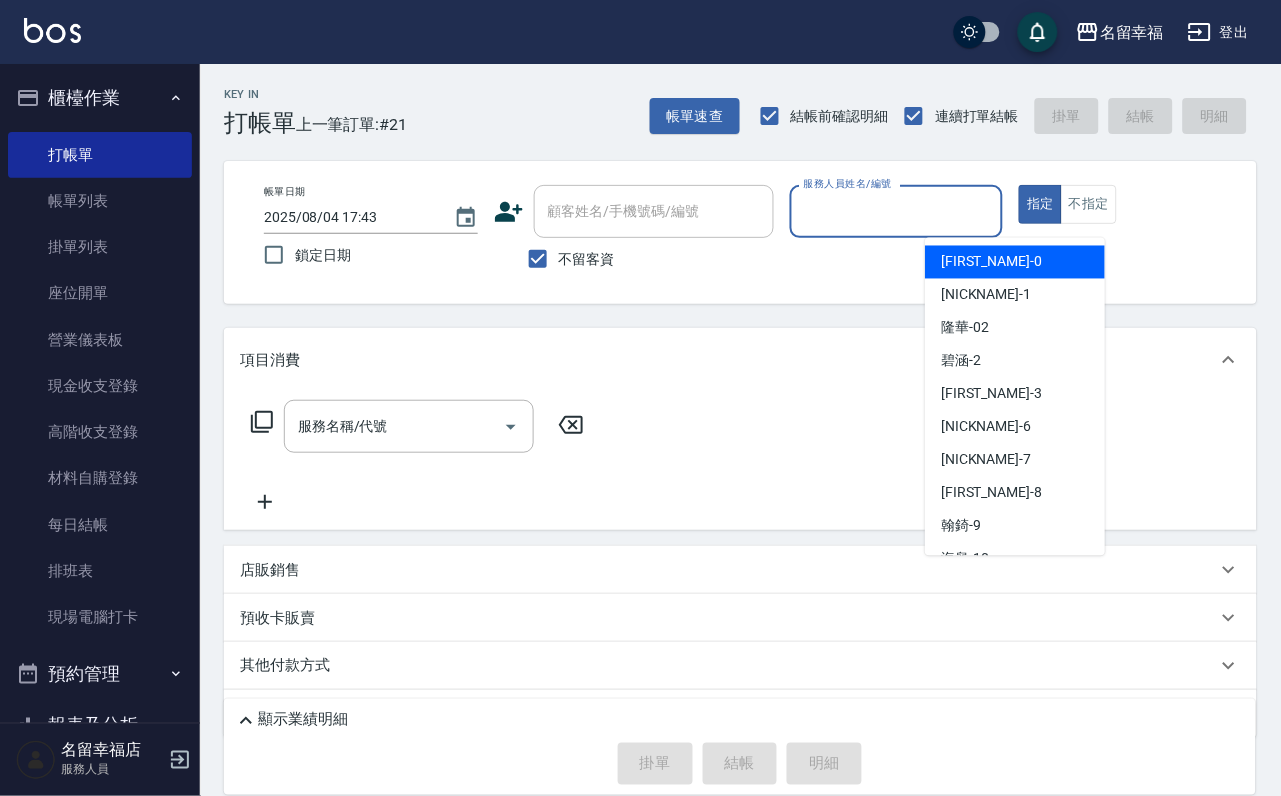 click on "服務人員姓名/編號" at bounding box center [897, 211] 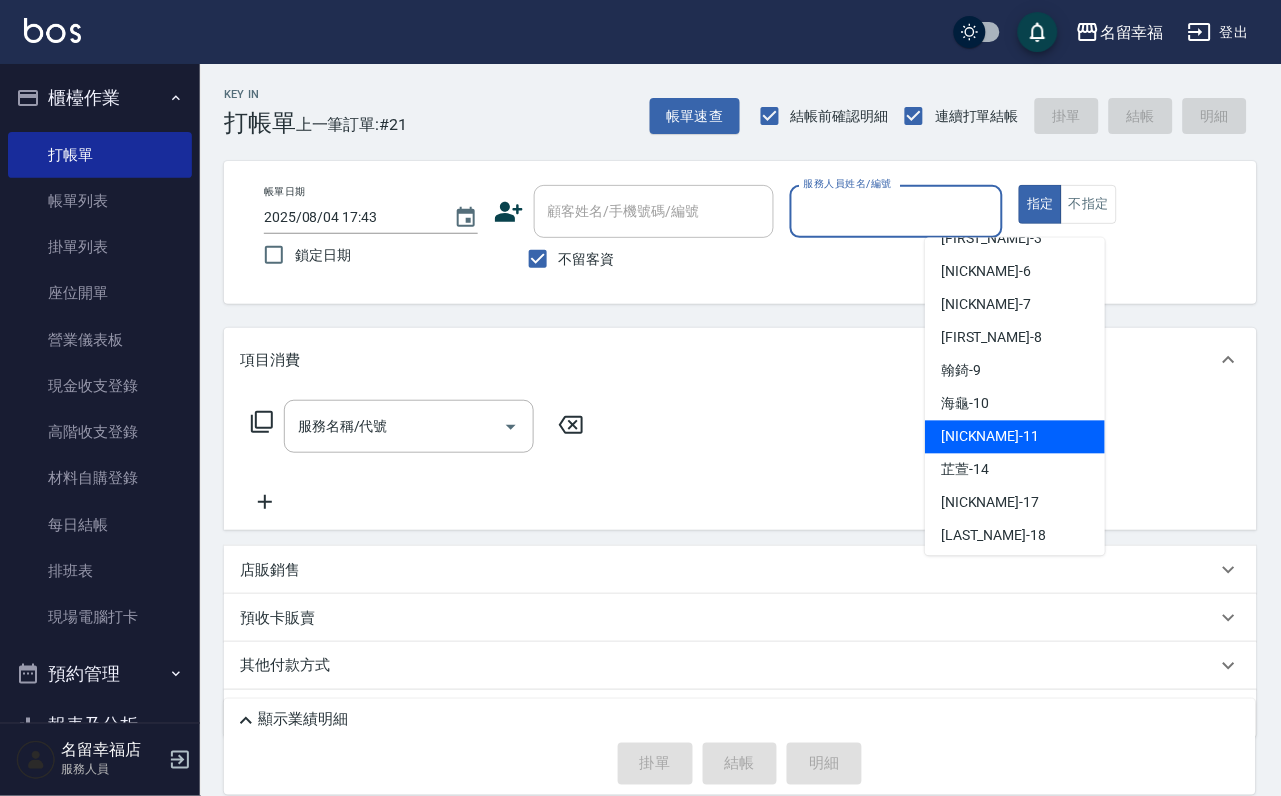 scroll, scrollTop: 300, scrollLeft: 0, axis: vertical 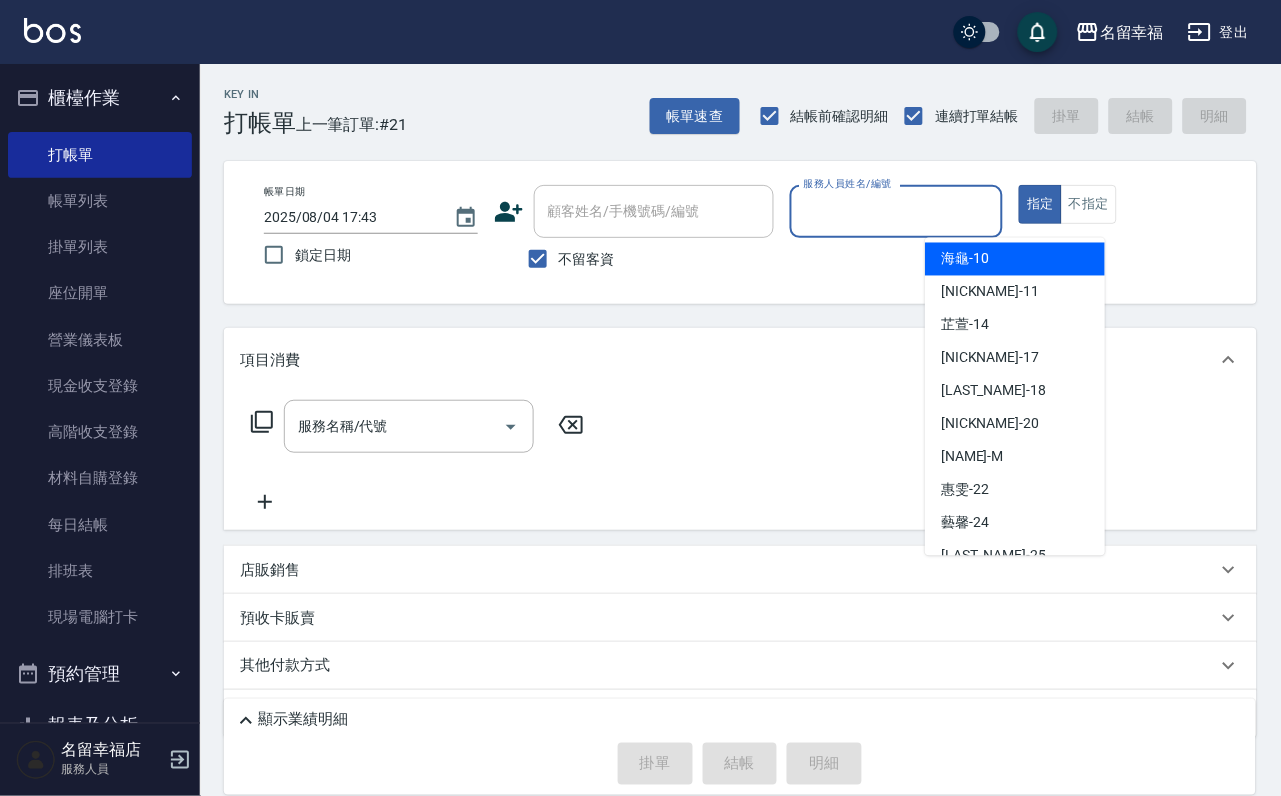 click on "[NICKNAME] -[NUMBER]" at bounding box center (965, 259) 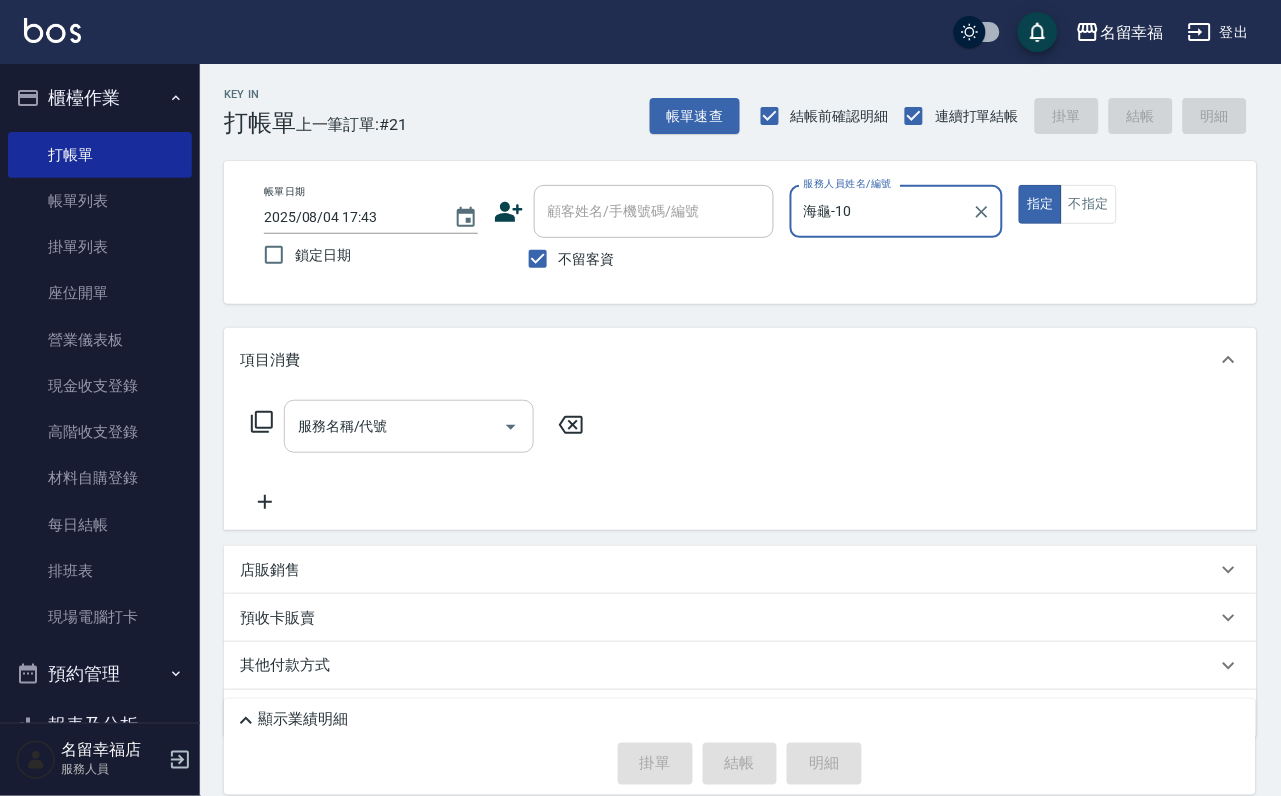 click on "服務名稱/代號" at bounding box center [394, 426] 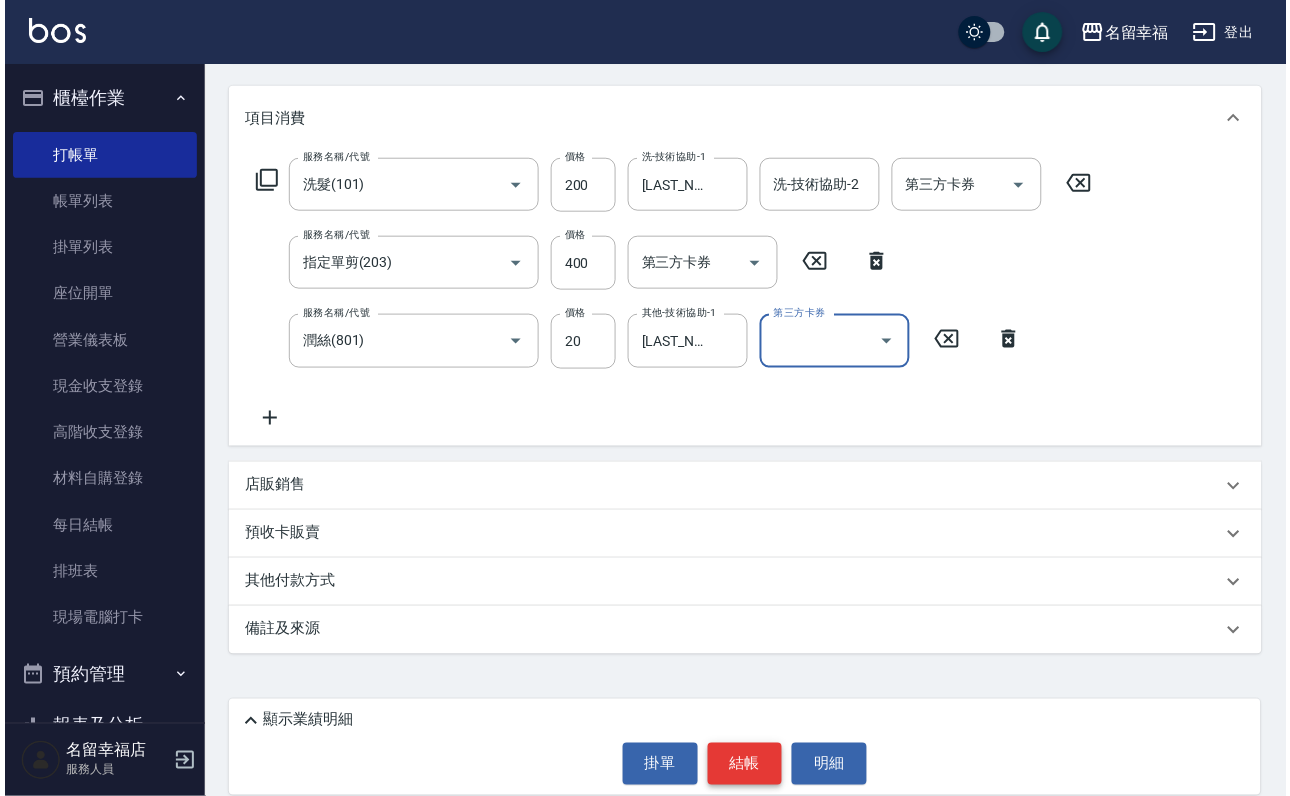scroll, scrollTop: 0, scrollLeft: 0, axis: both 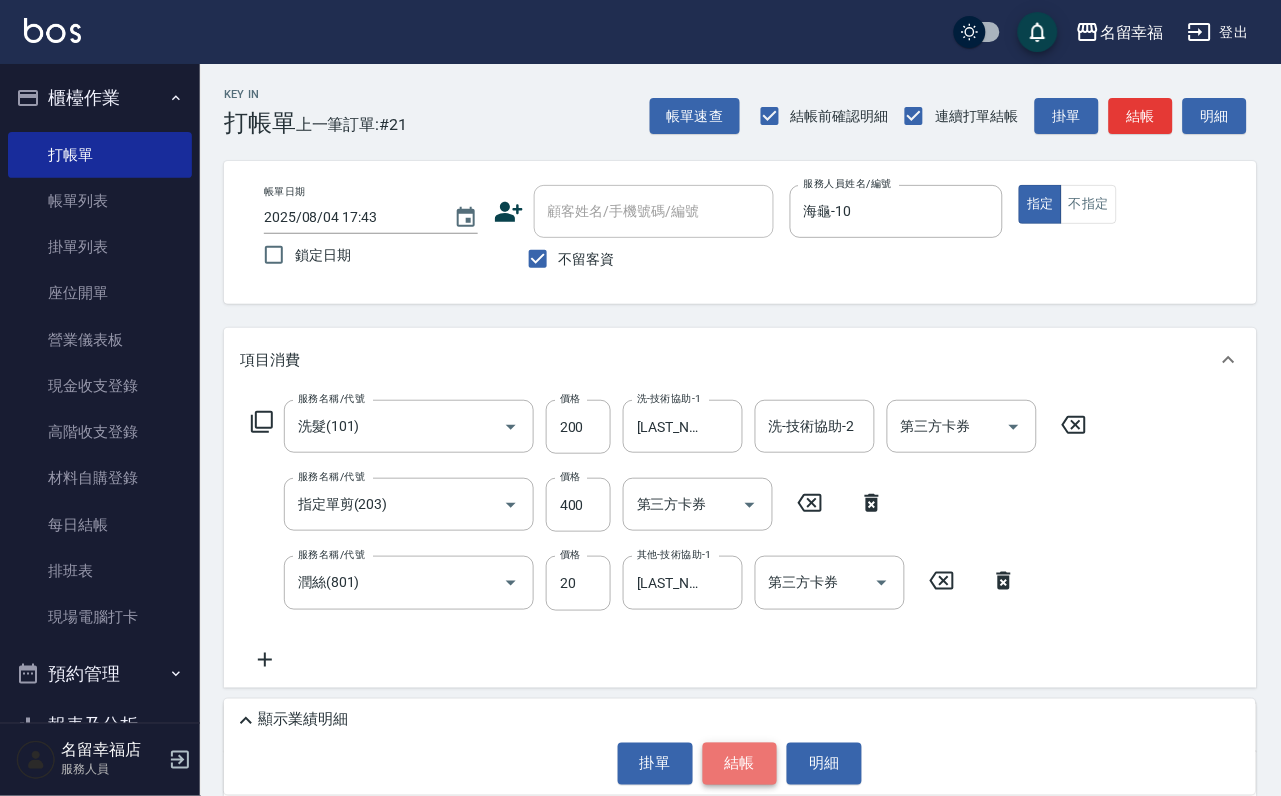 click on "結帳" at bounding box center [740, 764] 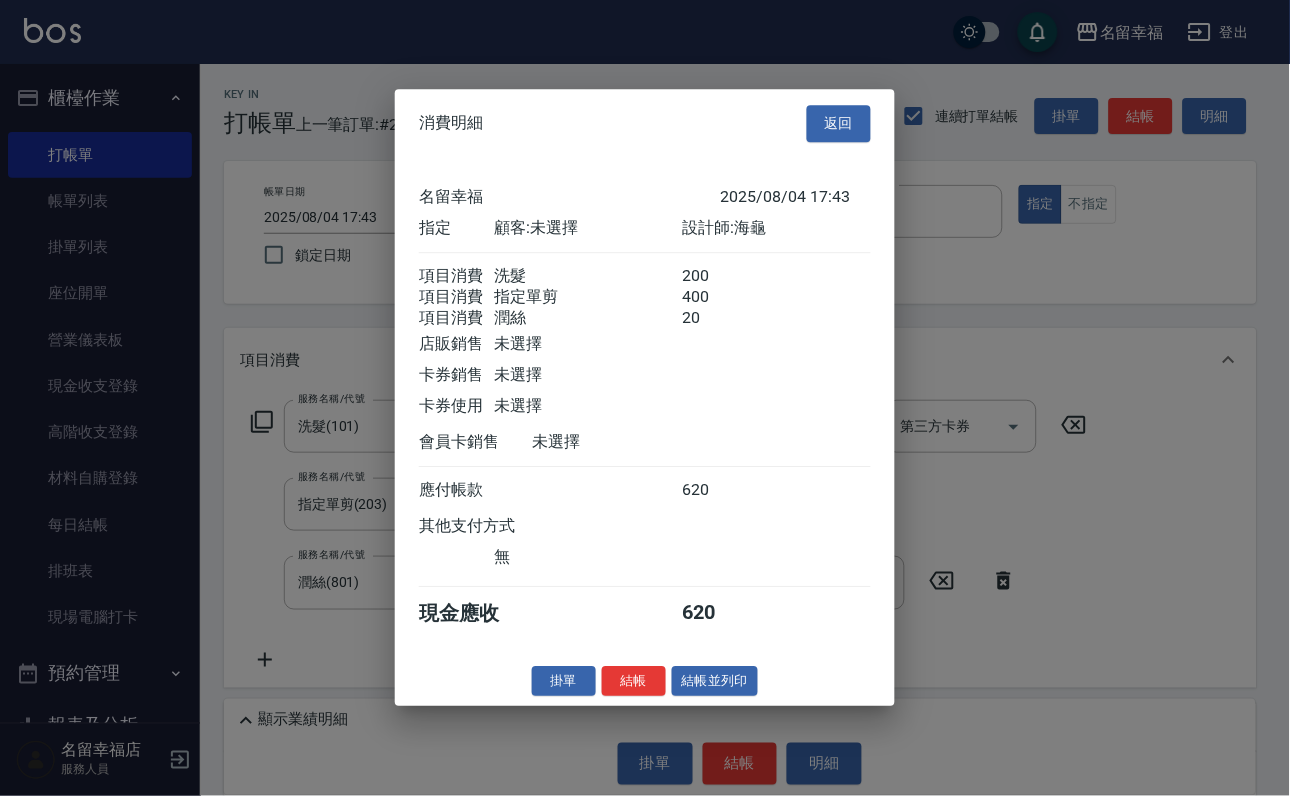 scroll, scrollTop: 396, scrollLeft: 0, axis: vertical 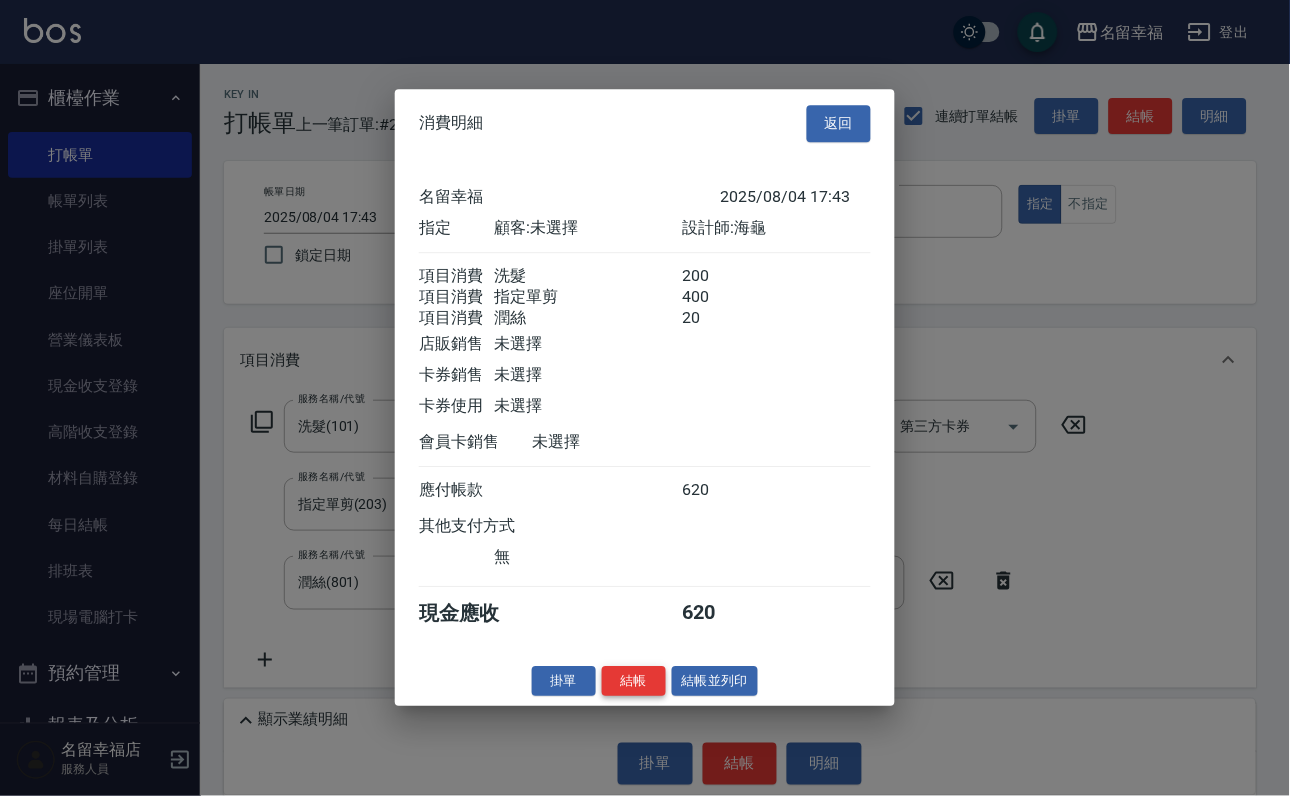 click on "結帳" at bounding box center (634, 681) 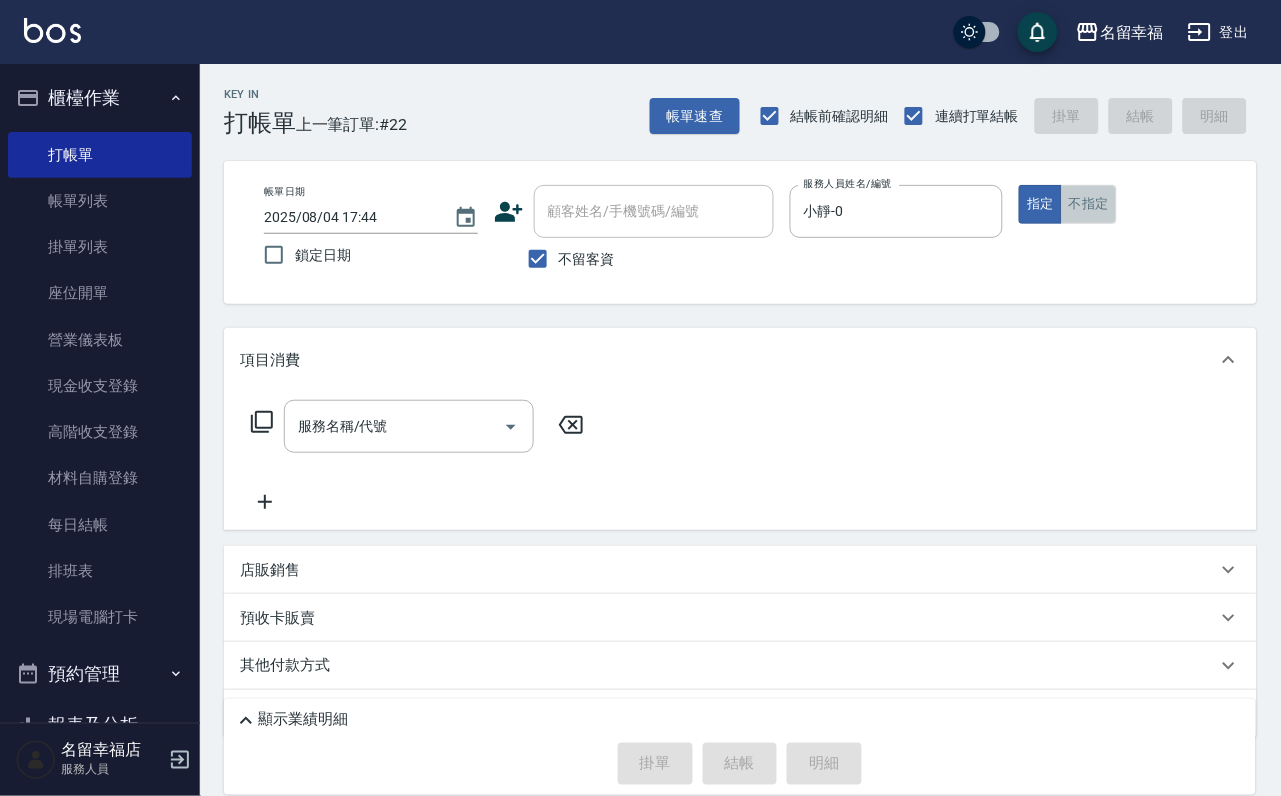 click on "不指定" at bounding box center [1089, 204] 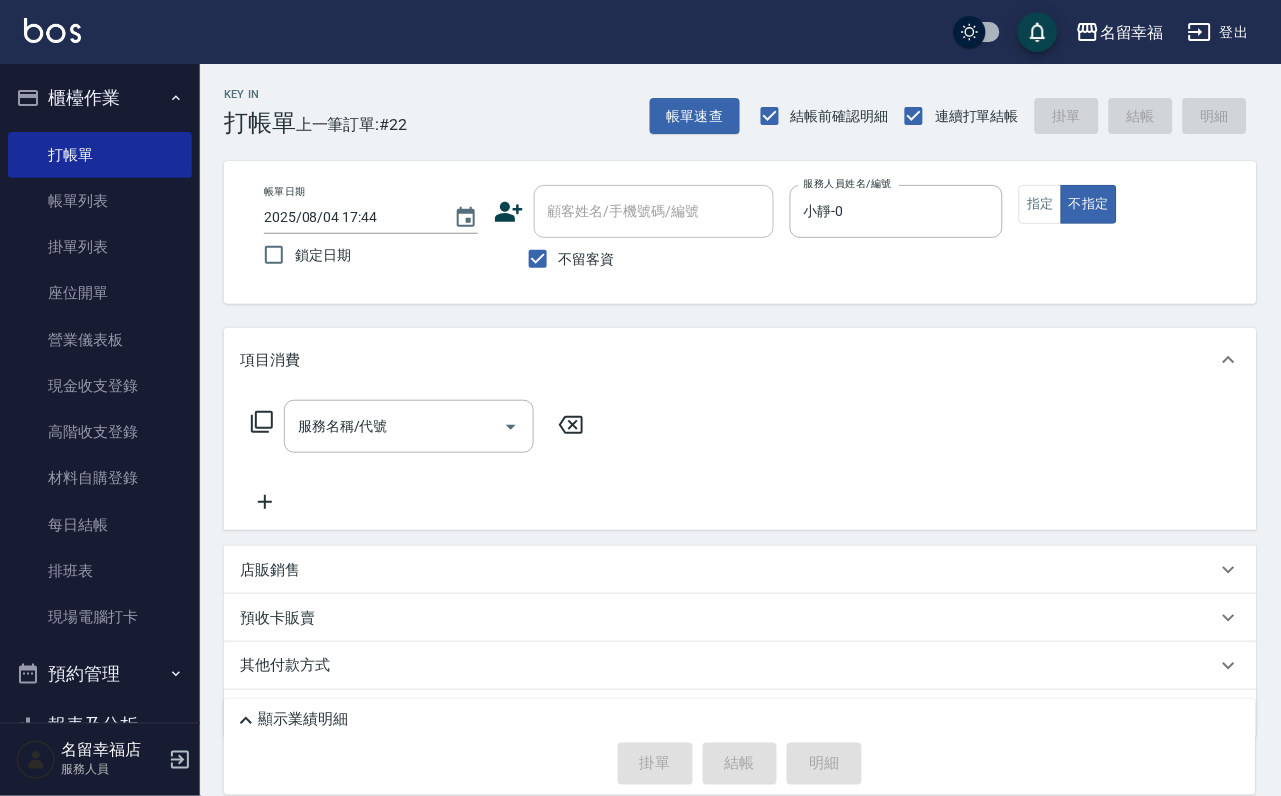 click 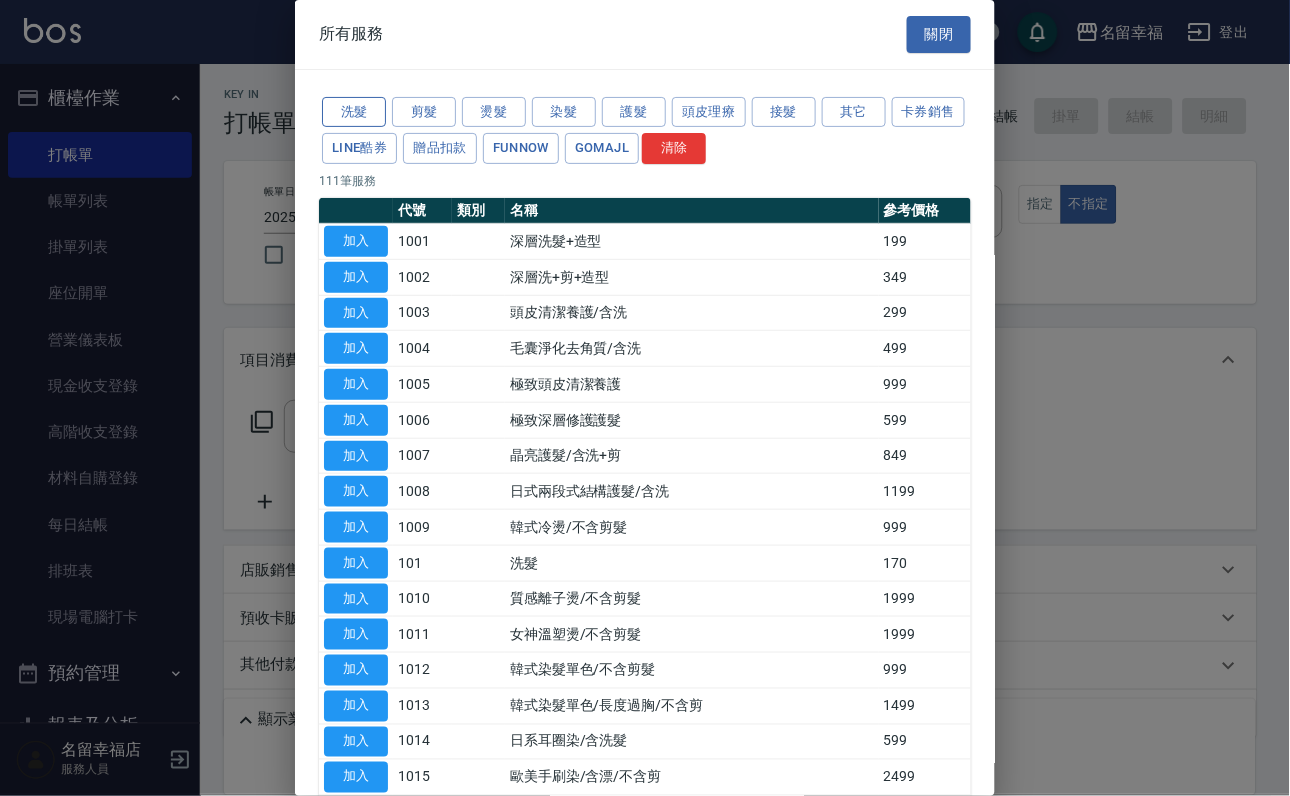 click on "洗髮" at bounding box center (354, 112) 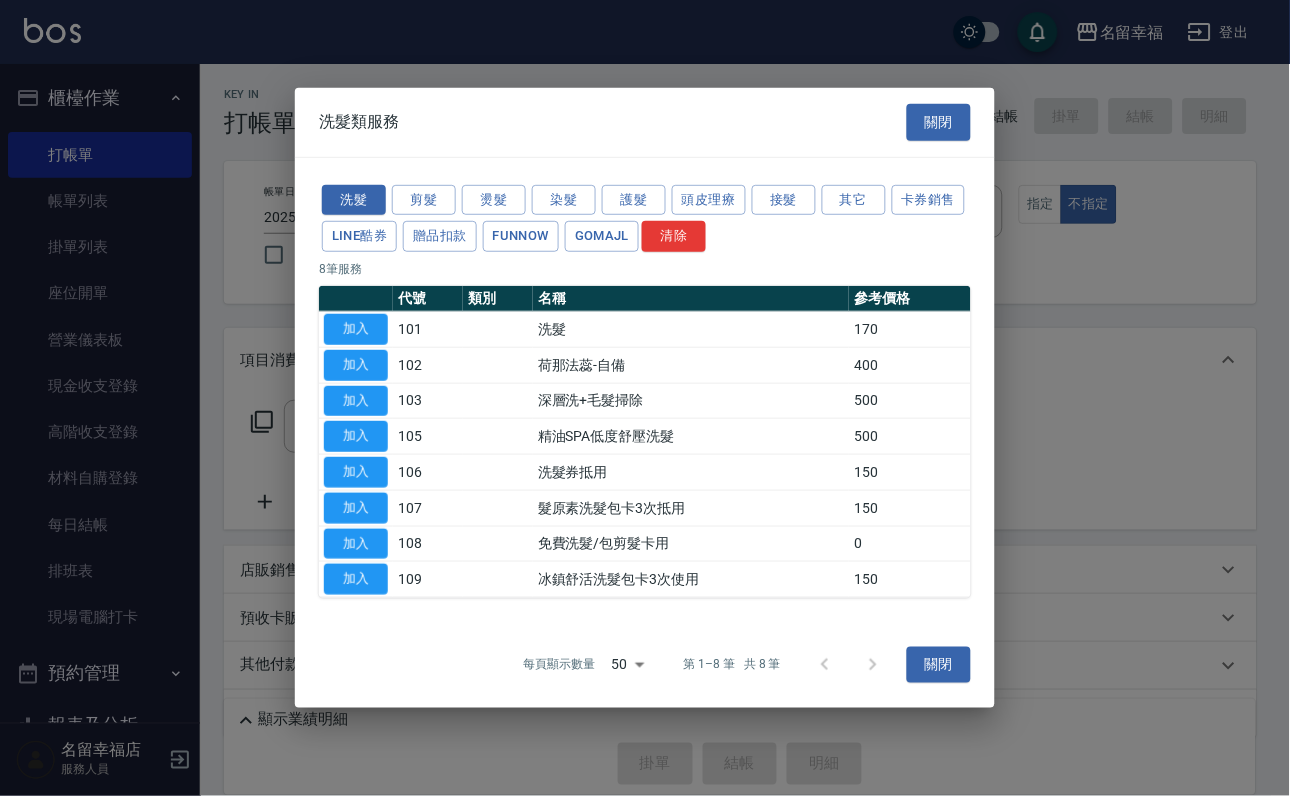 click on "加入" at bounding box center (356, 329) 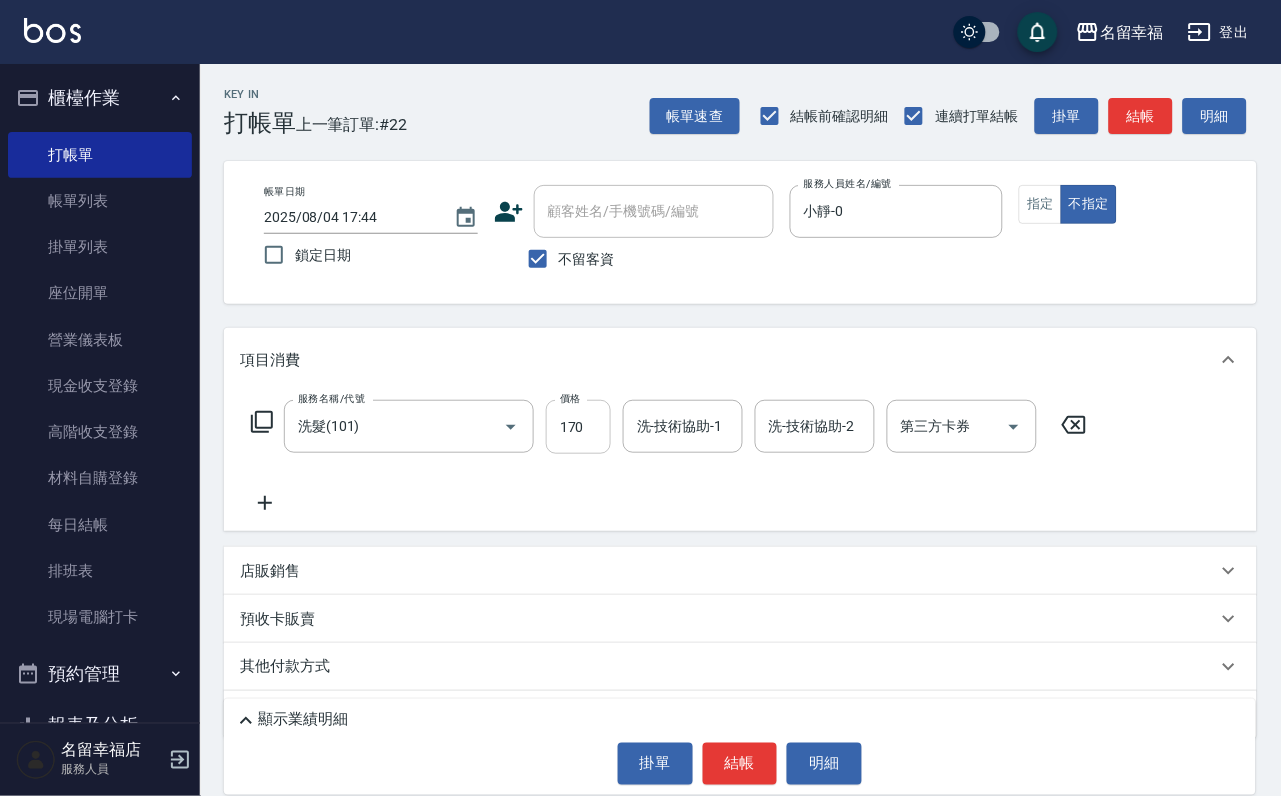drag, startPoint x: 579, startPoint y: 453, endPoint x: 560, endPoint y: 464, distance: 21.954498 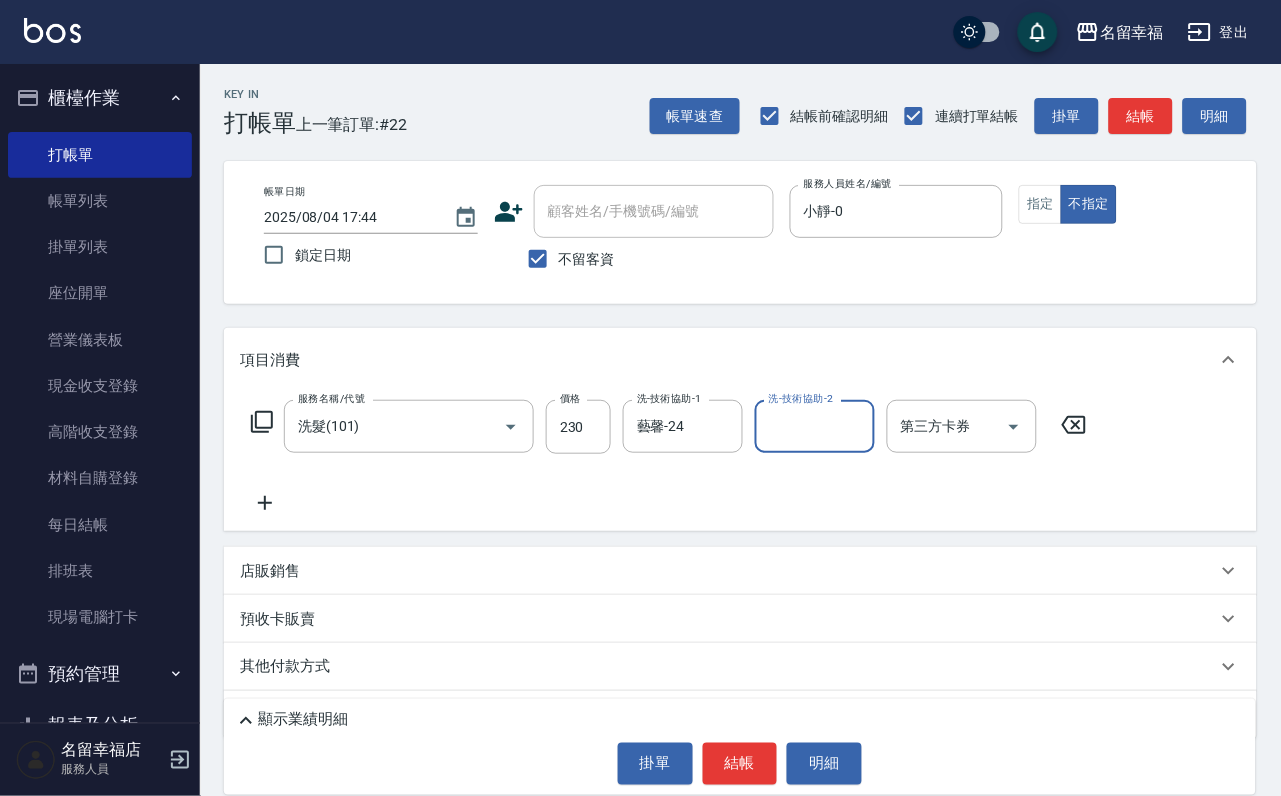 click 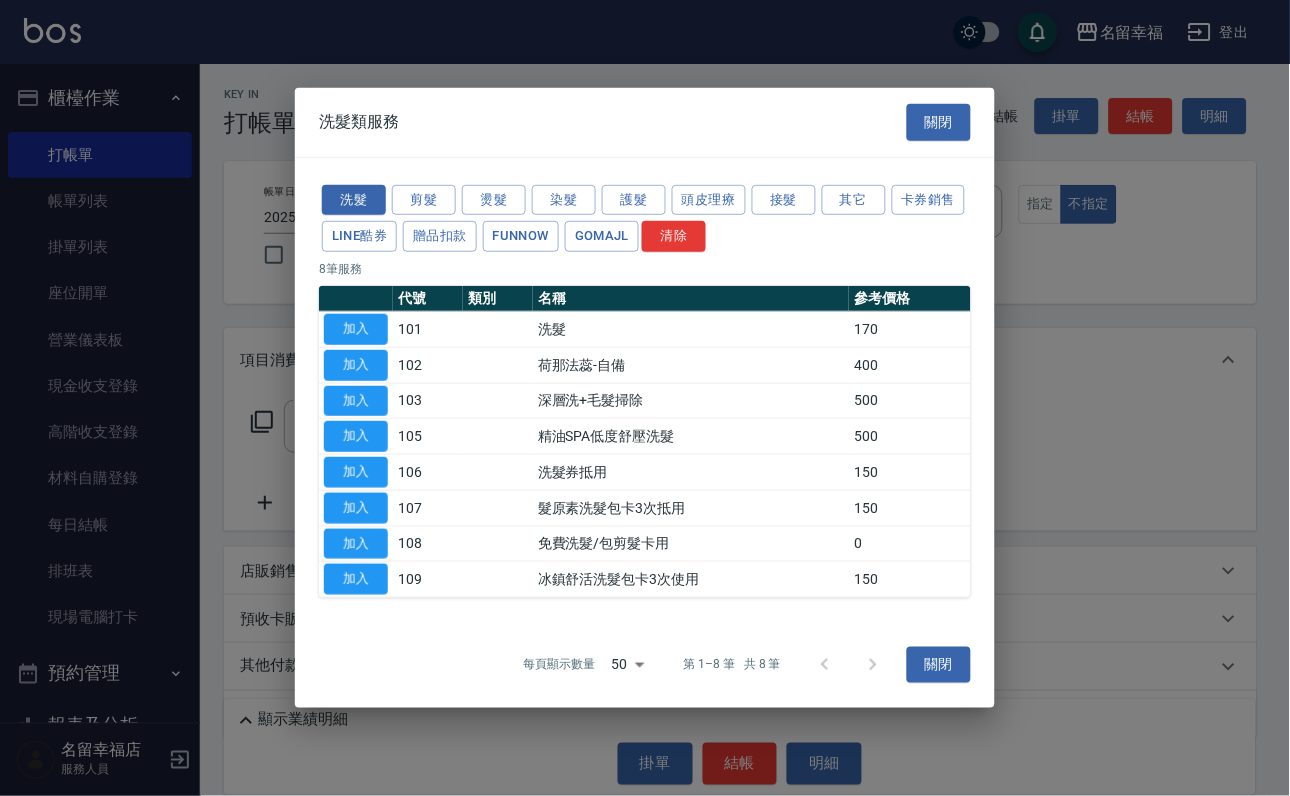 click on "其它" at bounding box center [854, 199] 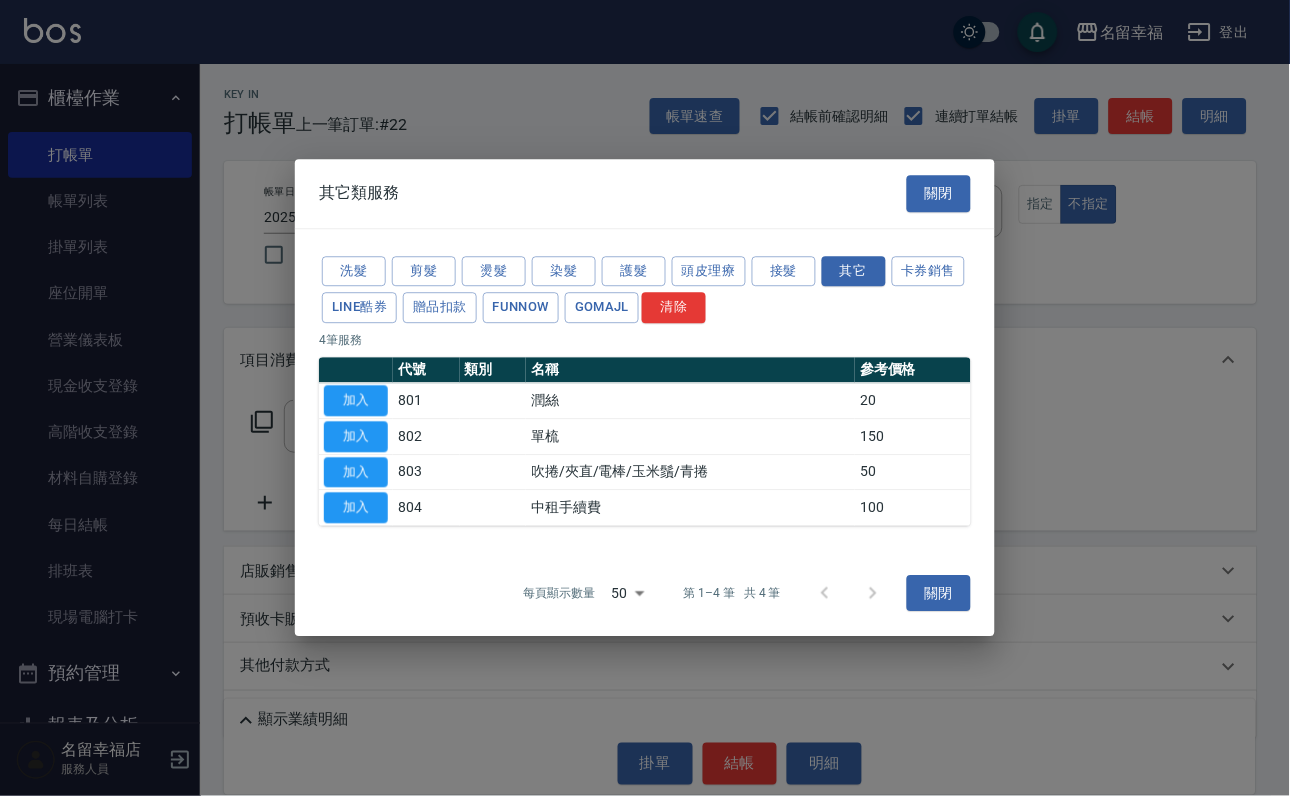 click on "加入" at bounding box center (356, 400) 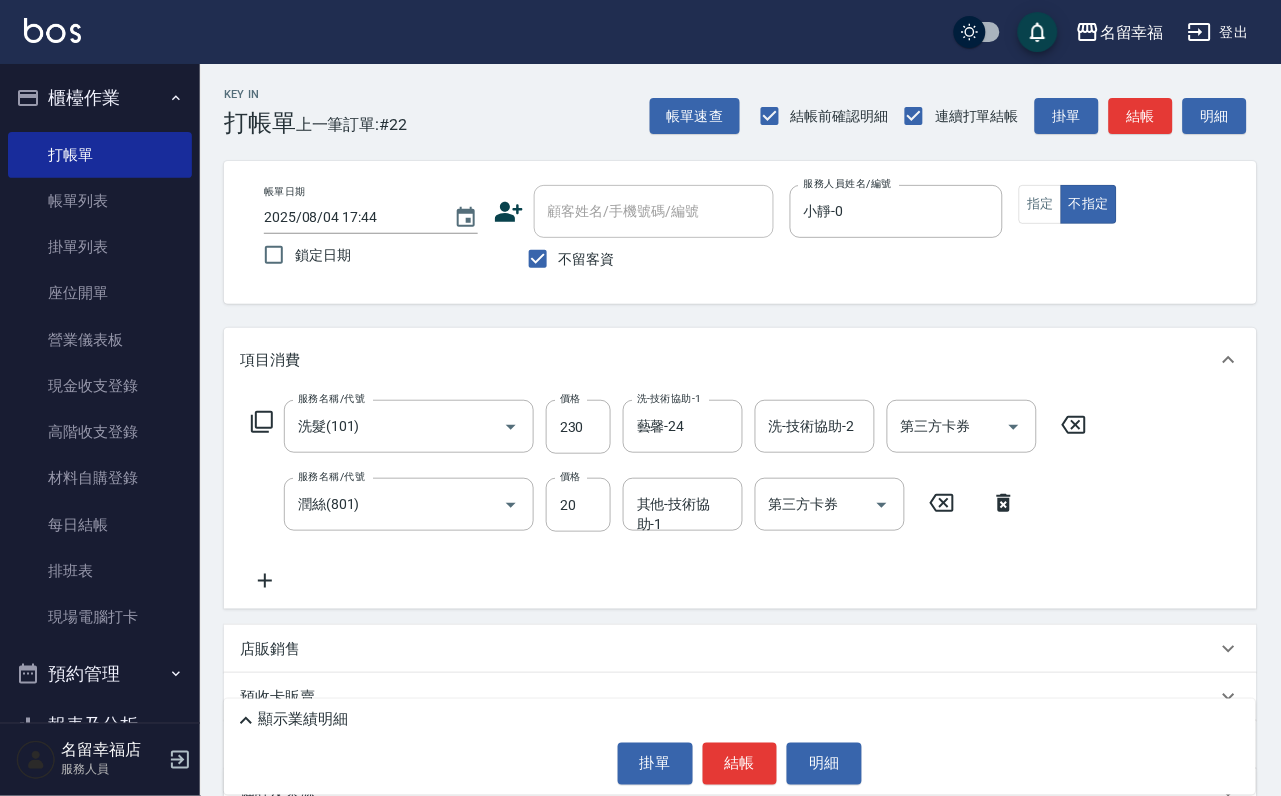 click on "其他-技術協助-1" at bounding box center [683, 504] 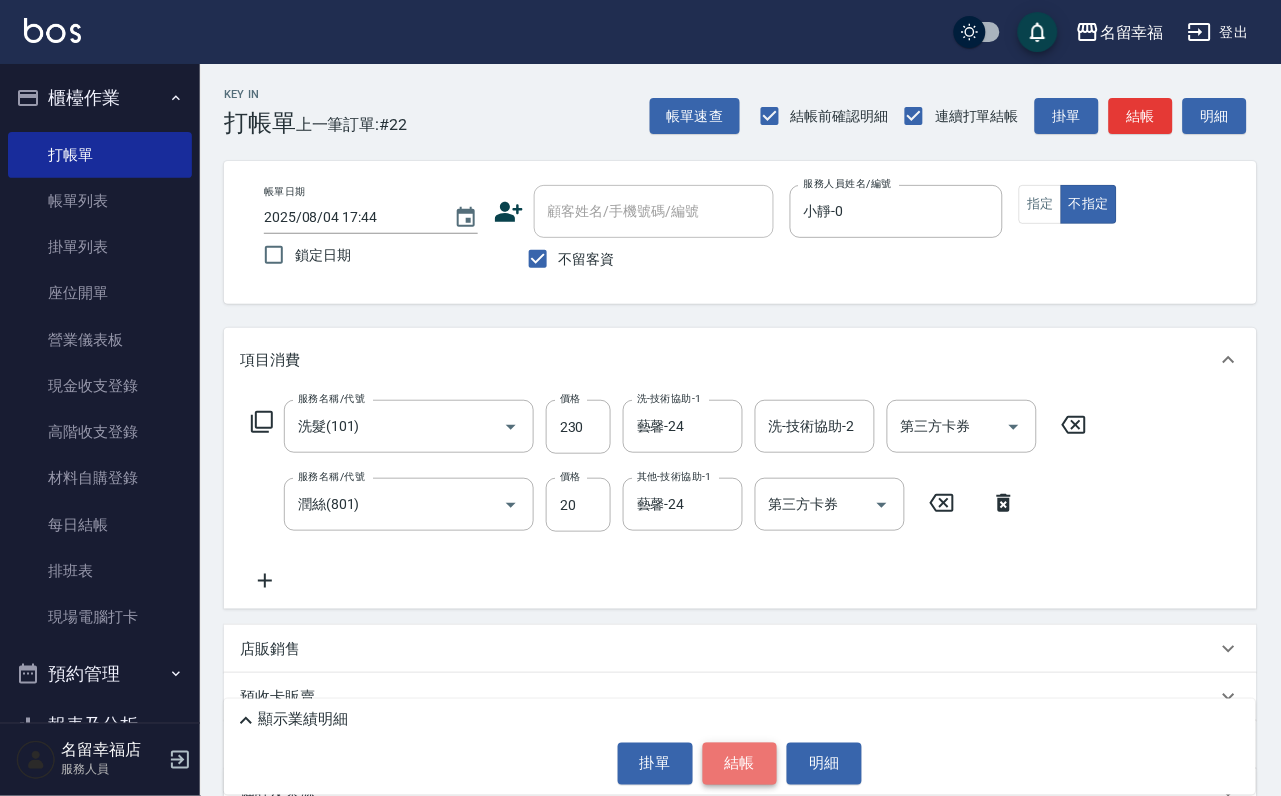 click on "結帳" at bounding box center (740, 764) 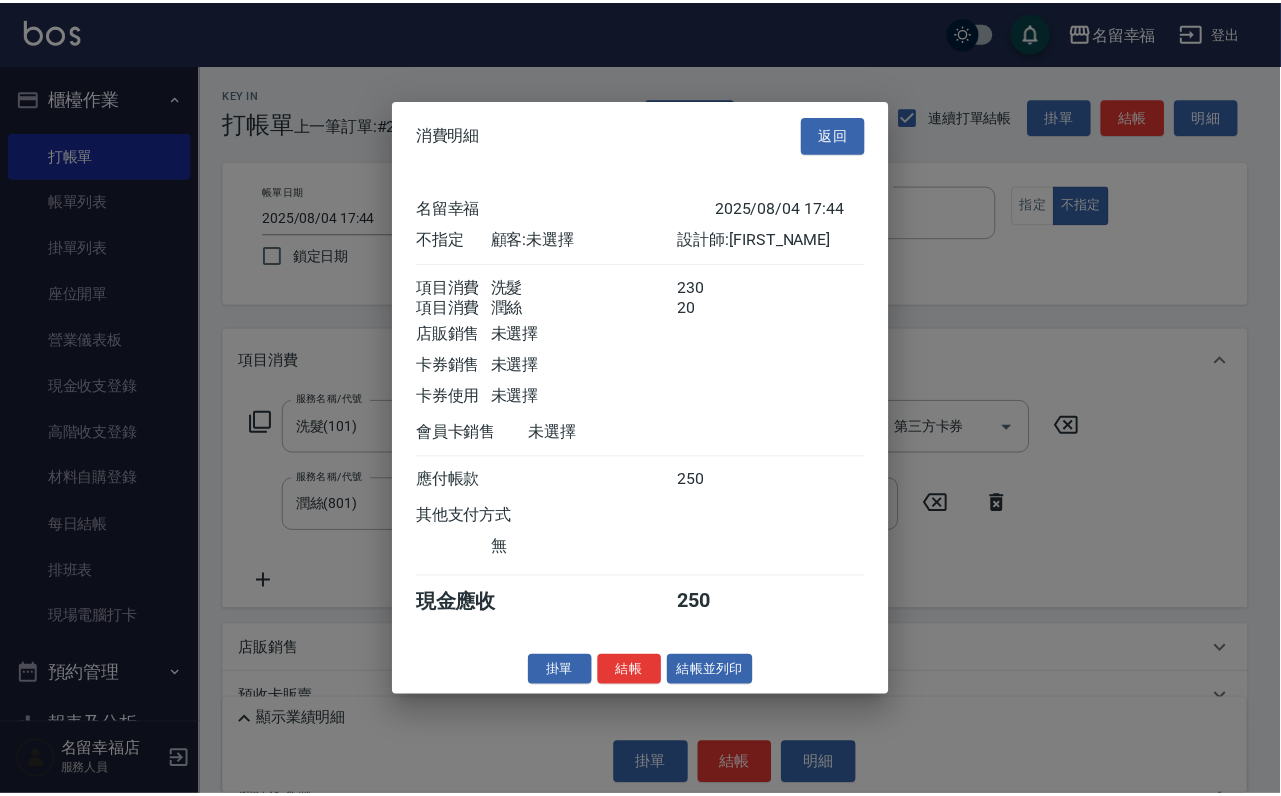 scroll, scrollTop: 359, scrollLeft: 0, axis: vertical 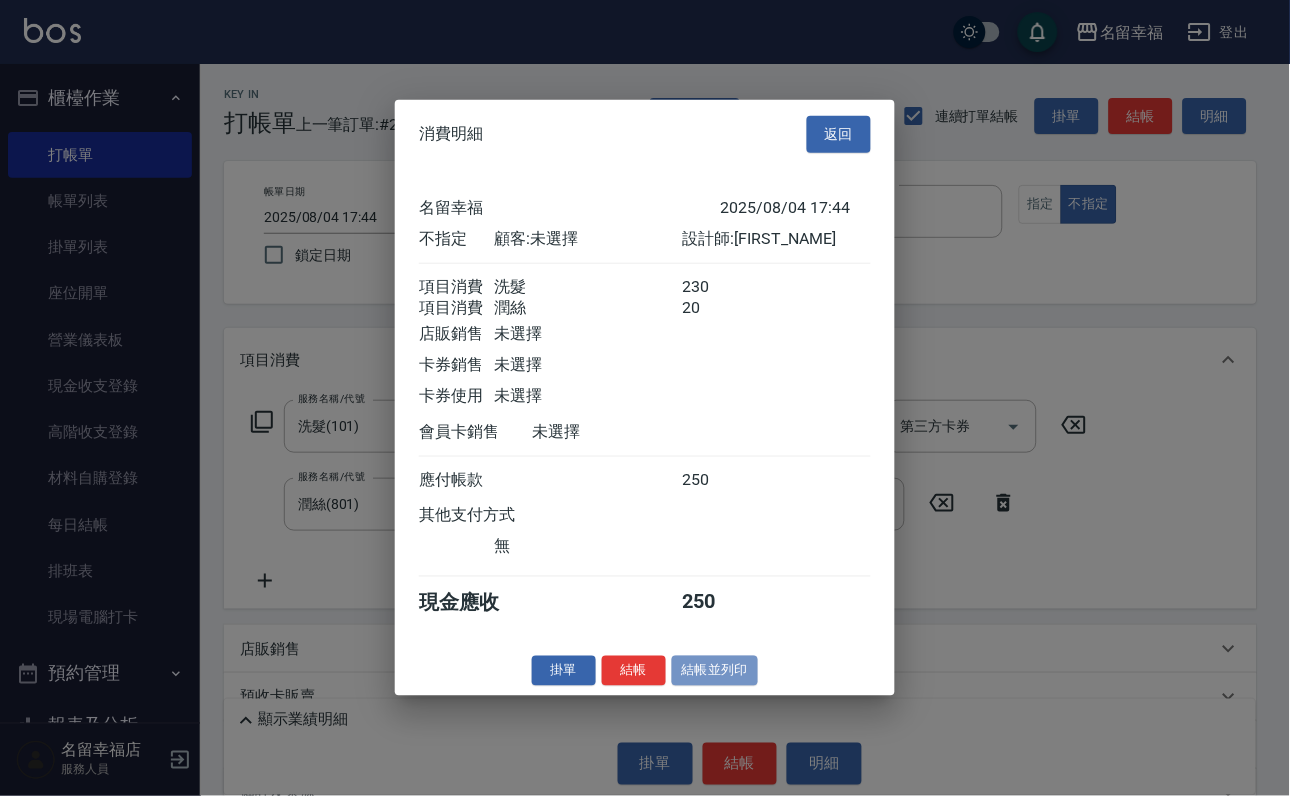 click on "結帳並列印" at bounding box center (715, 670) 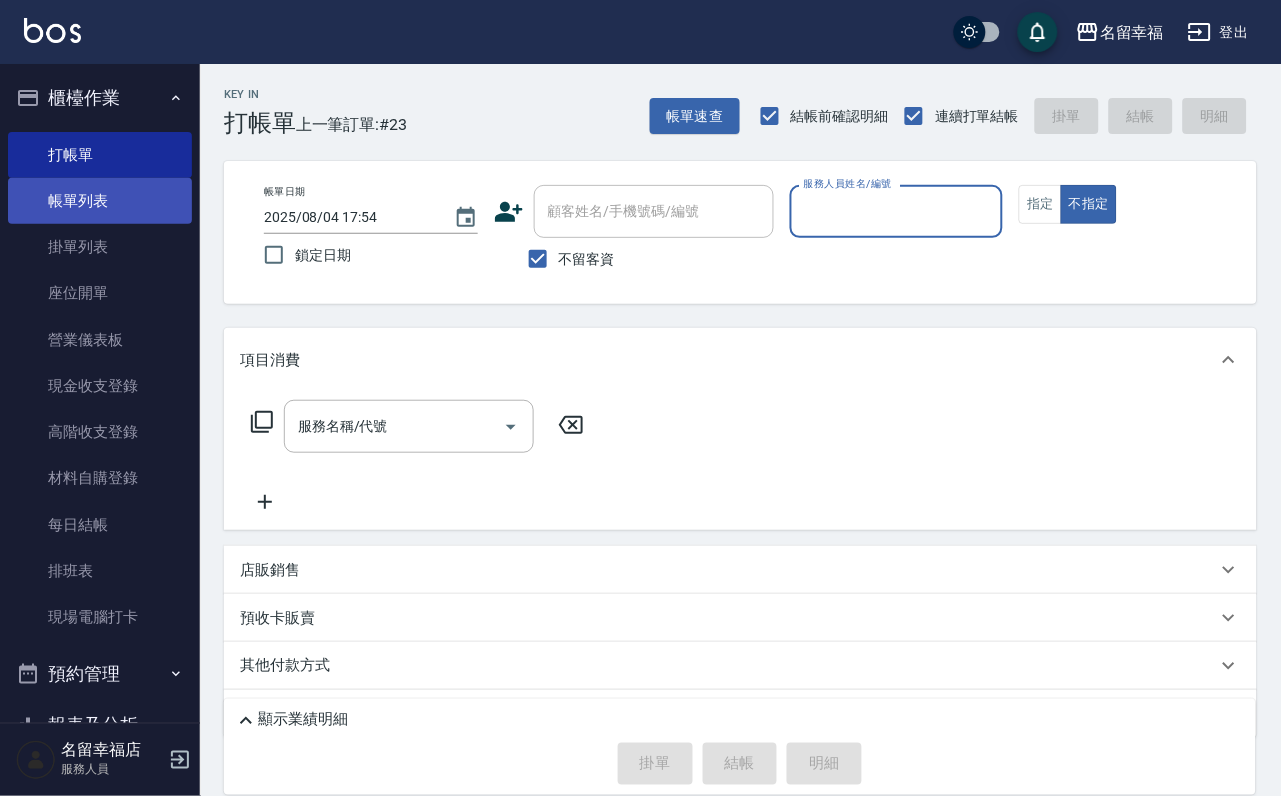 click on "帳單列表" at bounding box center [100, 201] 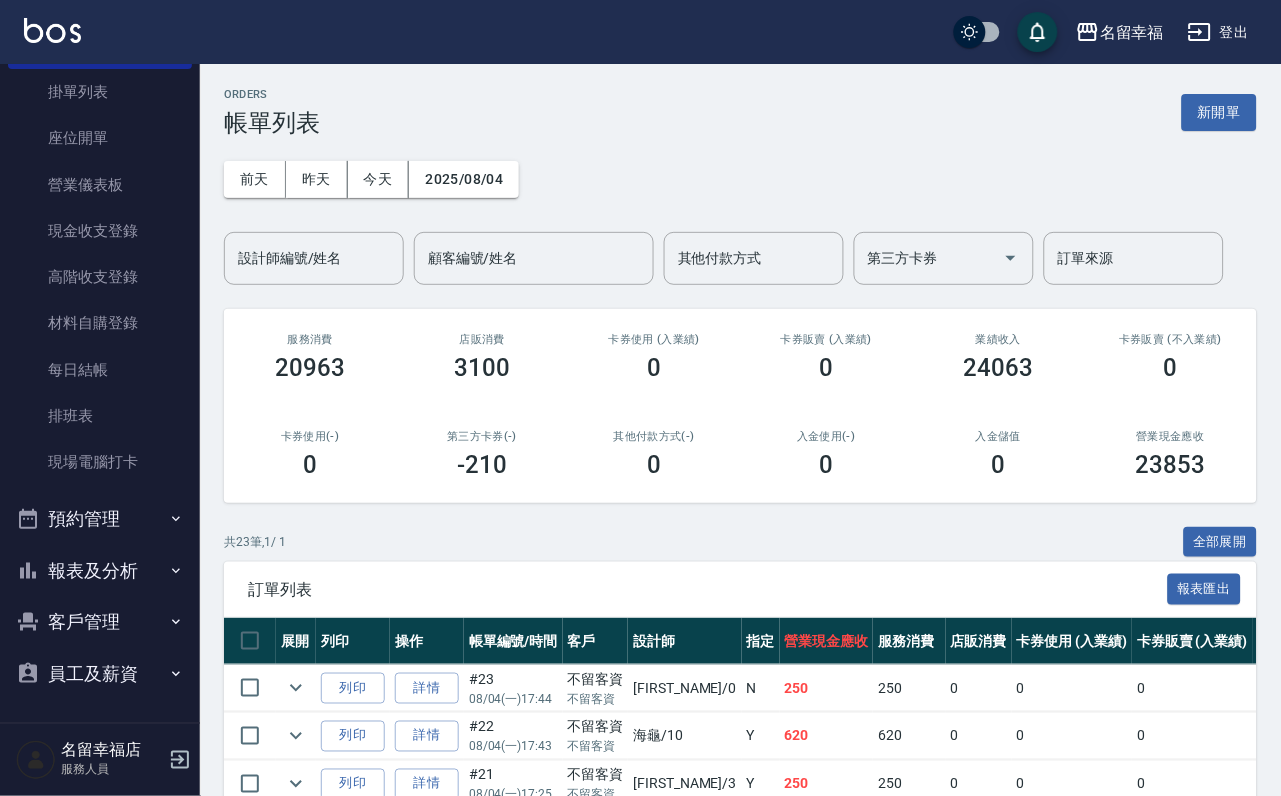 scroll, scrollTop: 229, scrollLeft: 0, axis: vertical 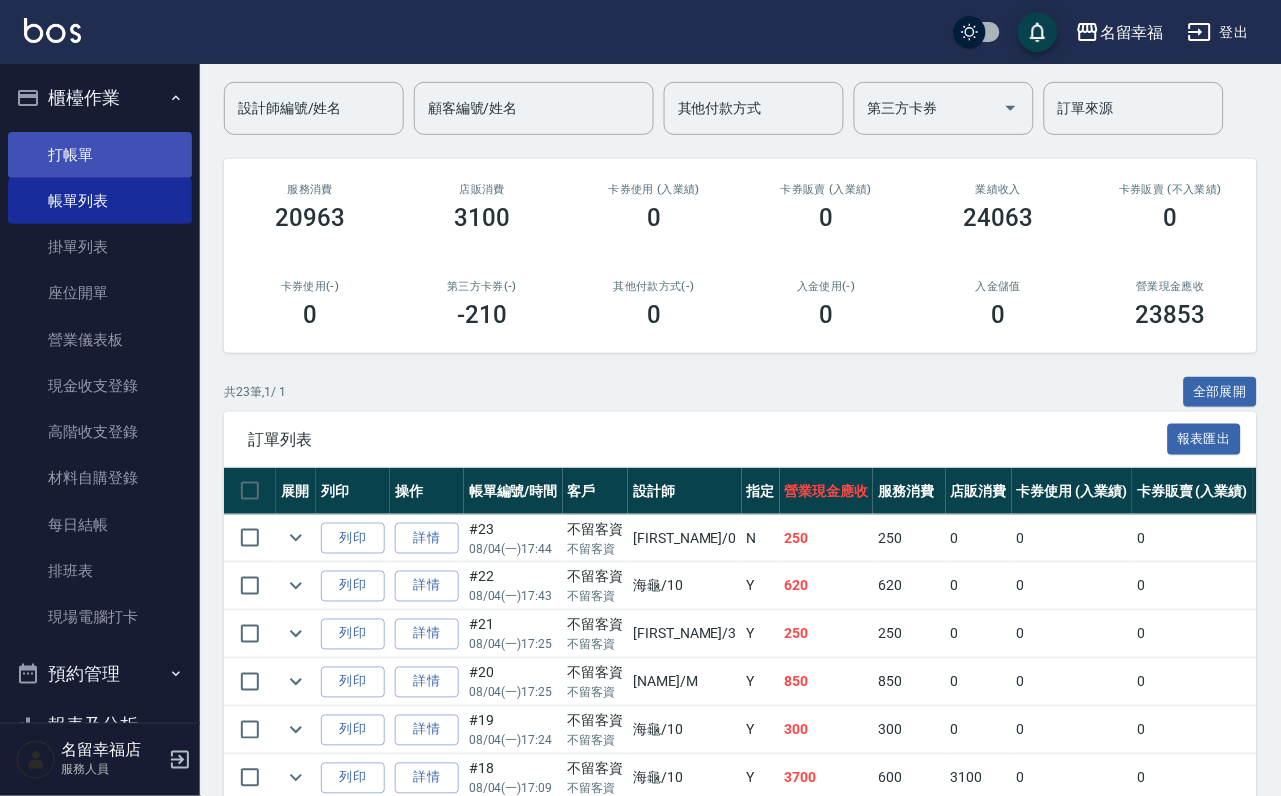 click on "打帳單" at bounding box center (100, 155) 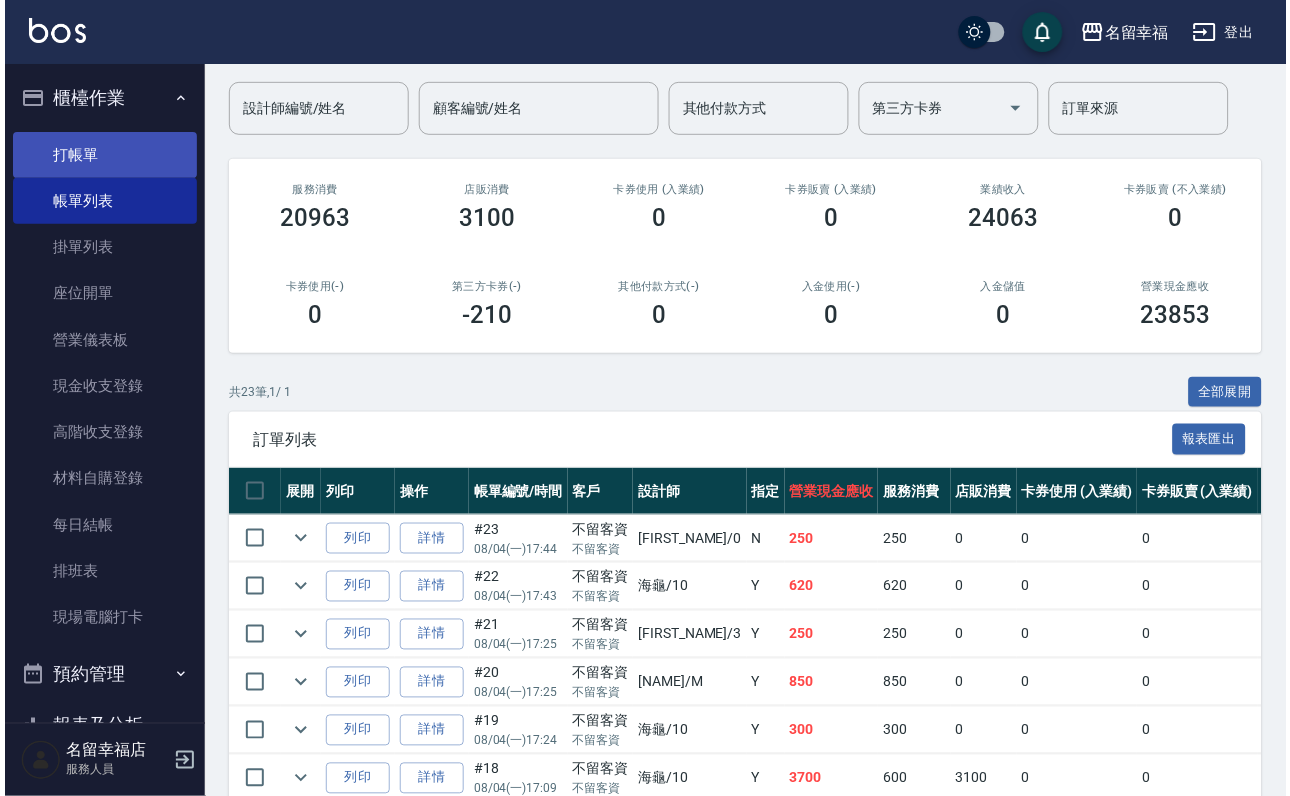scroll, scrollTop: 0, scrollLeft: 0, axis: both 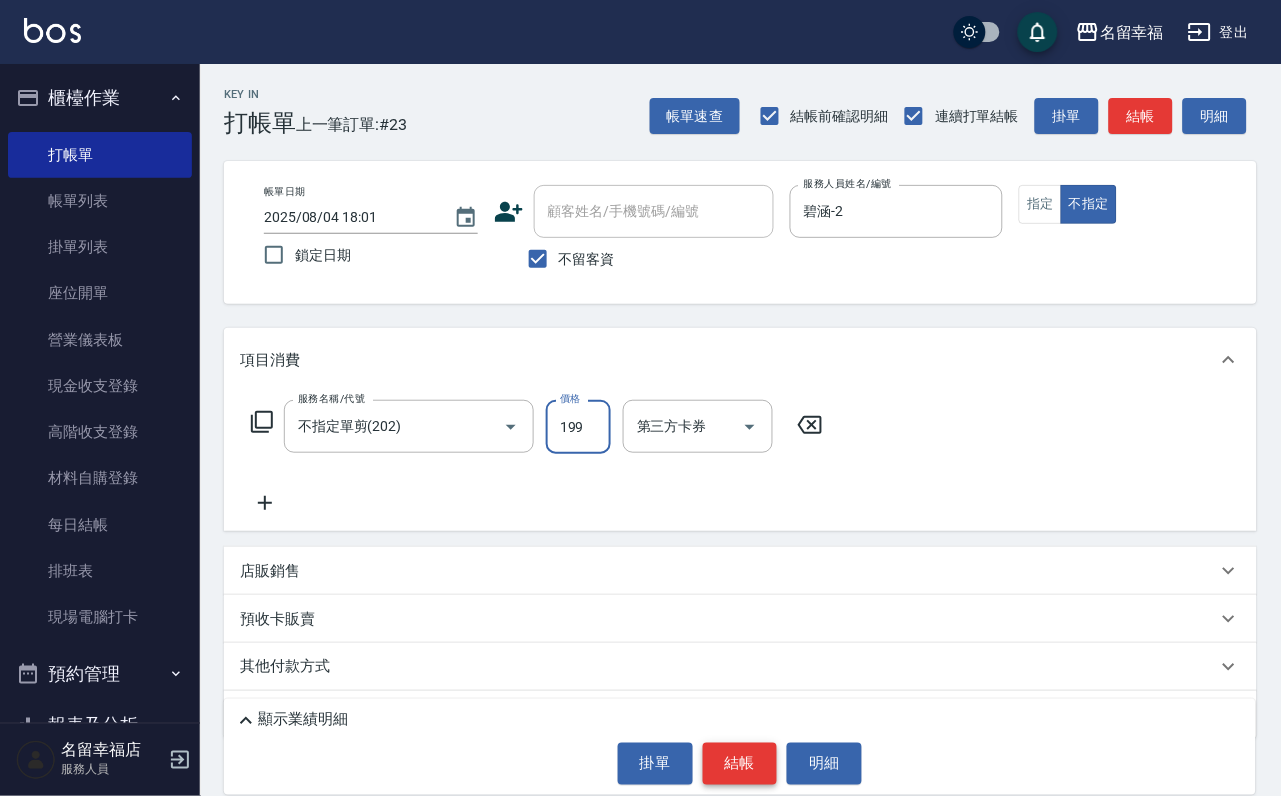 drag, startPoint x: 719, startPoint y: 763, endPoint x: 727, endPoint y: 747, distance: 17.888544 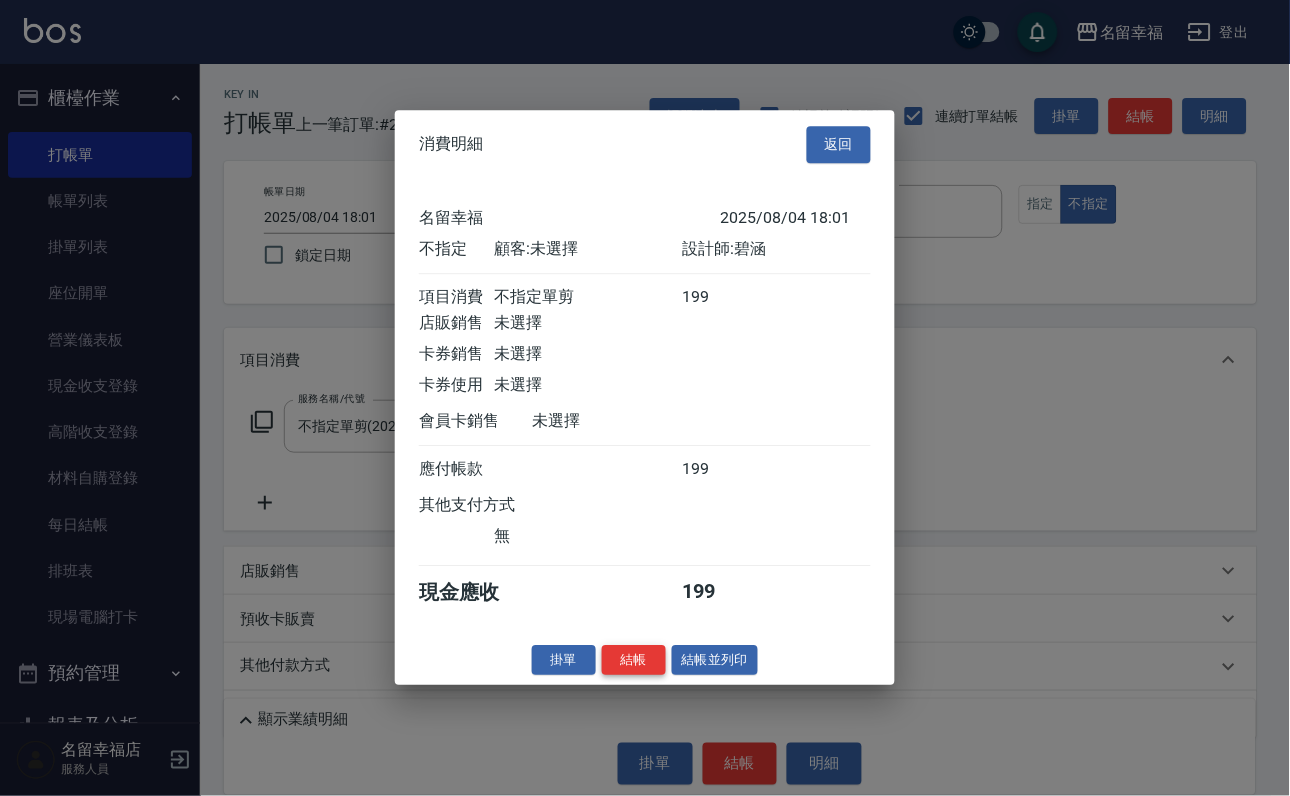 scroll, scrollTop: 284, scrollLeft: 0, axis: vertical 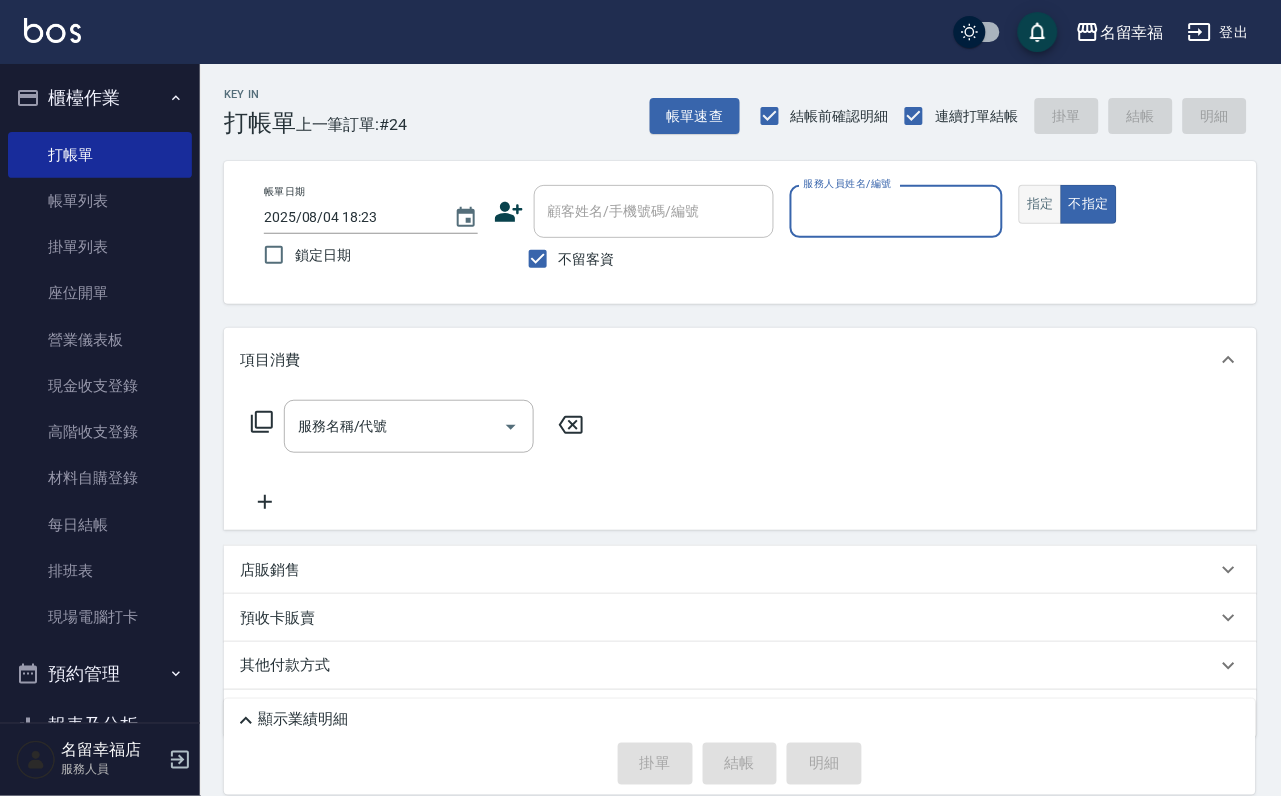 click on "指定" at bounding box center (1040, 204) 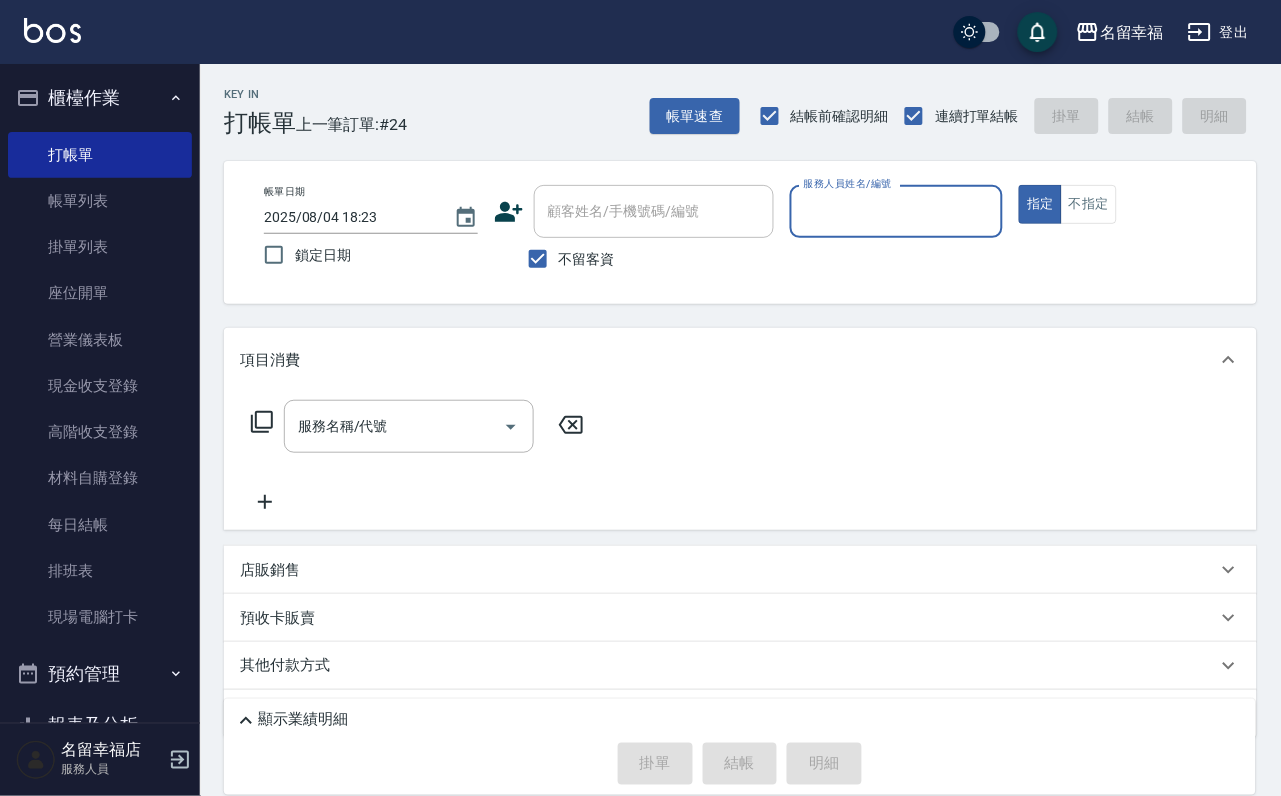 click on "服務人員姓名/編號" at bounding box center (897, 211) 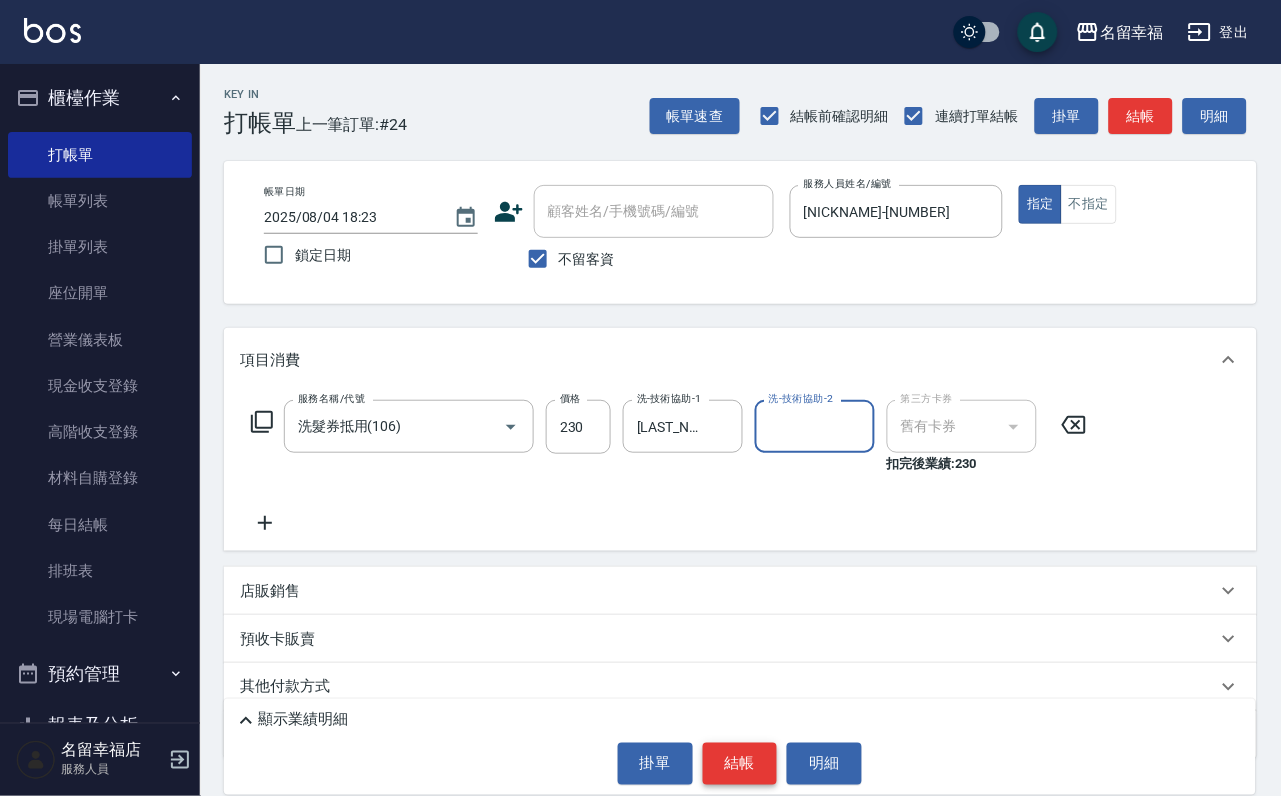 click on "結帳" at bounding box center [740, 764] 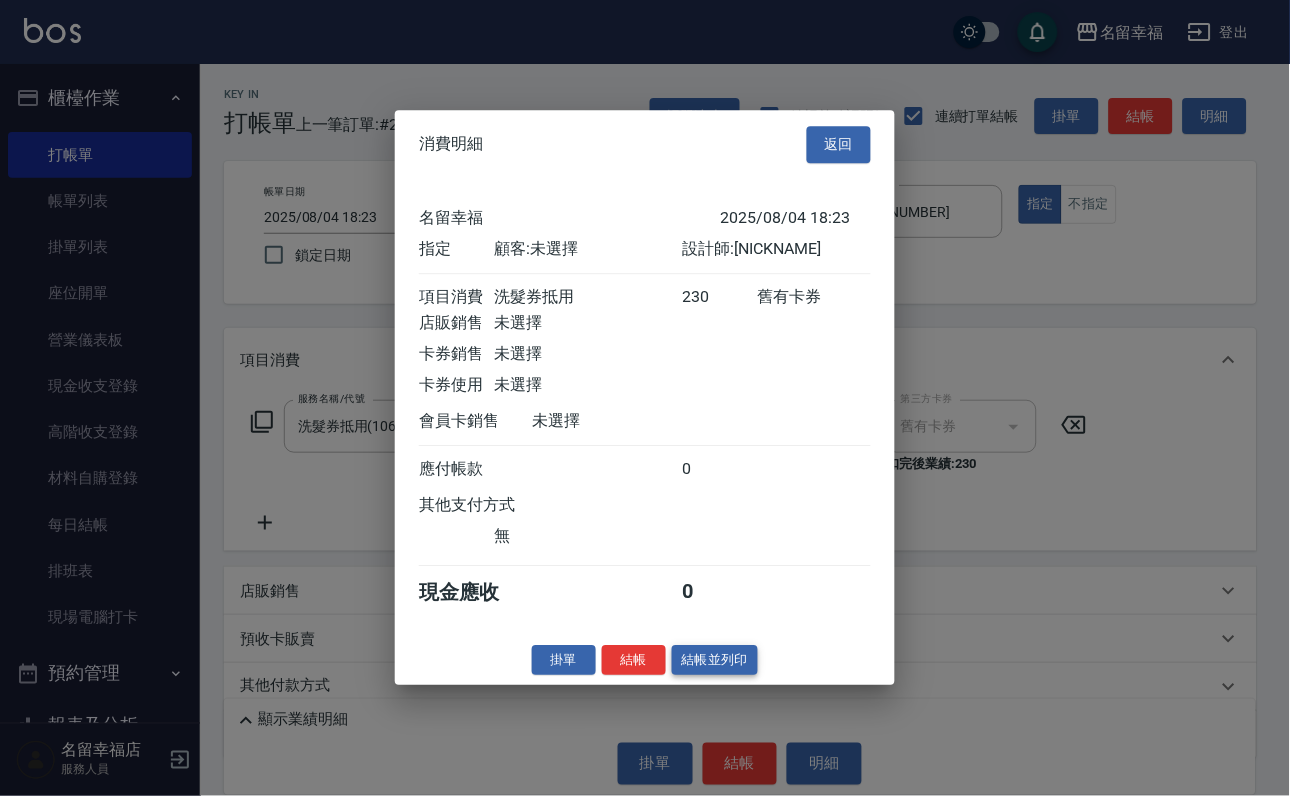 scroll, scrollTop: 247, scrollLeft: 0, axis: vertical 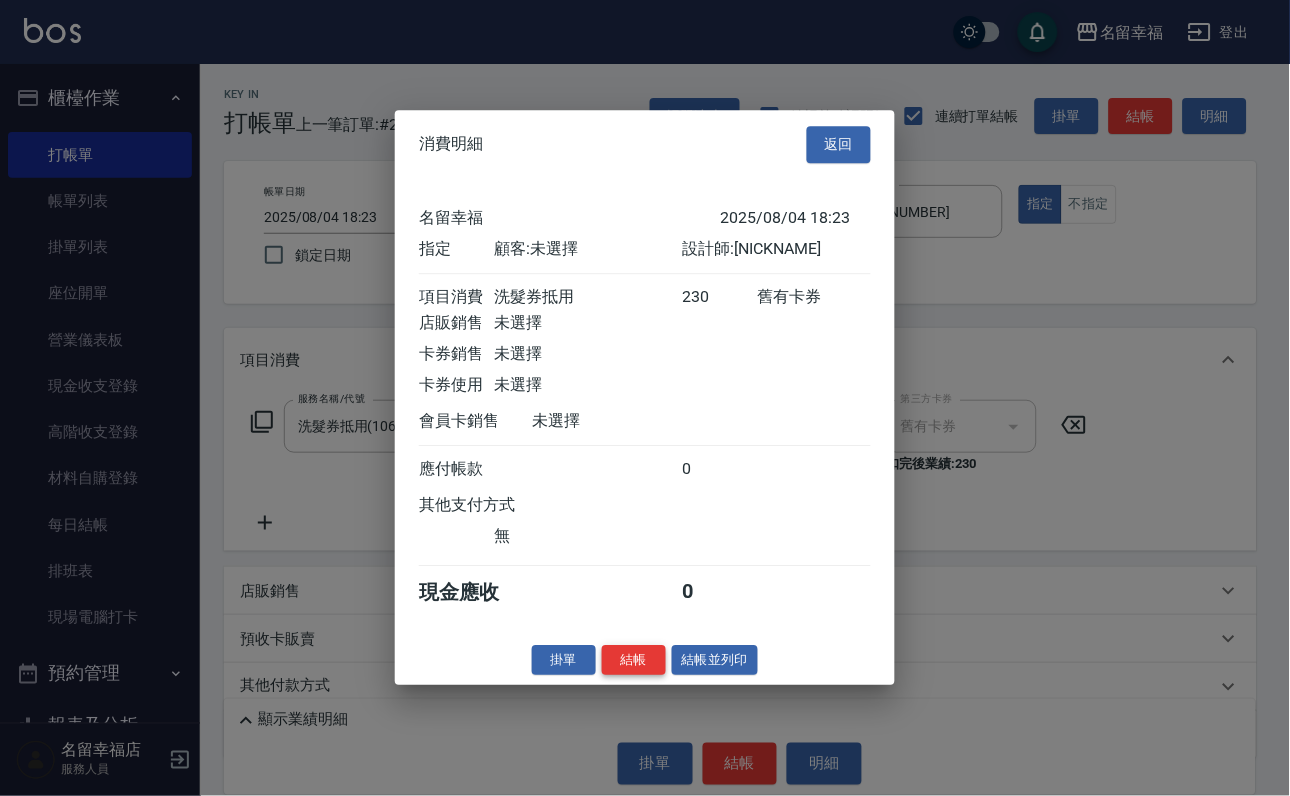 click on "結帳" at bounding box center [634, 660] 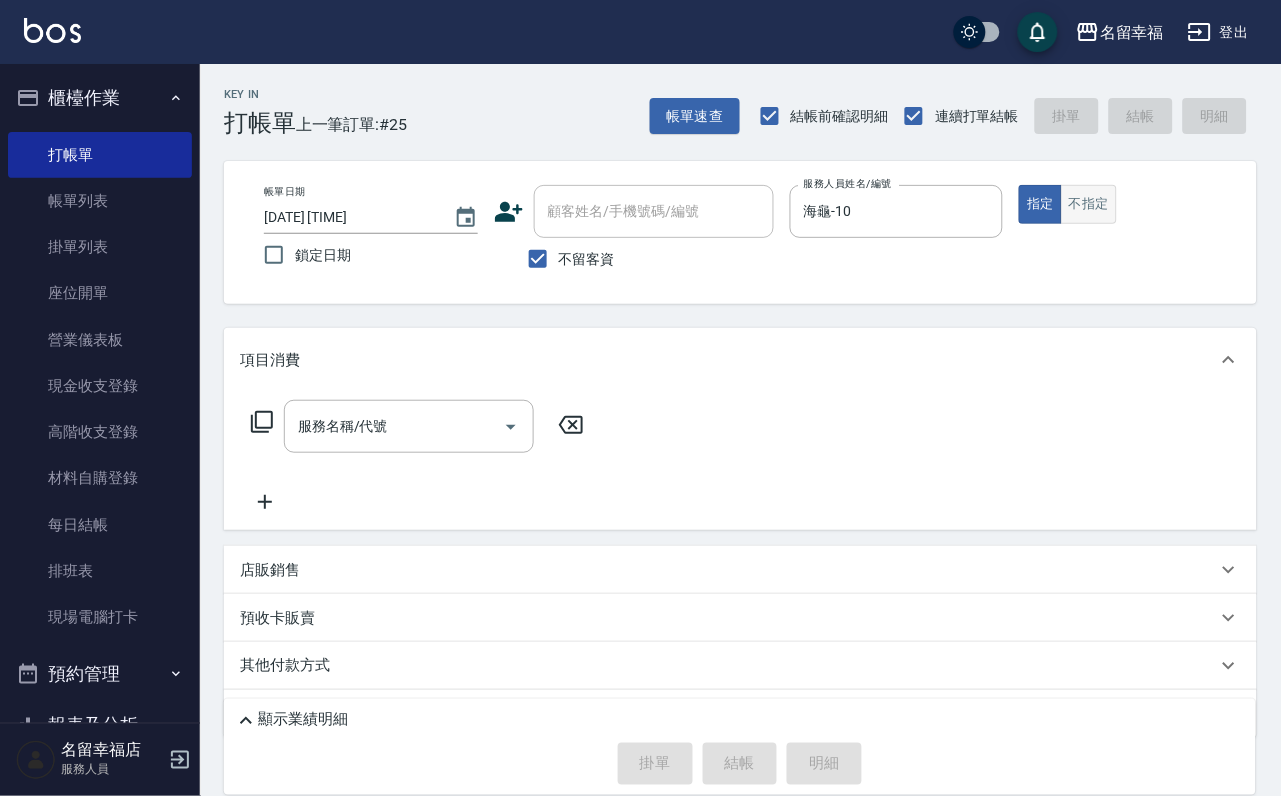 click on "不指定" at bounding box center [1089, 204] 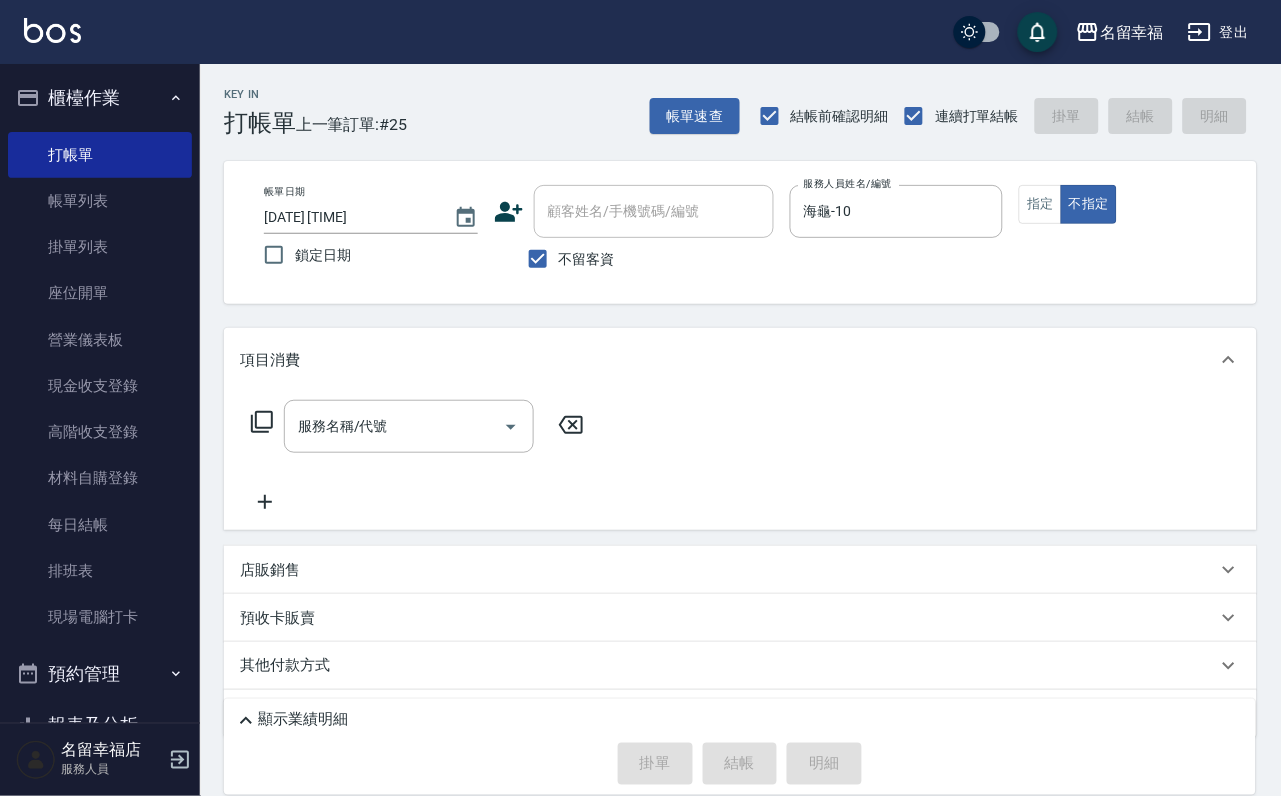 click 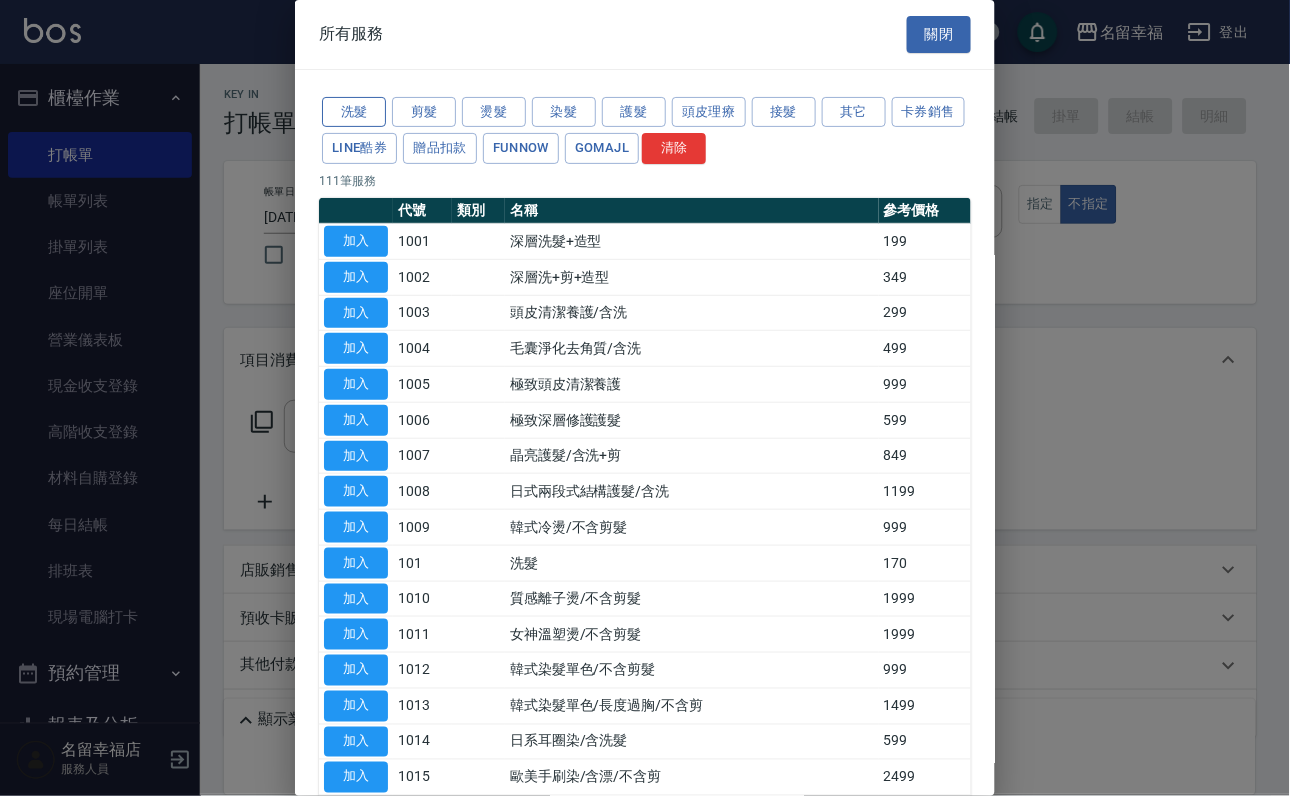 click on "洗髮" at bounding box center [354, 112] 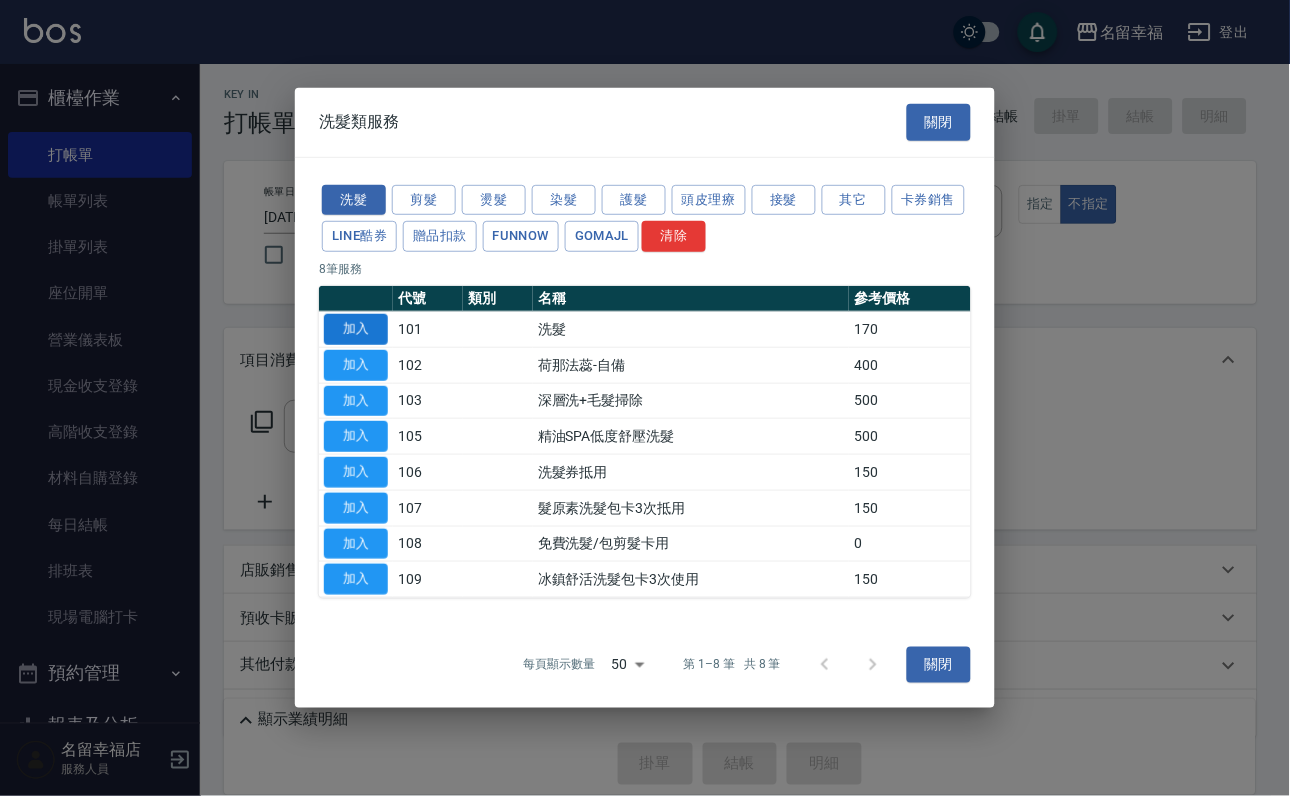 click on "加入" at bounding box center [356, 329] 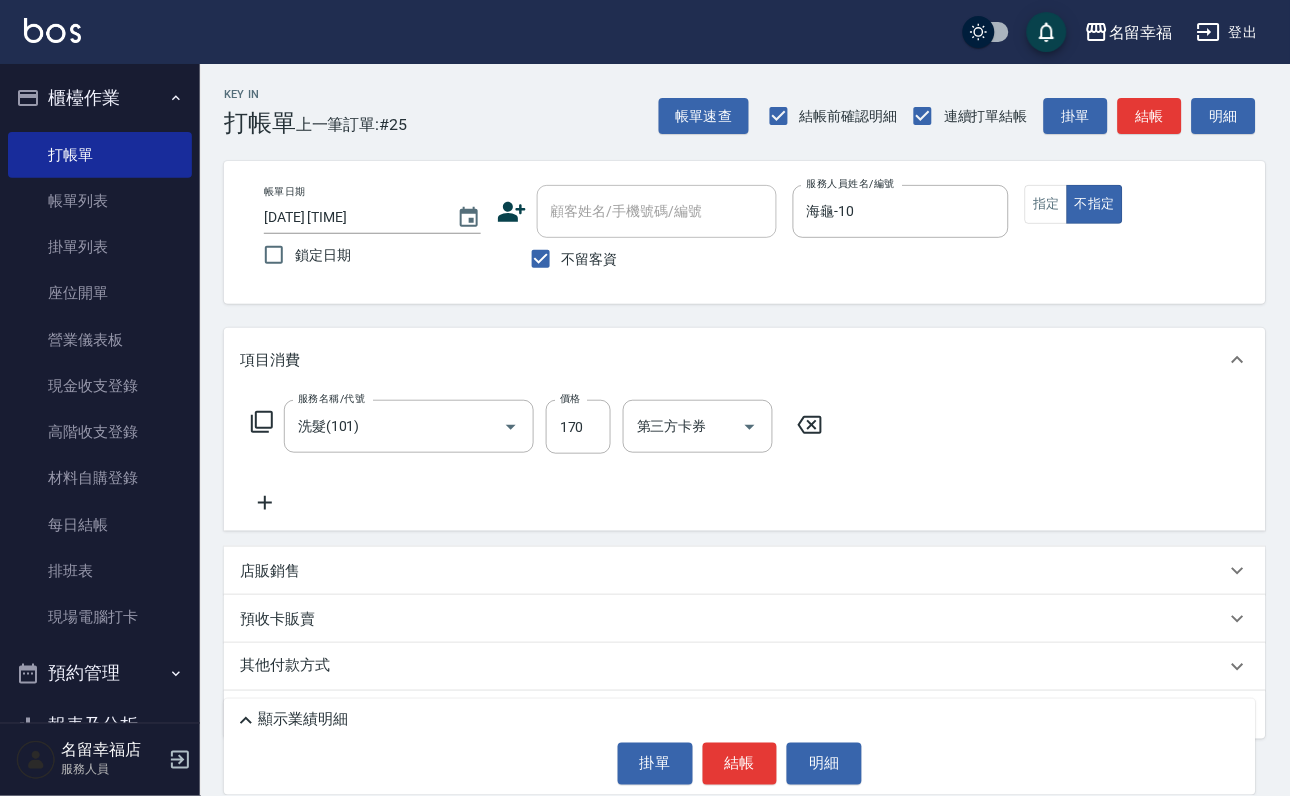click on "鎖定日期" at bounding box center (359, 255) 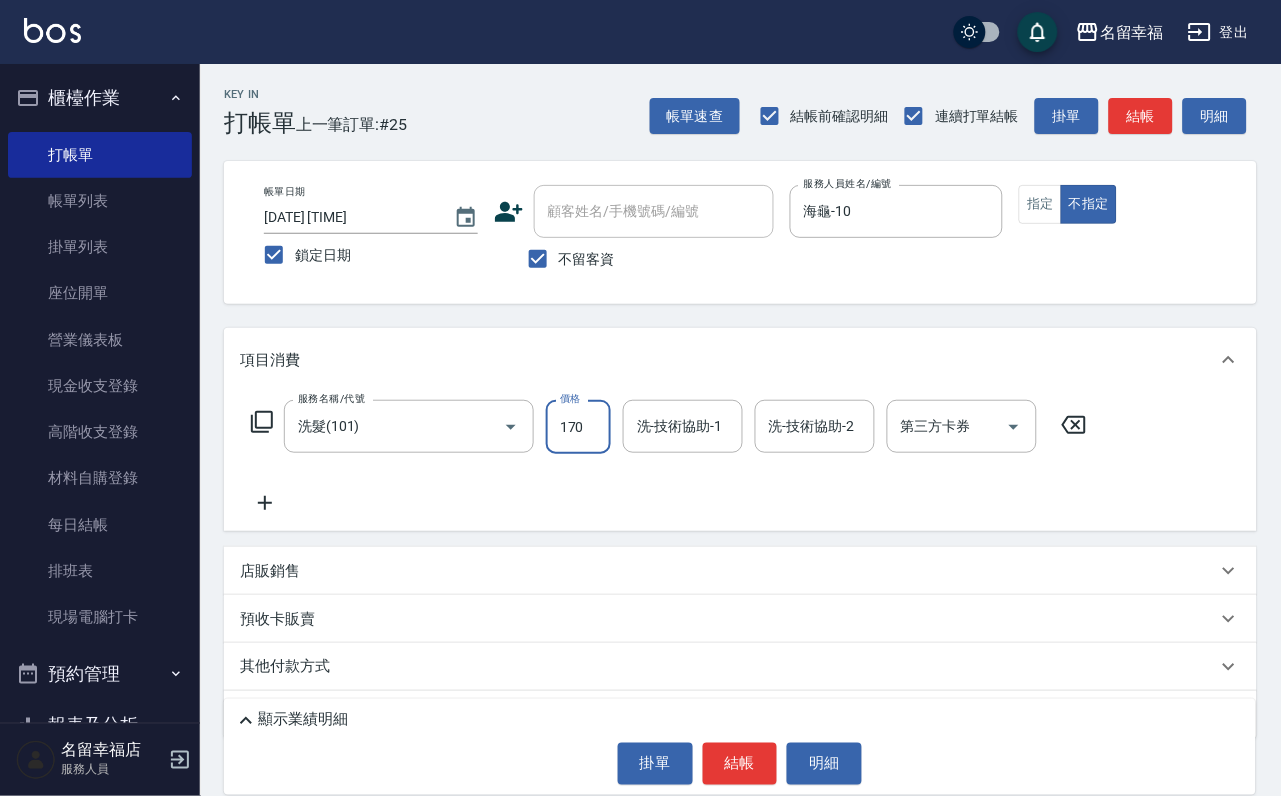click on "170" at bounding box center (578, 427) 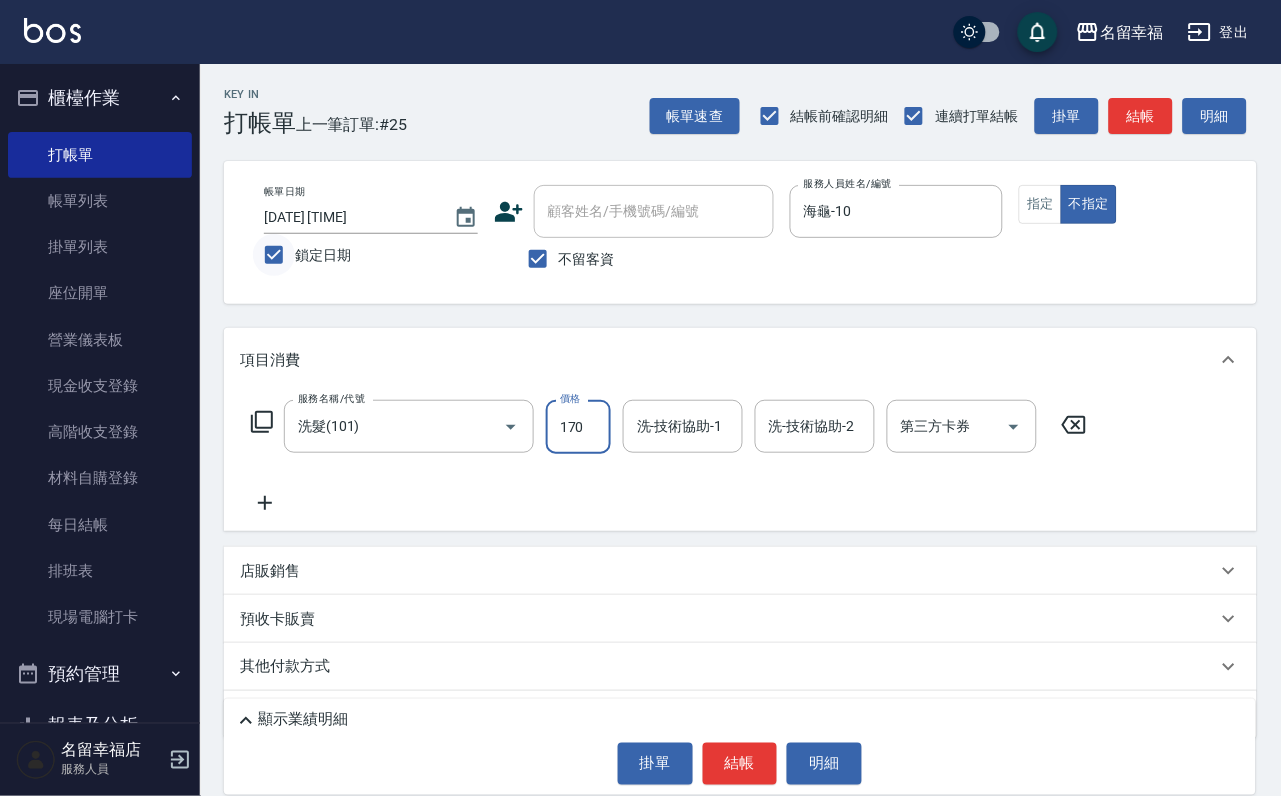 click on "鎖定日期" at bounding box center [274, 255] 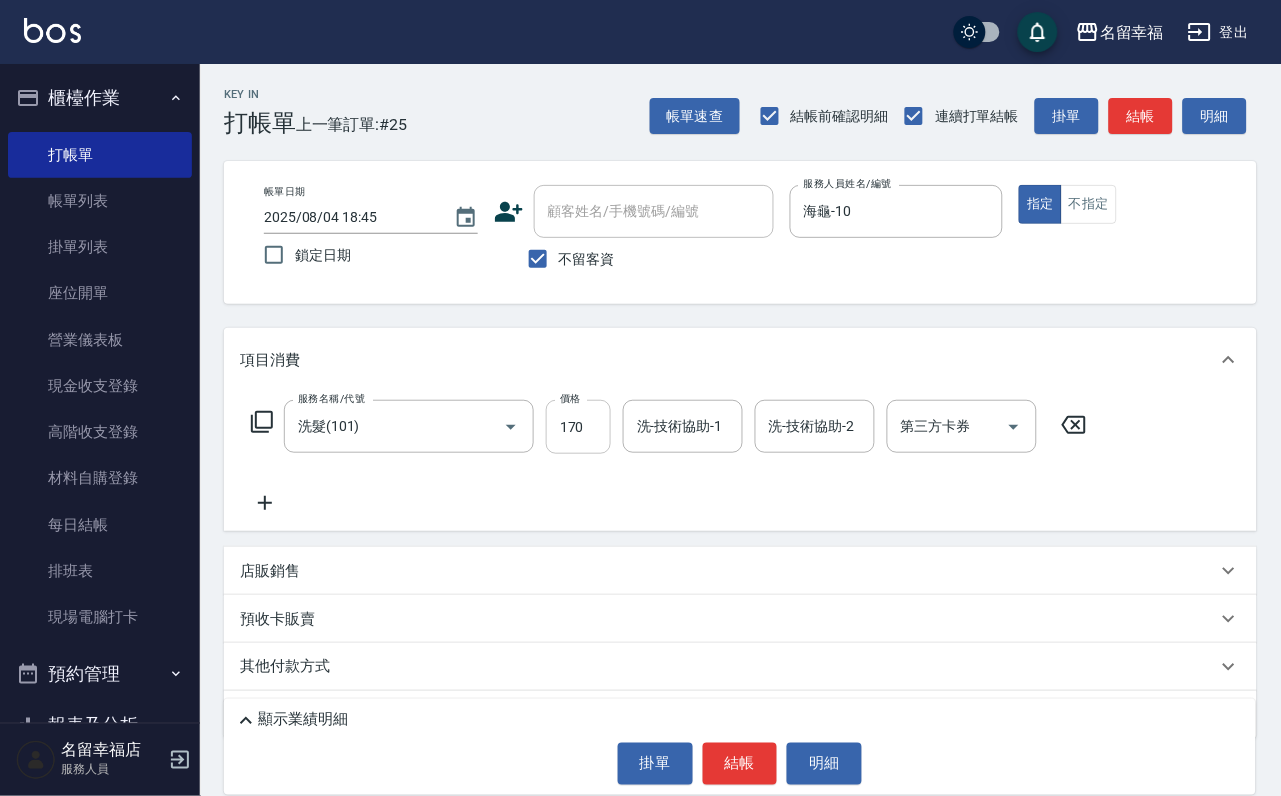 click on "170" at bounding box center (578, 427) 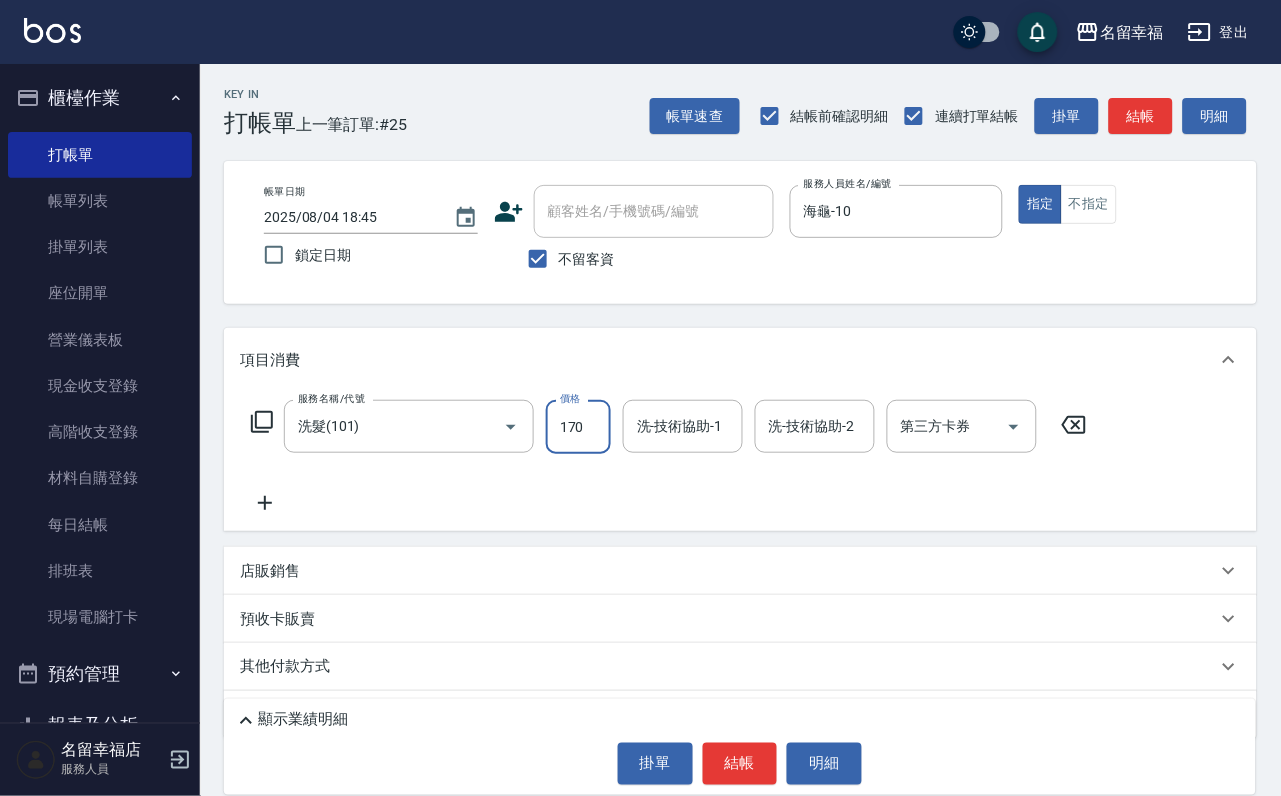 click on "170" at bounding box center (578, 427) 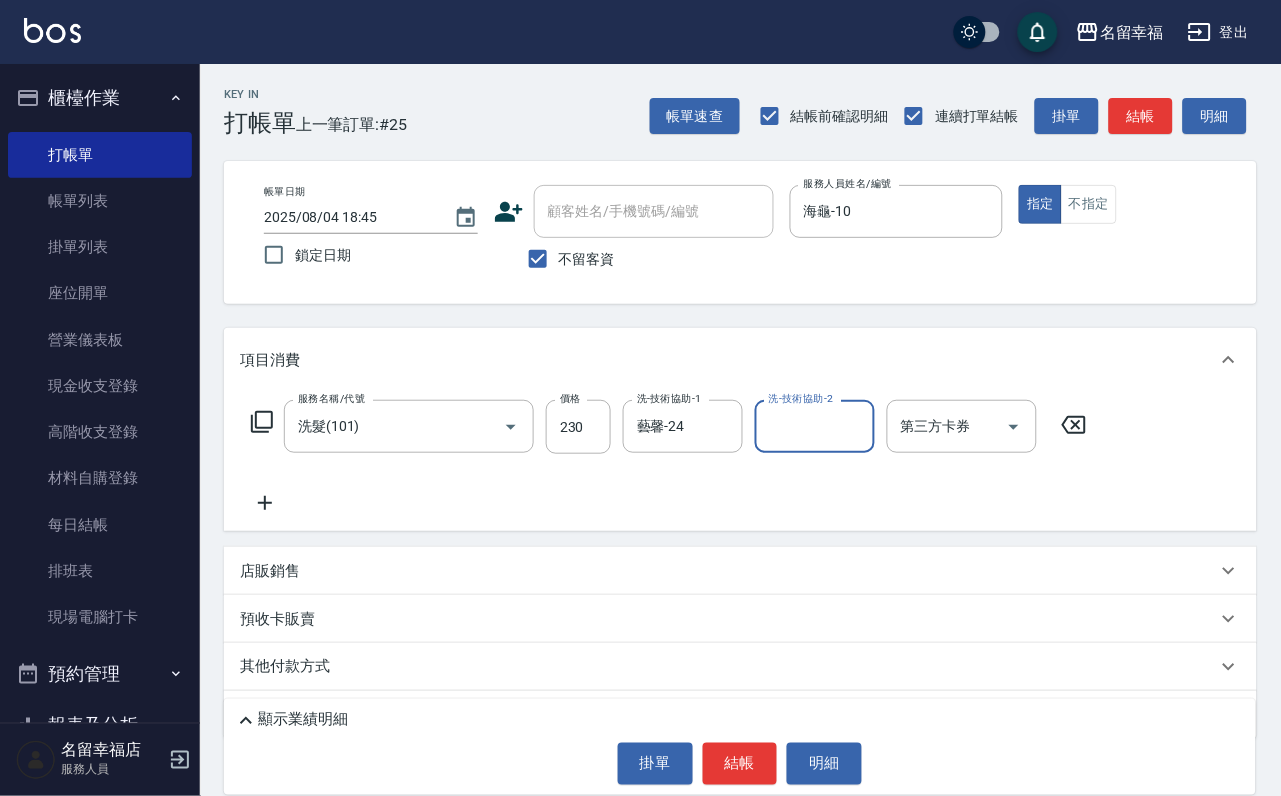 click 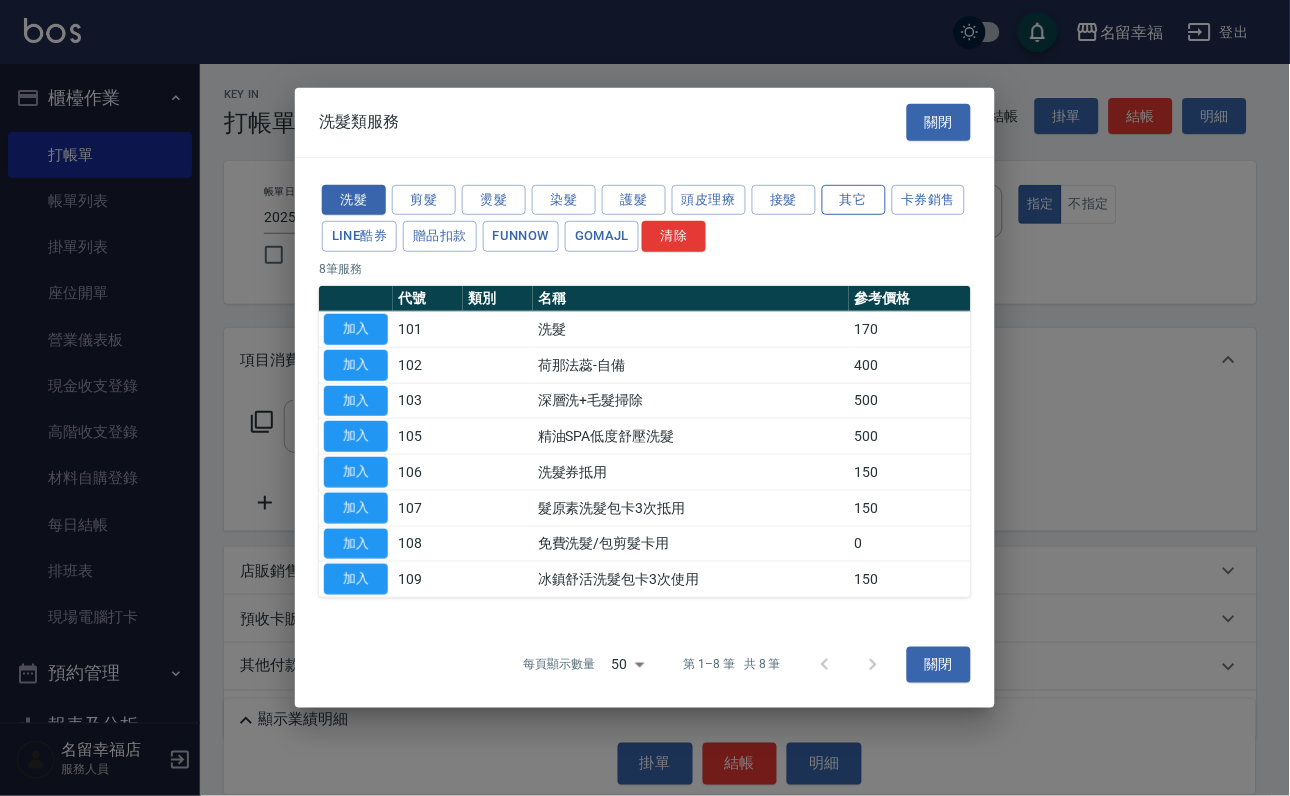 click on "其它" at bounding box center [854, 199] 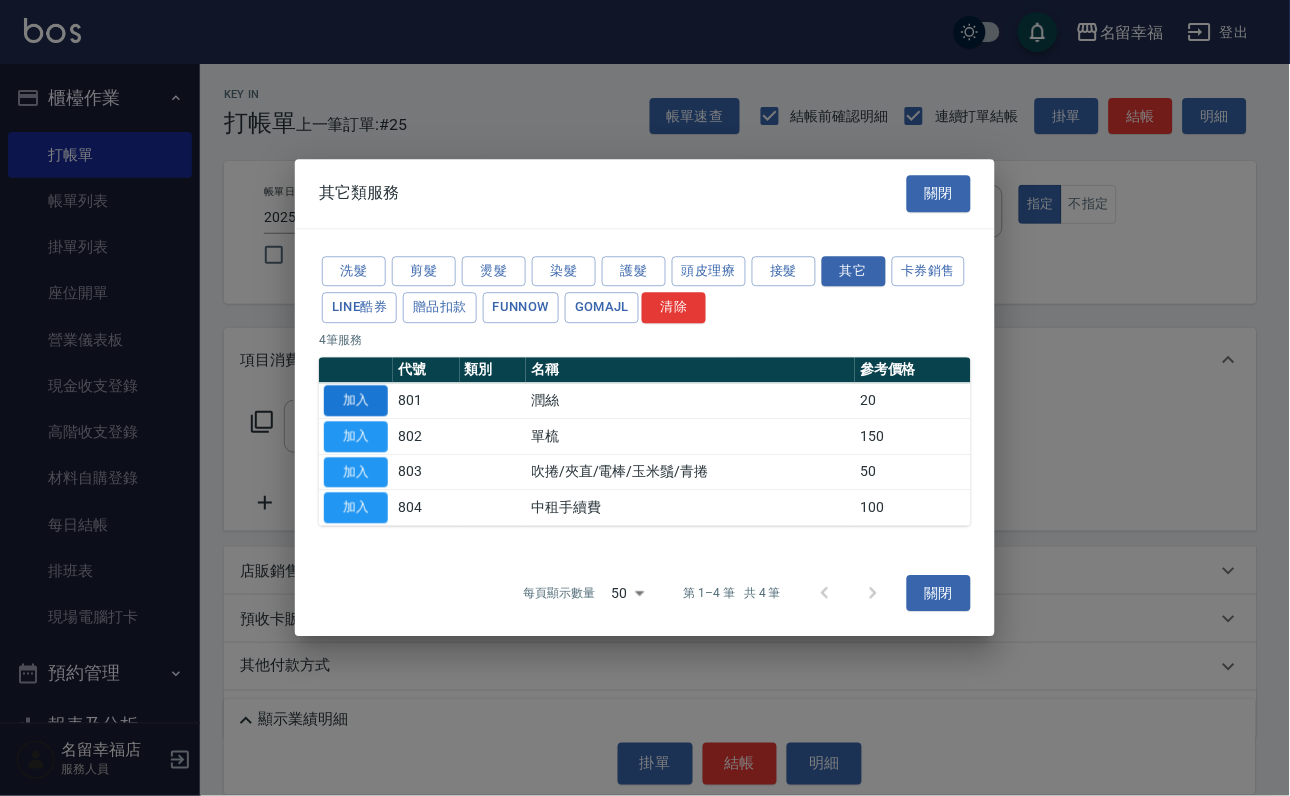 click on "加入" at bounding box center [356, 400] 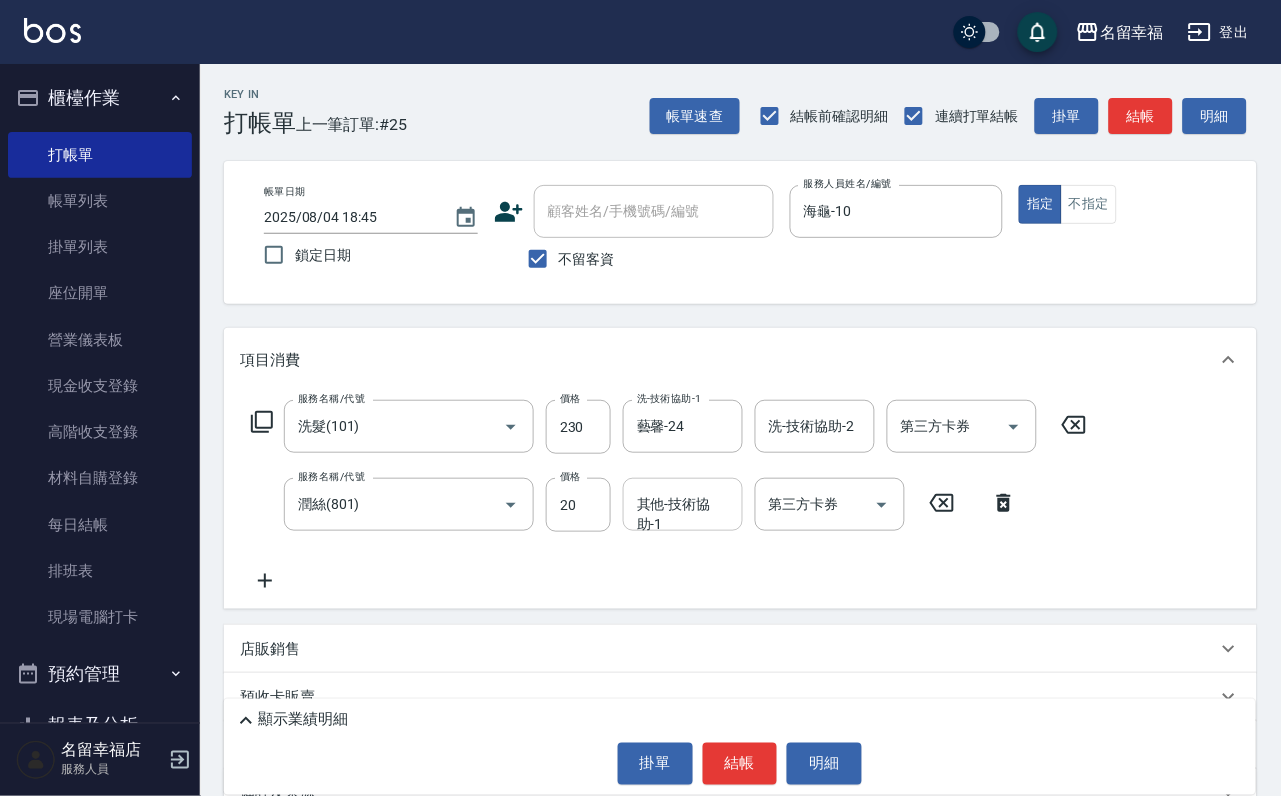 click on "其他-技術協助-1 其他-技術協助-1" at bounding box center [683, 504] 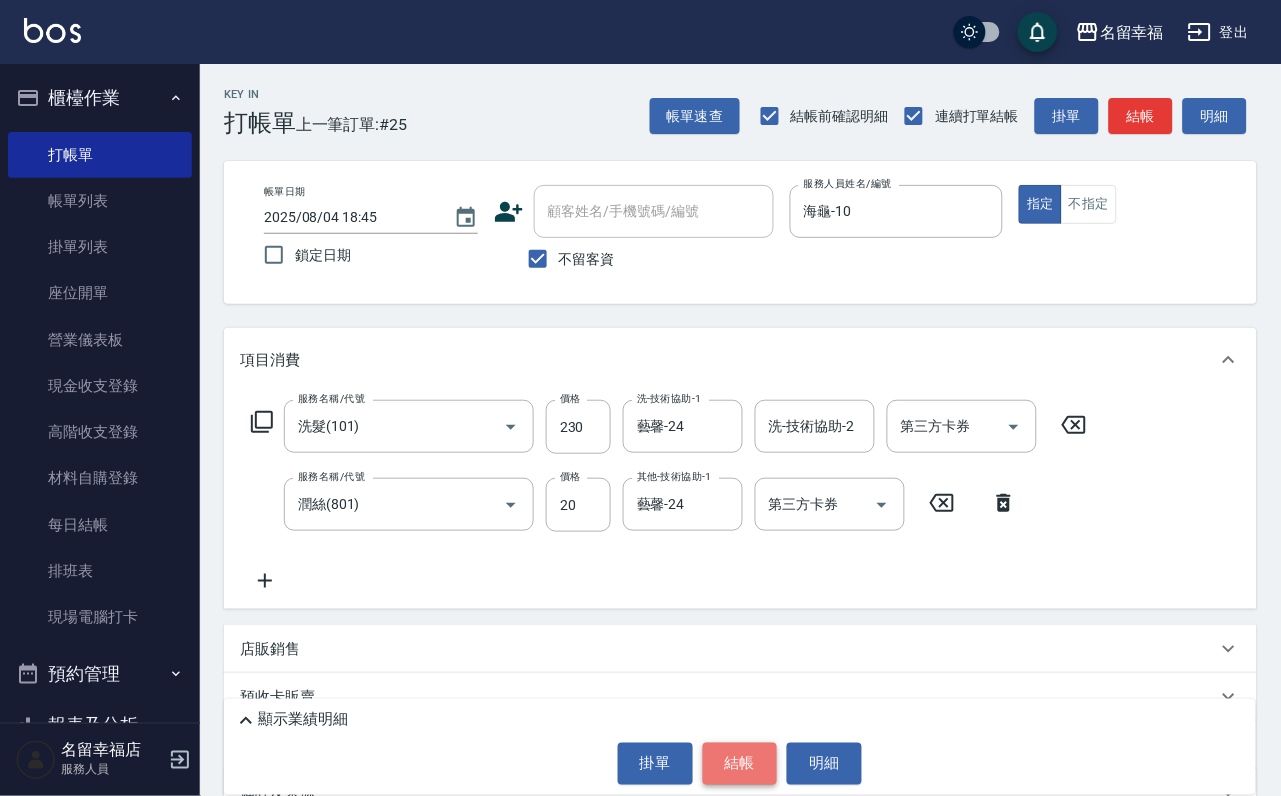 click on "結帳" at bounding box center [740, 764] 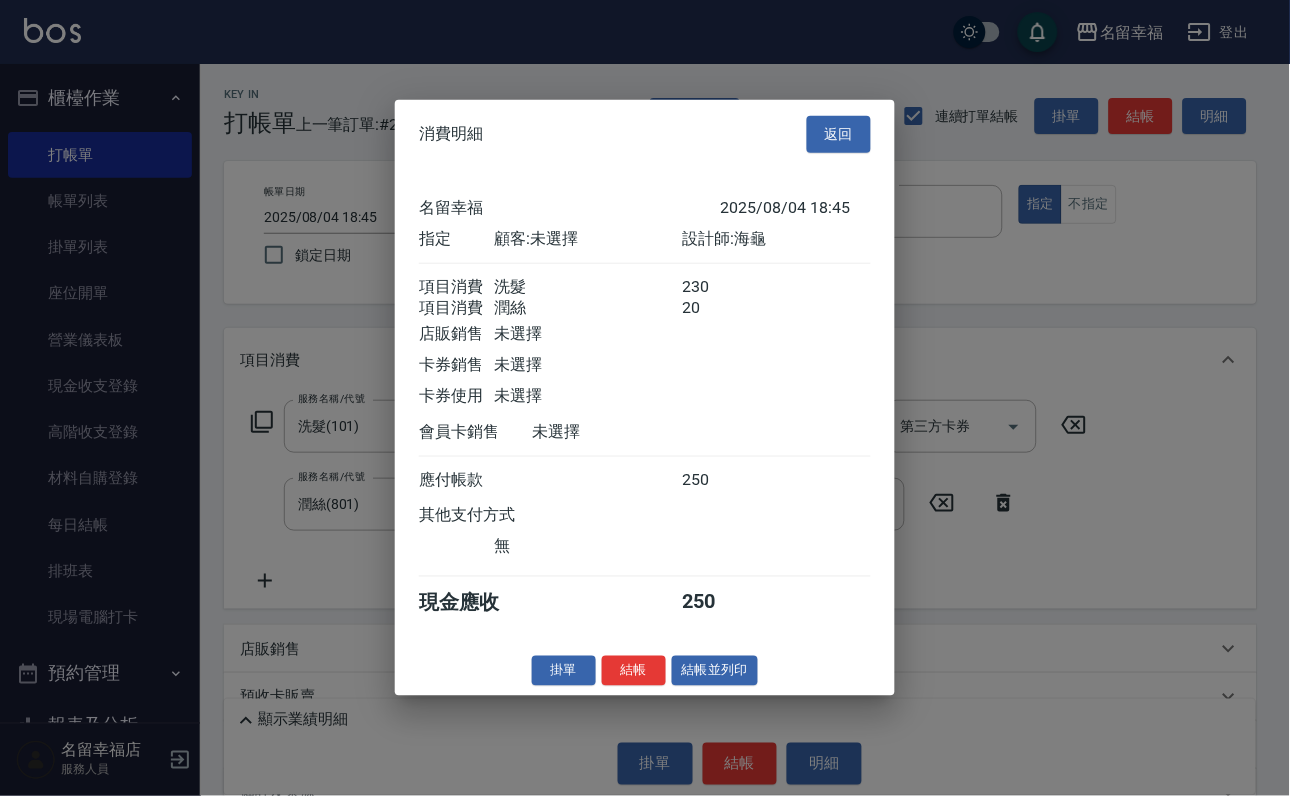 scroll, scrollTop: 322, scrollLeft: 0, axis: vertical 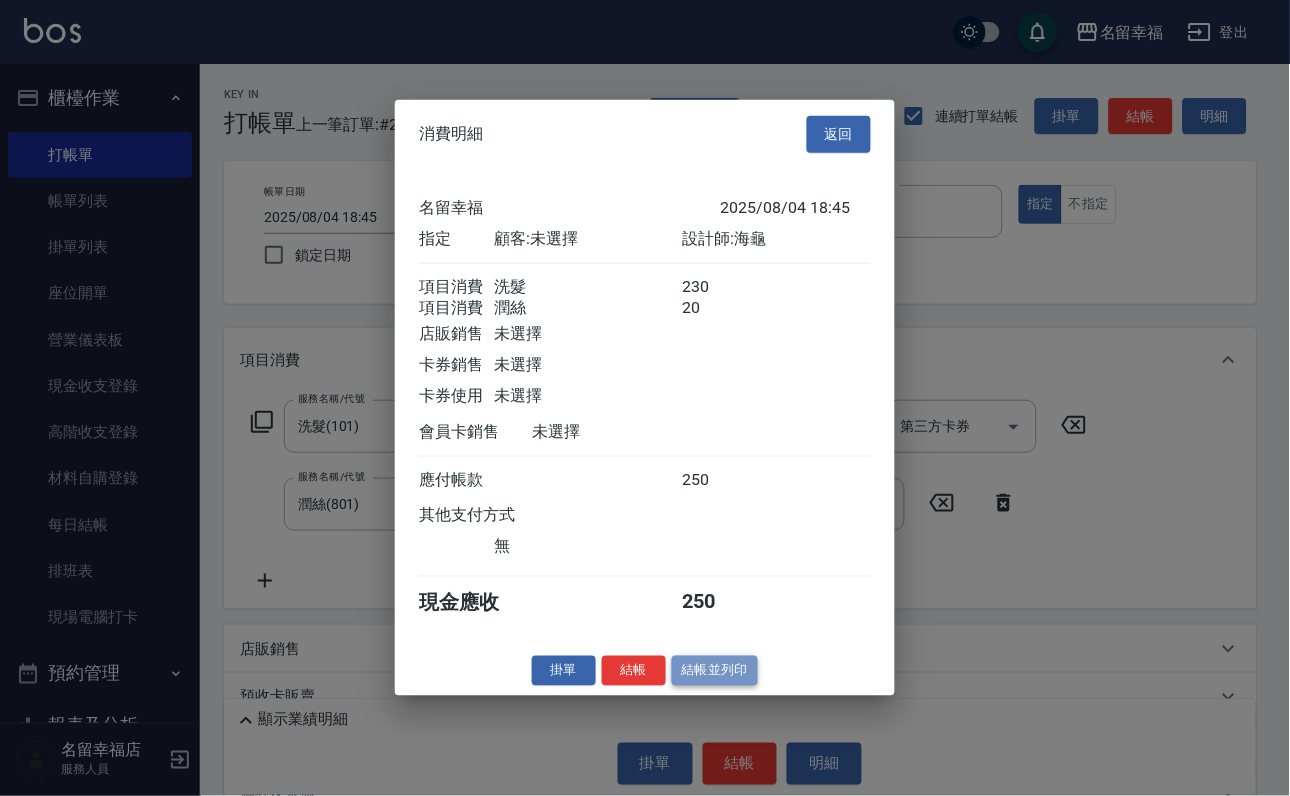 click on "結帳並列印" at bounding box center (715, 670) 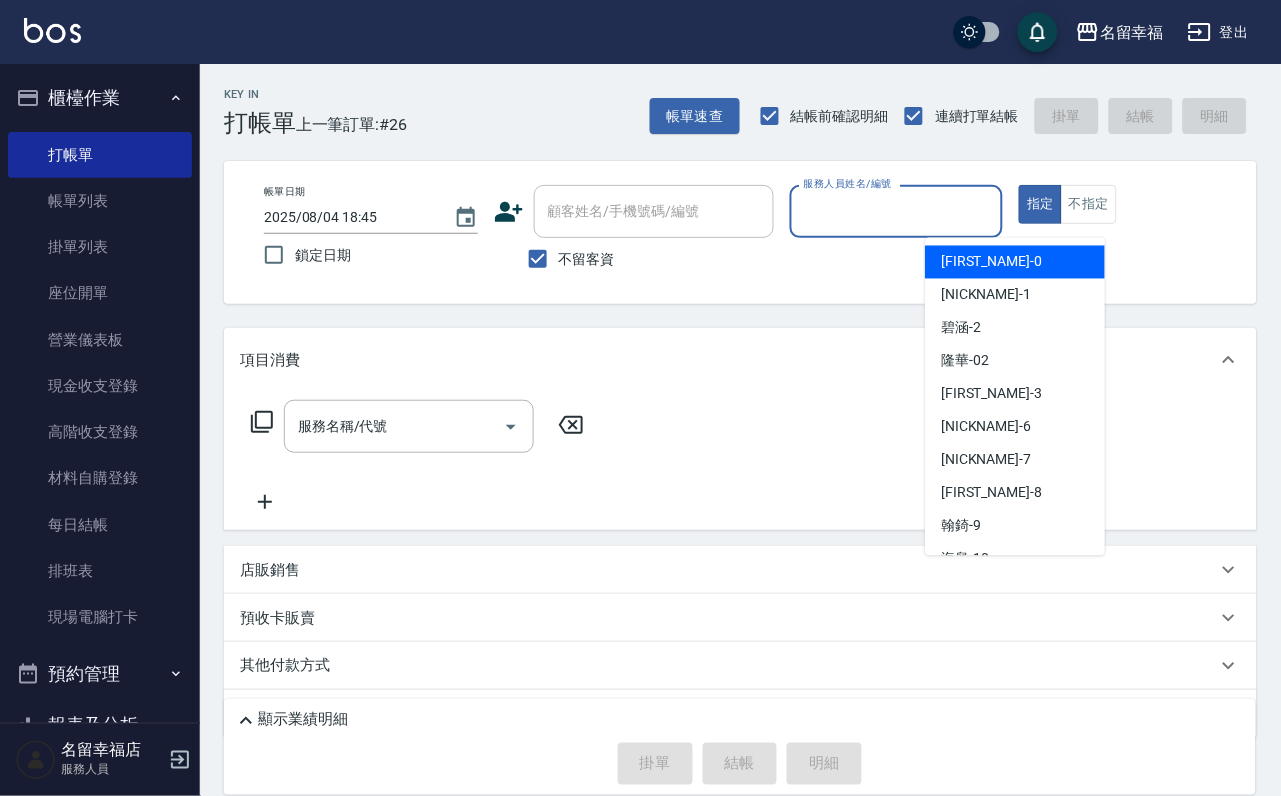click on "服務人員姓名/編號" at bounding box center [897, 211] 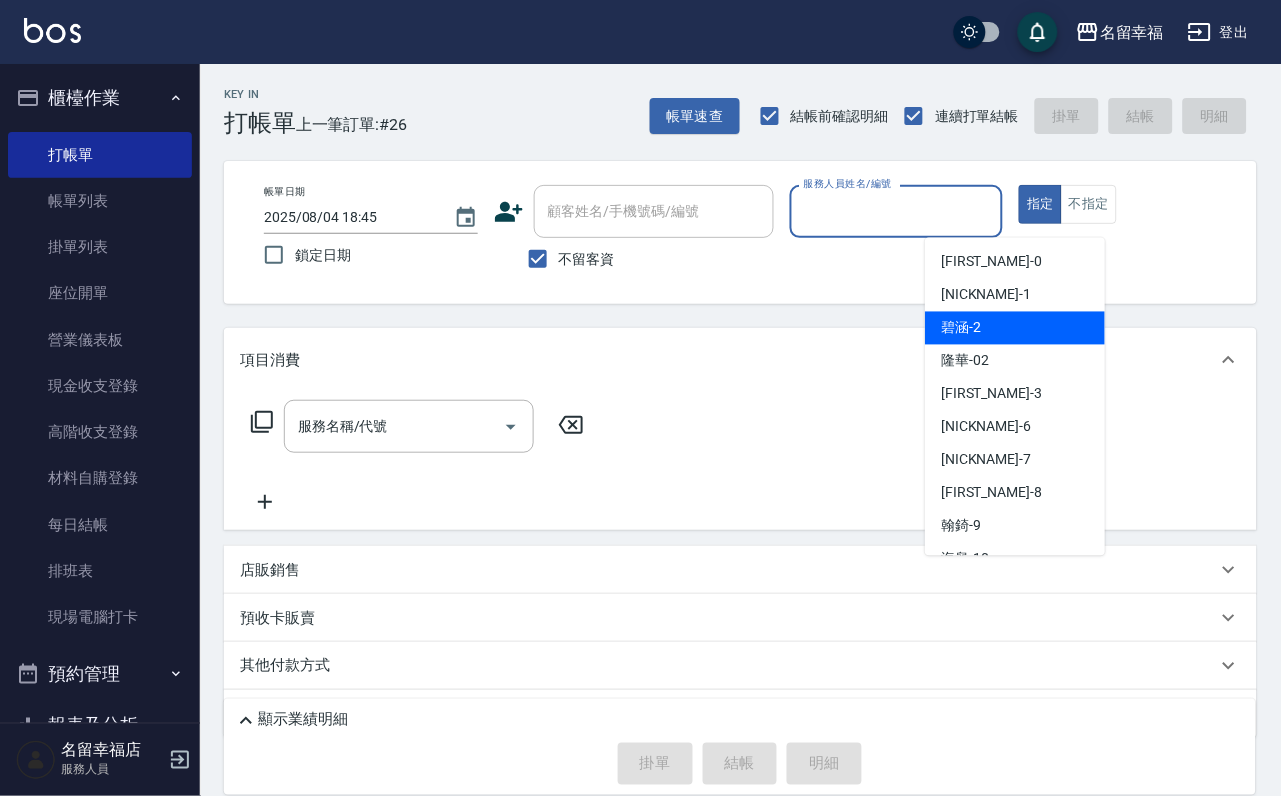 click on "[LAST_NAME] -[NUMBER]" at bounding box center (1015, 328) 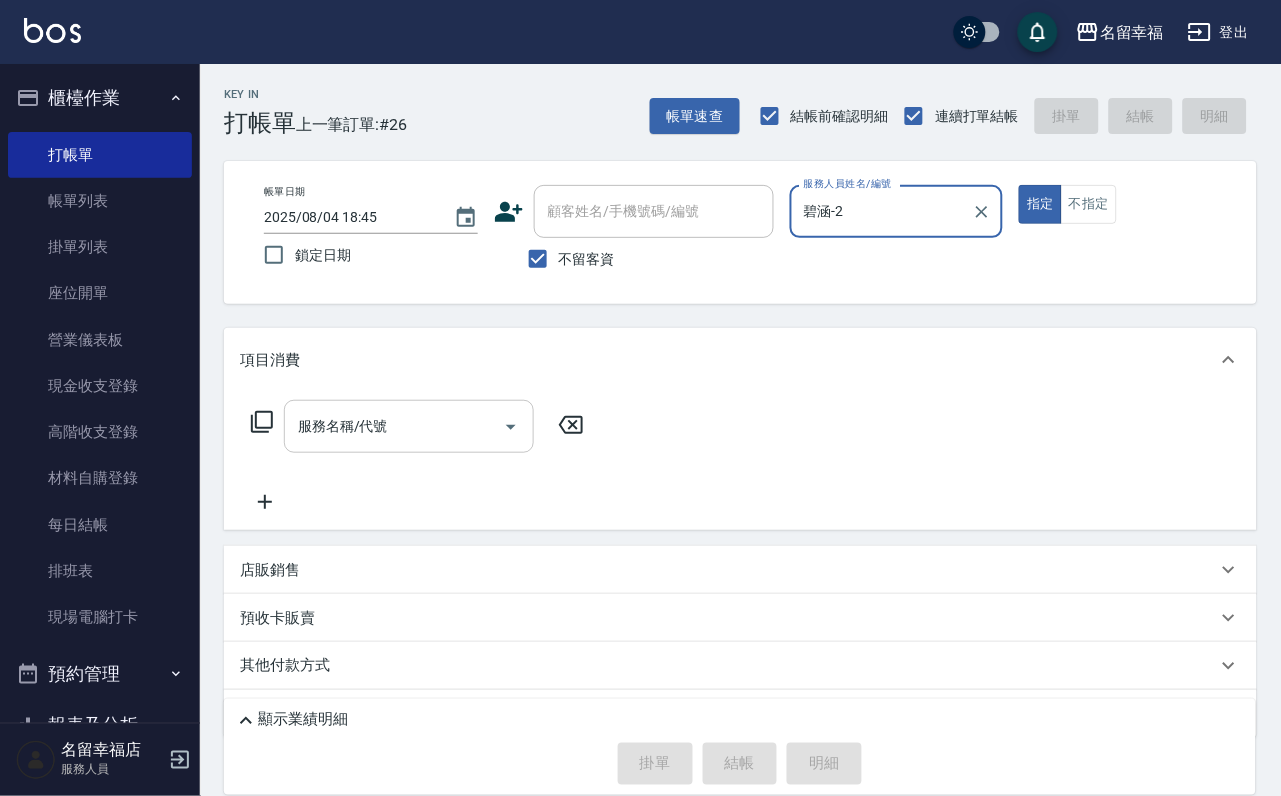 click on "服務名稱/代號" at bounding box center (394, 426) 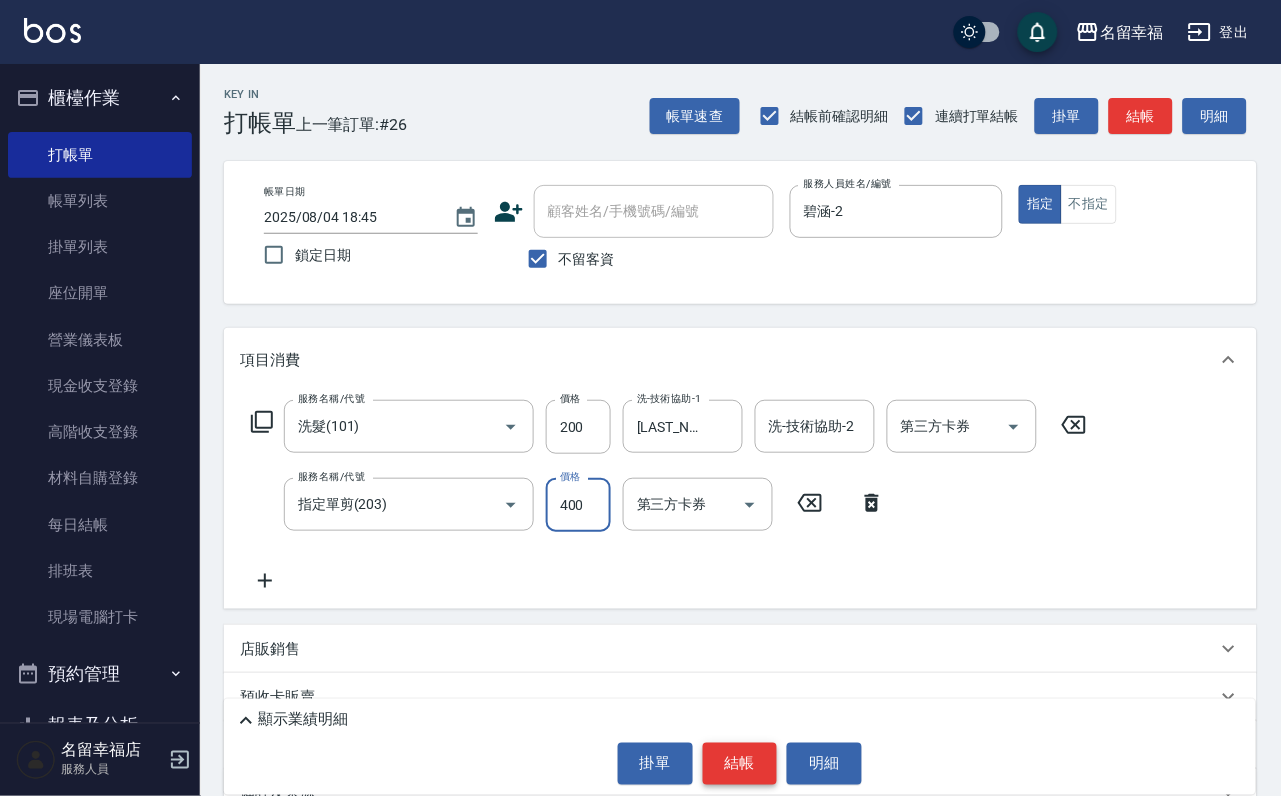 click on "結帳" at bounding box center (740, 764) 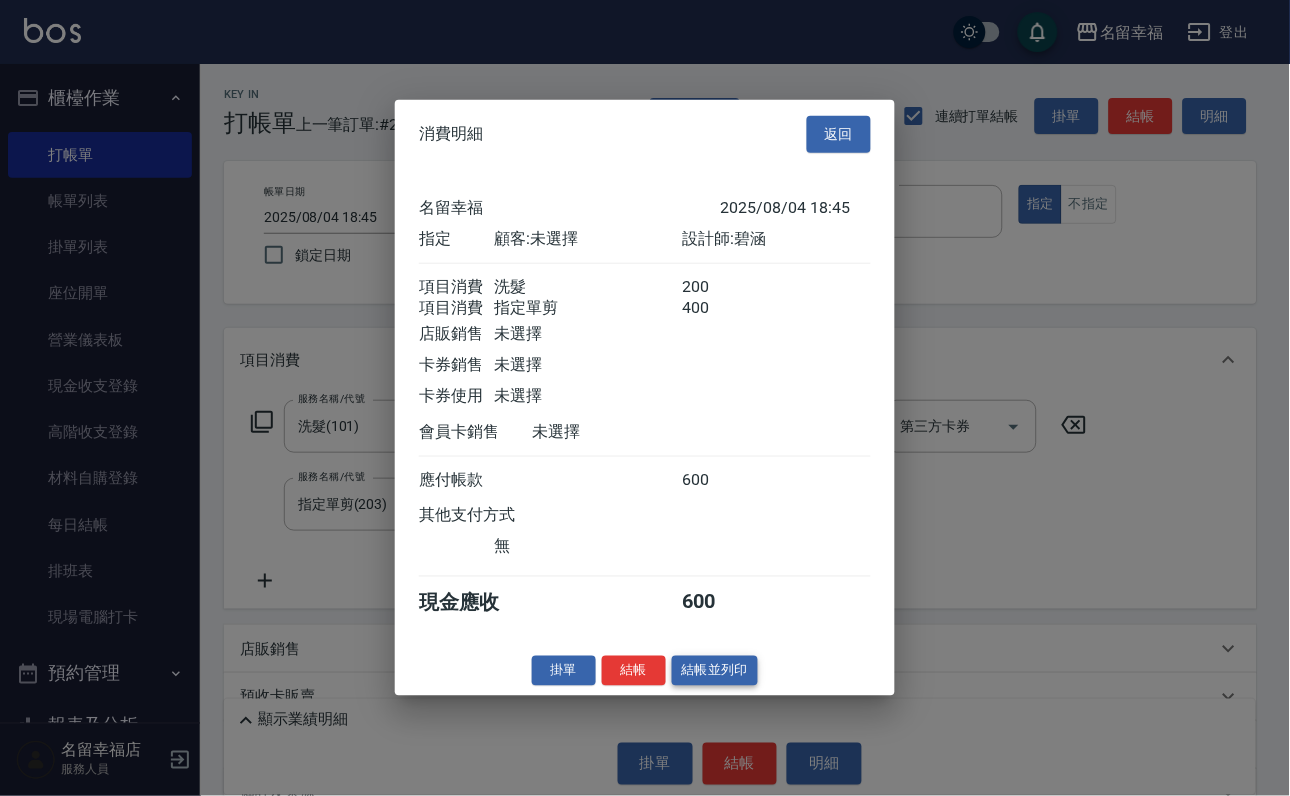 scroll, scrollTop: 322, scrollLeft: 0, axis: vertical 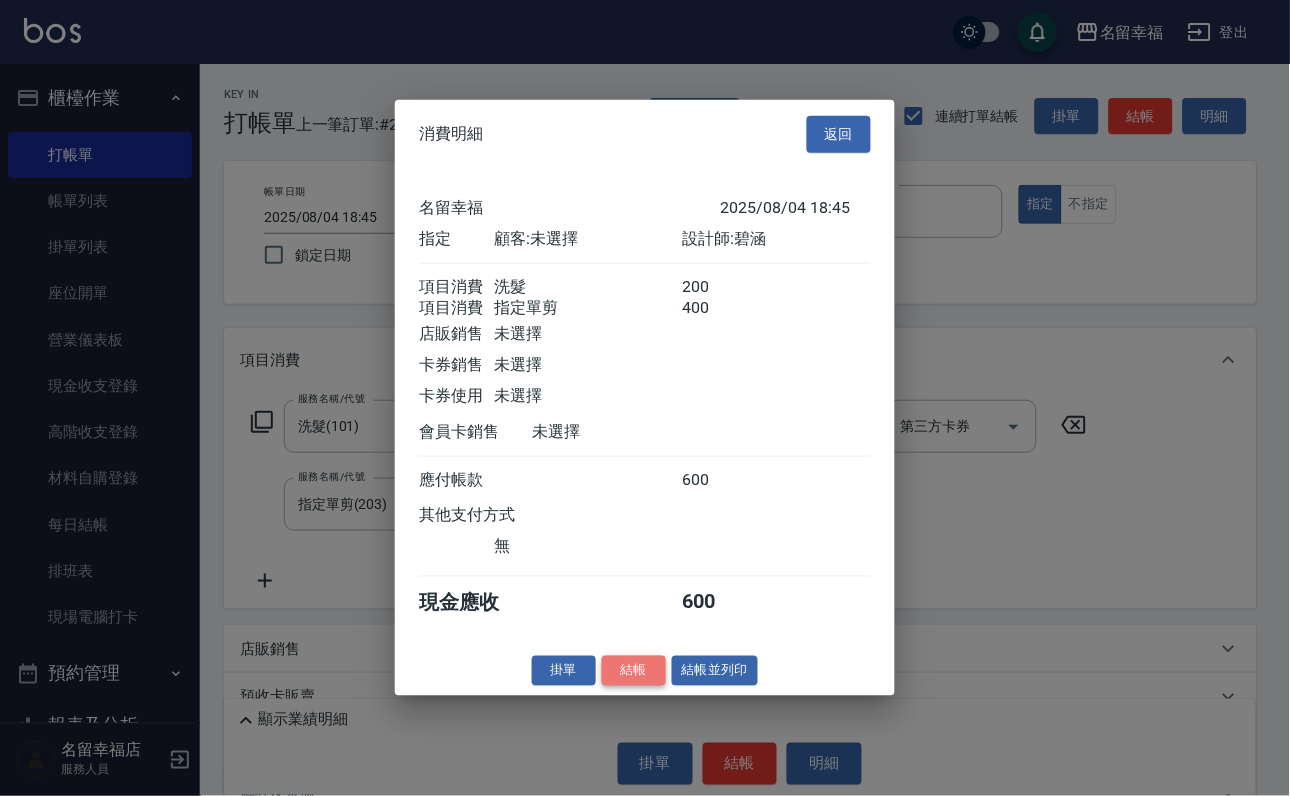 click on "結帳" at bounding box center [634, 670] 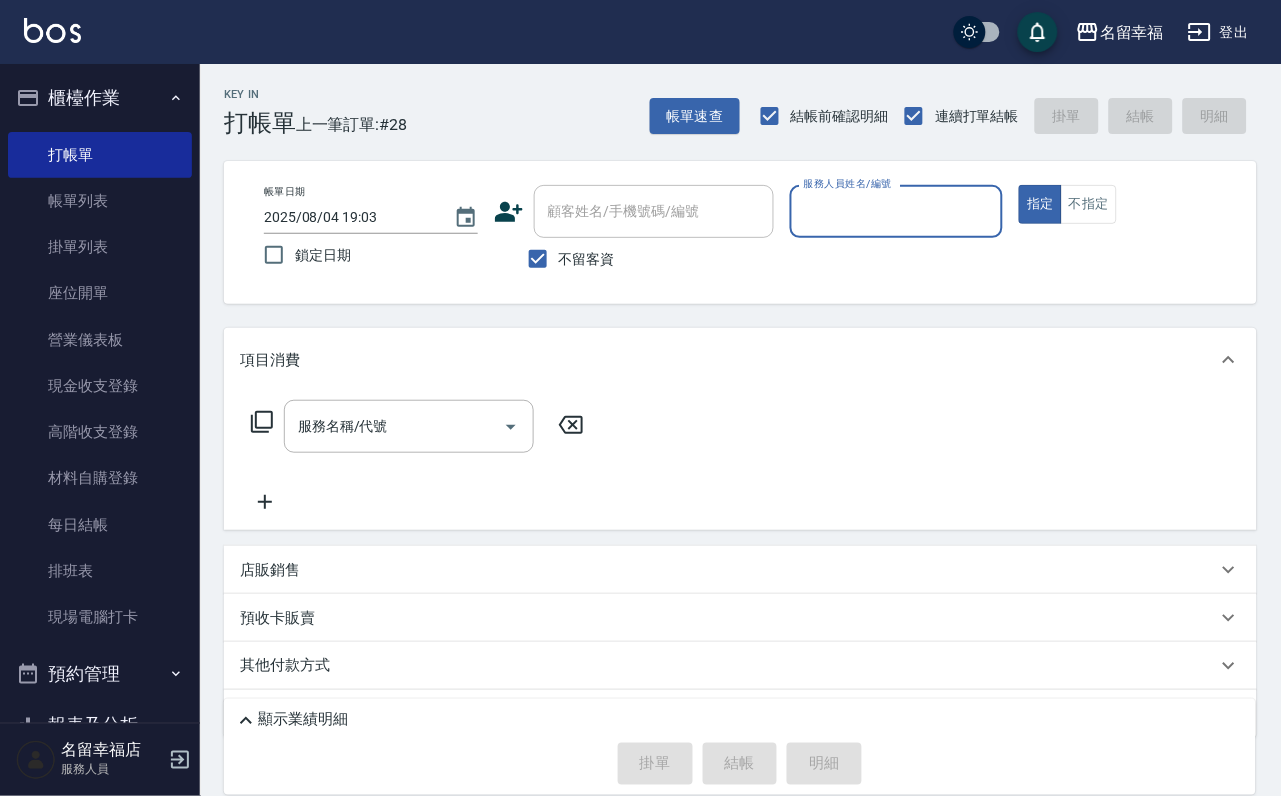 click on "服務人員姓名/編號" at bounding box center (897, 211) 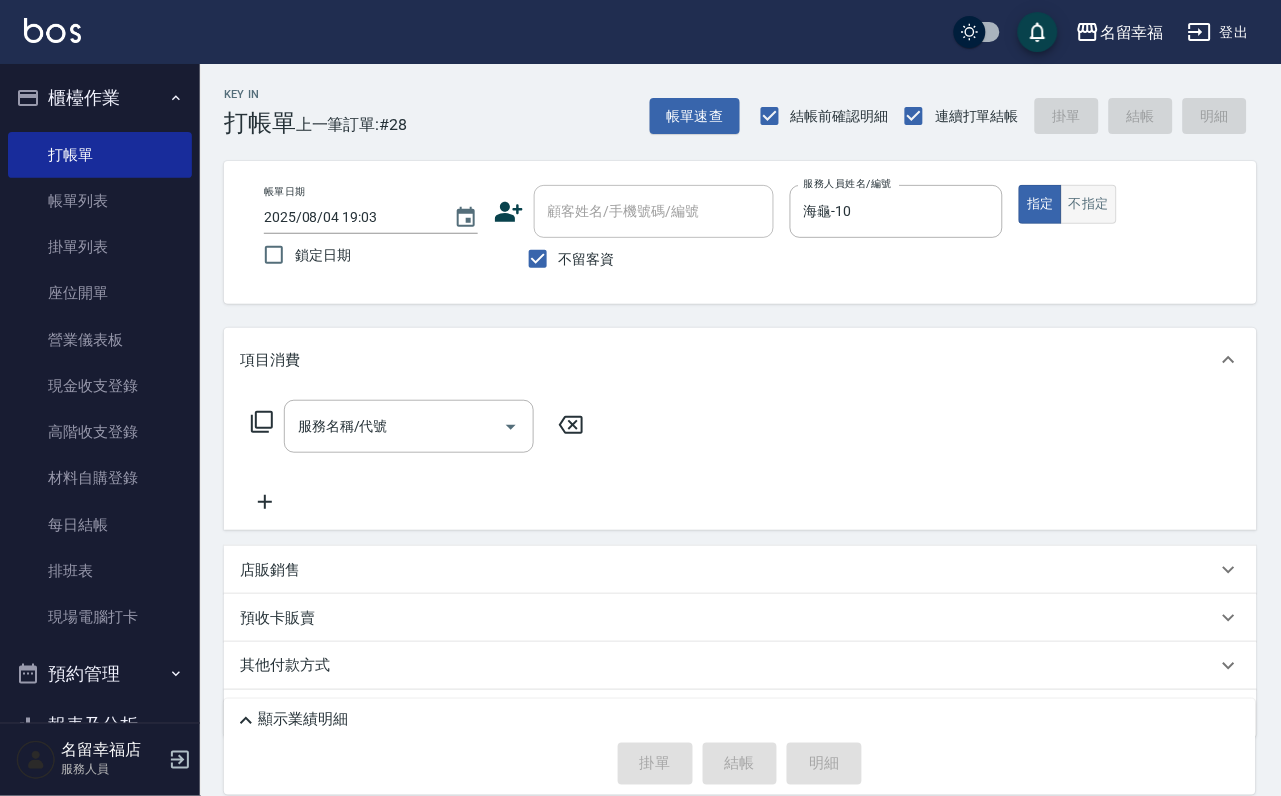 click on "不指定" at bounding box center (1089, 204) 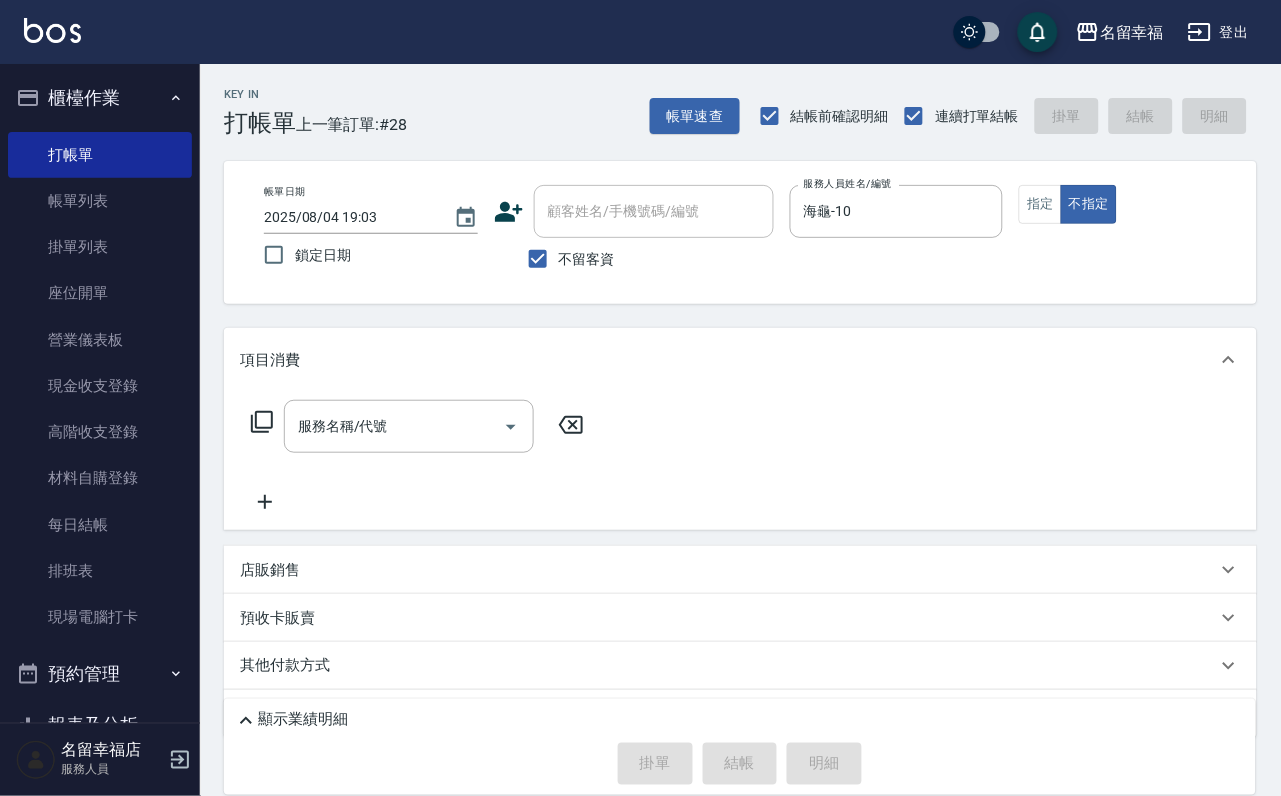 click 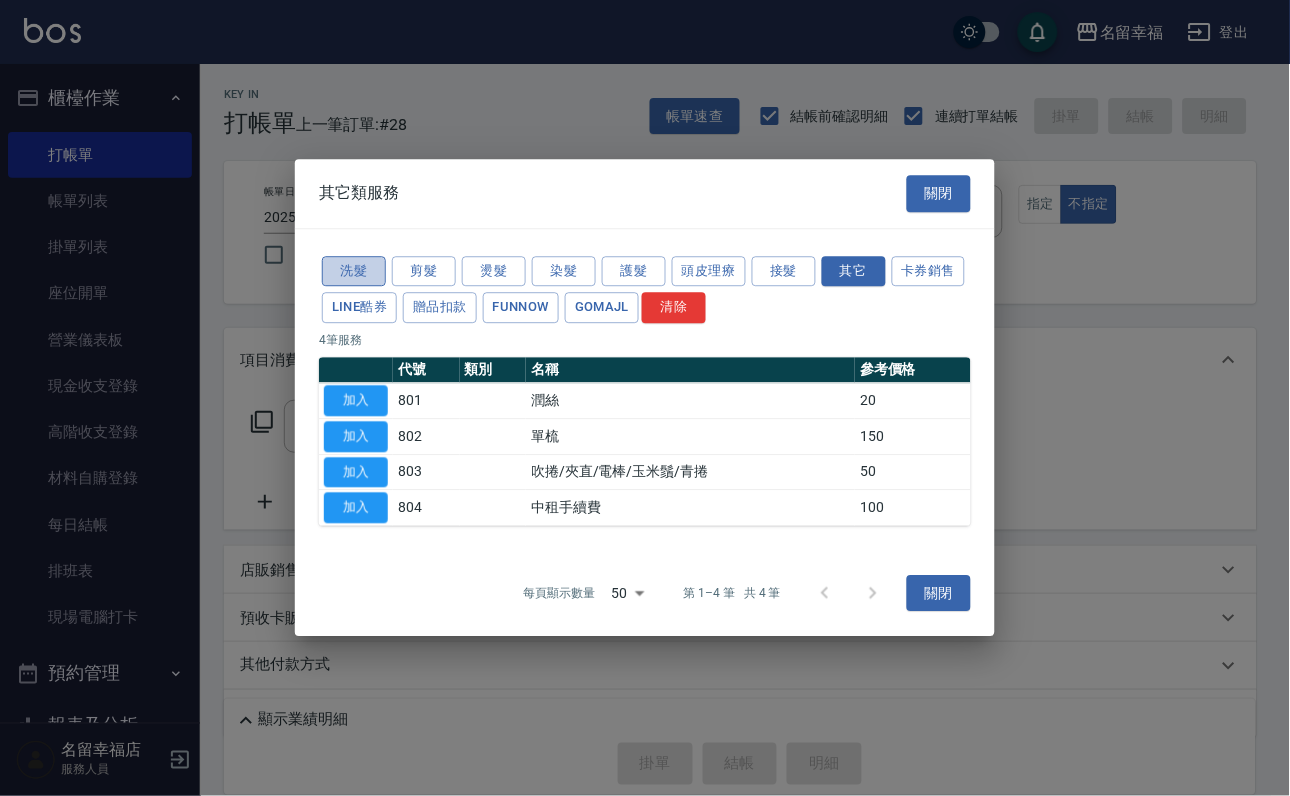 click on "洗髮" at bounding box center [354, 271] 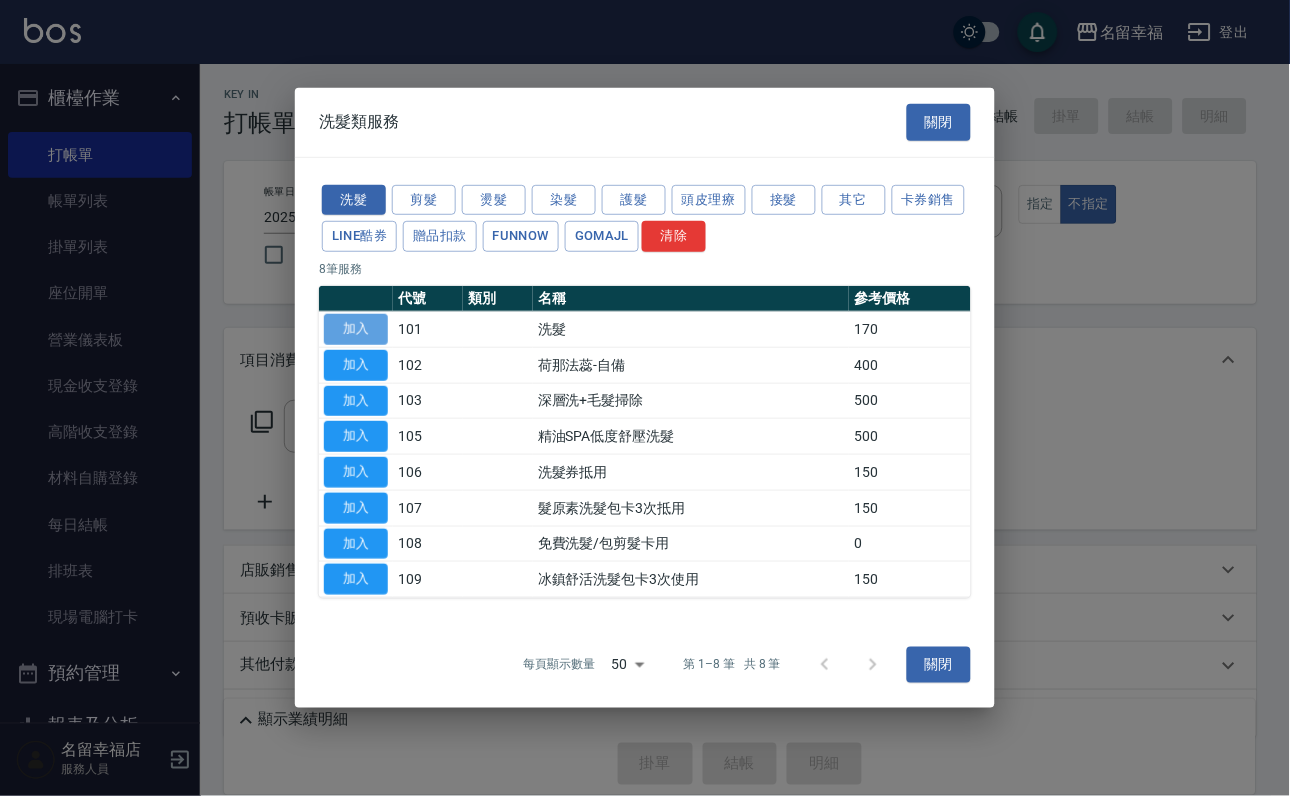 click on "加入" at bounding box center (356, 329) 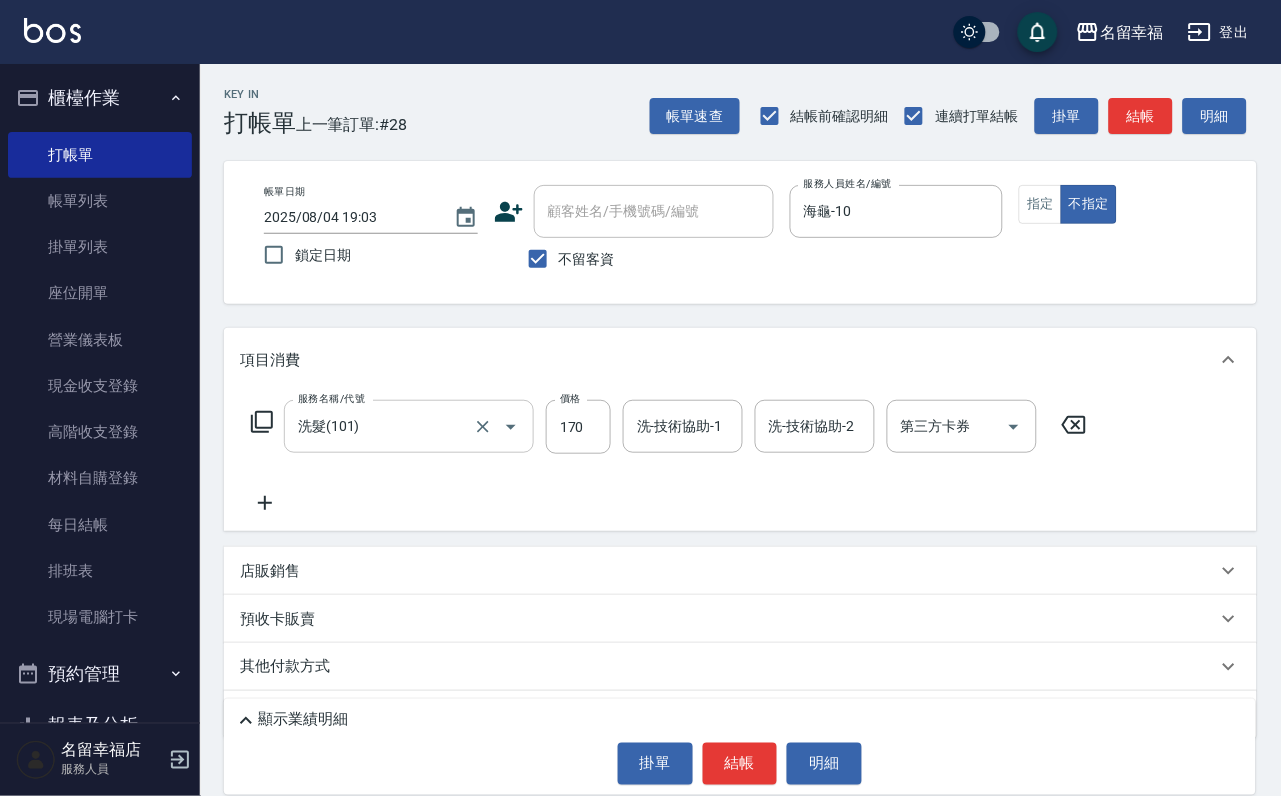 drag, startPoint x: 584, startPoint y: 445, endPoint x: 516, endPoint y: 465, distance: 70.88018 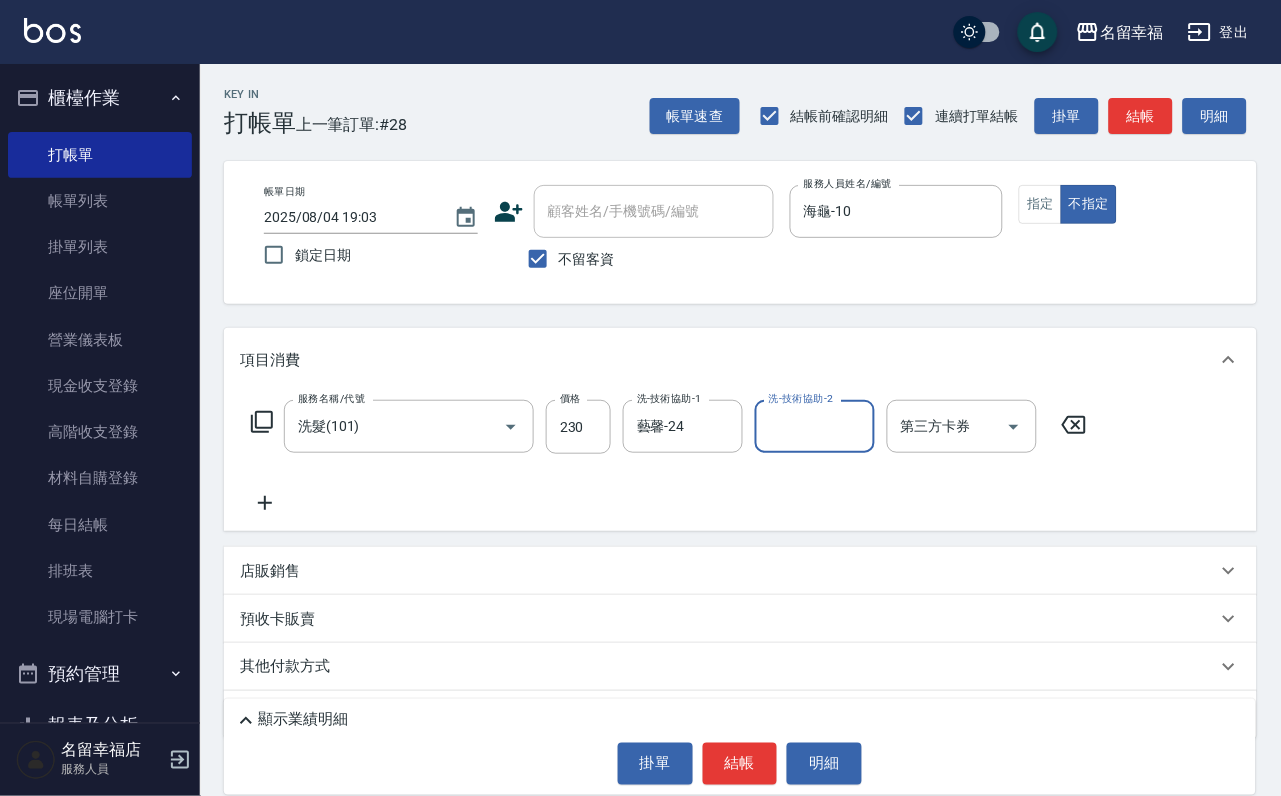 click 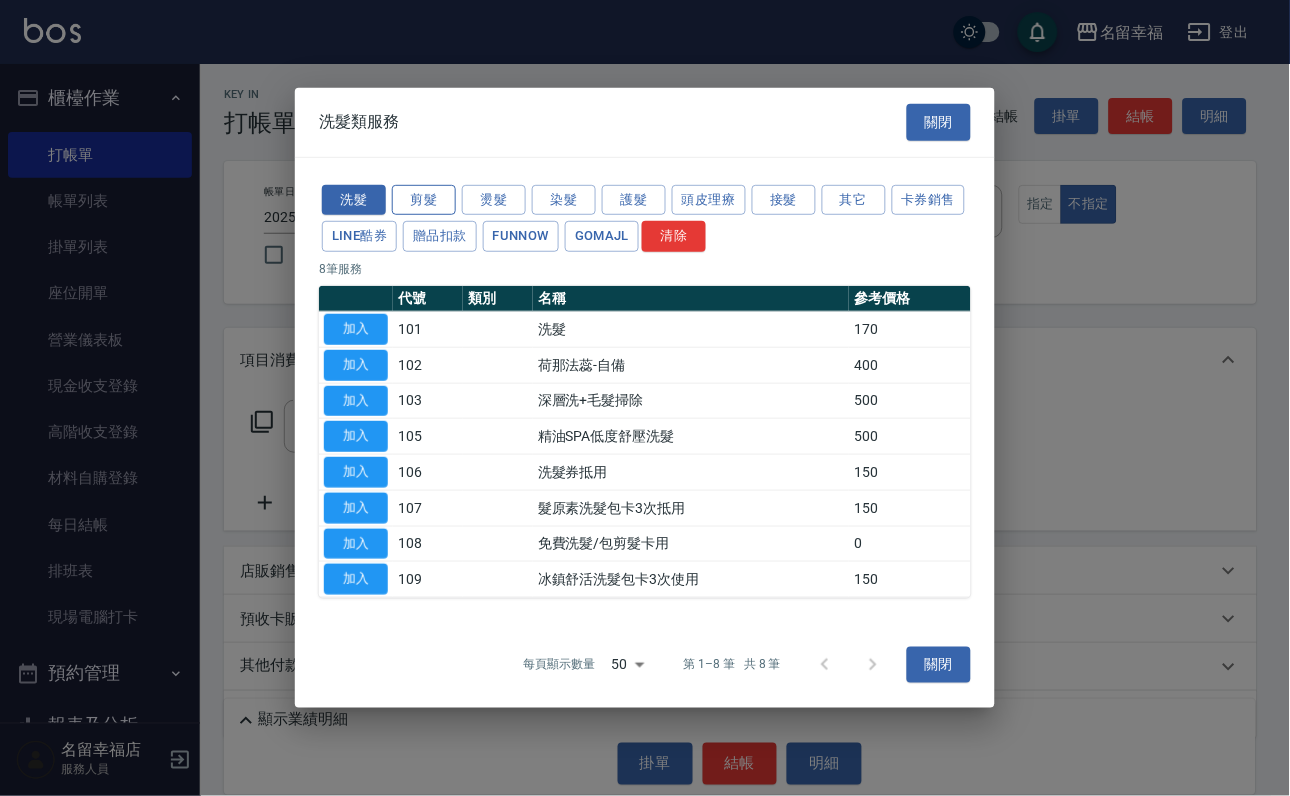 click on "剪髮" at bounding box center (424, 199) 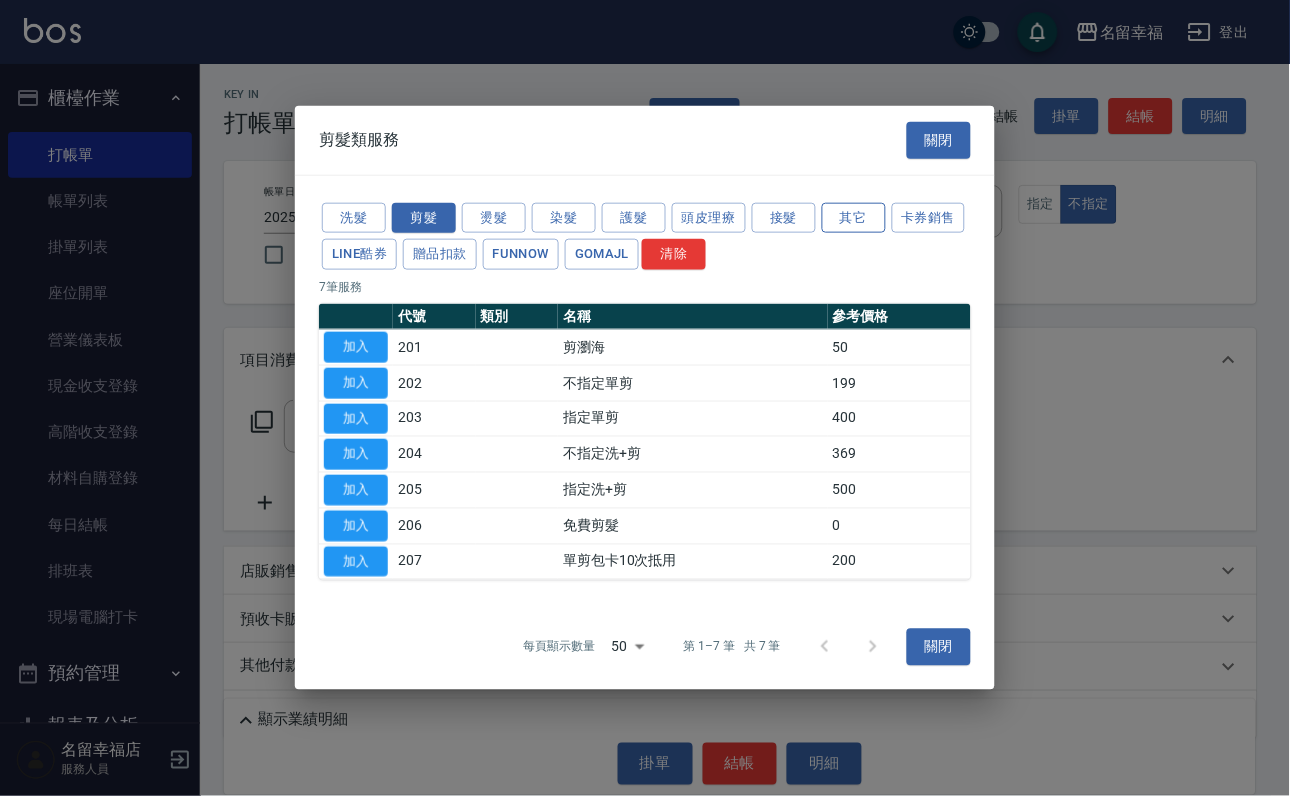 click on "其它" at bounding box center [854, 217] 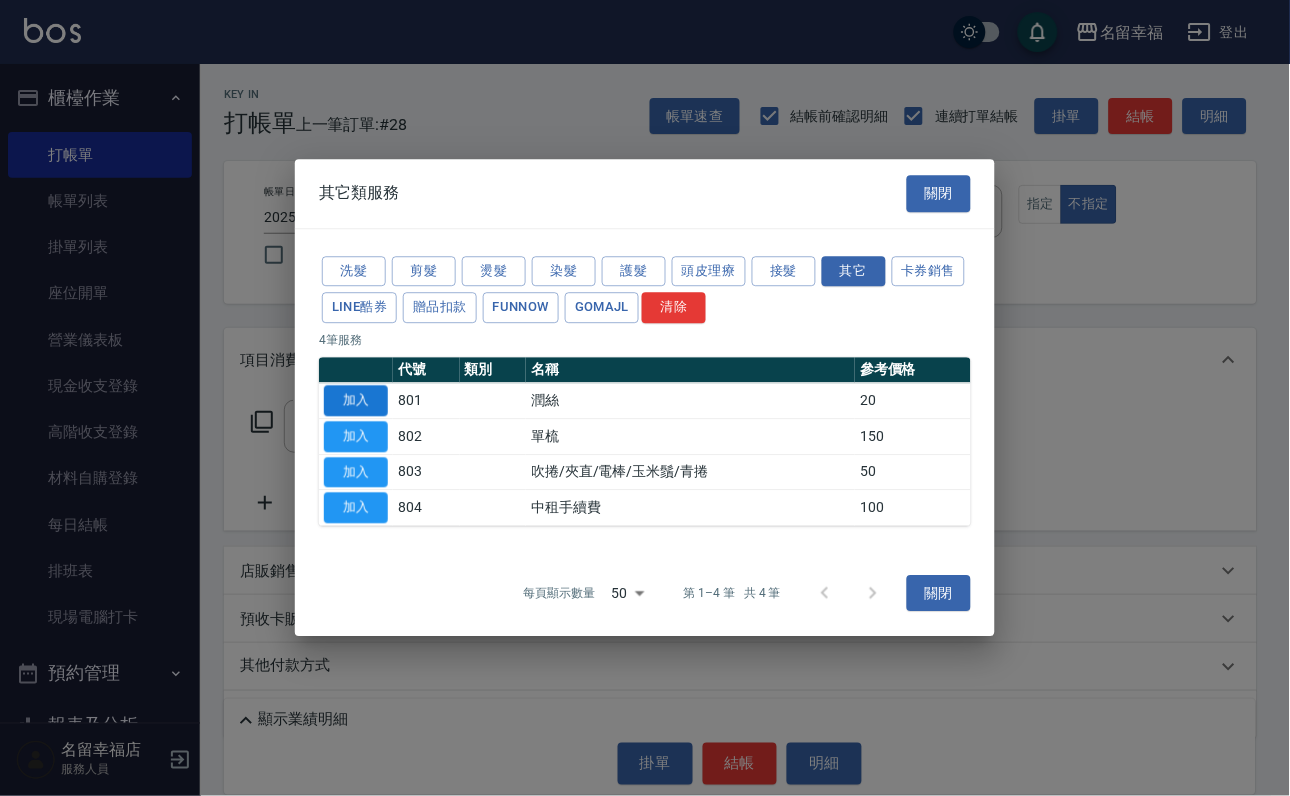 click on "加入" at bounding box center (356, 400) 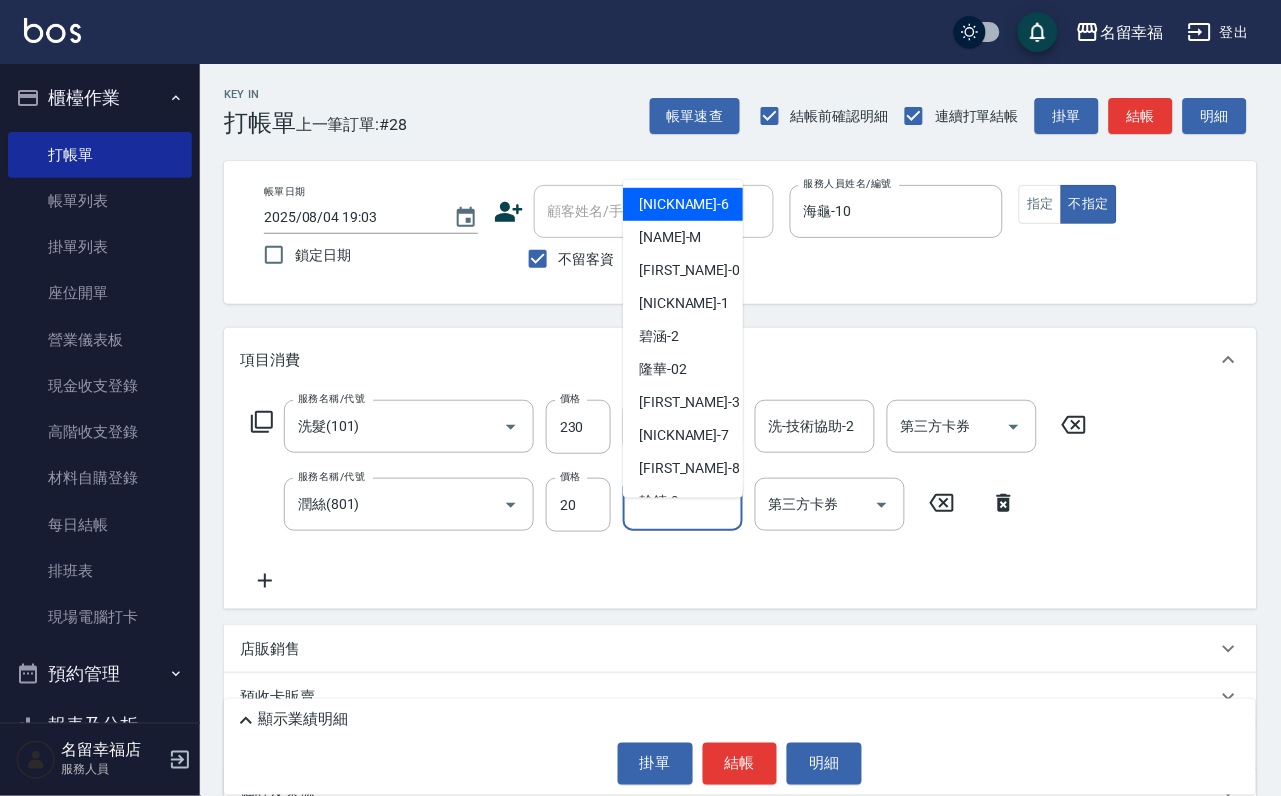 click on "其他-技術協助-1" at bounding box center [683, 504] 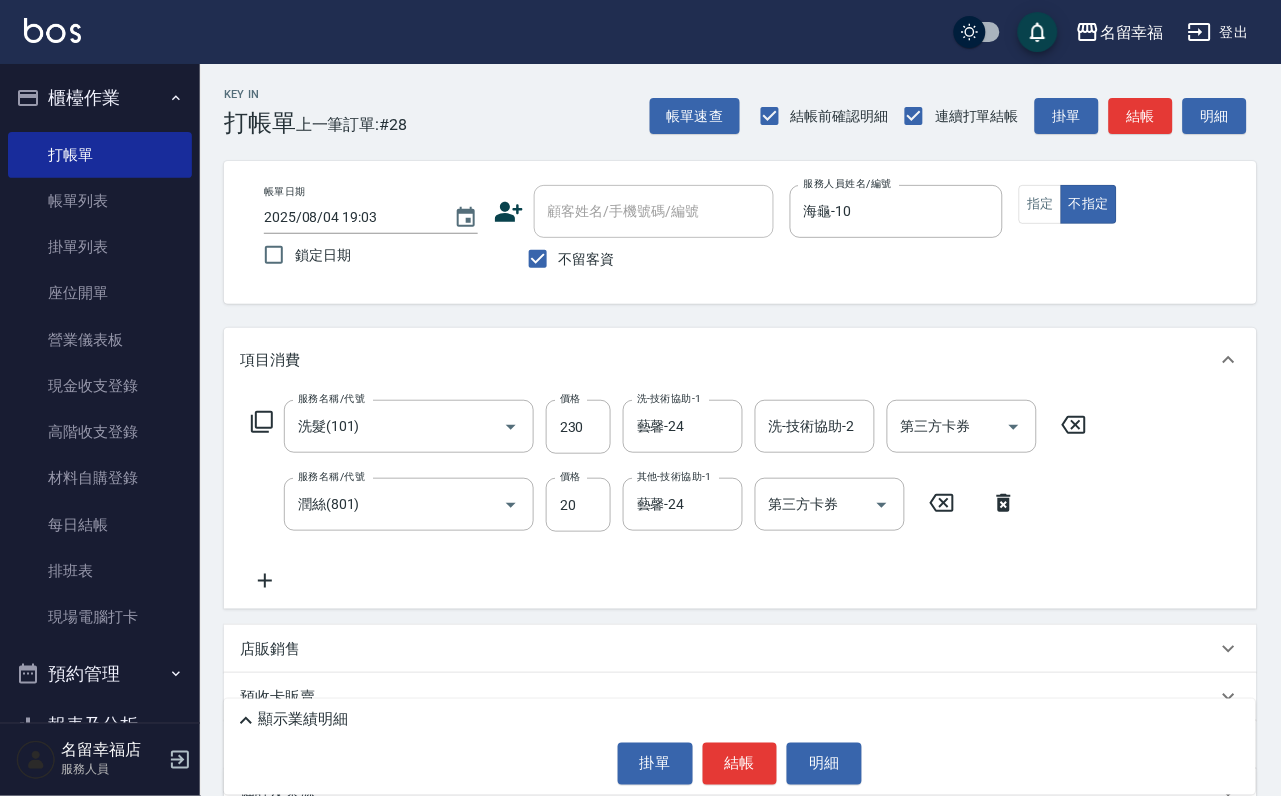 click 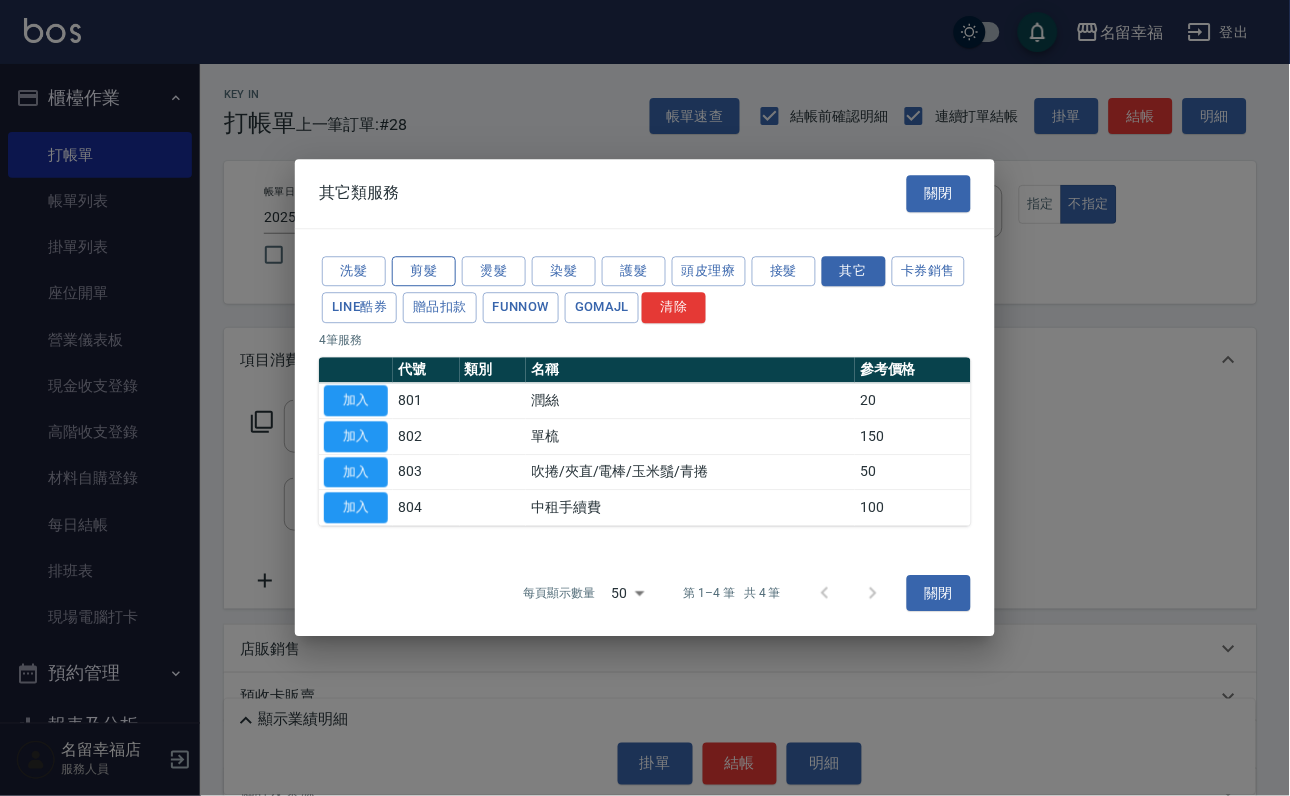 click on "剪髮" at bounding box center [424, 271] 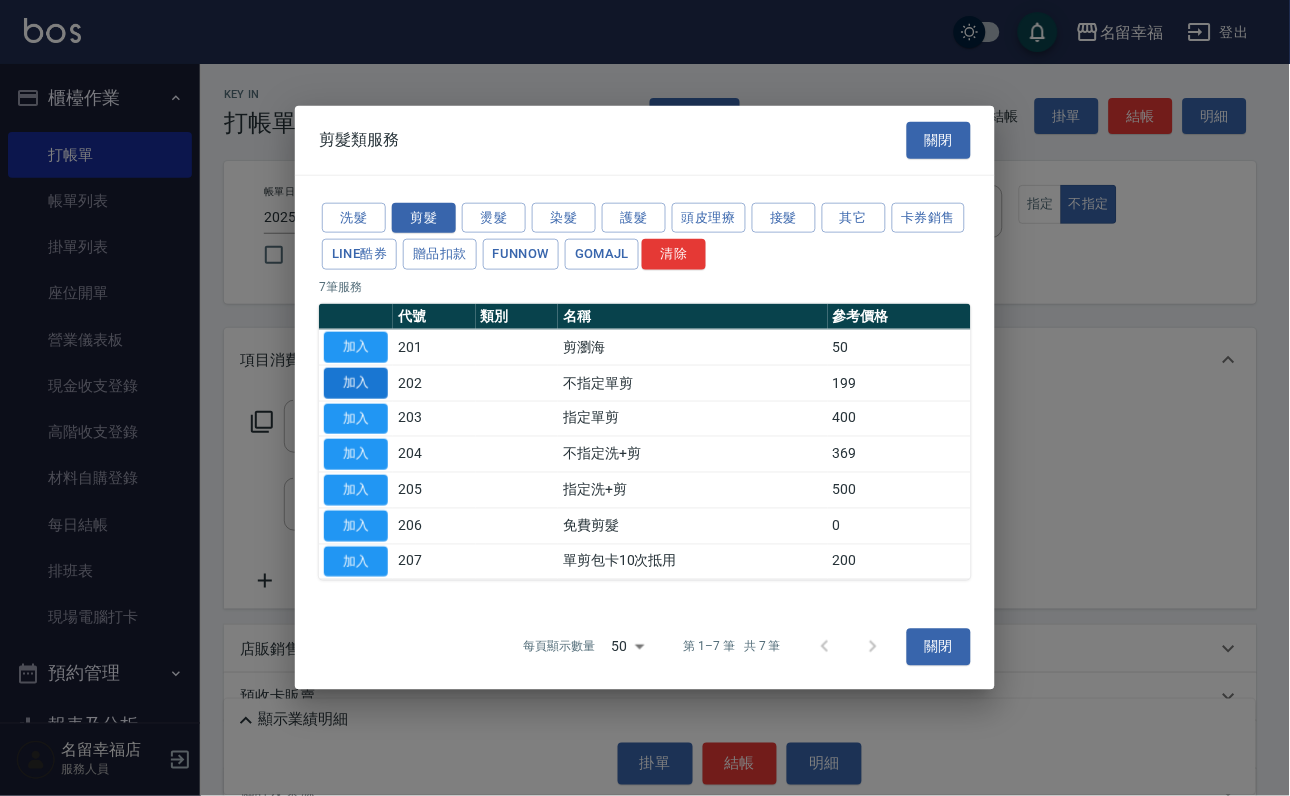 click on "加入" at bounding box center (356, 383) 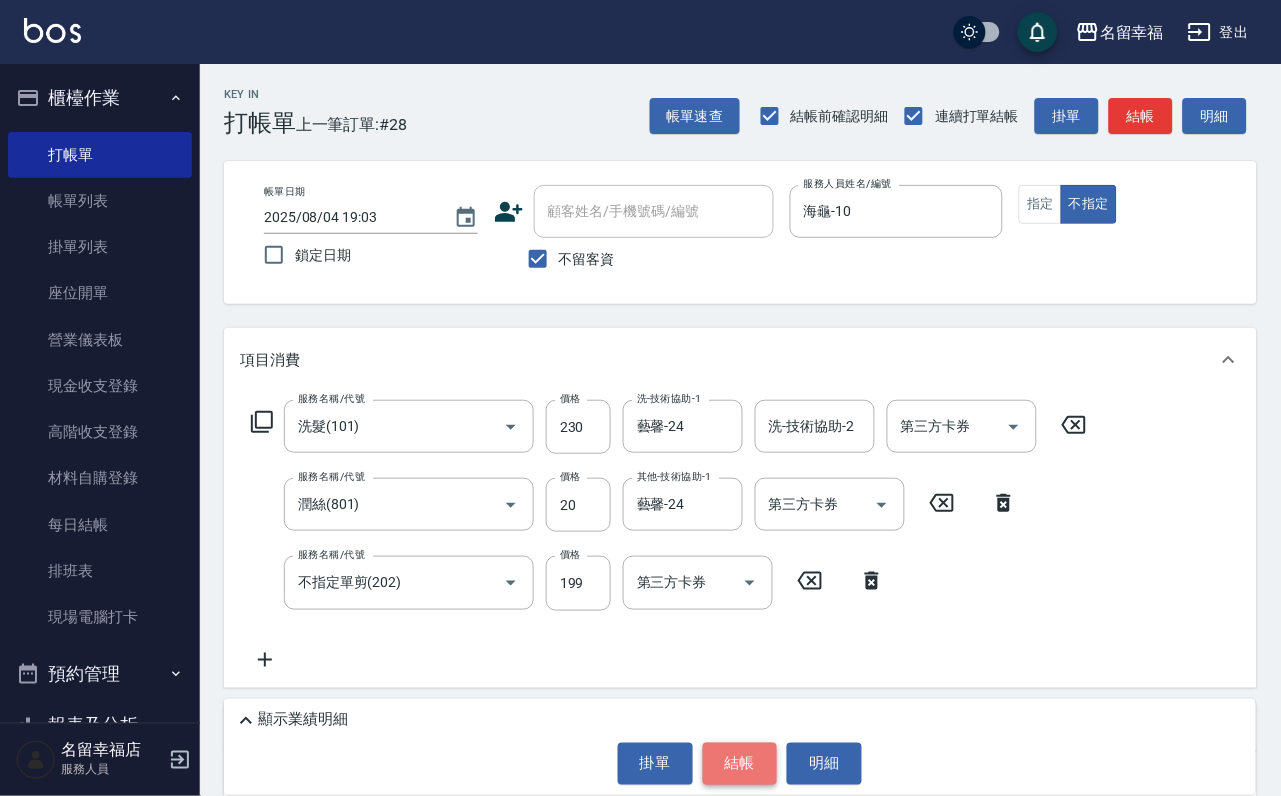 click on "結帳" at bounding box center (740, 764) 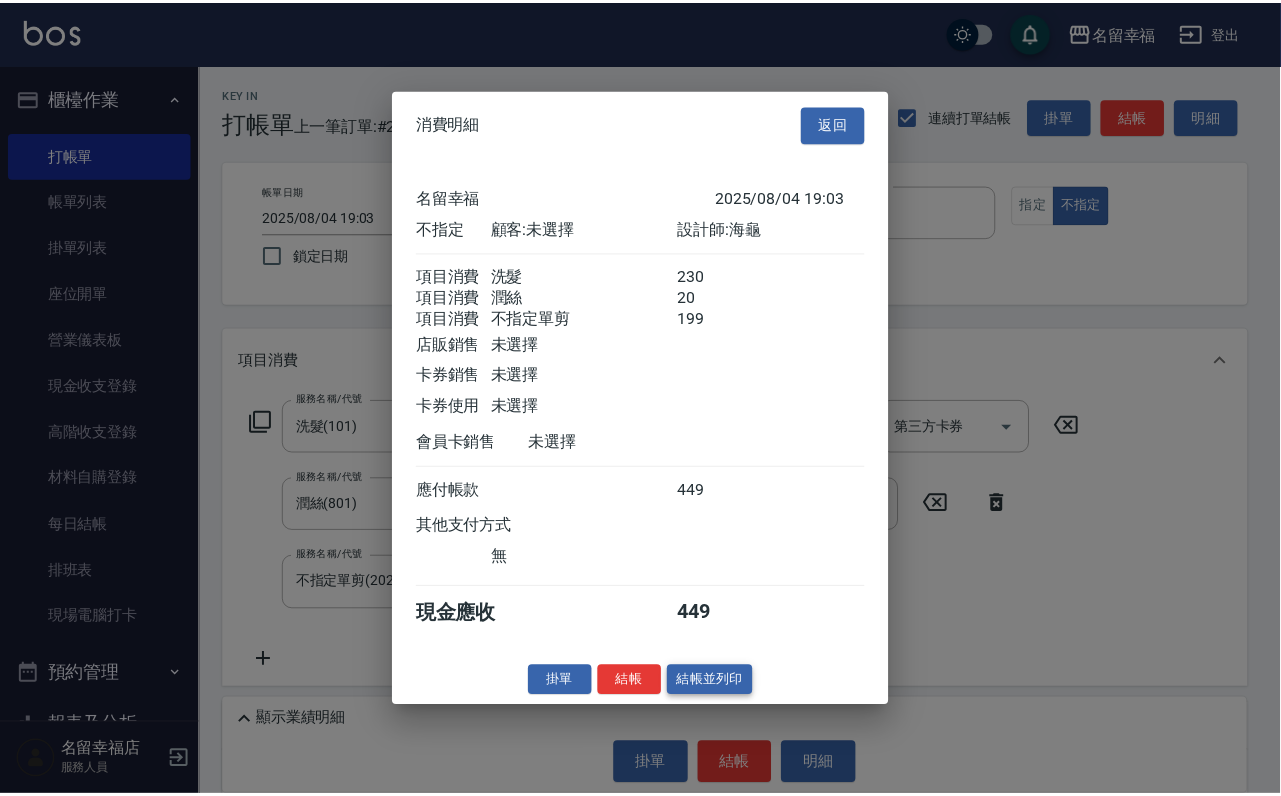 scroll, scrollTop: 434, scrollLeft: 0, axis: vertical 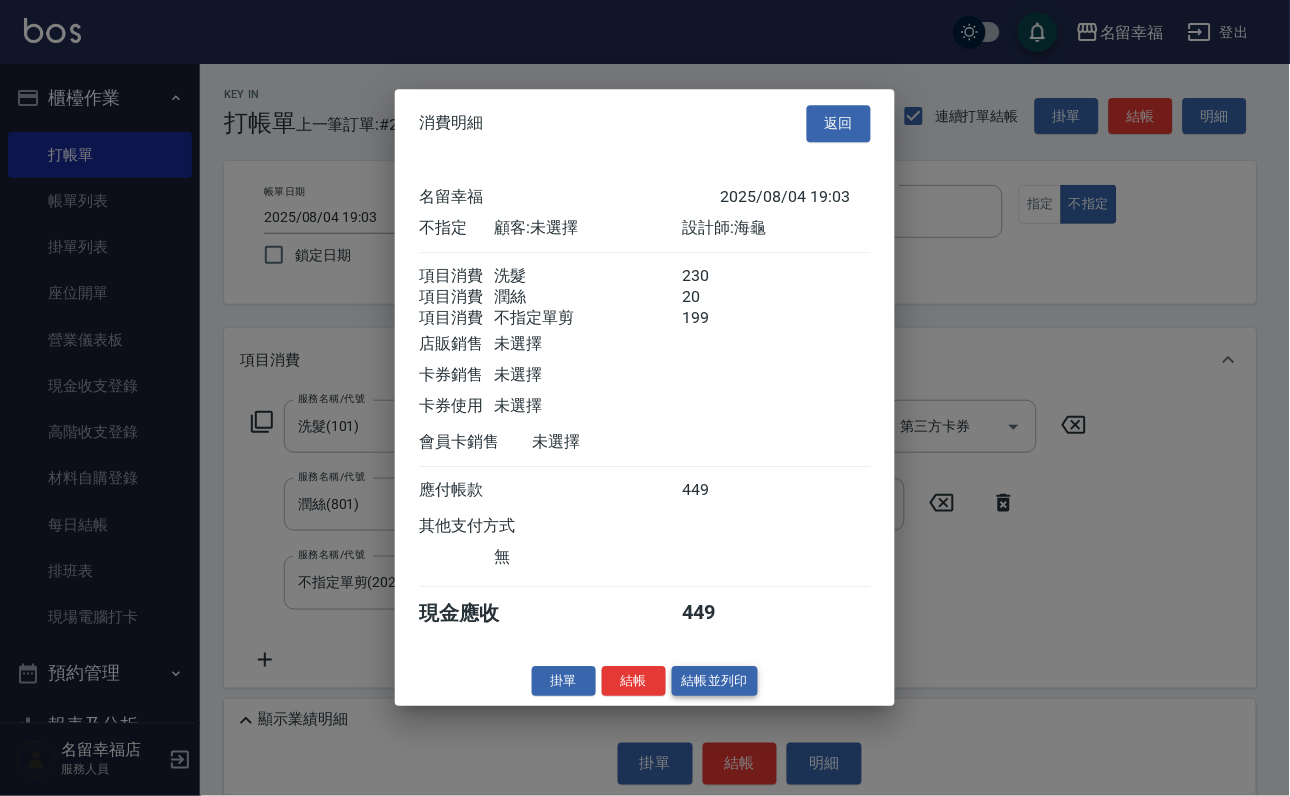 click on "結帳並列印" at bounding box center (715, 681) 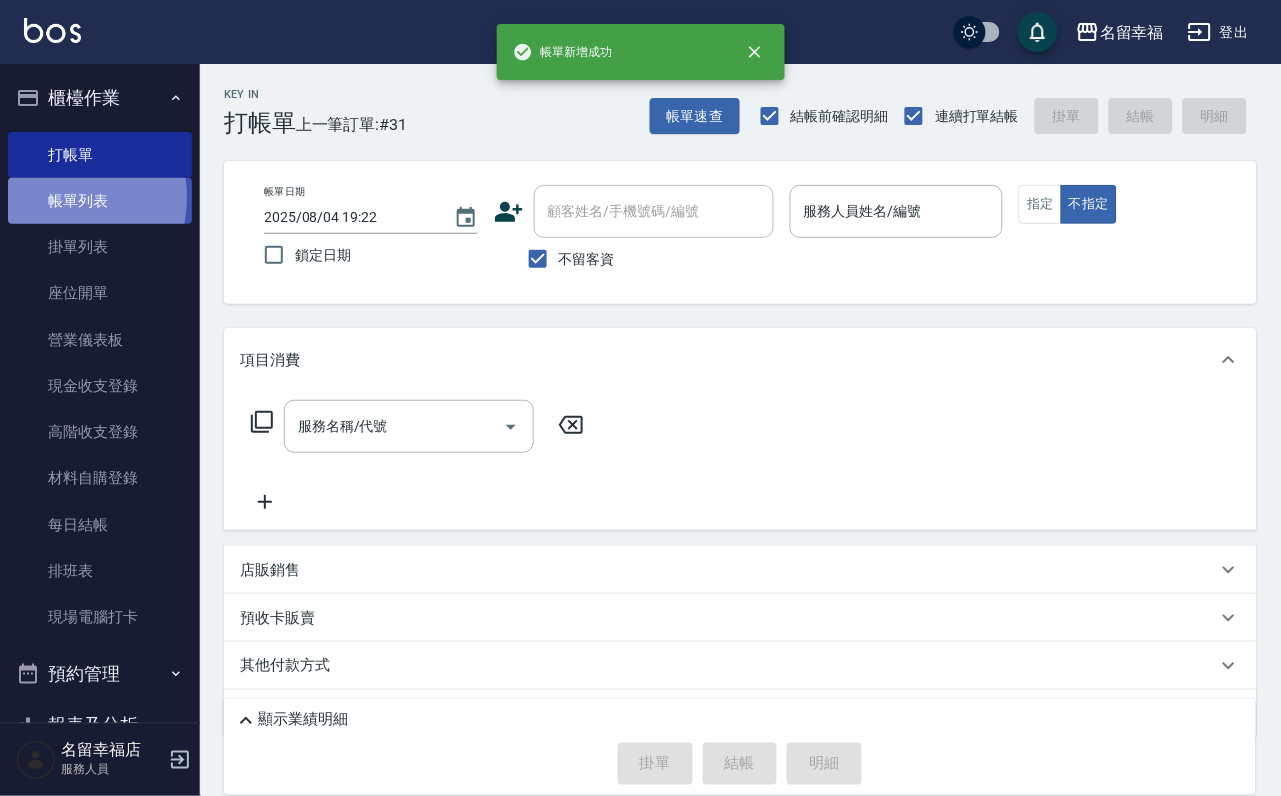 click on "帳單列表" at bounding box center [100, 201] 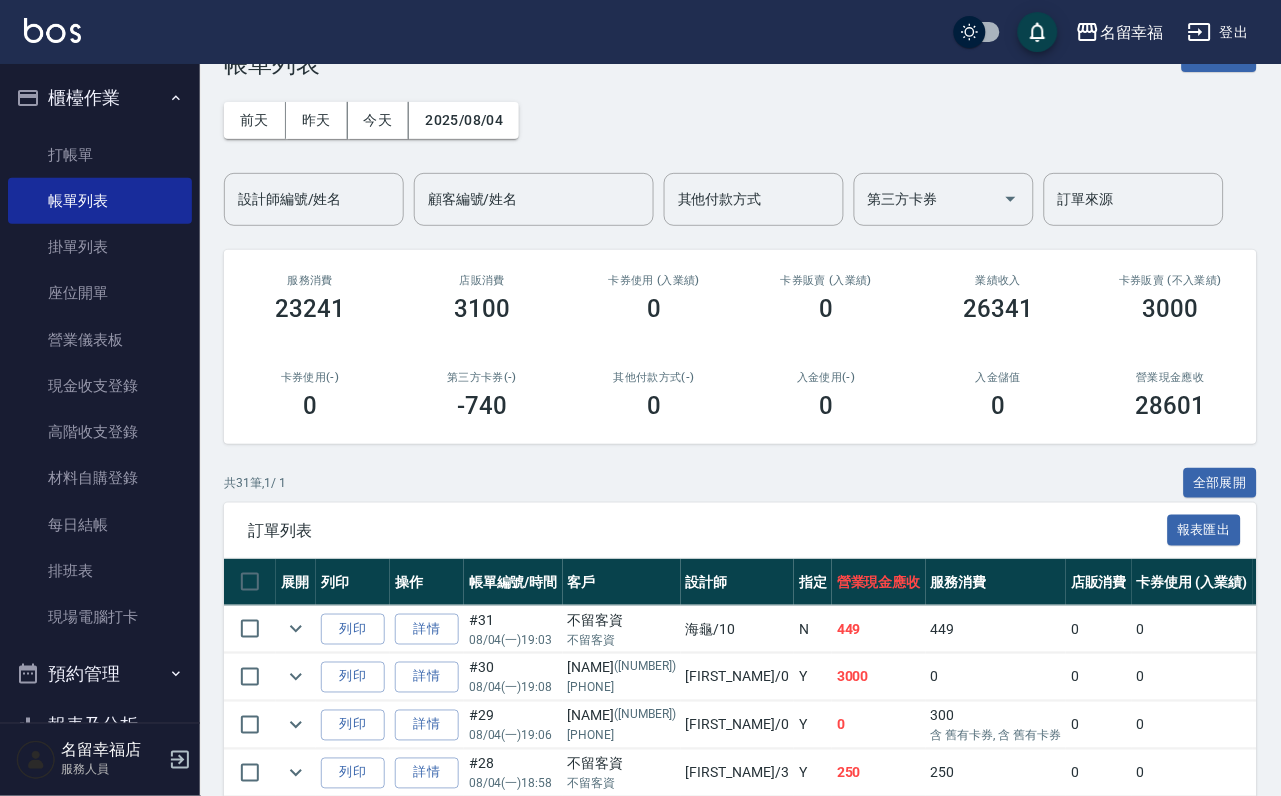 scroll, scrollTop: 0, scrollLeft: 0, axis: both 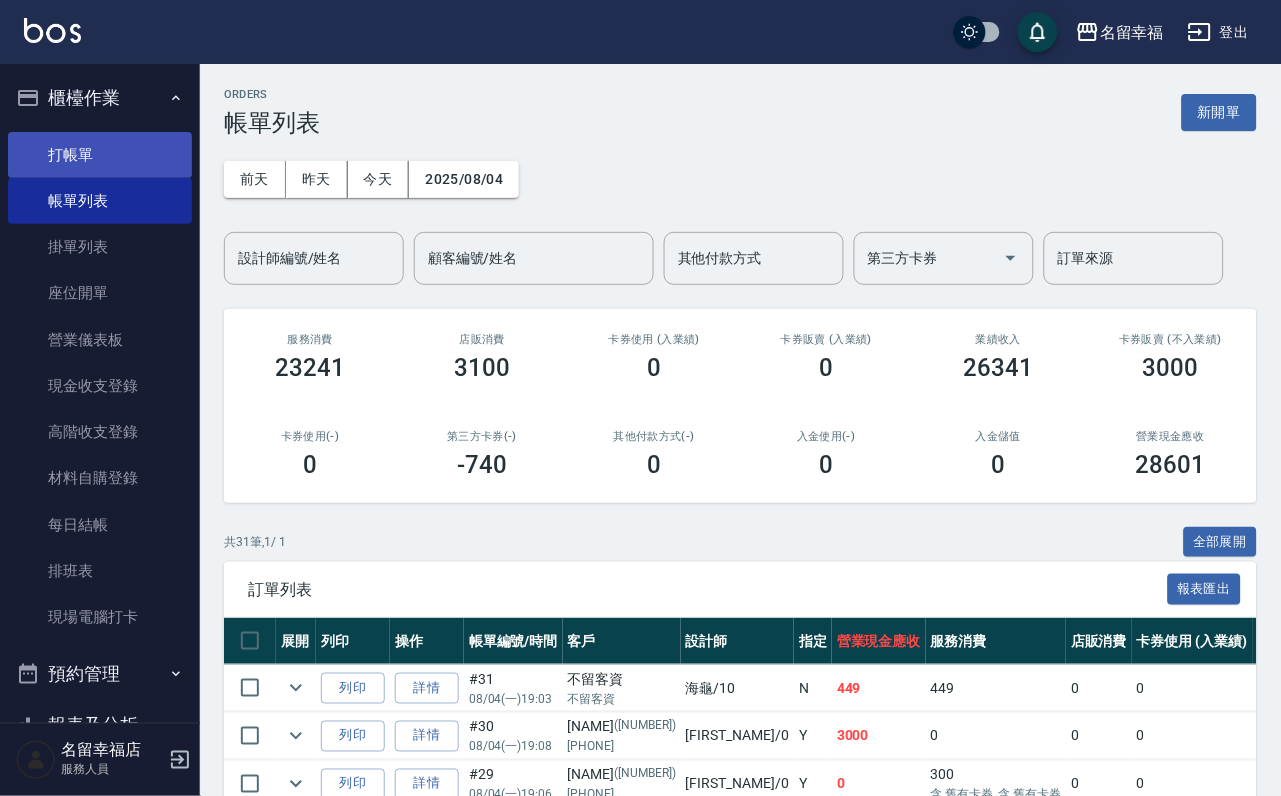 click on "打帳單" at bounding box center (100, 155) 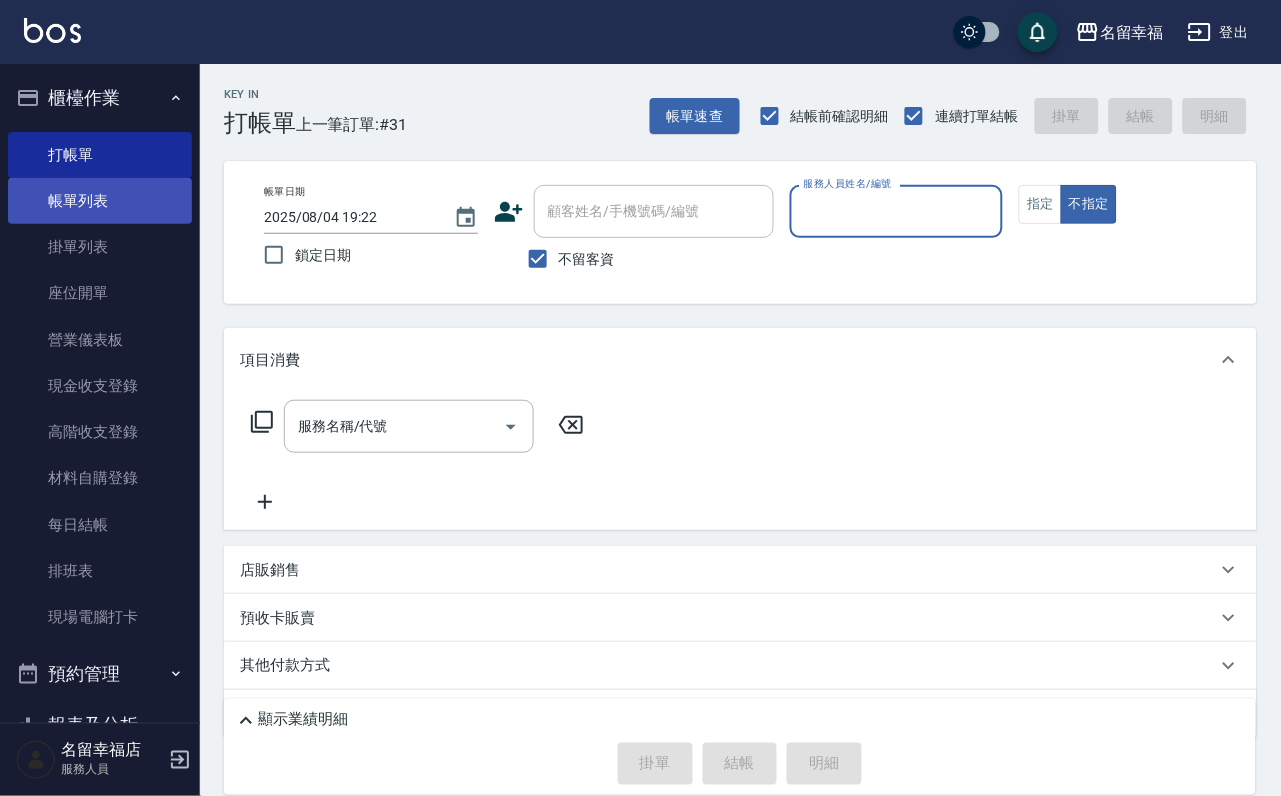 click on "帳單列表" at bounding box center (100, 201) 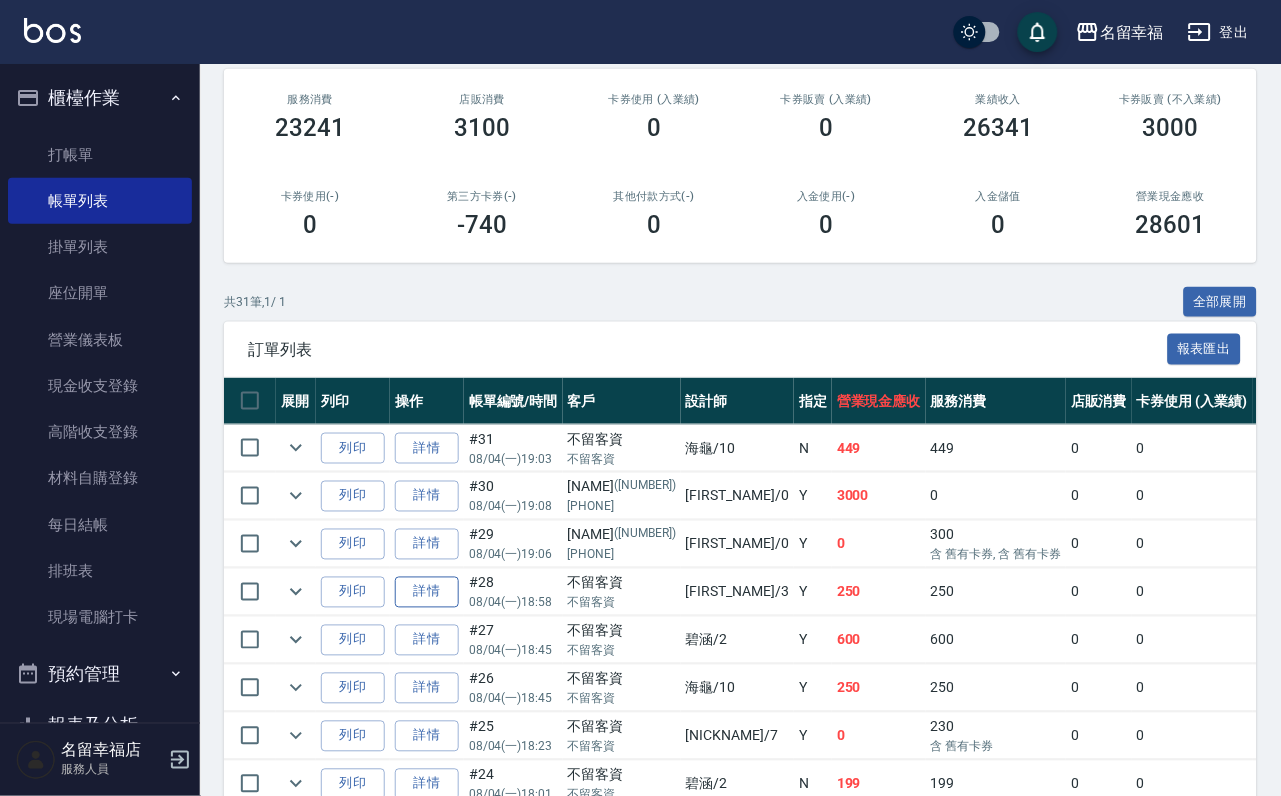 scroll, scrollTop: 300, scrollLeft: 0, axis: vertical 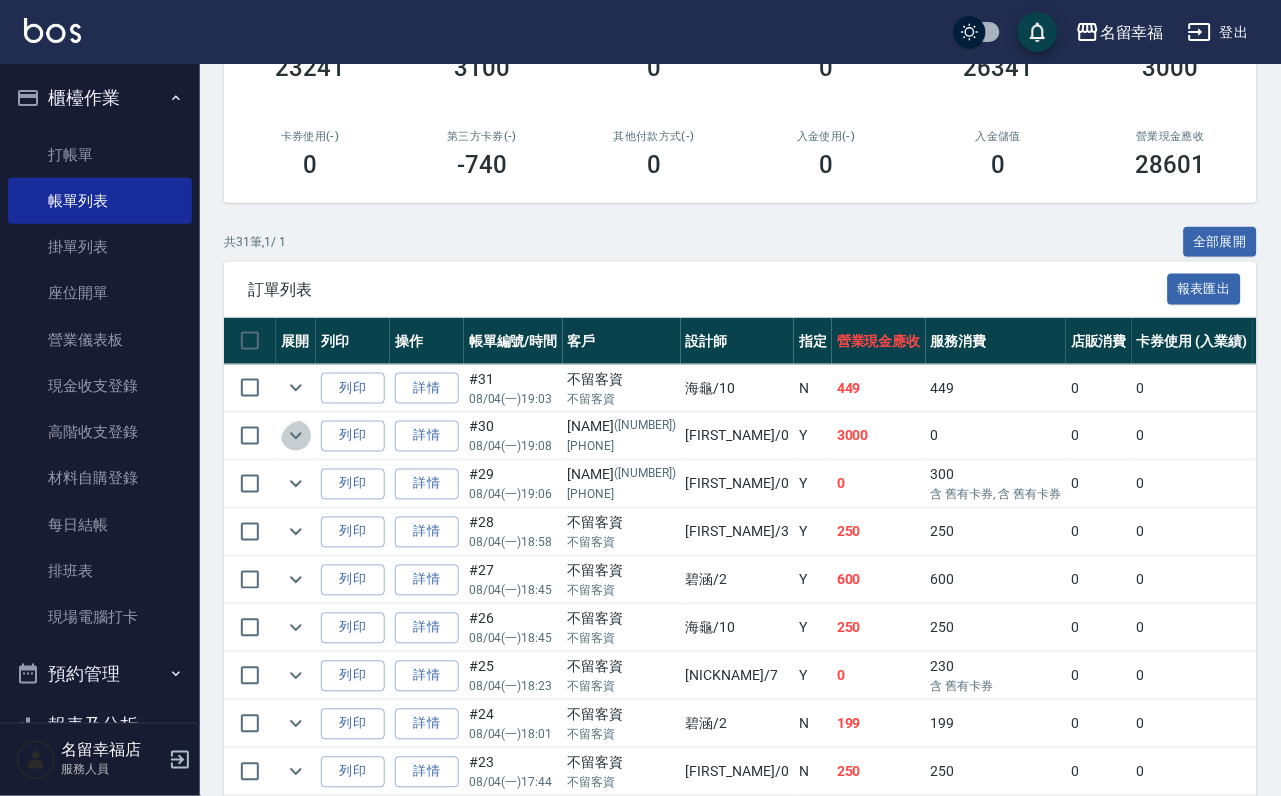 click 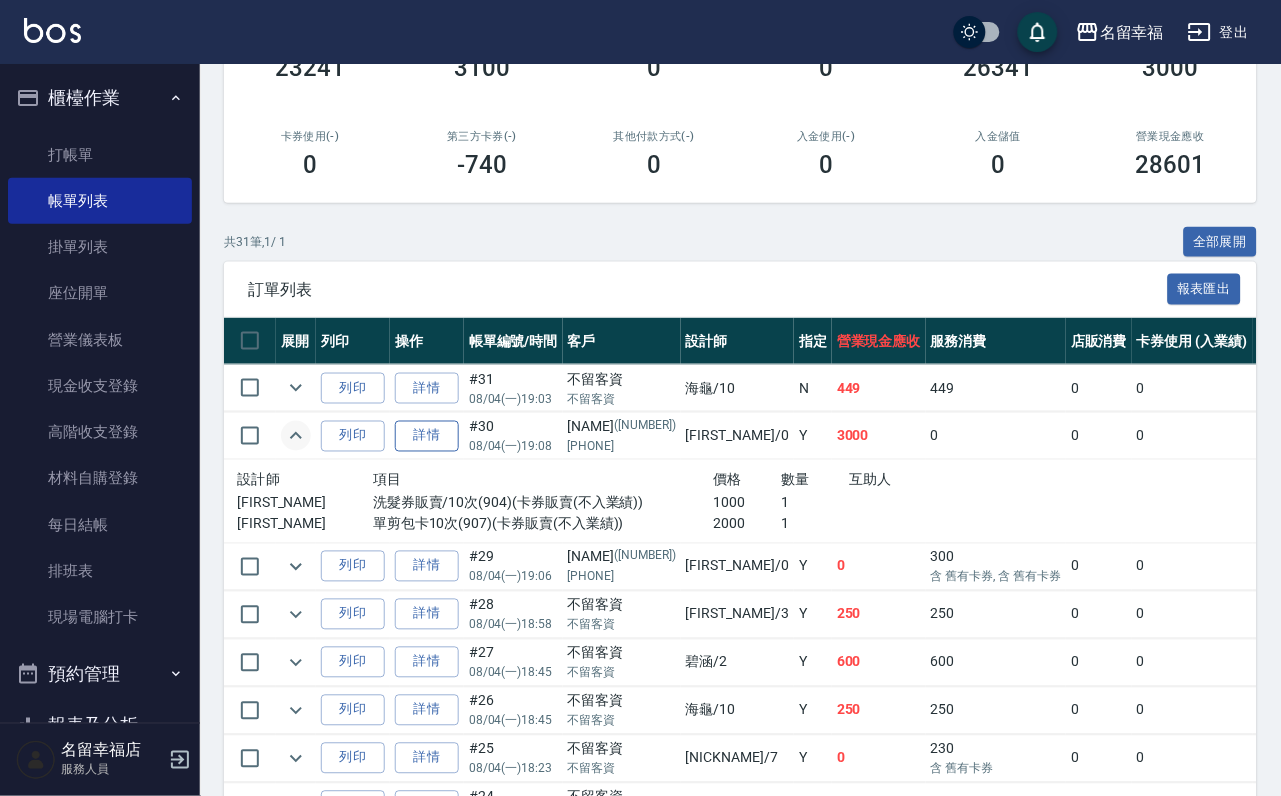 click on "詳情" at bounding box center (427, 436) 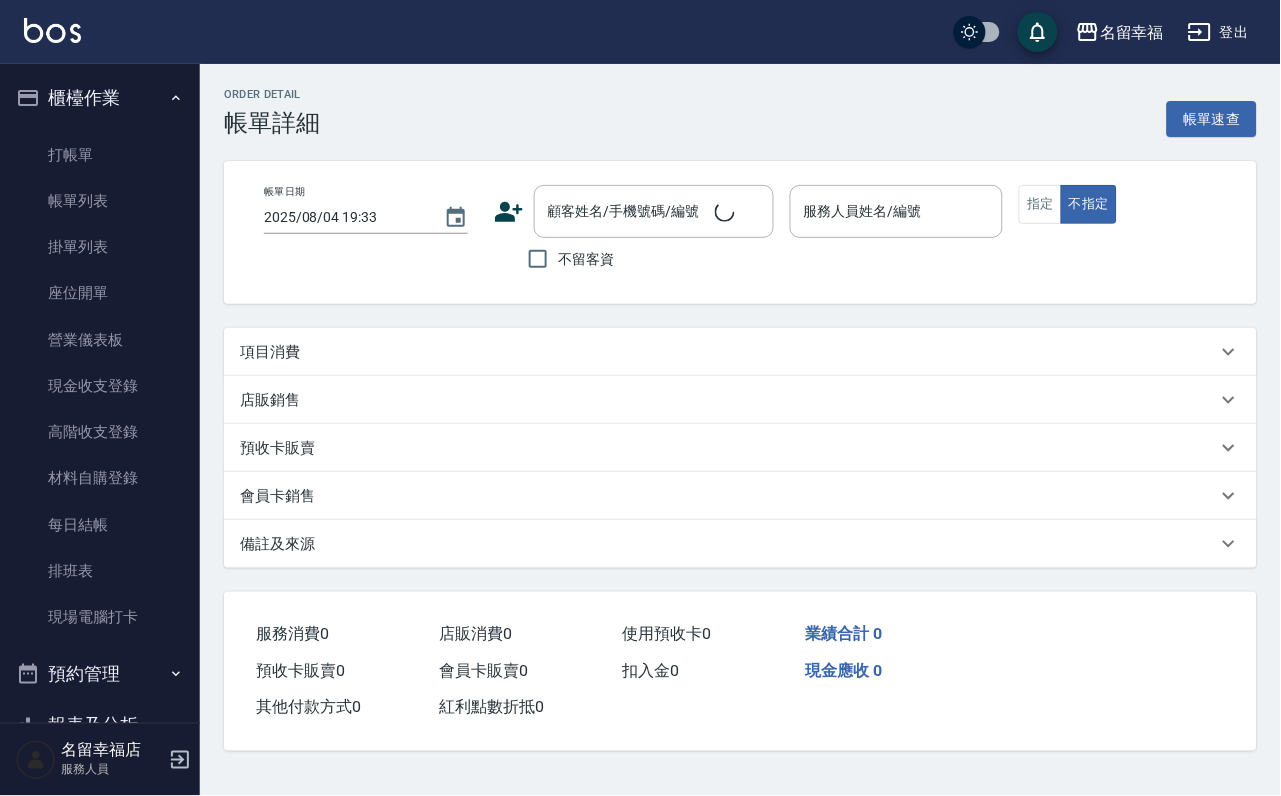 scroll, scrollTop: 0, scrollLeft: 0, axis: both 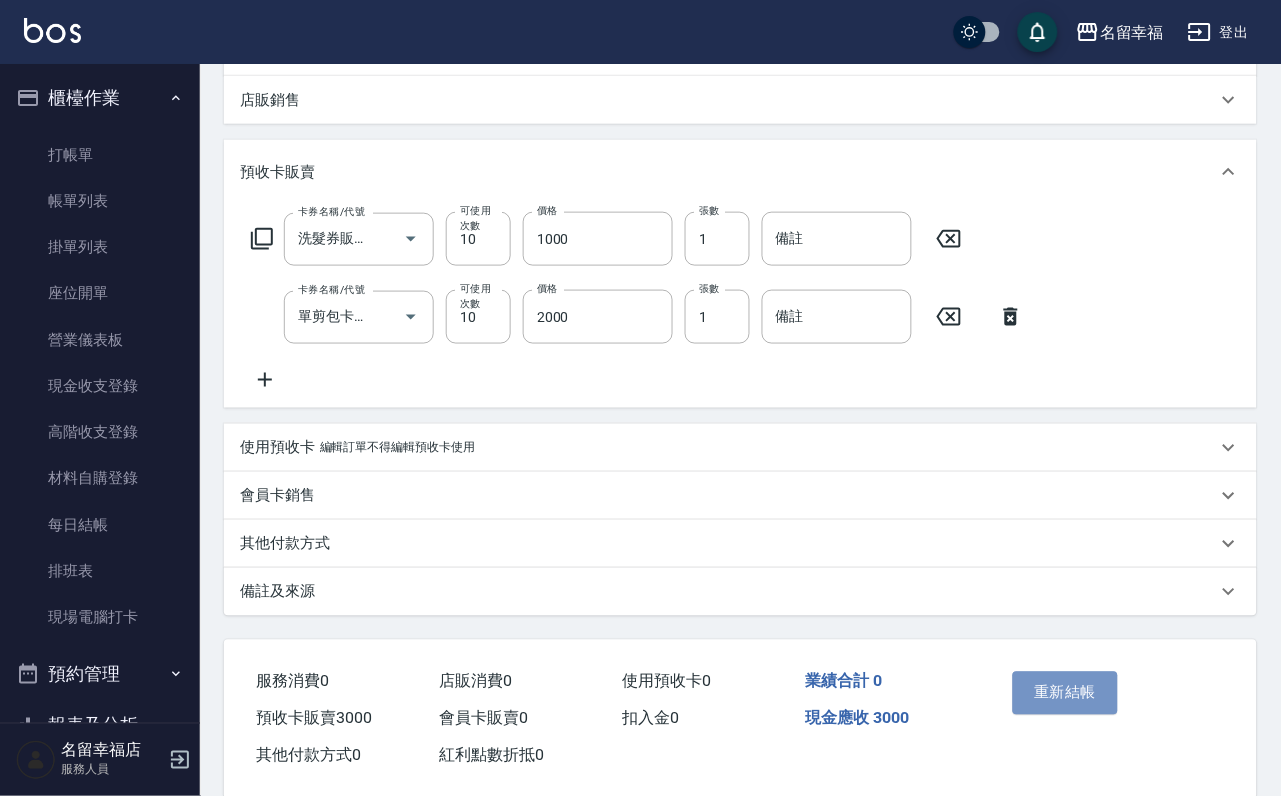 click on "重新結帳" at bounding box center (1066, 693) 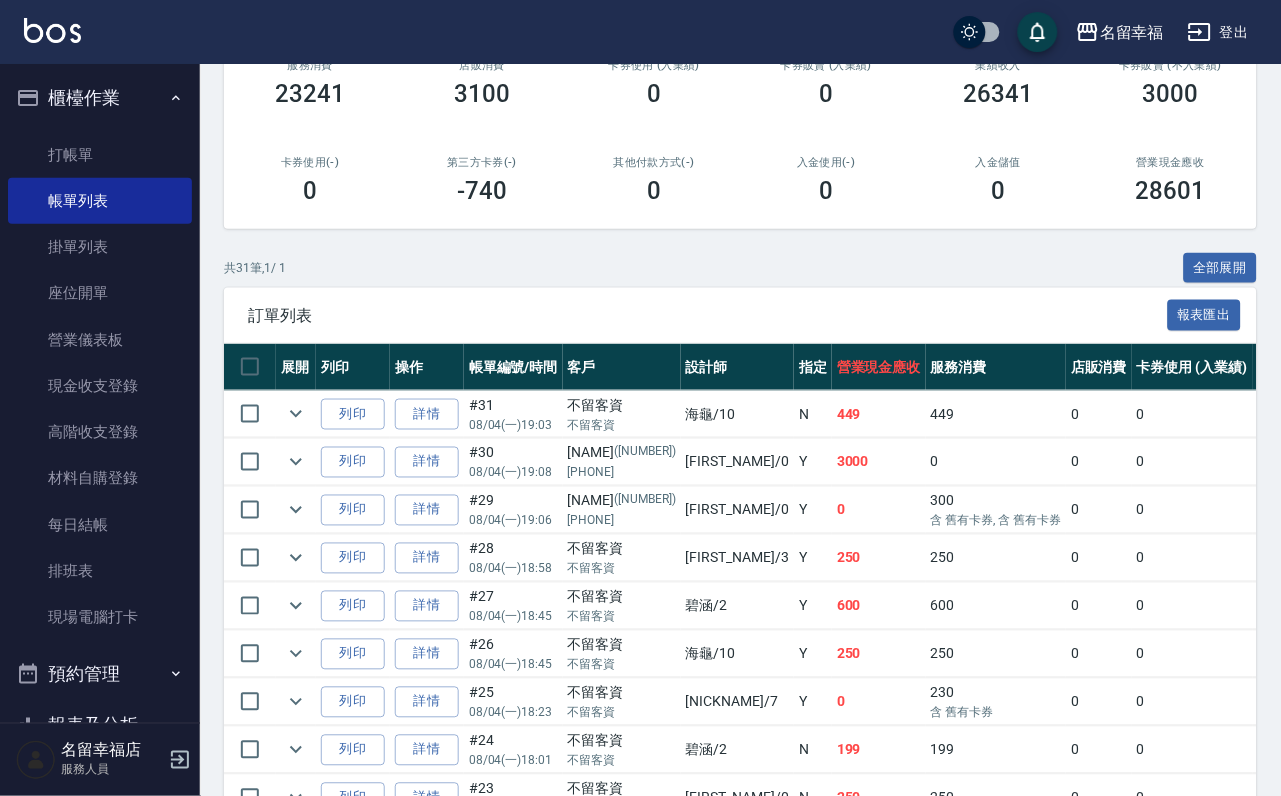 scroll, scrollTop: 0, scrollLeft: 0, axis: both 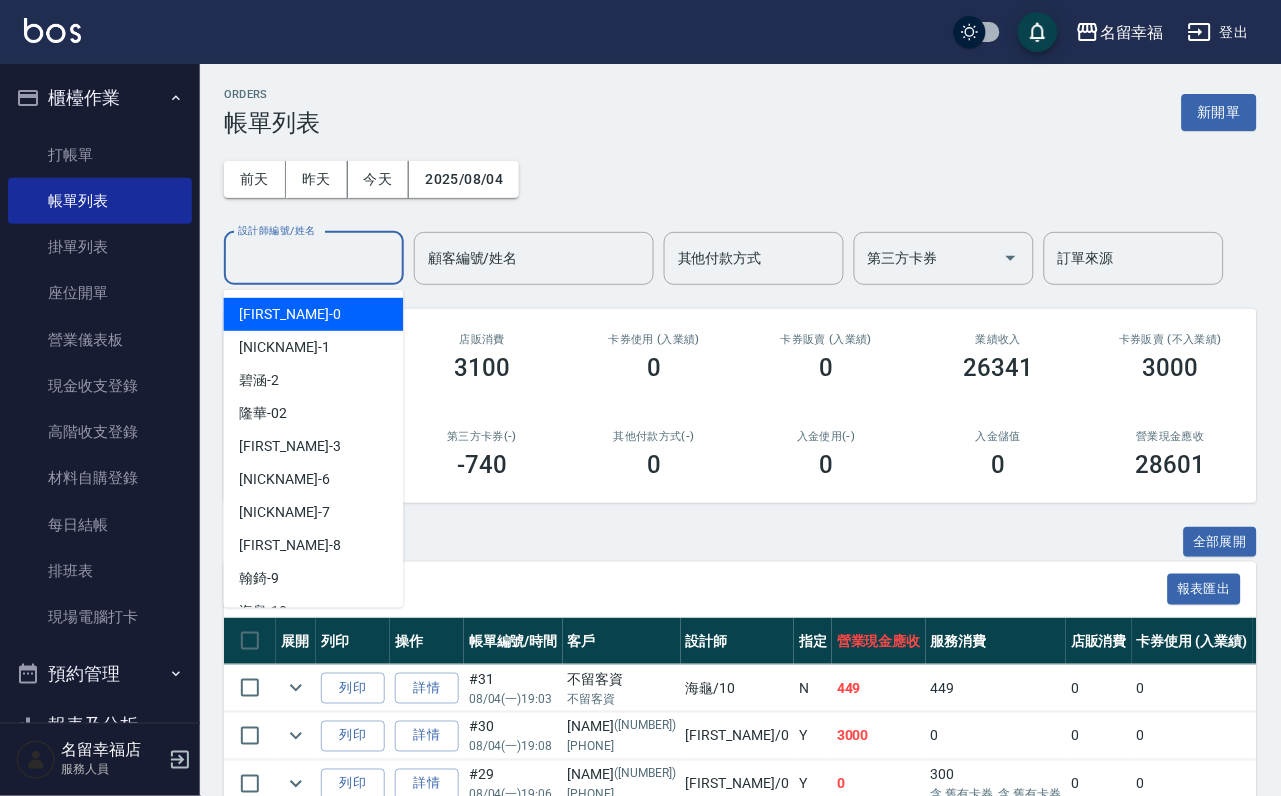 click on "設計師編號/姓名" at bounding box center (314, 258) 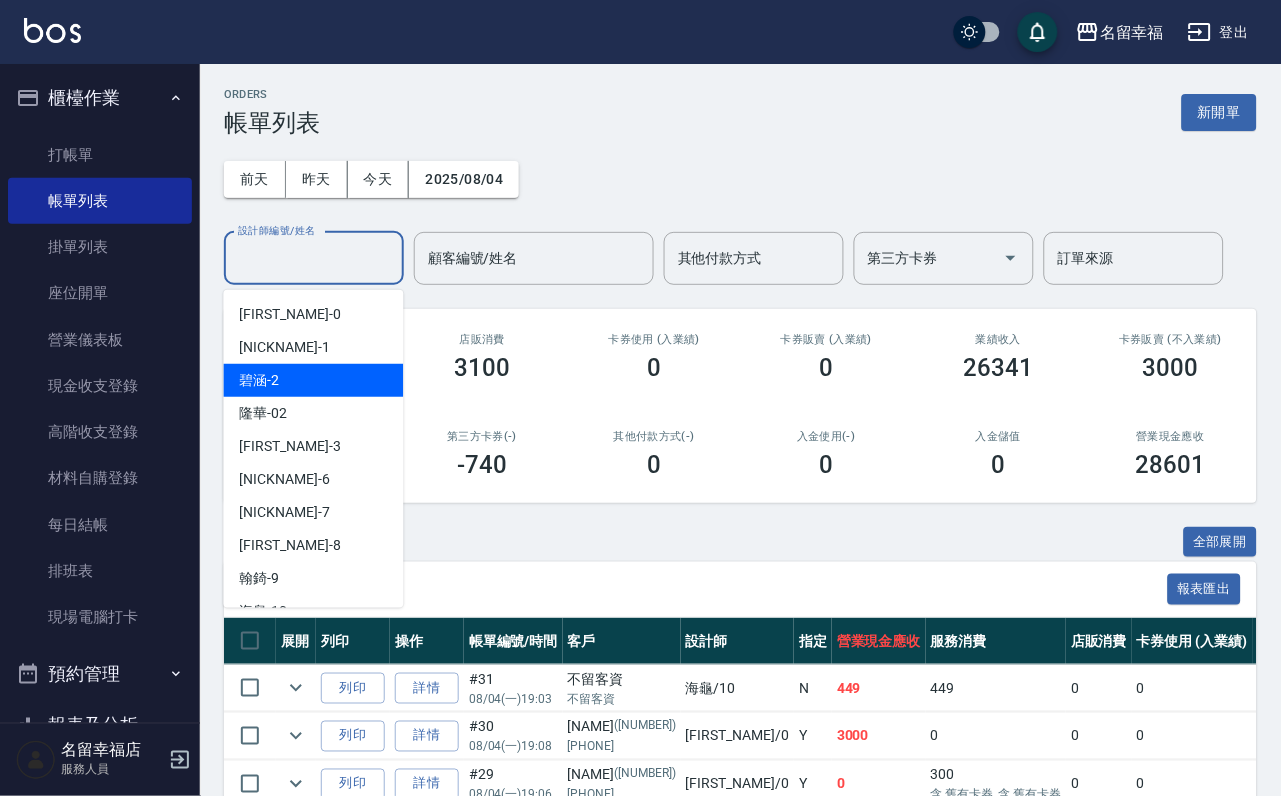 click on "[LAST_NAME] -[NUMBER]" at bounding box center (314, 380) 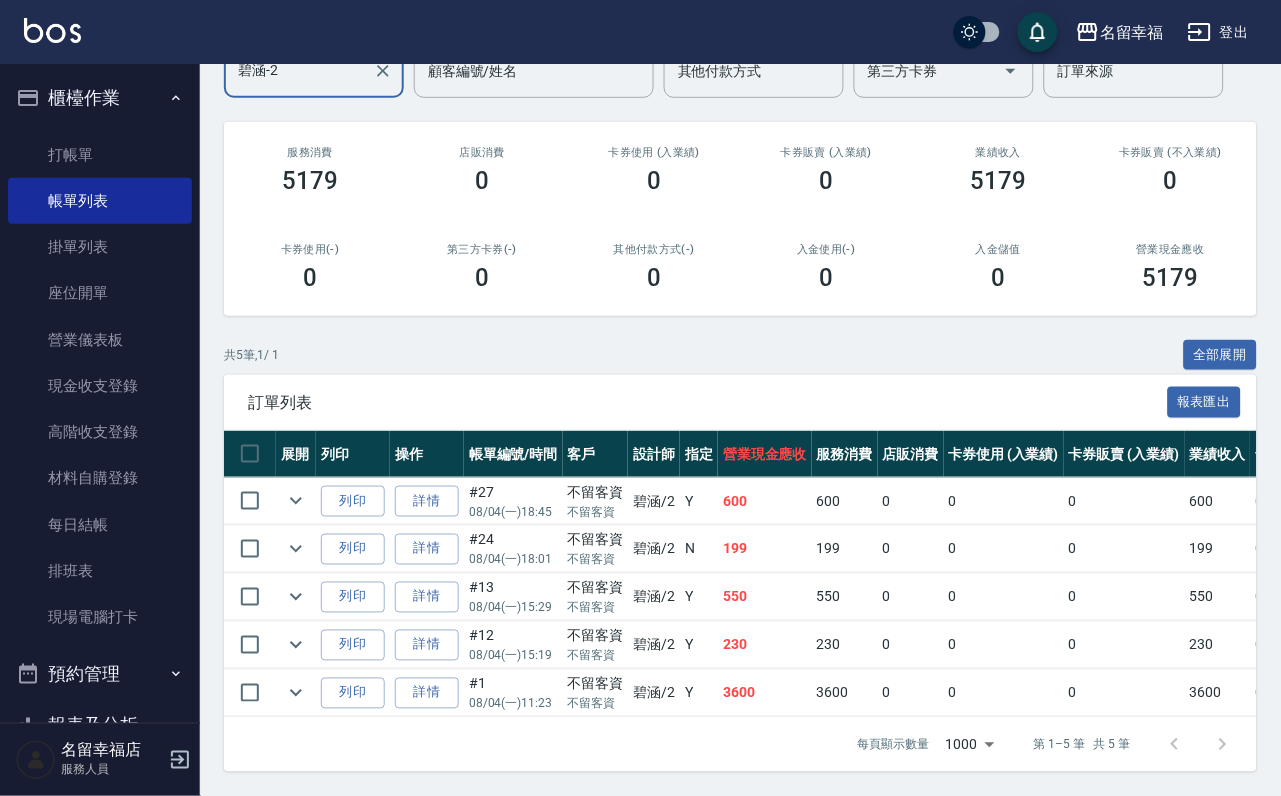 scroll, scrollTop: 57, scrollLeft: 0, axis: vertical 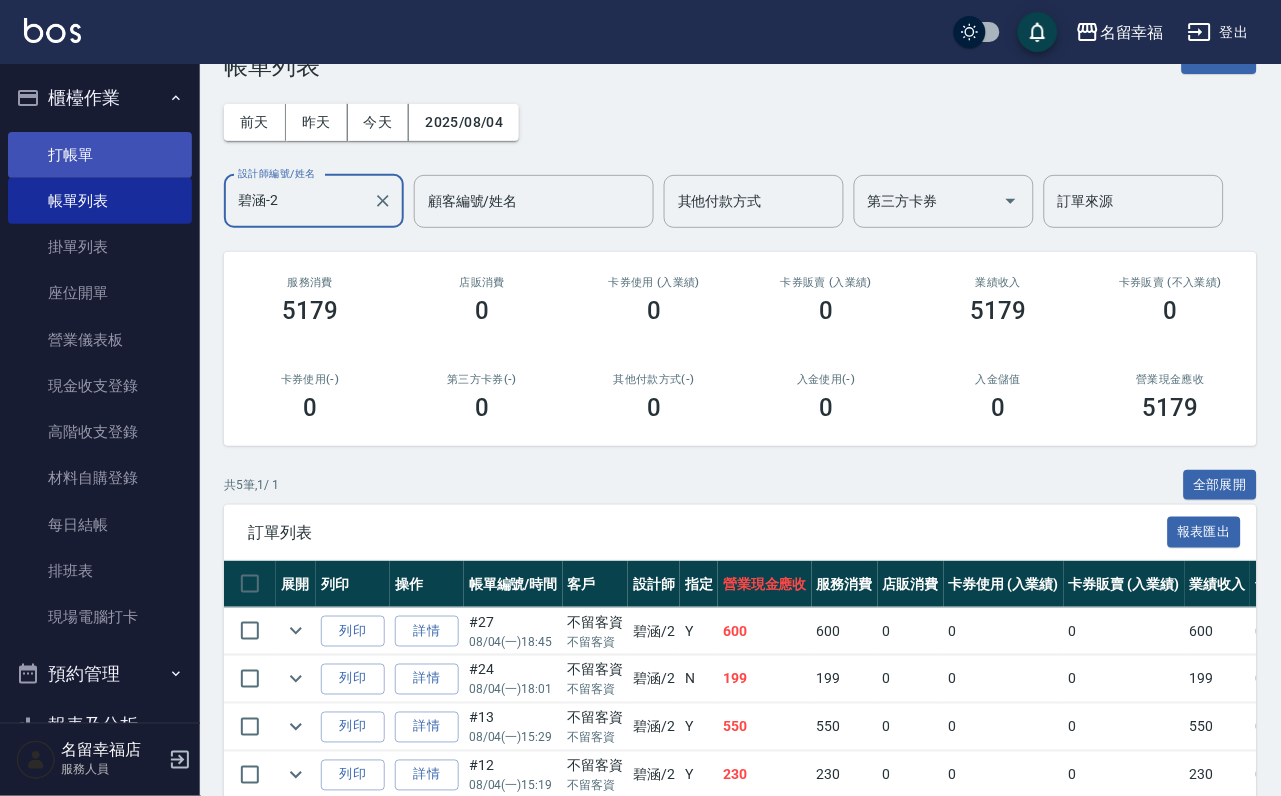click on "打帳單" at bounding box center (100, 155) 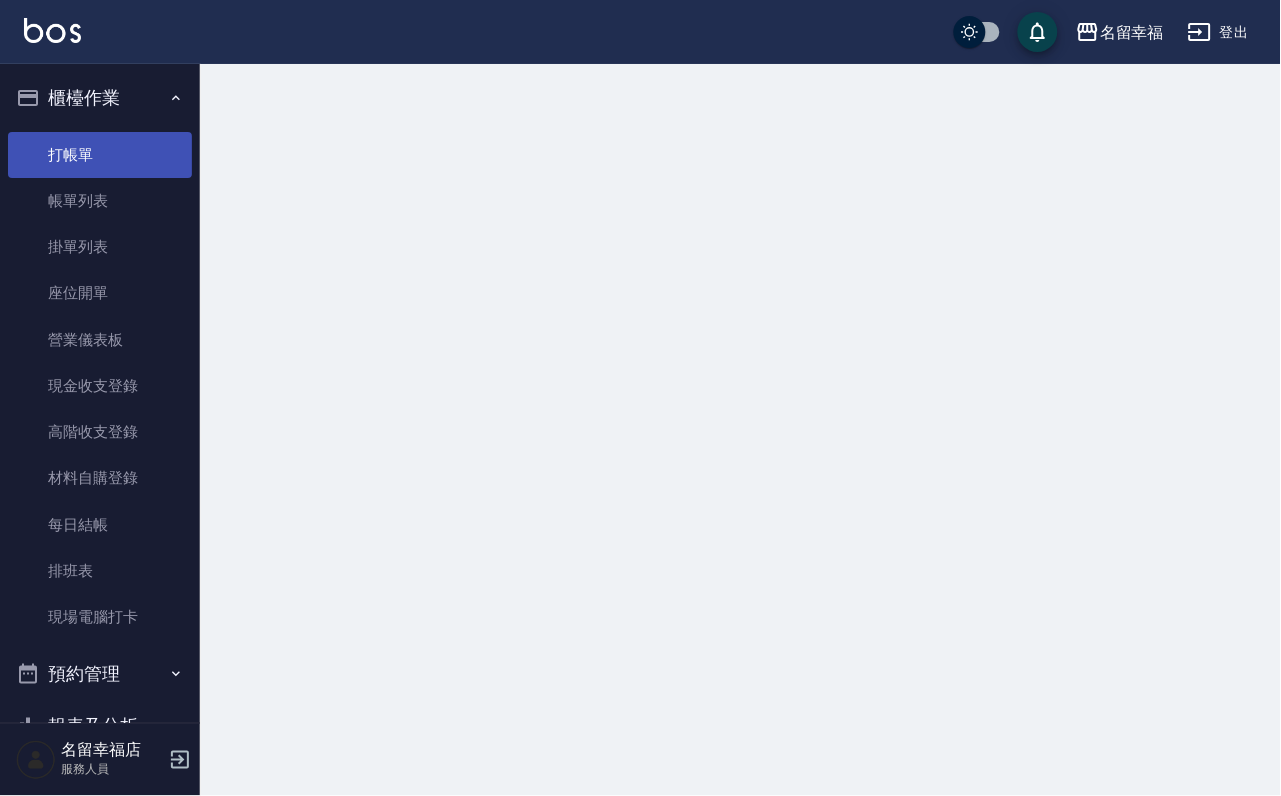 scroll, scrollTop: 0, scrollLeft: 0, axis: both 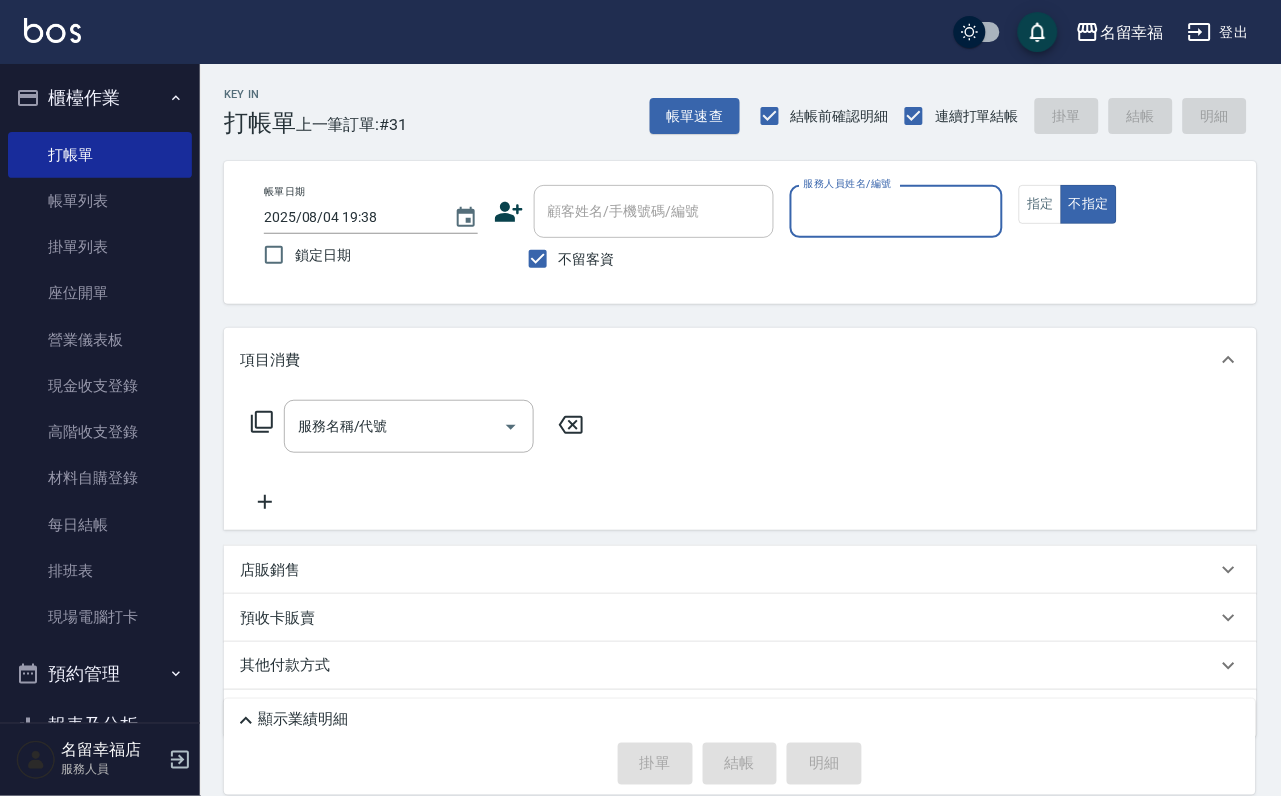 click on "不留客資" at bounding box center [566, 259] 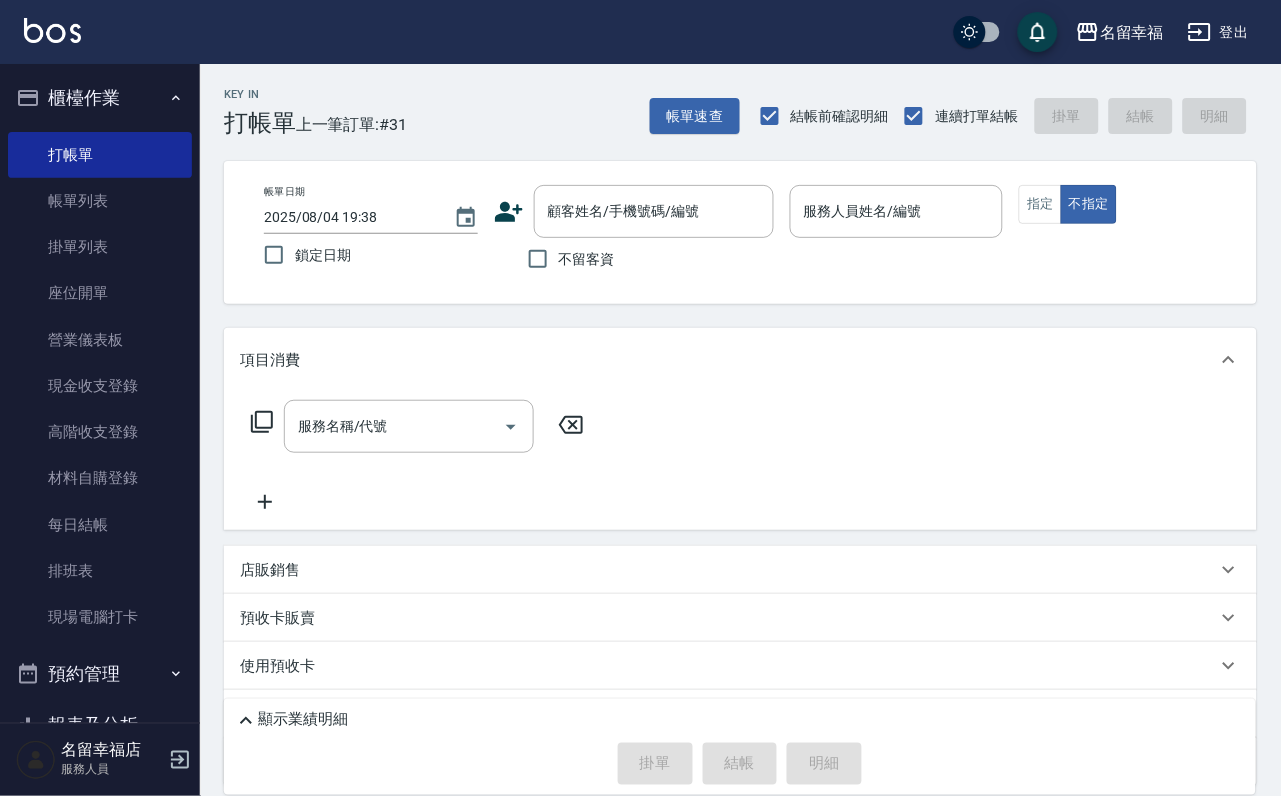 click 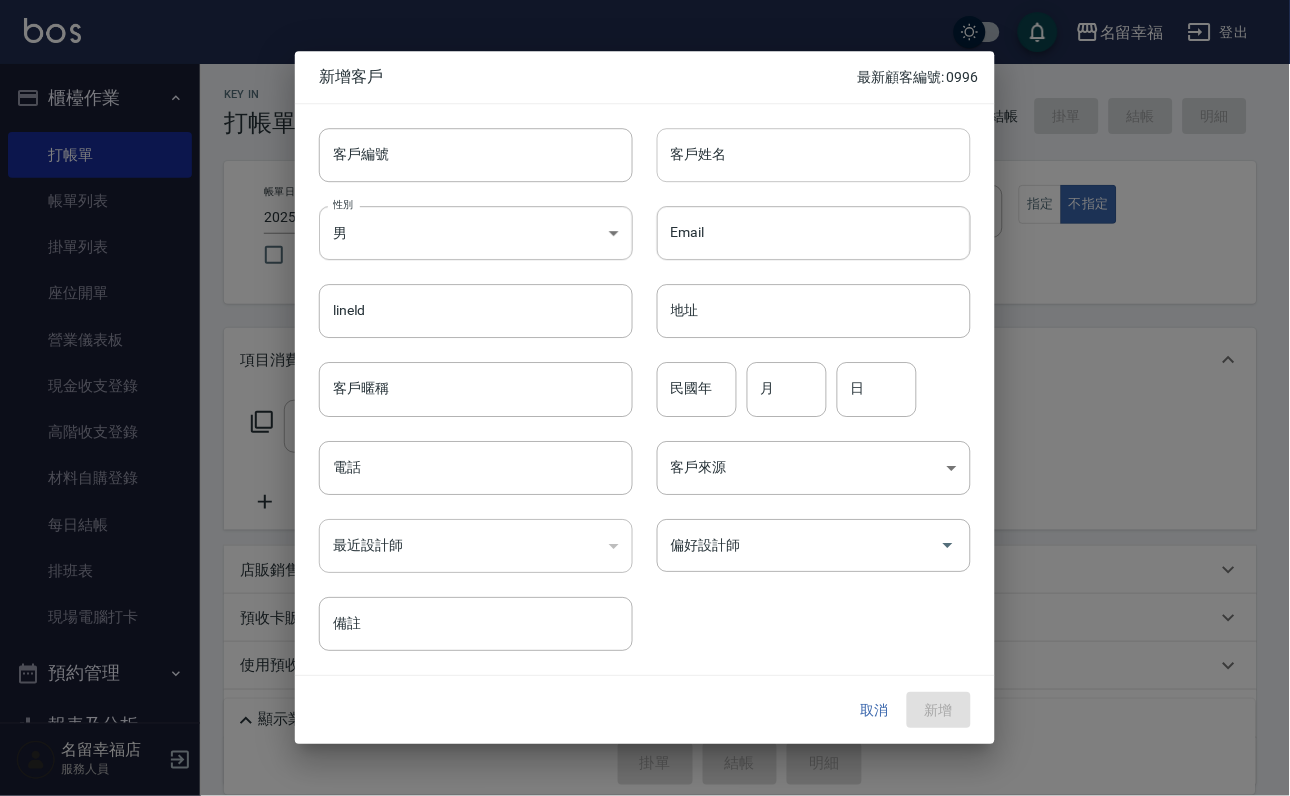 click on "客戶姓名" at bounding box center [814, 155] 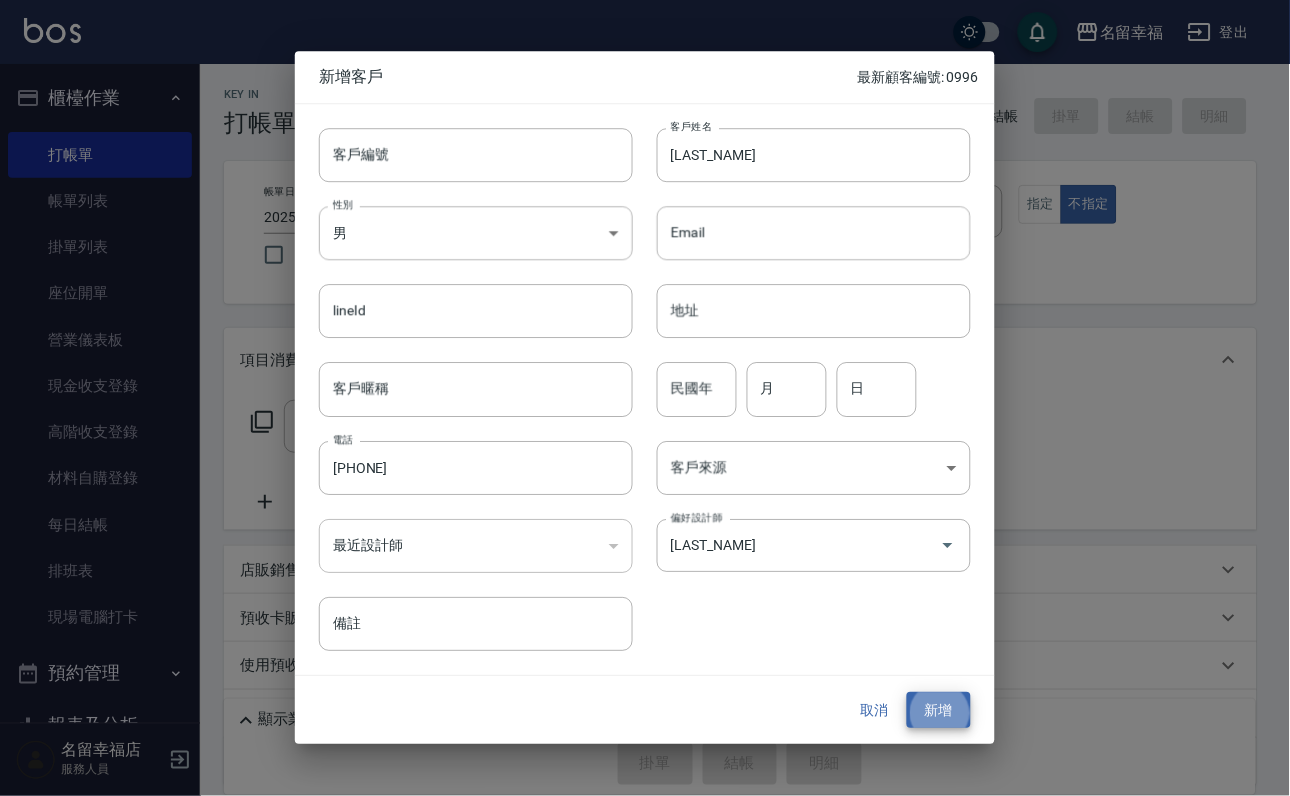 click on "新增" at bounding box center [939, 710] 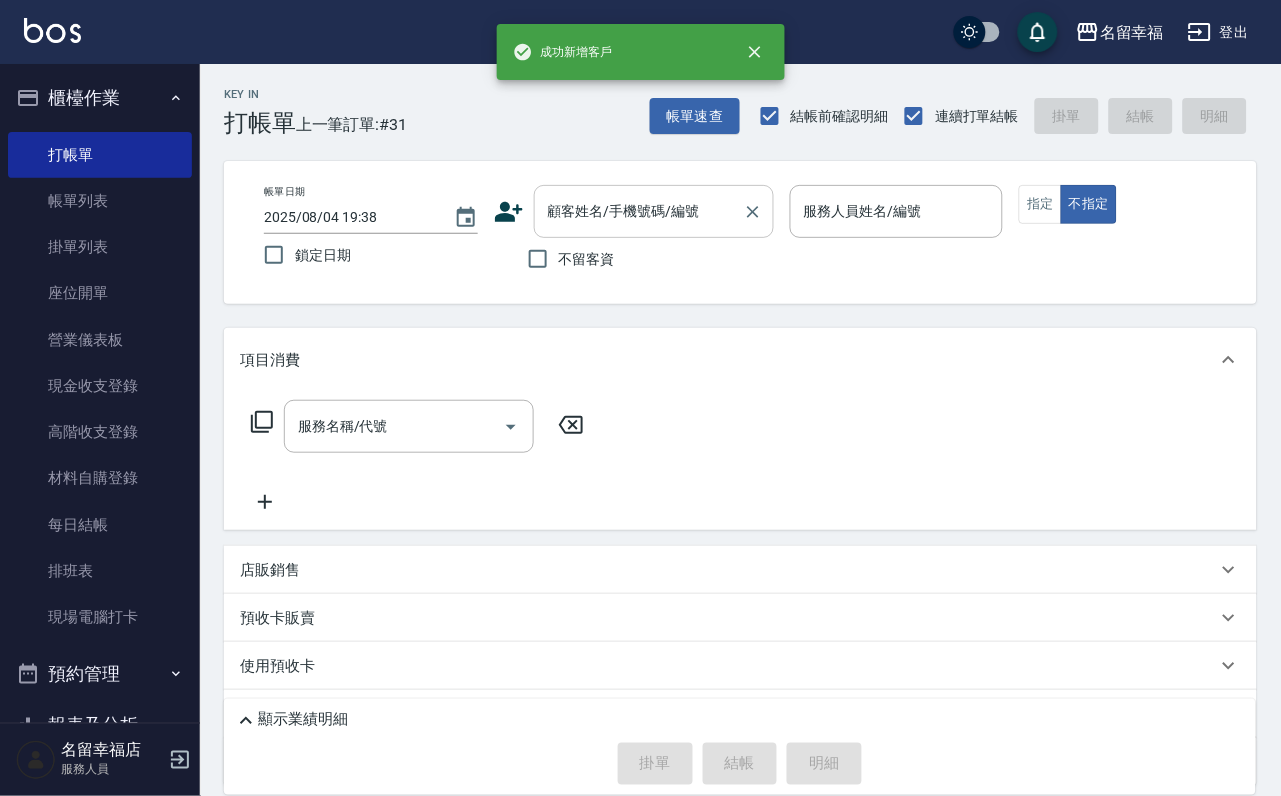 click on "顧客姓名/手機號碼/編號" at bounding box center [654, 211] 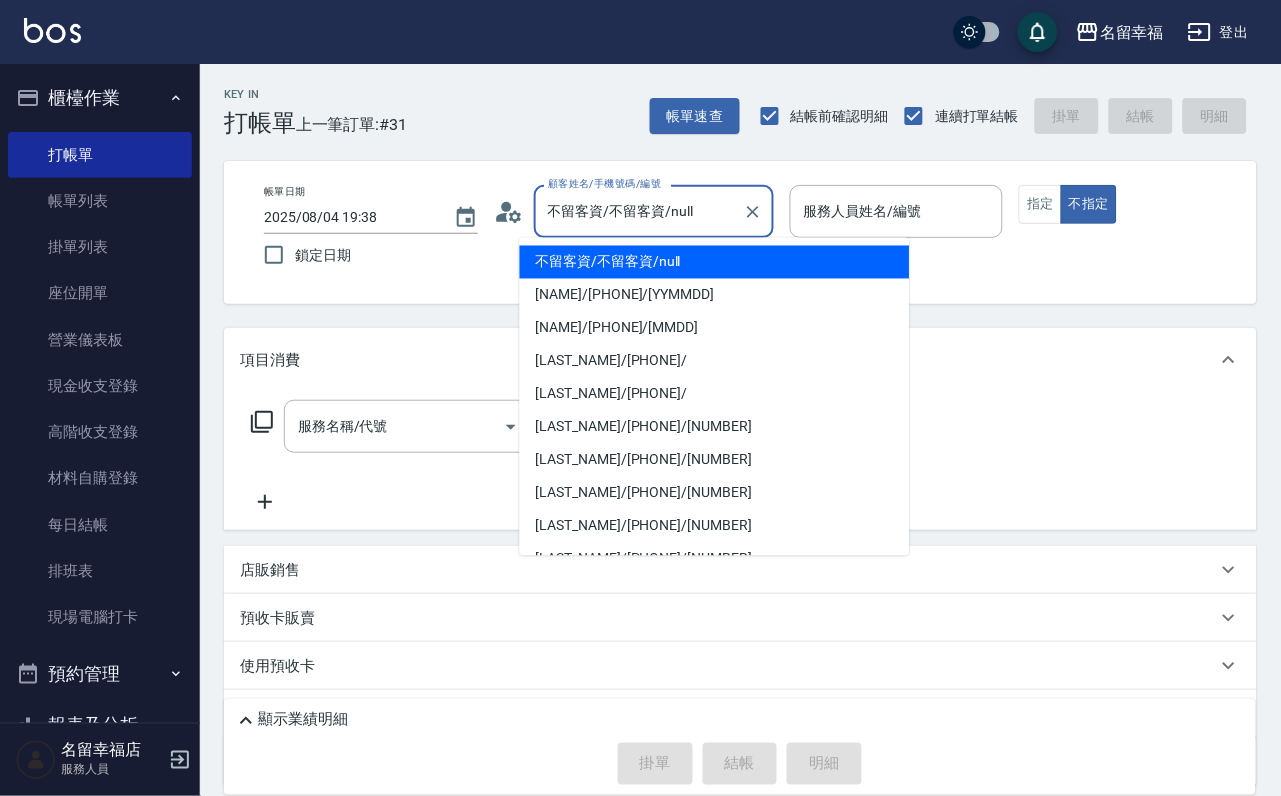 click on "不留客資/不留客資/null" at bounding box center (639, 211) 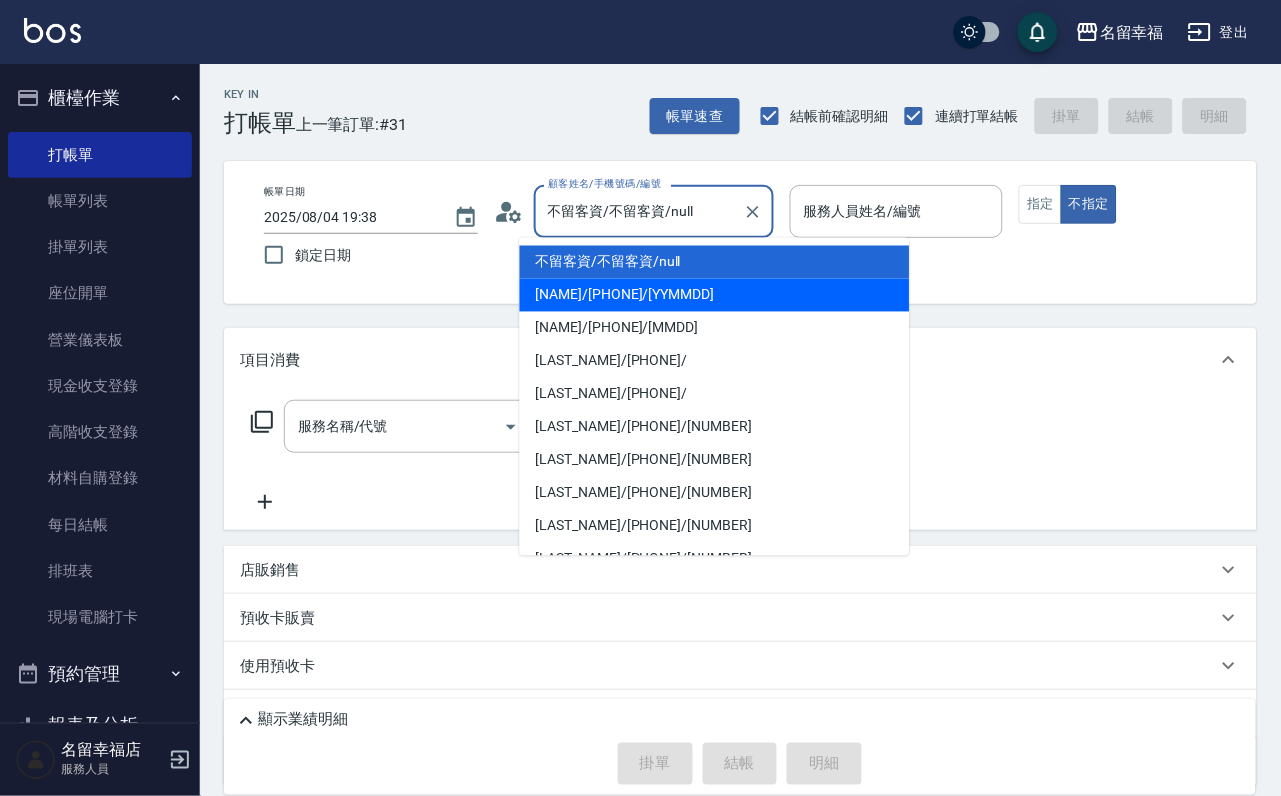 drag, startPoint x: 487, startPoint y: 288, endPoint x: 463, endPoint y: 297, distance: 25.632011 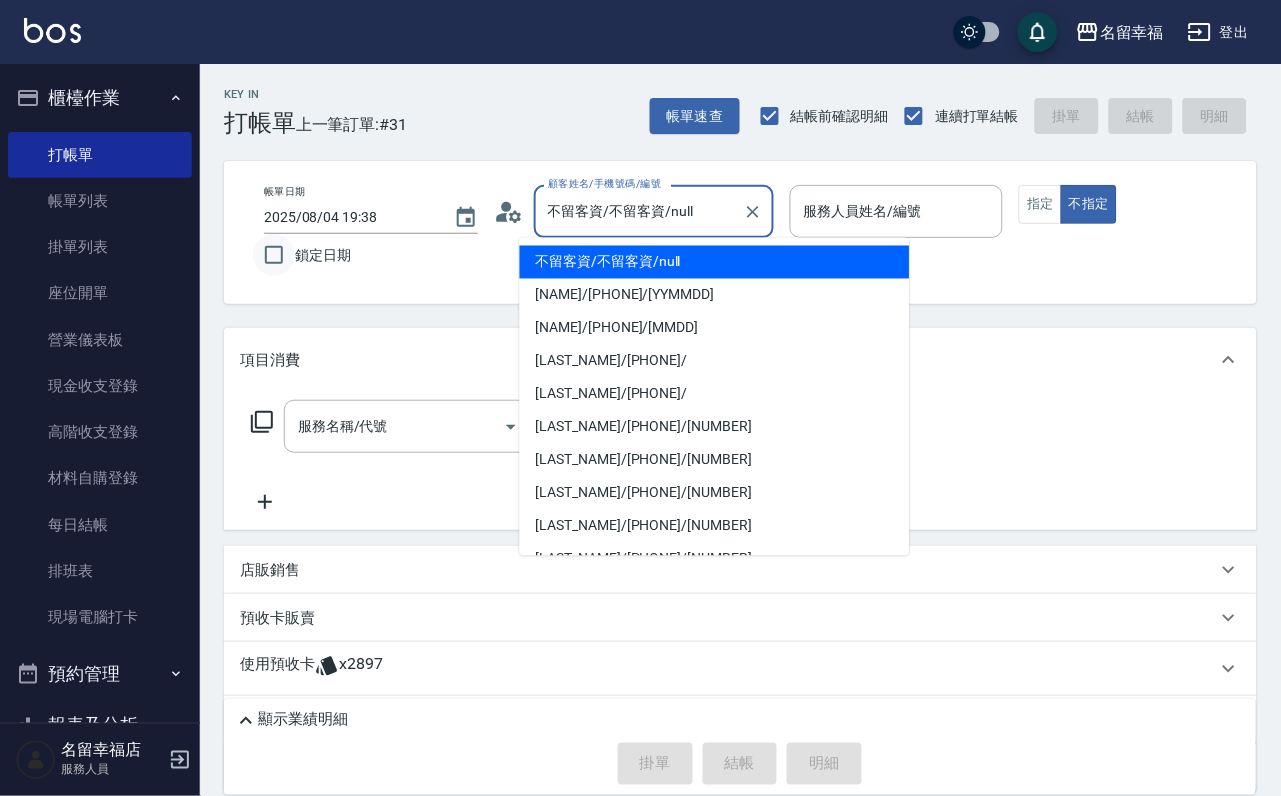 drag, startPoint x: 765, startPoint y: 224, endPoint x: 297, endPoint y: 244, distance: 468.42715 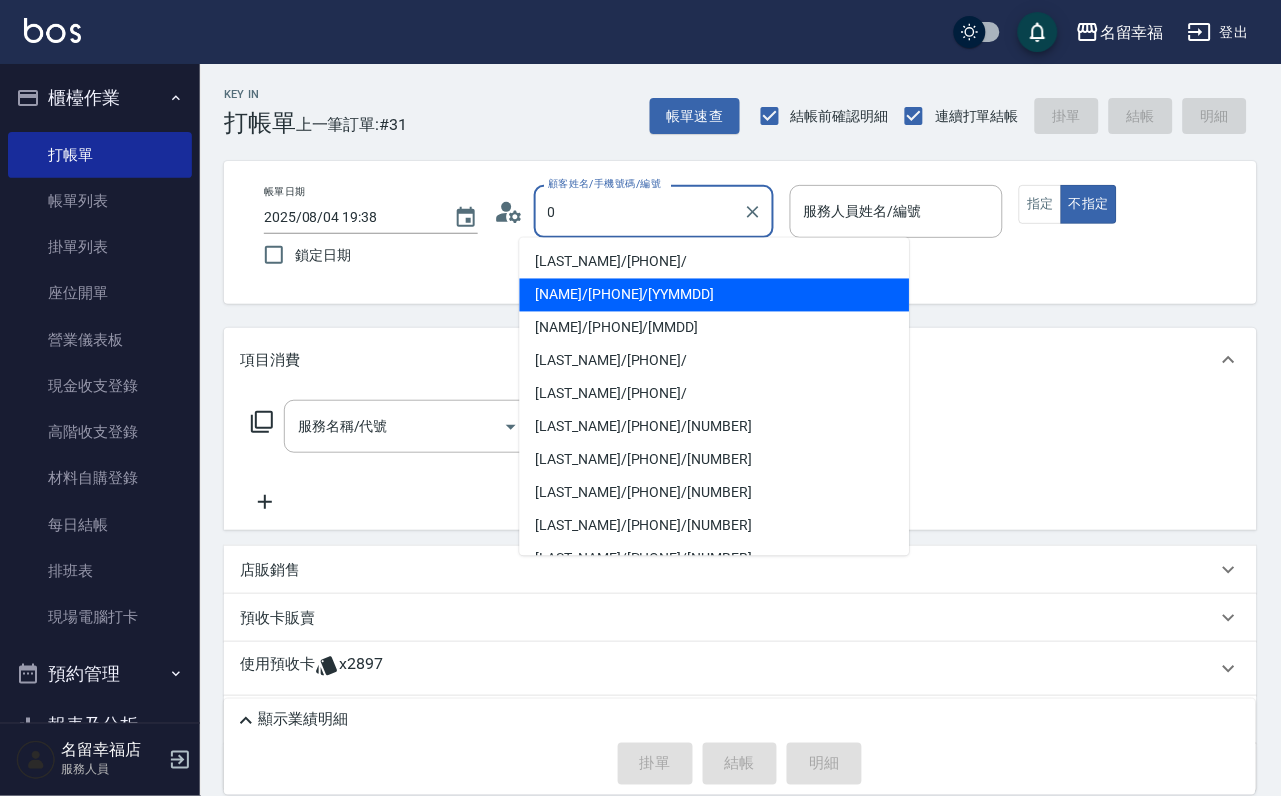 click on "[NAME]/[PHONE]/[YYMMDD]" at bounding box center [715, 295] 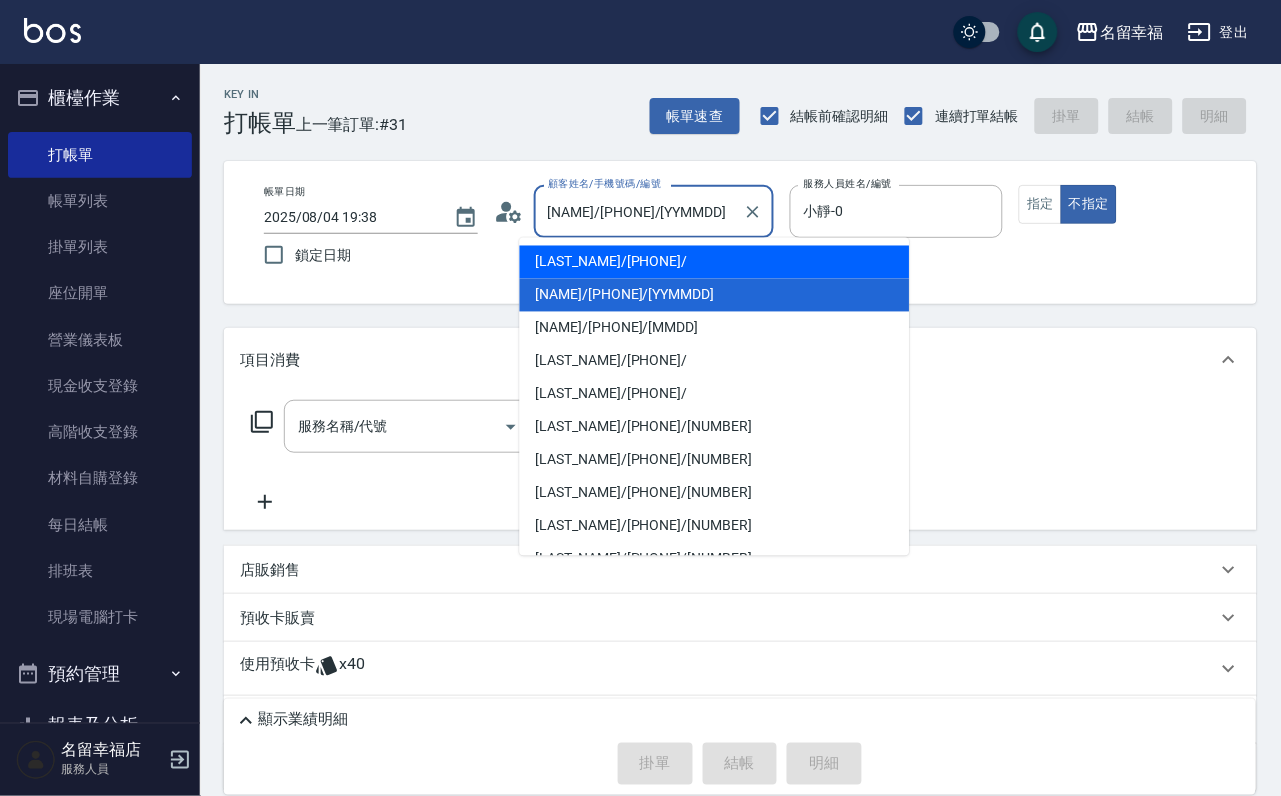drag, startPoint x: 813, startPoint y: 231, endPoint x: 344, endPoint y: 291, distance: 472.8224 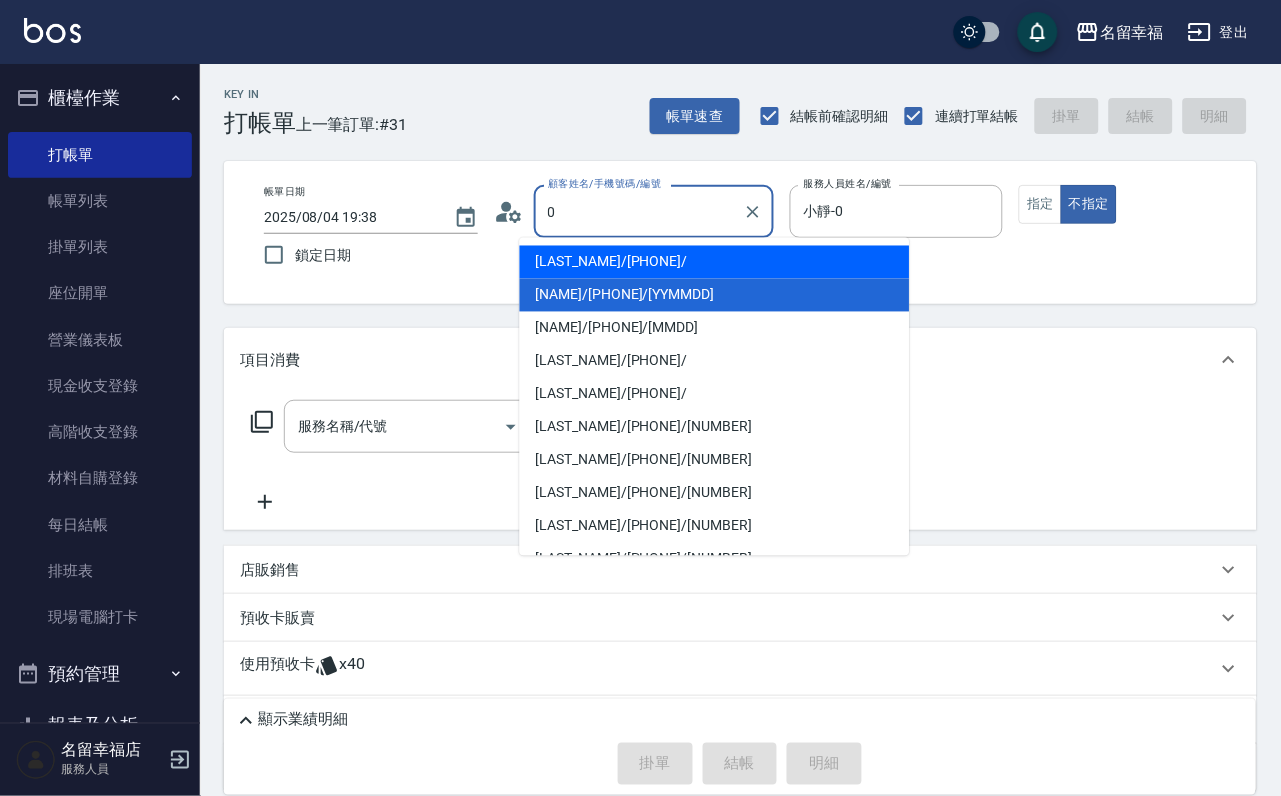 click on "[LAST_NAME]/[PHONE]/" at bounding box center [715, 262] 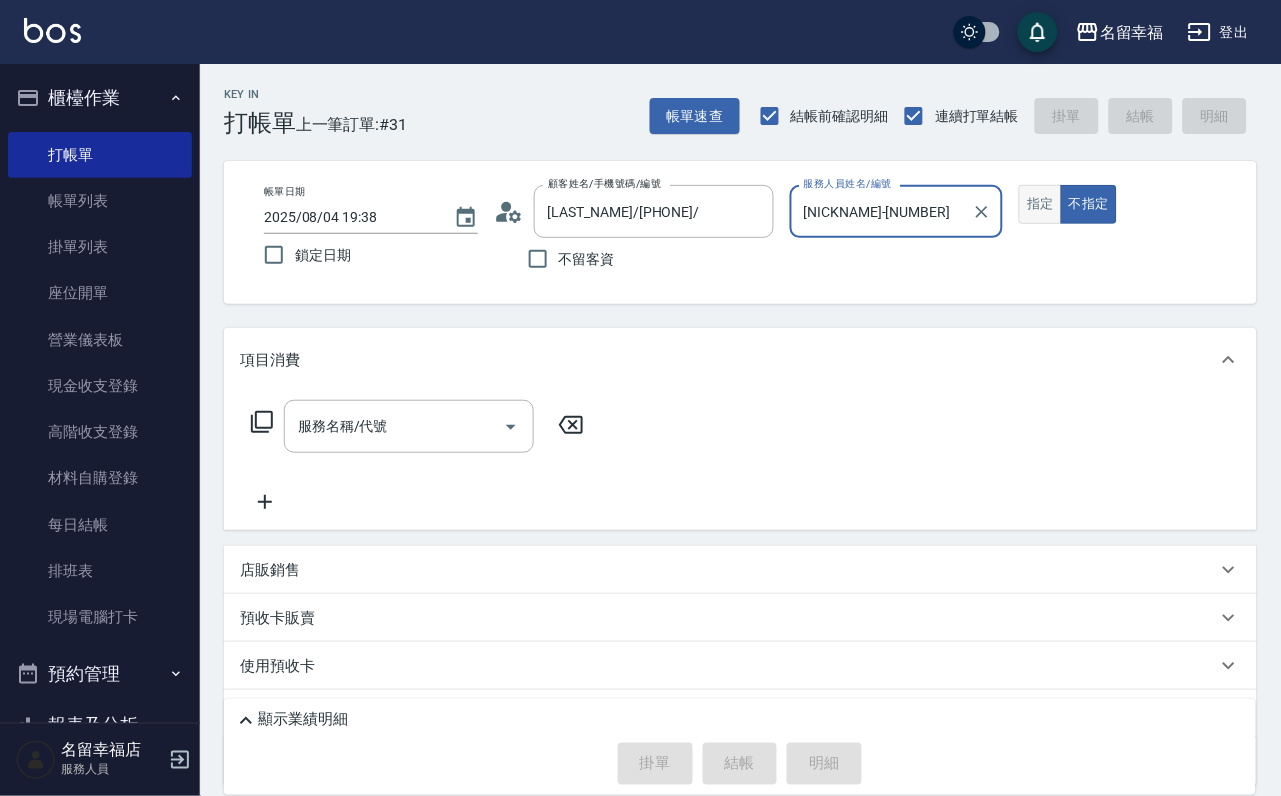 click on "指定" at bounding box center [1040, 204] 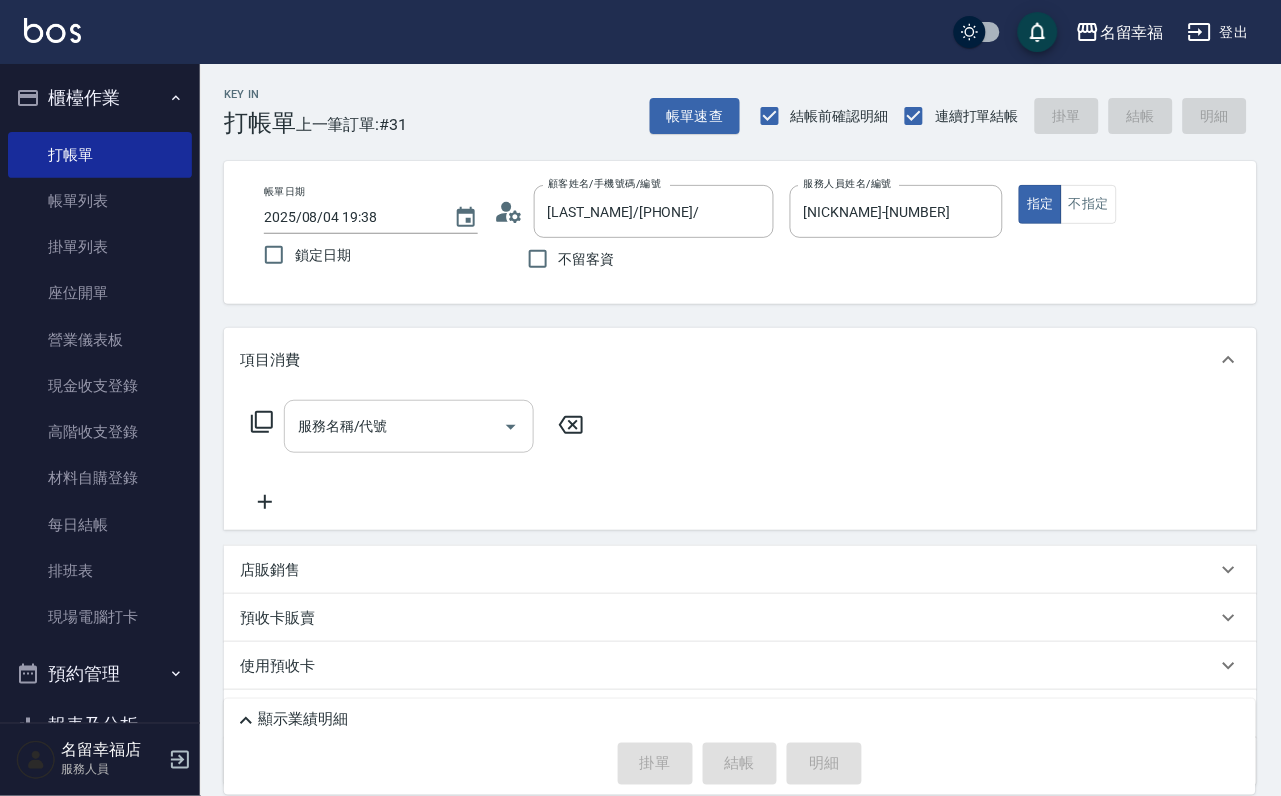 click on "服務名稱/代號" at bounding box center (394, 426) 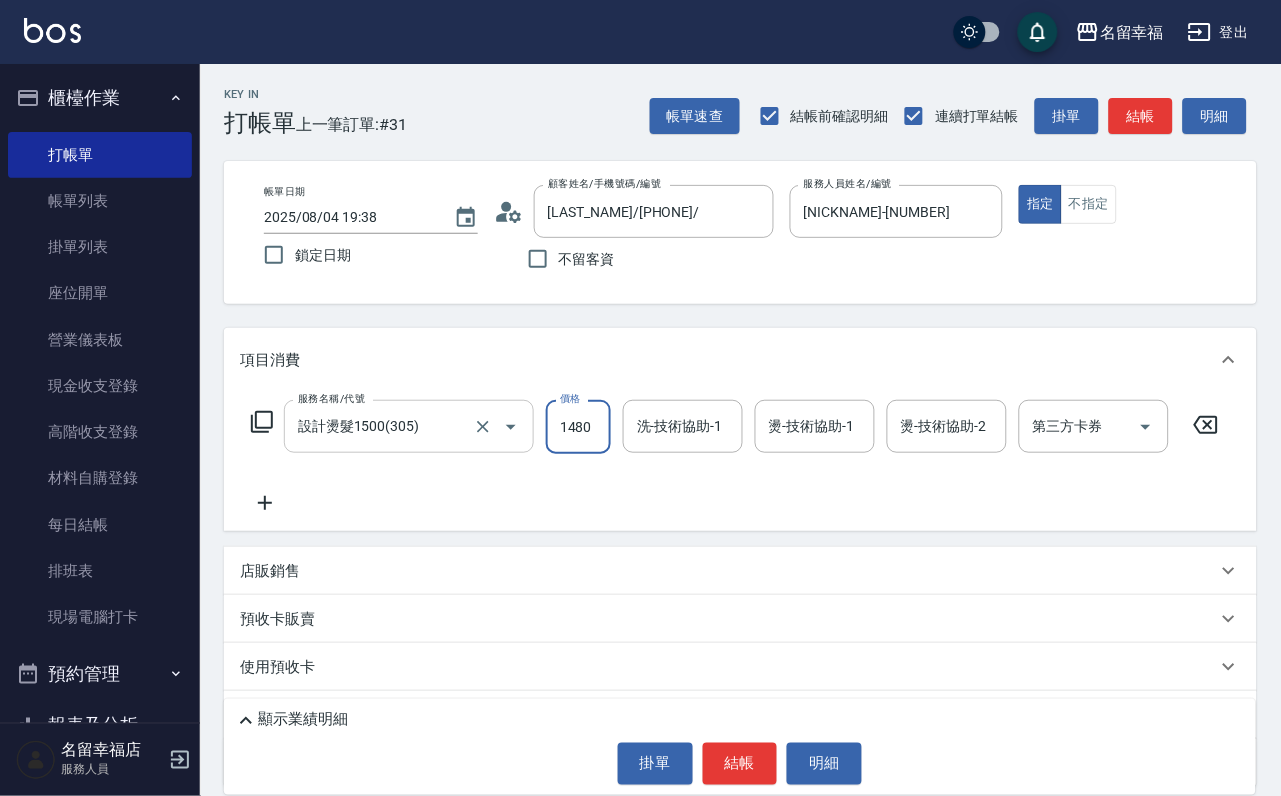scroll, scrollTop: 0, scrollLeft: 1, axis: horizontal 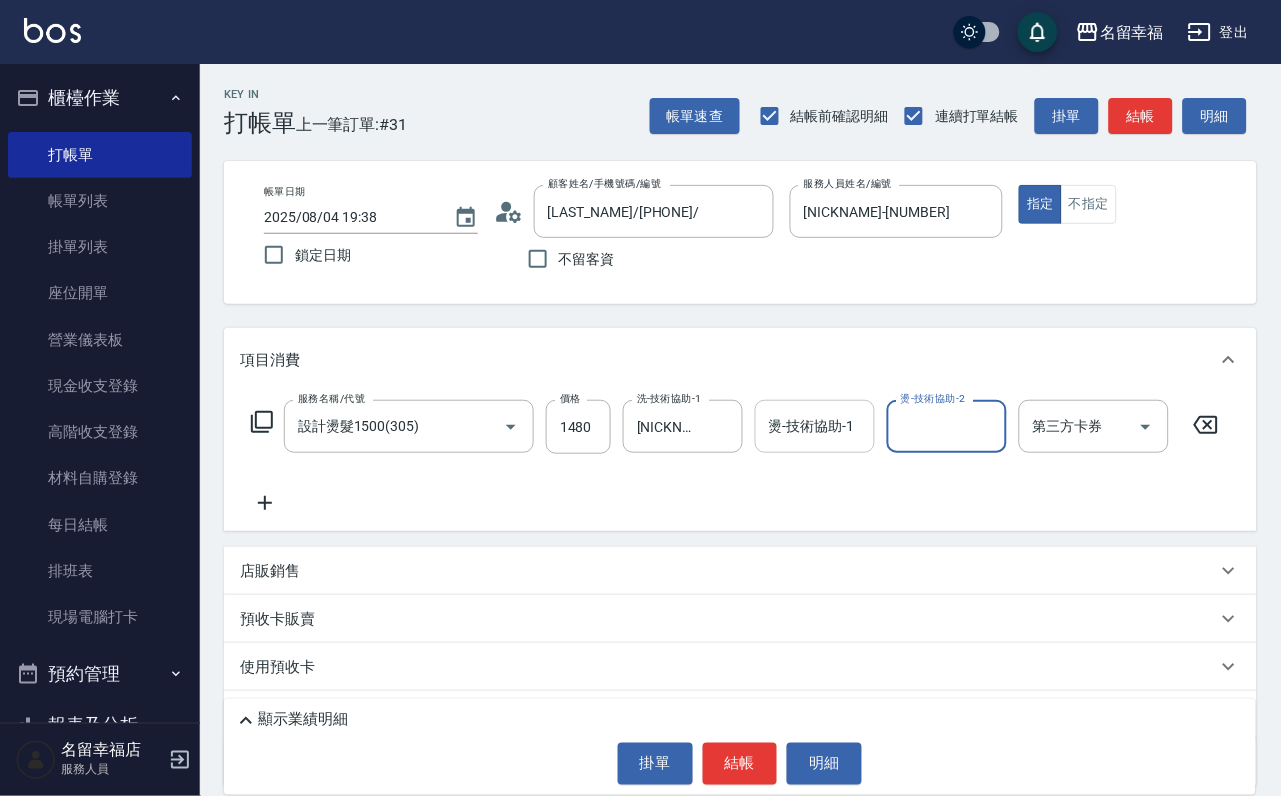 click on "燙-技術協助-1" at bounding box center [815, 426] 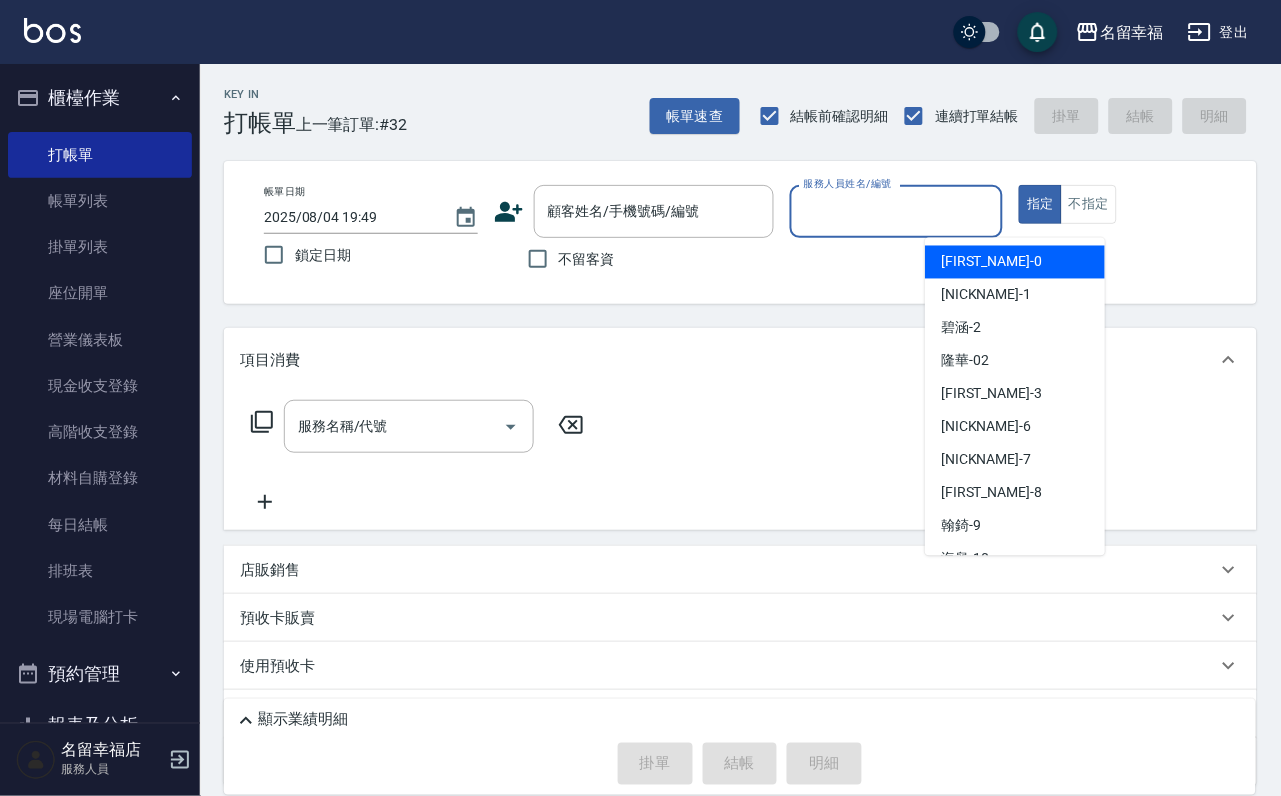 click on "服務人員姓名/編號" at bounding box center [897, 211] 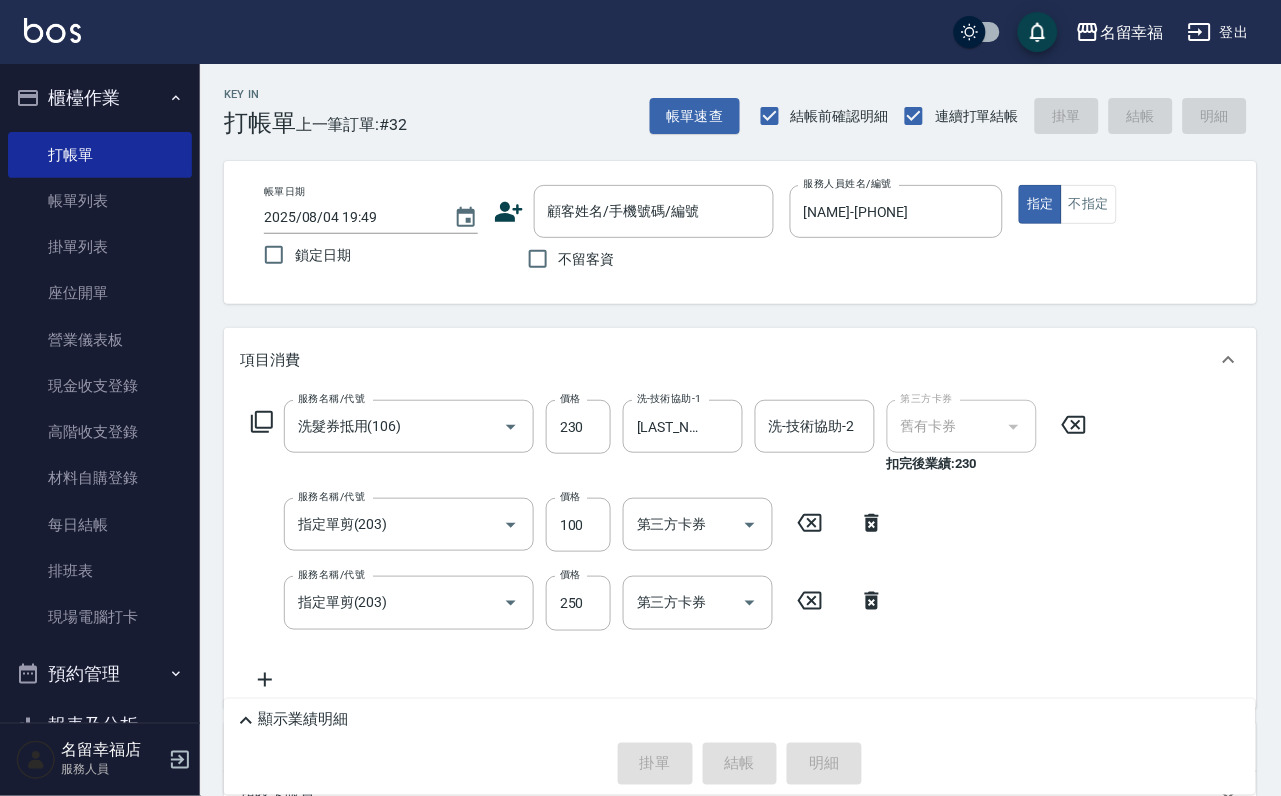 click on "服務名稱/代號 洗髮券抵用(106) 服務名稱/代號 價格 [PRICE] 價格 洗-技術協助-1 [LAST_NAME]-[NUMBER] 洗-技術協助-1 洗-技術協助-2 洗-技術協助-2 第三方卡券 舊有卡券 第三方卡券 扣完後業績: [PRICE] 服務名稱/代號 指定單剪(203) 服務名稱/代號 價格 [PRICE] 價格 第三方卡券 第三方卡券 服務名稱/代號 指定單剪(203) 服務名稱/代號 價格 [PRICE] 價格 第三方卡券 第三方卡券" at bounding box center [669, 545] 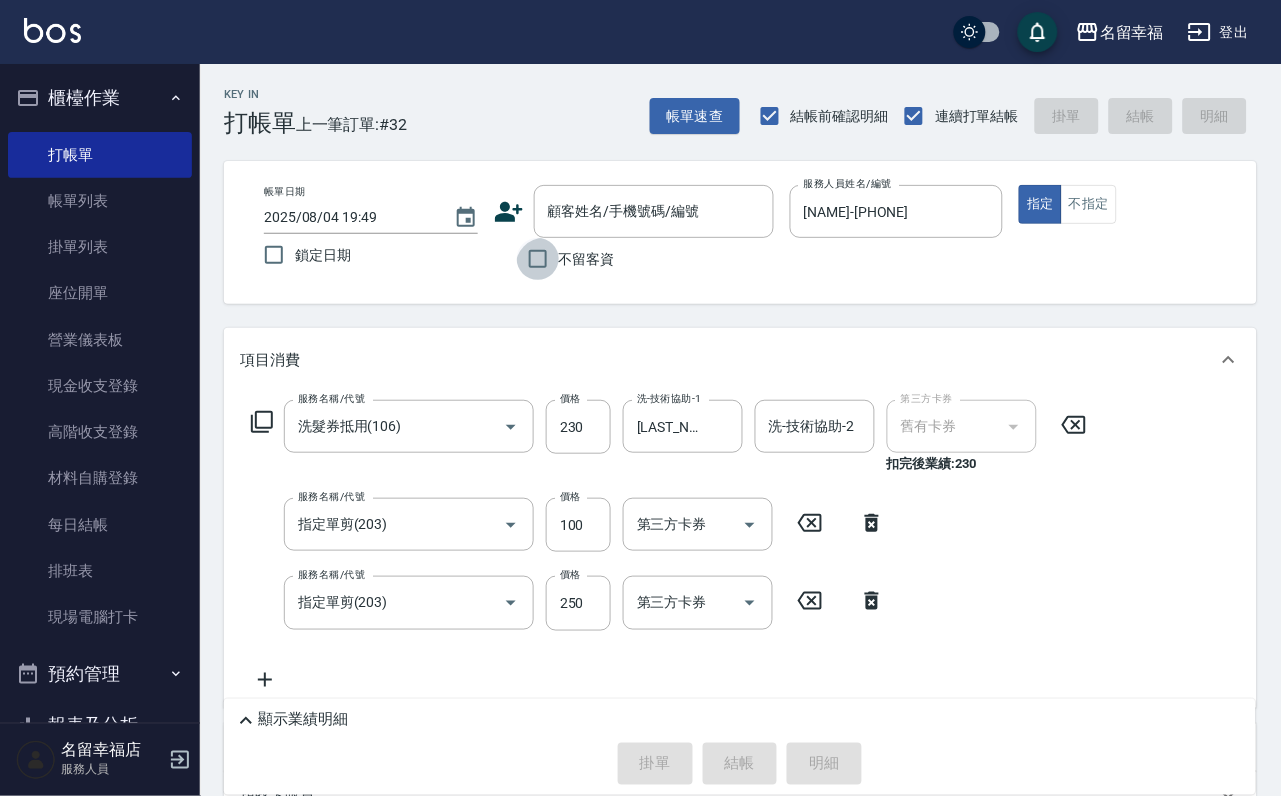 click on "不留客資" at bounding box center [538, 259] 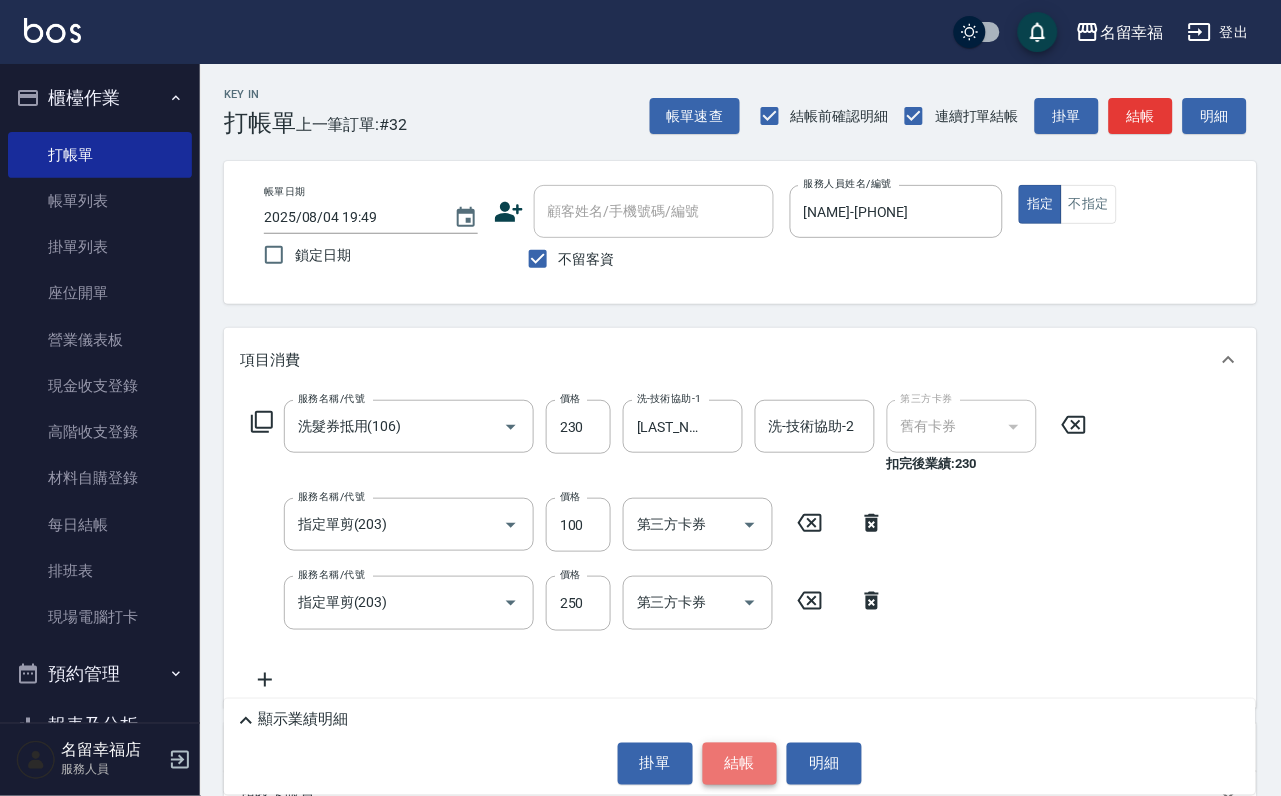 click on "結帳" at bounding box center [740, 764] 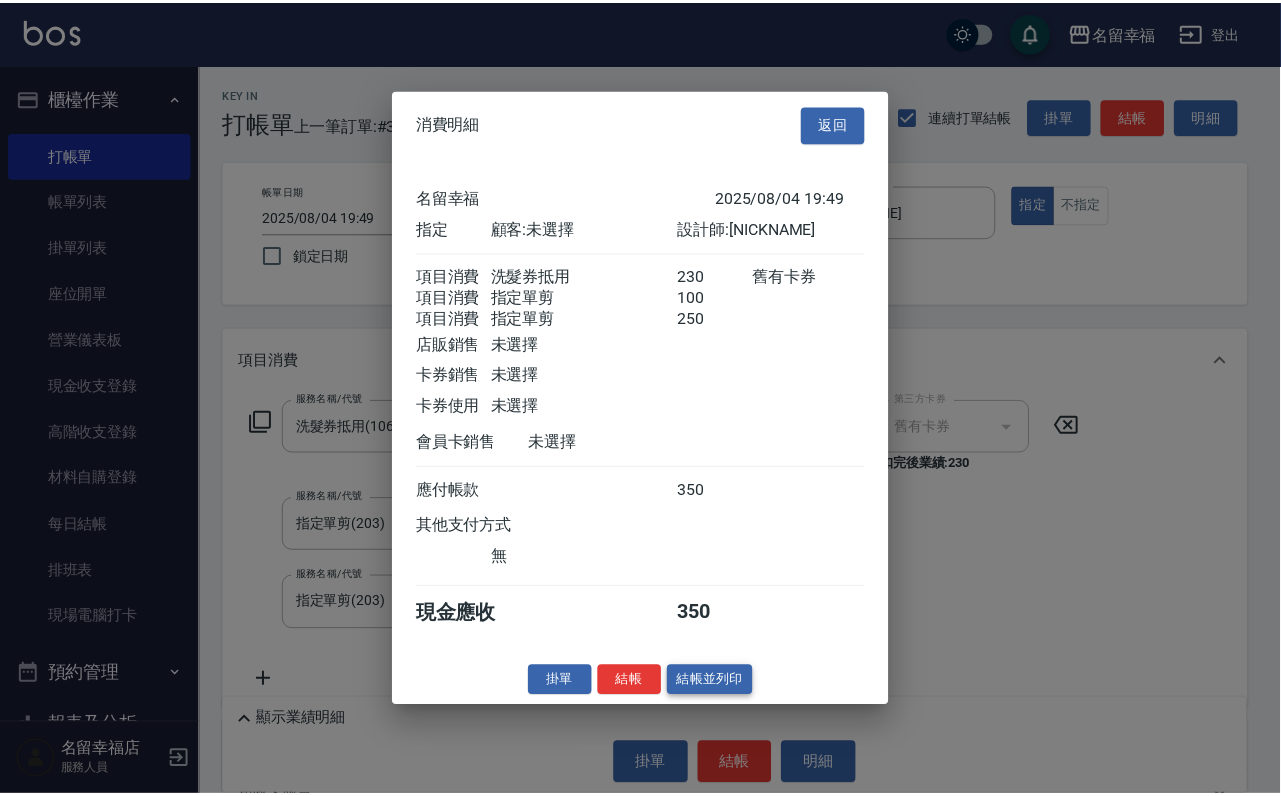 scroll, scrollTop: 396, scrollLeft: 0, axis: vertical 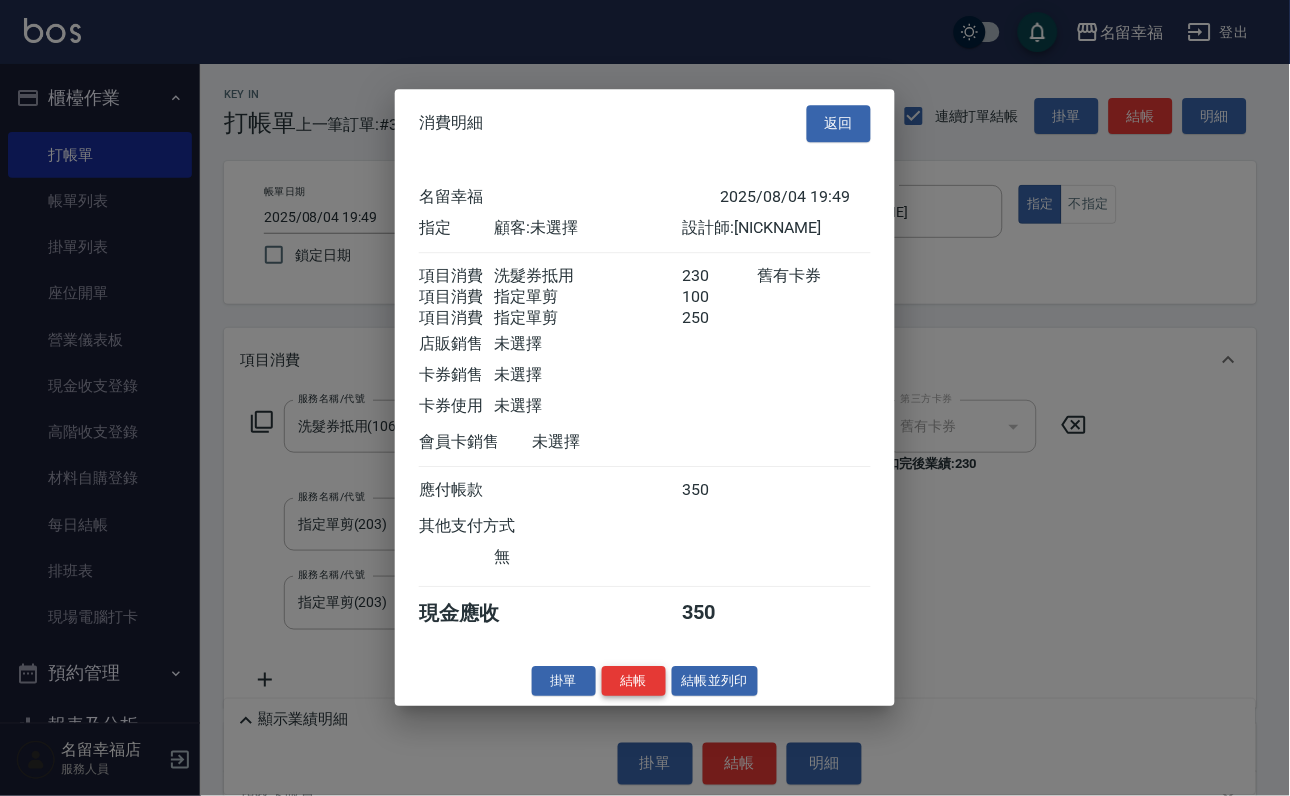click on "結帳" at bounding box center [634, 681] 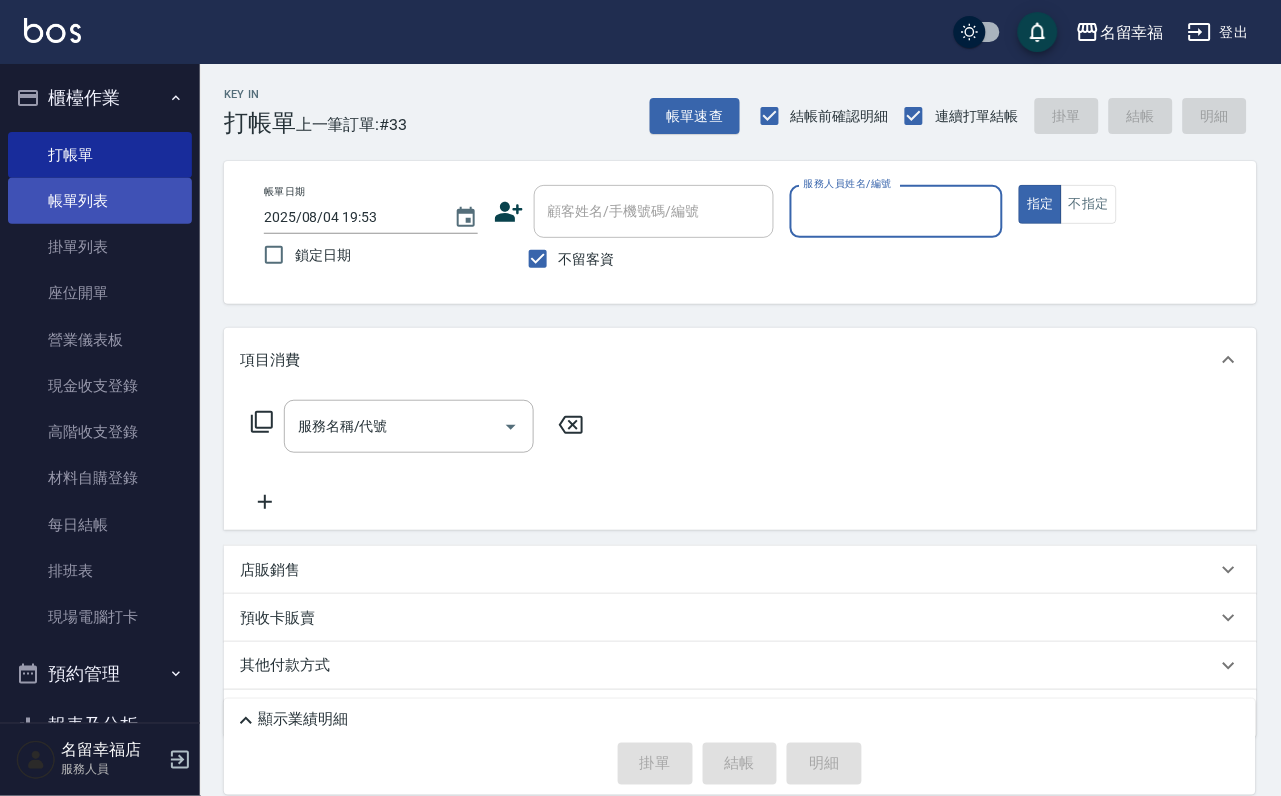 click on "帳單列表" at bounding box center [100, 201] 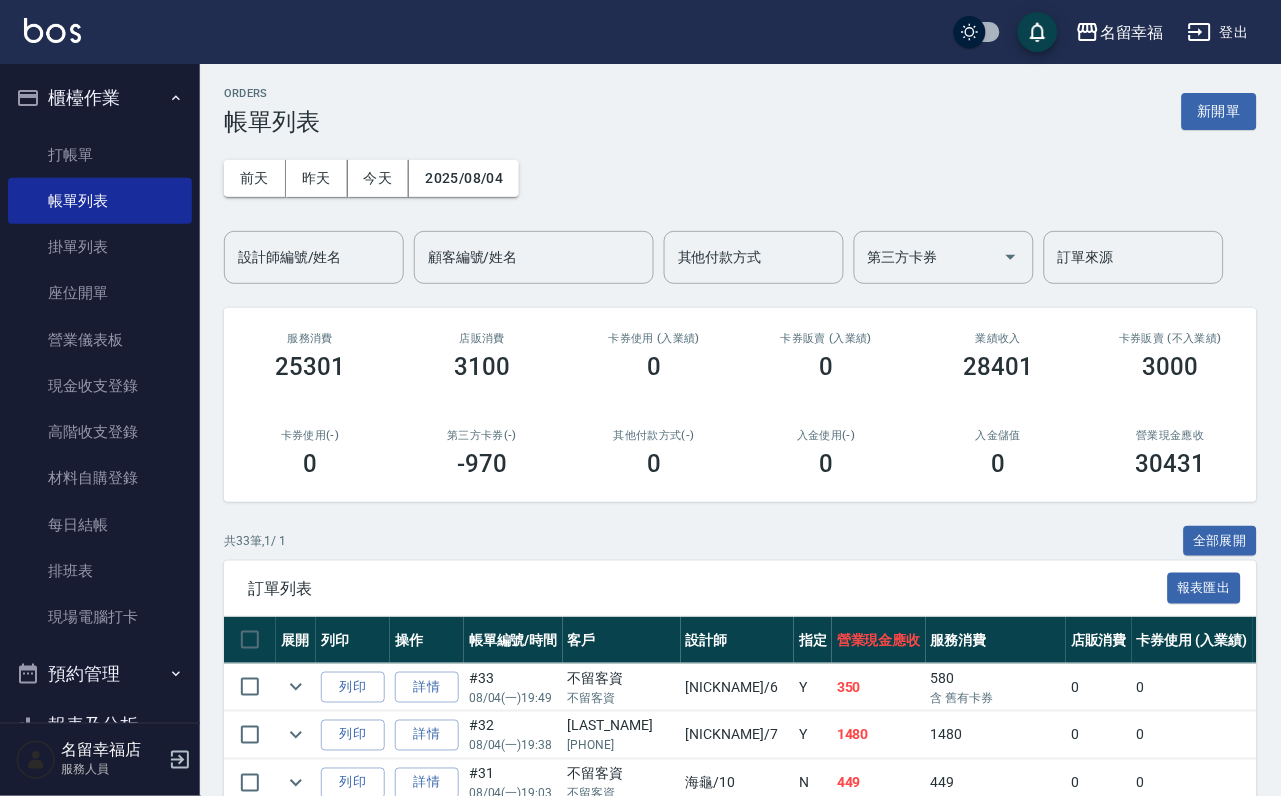 scroll, scrollTop: 150, scrollLeft: 0, axis: vertical 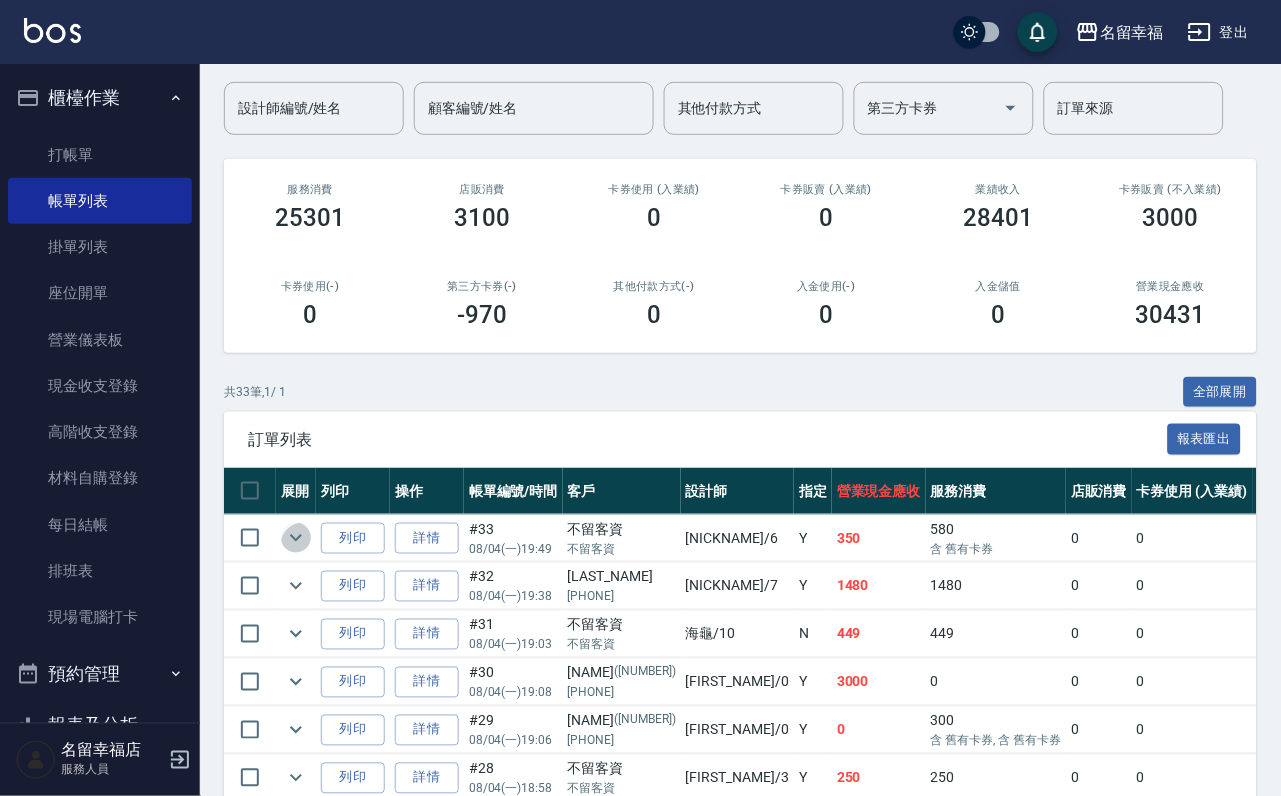 click 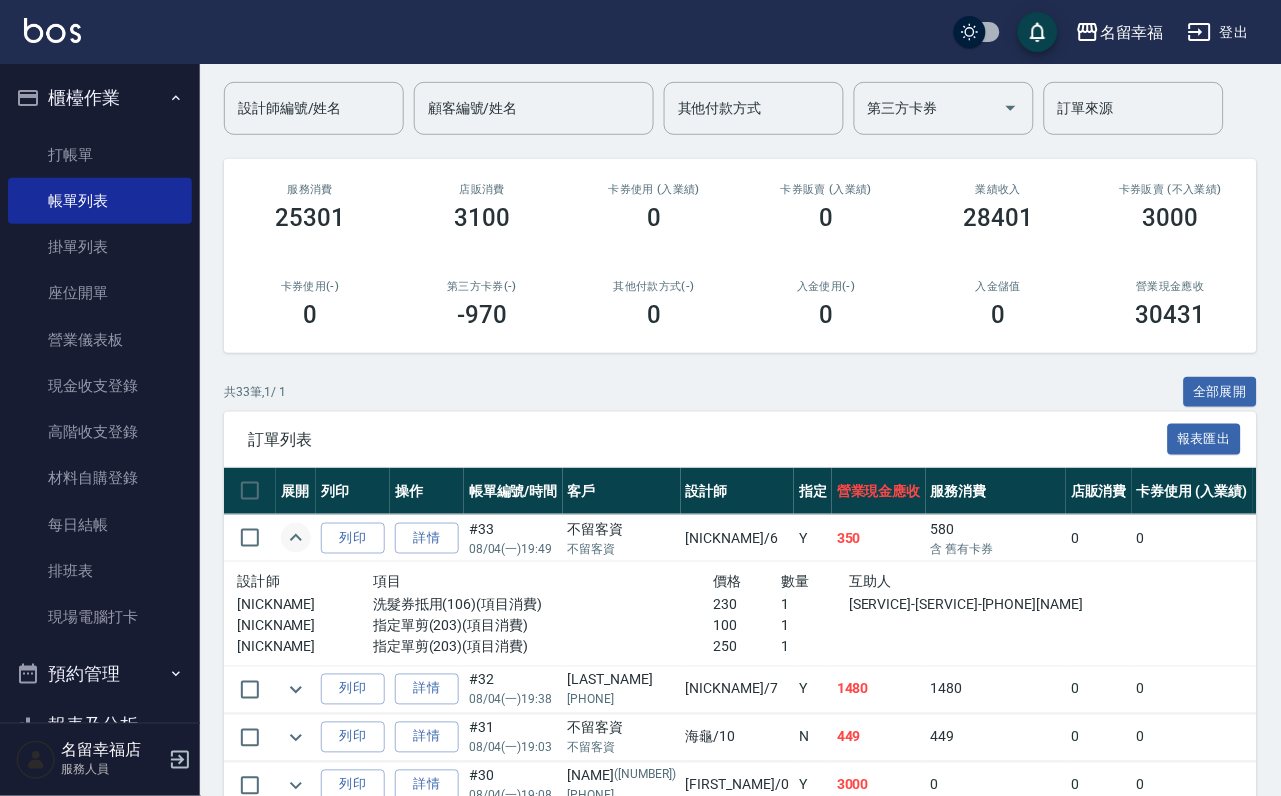 click 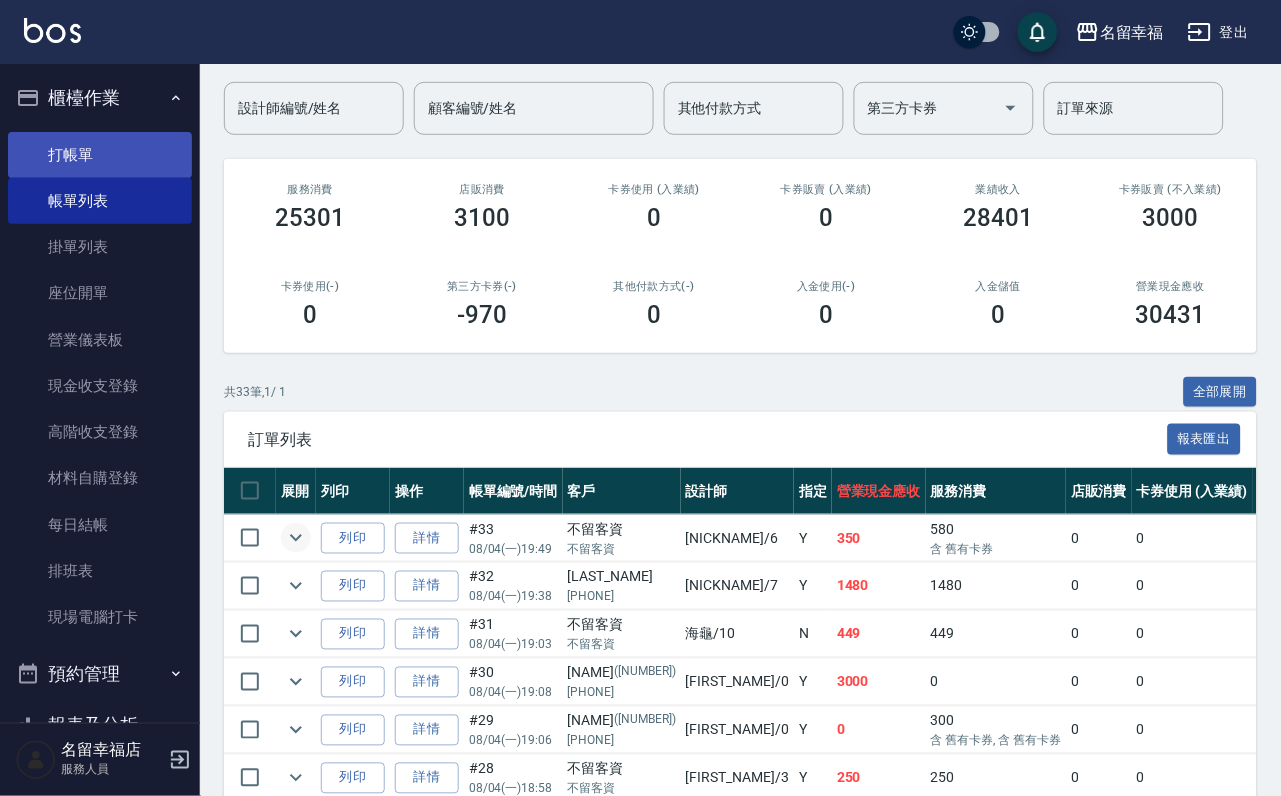 click on "打帳單" at bounding box center (100, 155) 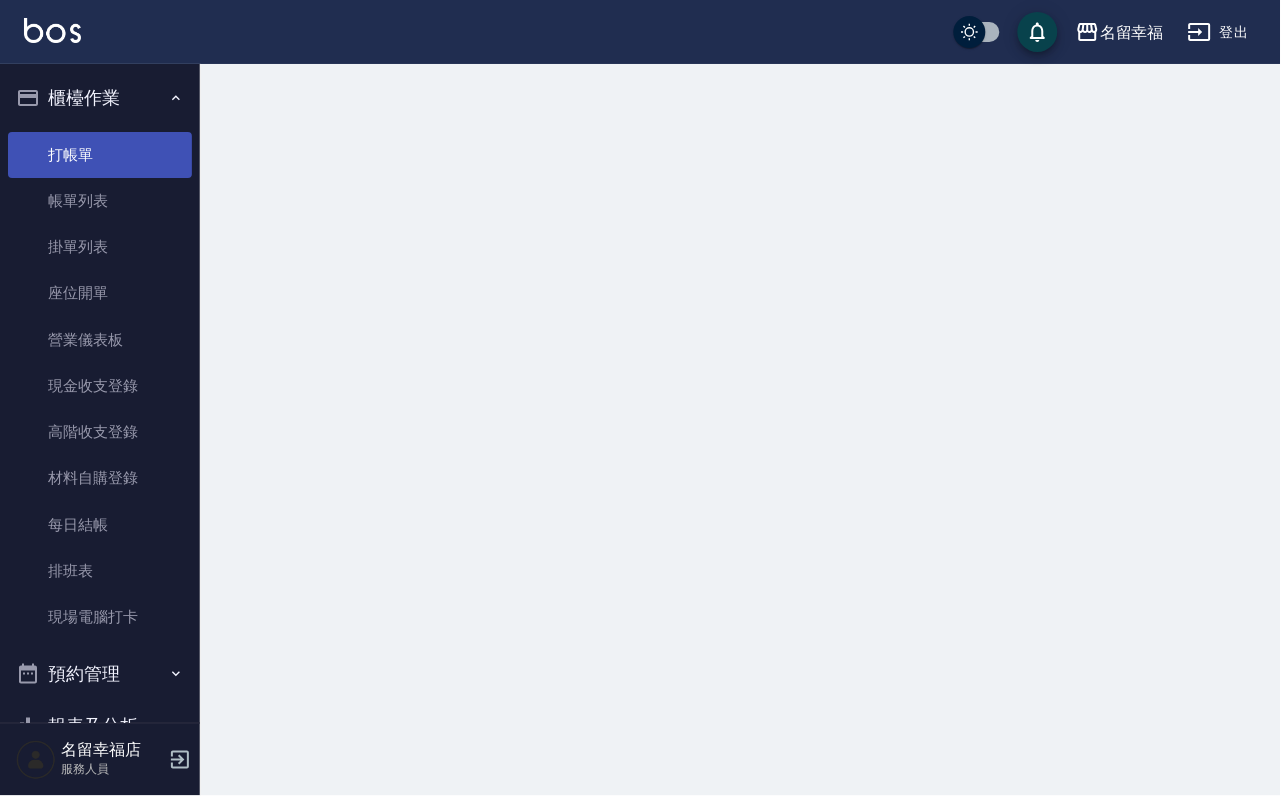 scroll, scrollTop: 0, scrollLeft: 0, axis: both 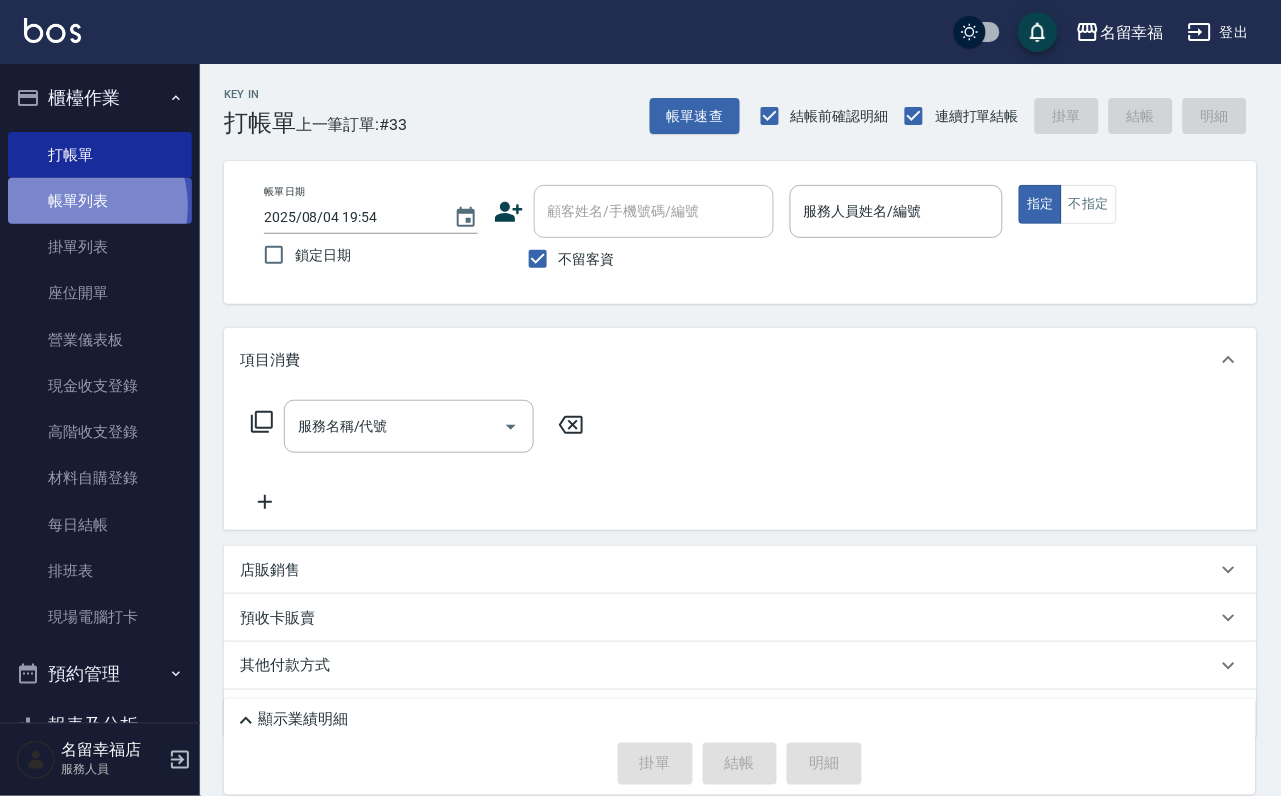 drag, startPoint x: 75, startPoint y: 217, endPoint x: 182, endPoint y: 234, distance: 108.34205 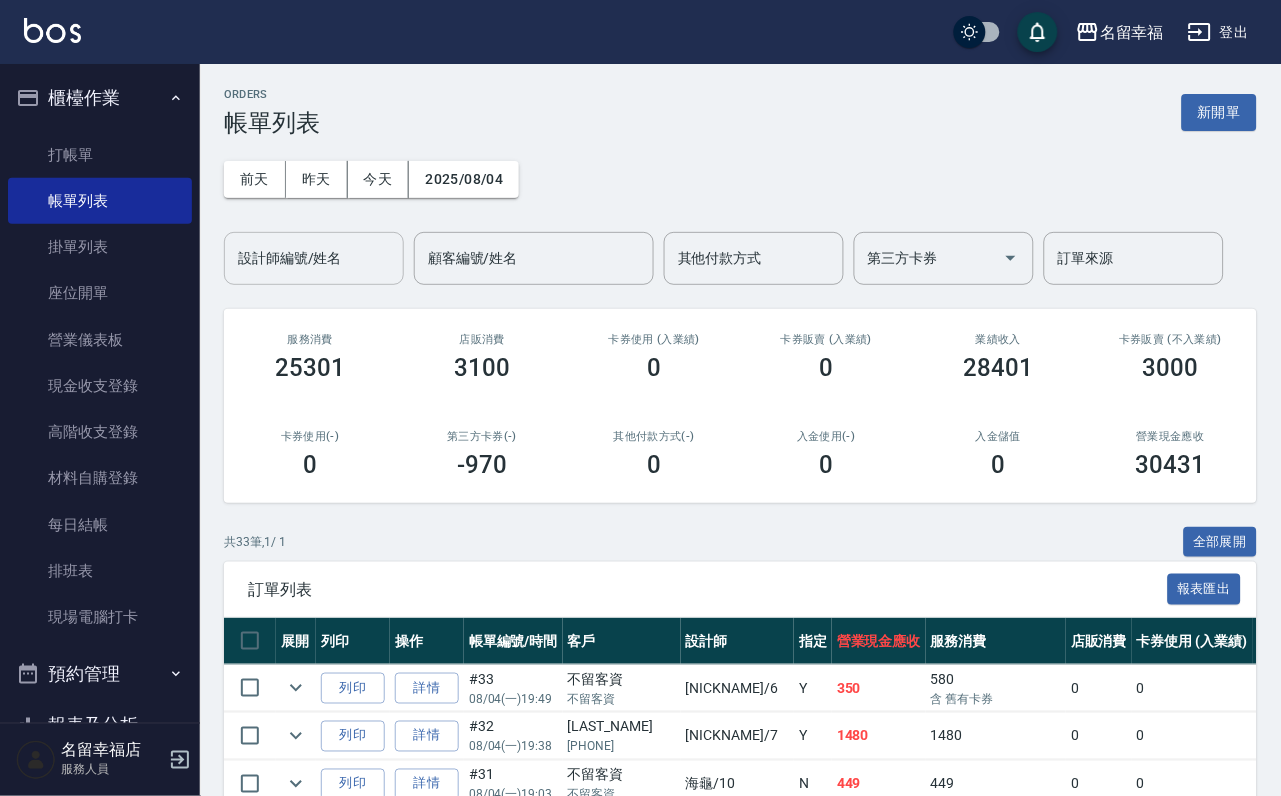click on "設計師編號/姓名" at bounding box center [314, 258] 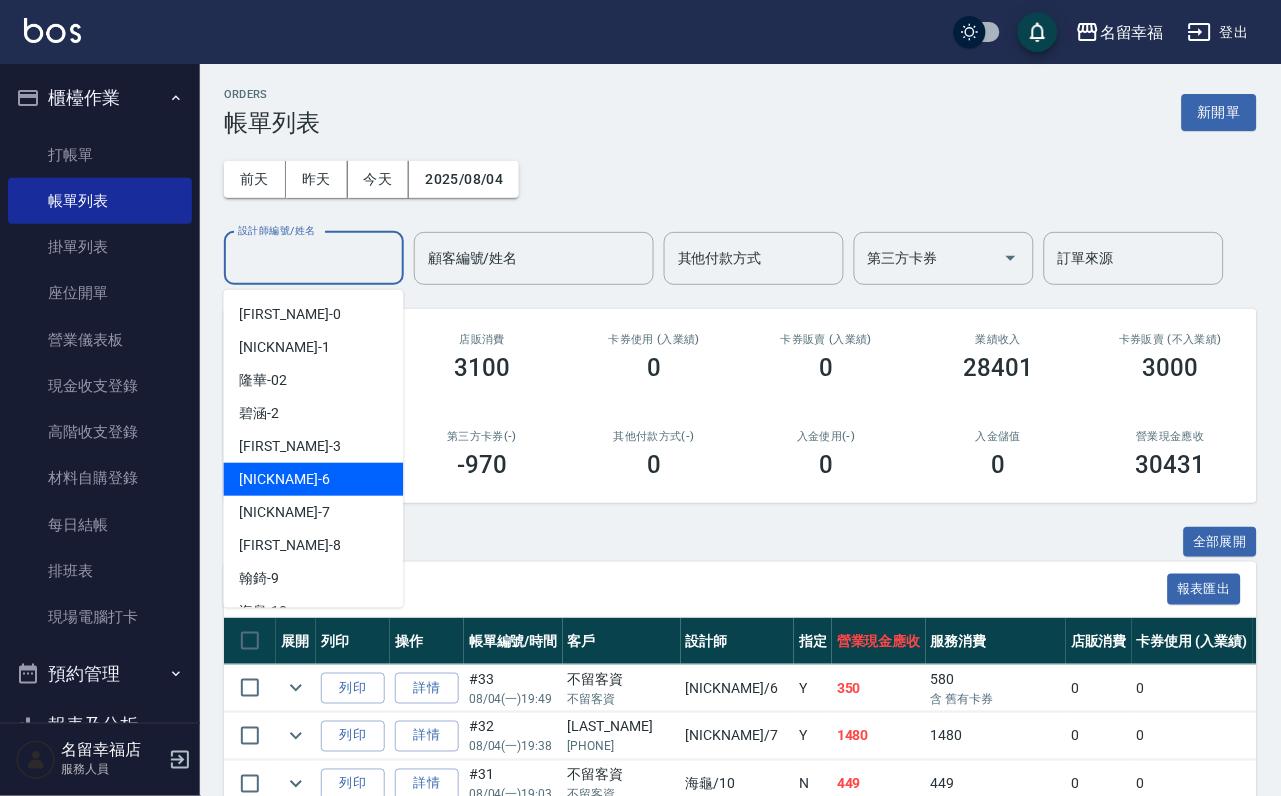 click on "[NICKNAME] -[NUMBER]" at bounding box center [314, 479] 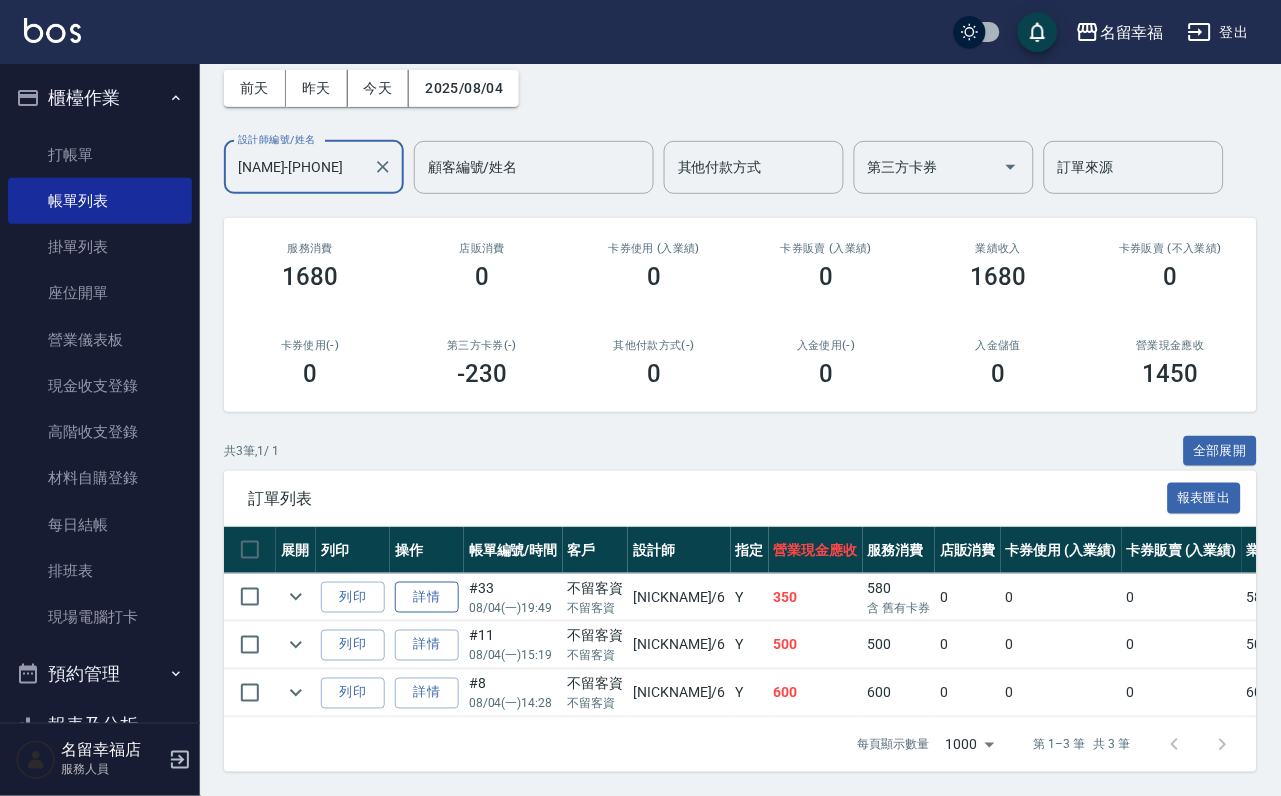 scroll, scrollTop: 231, scrollLeft: 0, axis: vertical 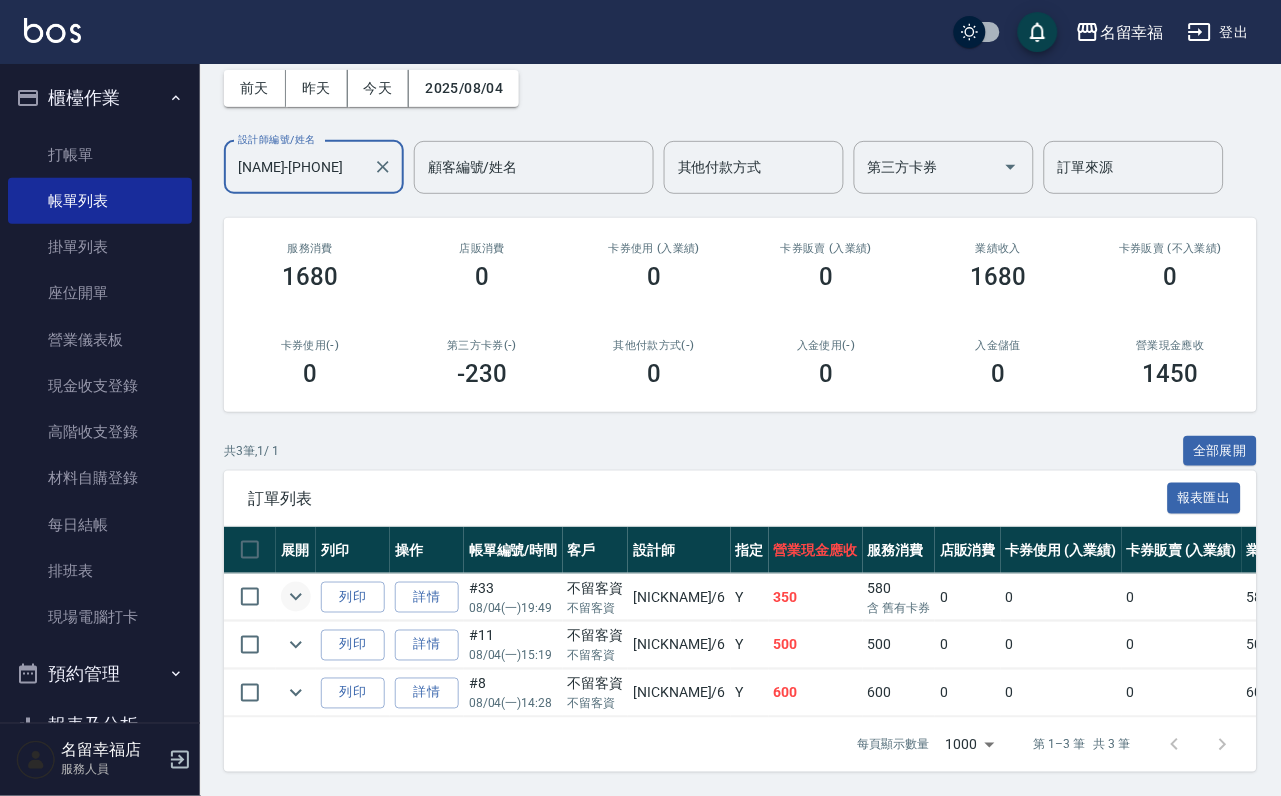 click 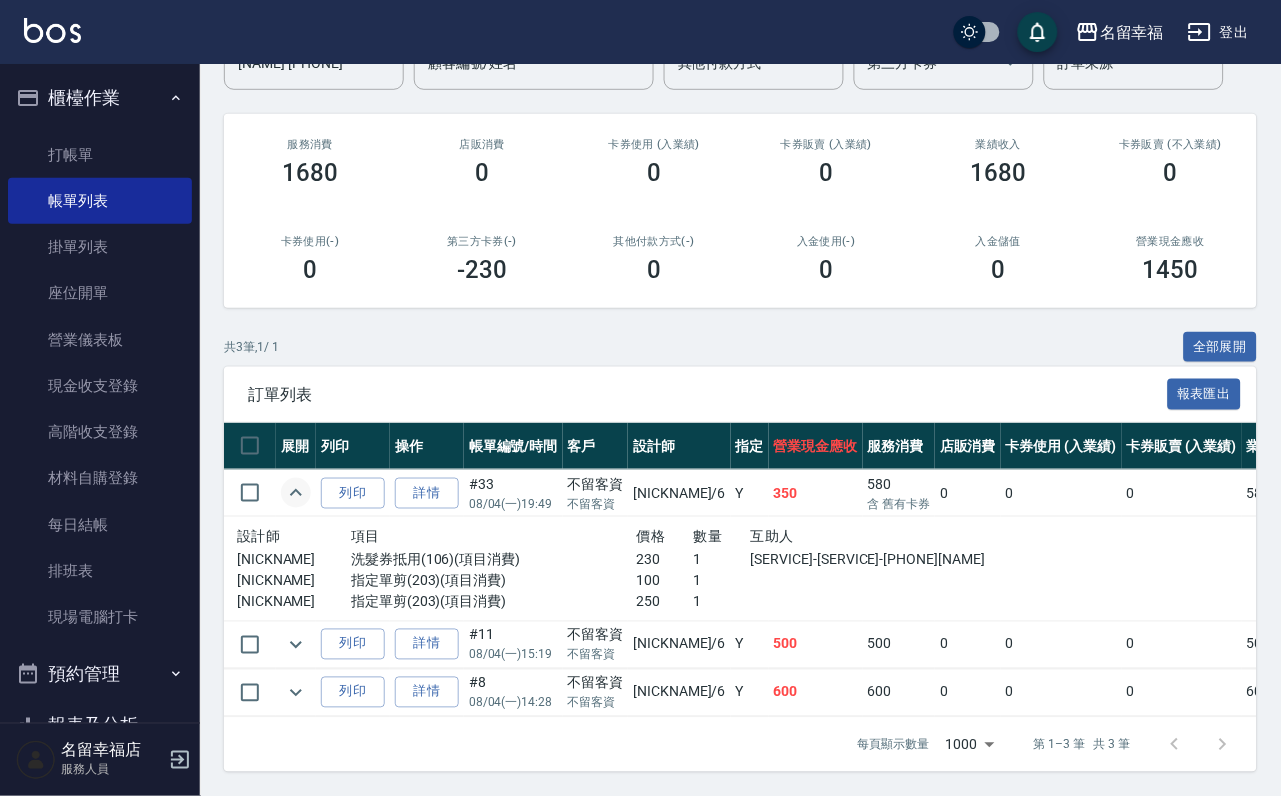 click 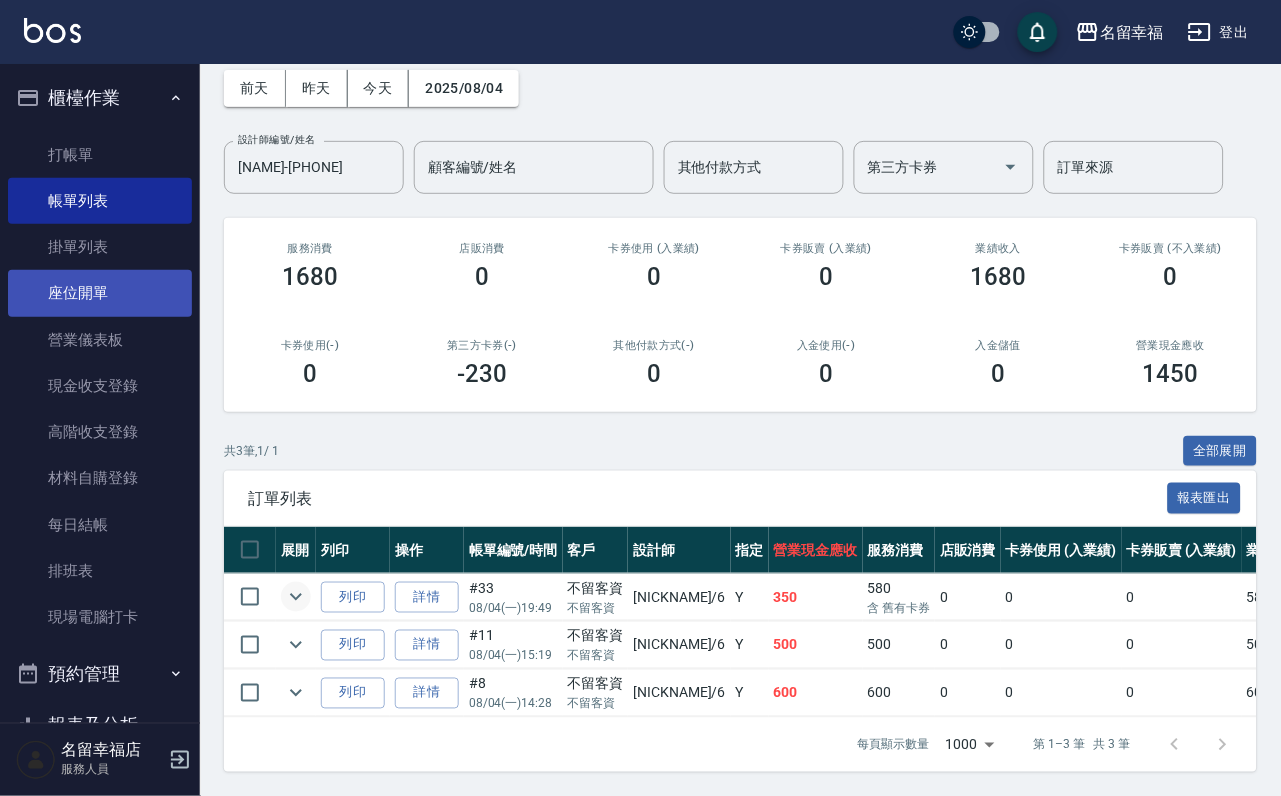 scroll, scrollTop: 0, scrollLeft: 0, axis: both 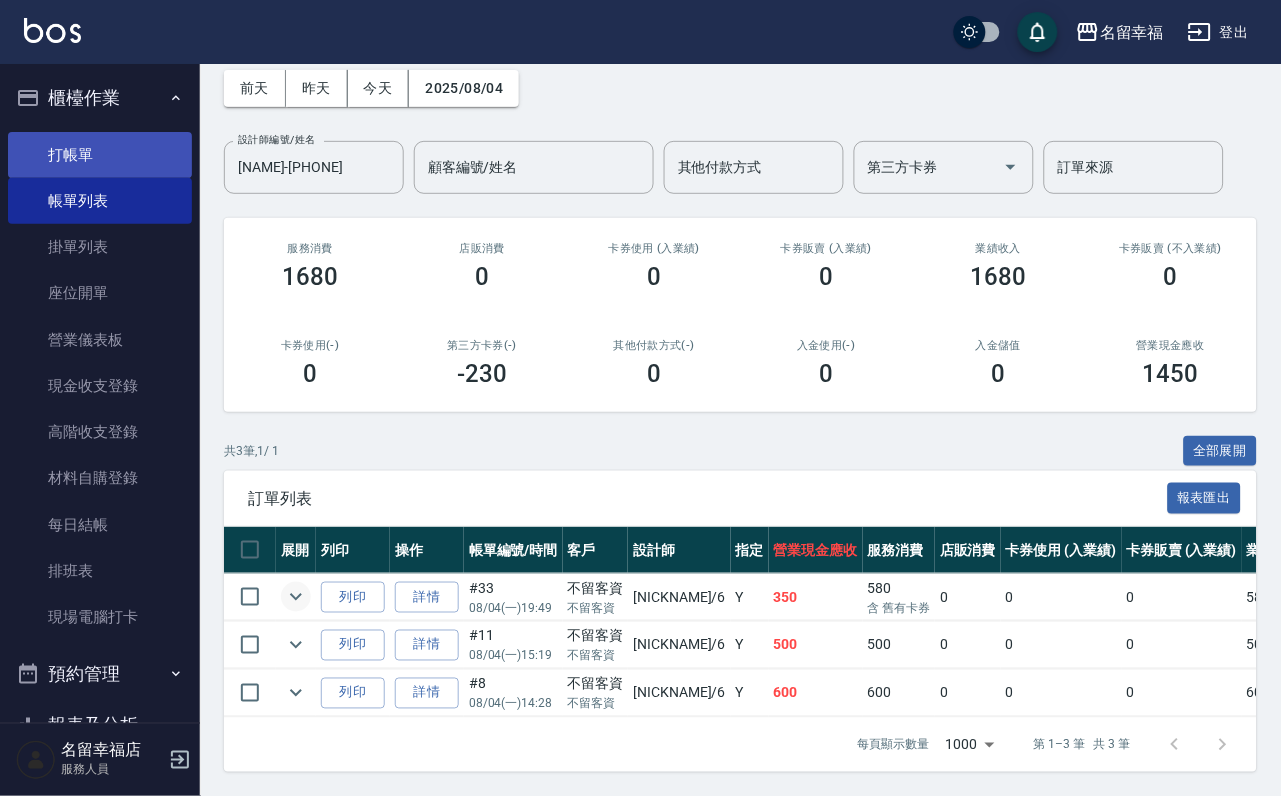 click on "打帳單" at bounding box center (100, 155) 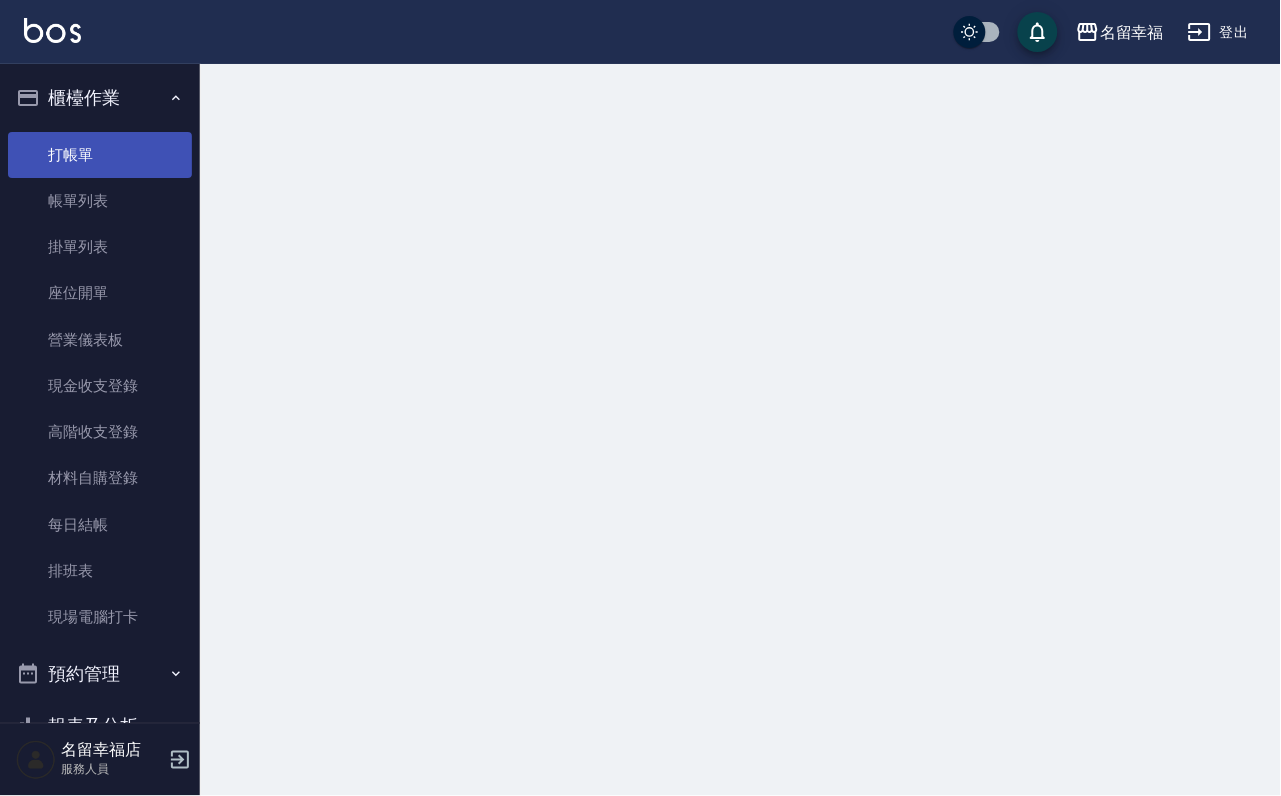 scroll, scrollTop: 0, scrollLeft: 0, axis: both 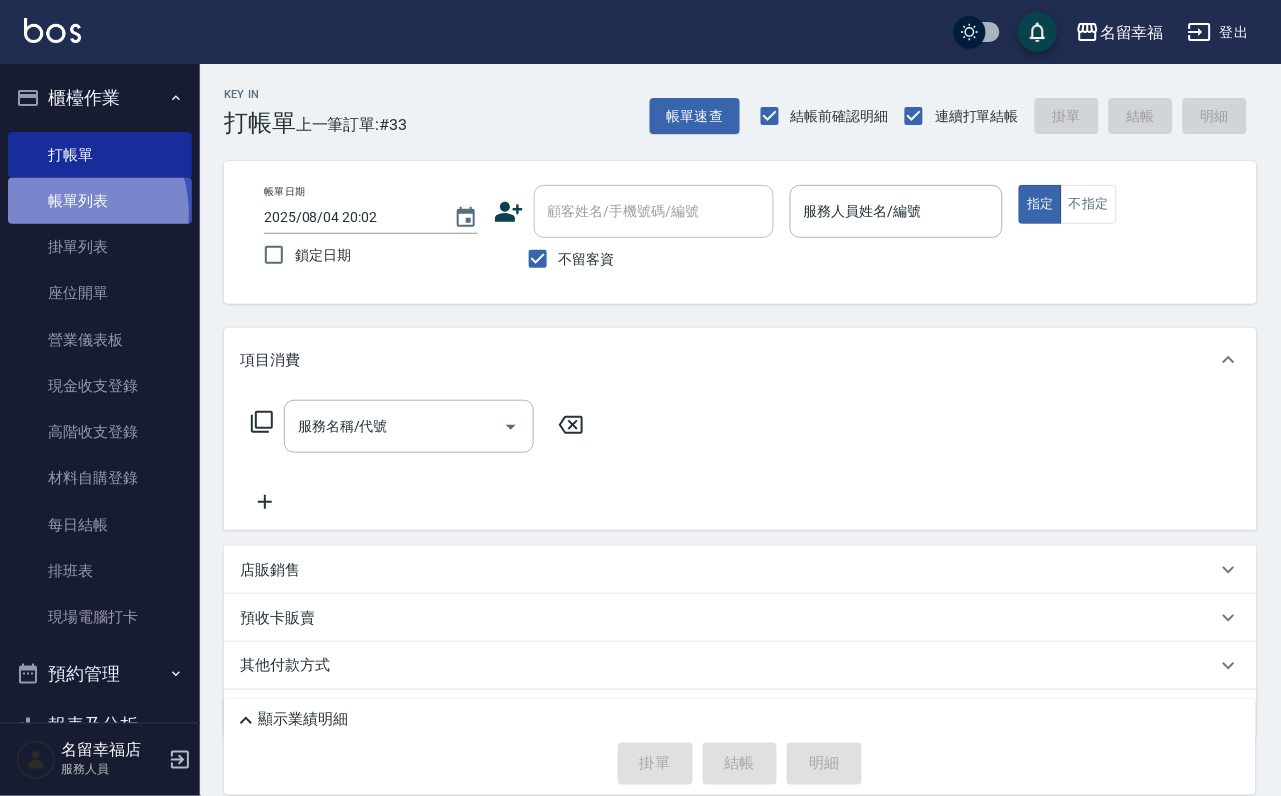 click on "帳單列表" at bounding box center (100, 201) 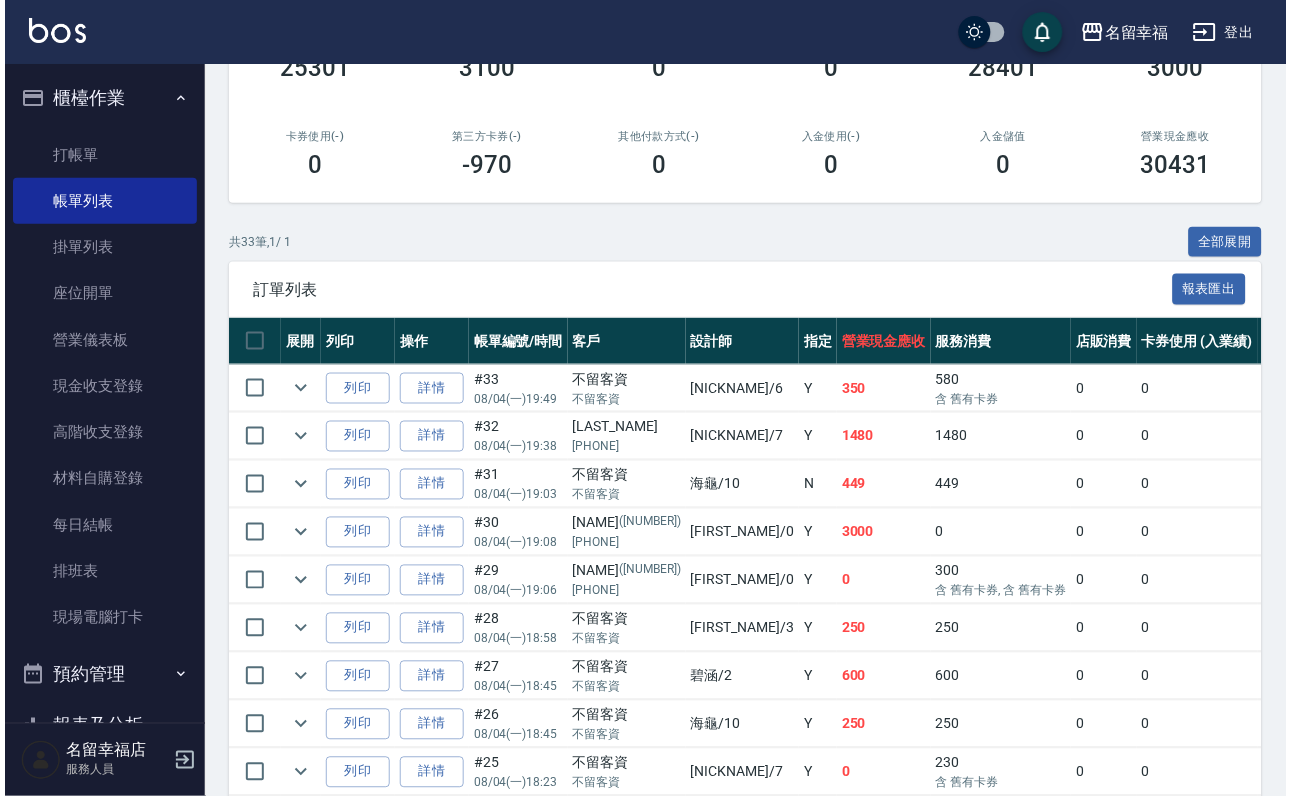 scroll, scrollTop: 0, scrollLeft: 0, axis: both 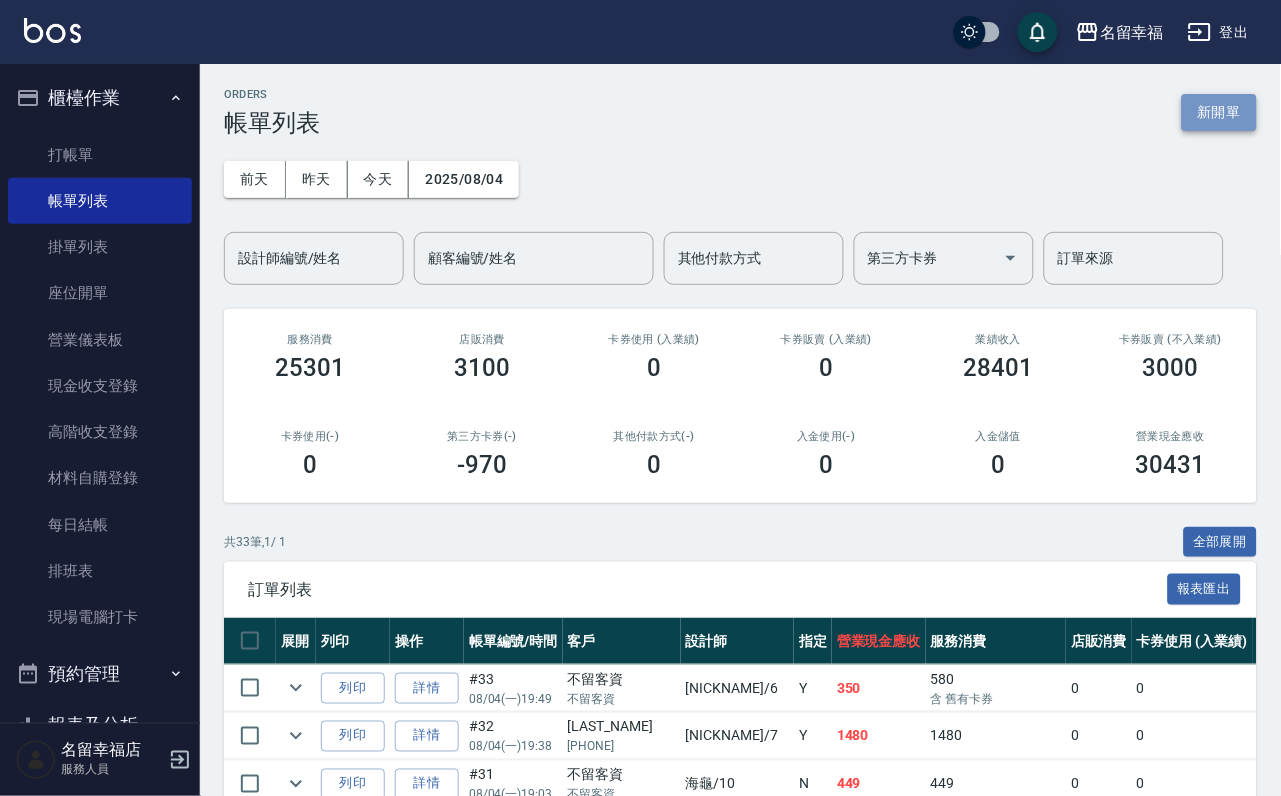 click on "新開單" at bounding box center (1219, 112) 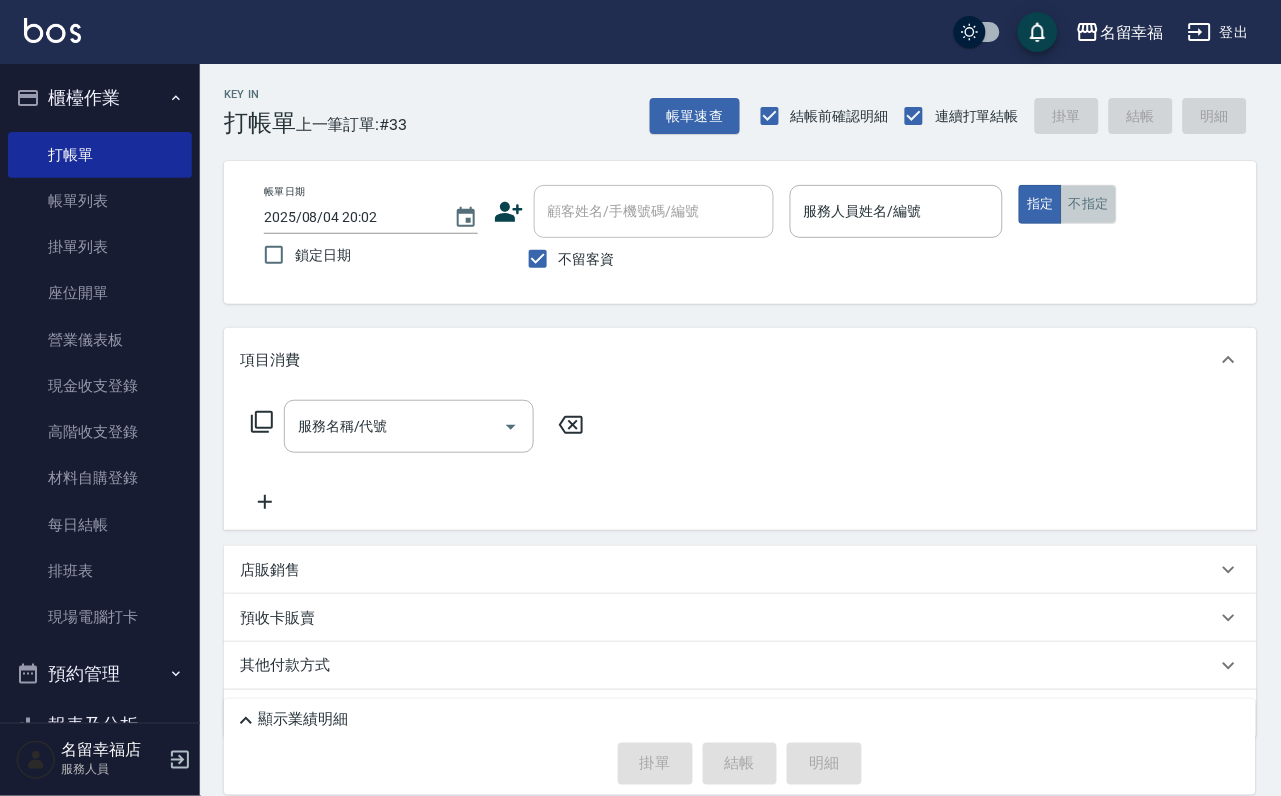 click on "不指定" at bounding box center (1089, 204) 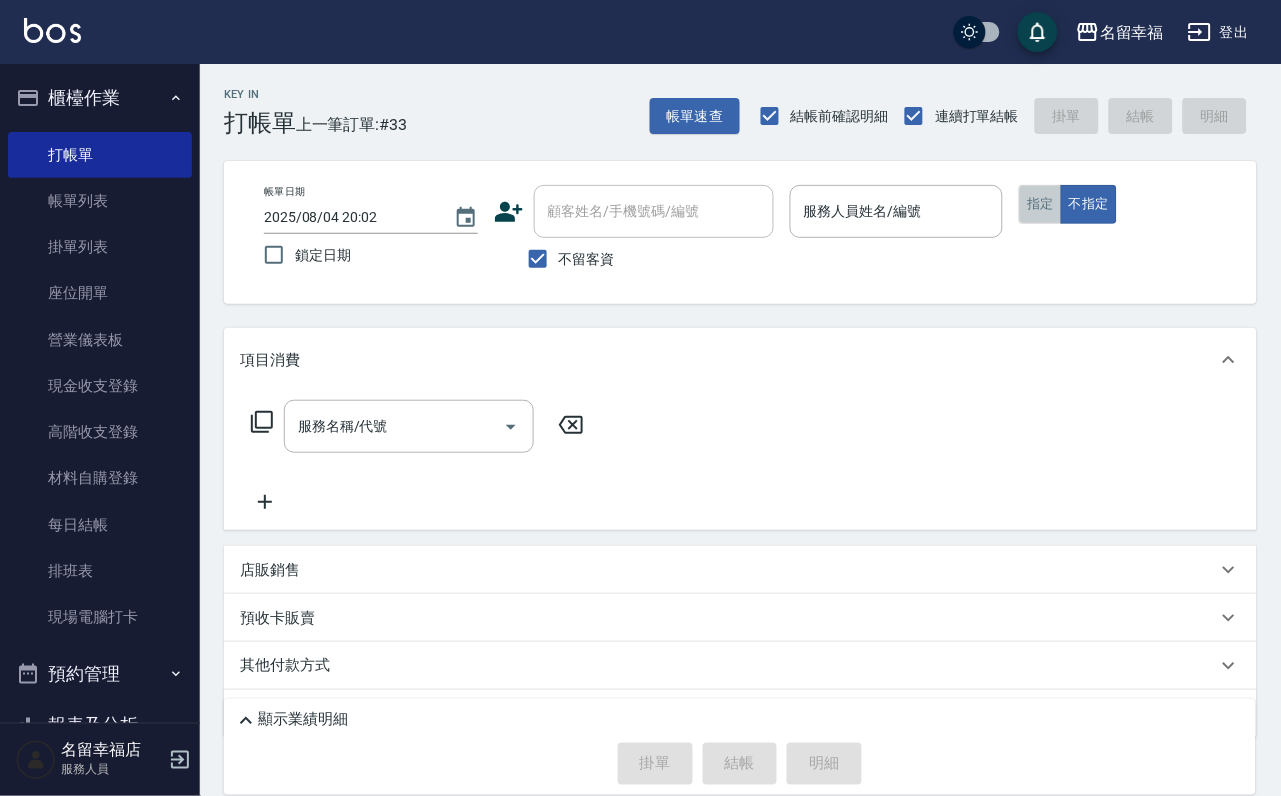 click on "指定" at bounding box center [1040, 204] 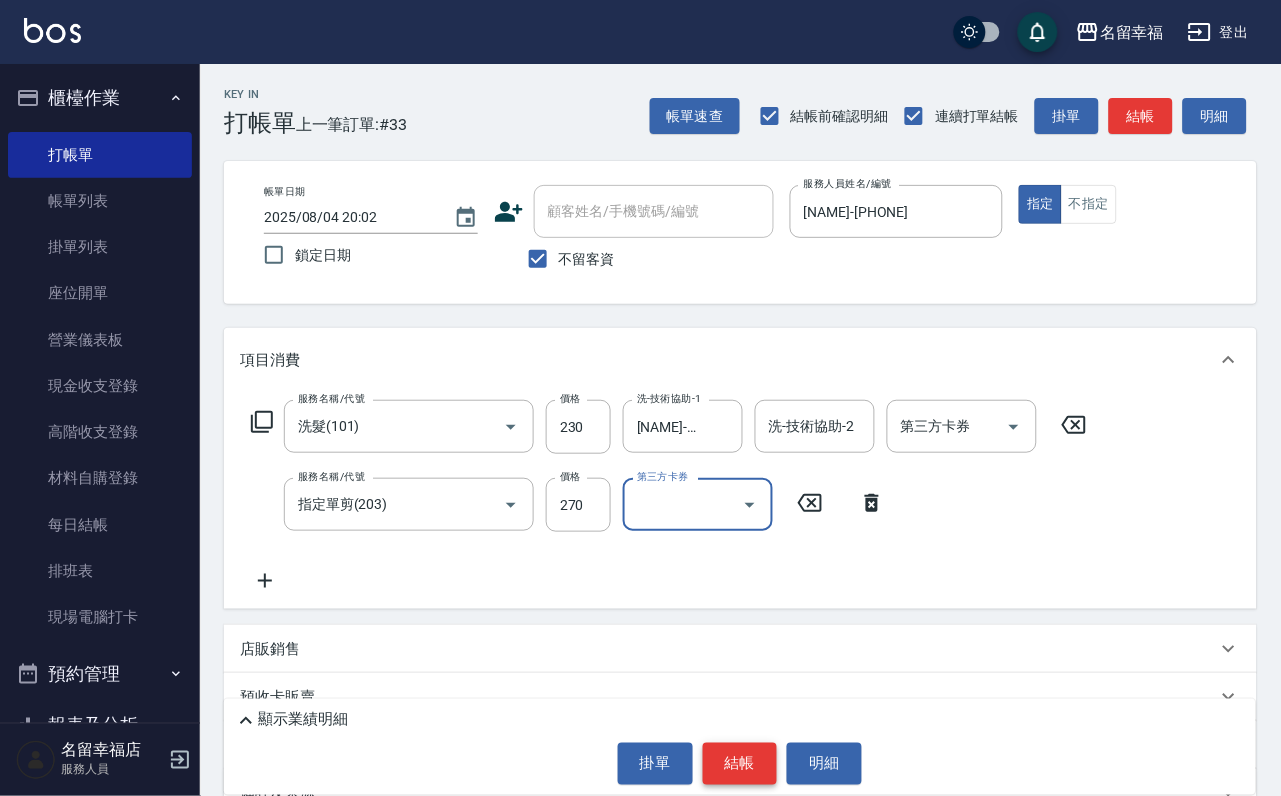 click on "結帳" at bounding box center (740, 764) 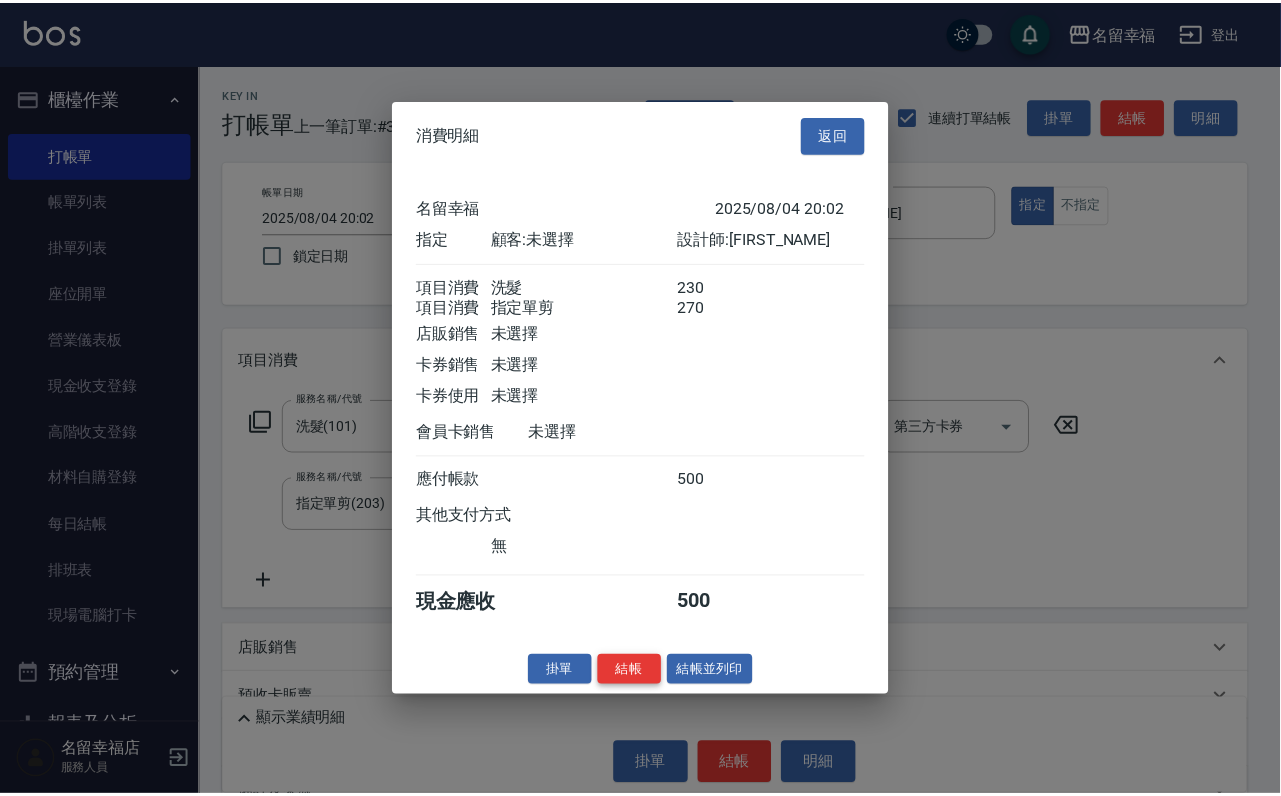 scroll, scrollTop: 322, scrollLeft: 0, axis: vertical 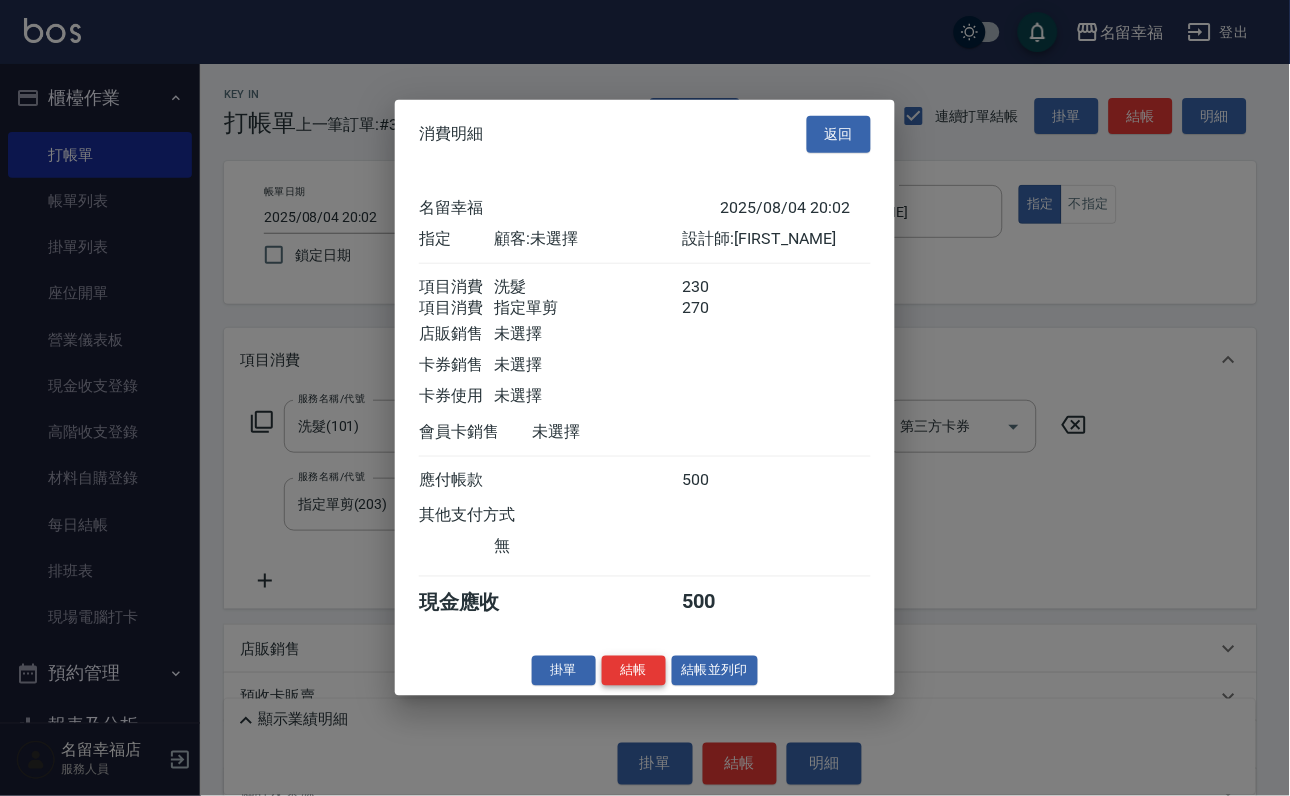 click on "結帳" at bounding box center [634, 670] 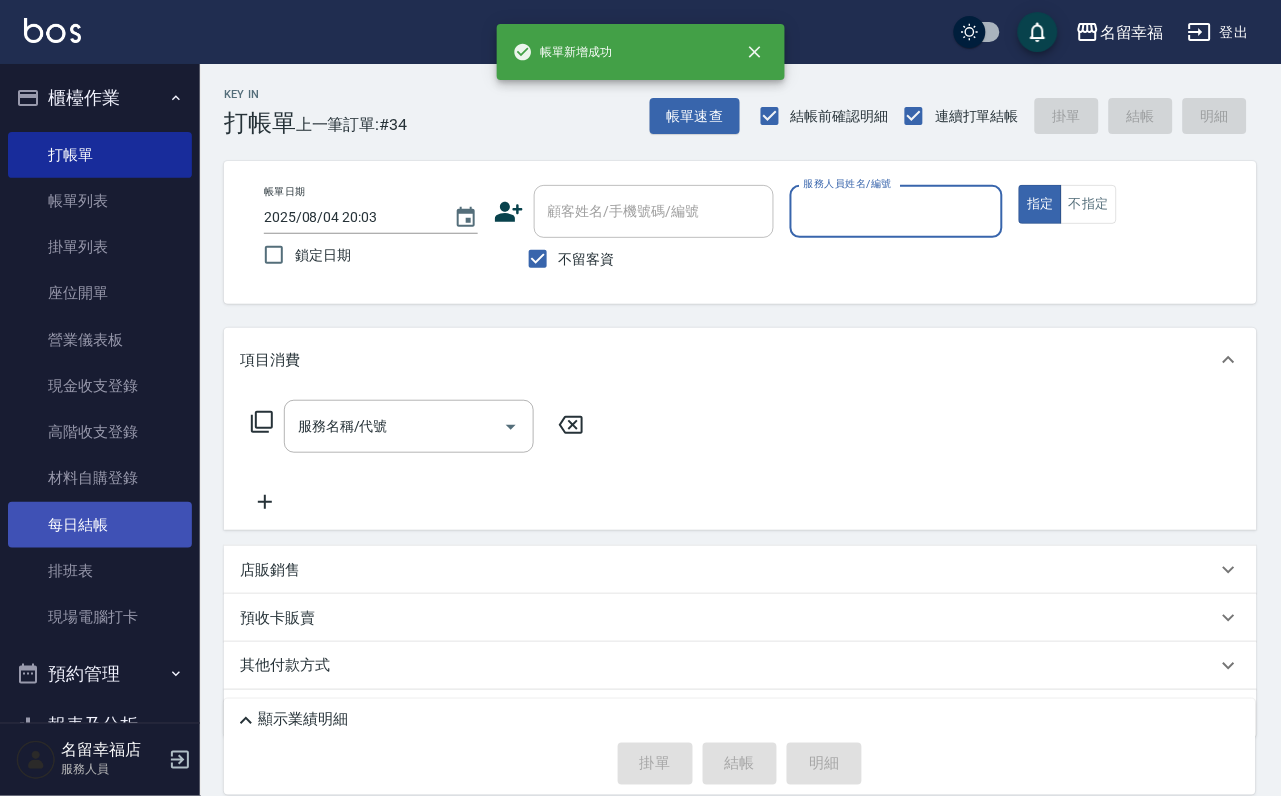 click on "每日結帳" at bounding box center (100, 525) 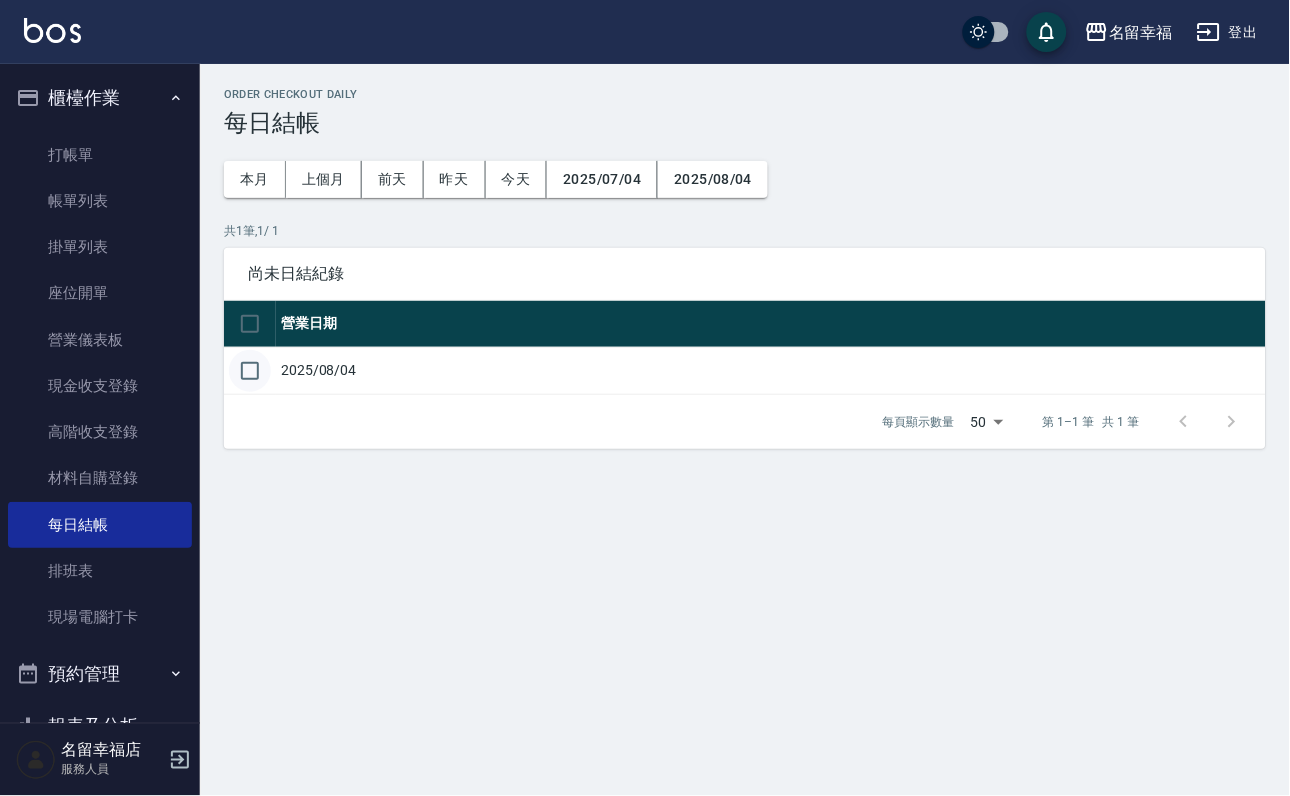 click at bounding box center (250, 371) 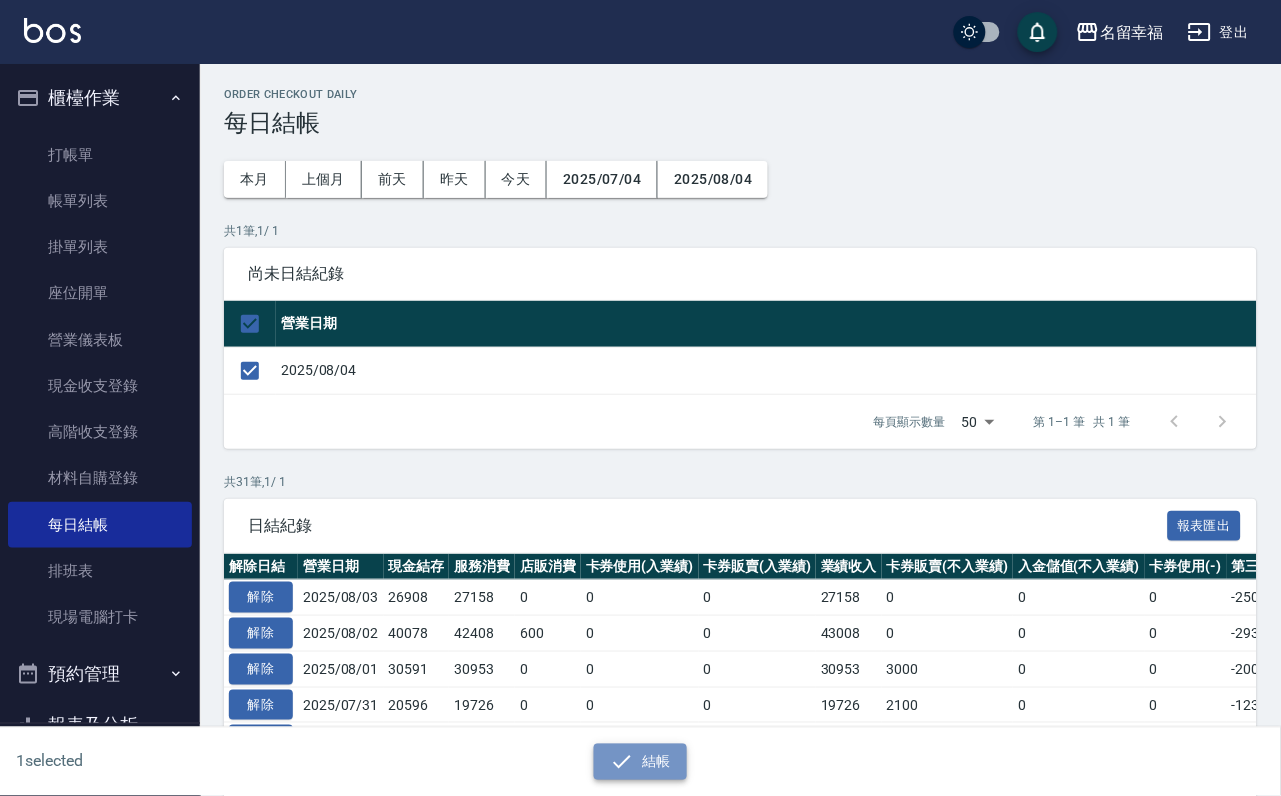 drag, startPoint x: 649, startPoint y: 758, endPoint x: 634, endPoint y: 631, distance: 127.88276 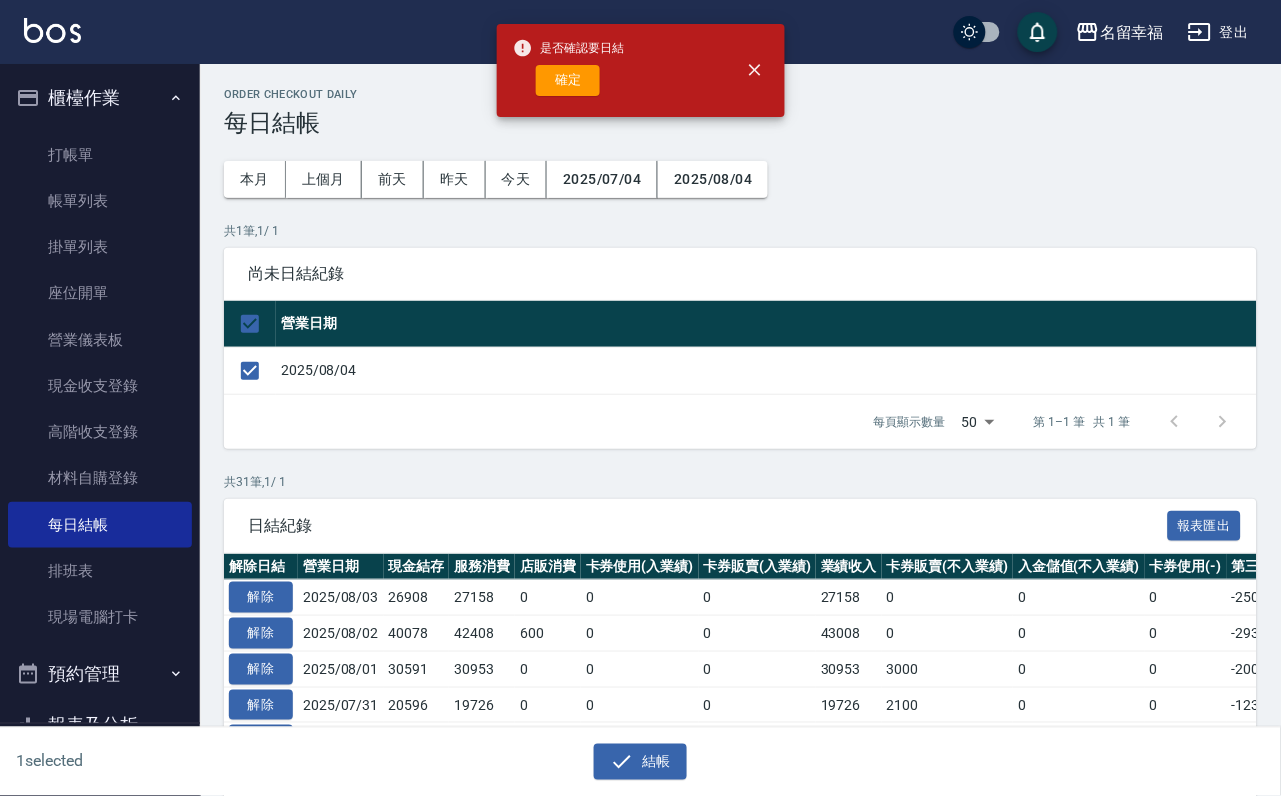 drag, startPoint x: 560, startPoint y: 87, endPoint x: 585, endPoint y: 91, distance: 25.317978 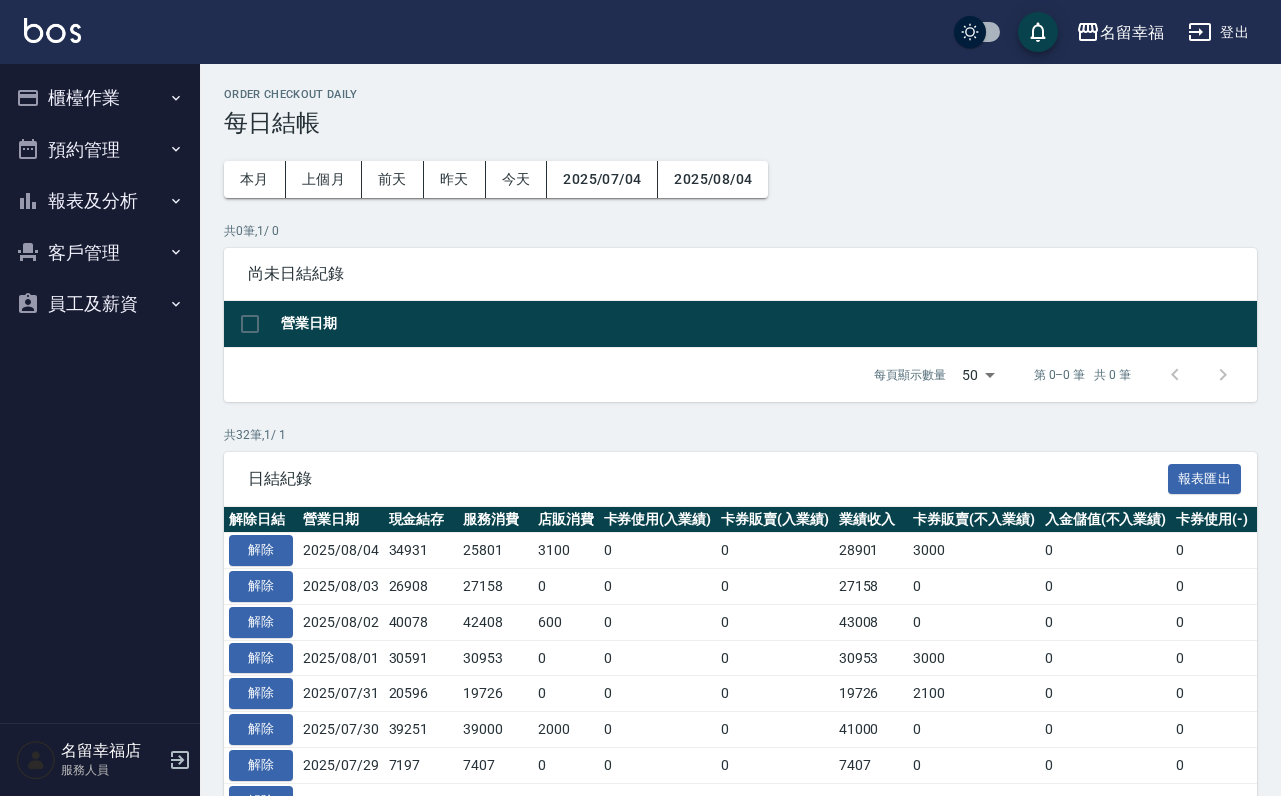 scroll, scrollTop: 0, scrollLeft: 0, axis: both 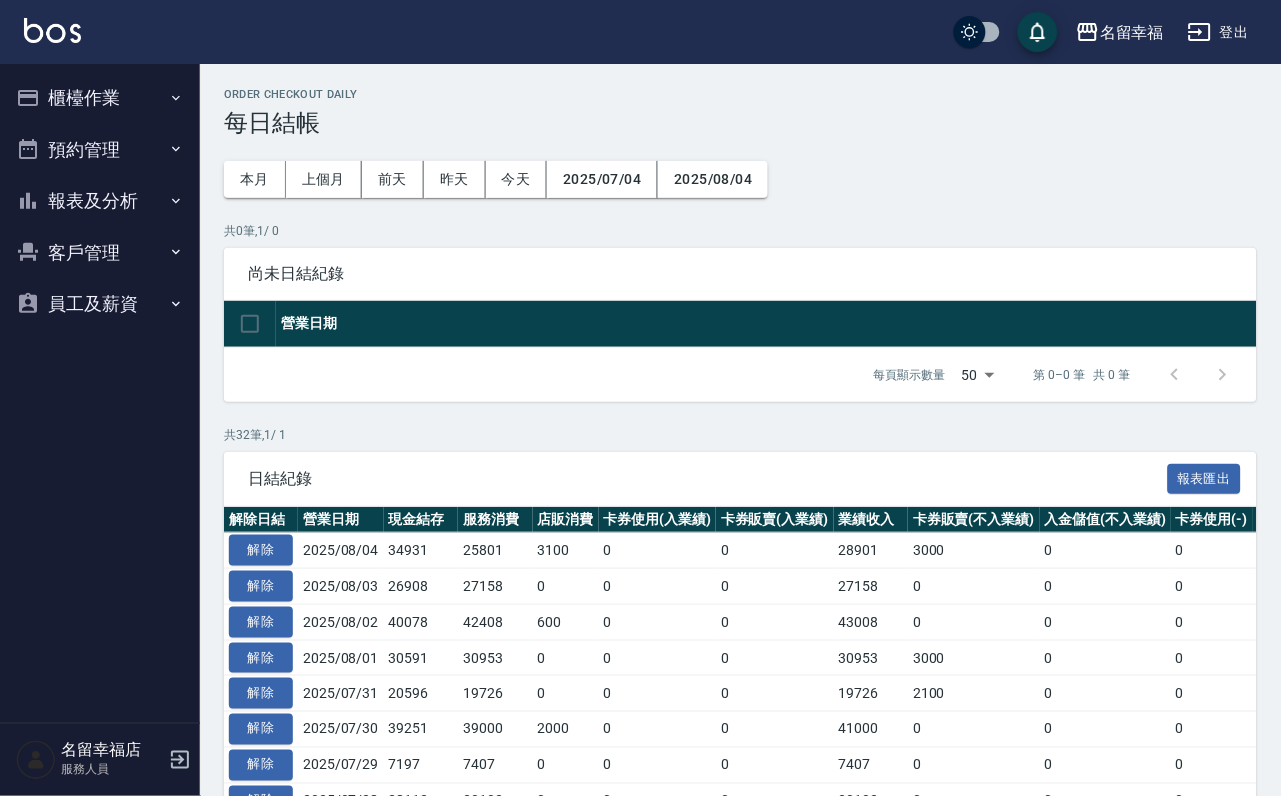 click on "櫃檯作業" at bounding box center (100, 98) 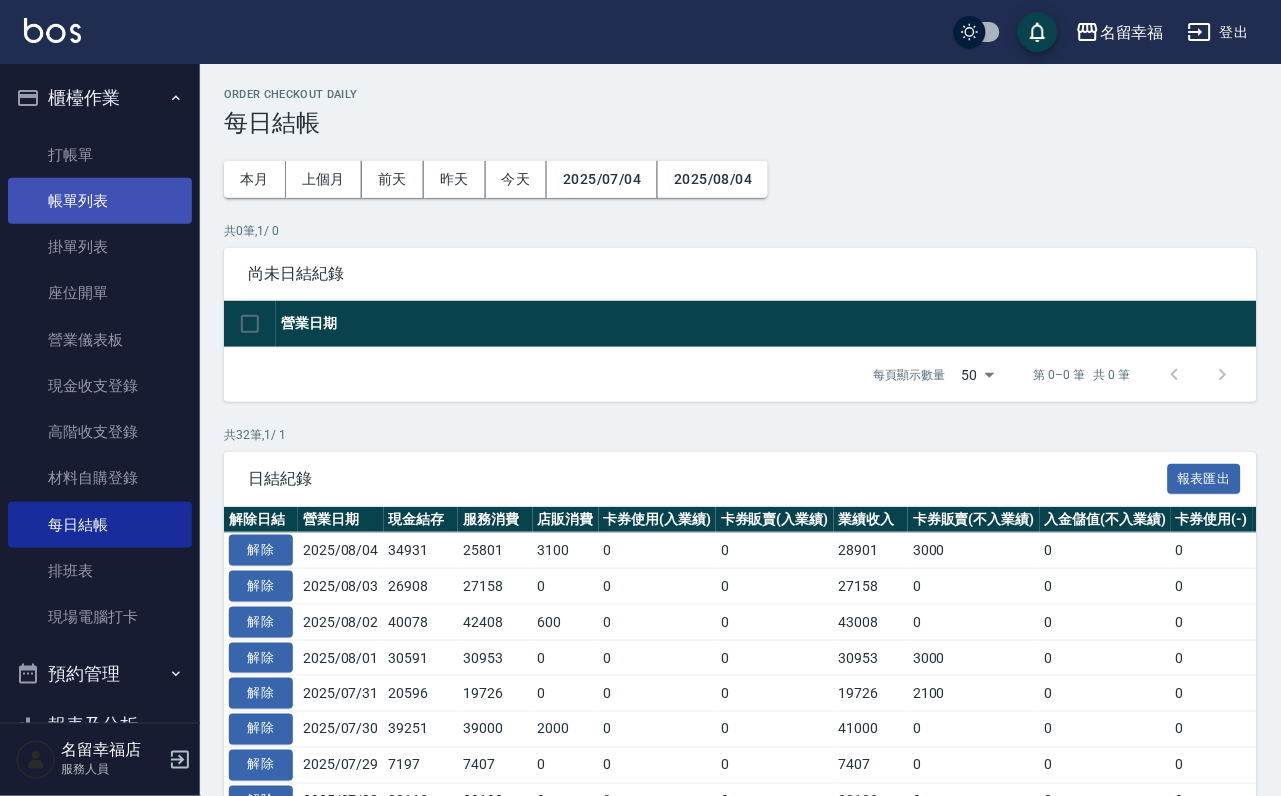 click on "帳單列表" at bounding box center [100, 201] 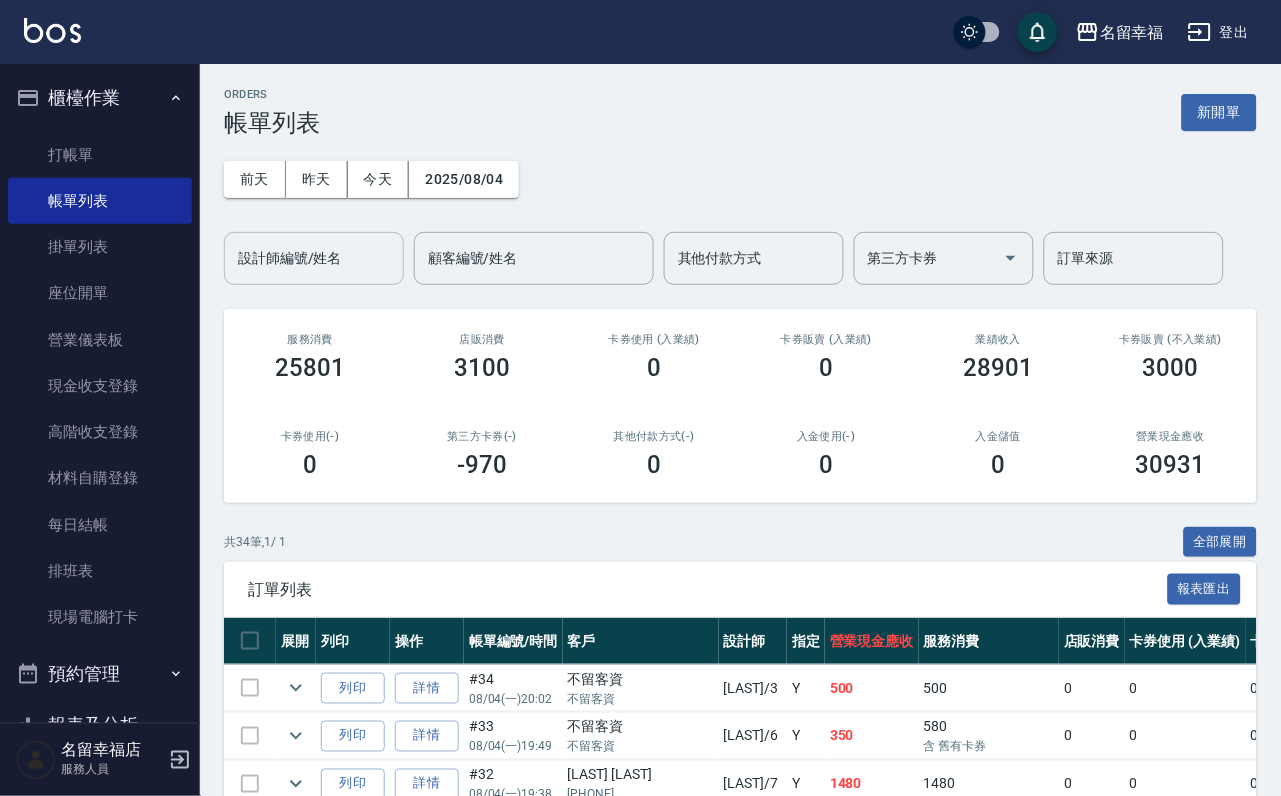 click on "設計師編號/姓名" at bounding box center [314, 258] 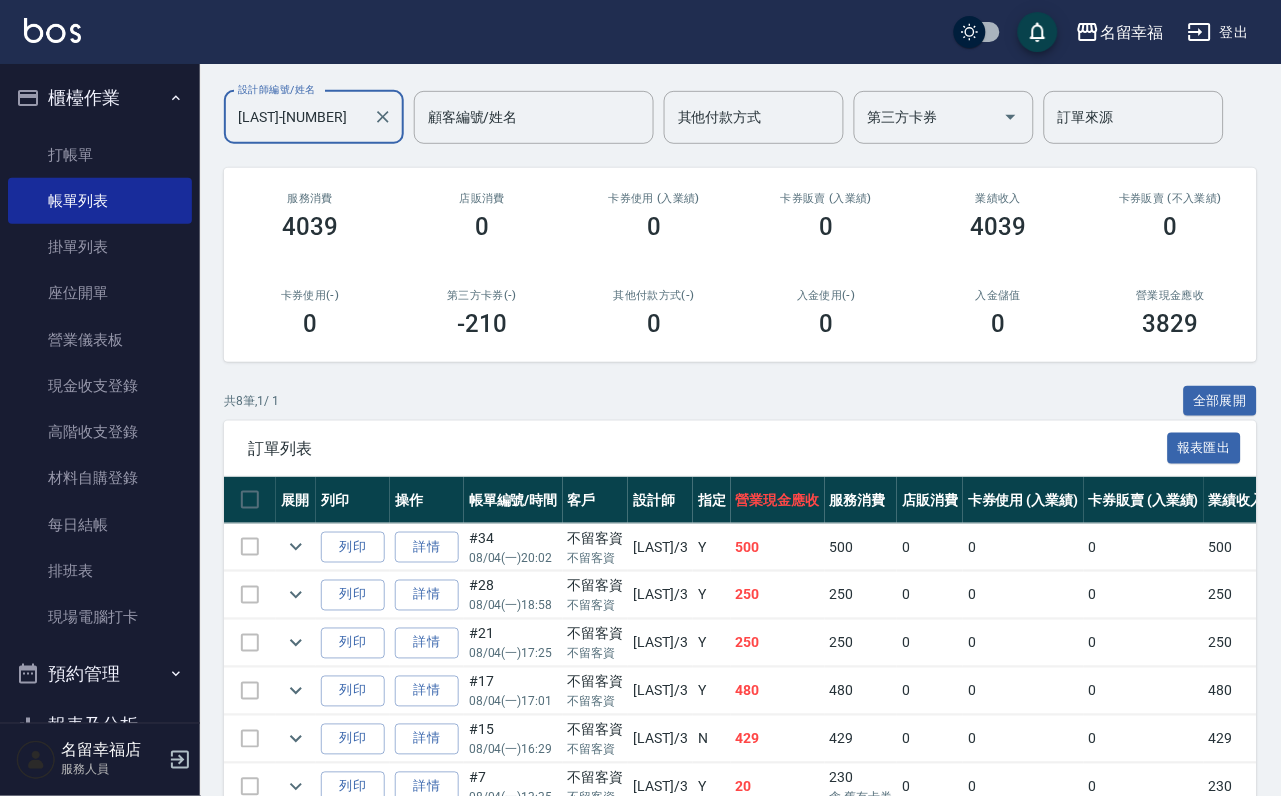 scroll, scrollTop: 300, scrollLeft: 0, axis: vertical 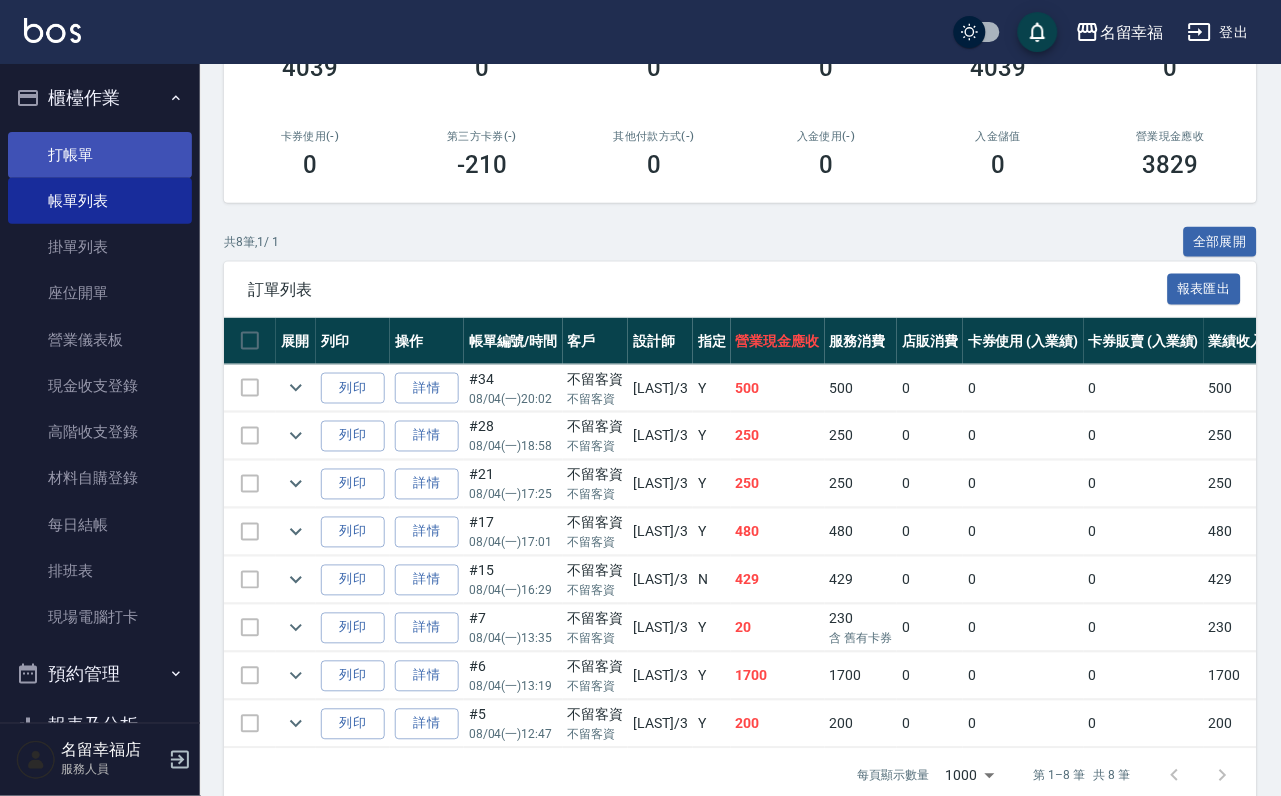 type on "[LAST]-[NUMBER]" 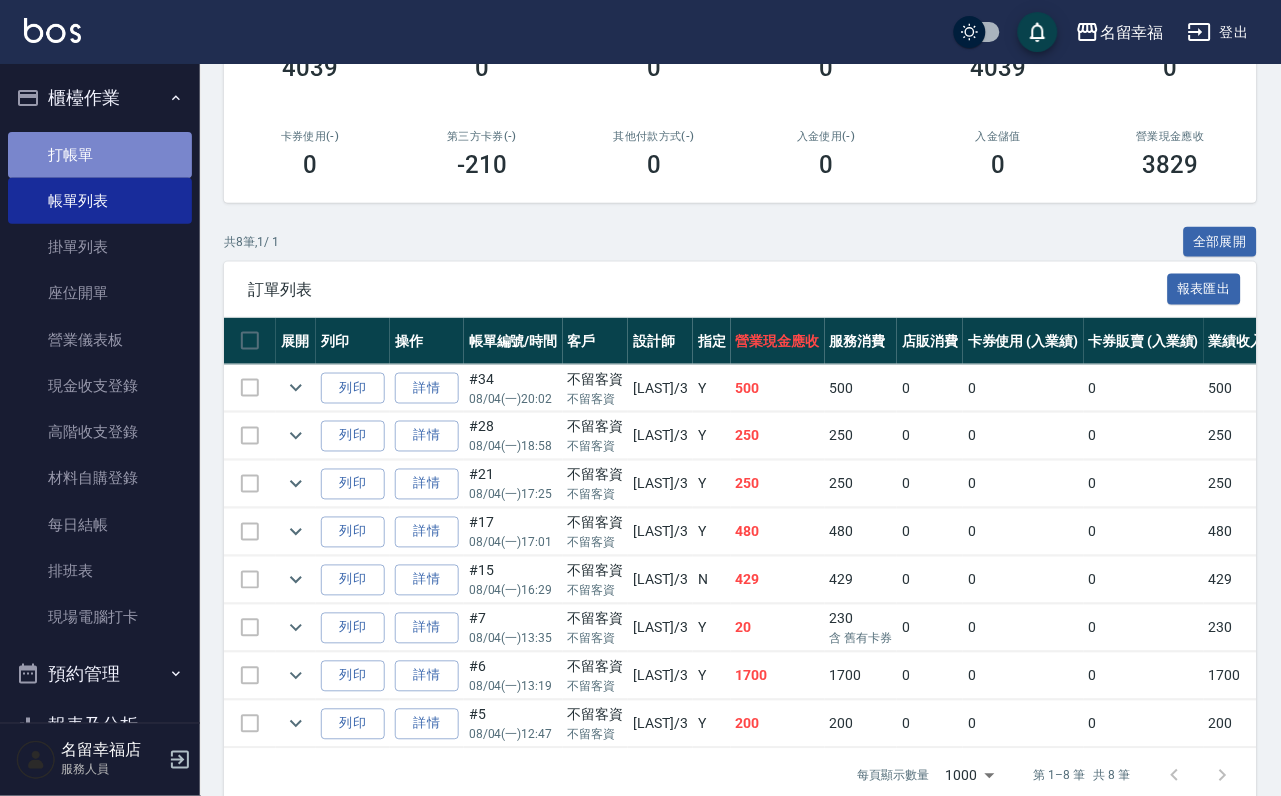 click on "打帳單" at bounding box center (100, 155) 